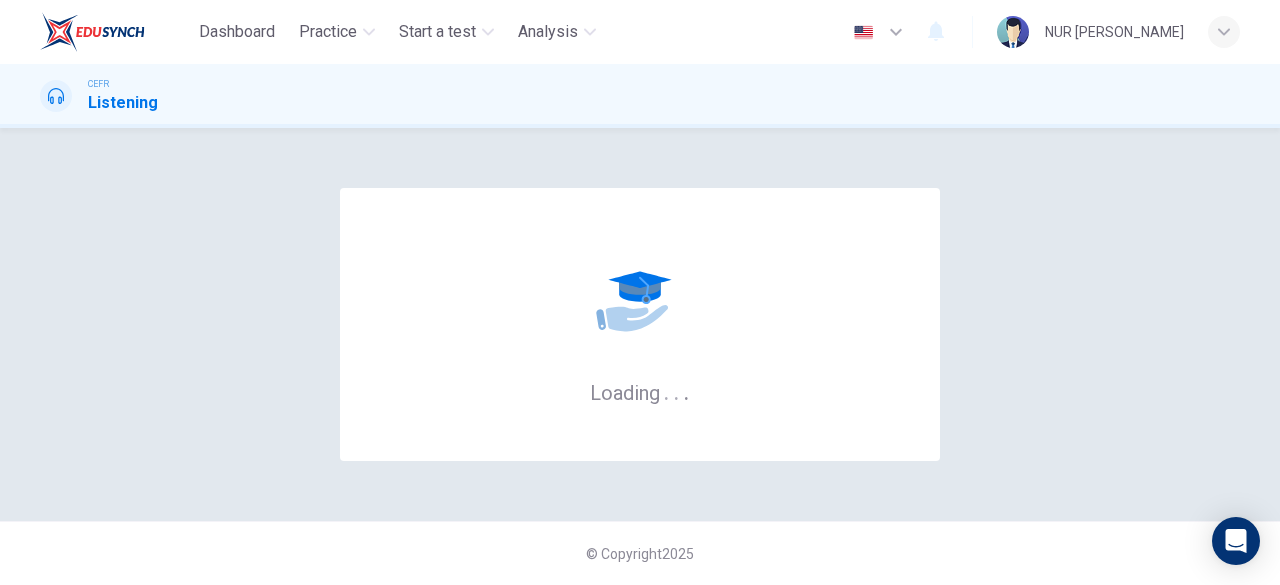 scroll, scrollTop: 0, scrollLeft: 0, axis: both 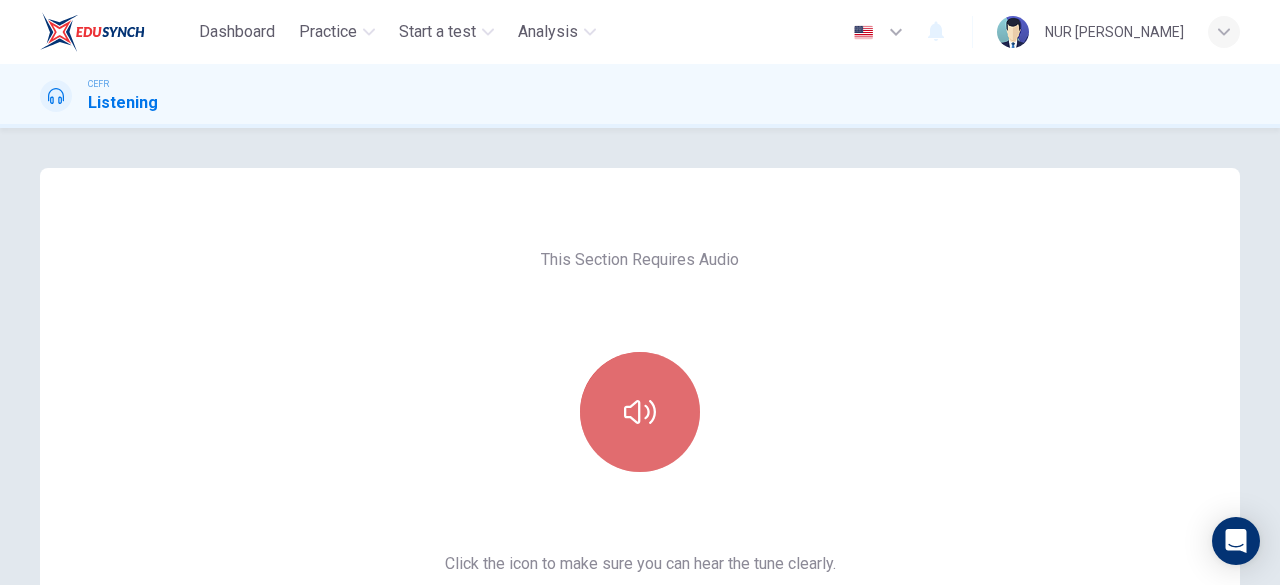 click at bounding box center [640, 412] 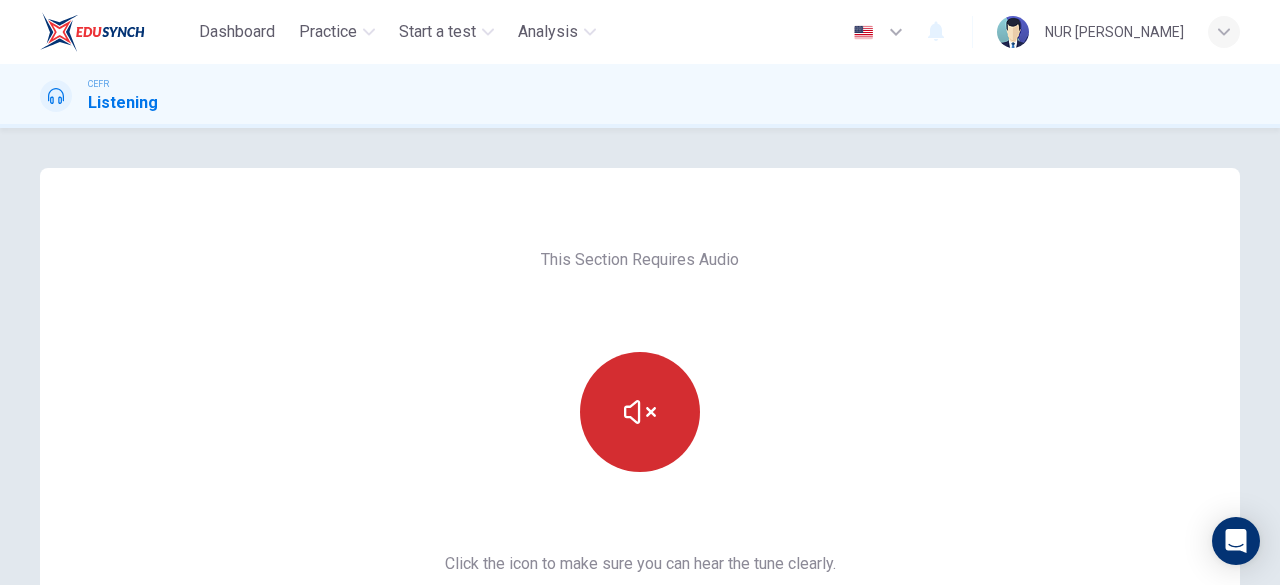 type 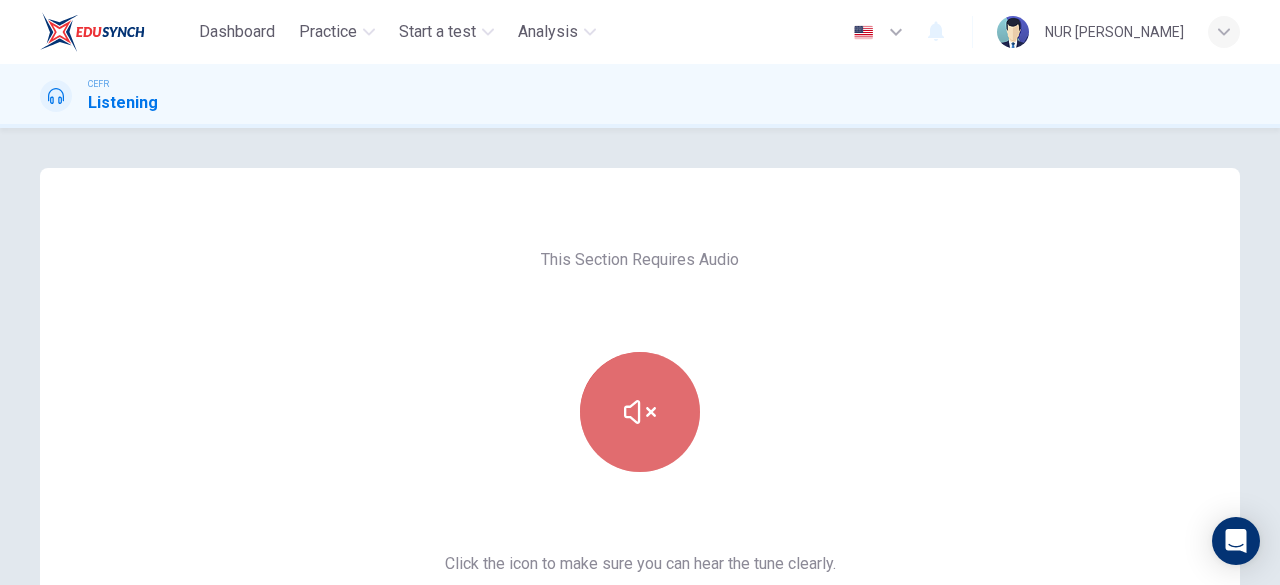 click at bounding box center (640, 412) 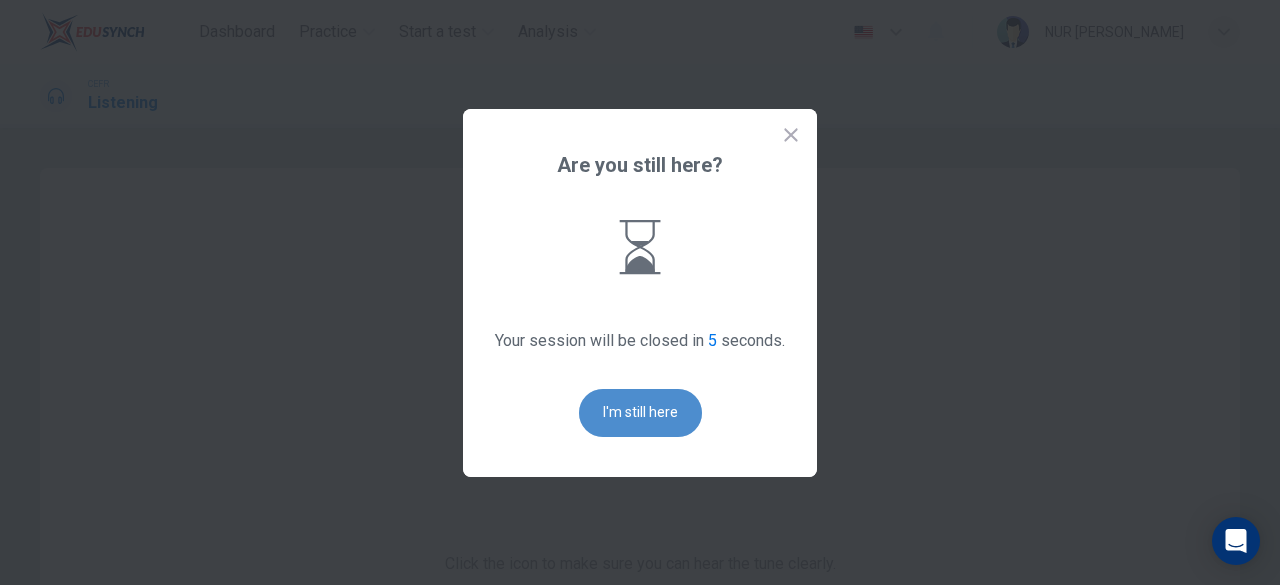 click on "I'm still here" at bounding box center (640, 413) 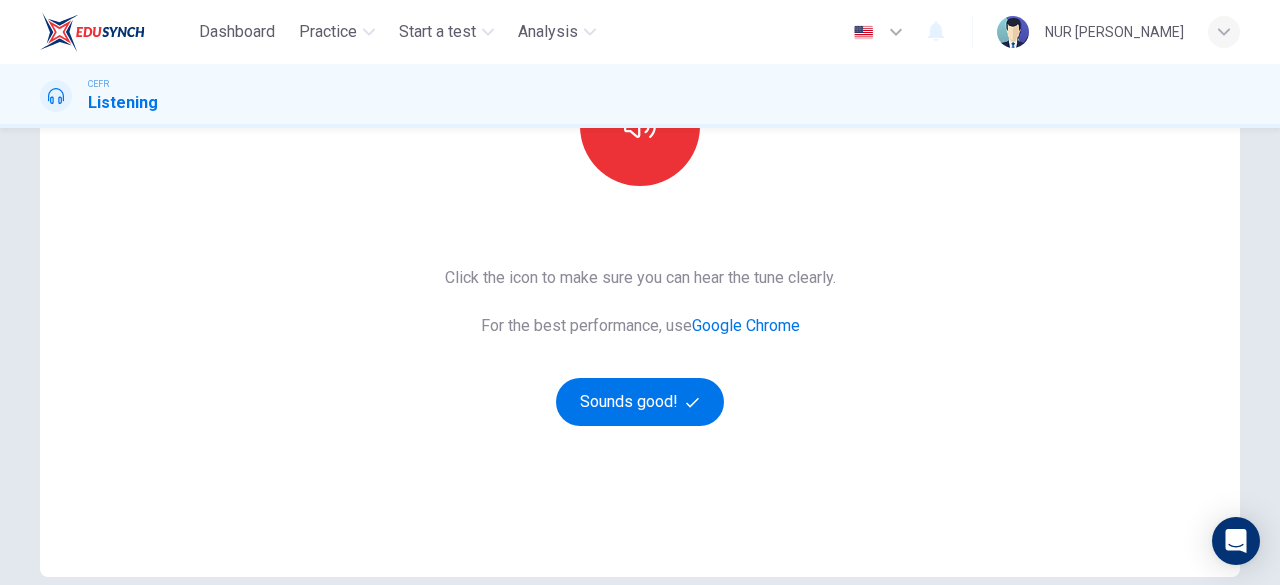 scroll, scrollTop: 287, scrollLeft: 0, axis: vertical 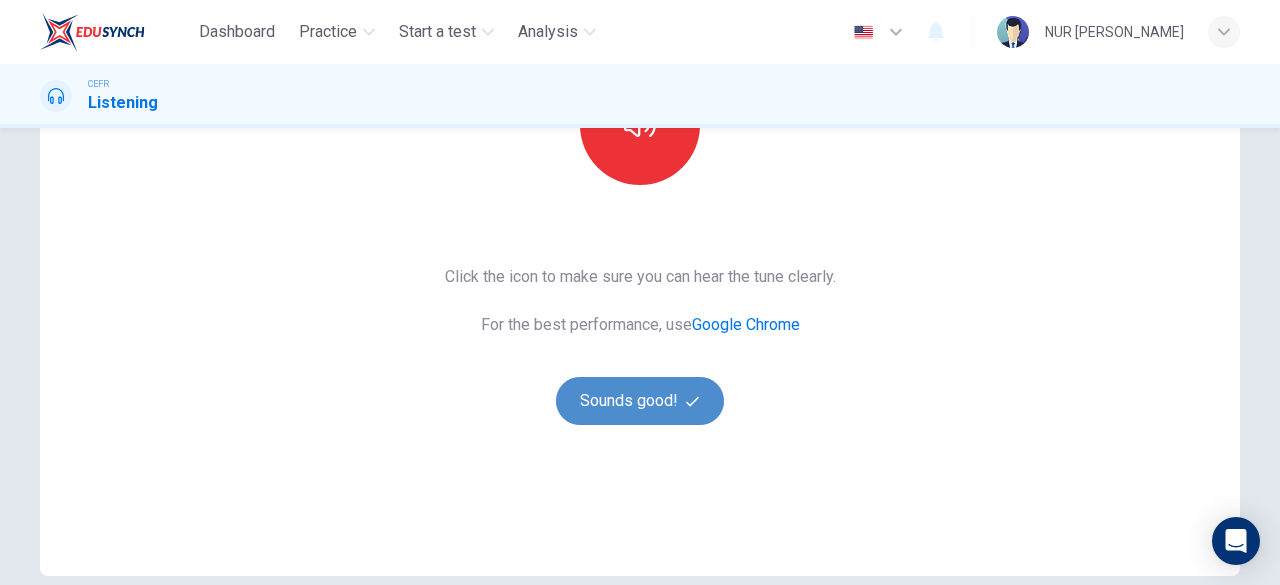 click on "Sounds good!" at bounding box center (640, 401) 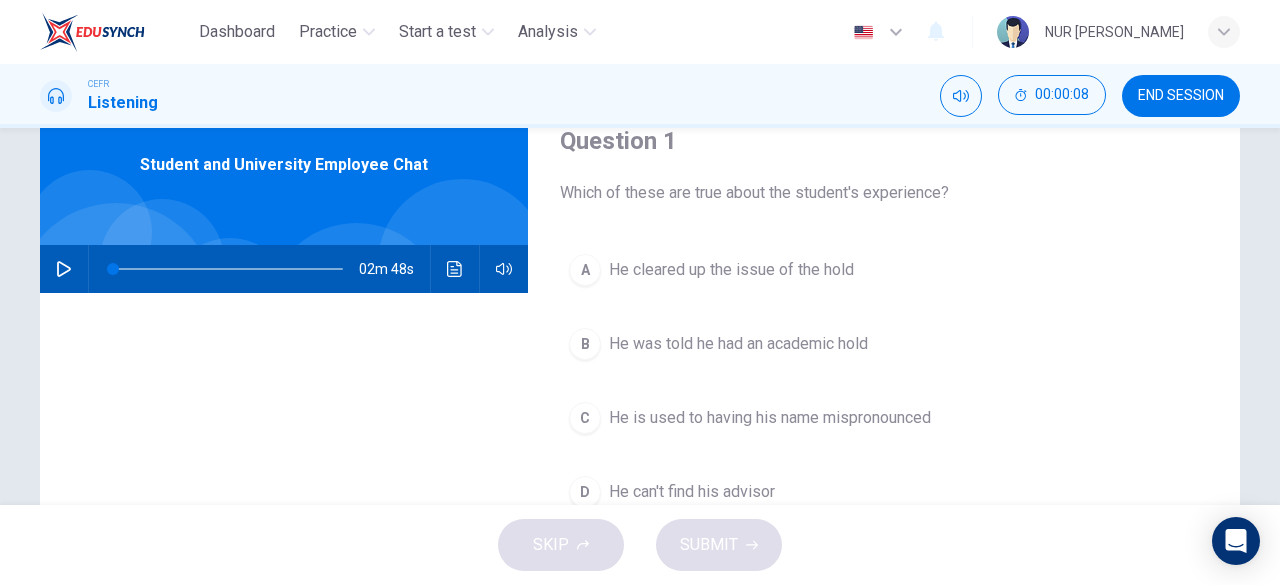 scroll, scrollTop: 54, scrollLeft: 0, axis: vertical 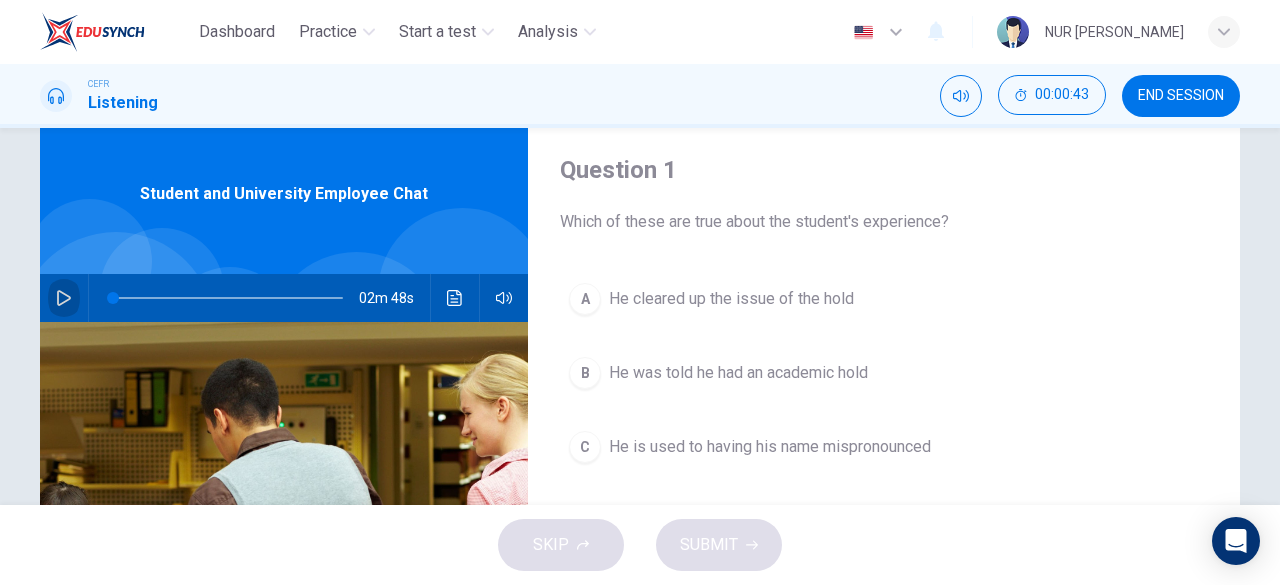 click at bounding box center (64, 298) 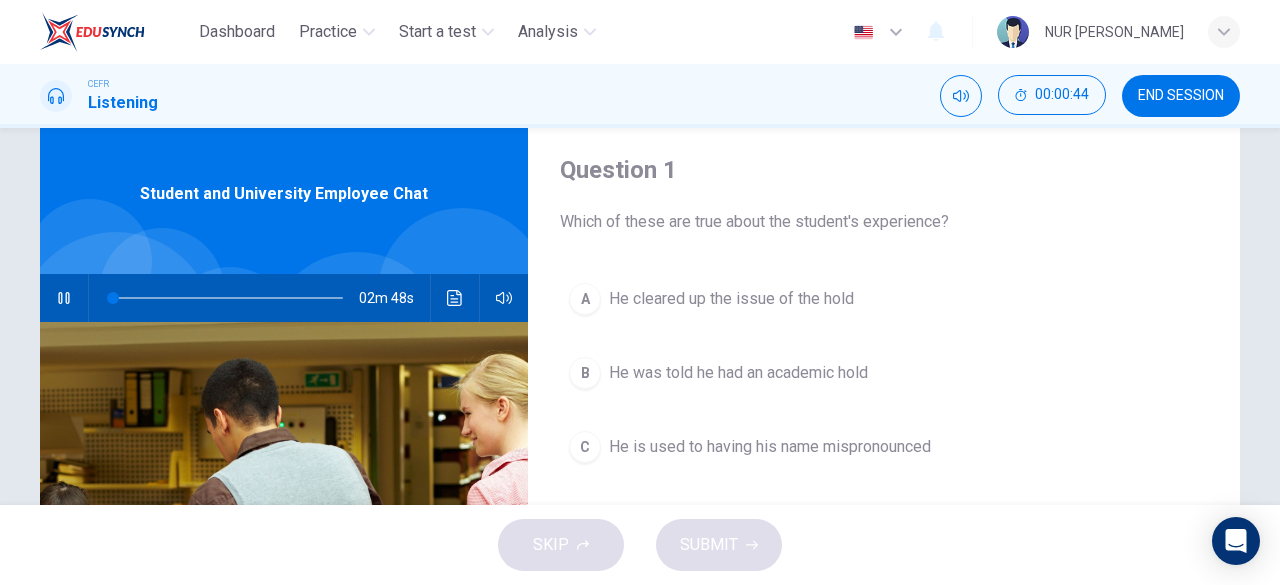 type on "0" 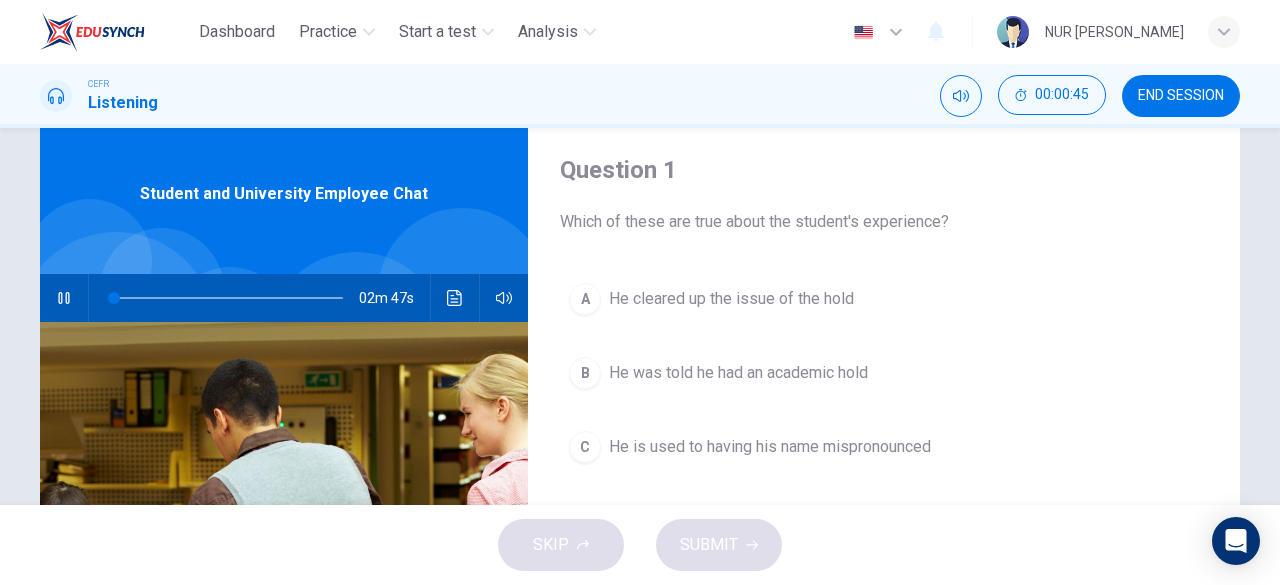 type 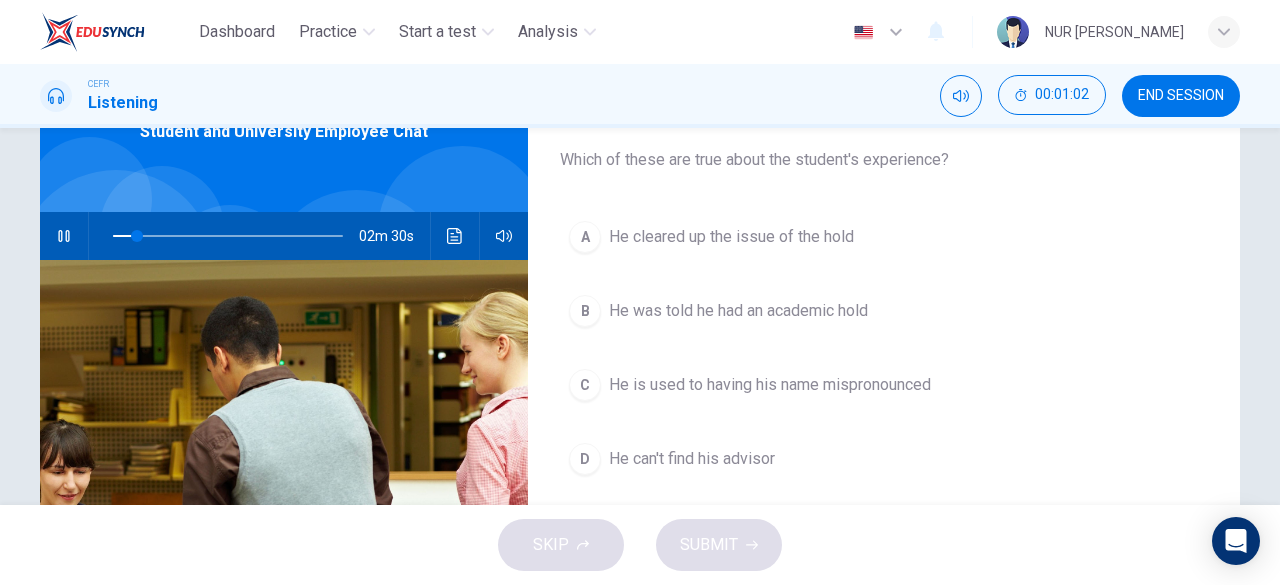 scroll, scrollTop: 134, scrollLeft: 0, axis: vertical 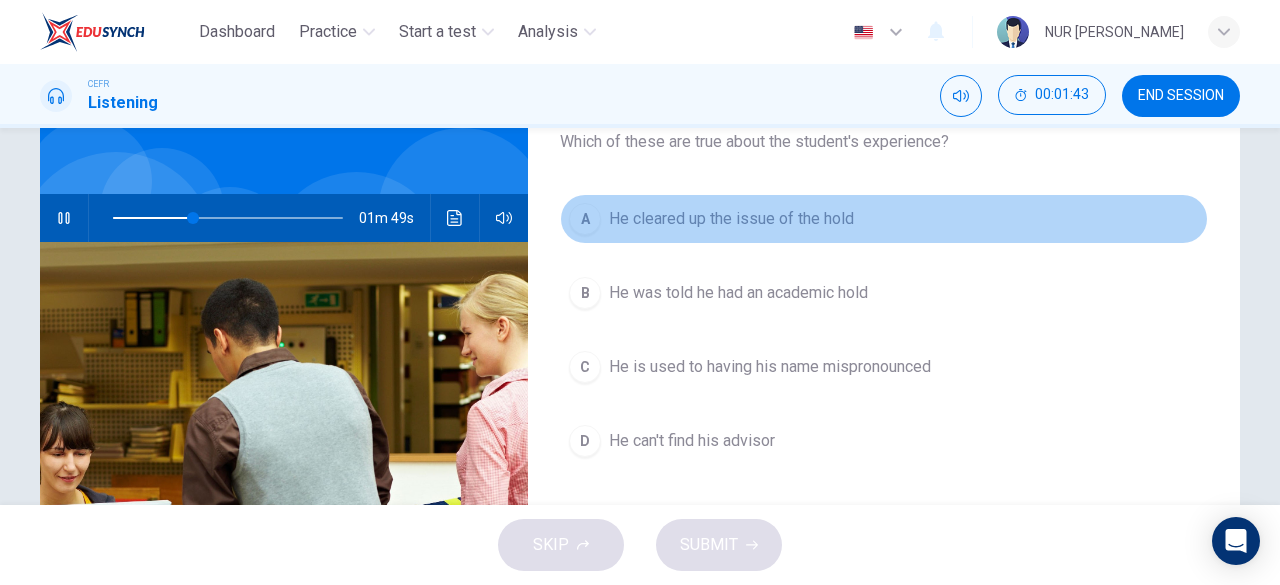 click on "A He cleared up the issue of the hold" at bounding box center (884, 219) 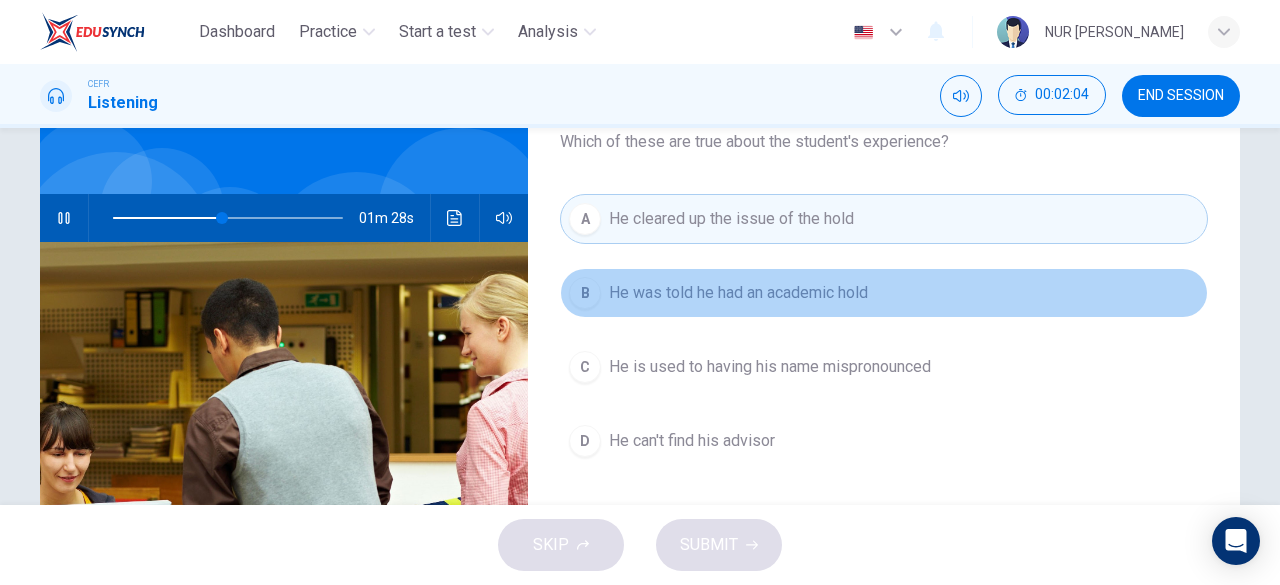 click on "B He was told he had an academic hold" at bounding box center (884, 293) 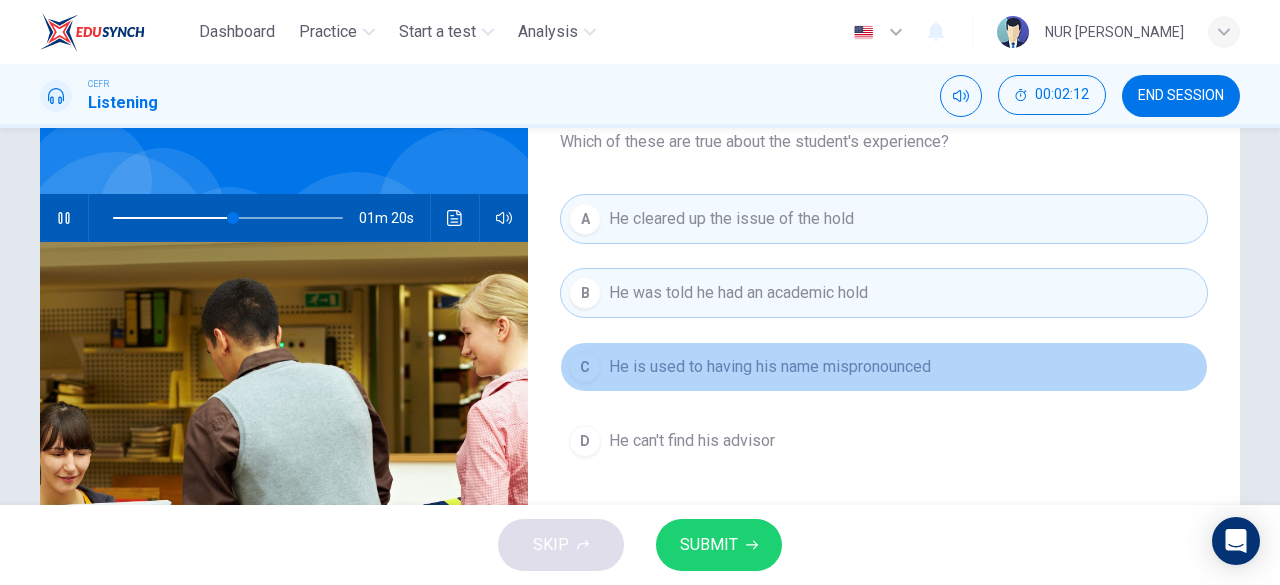 click on "He is used to having his name mispronounced" at bounding box center (770, 367) 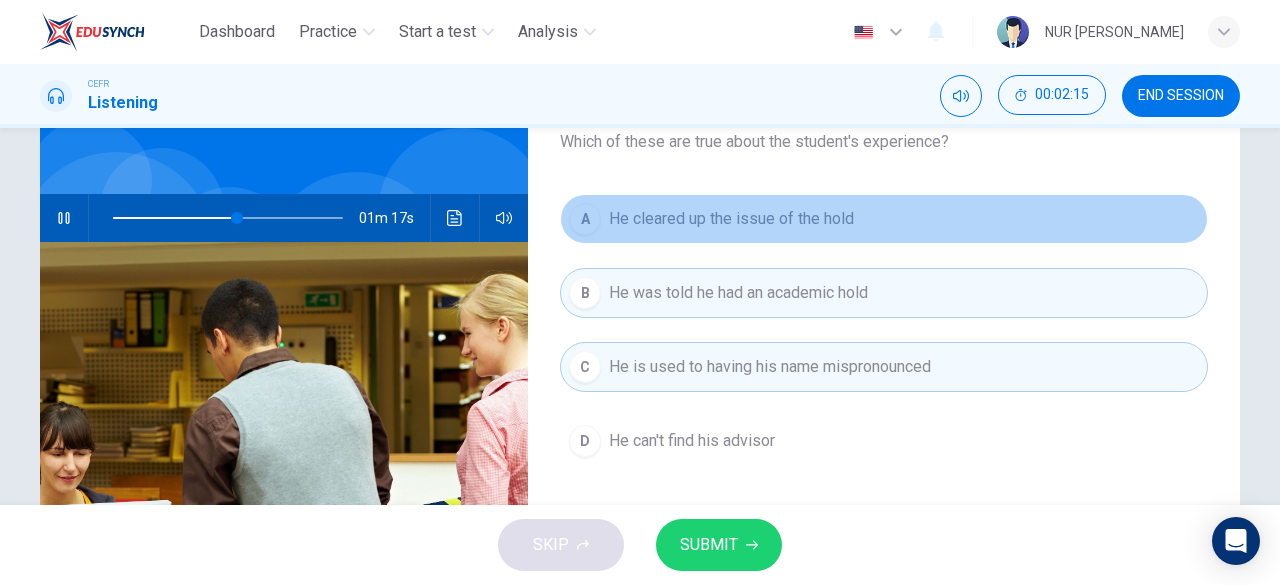 click on "A He cleared up the issue of the hold" at bounding box center (884, 219) 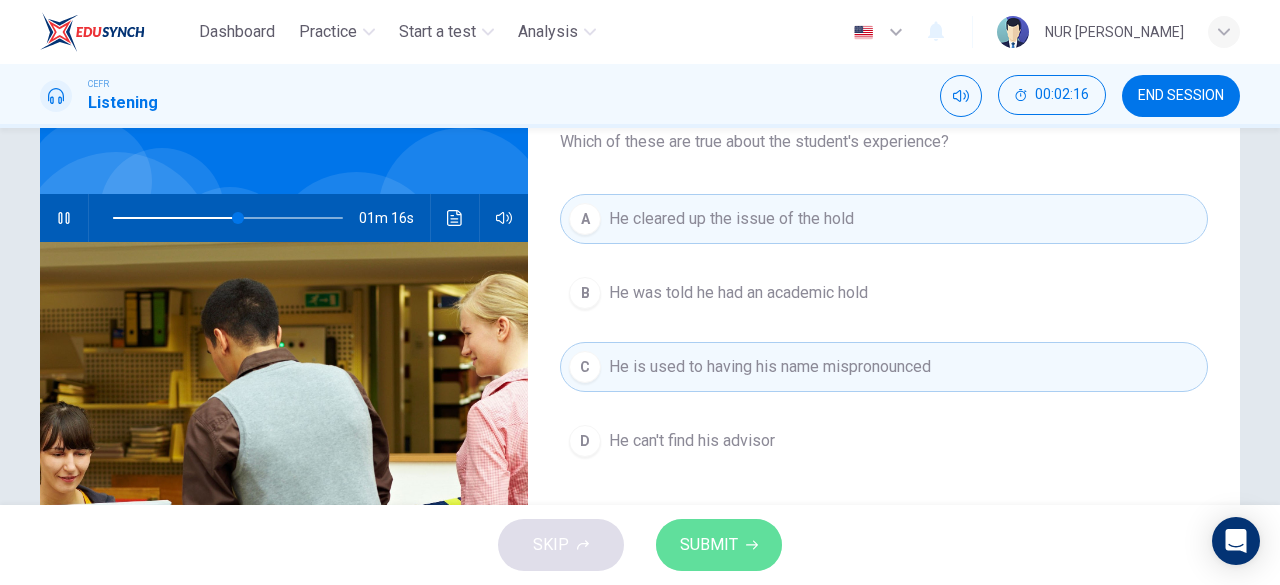 click on "SUBMIT" at bounding box center (719, 545) 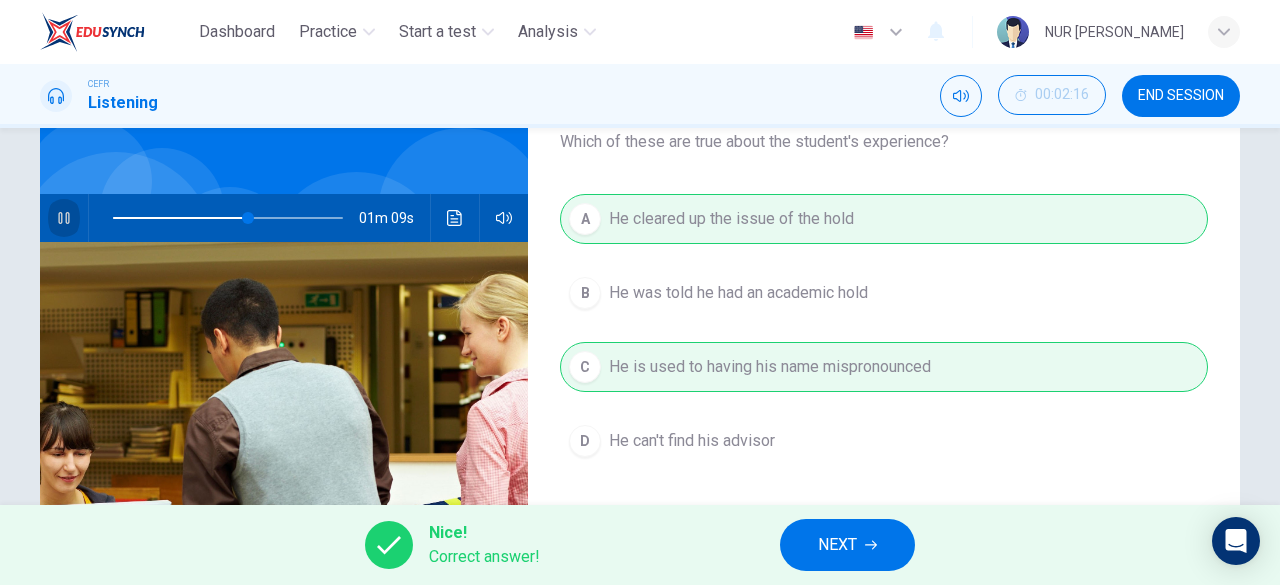click at bounding box center [64, 218] 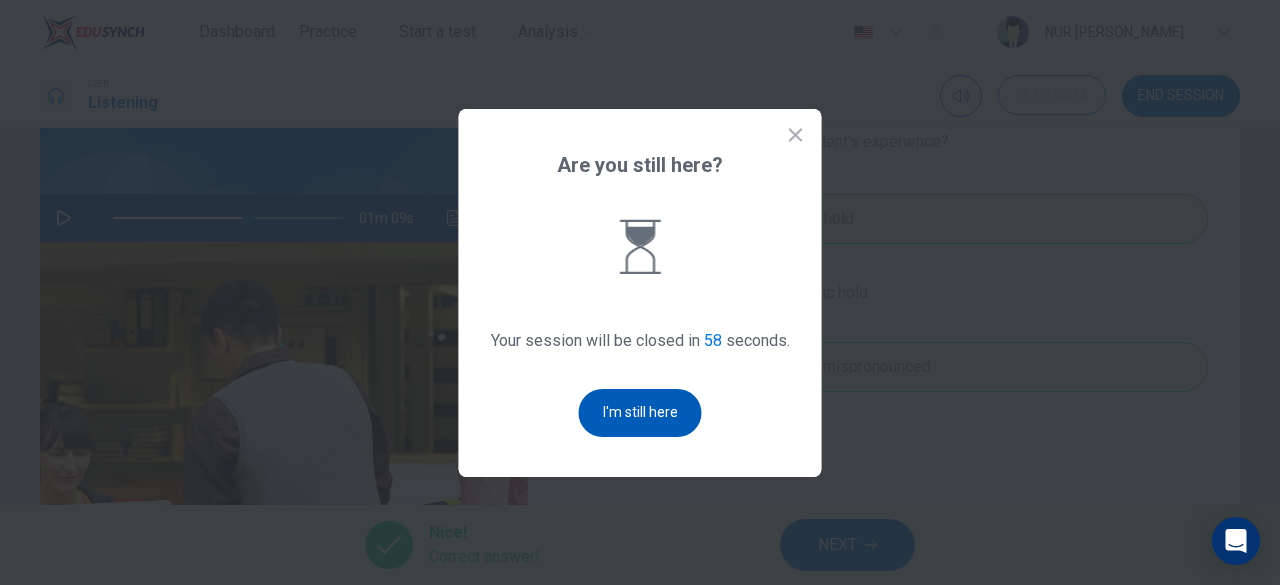 click on "I'm still here" at bounding box center [640, 413] 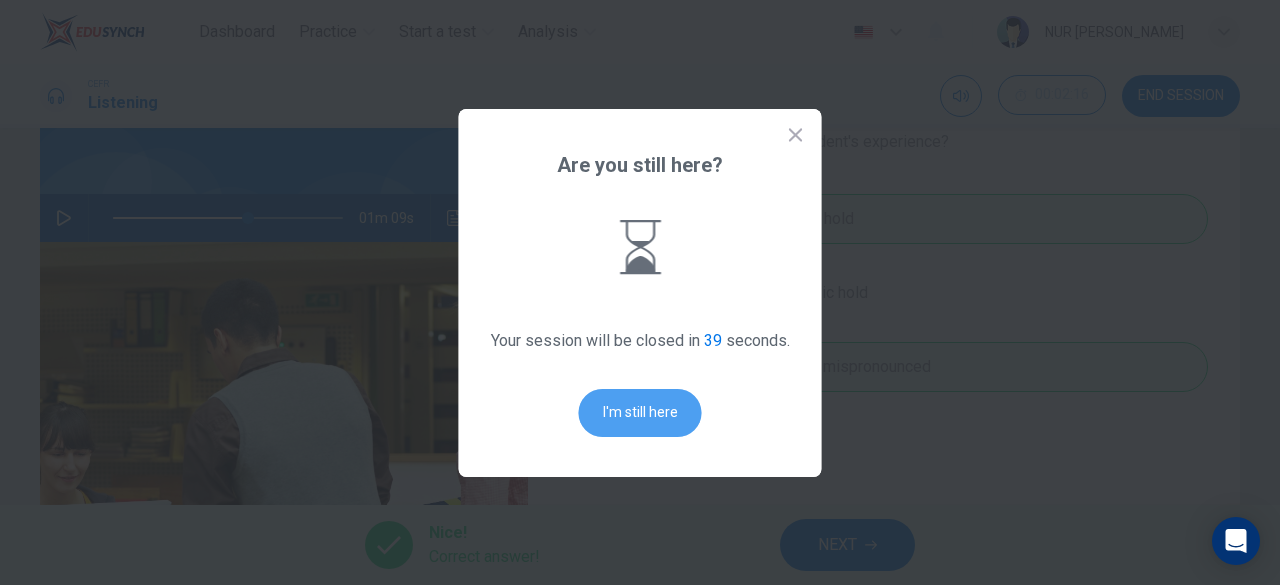 click on "I'm still here" at bounding box center [640, 413] 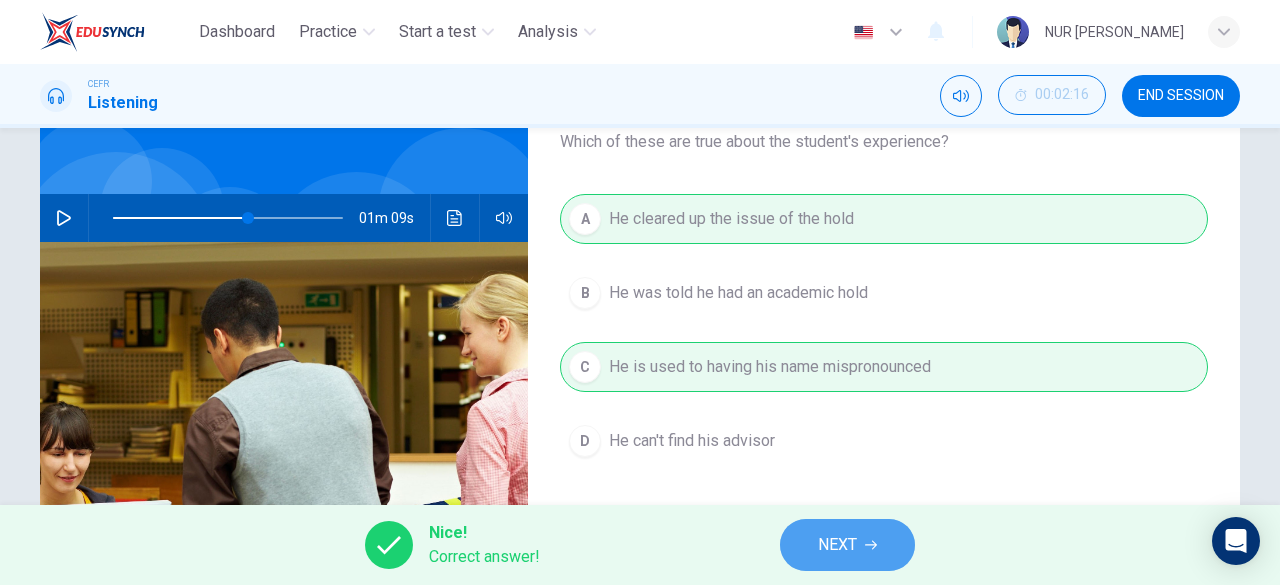 click on "NEXT" at bounding box center (837, 545) 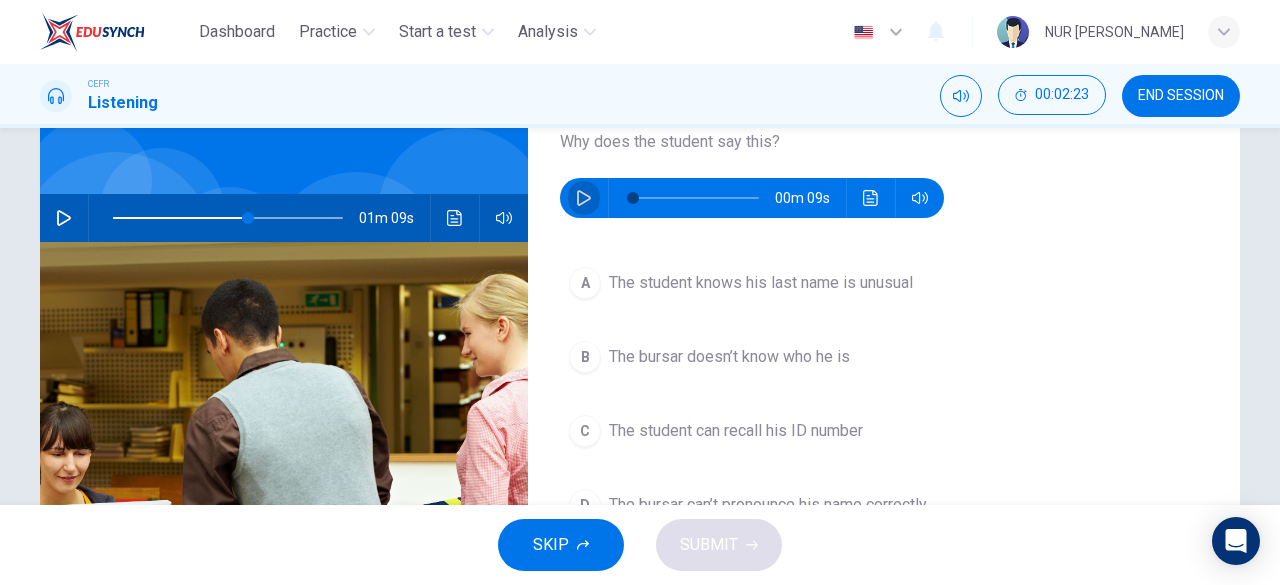 click at bounding box center [584, 198] 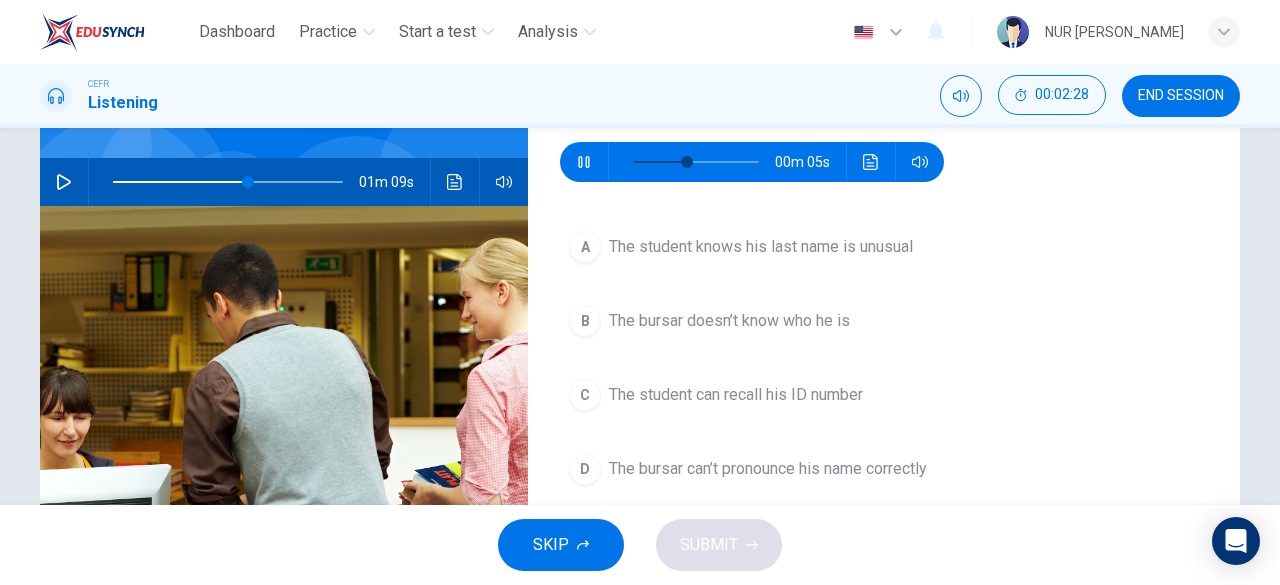 scroll, scrollTop: 170, scrollLeft: 0, axis: vertical 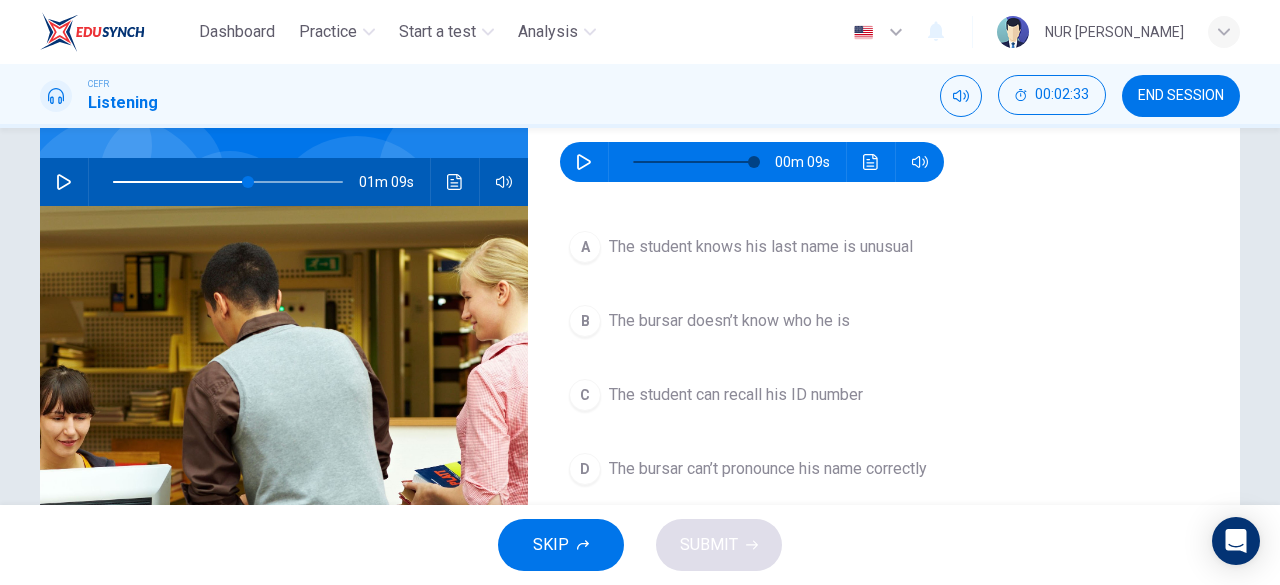 type on "0" 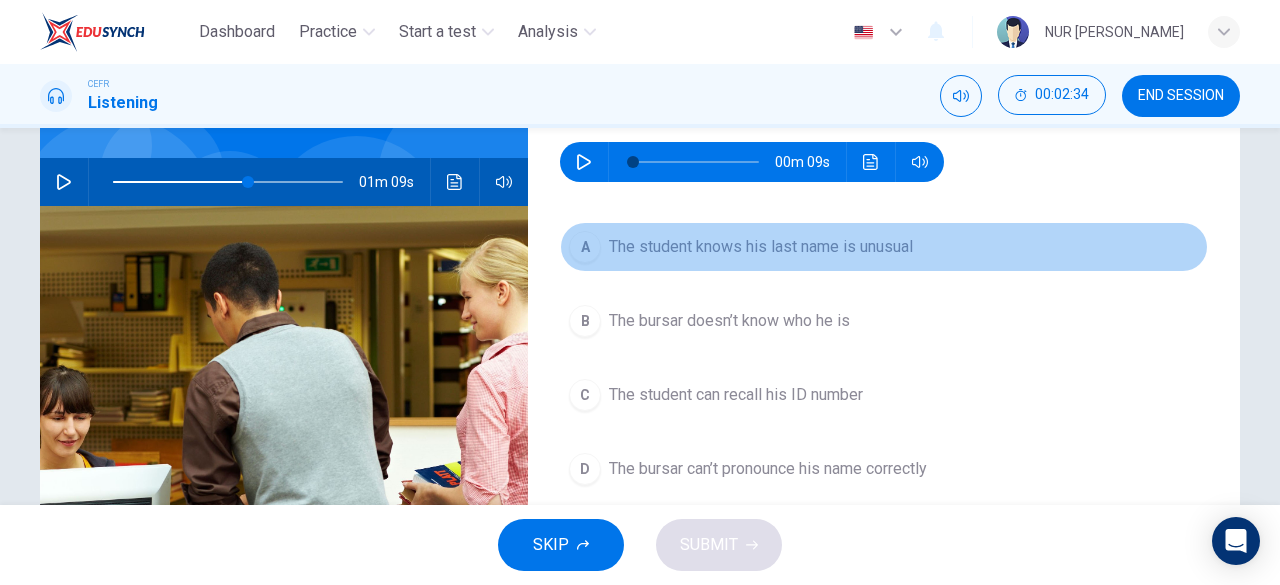 click on "The student knows his last name is unusual" at bounding box center [761, 247] 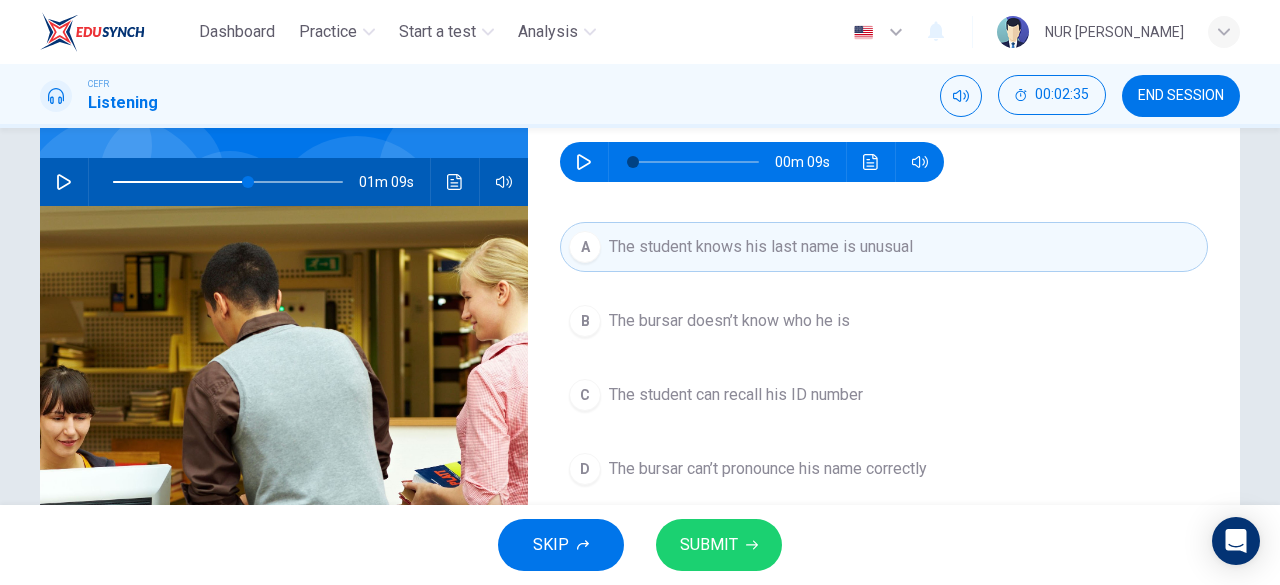 click on "SUBMIT" at bounding box center (719, 545) 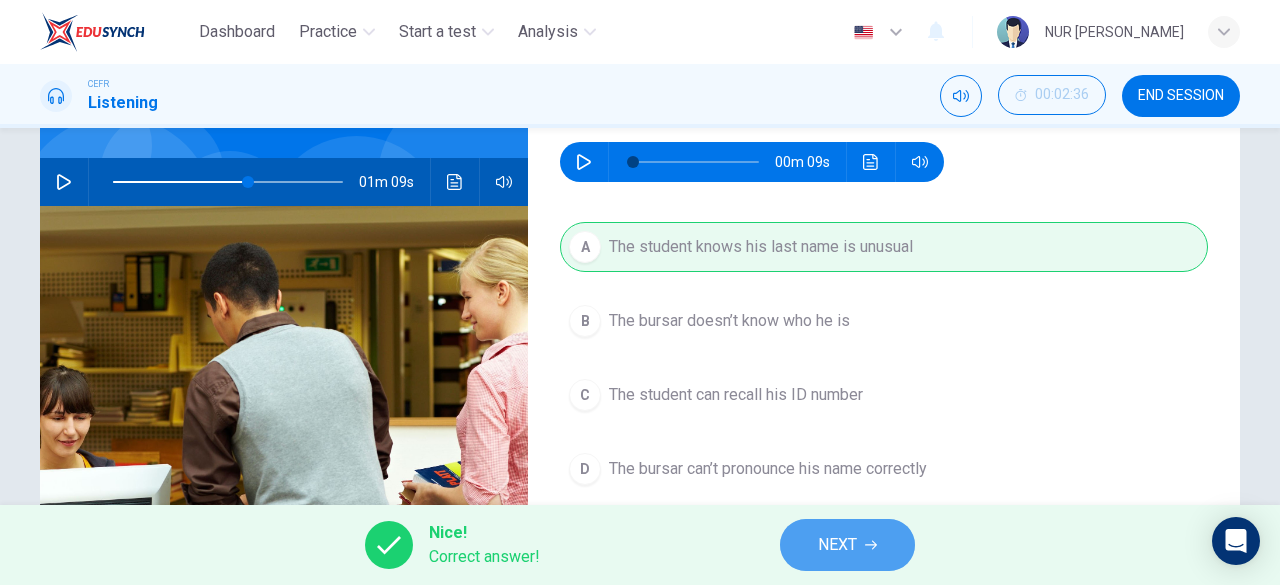 click on "NEXT" at bounding box center (847, 545) 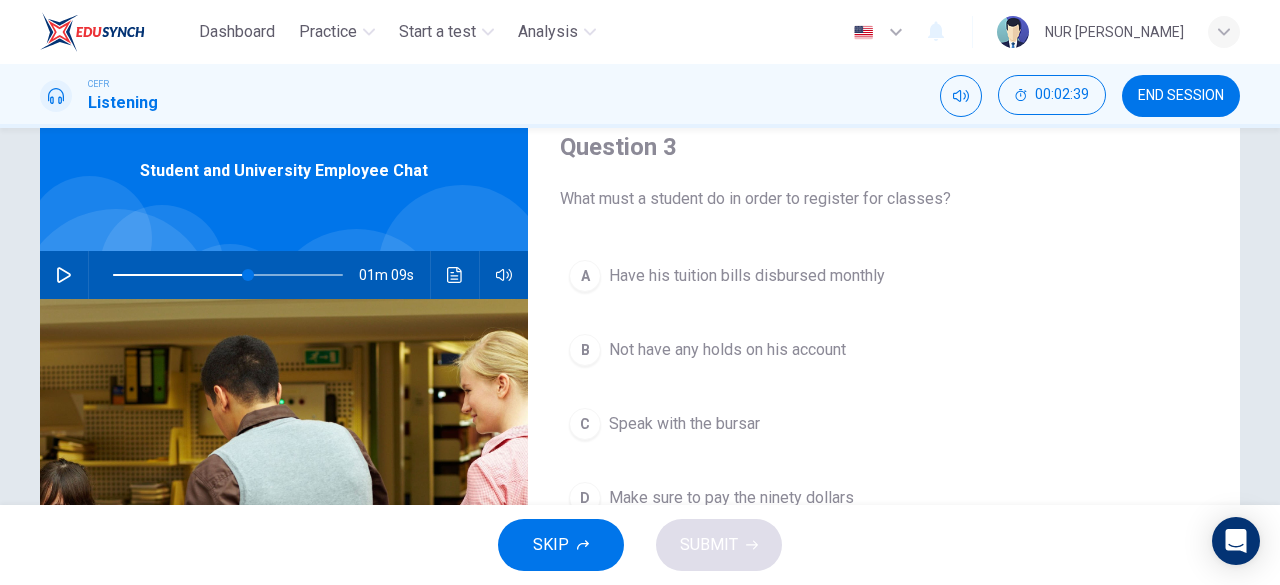 scroll, scrollTop: 120, scrollLeft: 0, axis: vertical 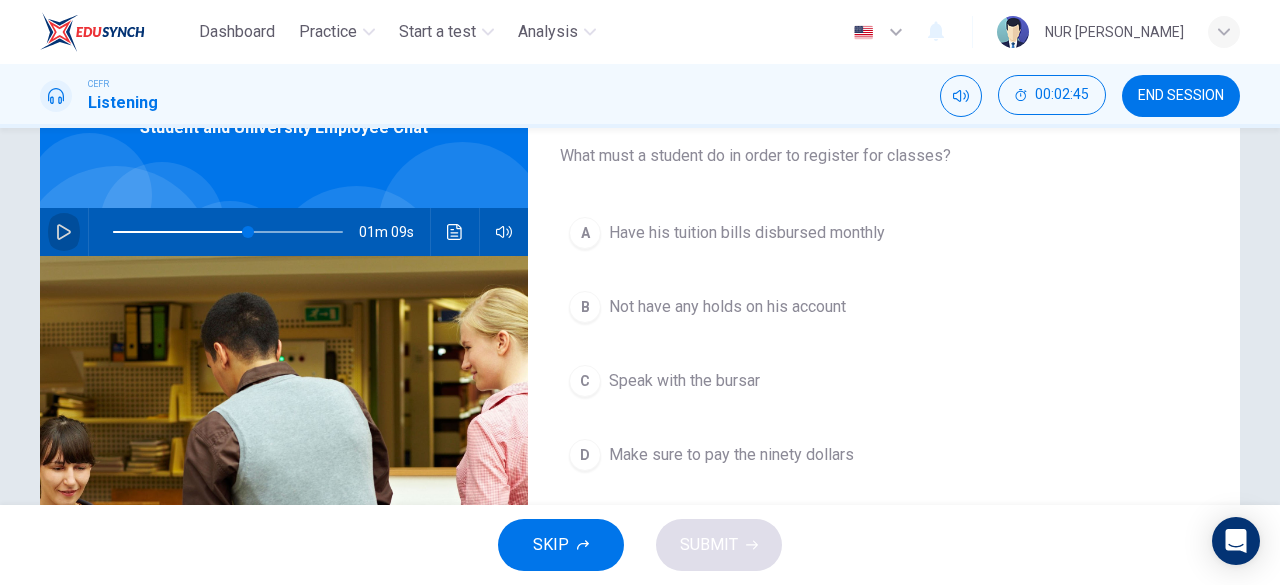 click at bounding box center [64, 232] 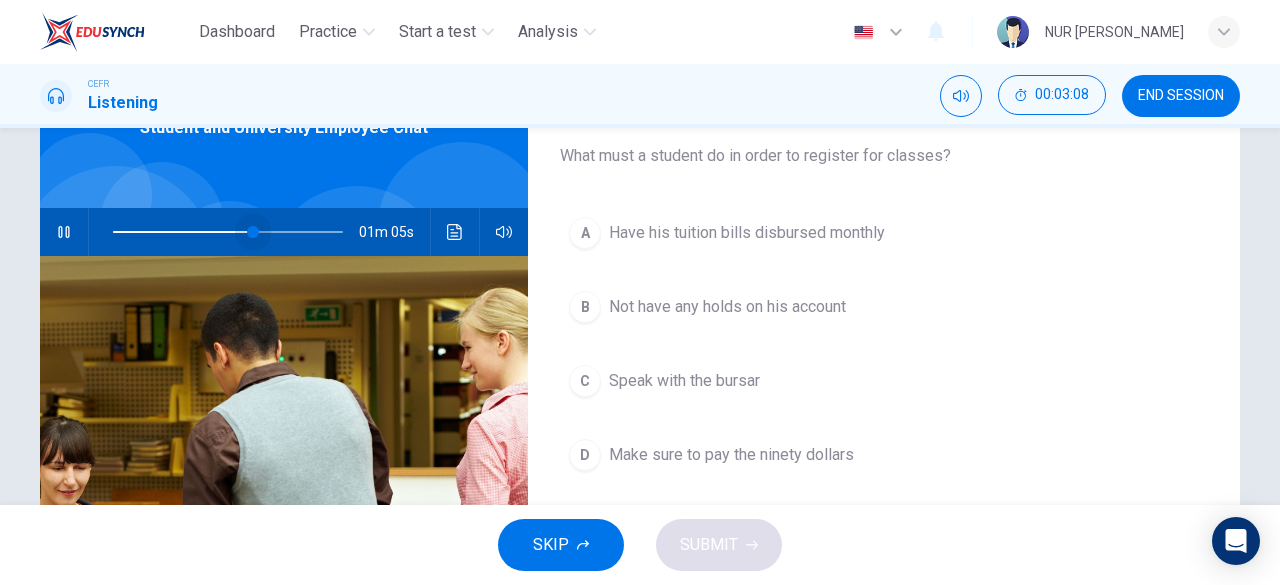 click at bounding box center (228, 232) 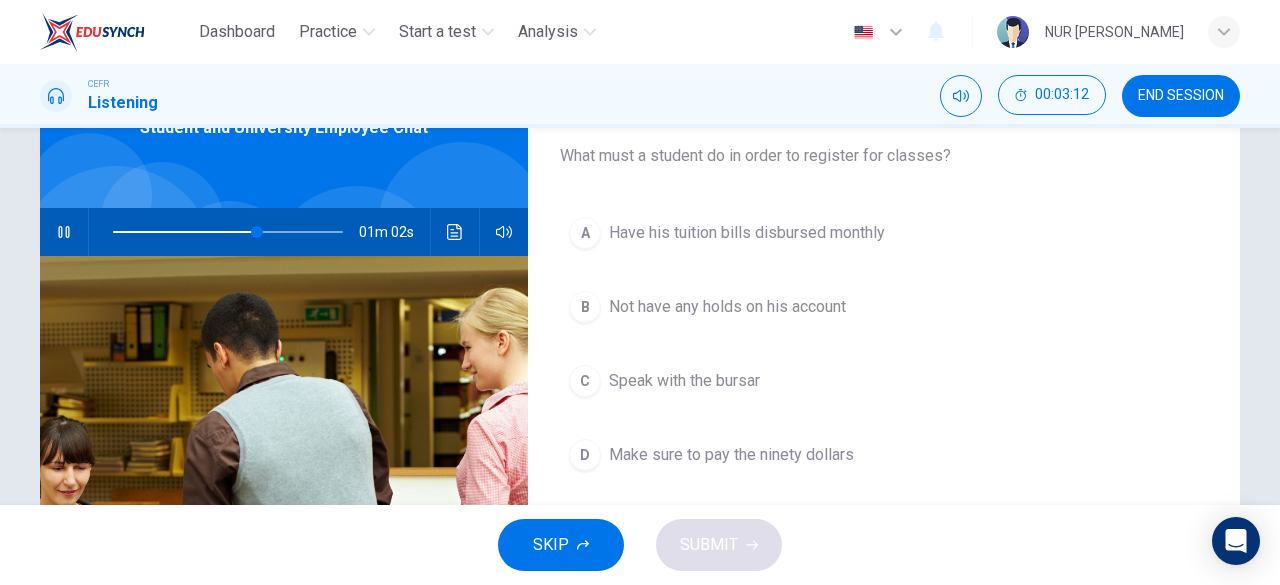 click at bounding box center [228, 232] 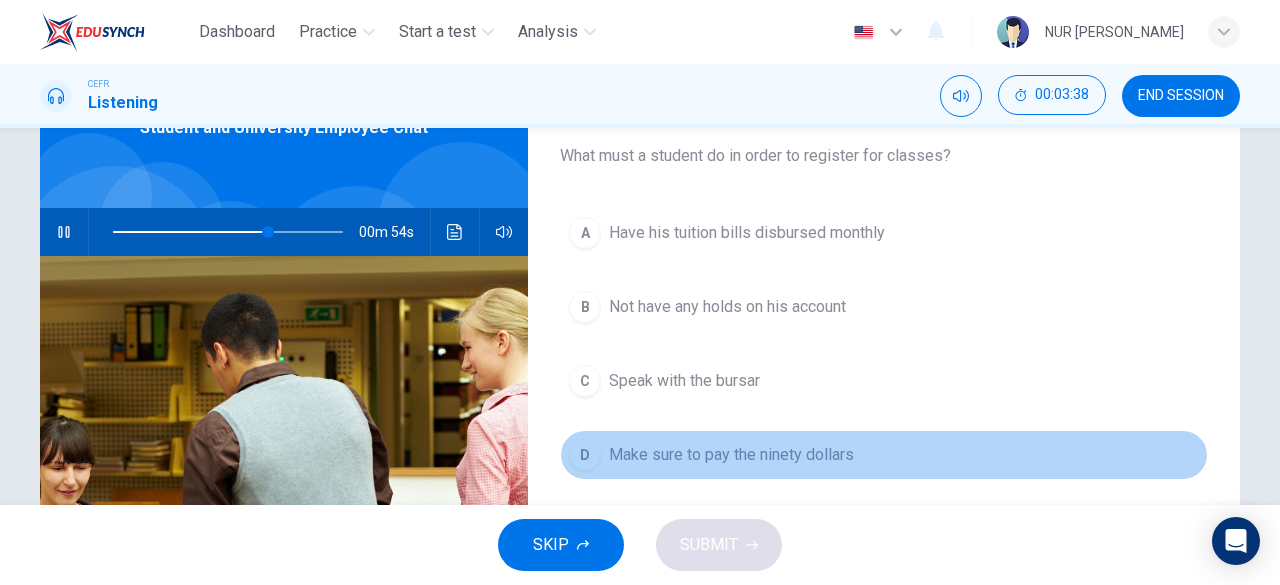 click on "D Make sure to pay the ninety dollars" at bounding box center [884, 455] 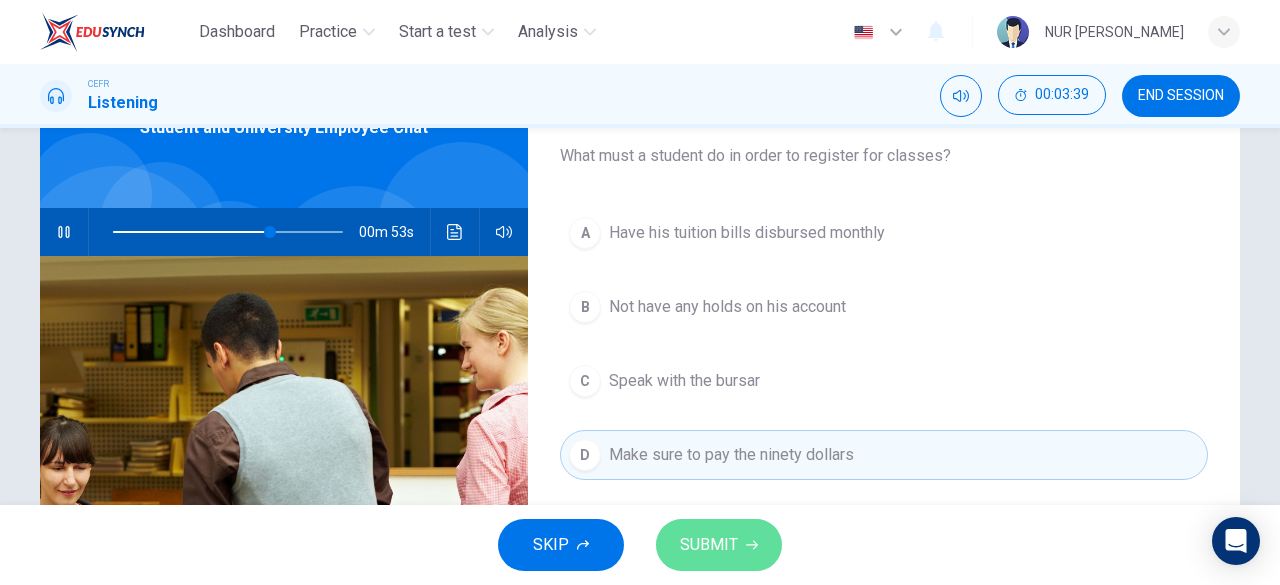 click on "SUBMIT" at bounding box center (719, 545) 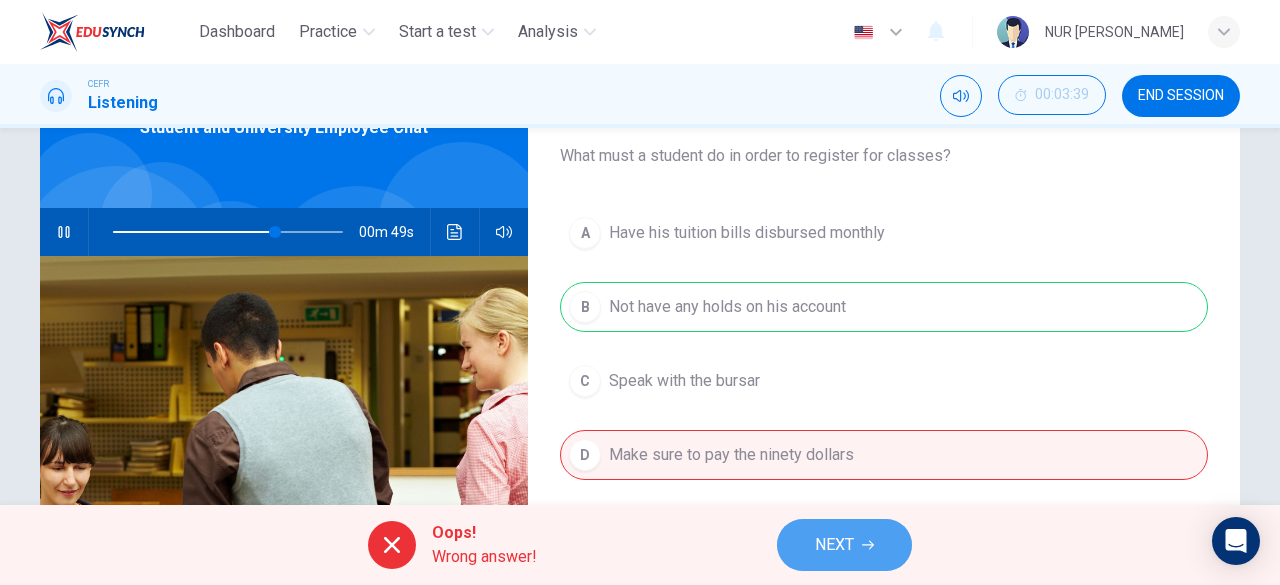 click on "NEXT" at bounding box center [844, 545] 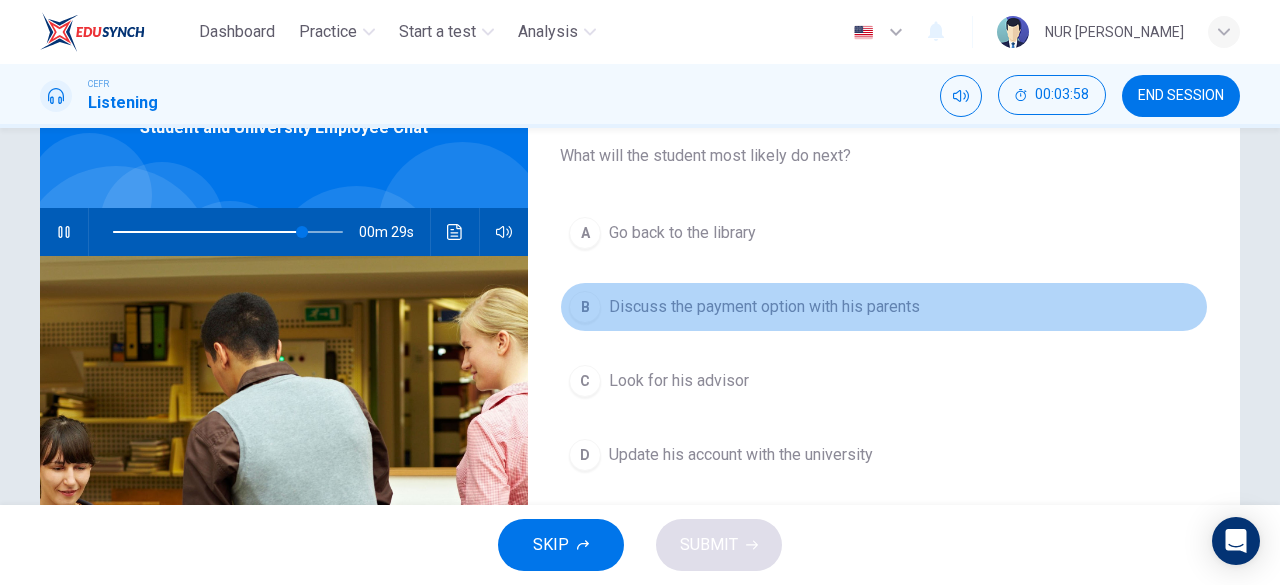 click on "B Discuss the payment option with his parents" at bounding box center (884, 307) 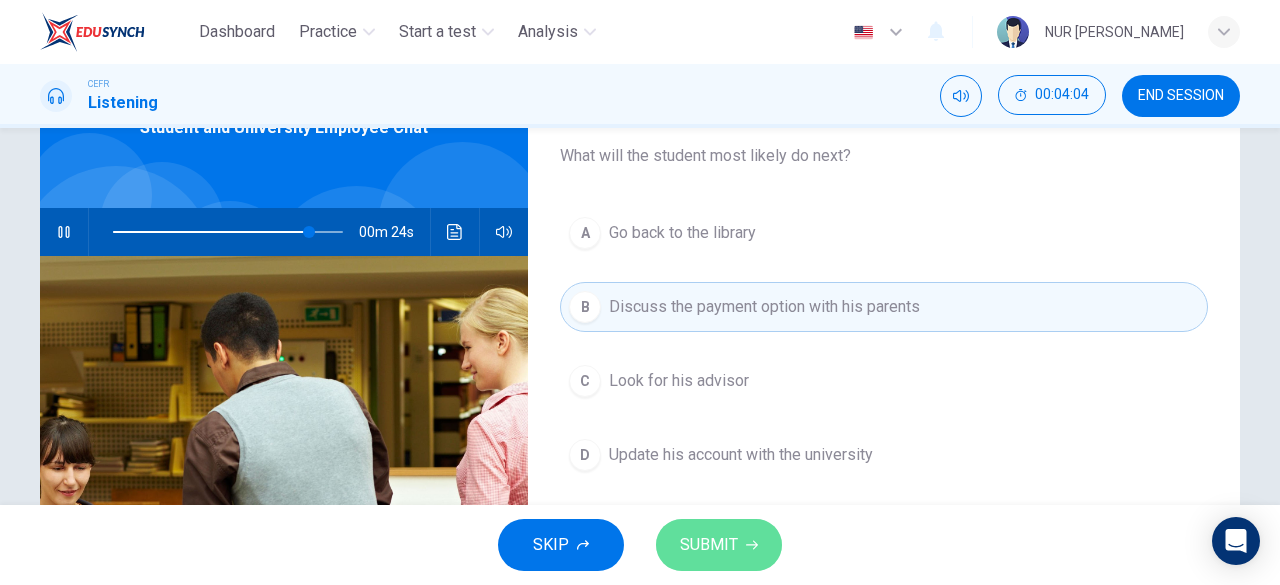 click on "SUBMIT" at bounding box center [719, 545] 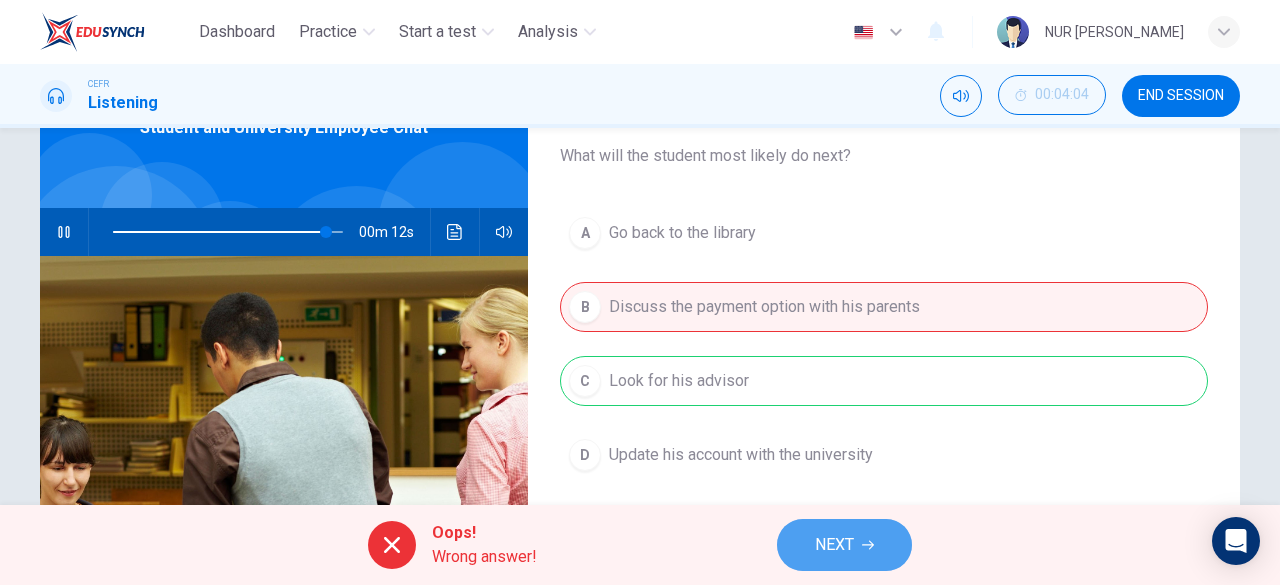 click on "NEXT" at bounding box center [834, 545] 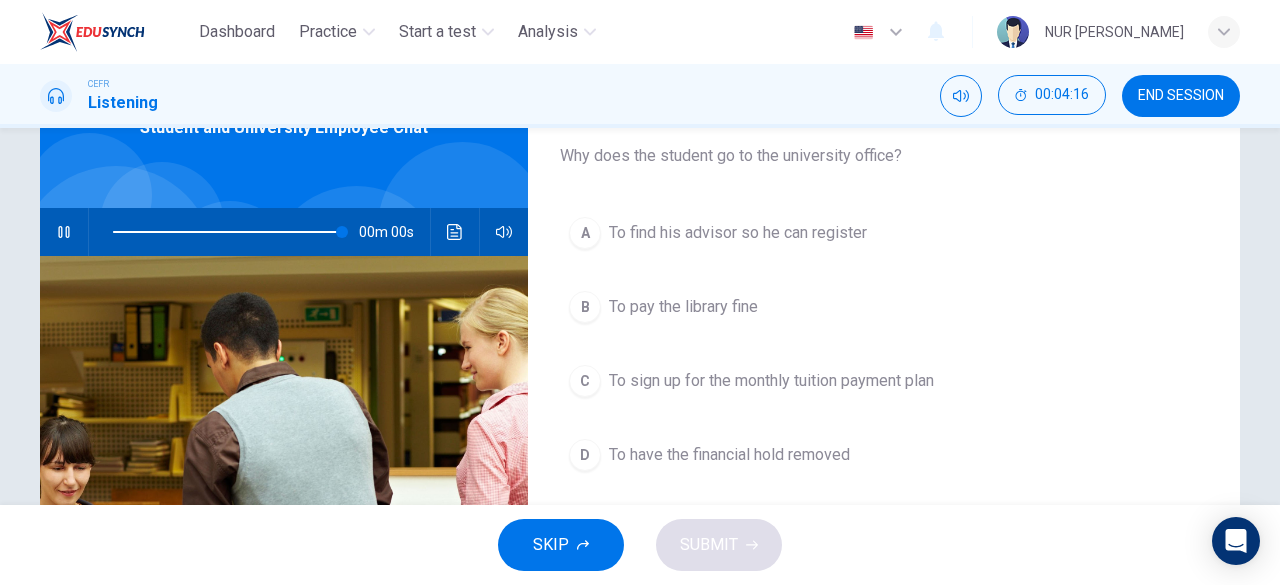 type on "0" 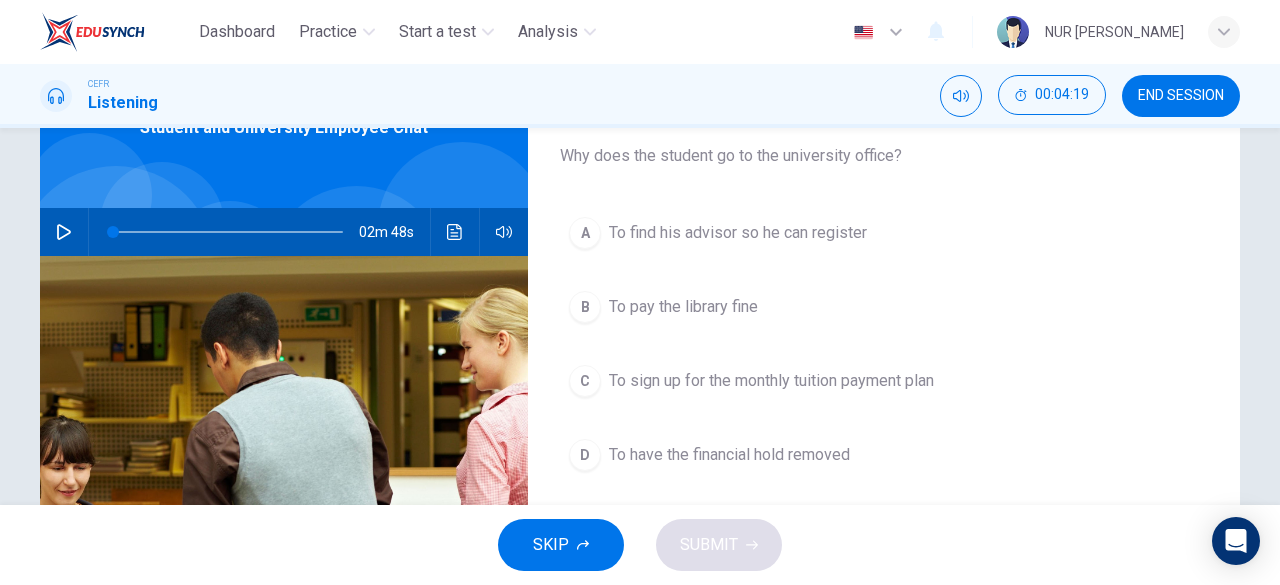 click on "D To have the financial hold removed" at bounding box center (884, 455) 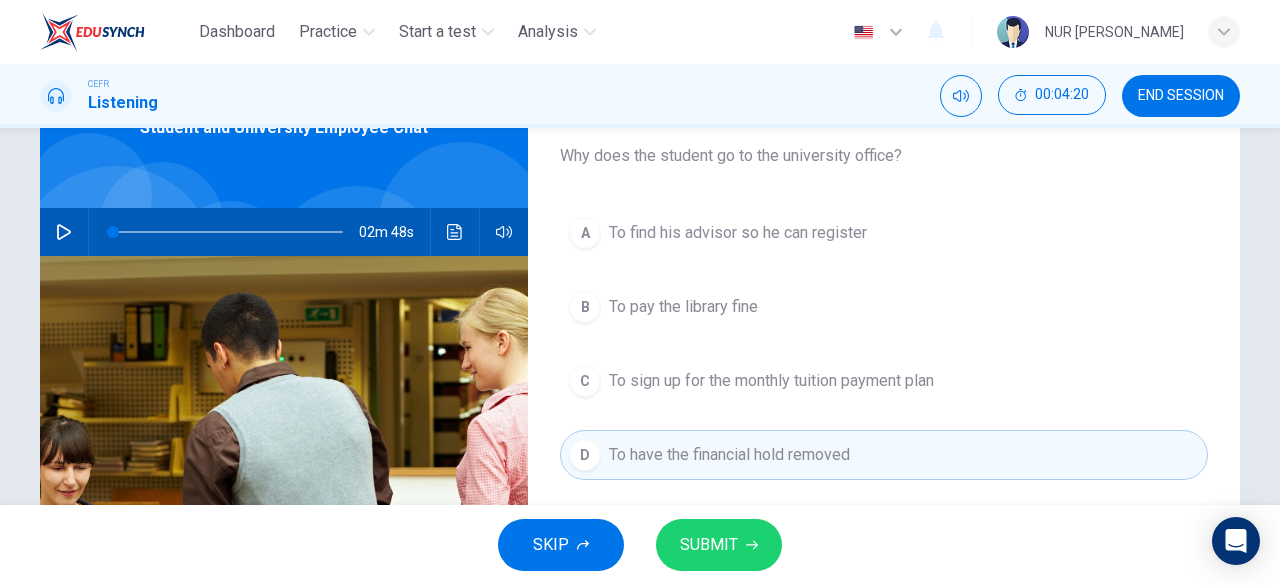 click on "SUBMIT" at bounding box center [719, 545] 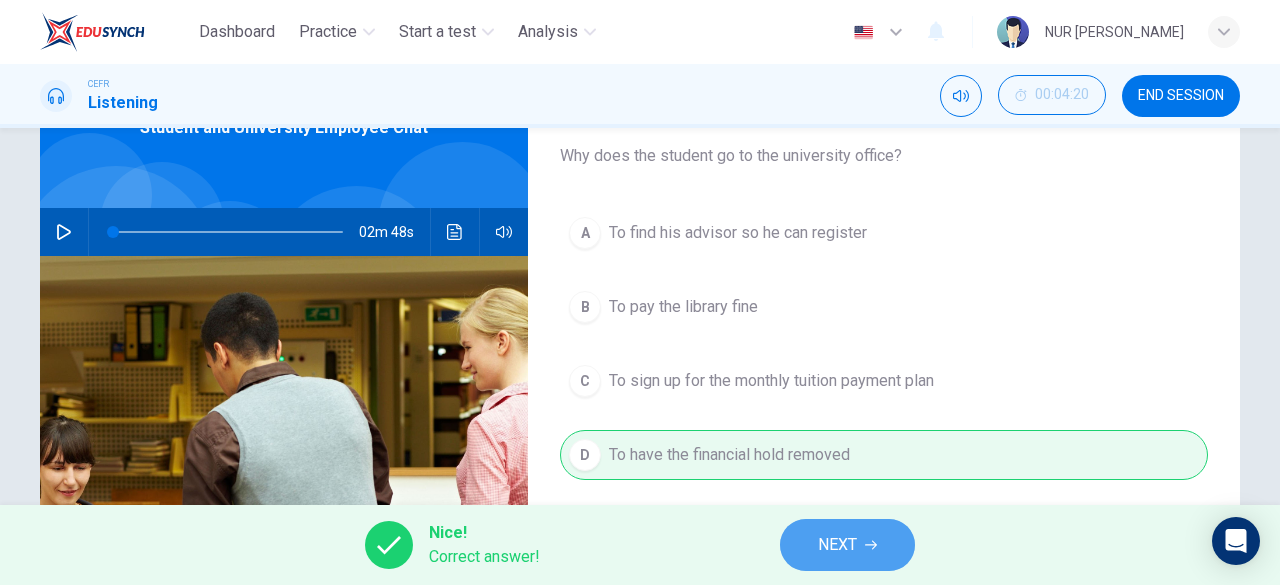 click on "NEXT" at bounding box center [847, 545] 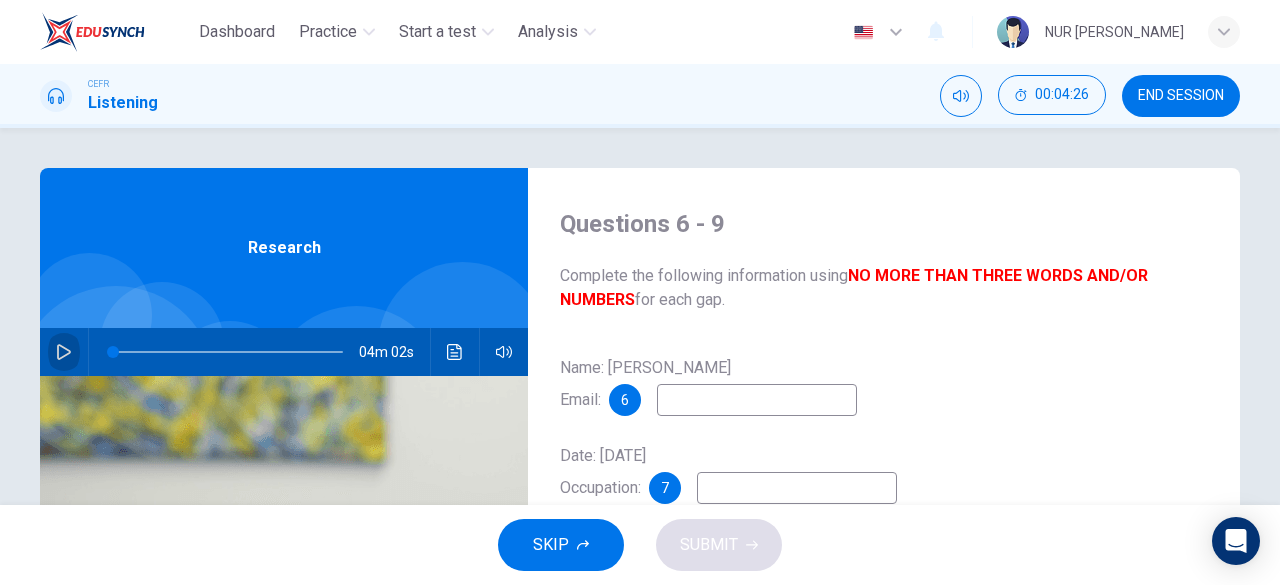 click at bounding box center (64, 352) 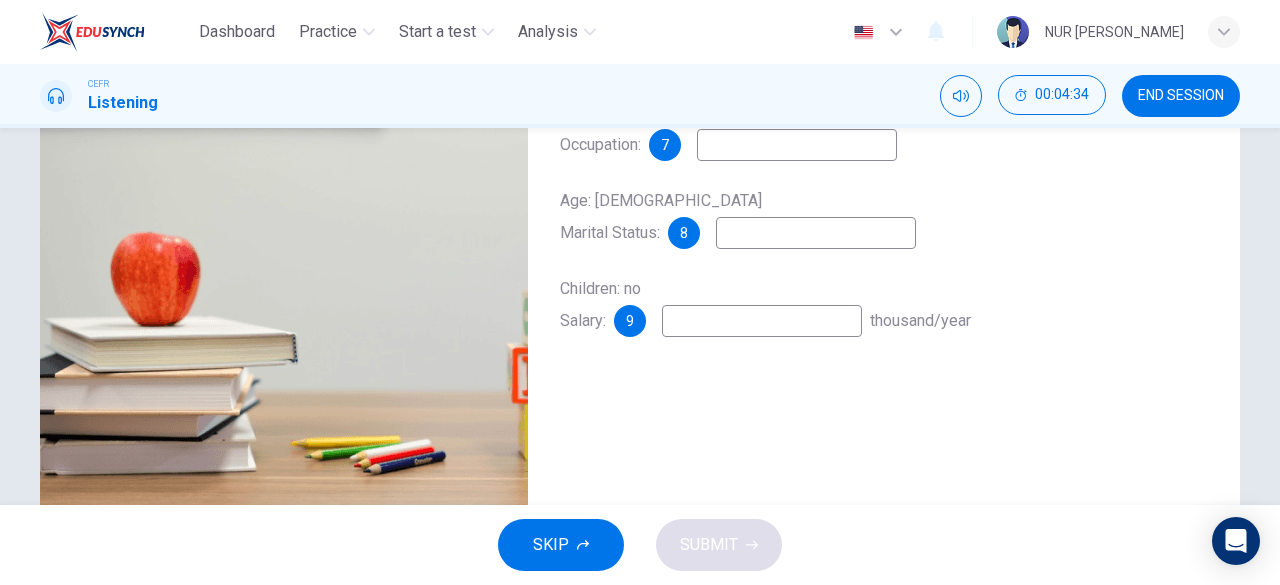 scroll, scrollTop: 28, scrollLeft: 0, axis: vertical 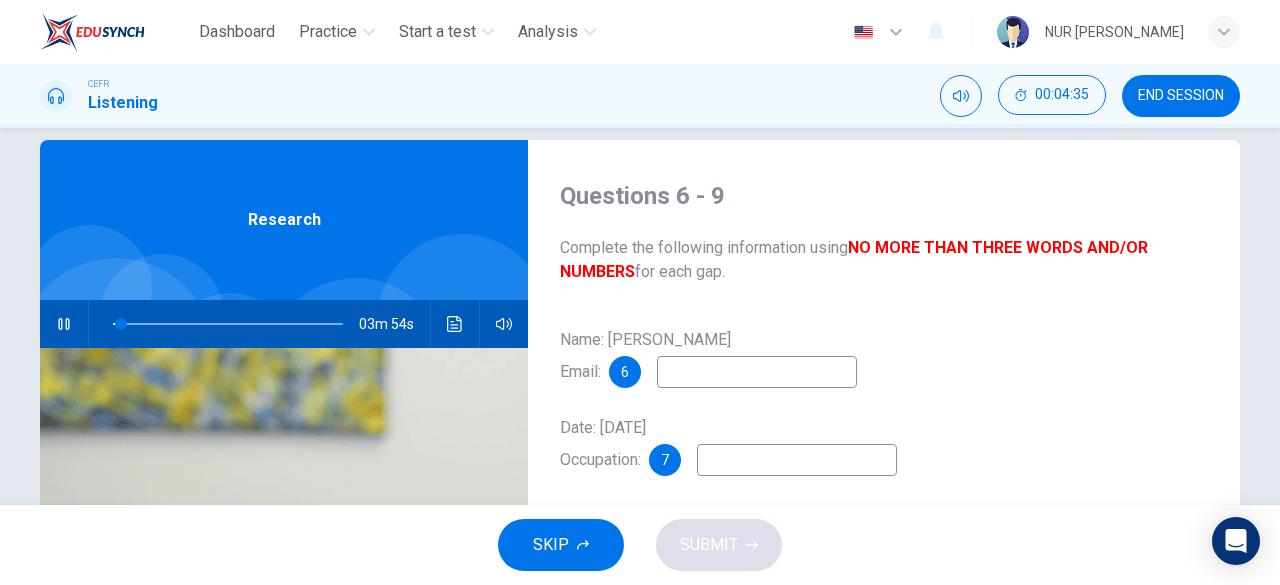 click at bounding box center (757, 372) 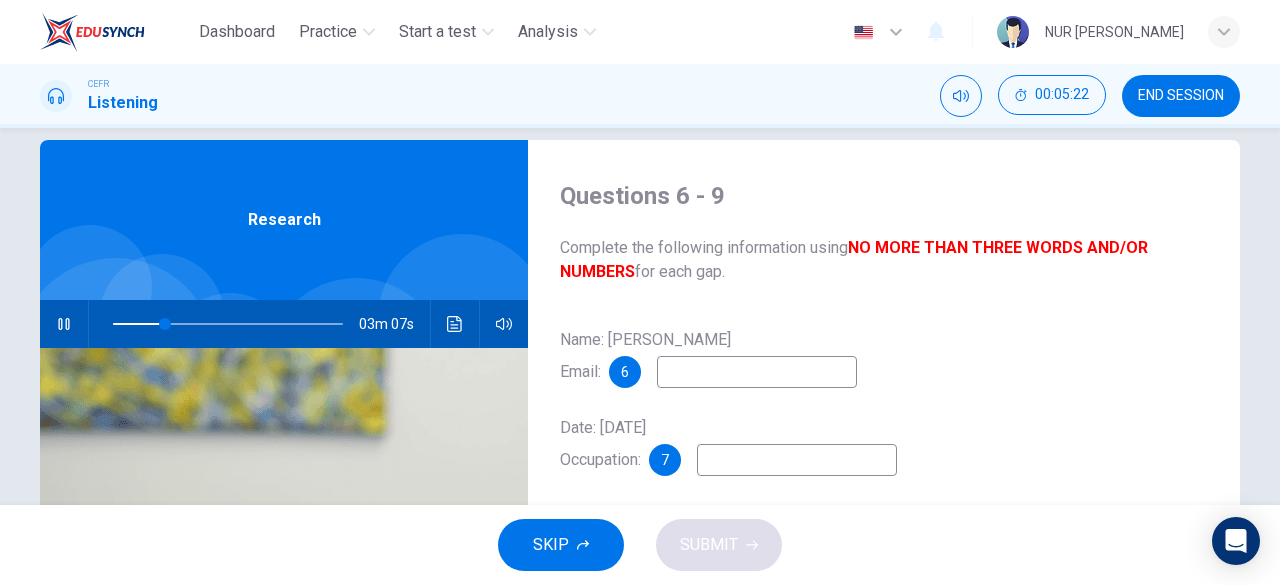 type on "23" 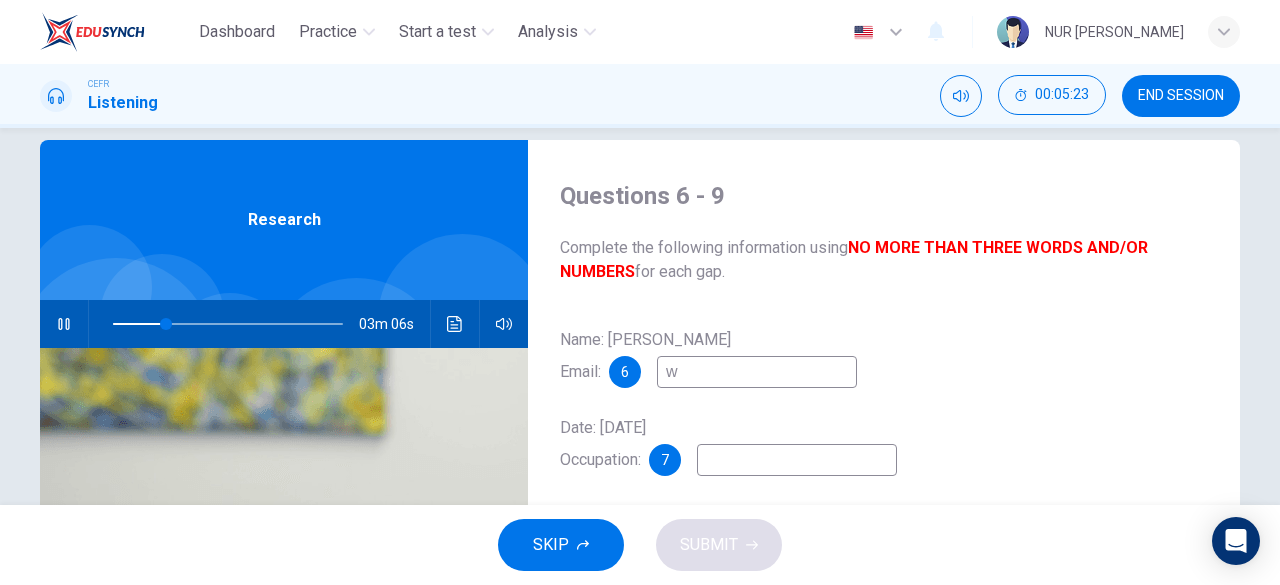 type on "wg" 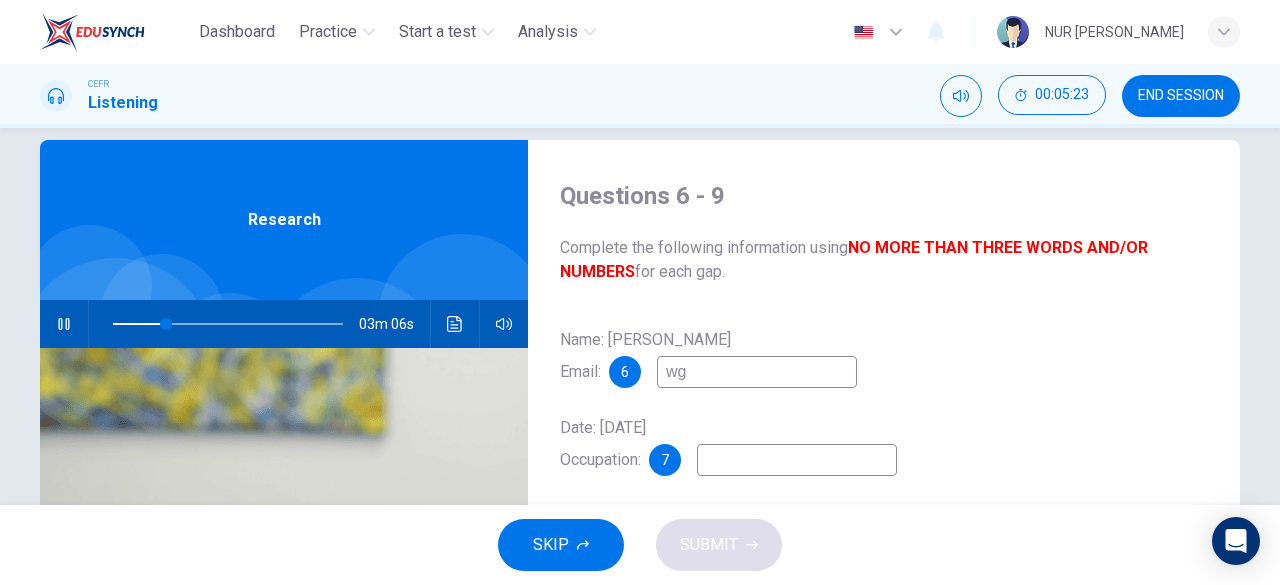 type on "23" 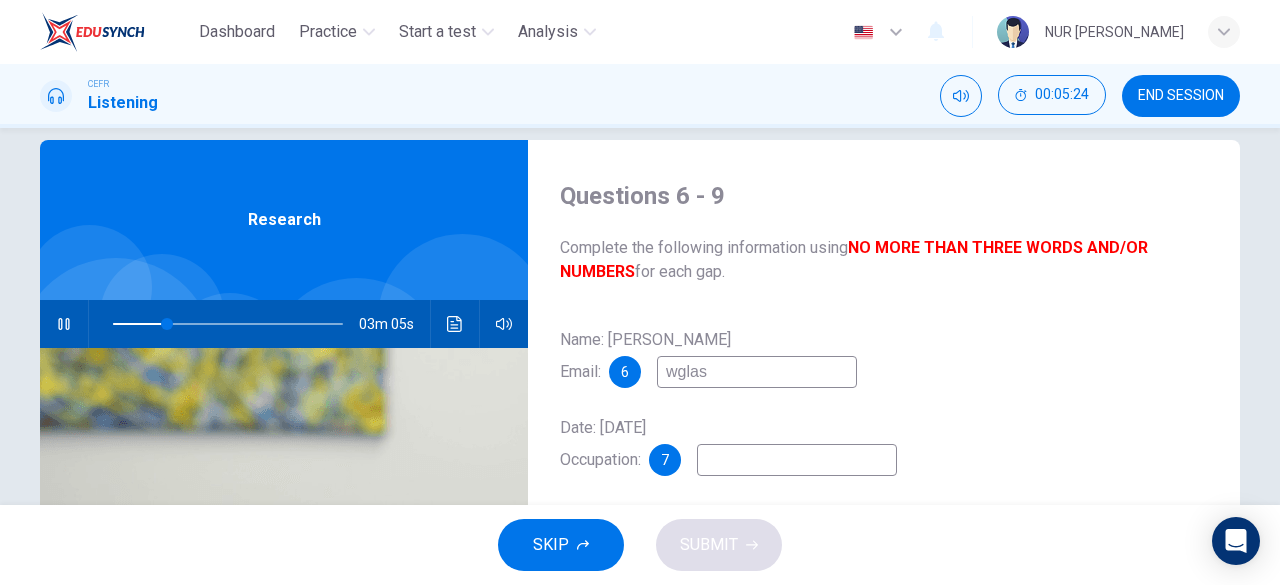 type on "wglass" 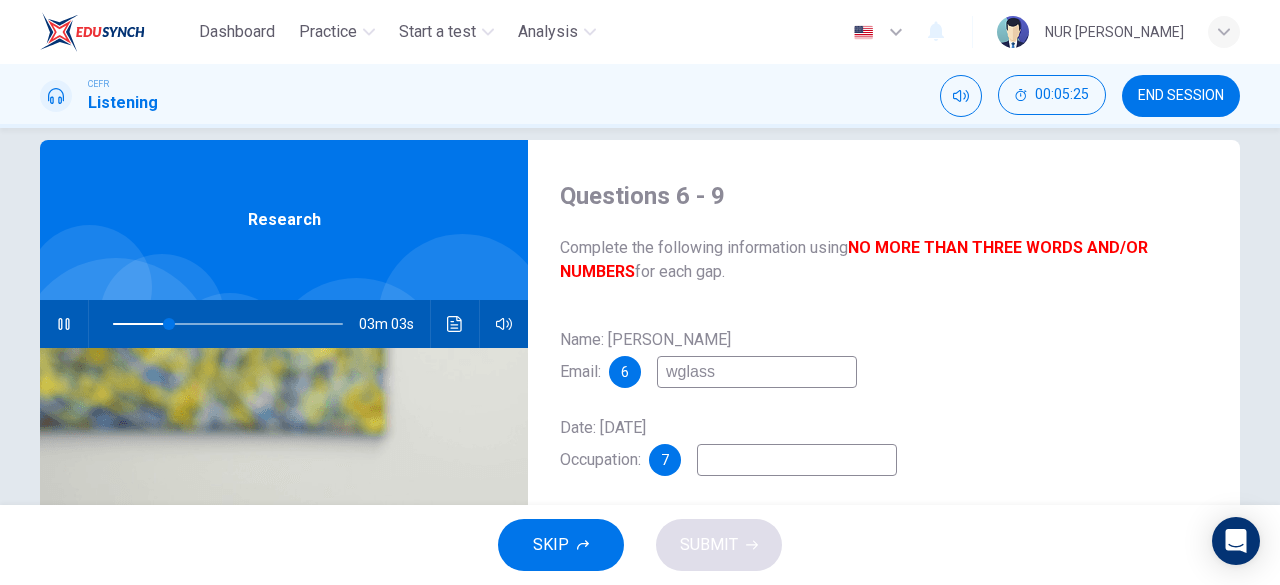 type on "24" 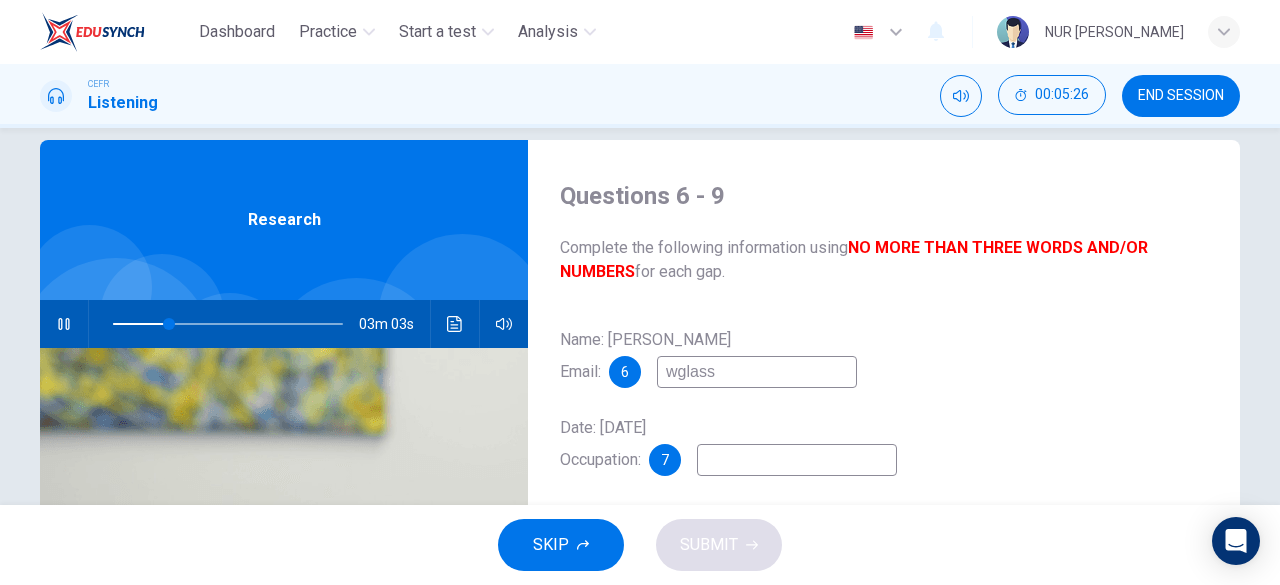 type on "wglass@" 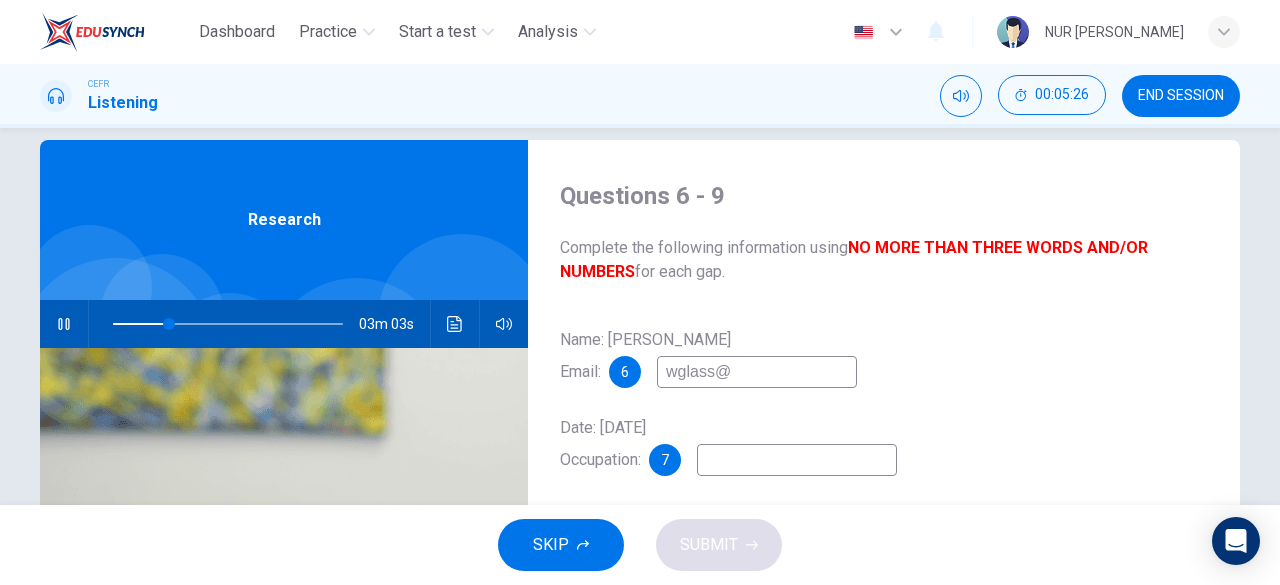 type on "25" 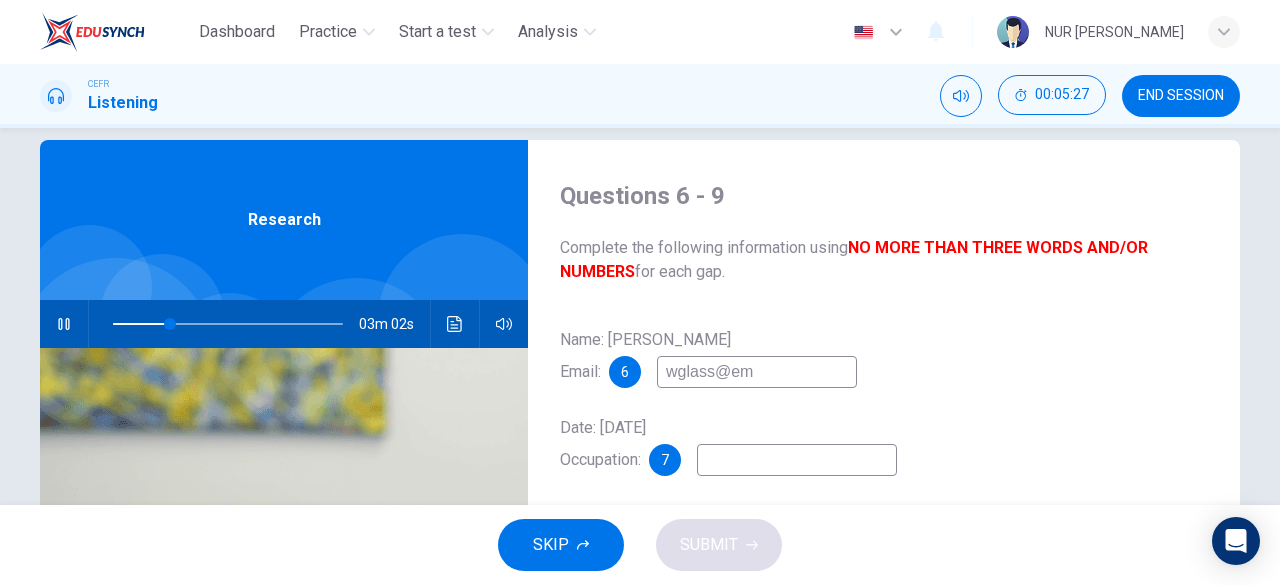 type on "wglass@ema" 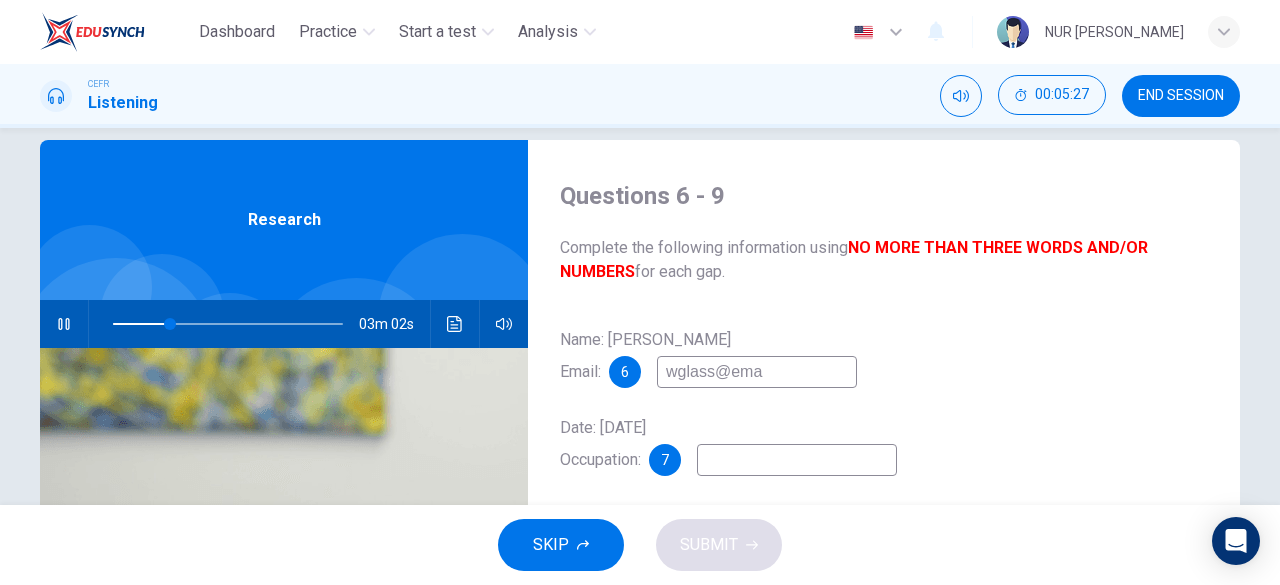type on "25" 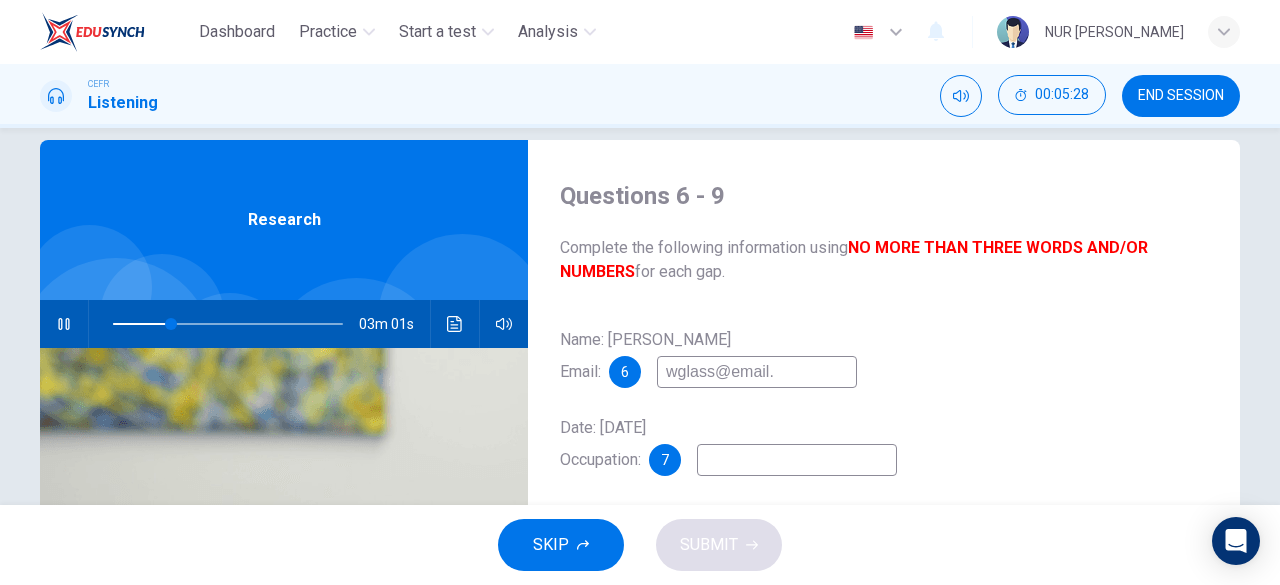 type on "wglass@email.c" 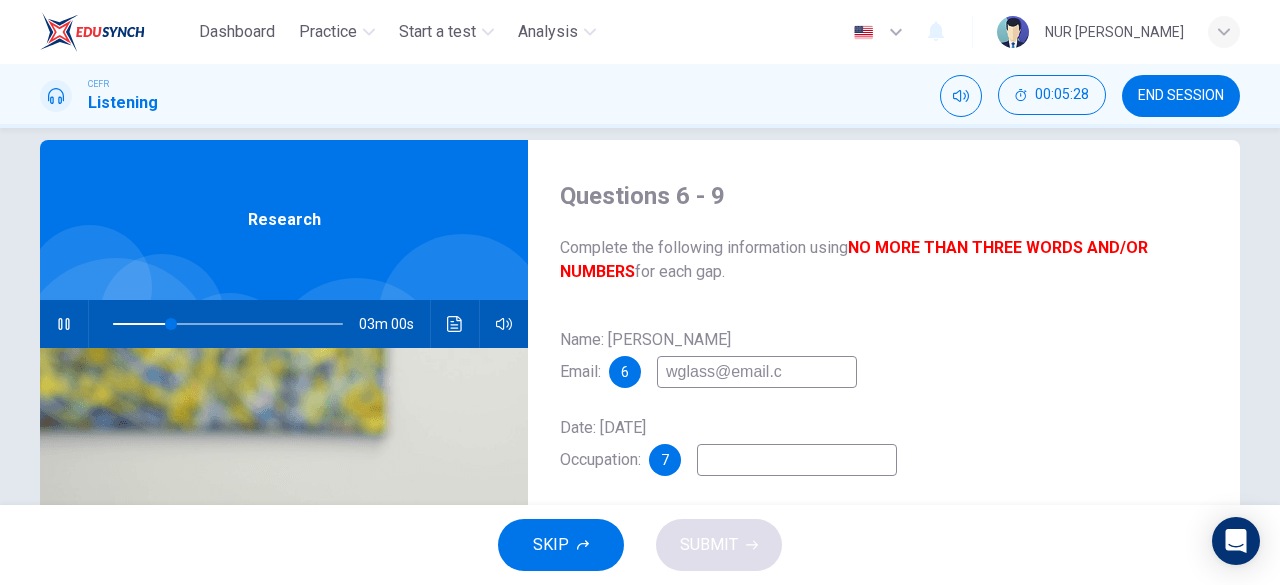 type on "26" 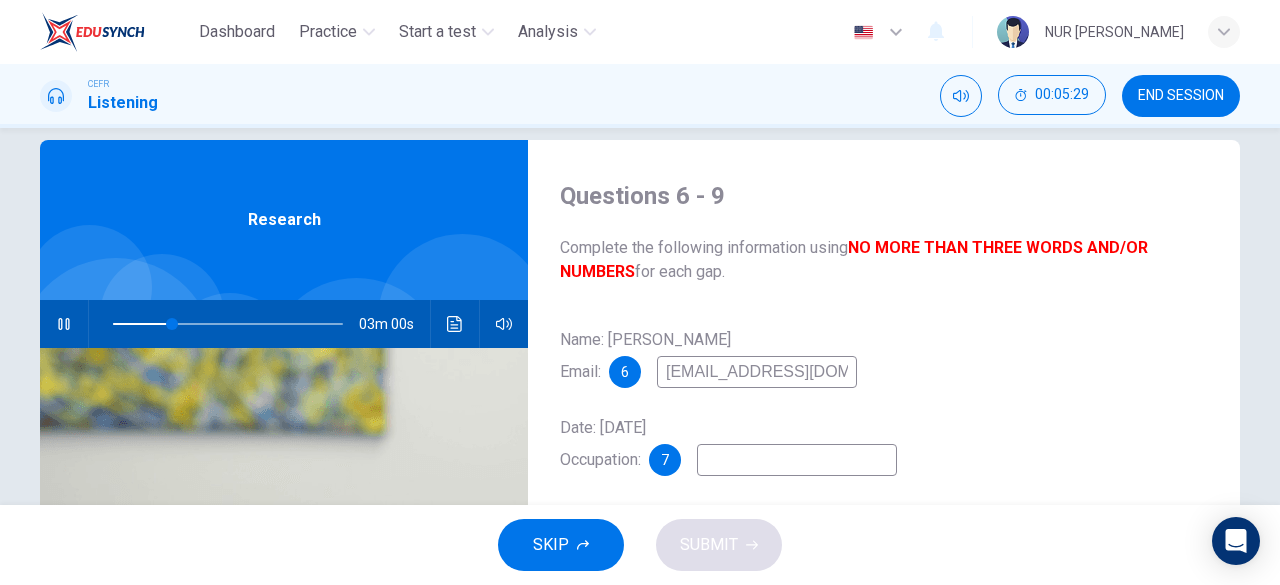type on "[EMAIL_ADDRESS][DOMAIN_NAME]" 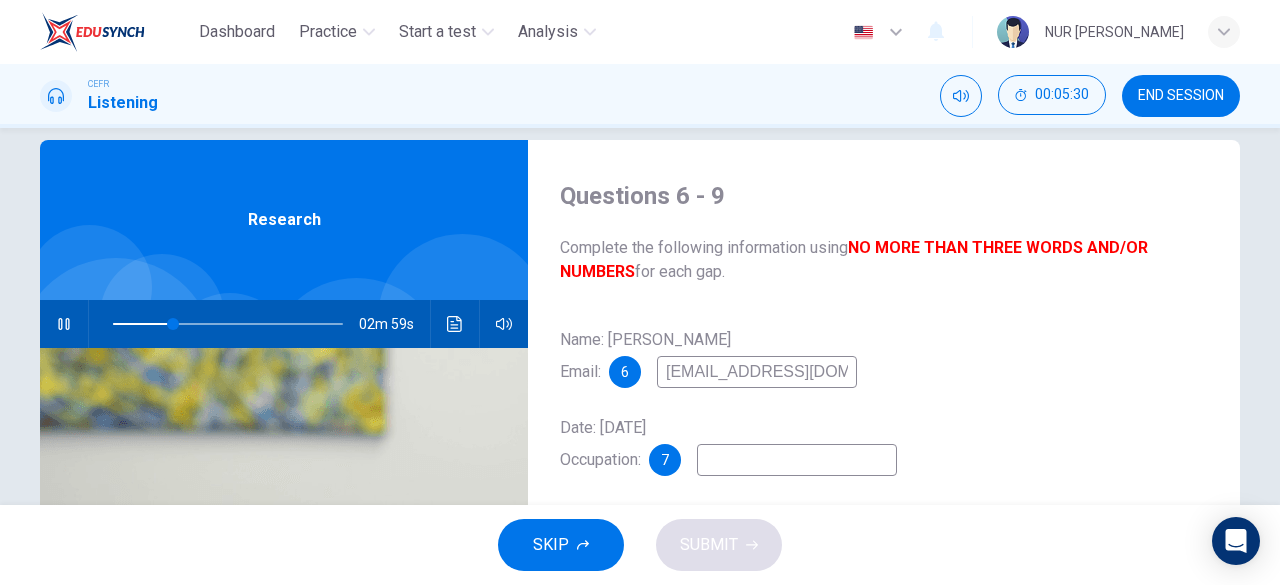 type on "26" 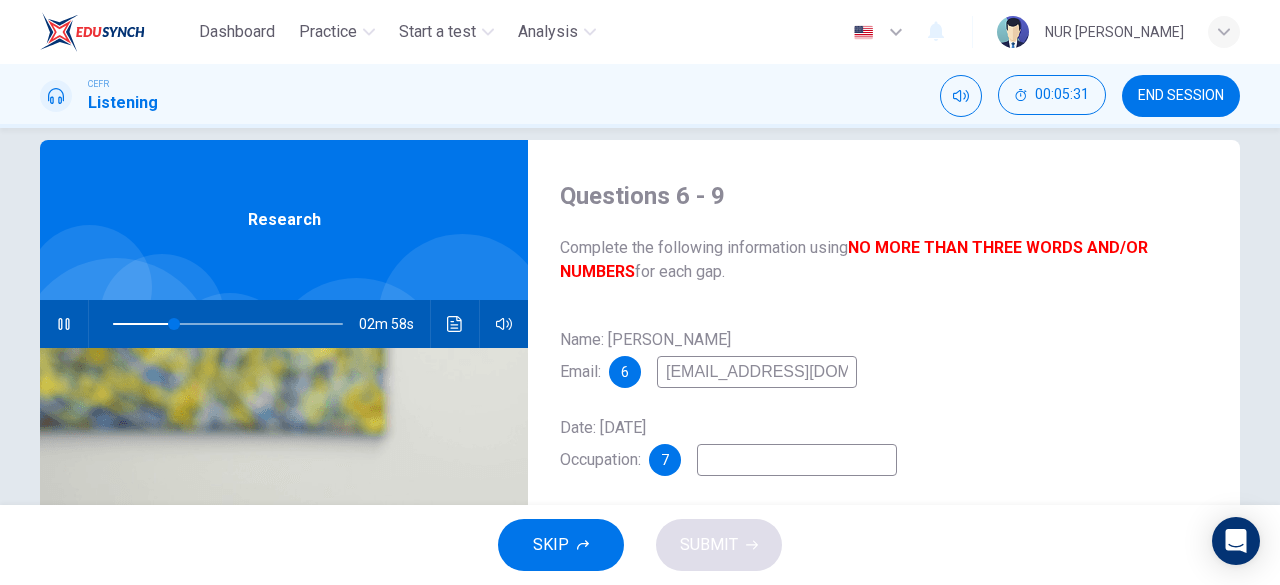 type on "[EMAIL_ADDRESS][DOMAIN_NAME]" 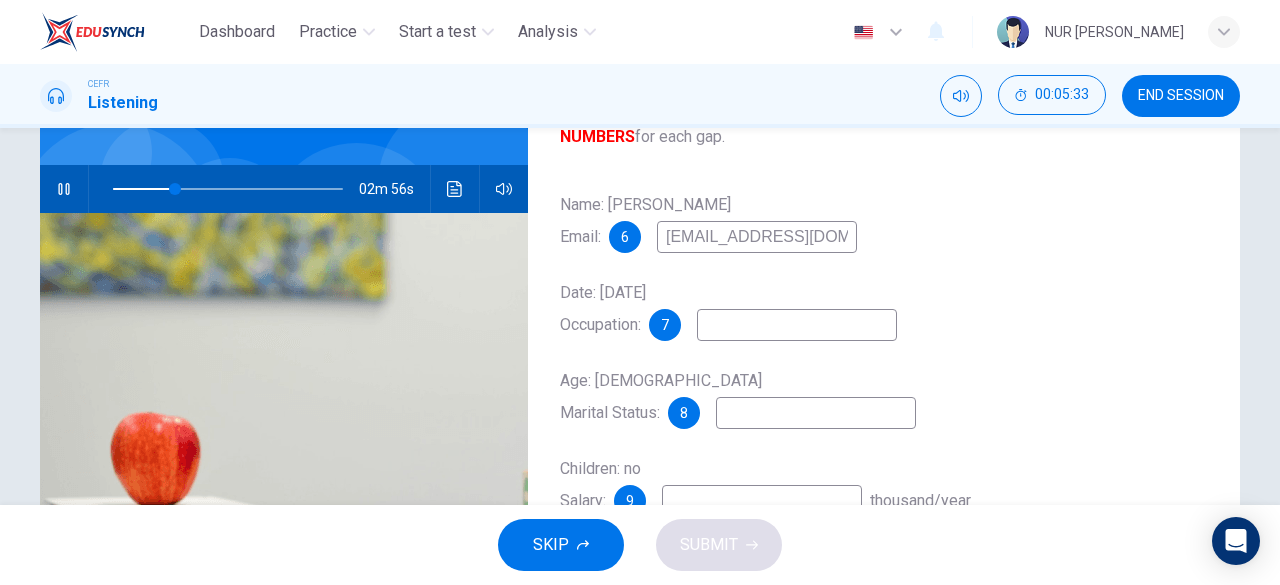 scroll, scrollTop: 162, scrollLeft: 0, axis: vertical 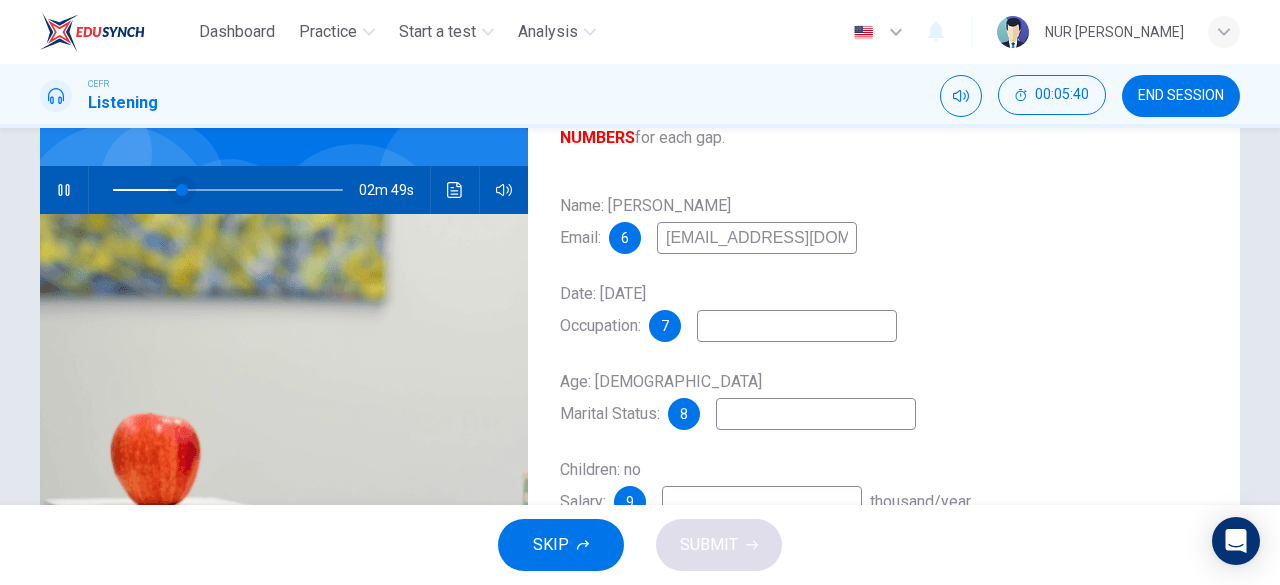 click at bounding box center [182, 190] 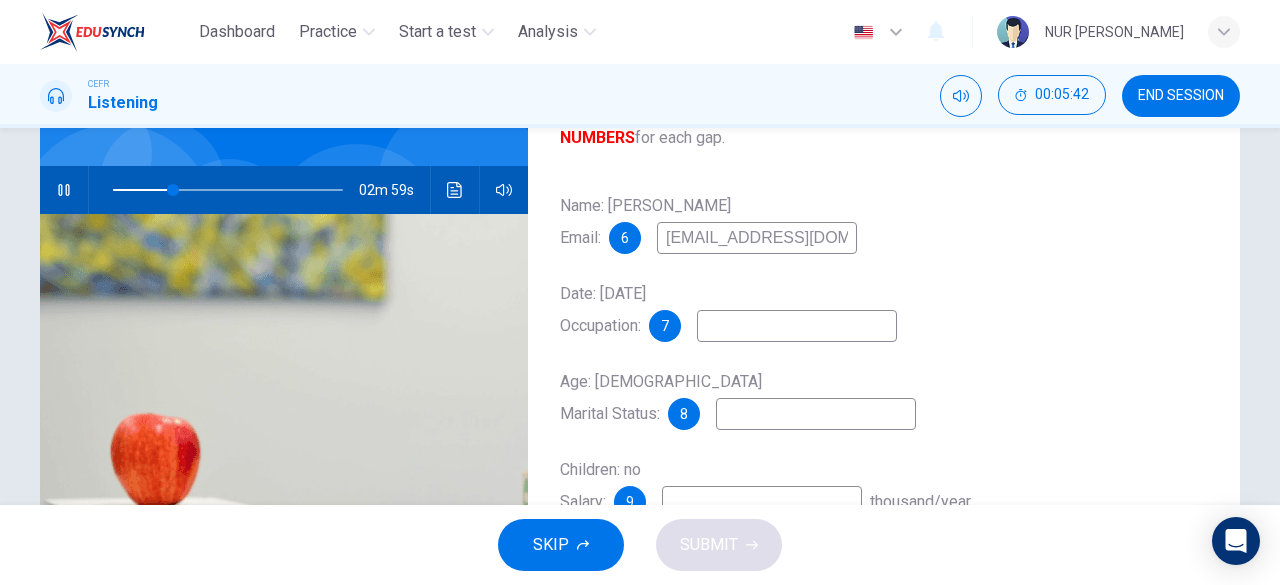 click at bounding box center (797, 326) 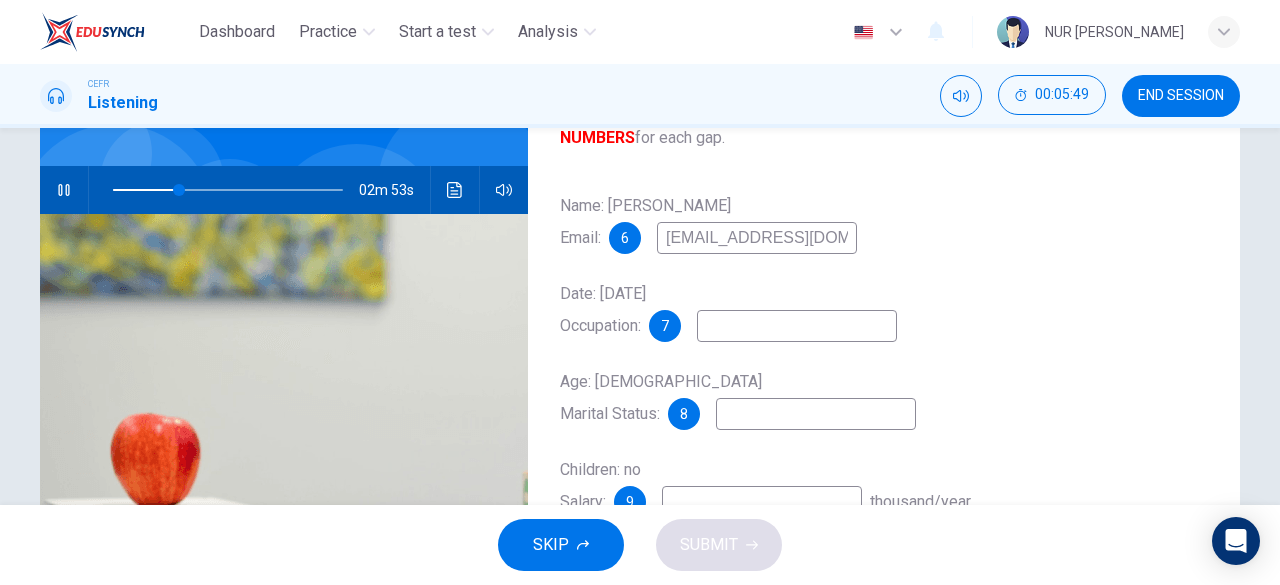 type on "29" 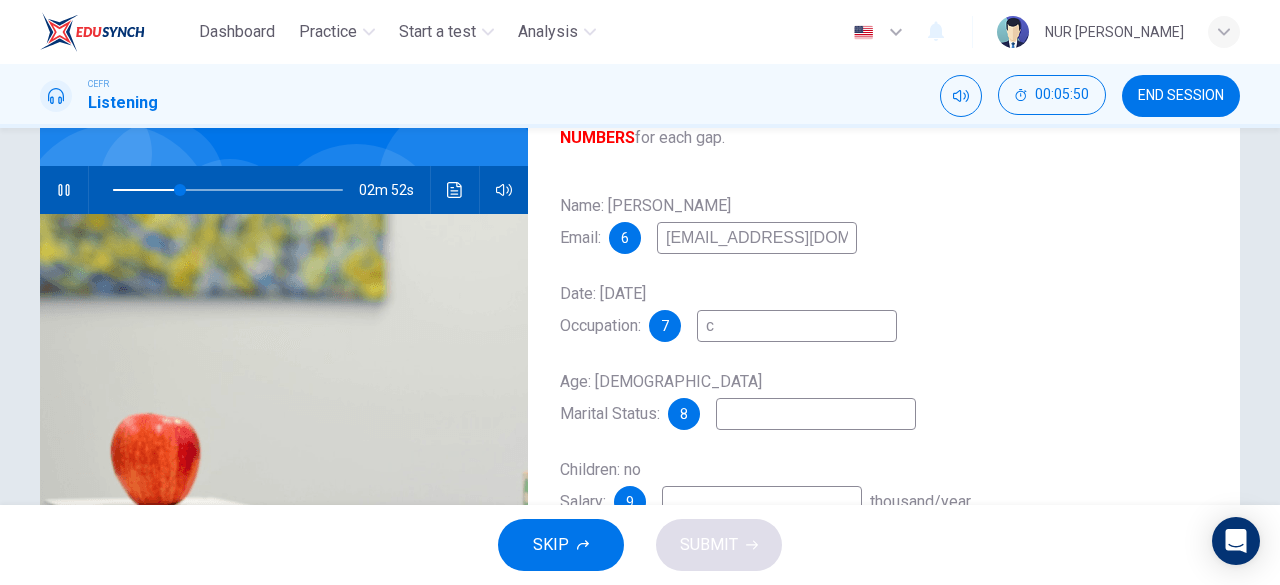 type on "ci" 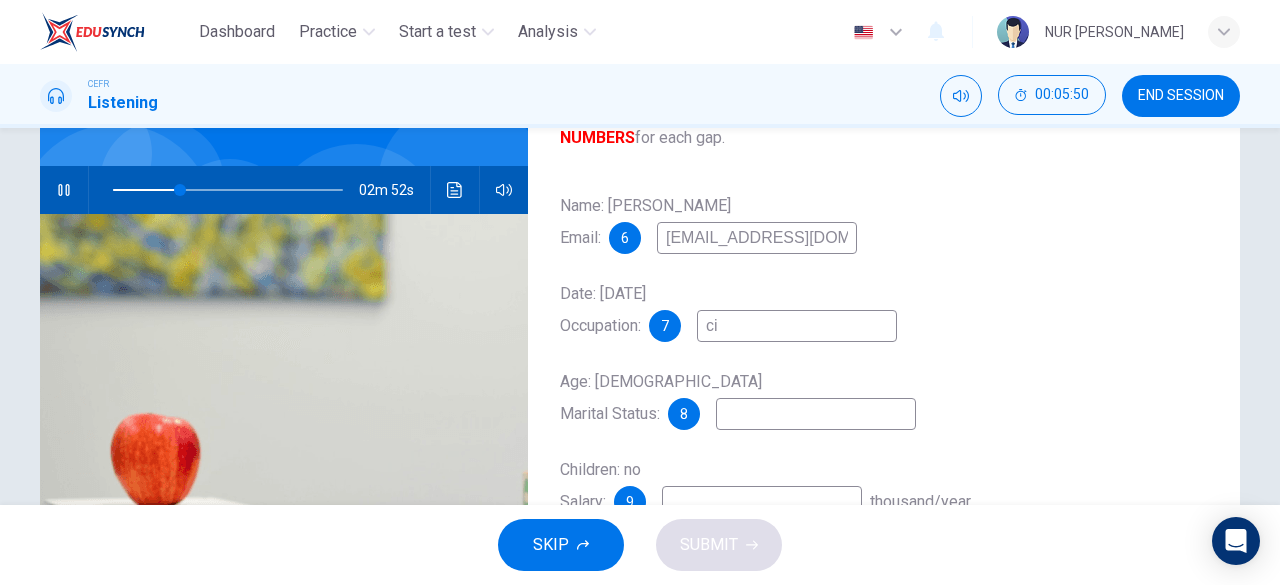 type on "29" 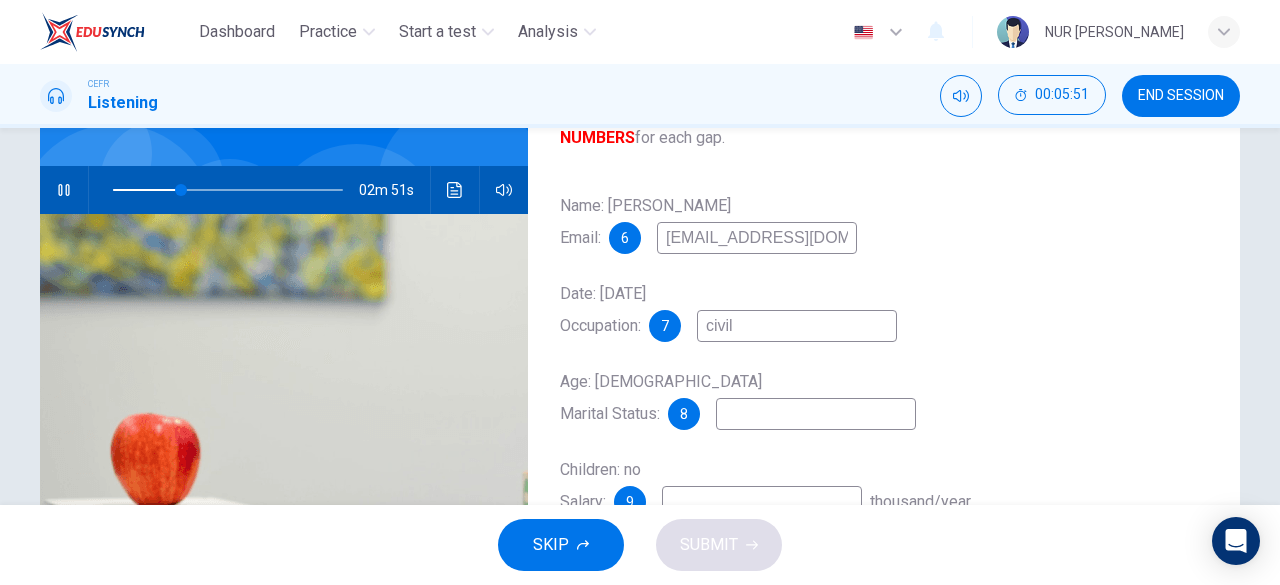 type on "civil s" 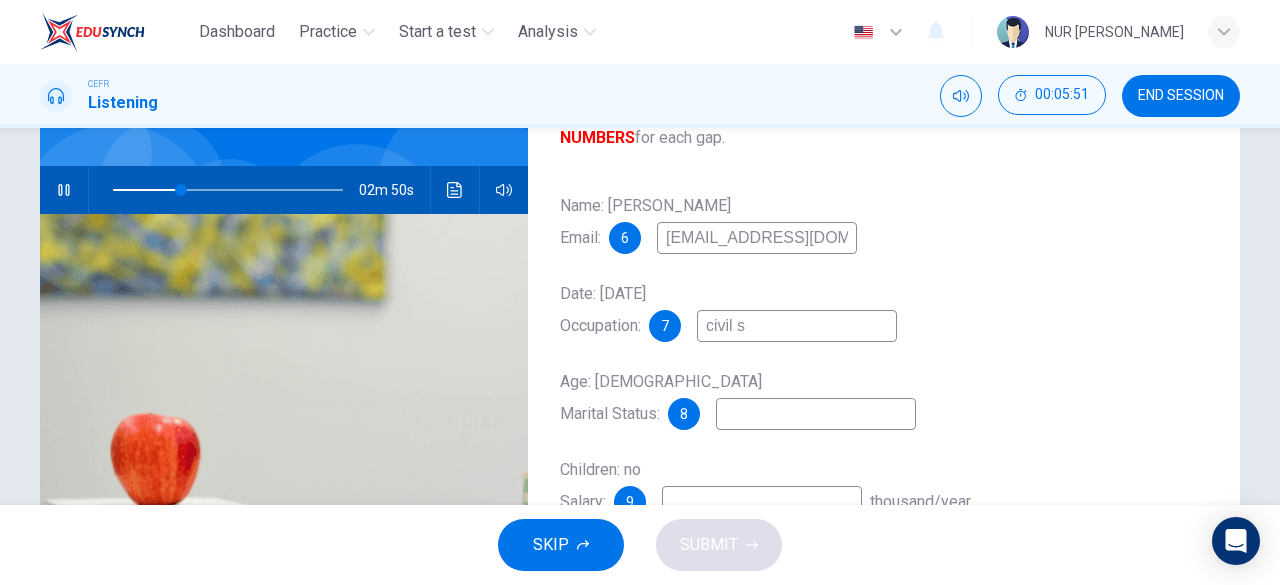type on "30" 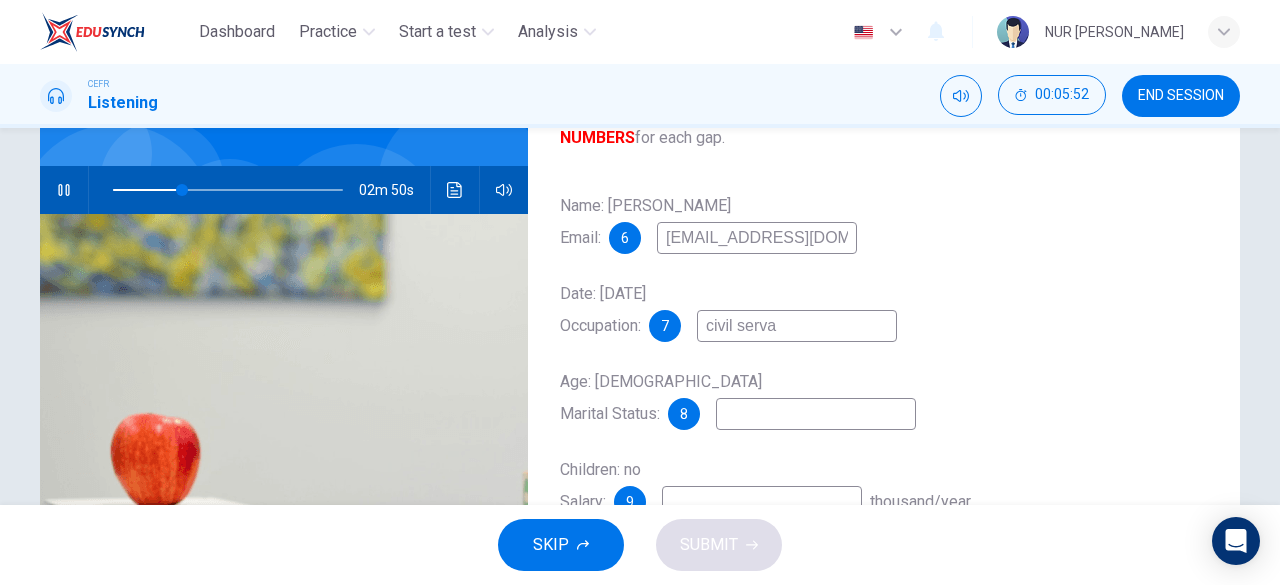 type on "civil servan" 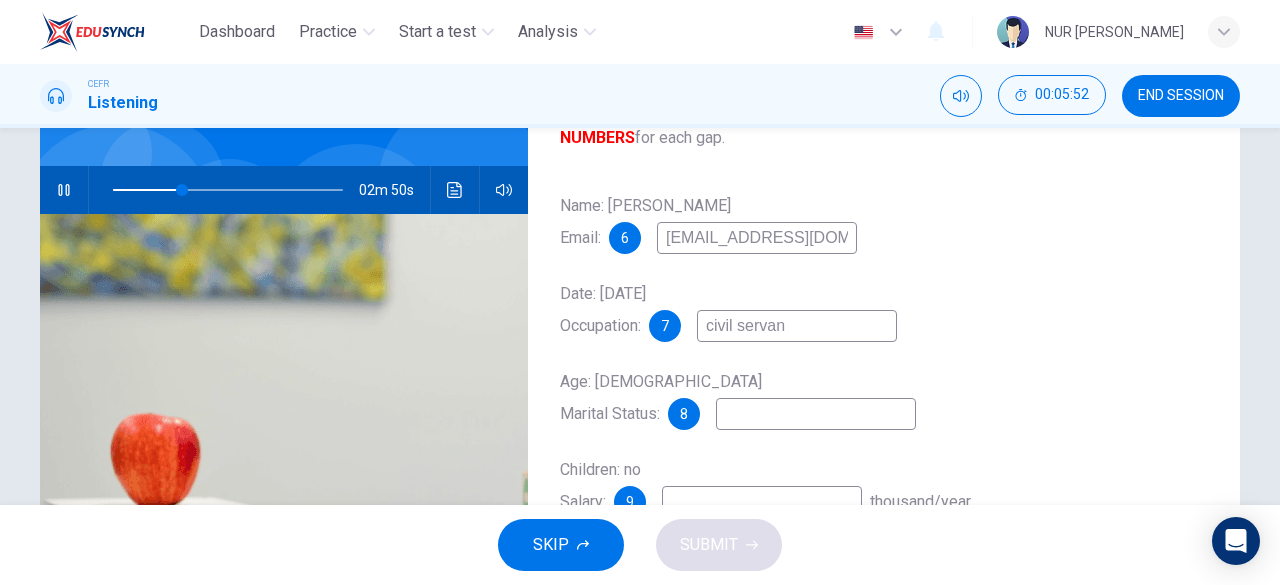 type on "30" 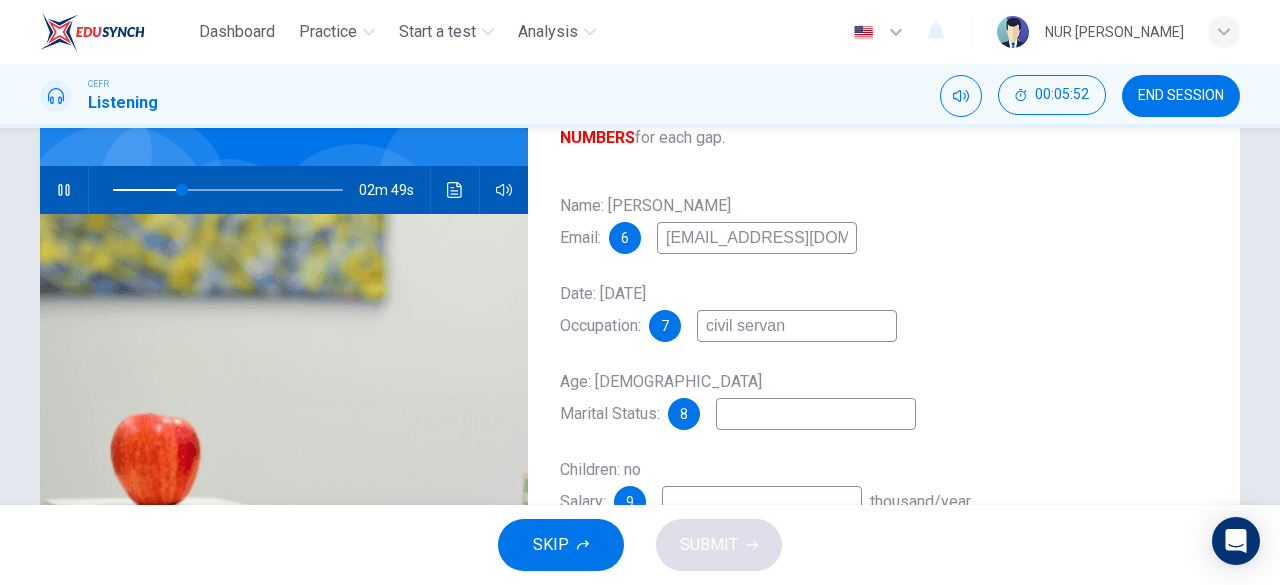 type on "civil servant" 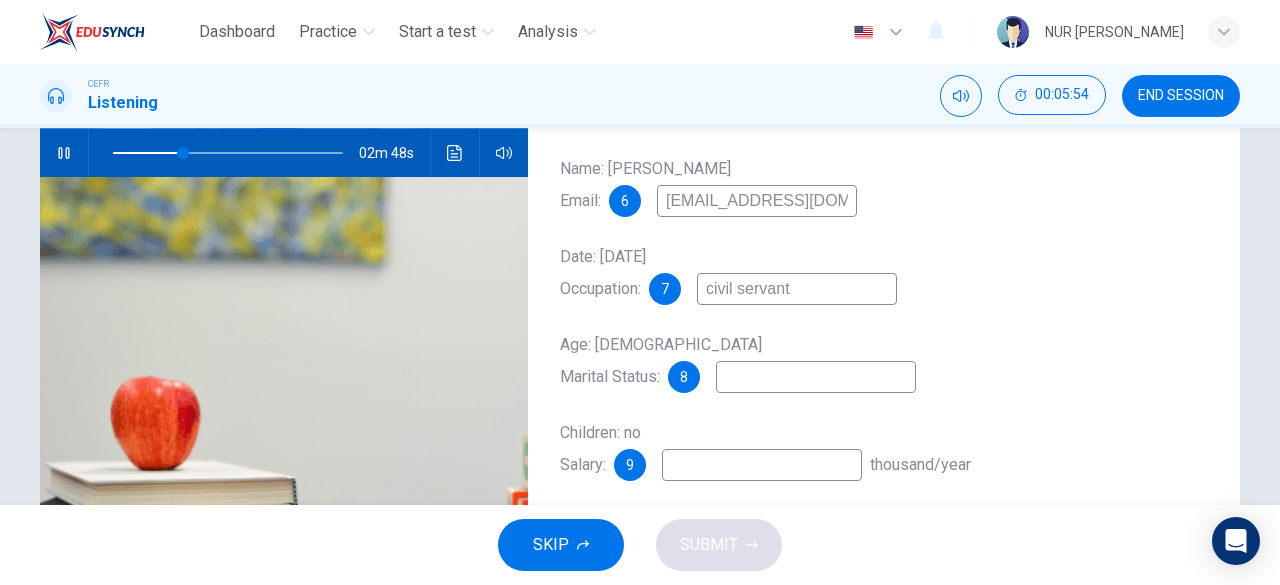 scroll, scrollTop: 200, scrollLeft: 0, axis: vertical 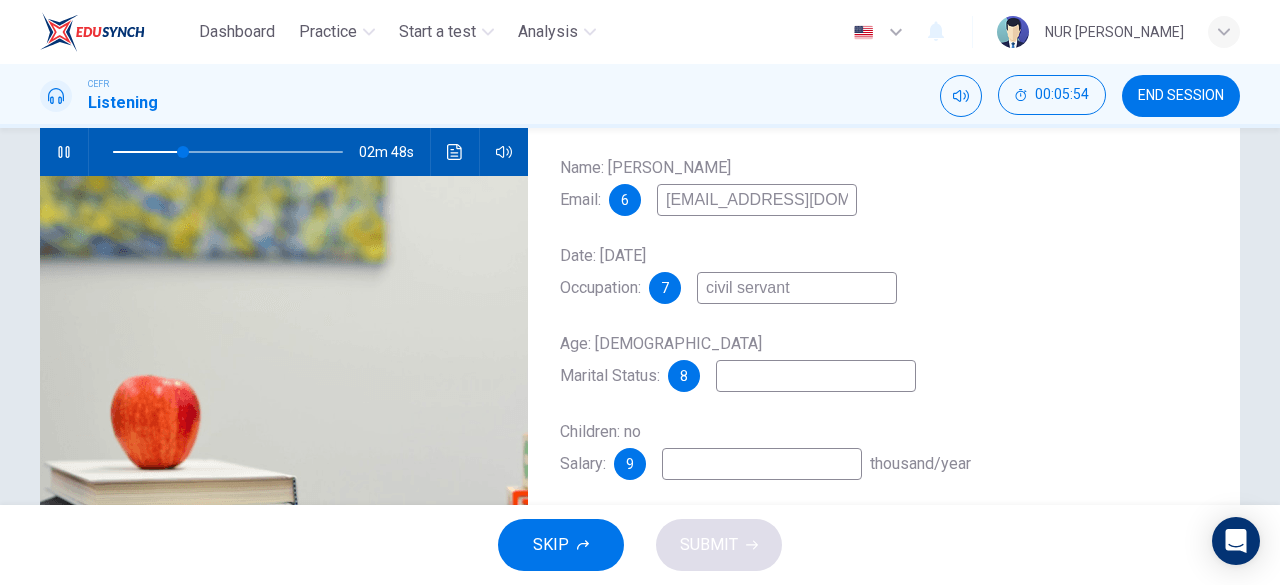 type on "31" 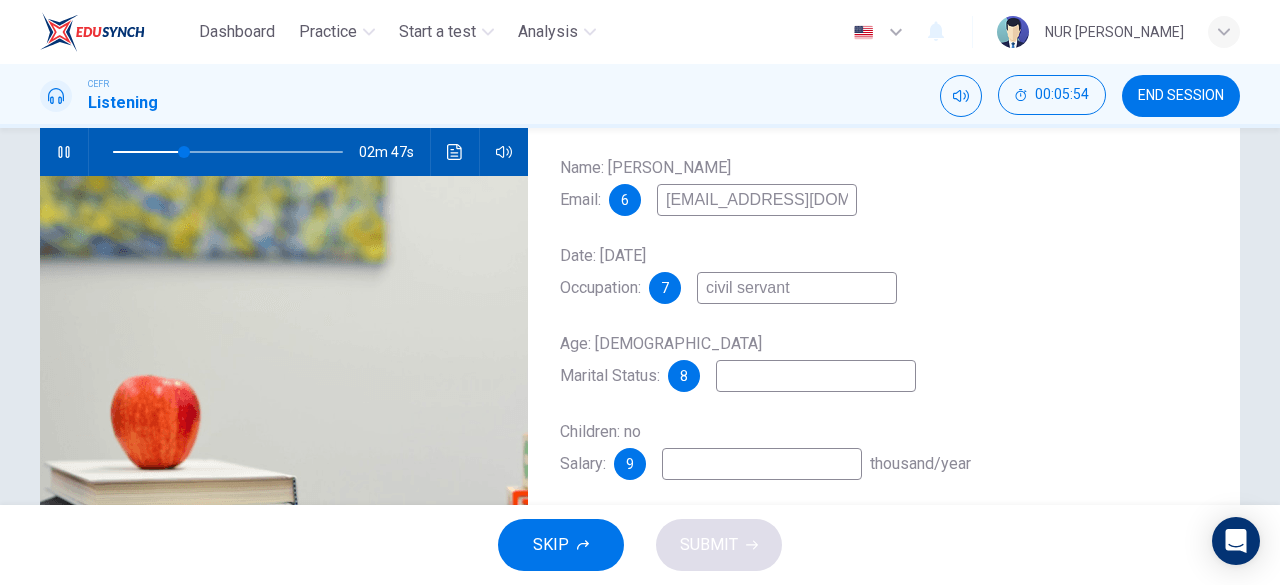 type on "civil servant" 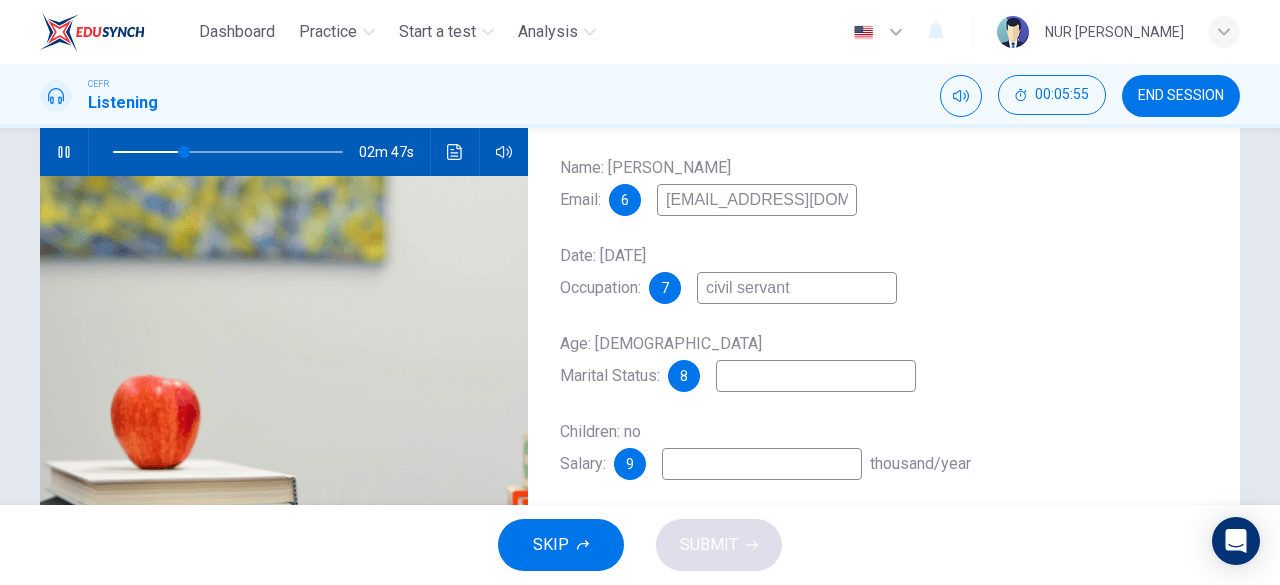click at bounding box center [816, 376] 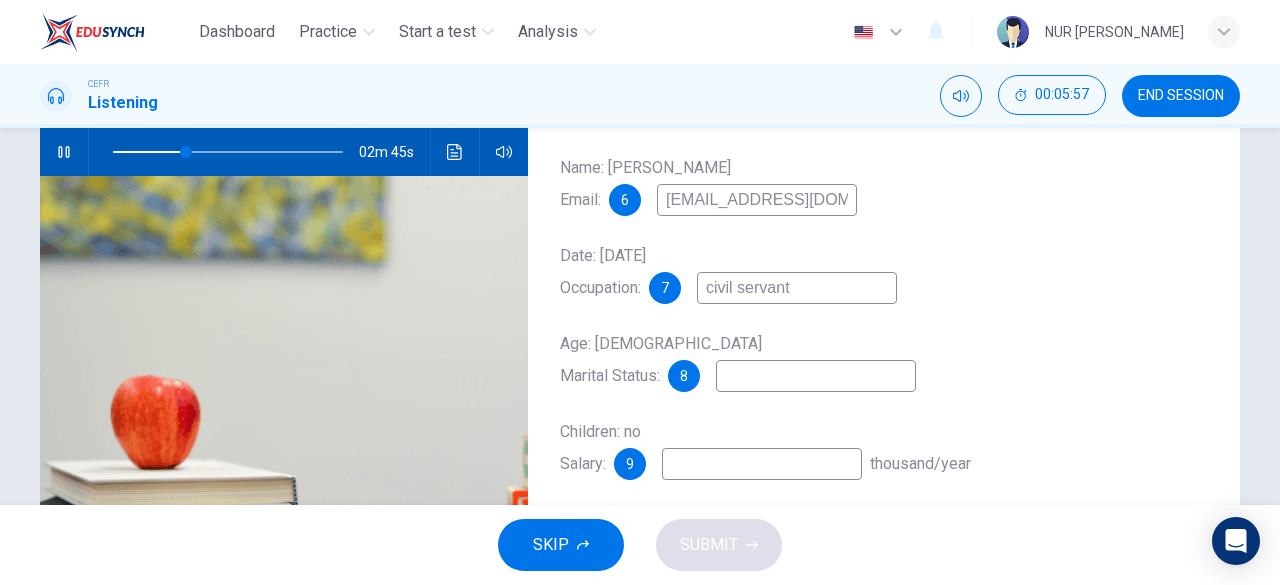type on "32" 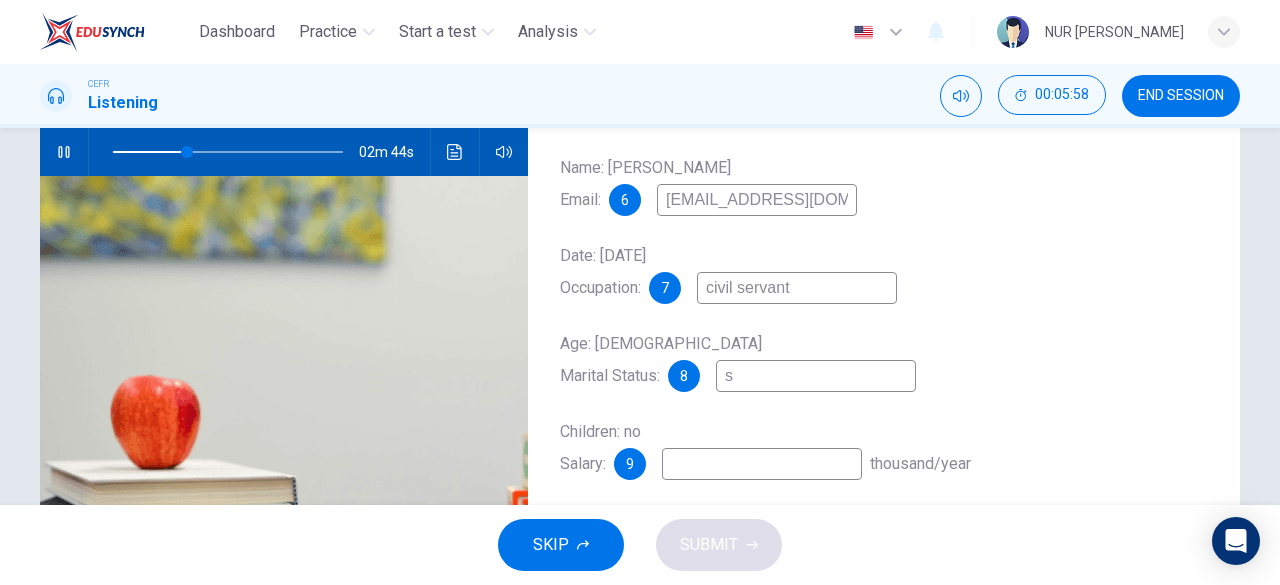 type on "si" 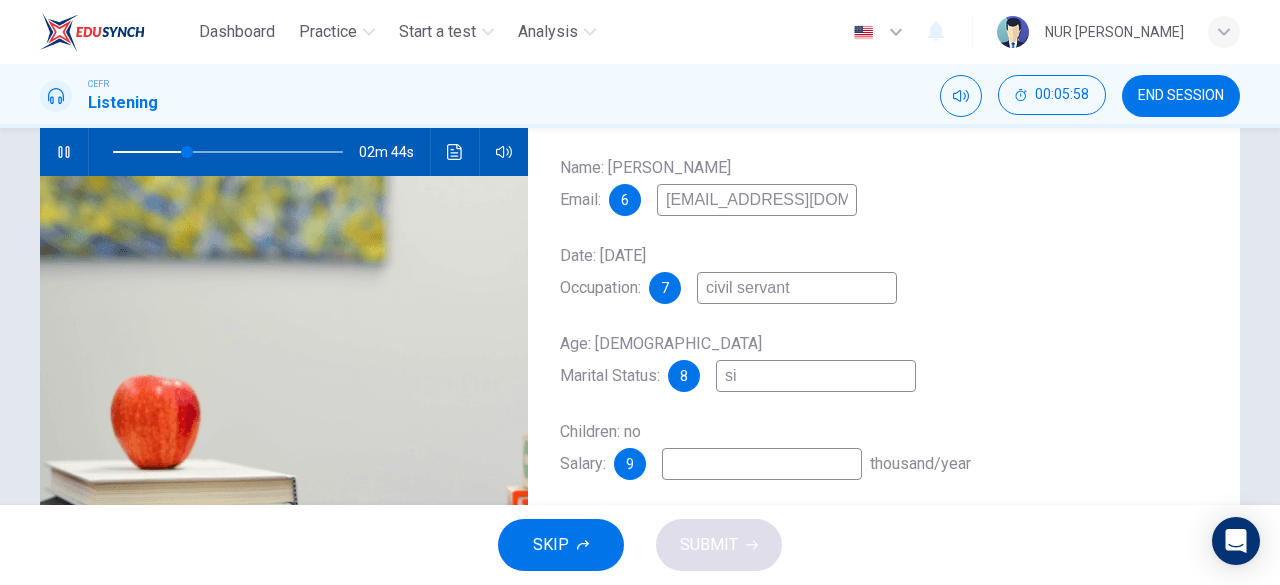 type on "33" 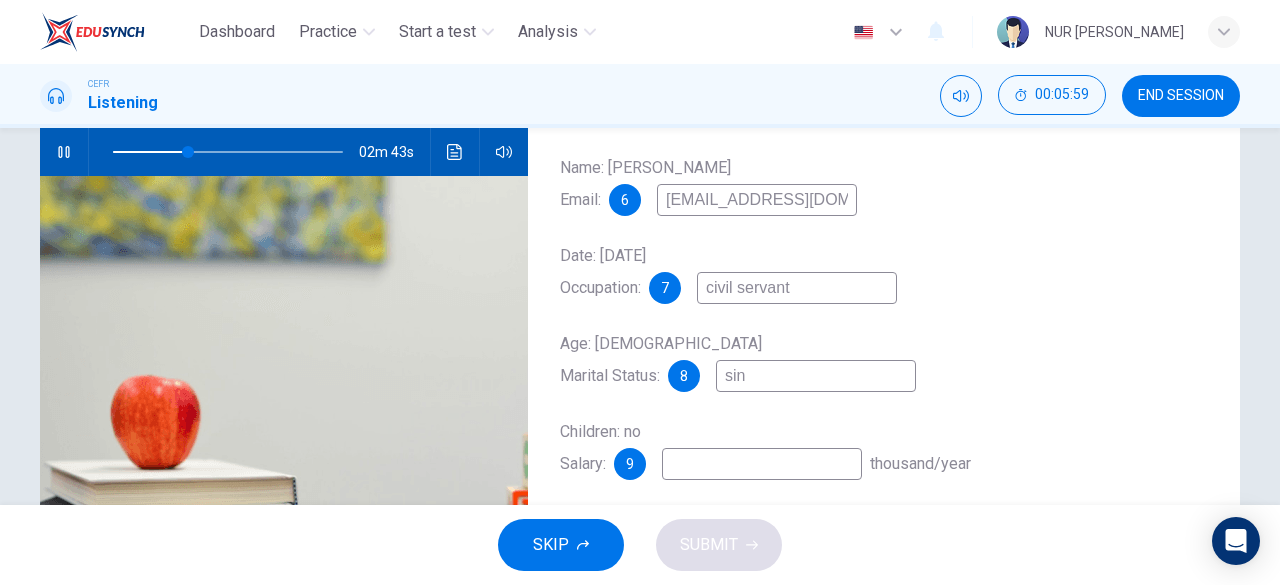 type on "sing" 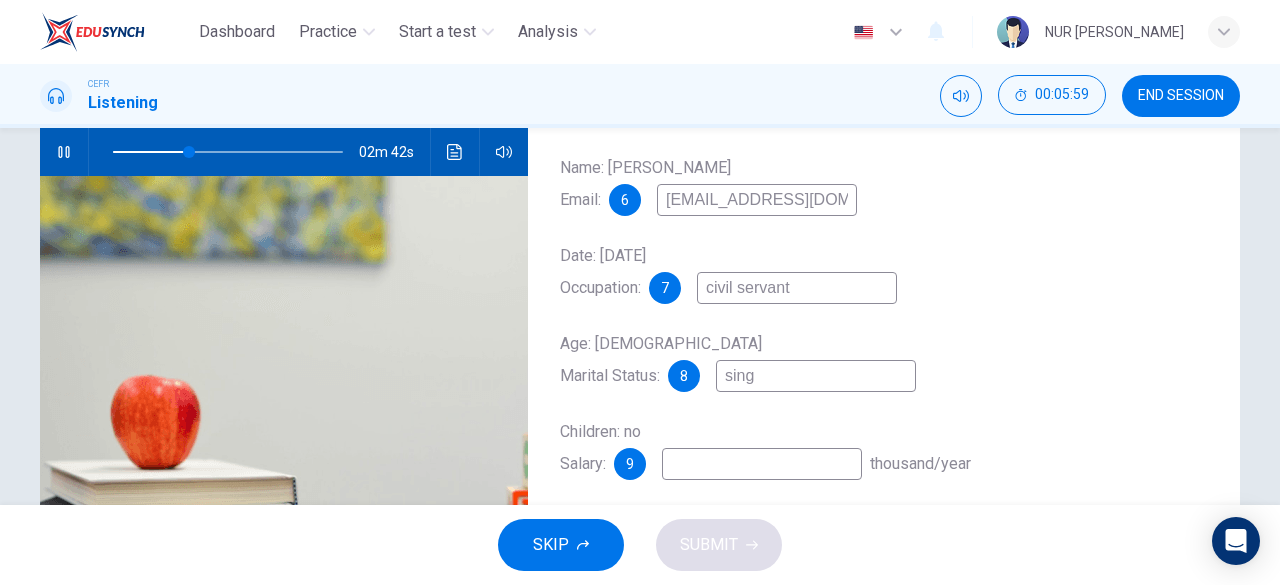type on "33" 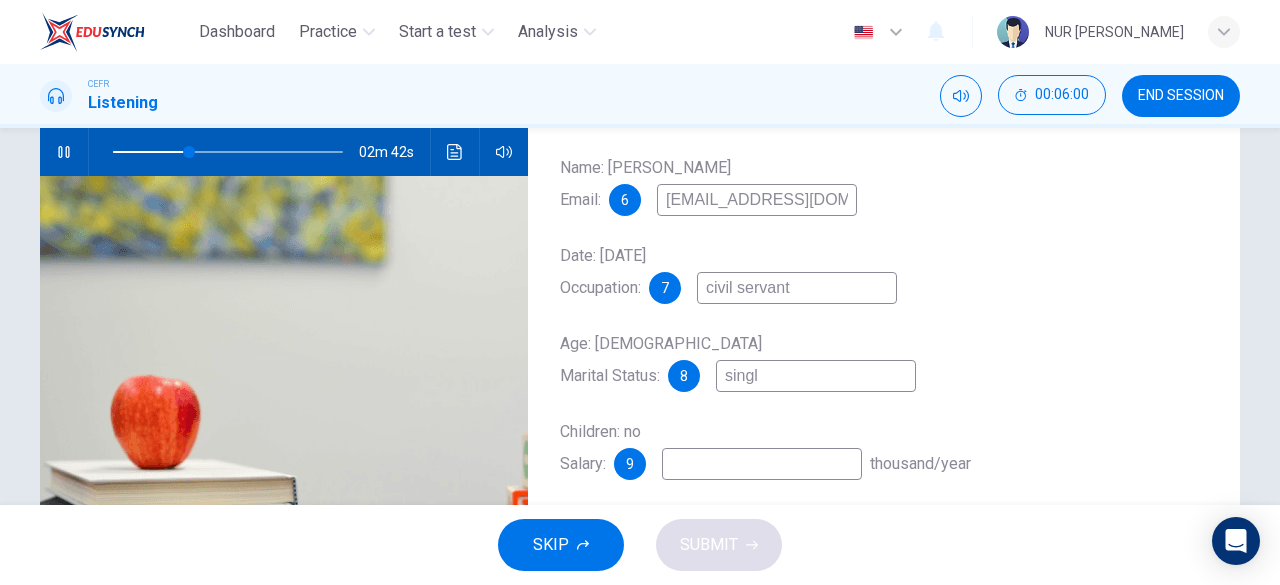 type on "single" 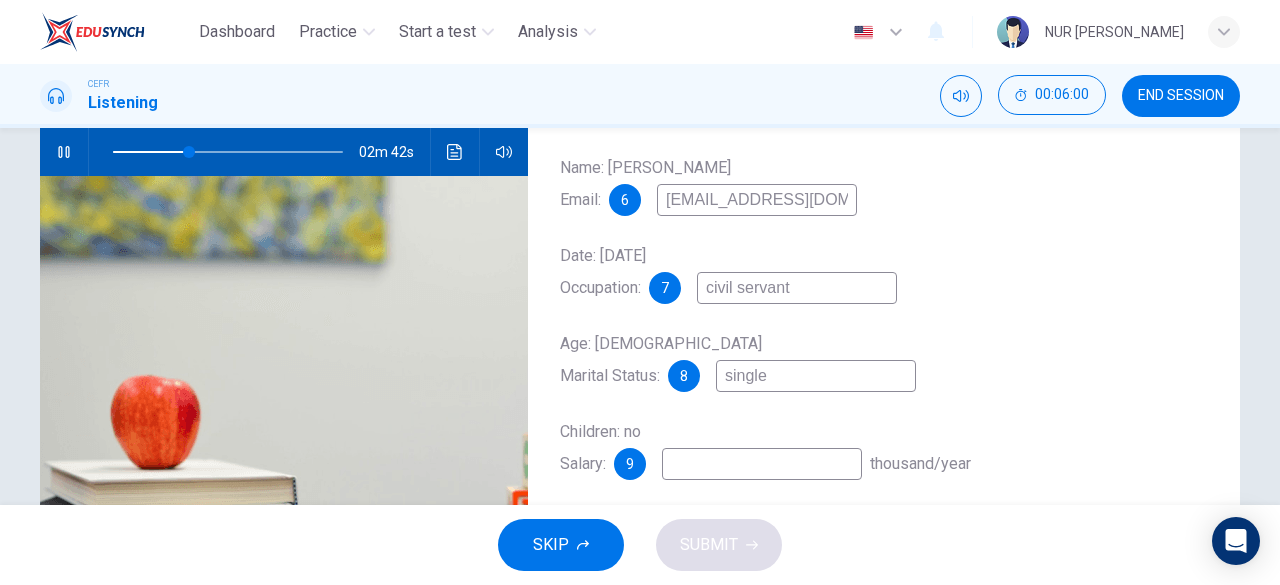 type on "33" 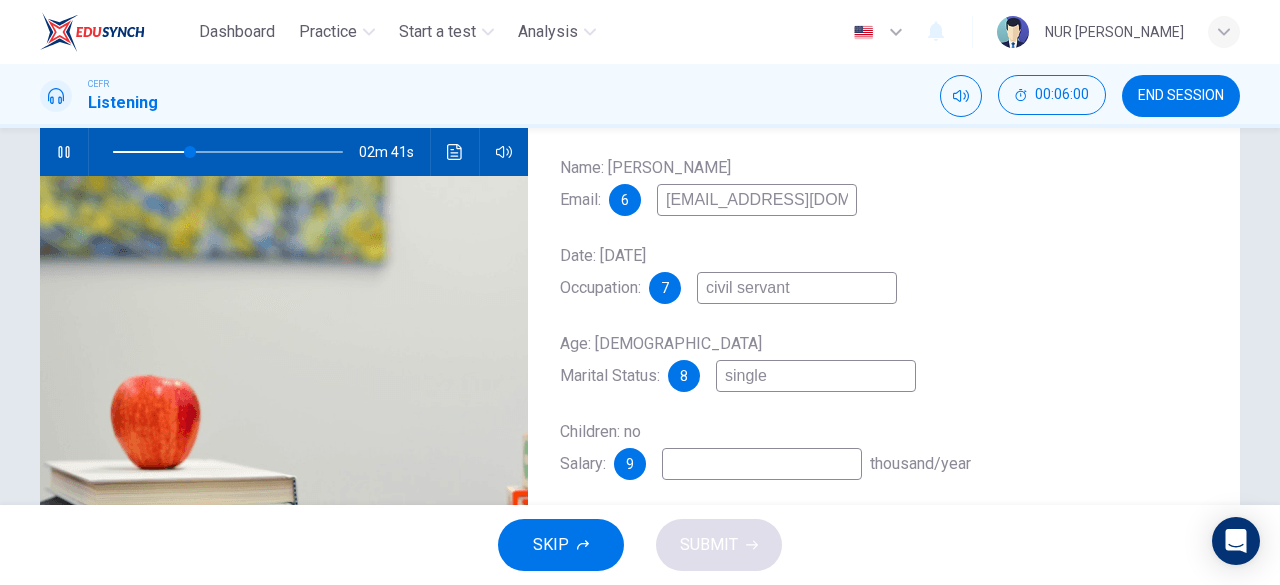 scroll, scrollTop: 304, scrollLeft: 0, axis: vertical 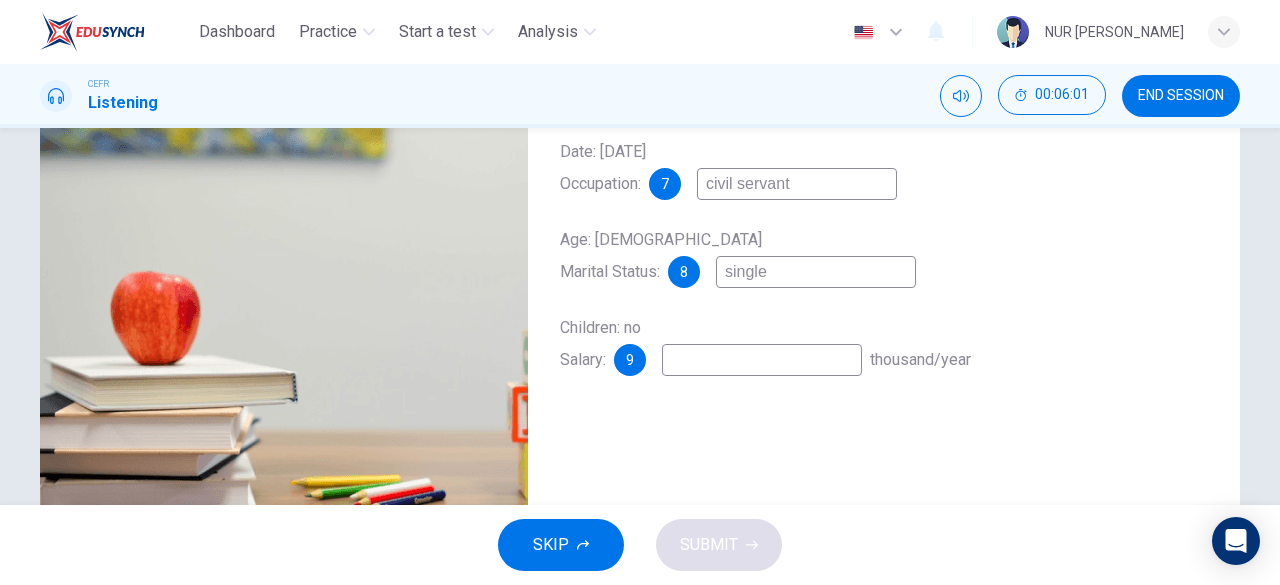 type on "single" 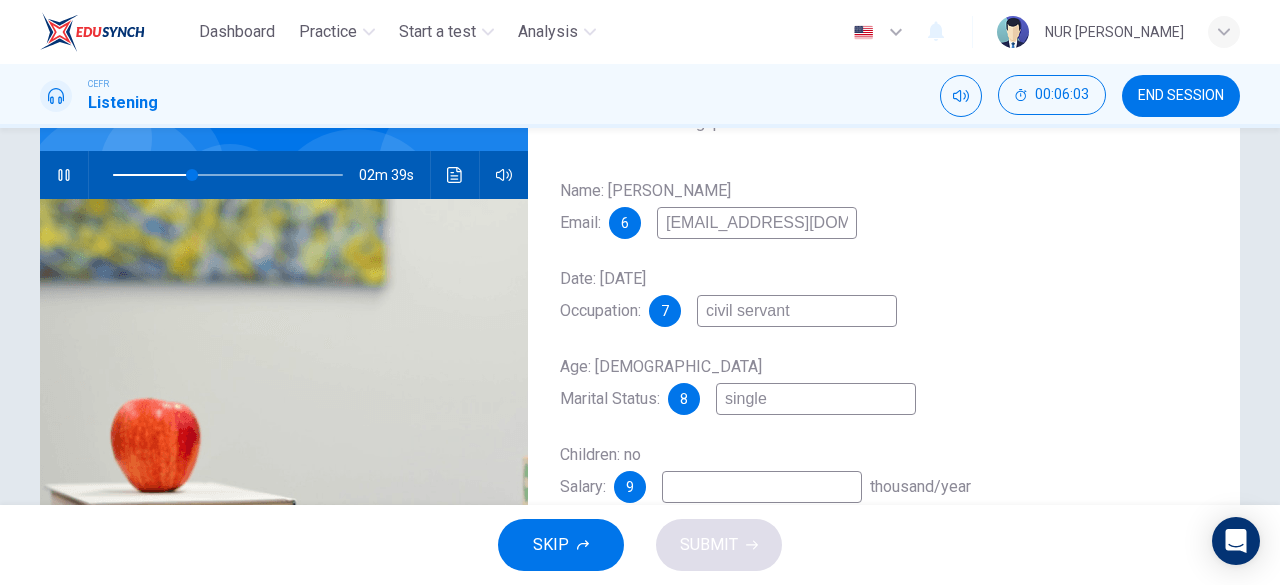 scroll, scrollTop: 370, scrollLeft: 0, axis: vertical 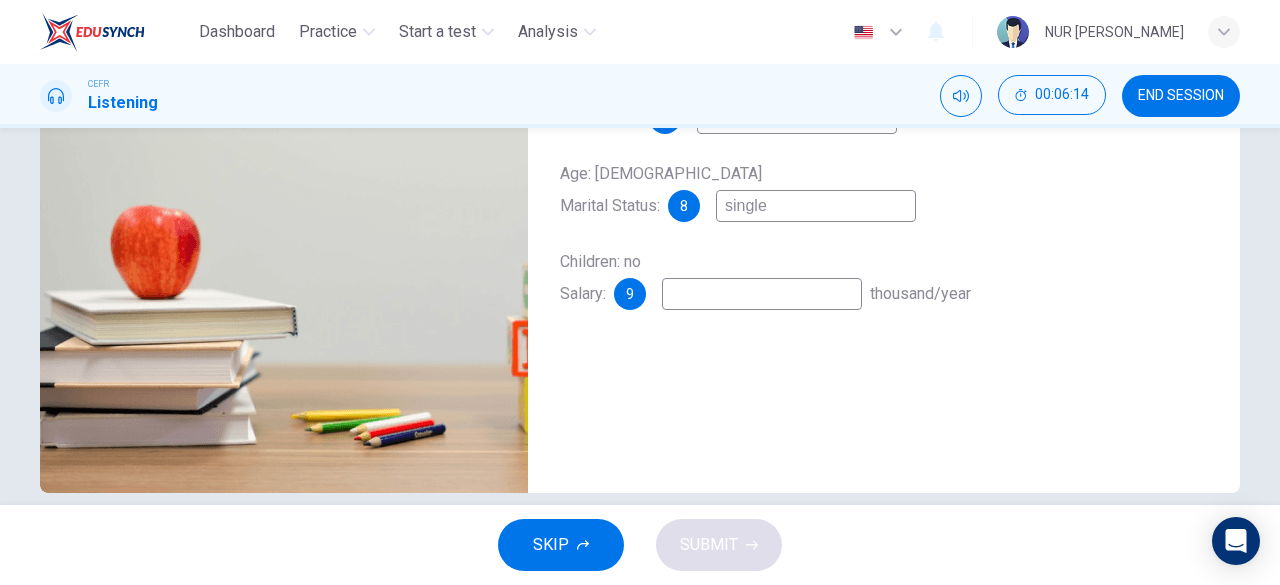 type on "39" 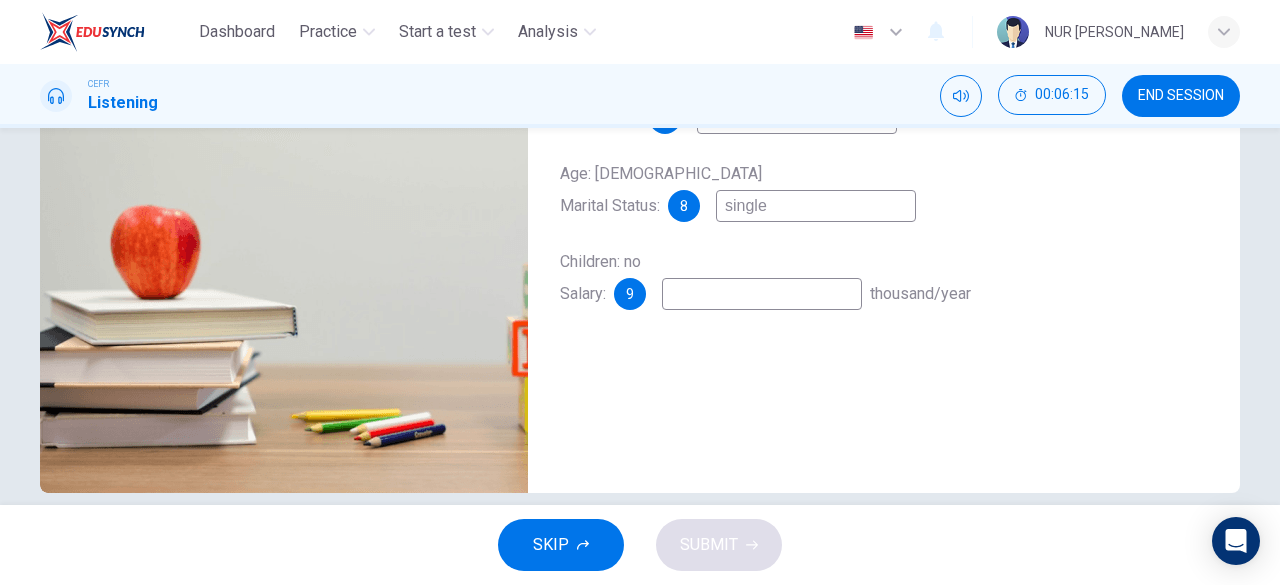 type on "2" 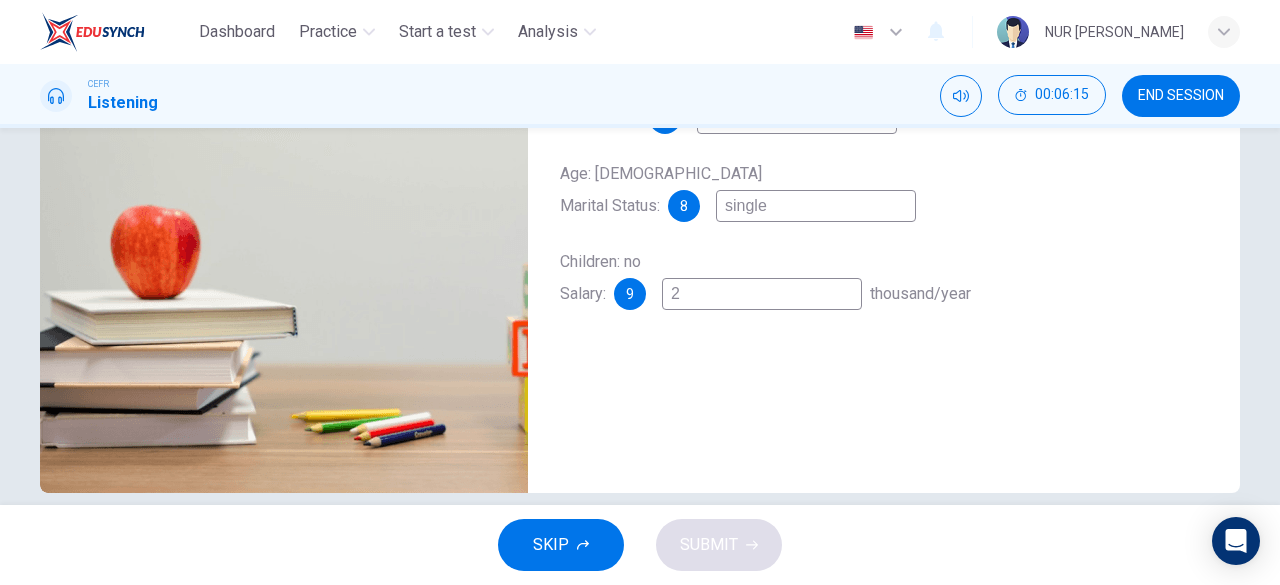 type on "40" 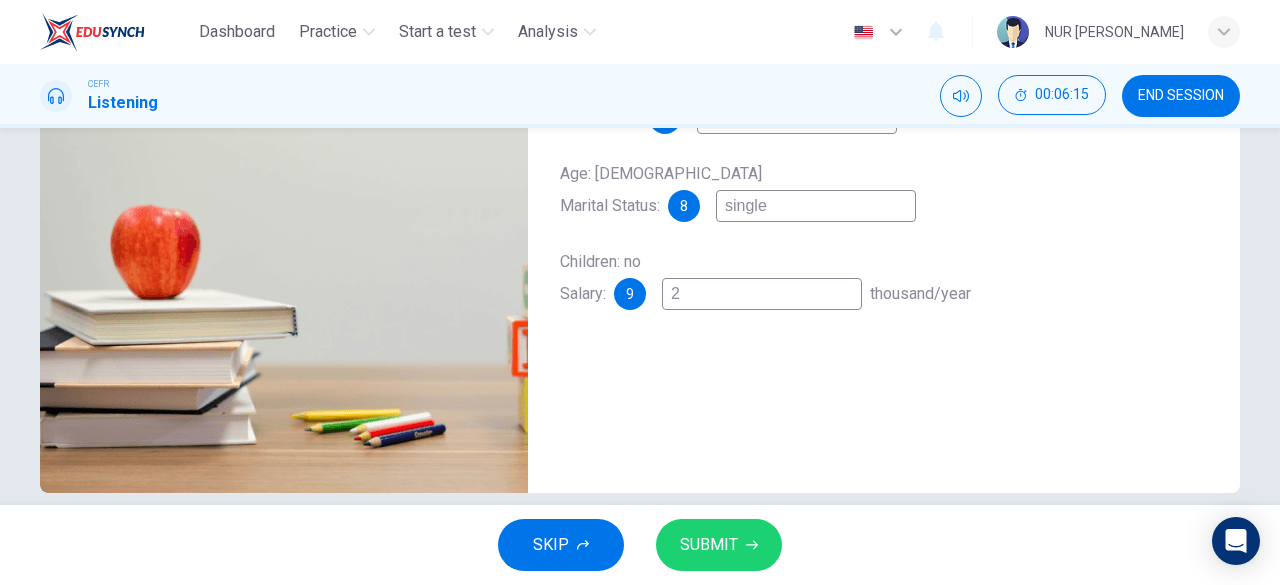 type on "24" 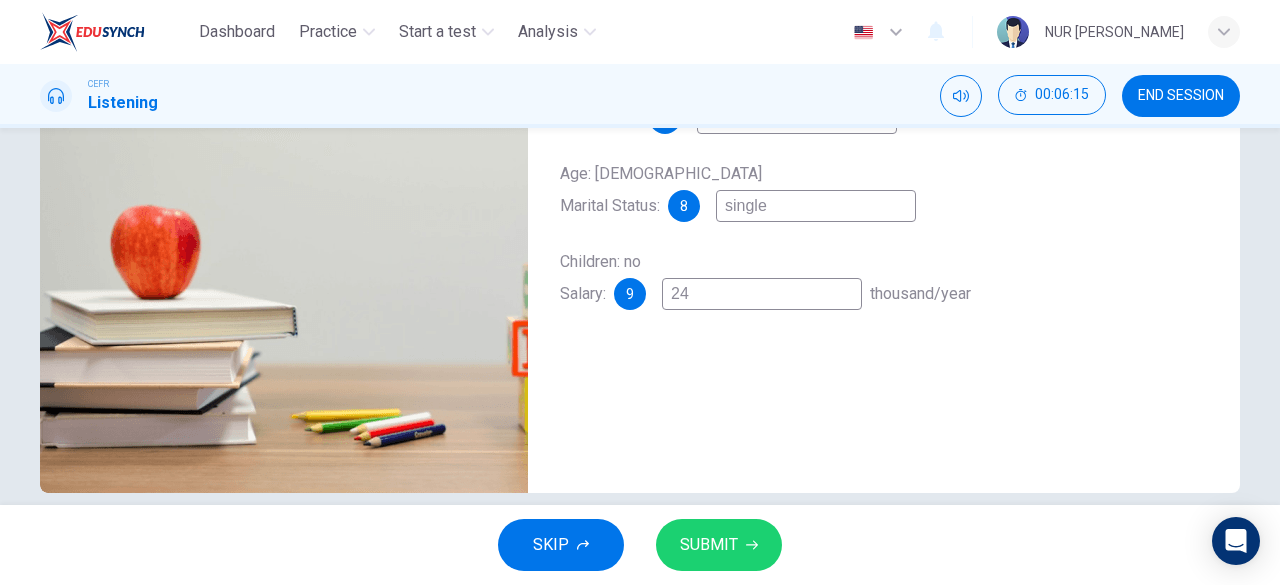 type on "40" 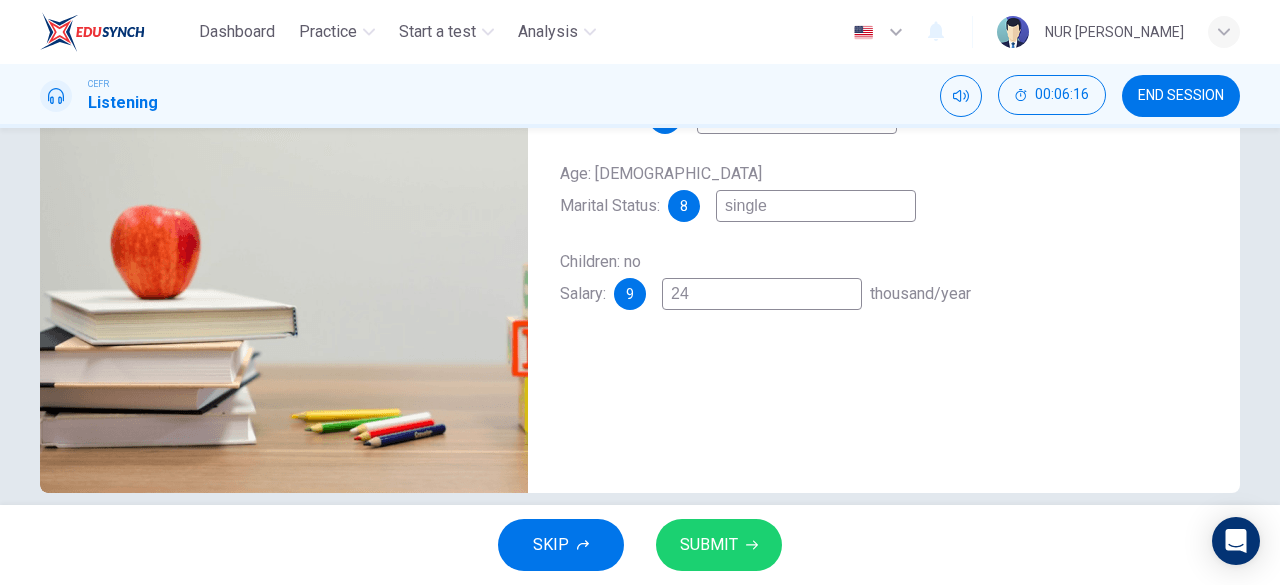 type on "24-" 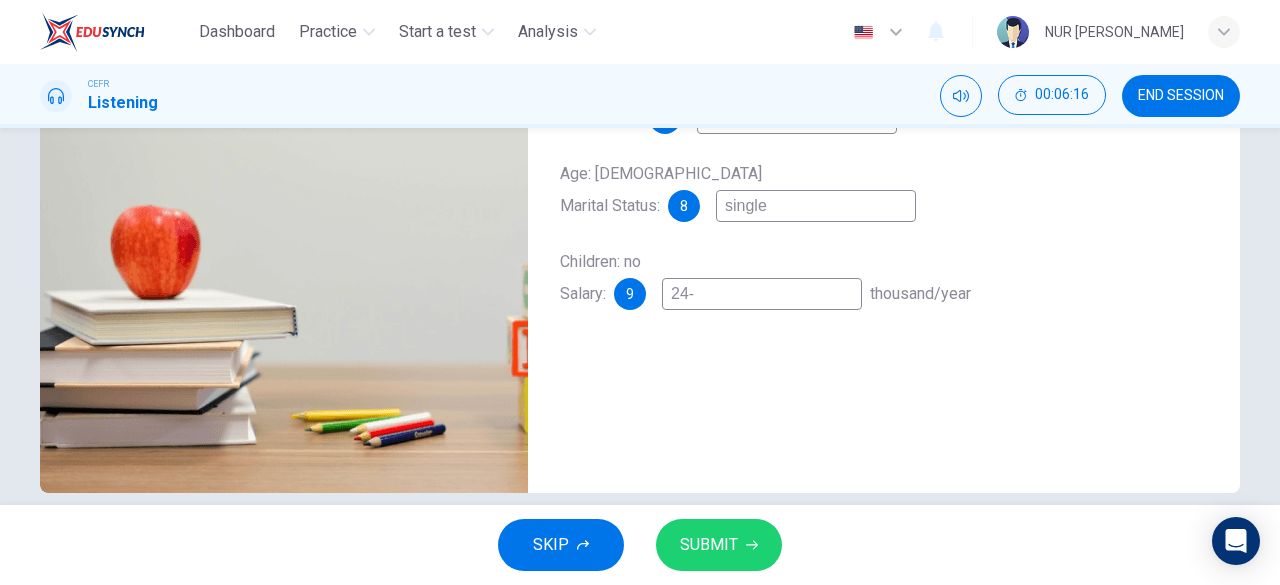 type on "40" 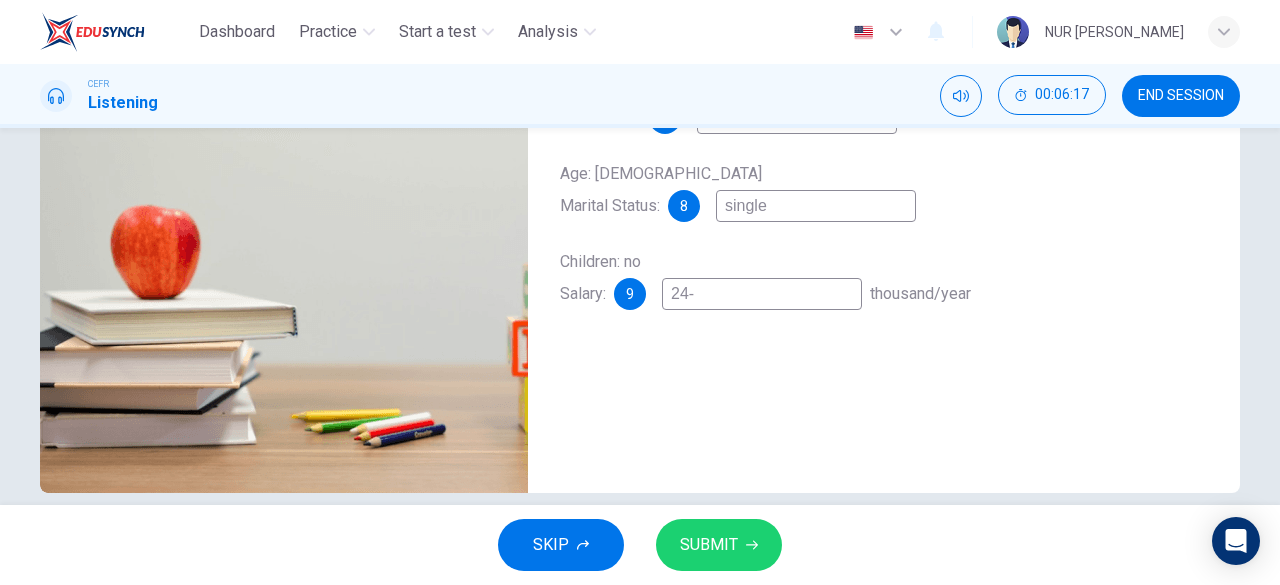 type on "24-2" 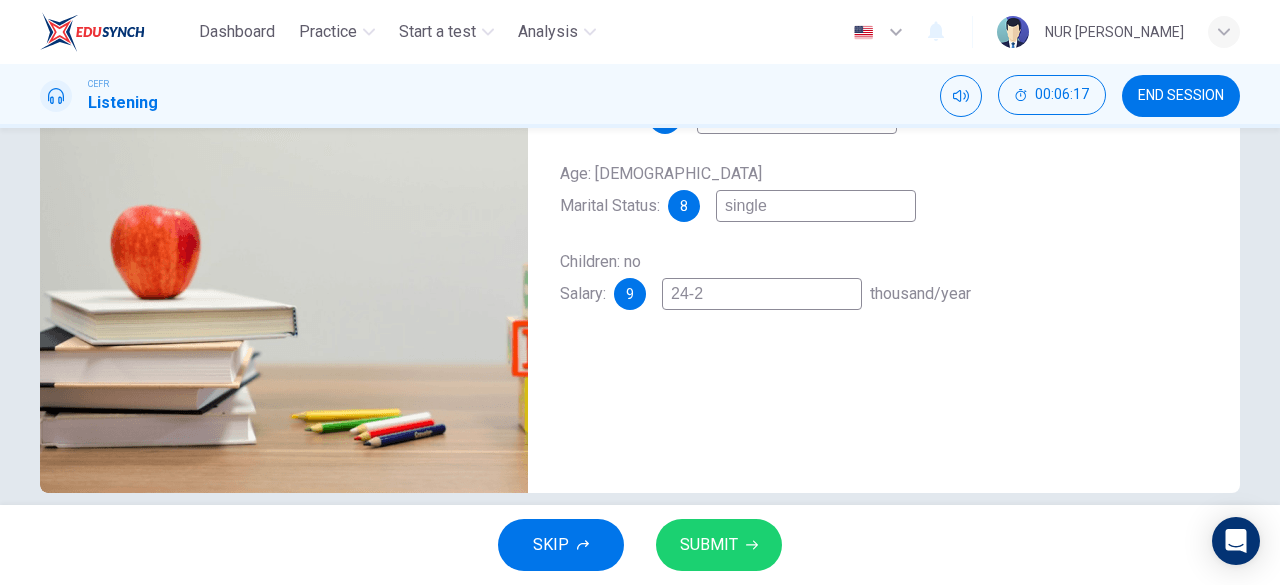 type on "24-26" 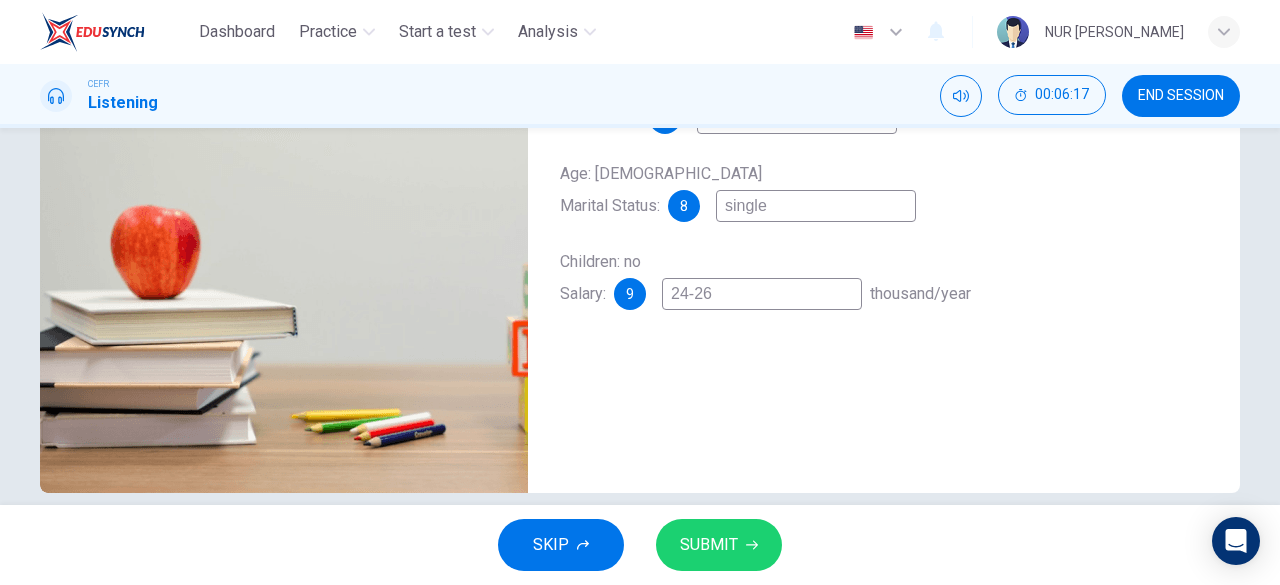 type on "40" 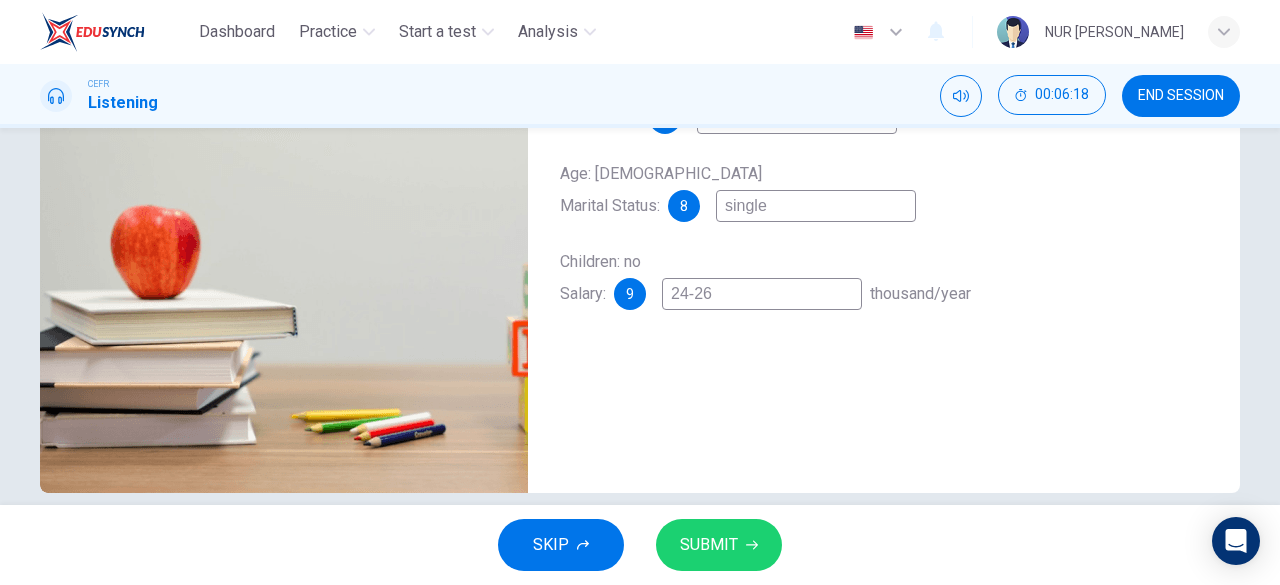 type on "24-26" 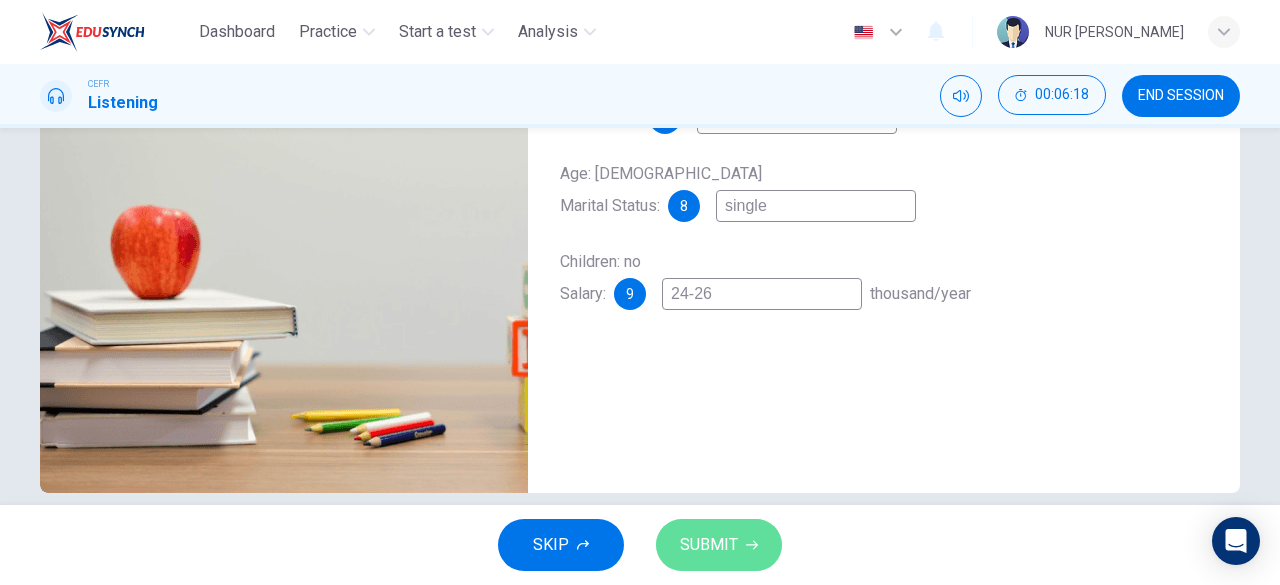 click on "SUBMIT" at bounding box center (719, 545) 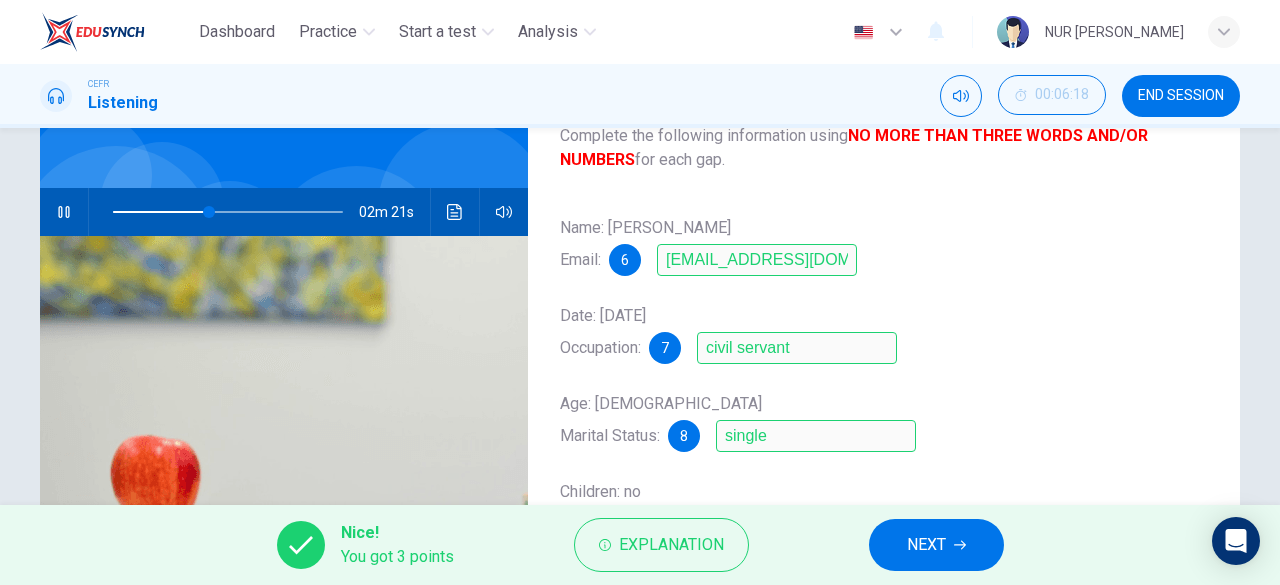 scroll, scrollTop: 137, scrollLeft: 0, axis: vertical 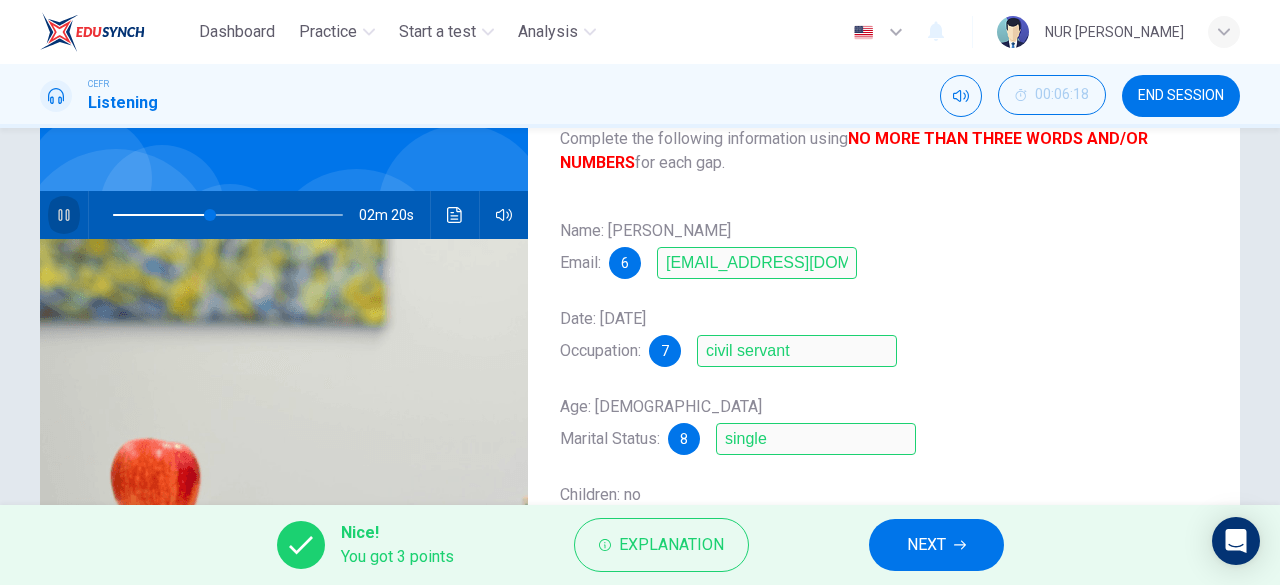 click 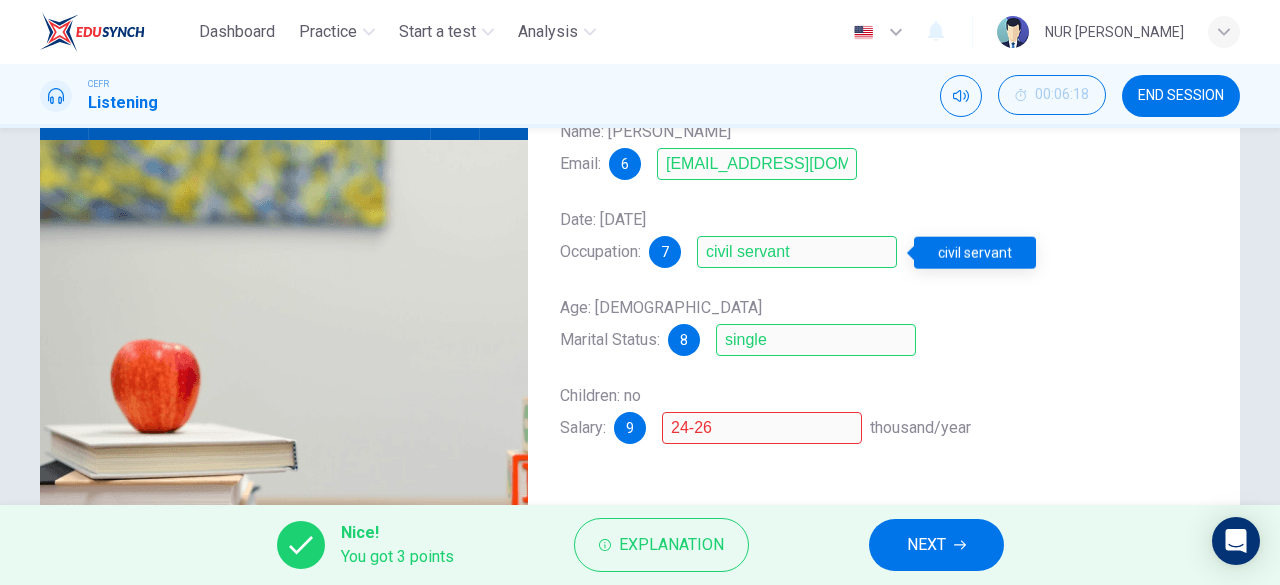 scroll, scrollTop: 241, scrollLeft: 0, axis: vertical 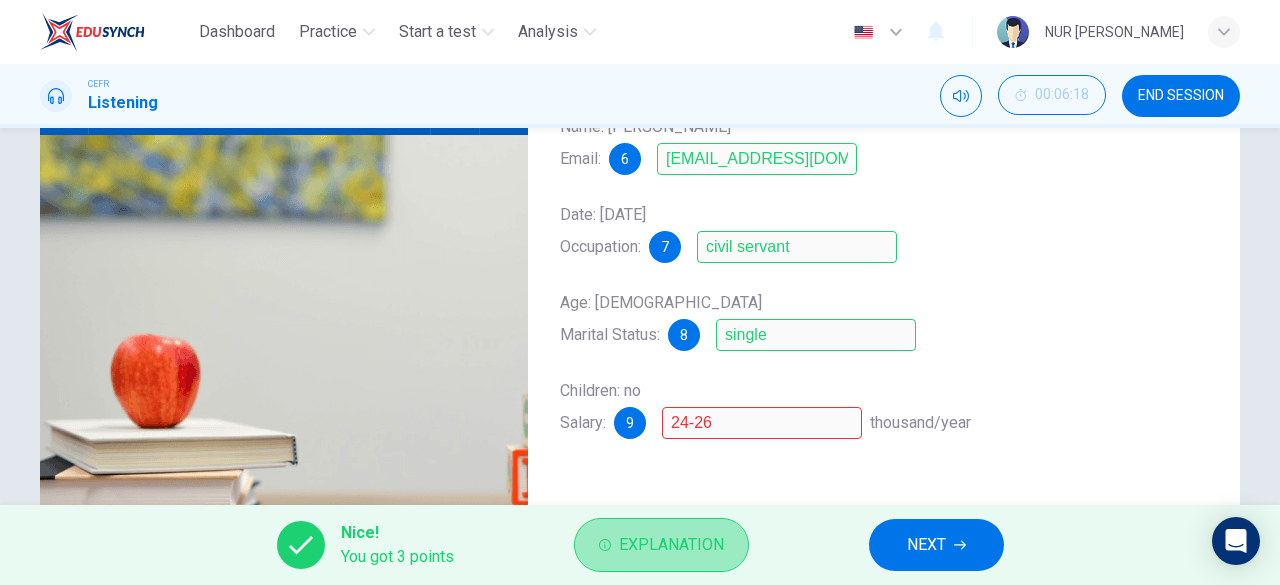 click on "Explanation" at bounding box center [661, 545] 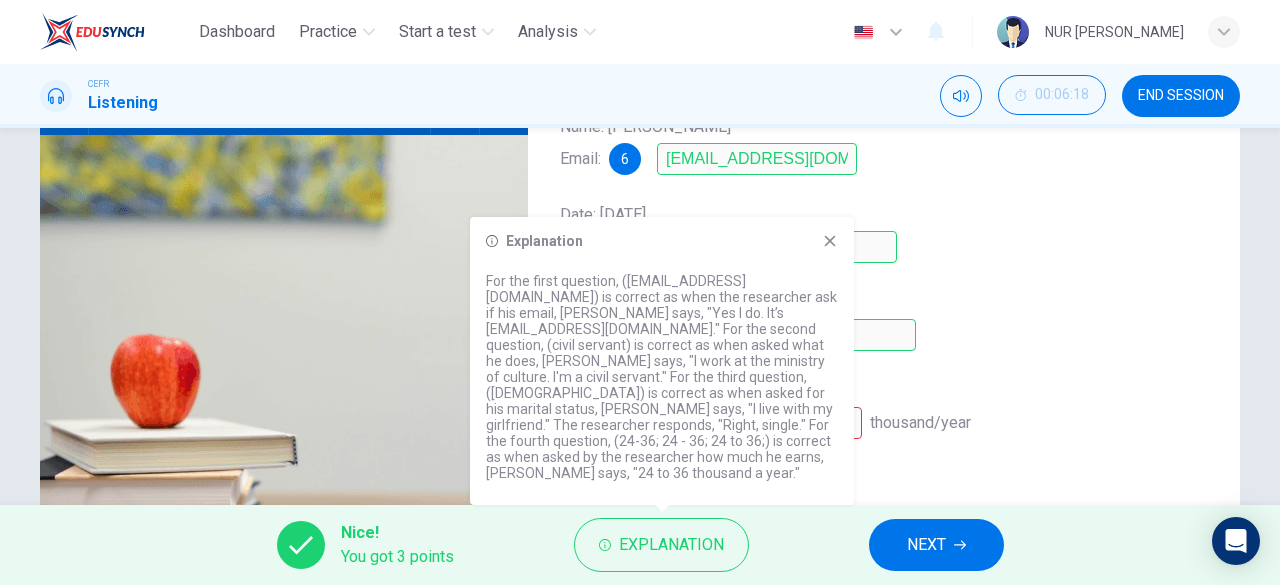 click 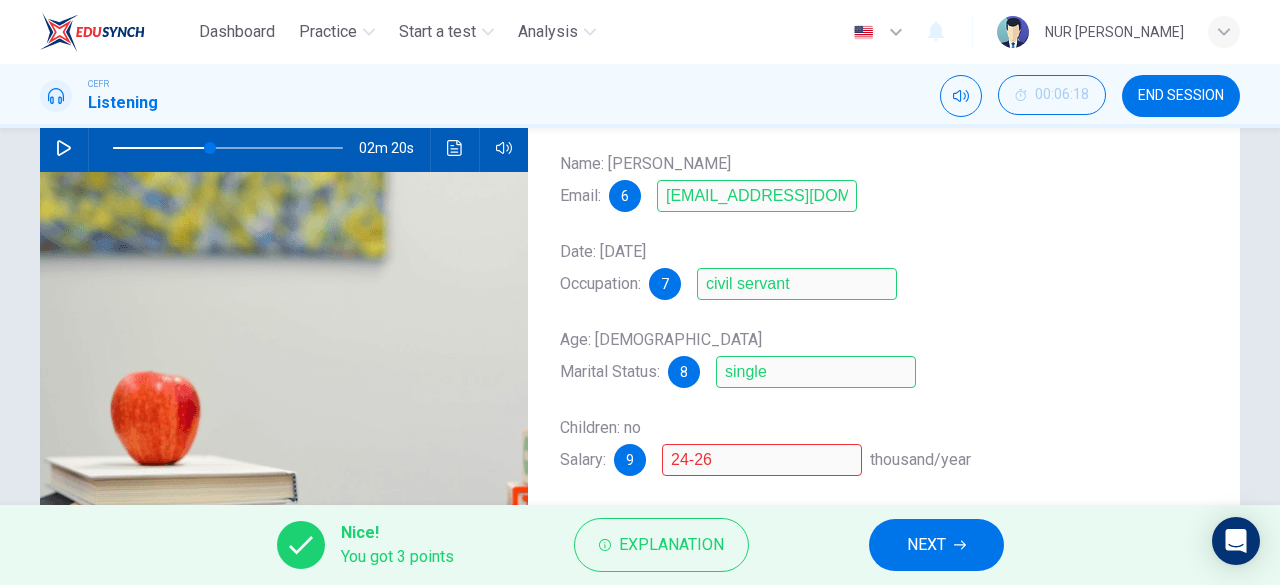 scroll, scrollTop: 201, scrollLeft: 0, axis: vertical 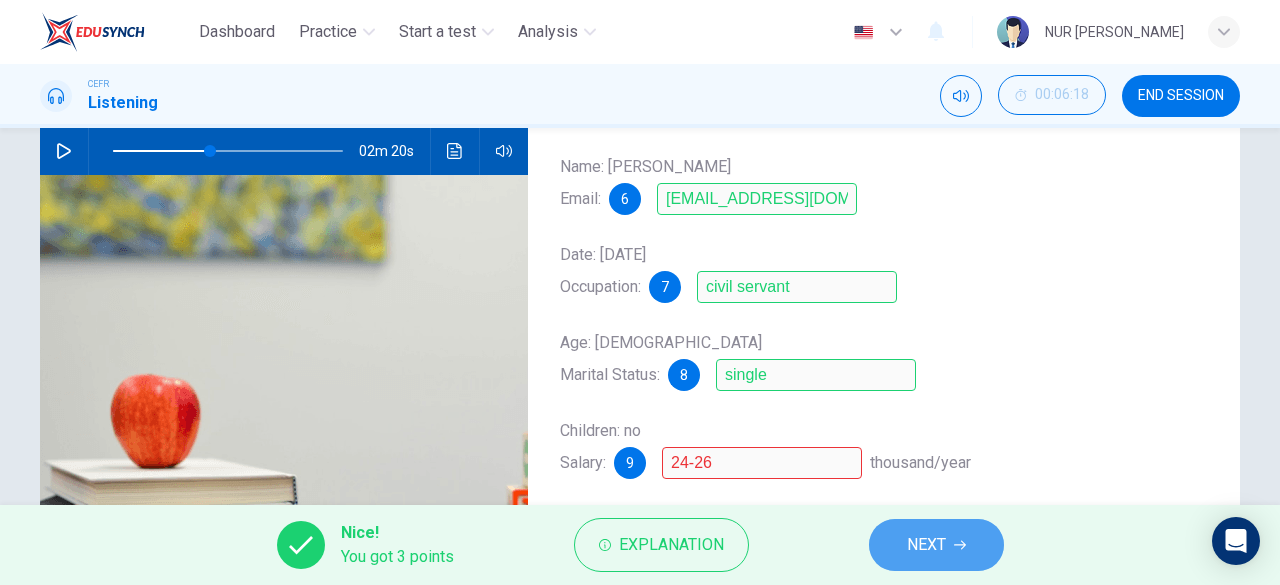 click on "NEXT" at bounding box center (926, 545) 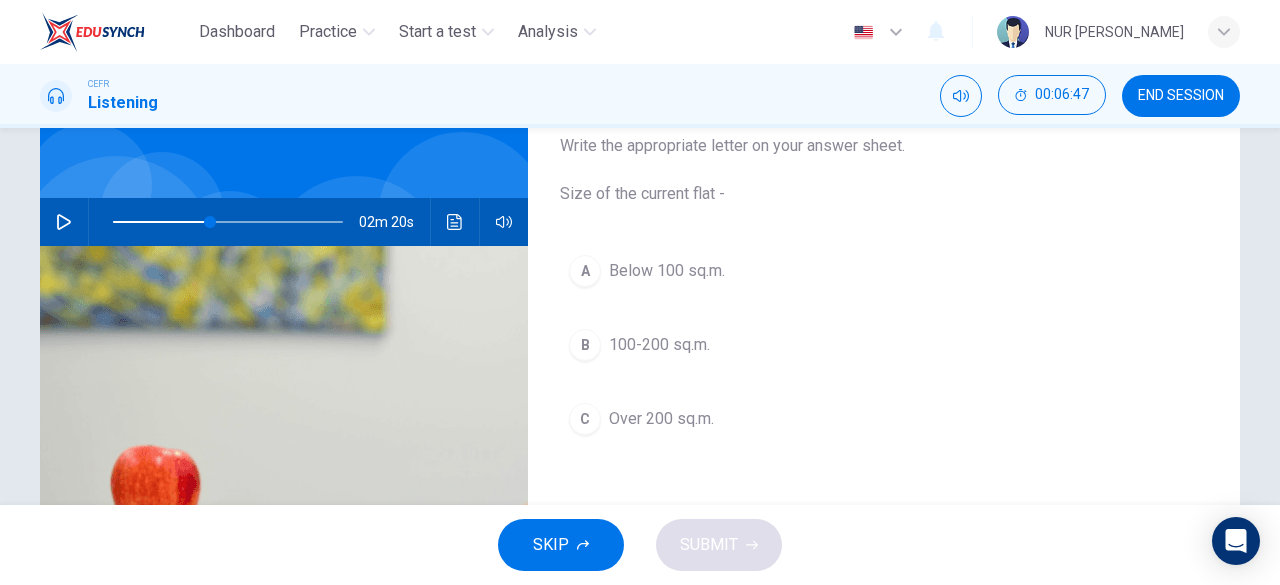scroll, scrollTop: 129, scrollLeft: 0, axis: vertical 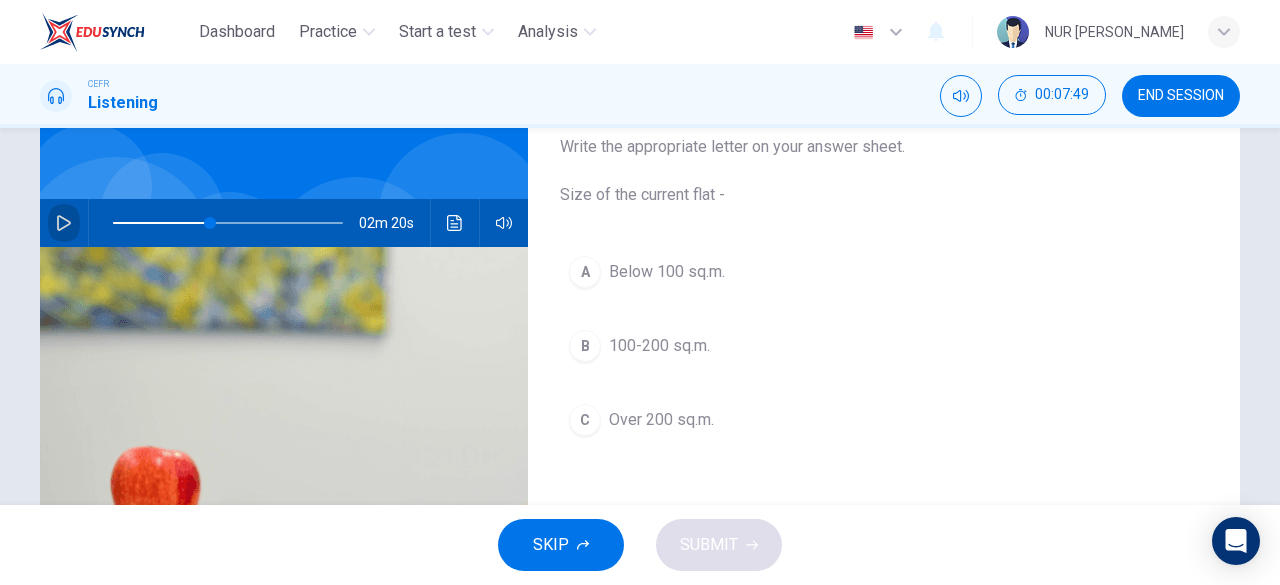 click at bounding box center (64, 223) 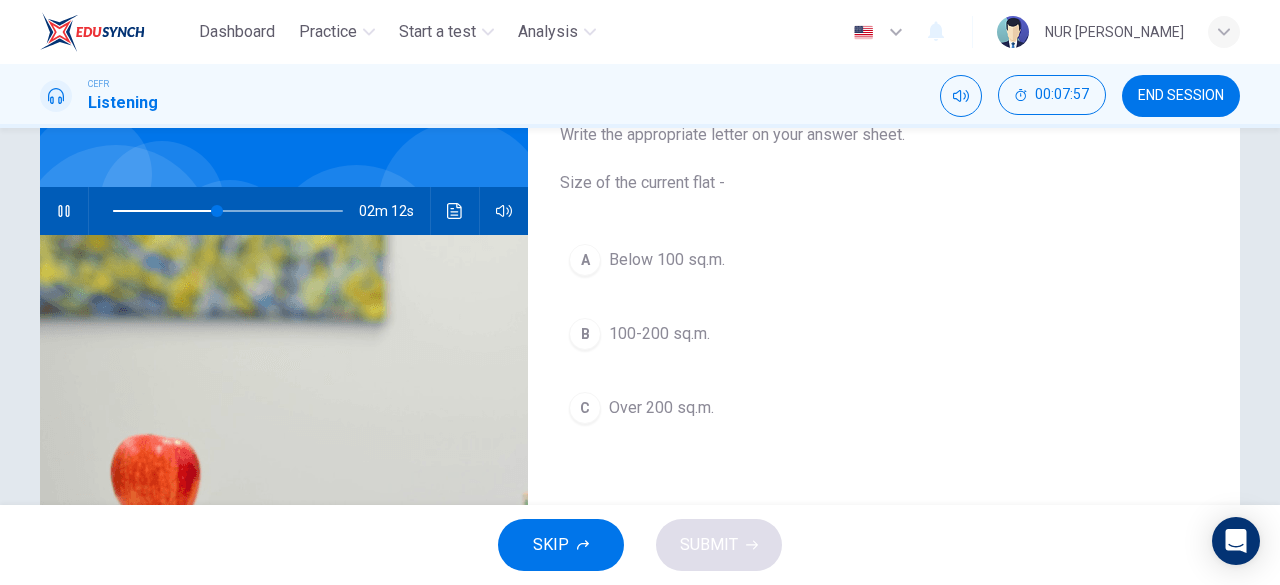 scroll, scrollTop: 166, scrollLeft: 0, axis: vertical 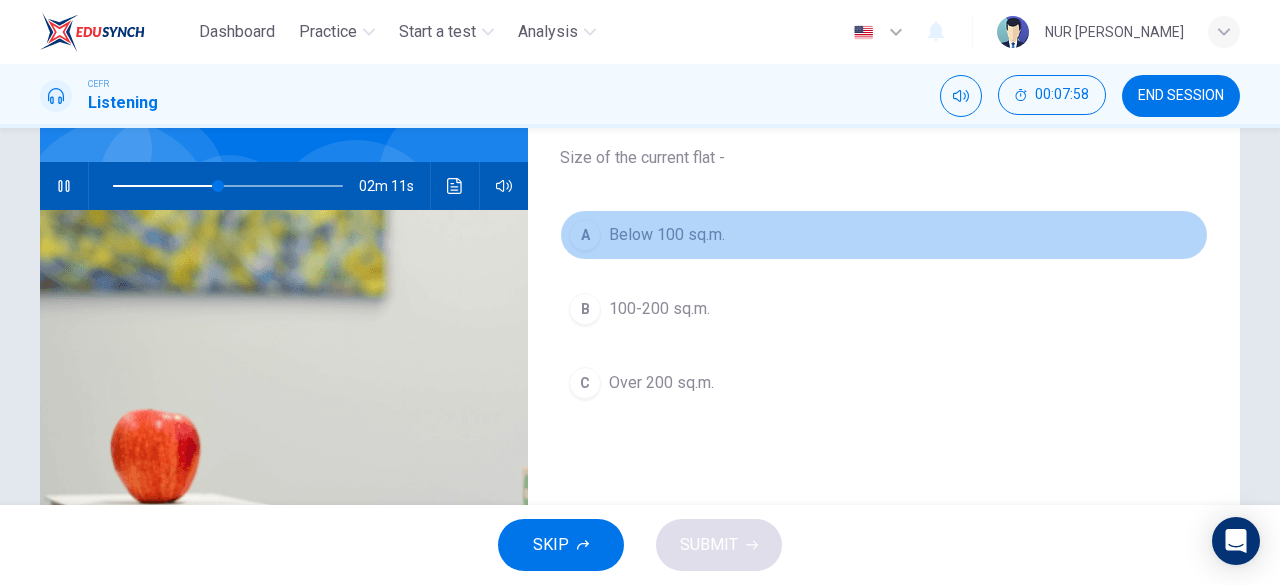 click on "A Below 100 sq.m." at bounding box center [884, 235] 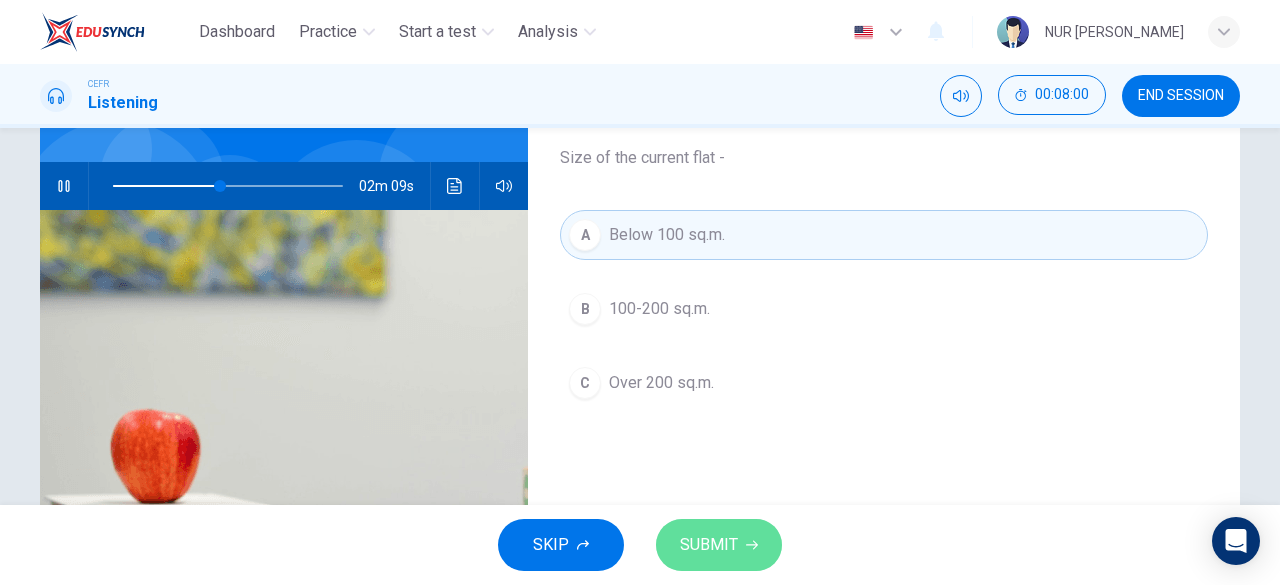 click on "SUBMIT" at bounding box center [719, 545] 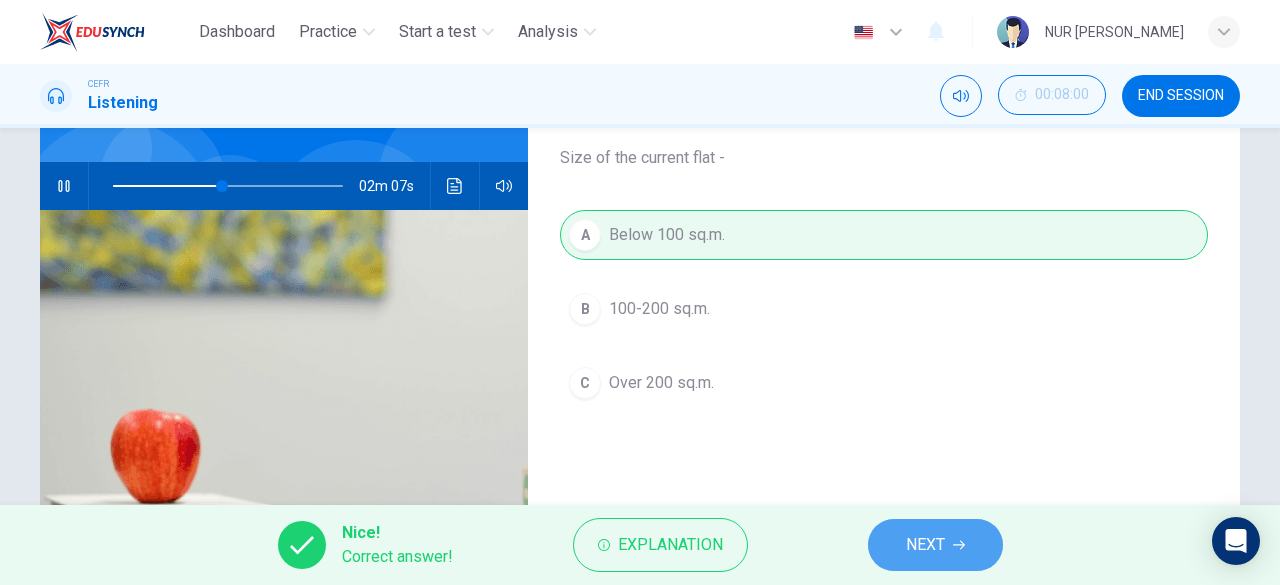 click on "NEXT" at bounding box center [935, 545] 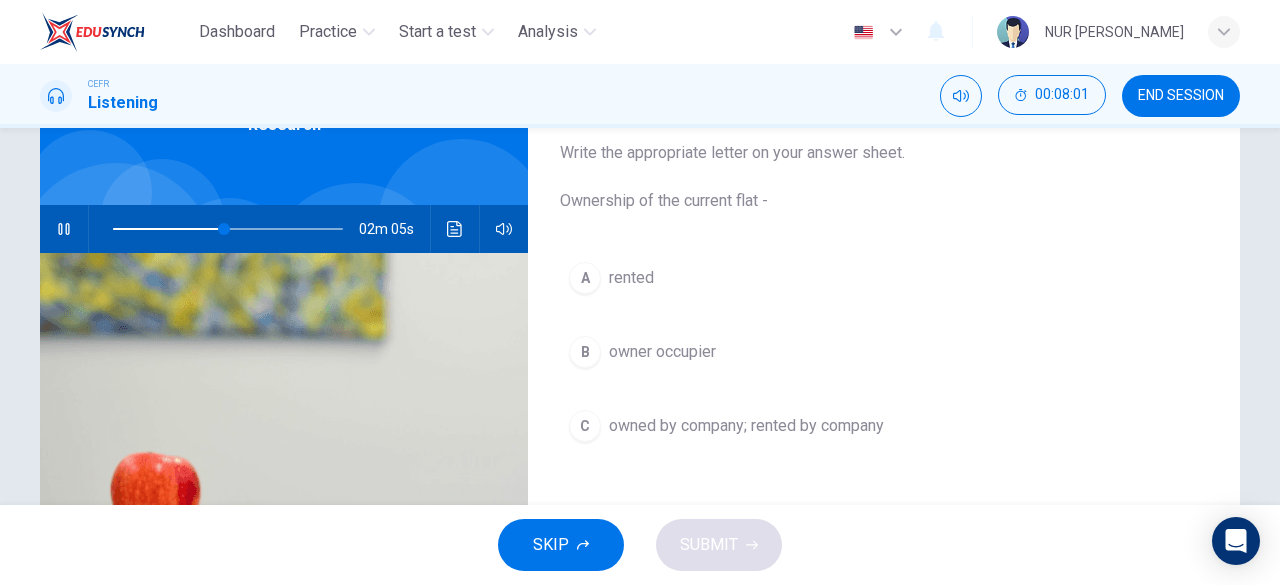scroll, scrollTop: 122, scrollLeft: 0, axis: vertical 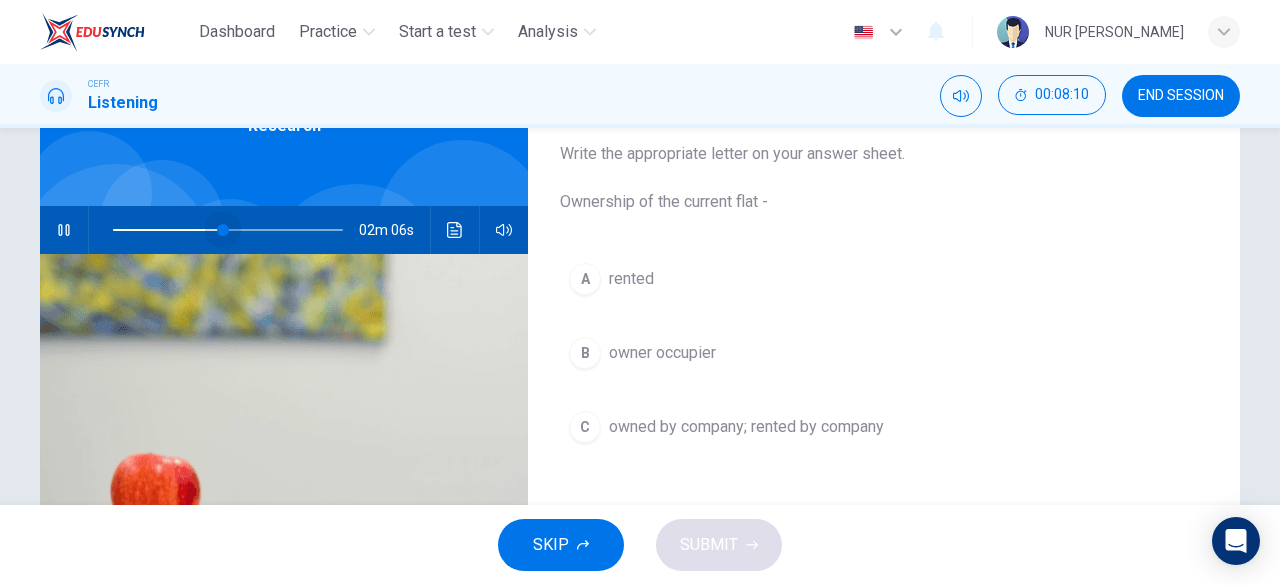 click at bounding box center [223, 230] 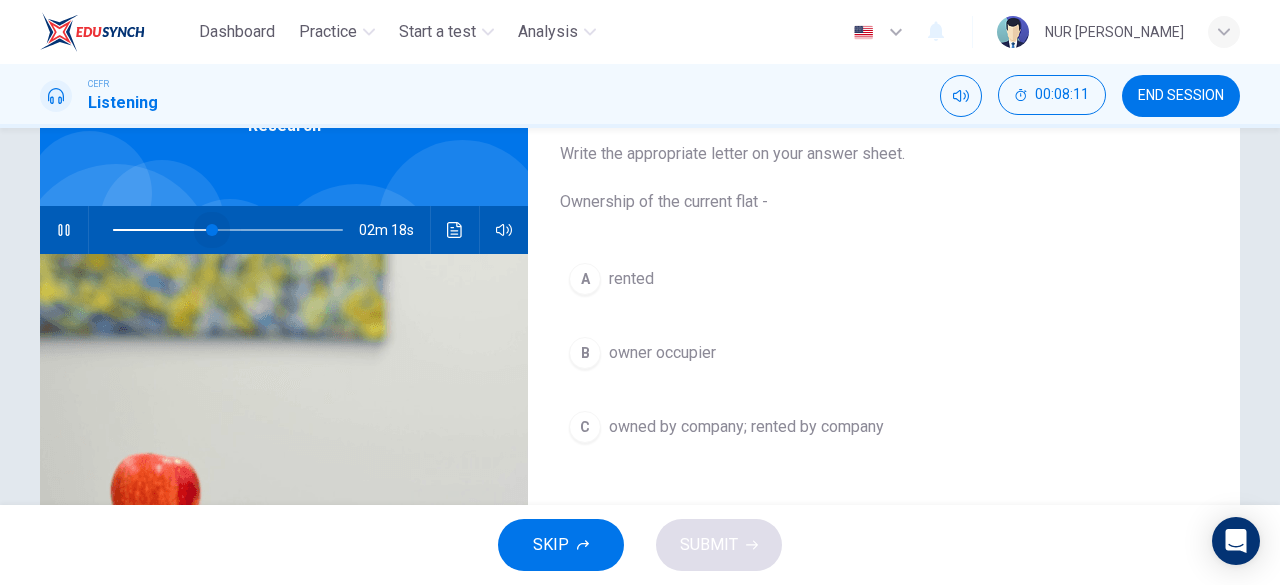 click at bounding box center (212, 230) 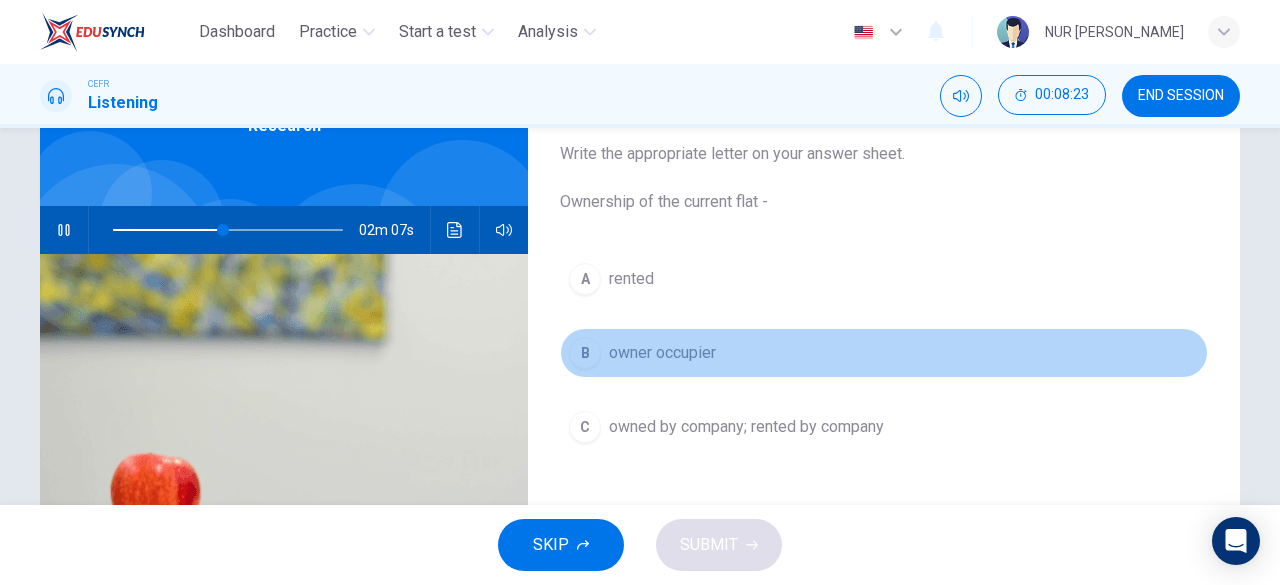 click on "B owner occupier" at bounding box center [884, 353] 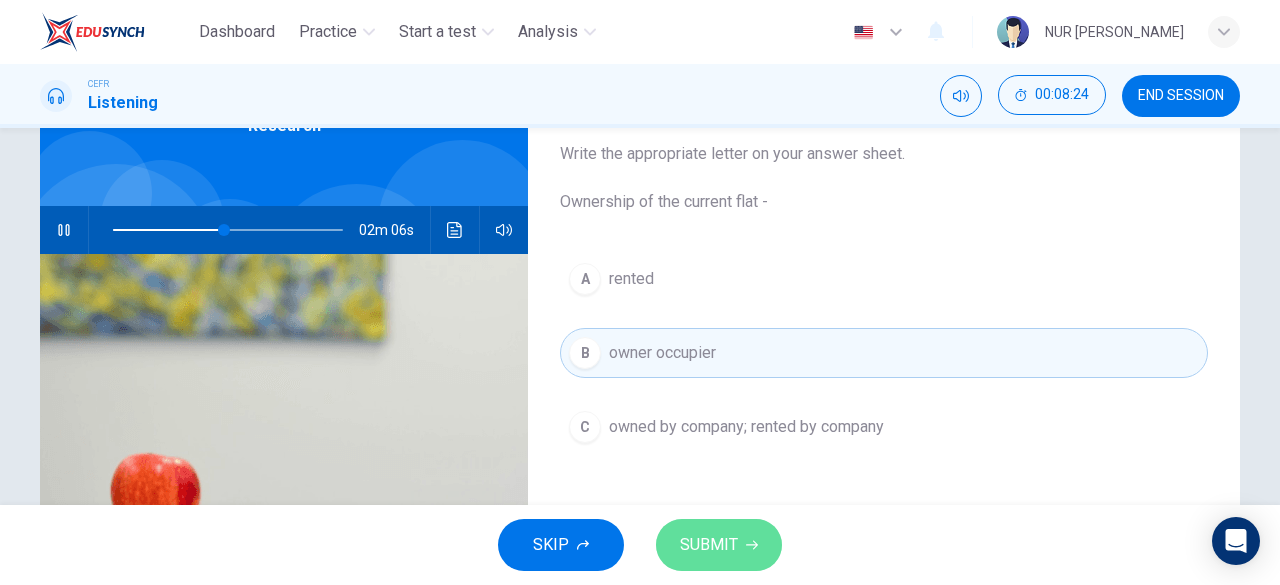 click on "SUBMIT" at bounding box center (709, 545) 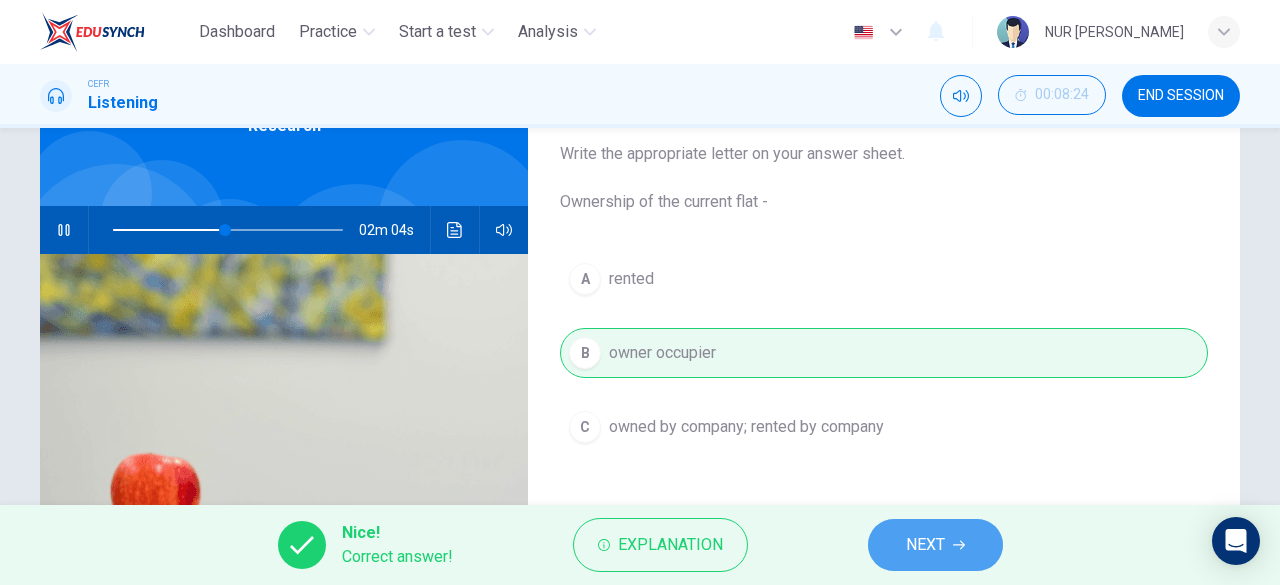 click on "NEXT" at bounding box center (935, 545) 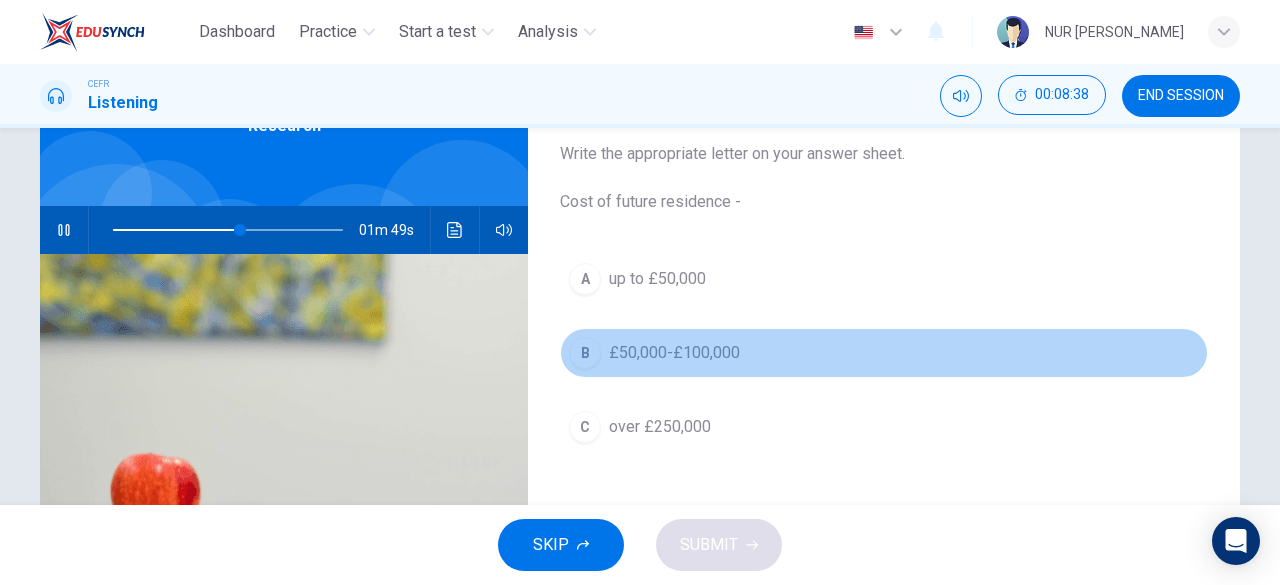 click on "£50,000-£100,000" at bounding box center [674, 353] 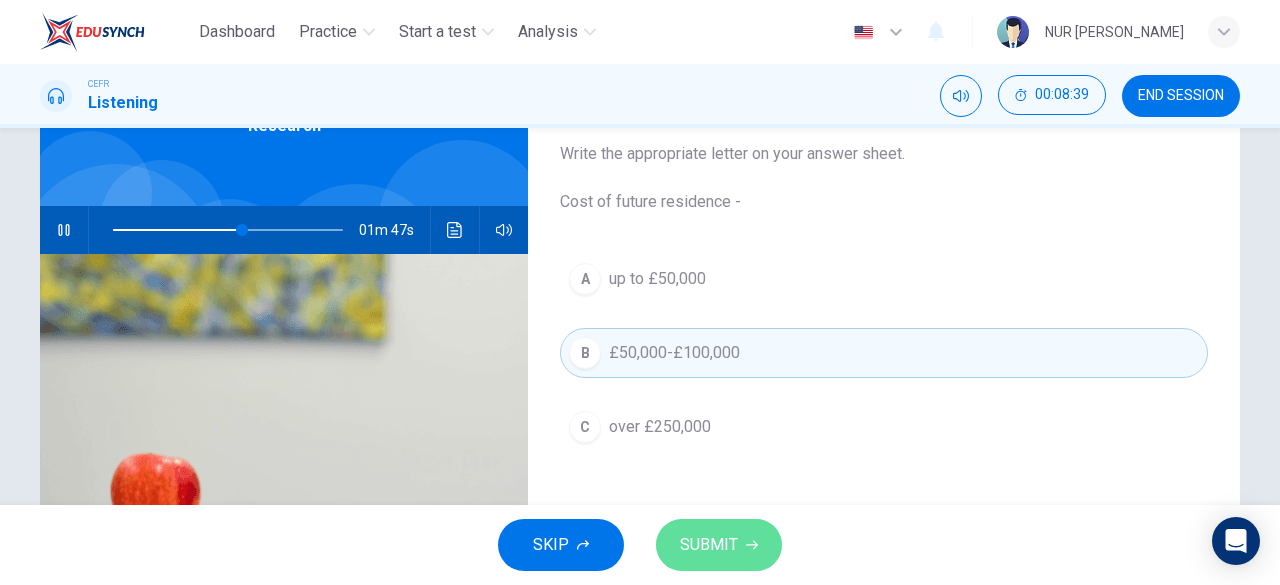 click on "SUBMIT" at bounding box center [719, 545] 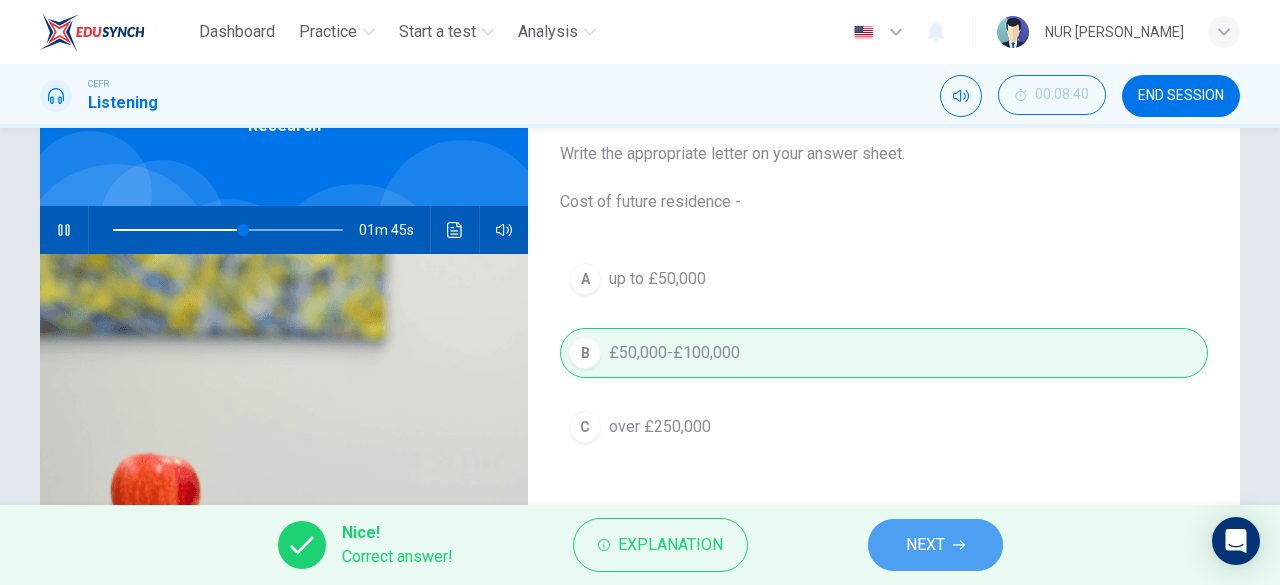 click on "NEXT" at bounding box center (935, 545) 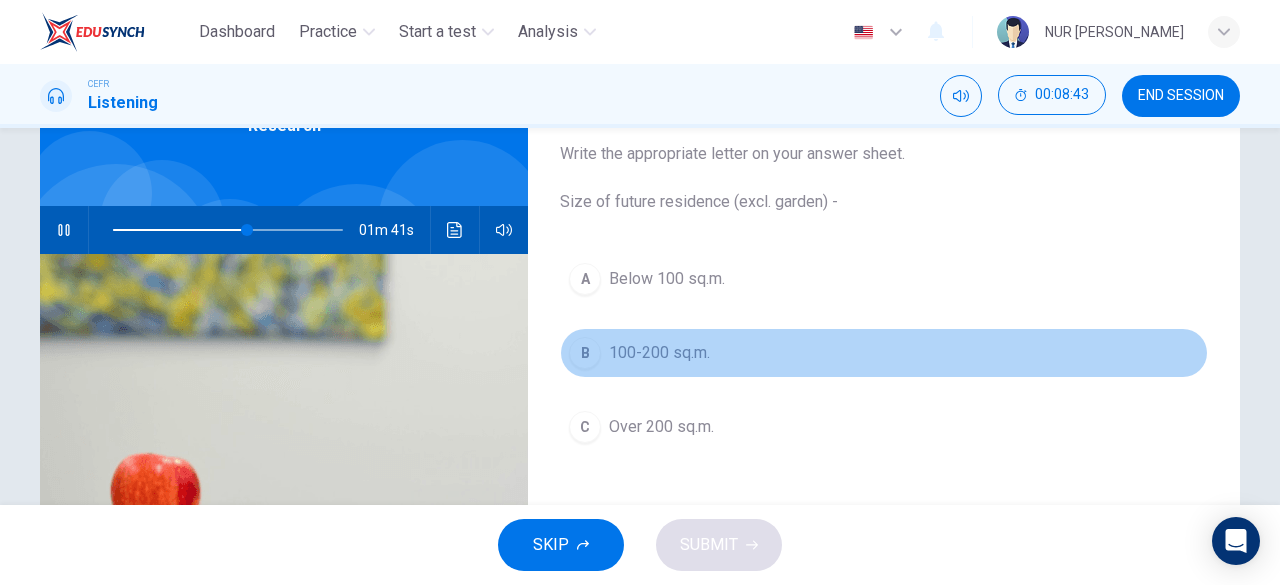 click on "B 100-200 sq.m." at bounding box center (884, 353) 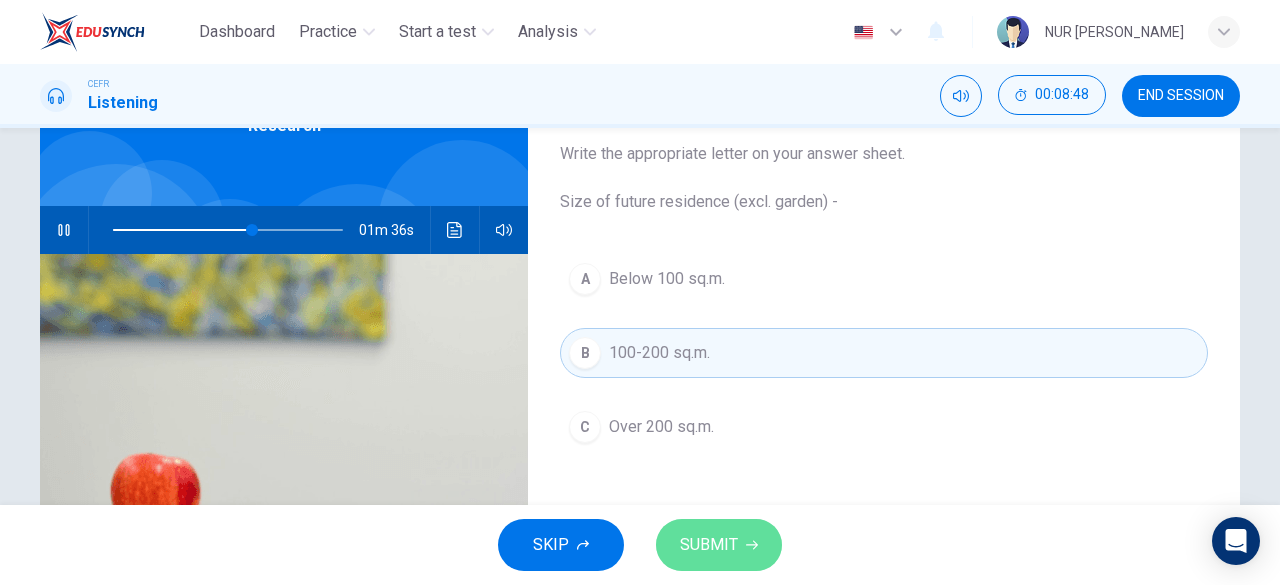 click on "SUBMIT" at bounding box center (719, 545) 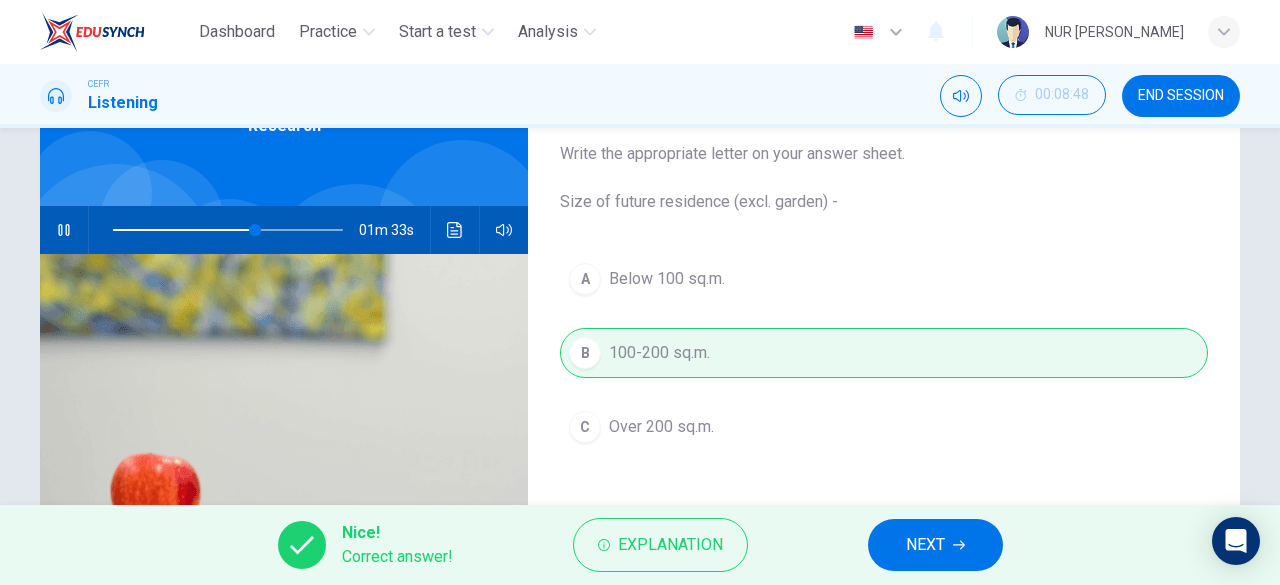 click on "NEXT" at bounding box center (935, 545) 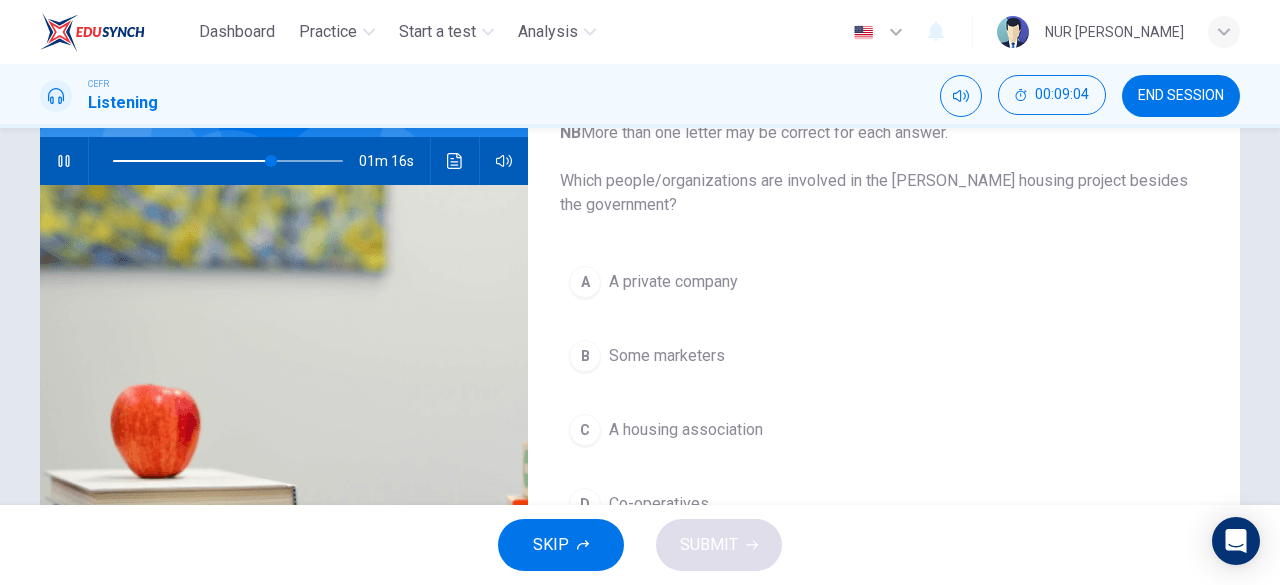 scroll, scrollTop: 153, scrollLeft: 0, axis: vertical 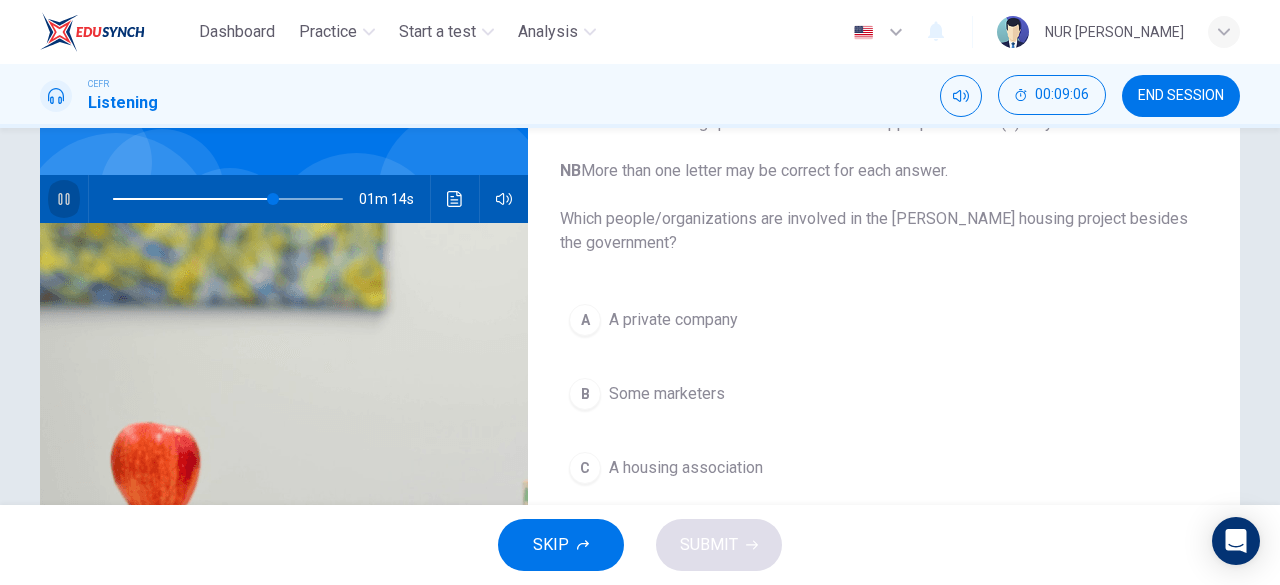 click at bounding box center [64, 199] 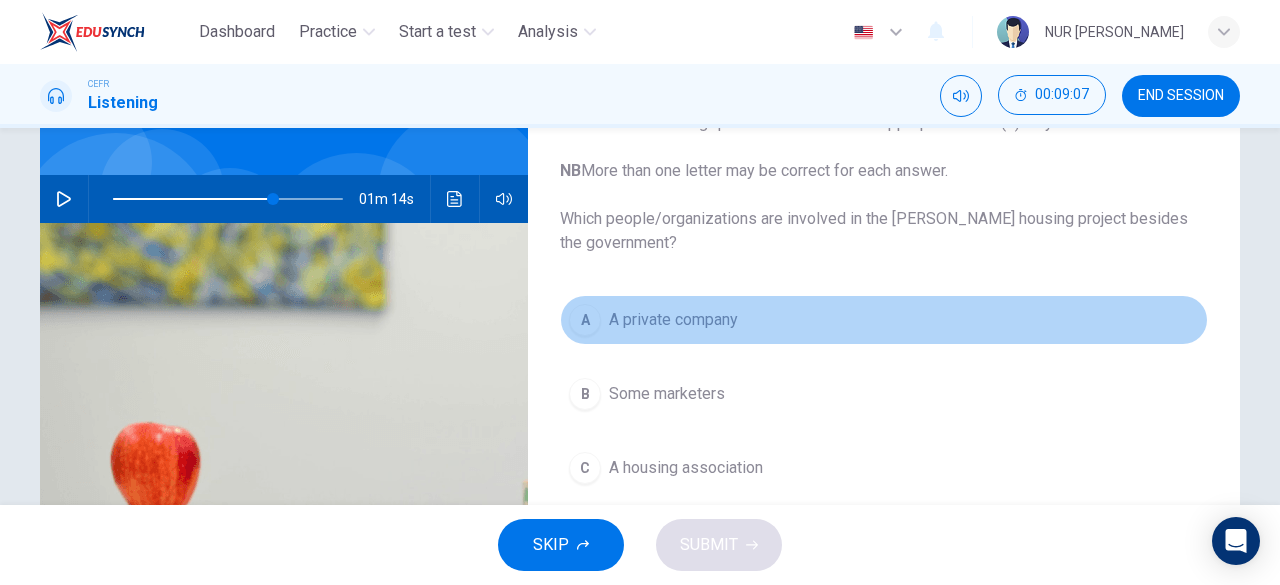 click on "A private company" at bounding box center [673, 320] 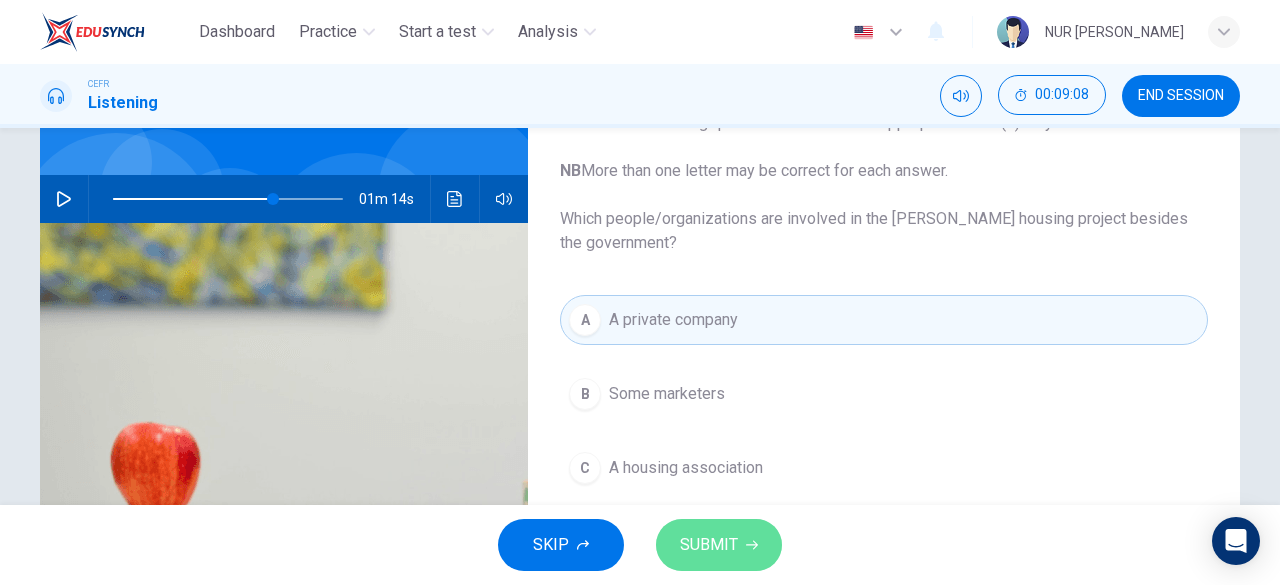 click on "SUBMIT" at bounding box center [709, 545] 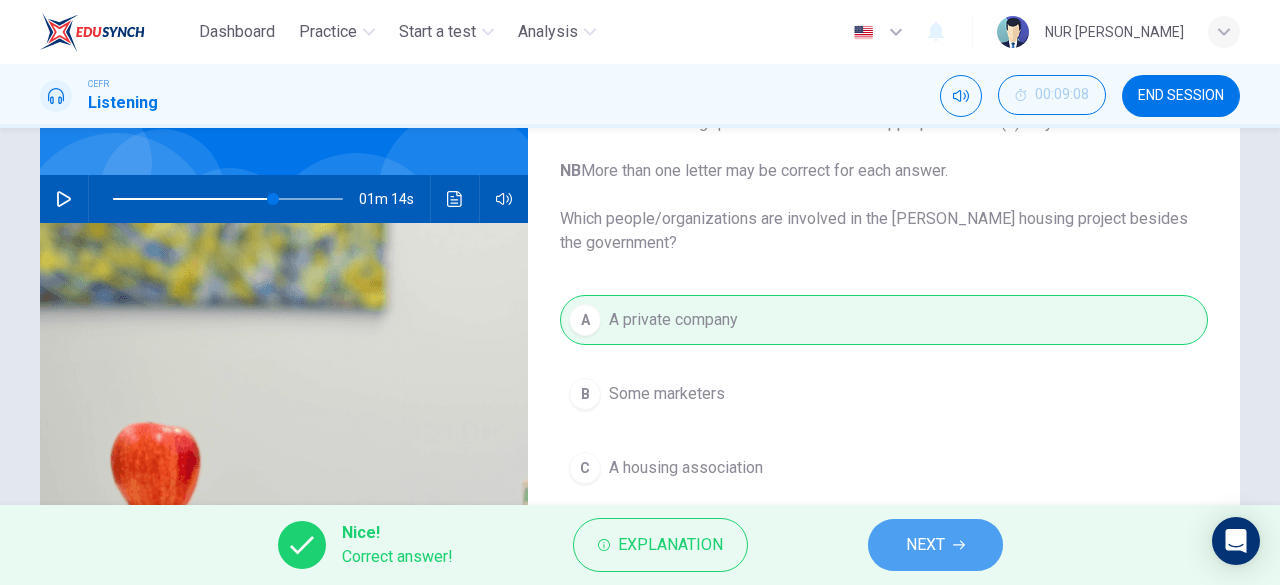 click on "NEXT" at bounding box center (935, 545) 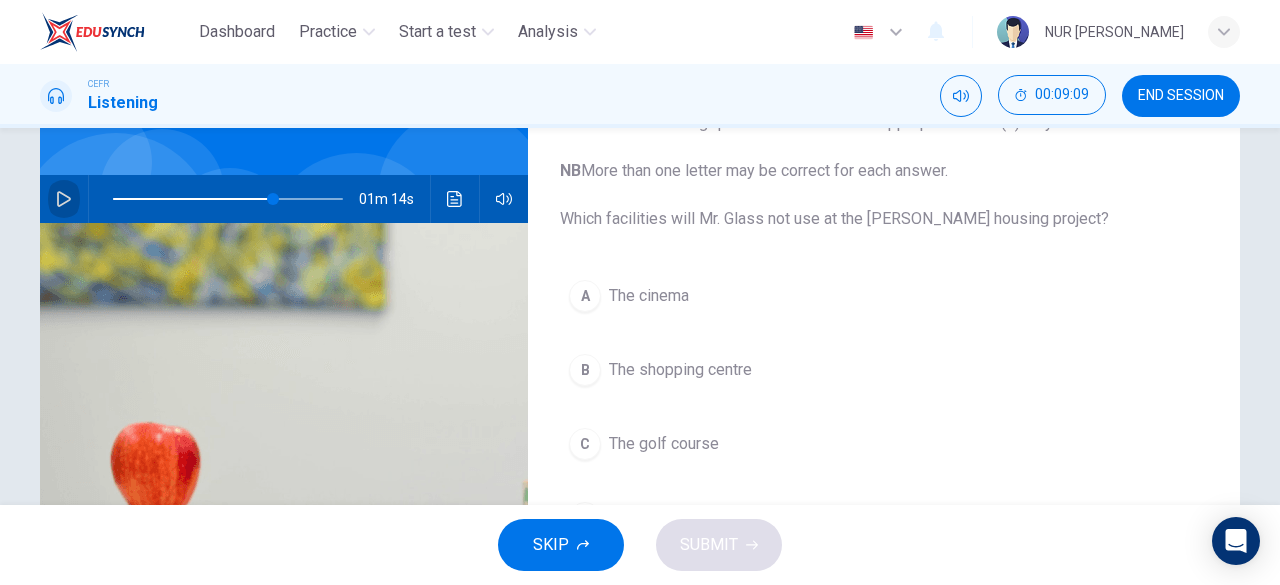 click 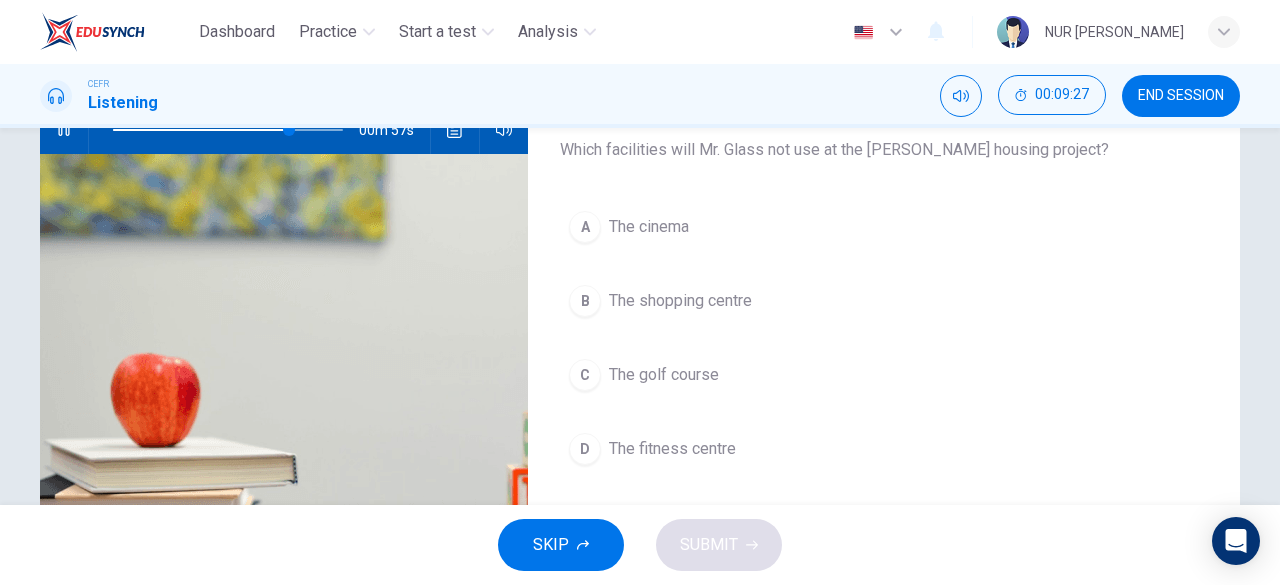 scroll, scrollTop: 221, scrollLeft: 0, axis: vertical 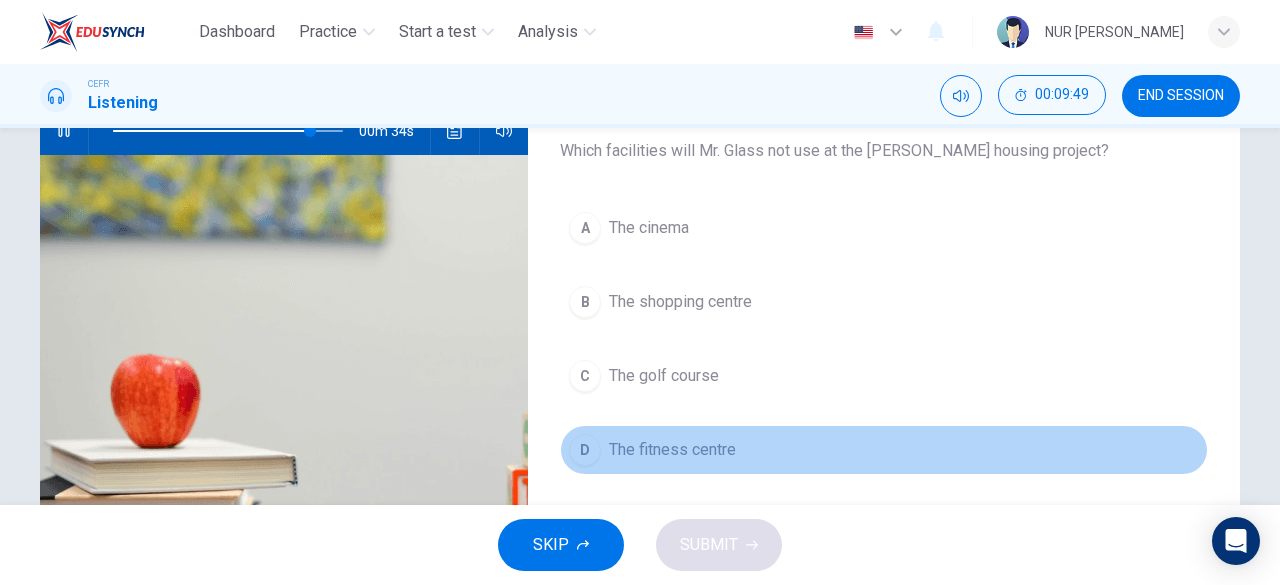 click on "D The fitness centre" at bounding box center [884, 450] 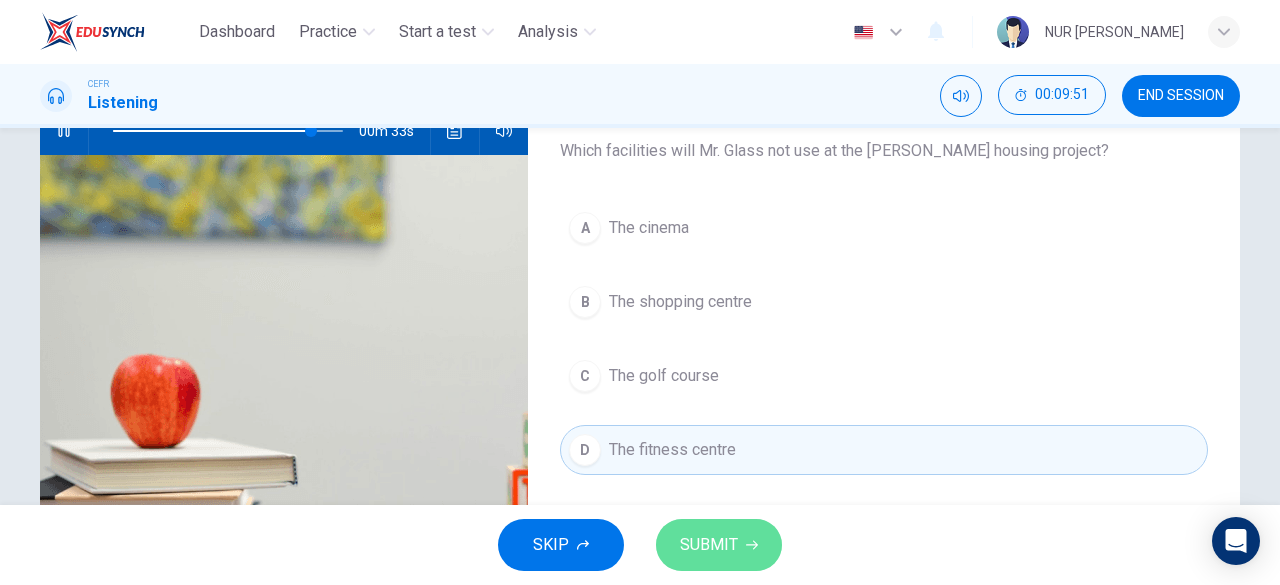 click on "SUBMIT" at bounding box center [719, 545] 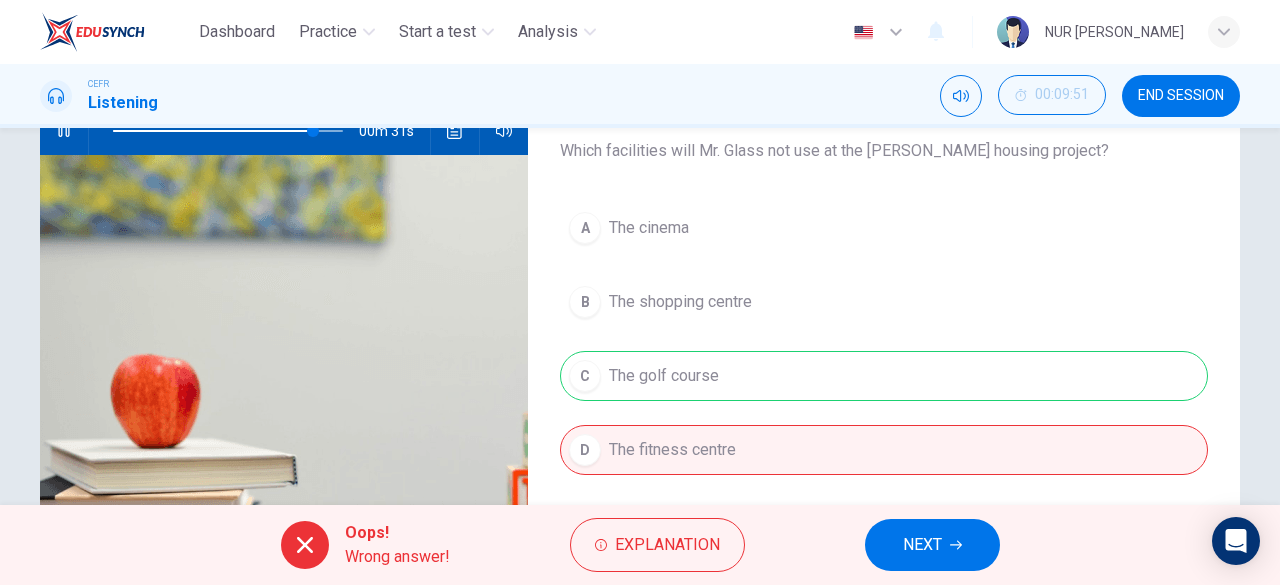type on "87" 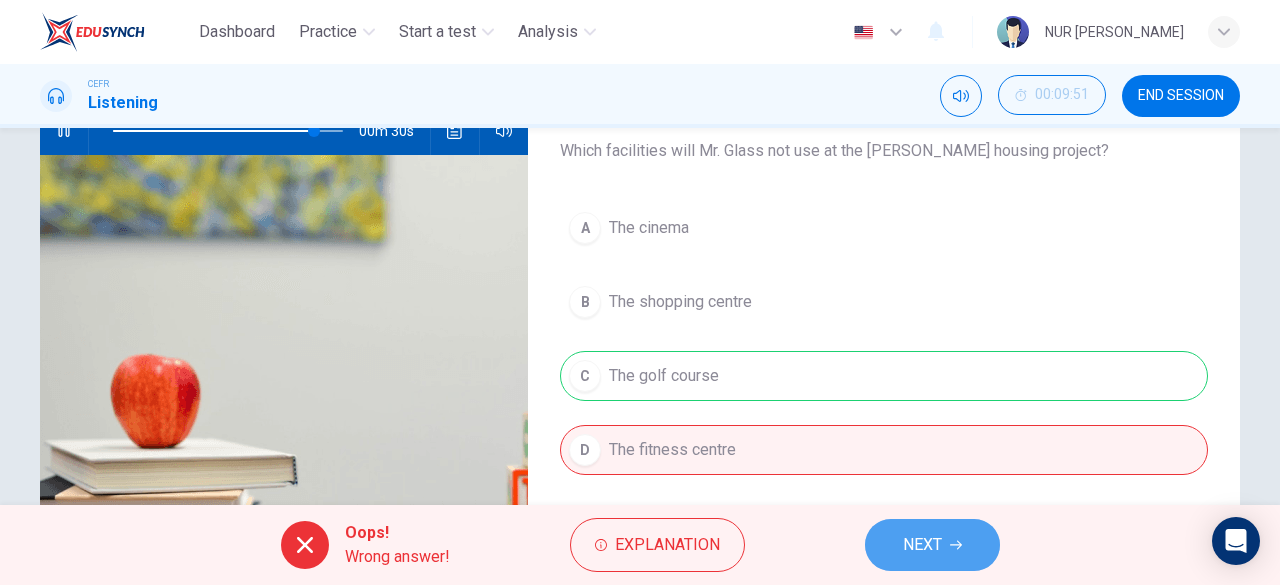 click on "NEXT" at bounding box center [932, 545] 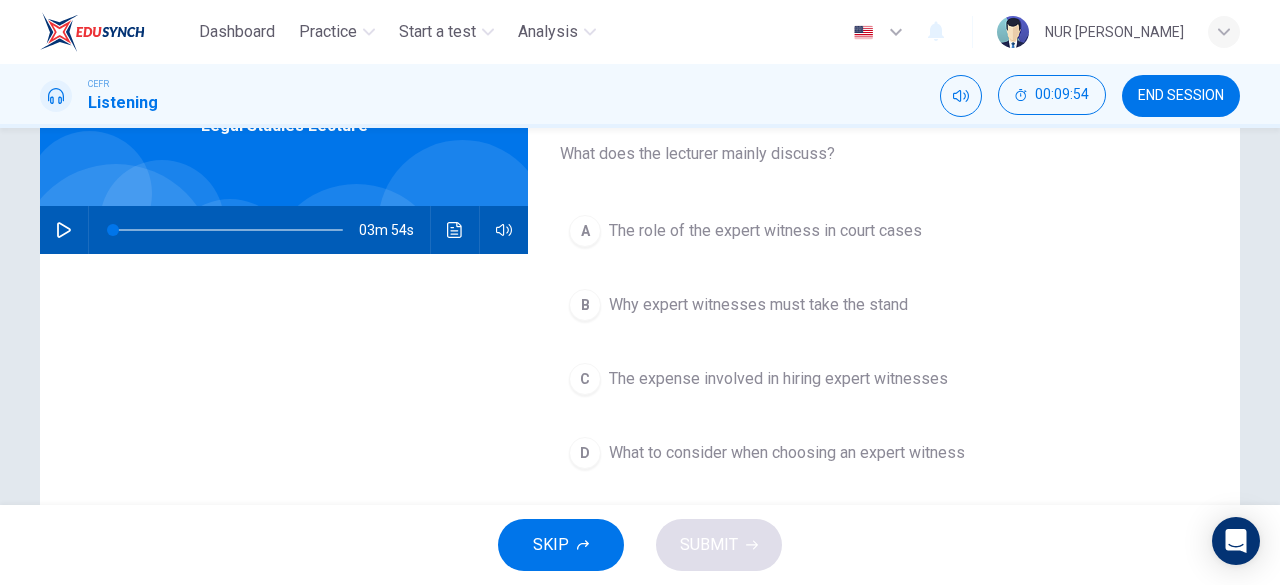 scroll, scrollTop: 153, scrollLeft: 0, axis: vertical 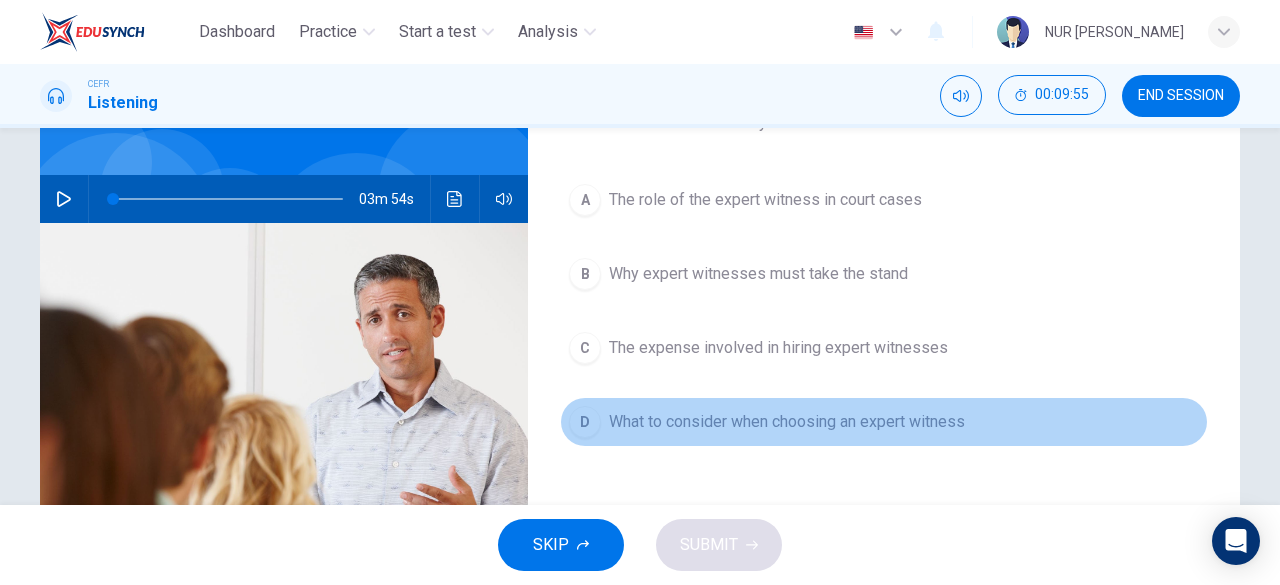 click on "D What to consider when choosing an expert witness" at bounding box center (884, 422) 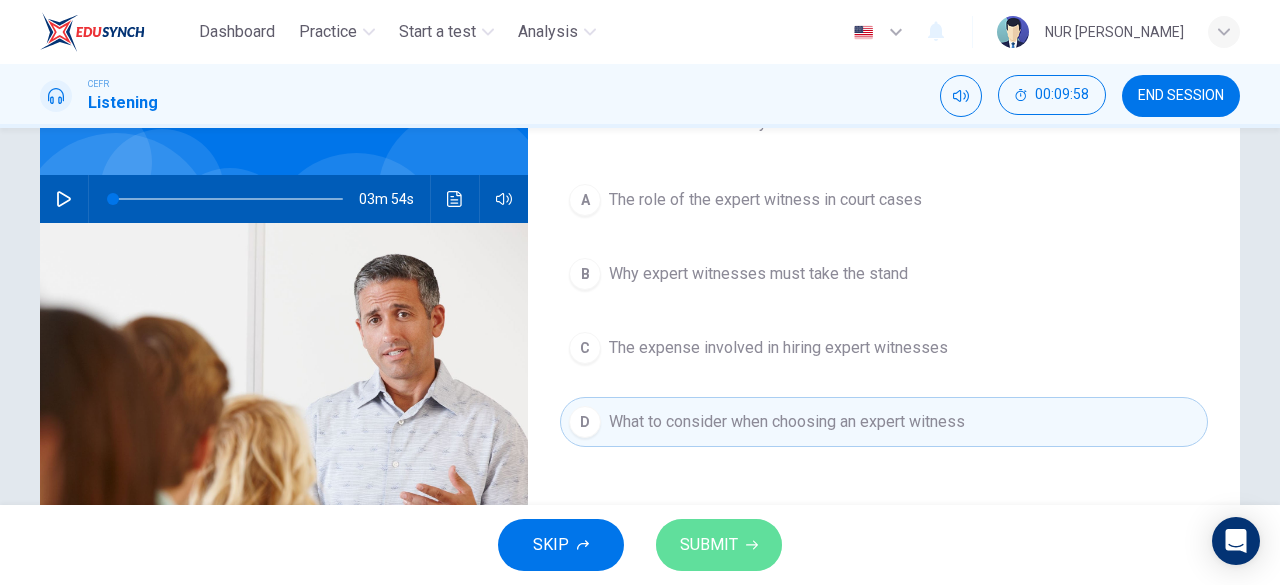 click on "SUBMIT" at bounding box center (709, 545) 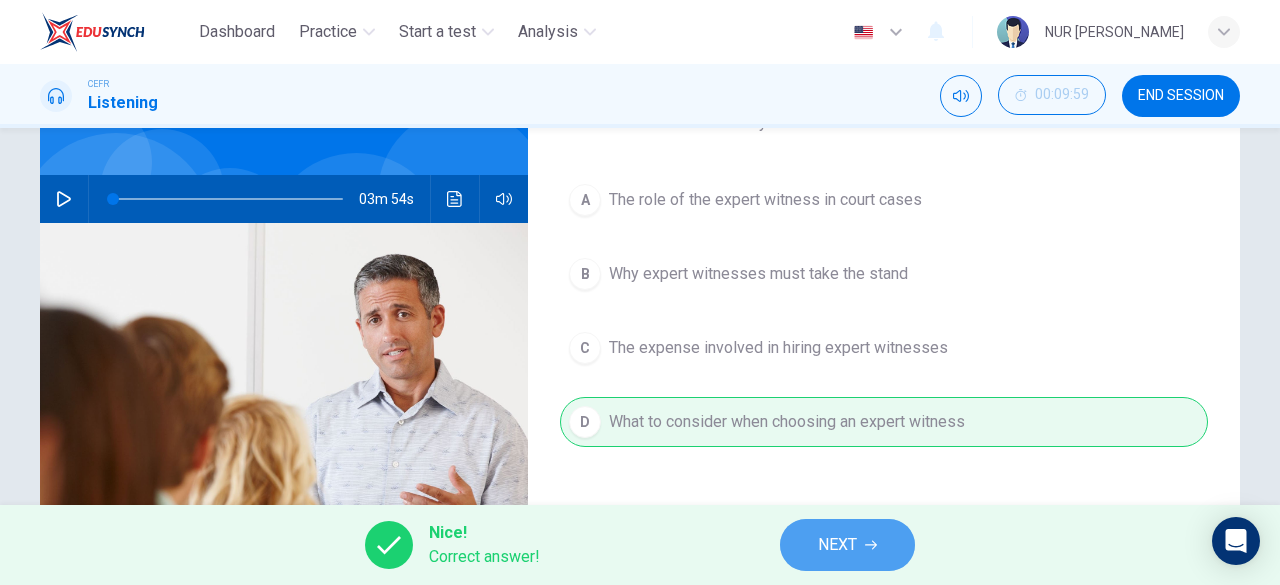 click on "NEXT" at bounding box center [837, 545] 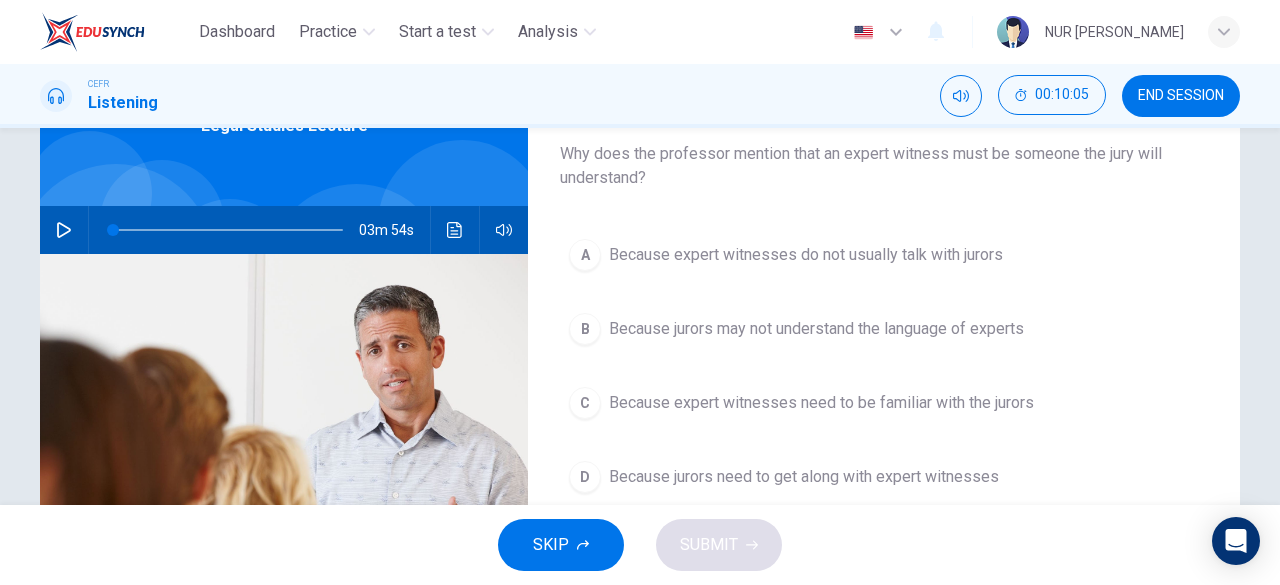 scroll, scrollTop: 123, scrollLeft: 0, axis: vertical 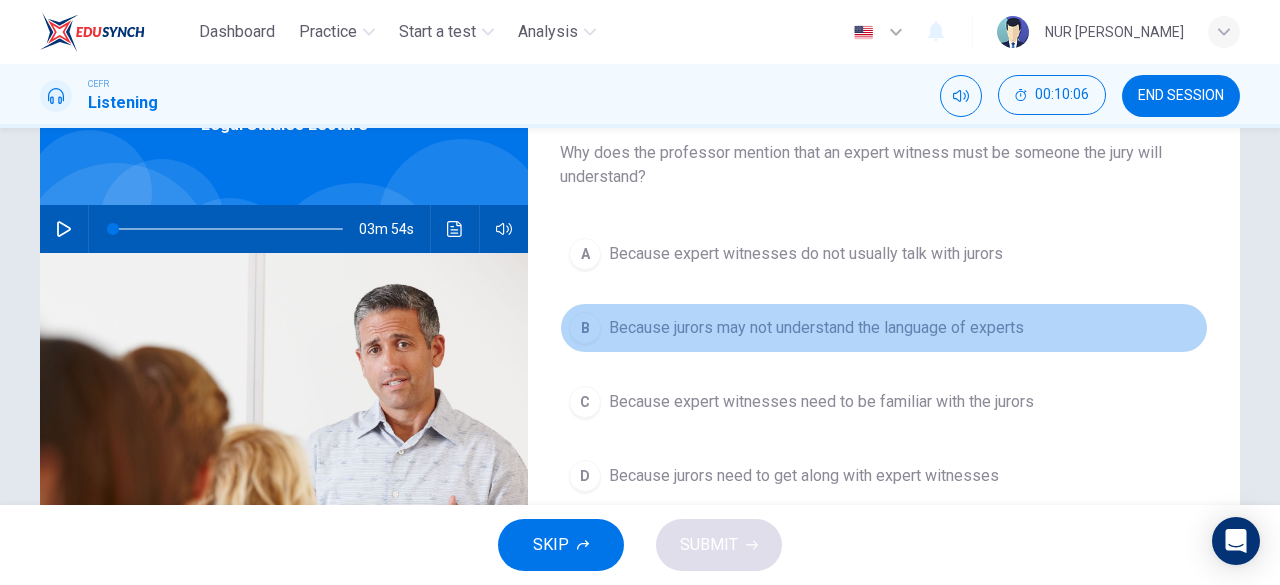 click on "Because jurors may not understand the language of experts" at bounding box center (816, 328) 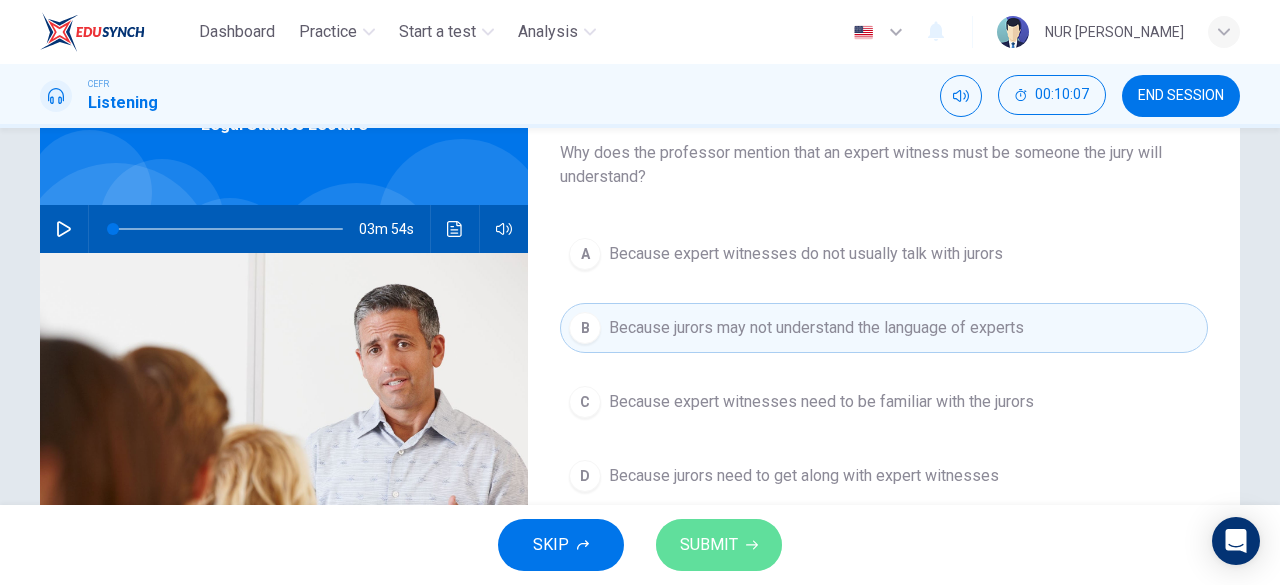 click on "SUBMIT" at bounding box center (719, 545) 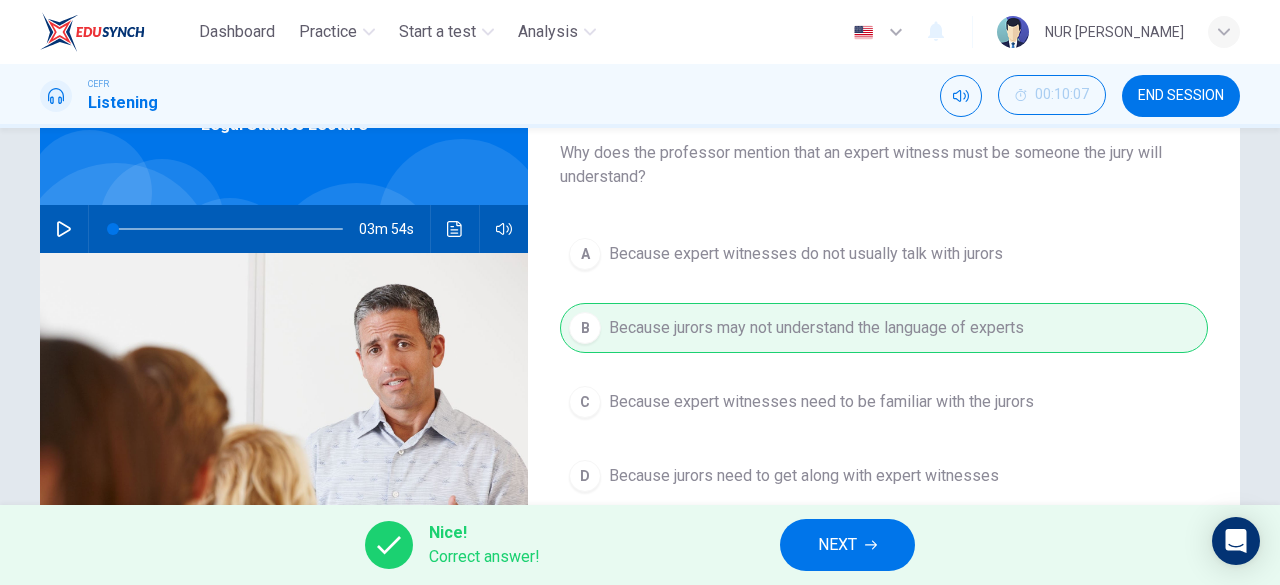 click on "Nice! Correct answer! NEXT" at bounding box center (640, 545) 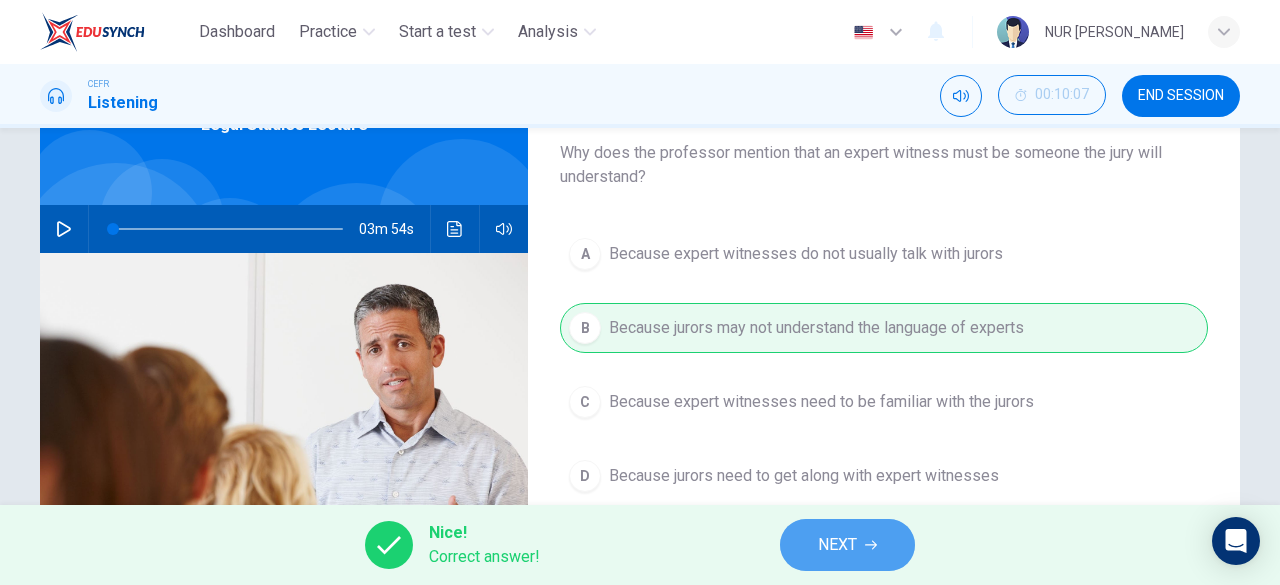 click on "NEXT" at bounding box center (847, 545) 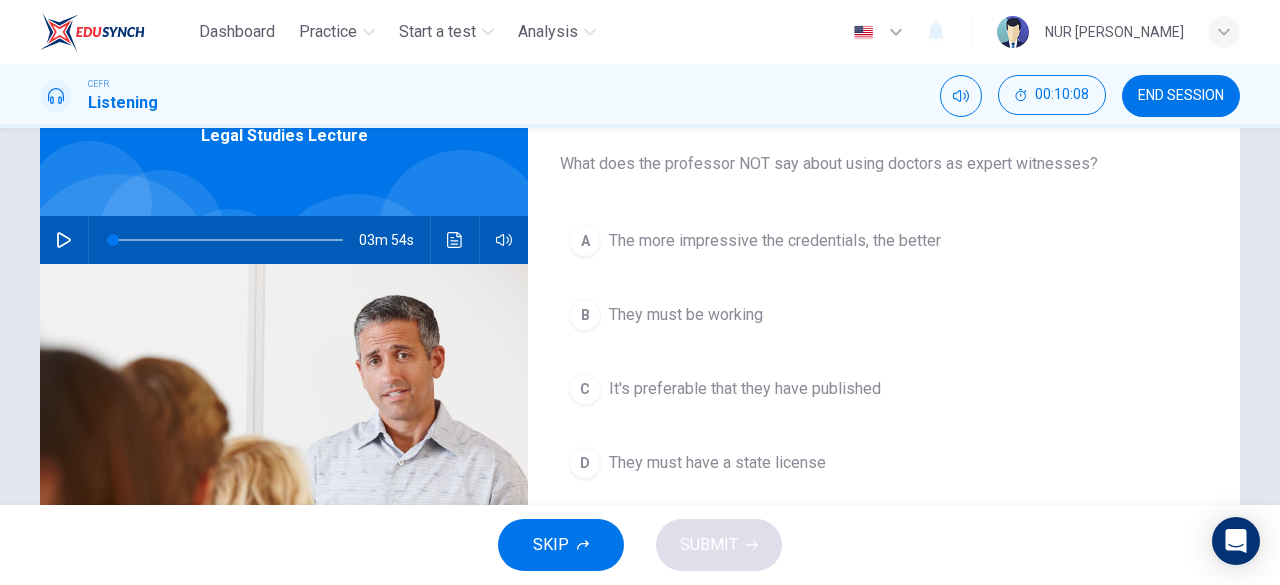 scroll, scrollTop: 111, scrollLeft: 0, axis: vertical 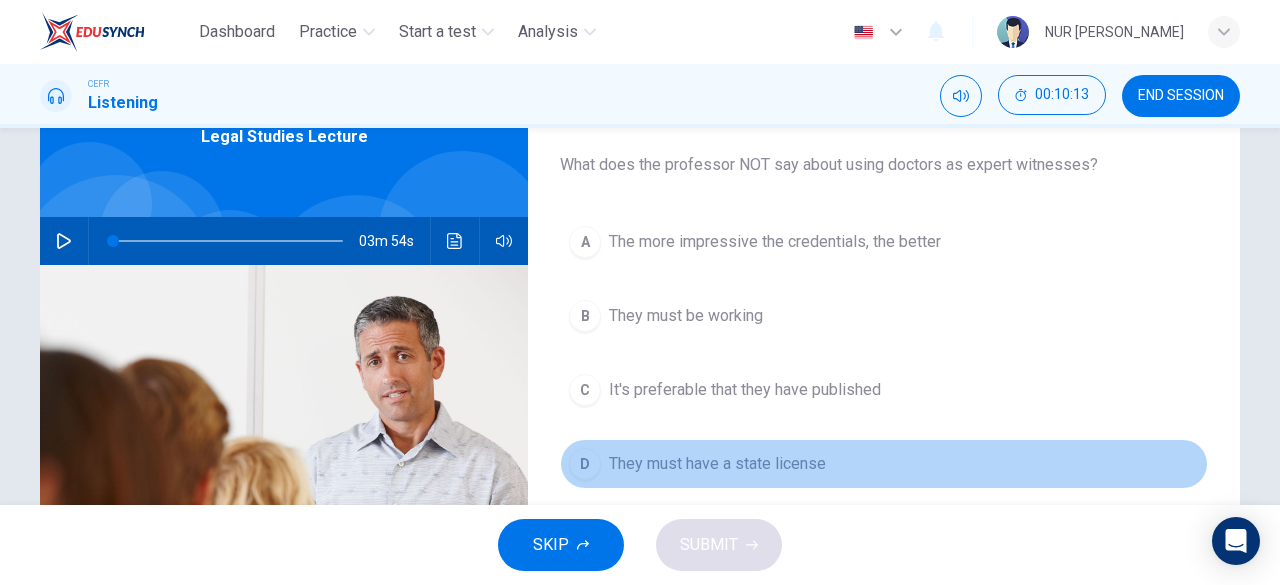 click on "D They must have a state license" at bounding box center [884, 464] 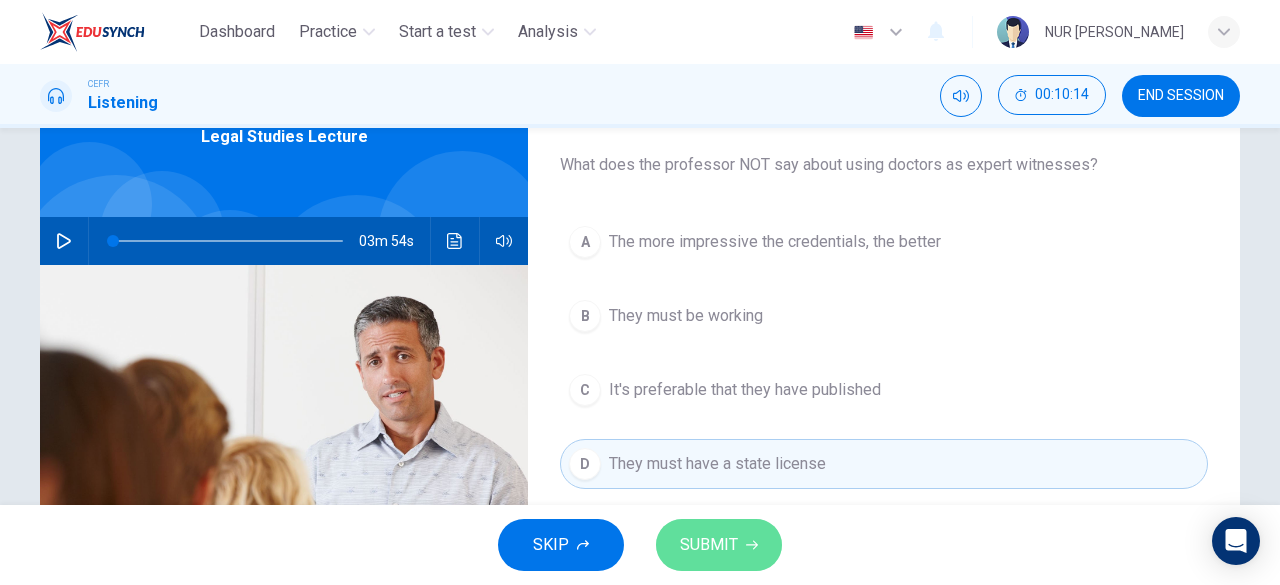 click on "SUBMIT" at bounding box center [709, 545] 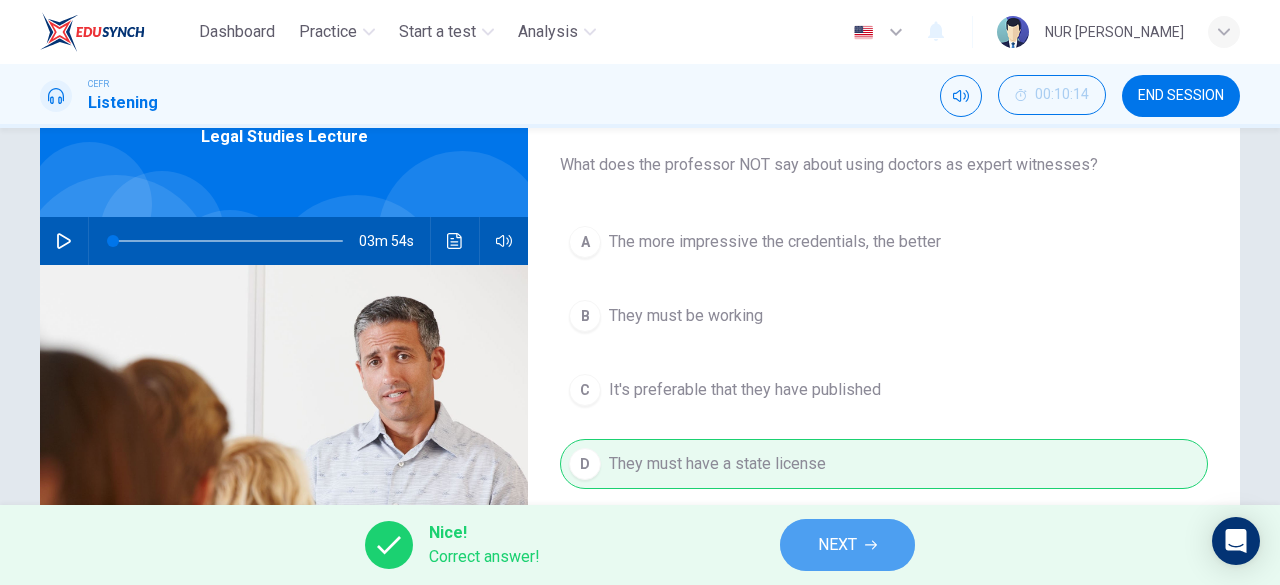 click on "NEXT" at bounding box center [837, 545] 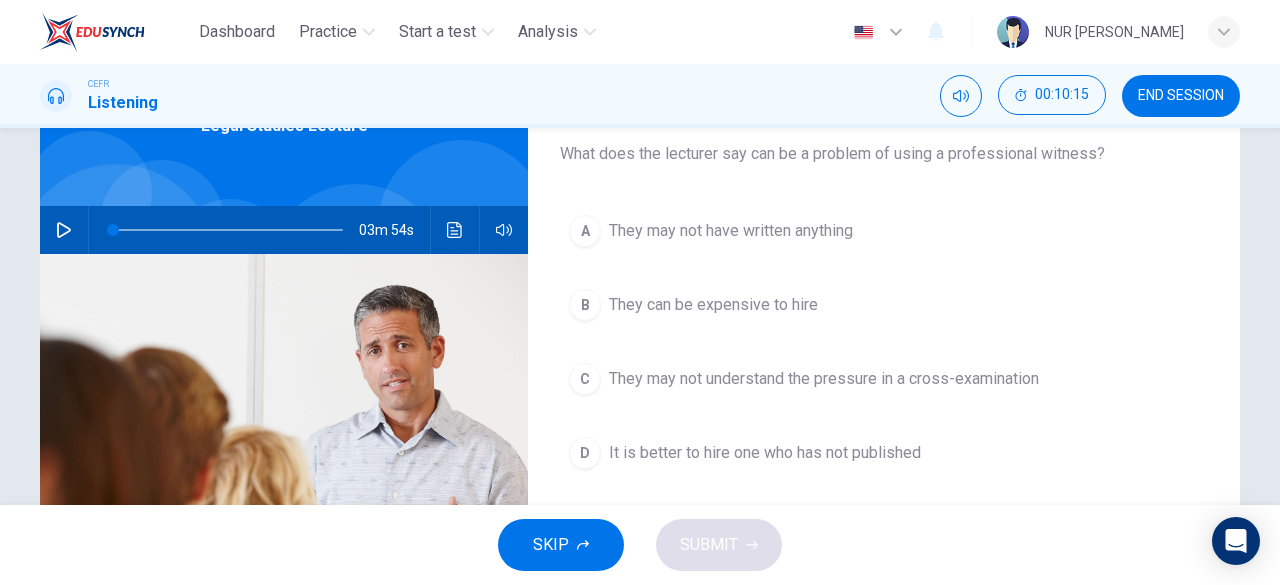 scroll, scrollTop: 124, scrollLeft: 0, axis: vertical 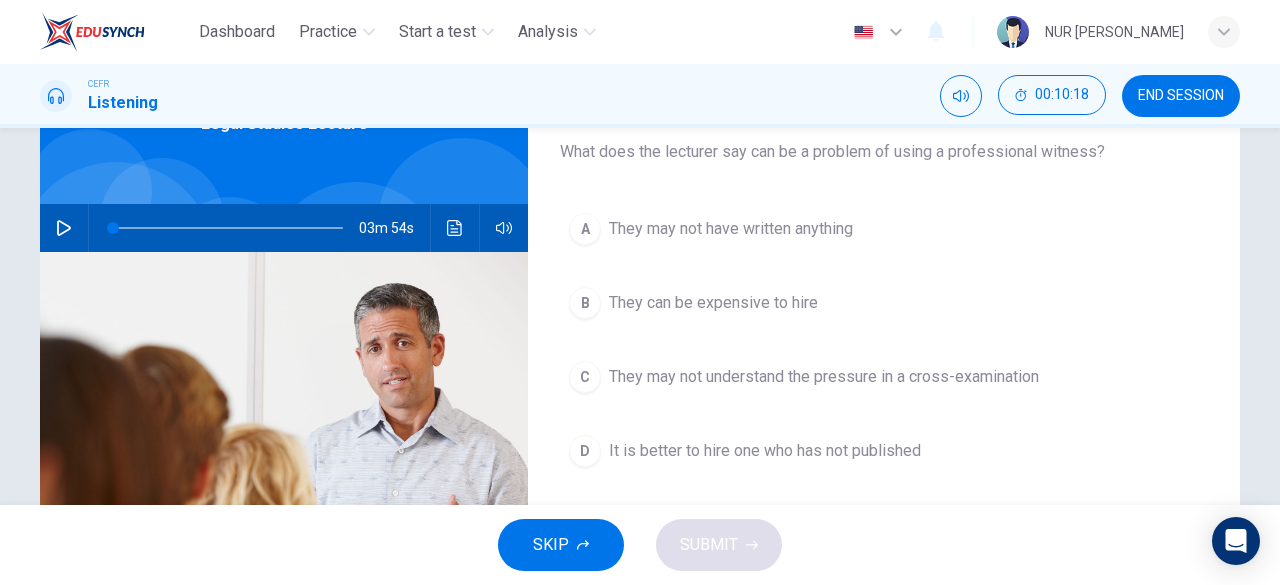 click on "A They may not have written anything B They can be expensive to hire C They may not understand the pressure in a cross-examination D It is better to hire one who has not published" at bounding box center (884, 360) 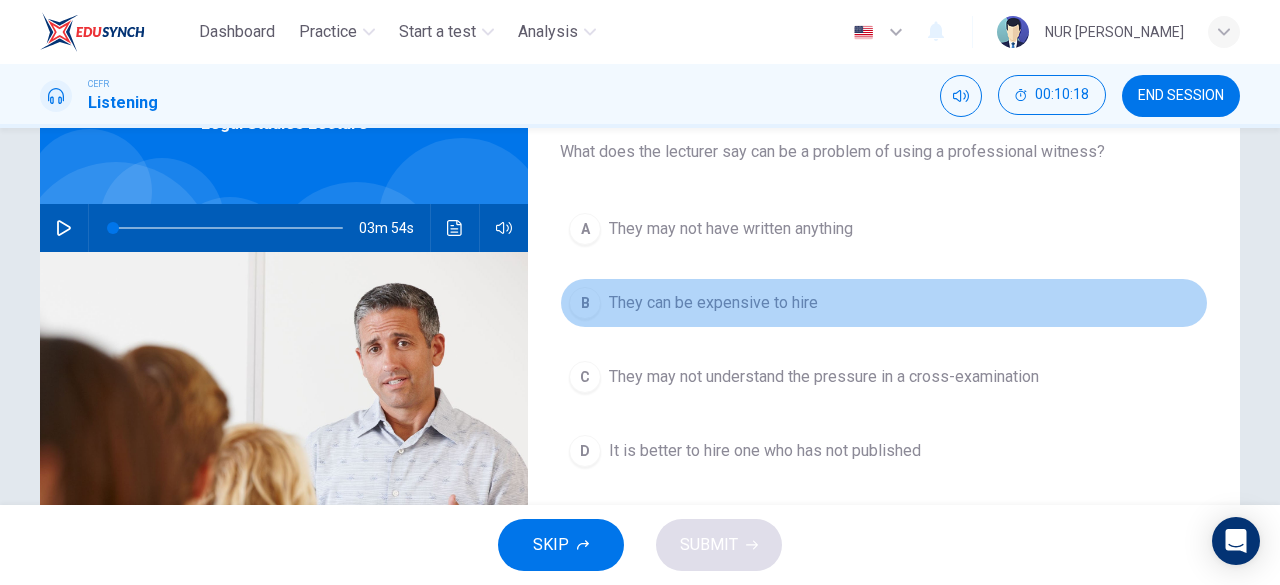 click on "B They can be expensive to hire" at bounding box center (884, 303) 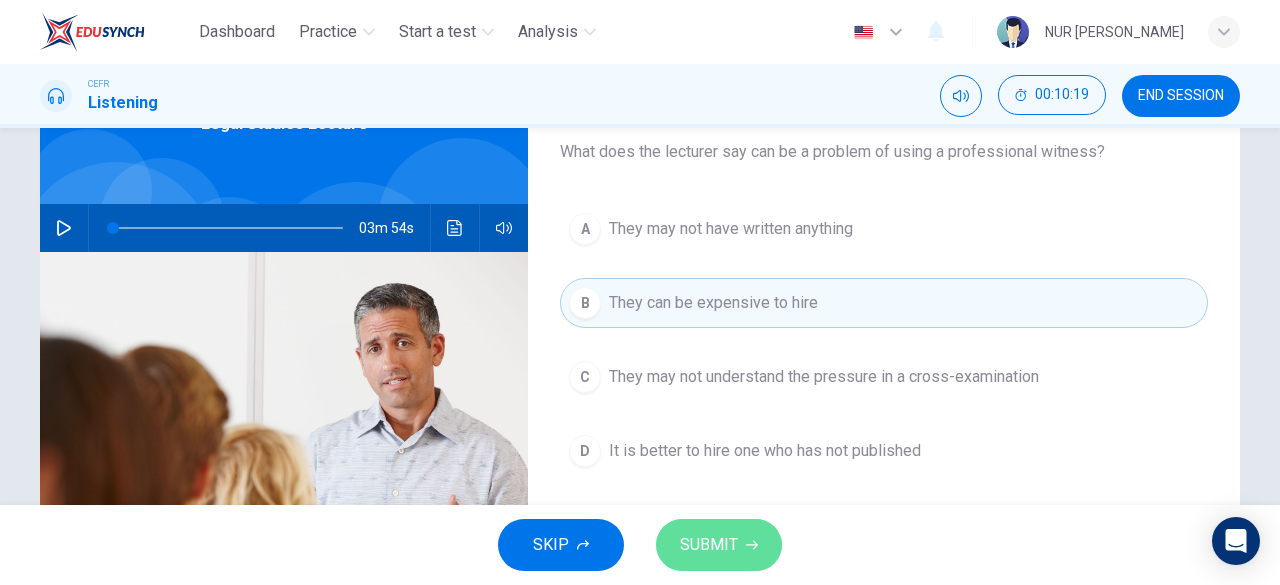 click on "SUBMIT" at bounding box center (709, 545) 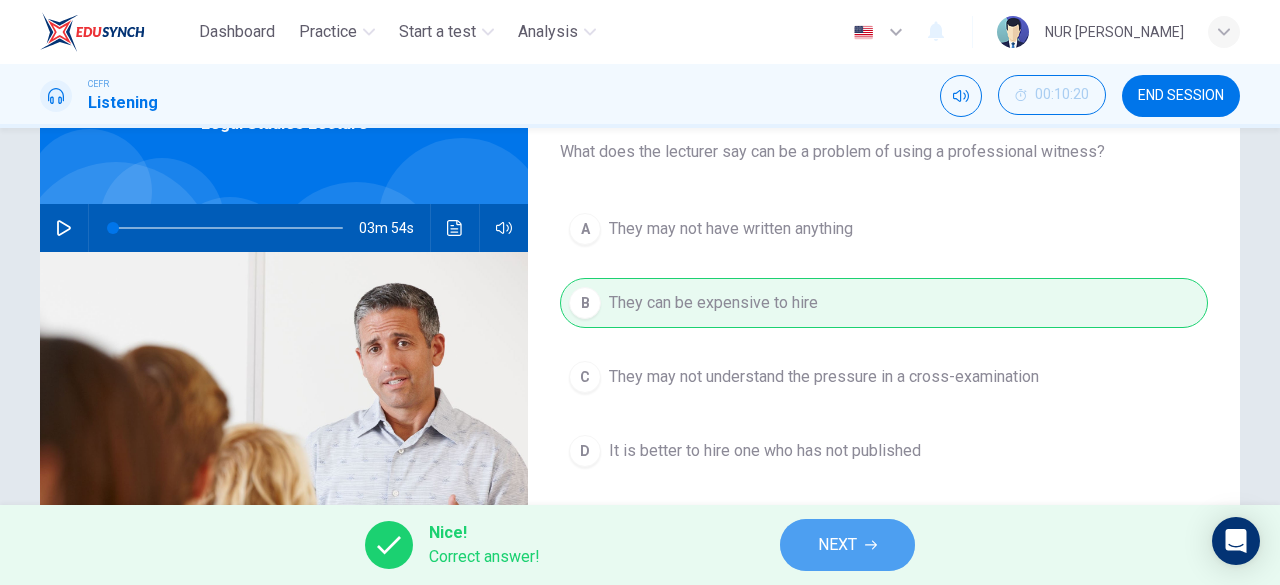 click 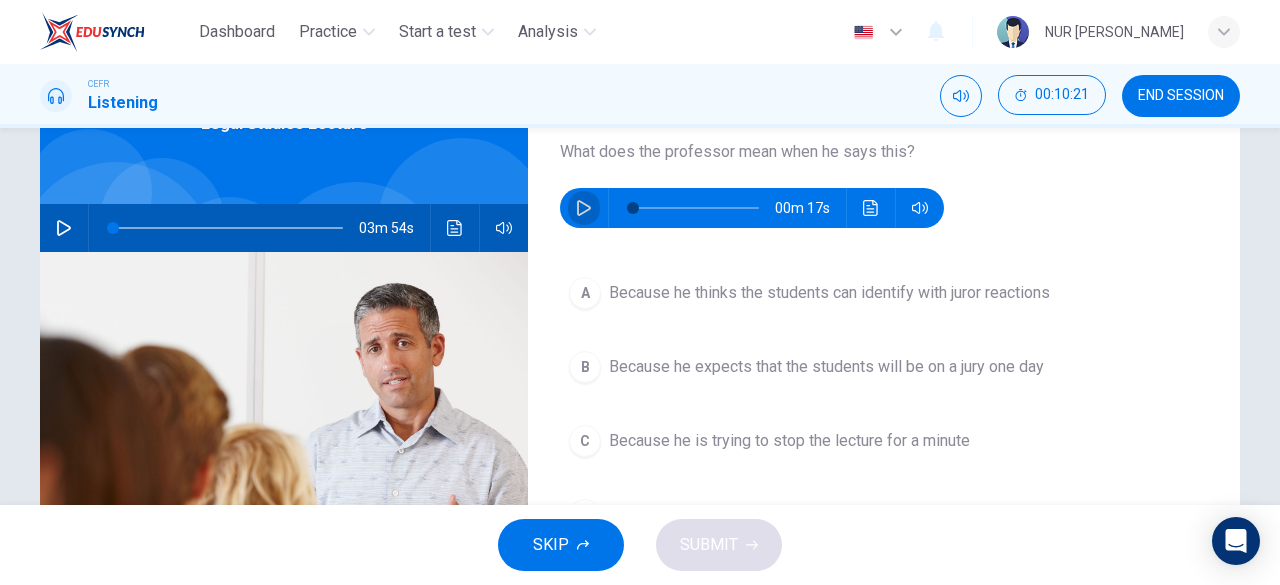 click 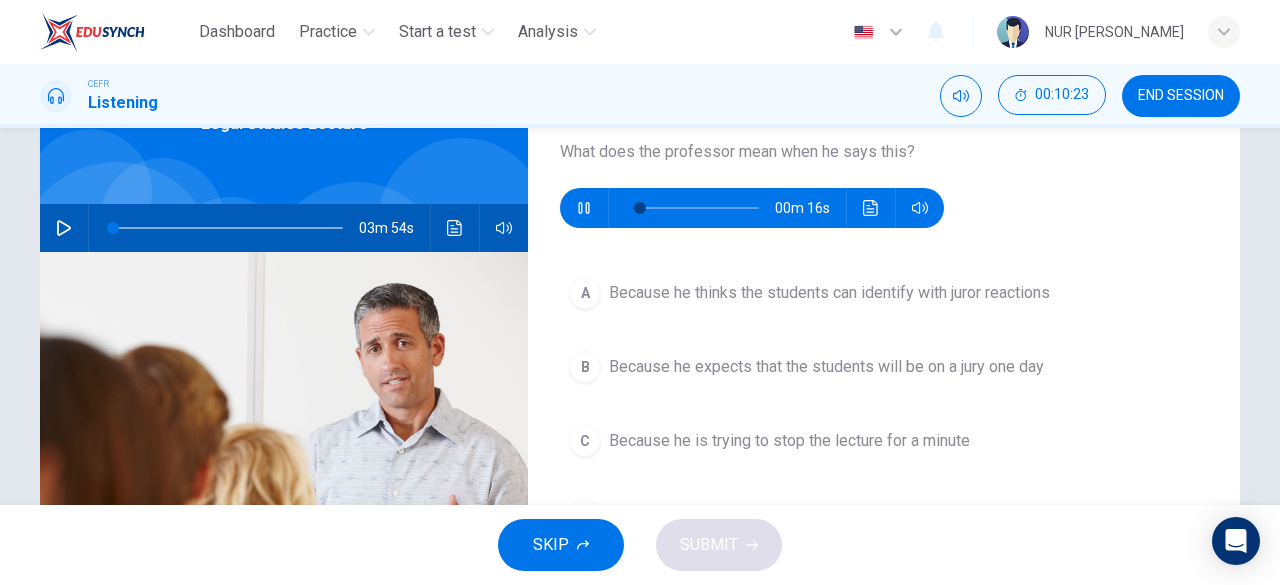 click on "A Because he thinks the students can identify with juror reactions" at bounding box center (884, 293) 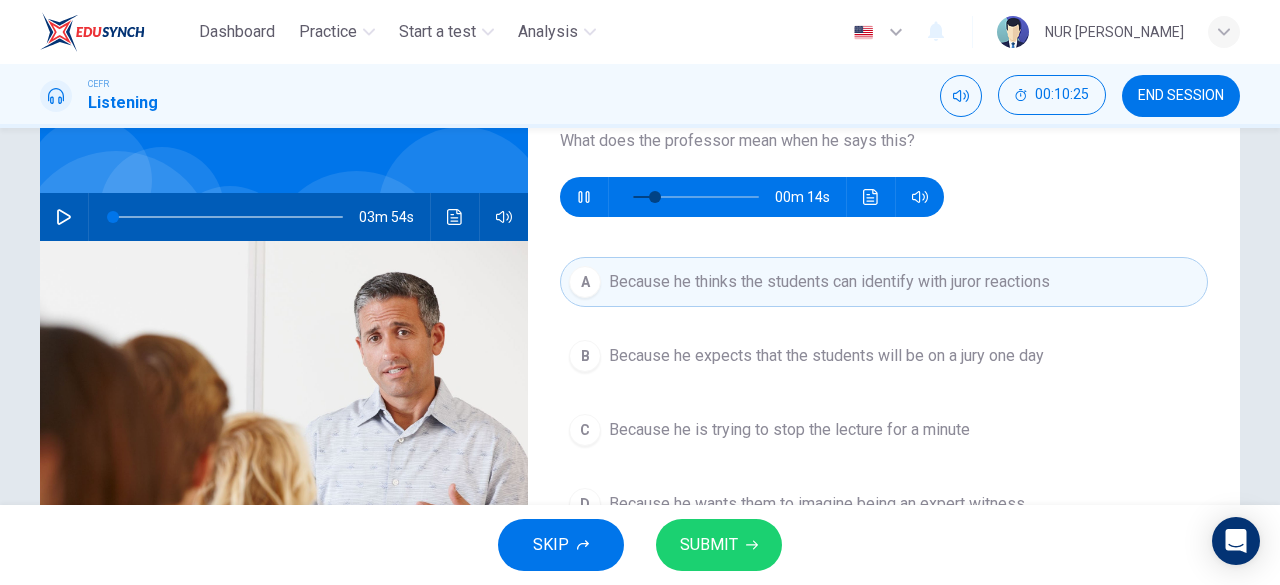 scroll, scrollTop: 136, scrollLeft: 0, axis: vertical 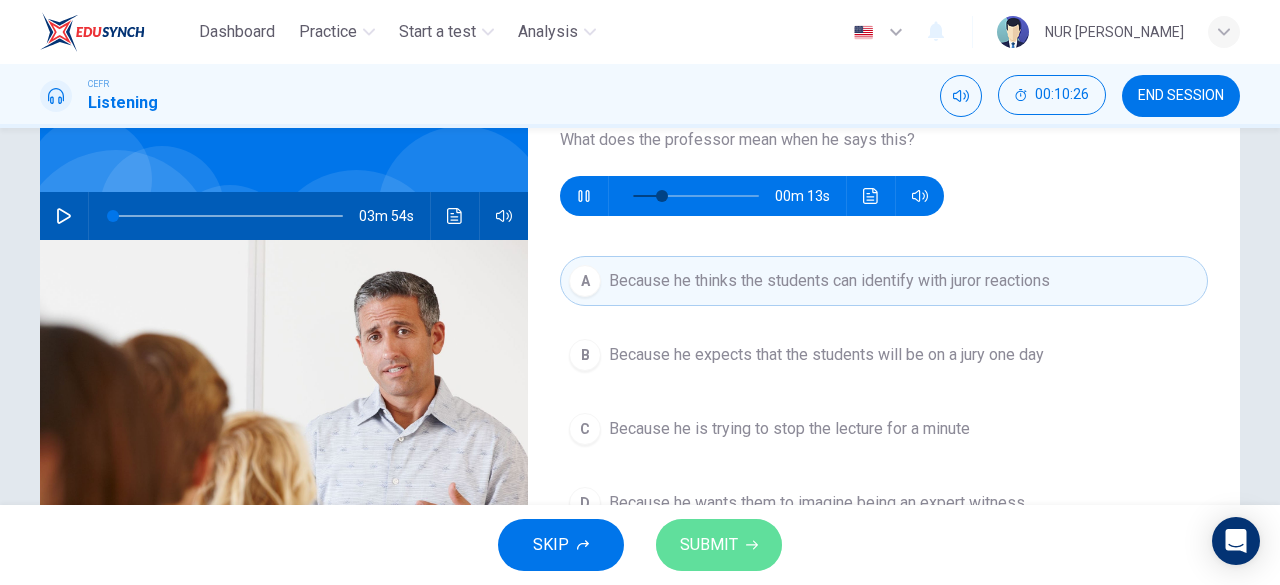 click on "SUBMIT" at bounding box center (719, 545) 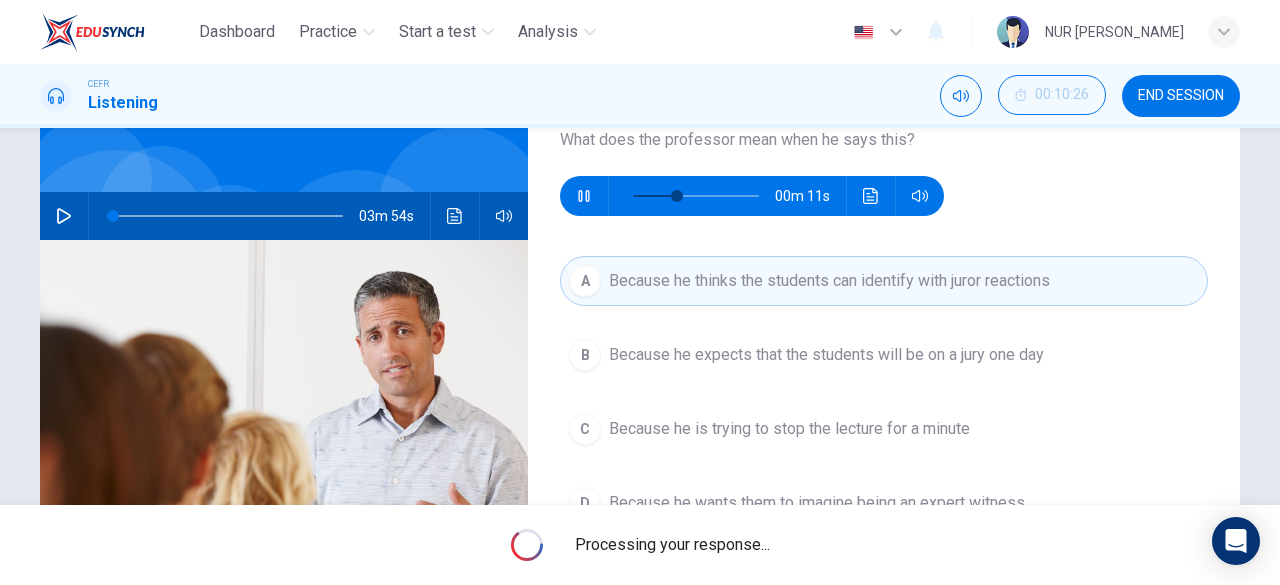 type on "35" 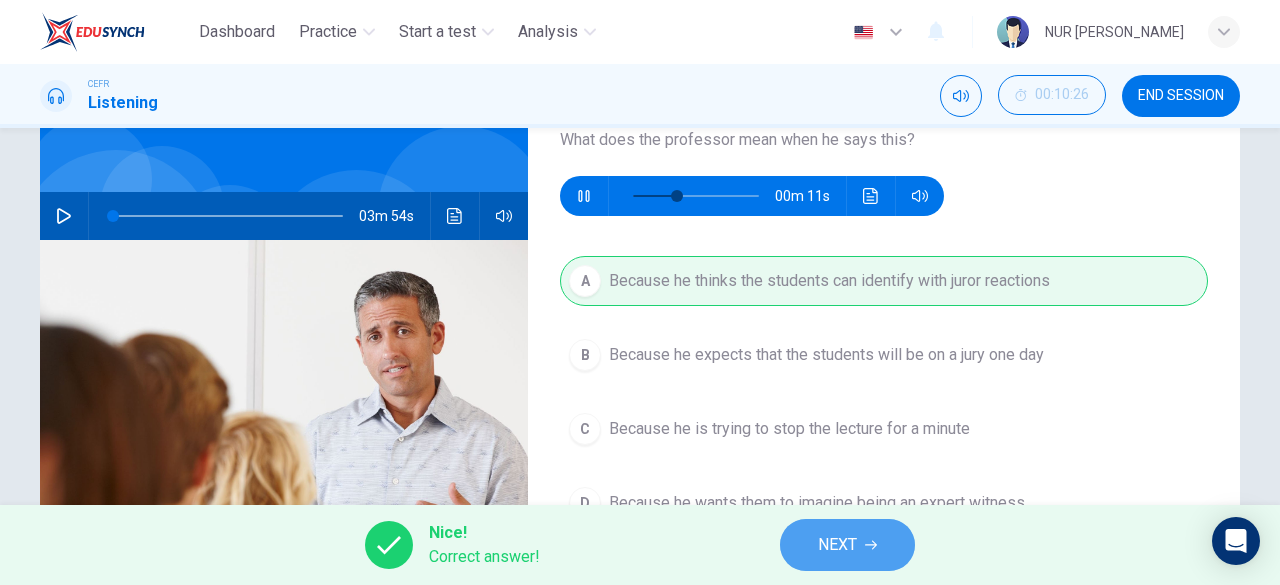 click on "NEXT" at bounding box center [847, 545] 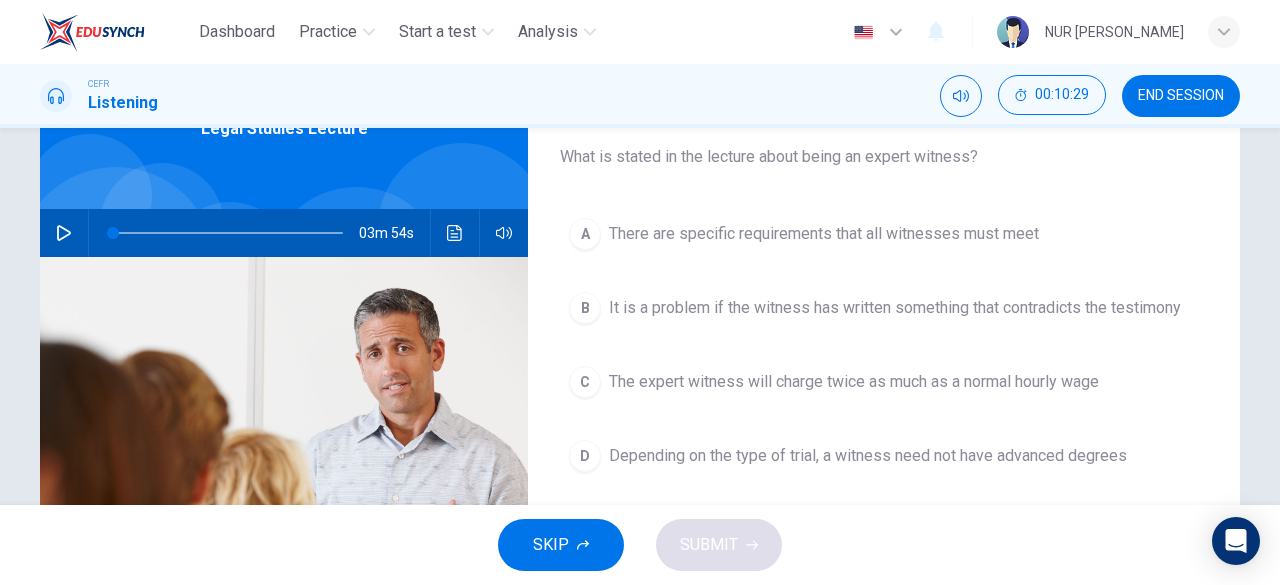 scroll, scrollTop: 118, scrollLeft: 0, axis: vertical 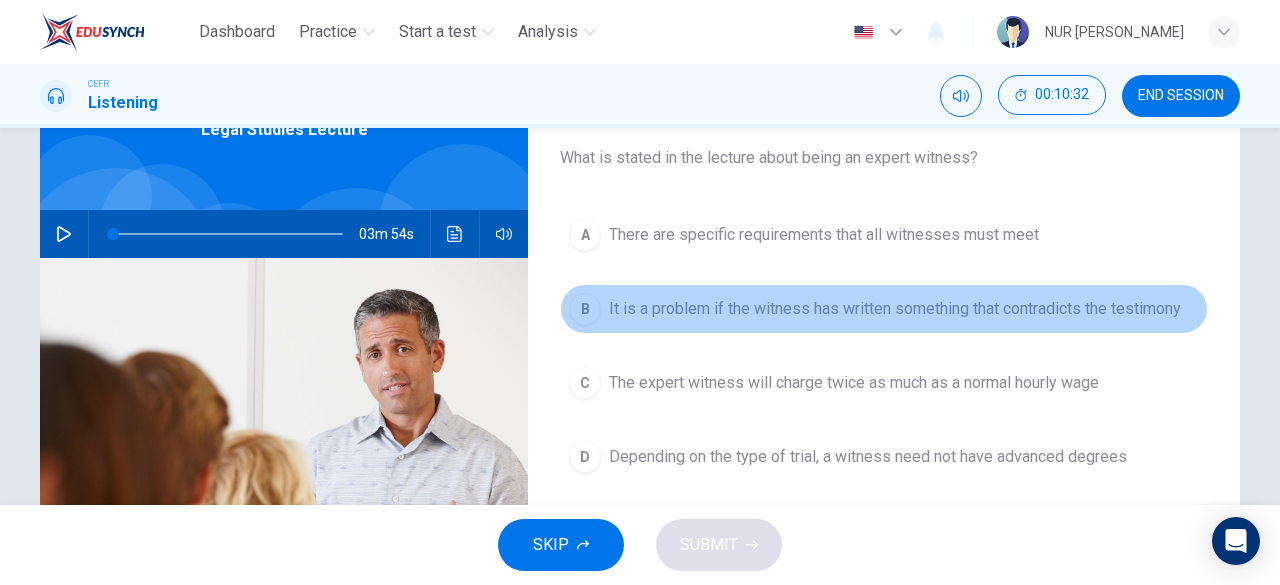 click on "It is a problem if the witness has written something that contradicts the testimony" at bounding box center [895, 309] 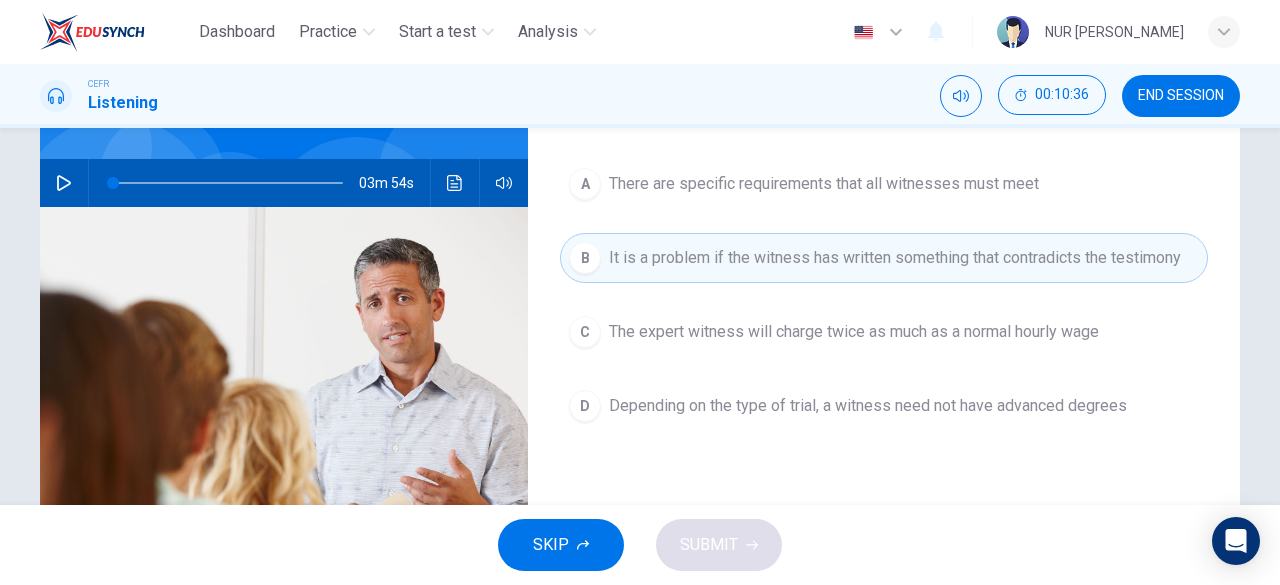 scroll, scrollTop: 170, scrollLeft: 0, axis: vertical 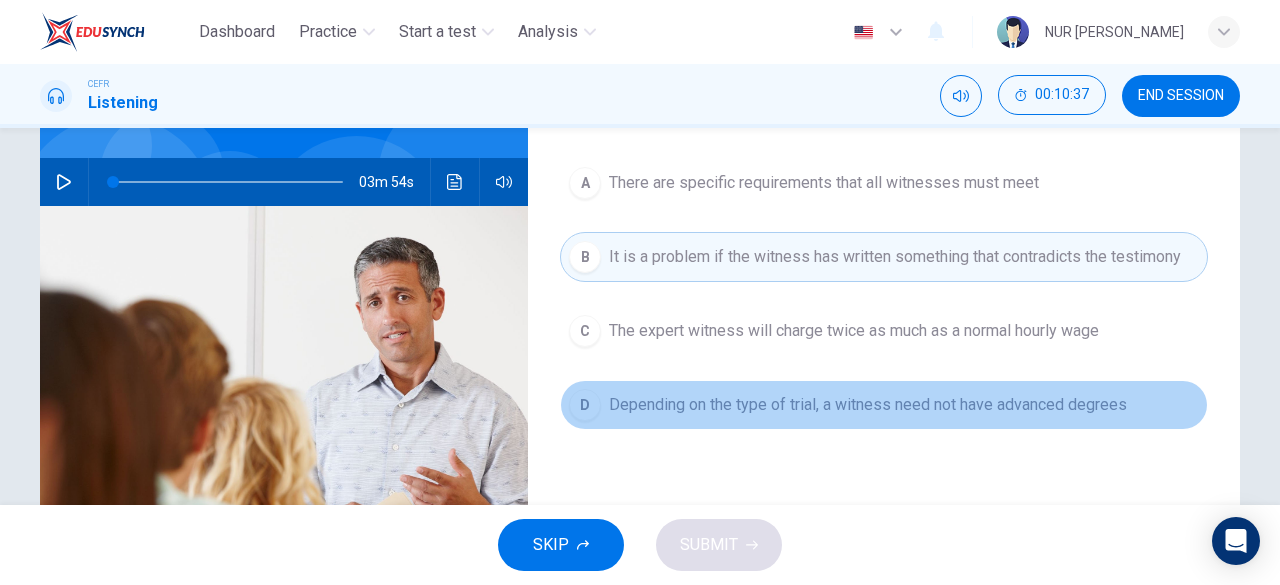 click on "D Depending on the type of trial, a witness need not have advanced degrees" at bounding box center (884, 405) 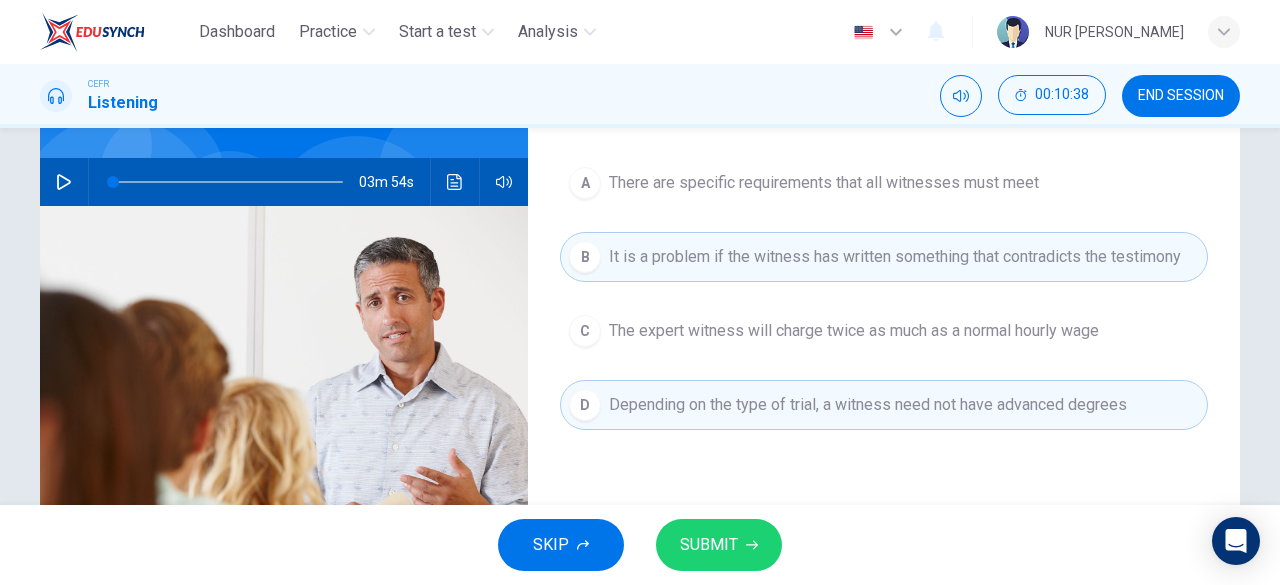 click on "SKIP SUBMIT" at bounding box center [640, 545] 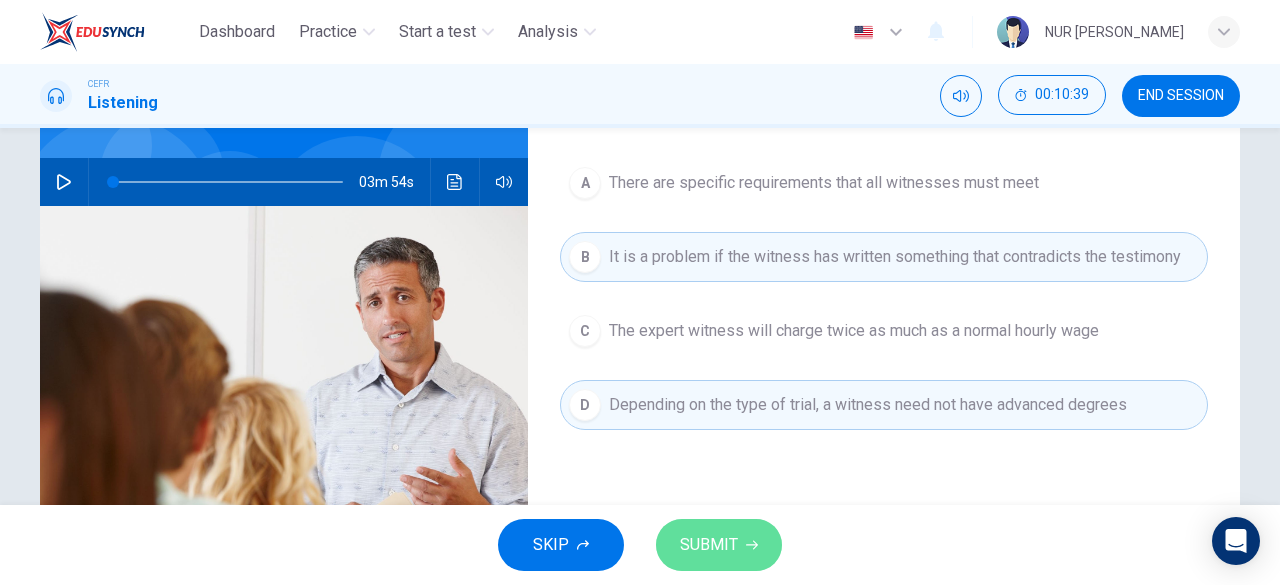 click on "SUBMIT" at bounding box center [709, 545] 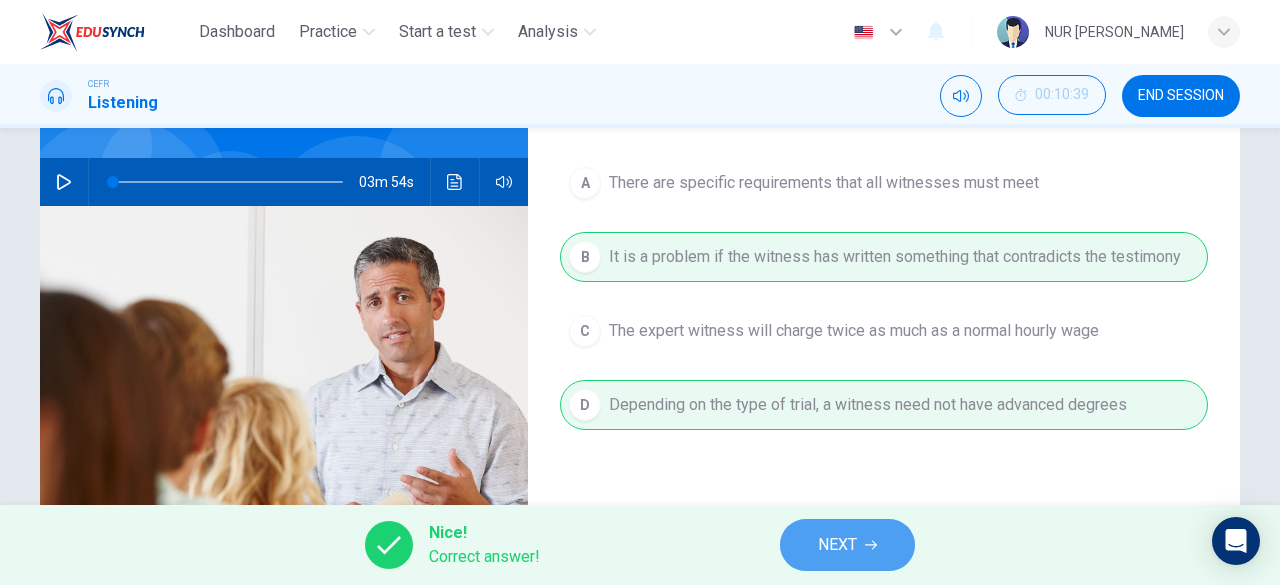 click on "NEXT" at bounding box center (847, 545) 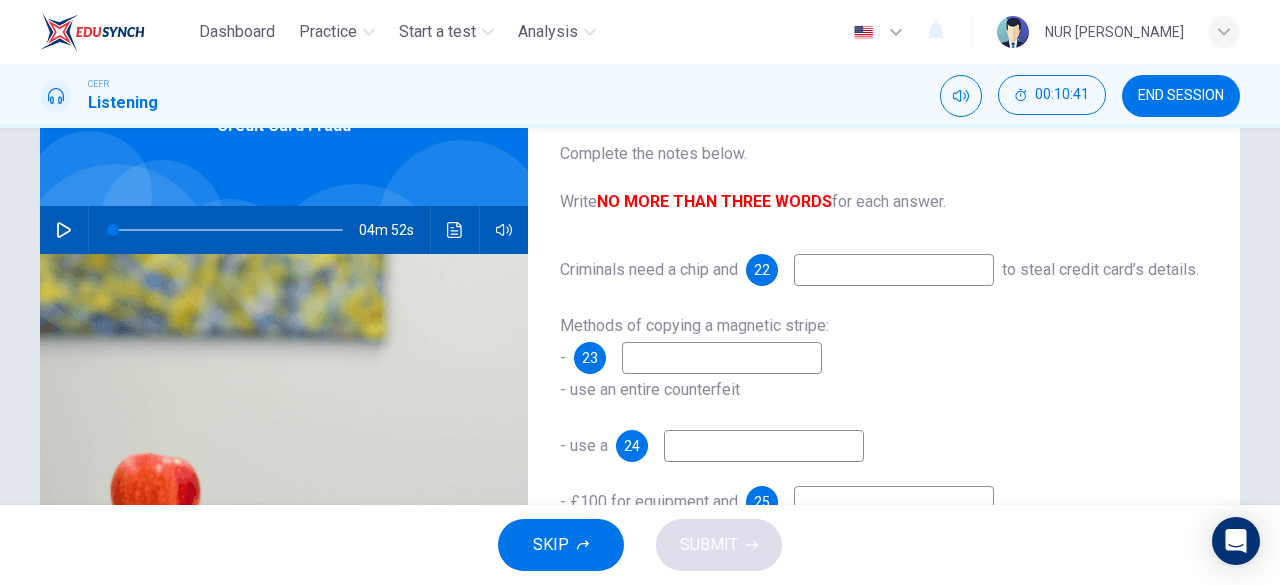 scroll, scrollTop: 30, scrollLeft: 0, axis: vertical 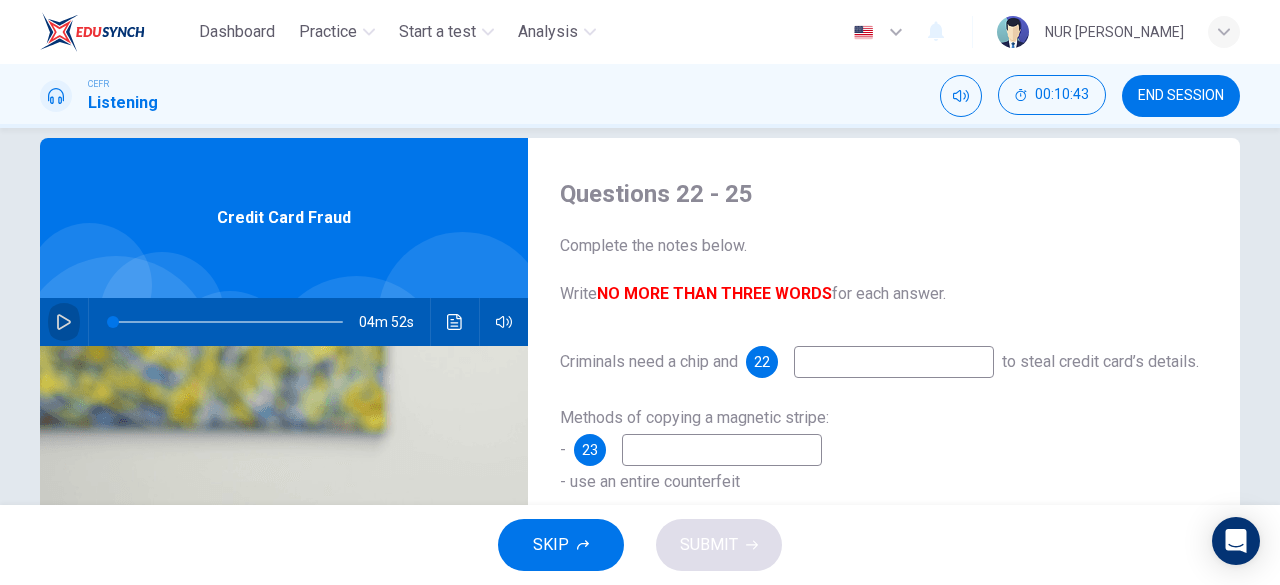 click at bounding box center (64, 322) 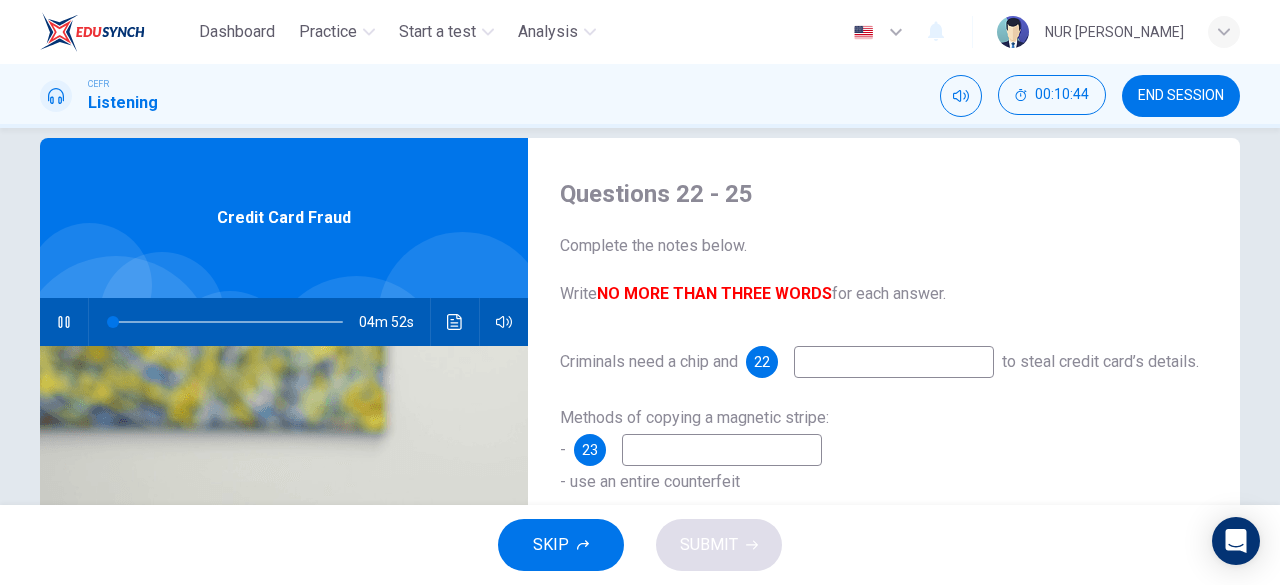 scroll, scrollTop: 94, scrollLeft: 0, axis: vertical 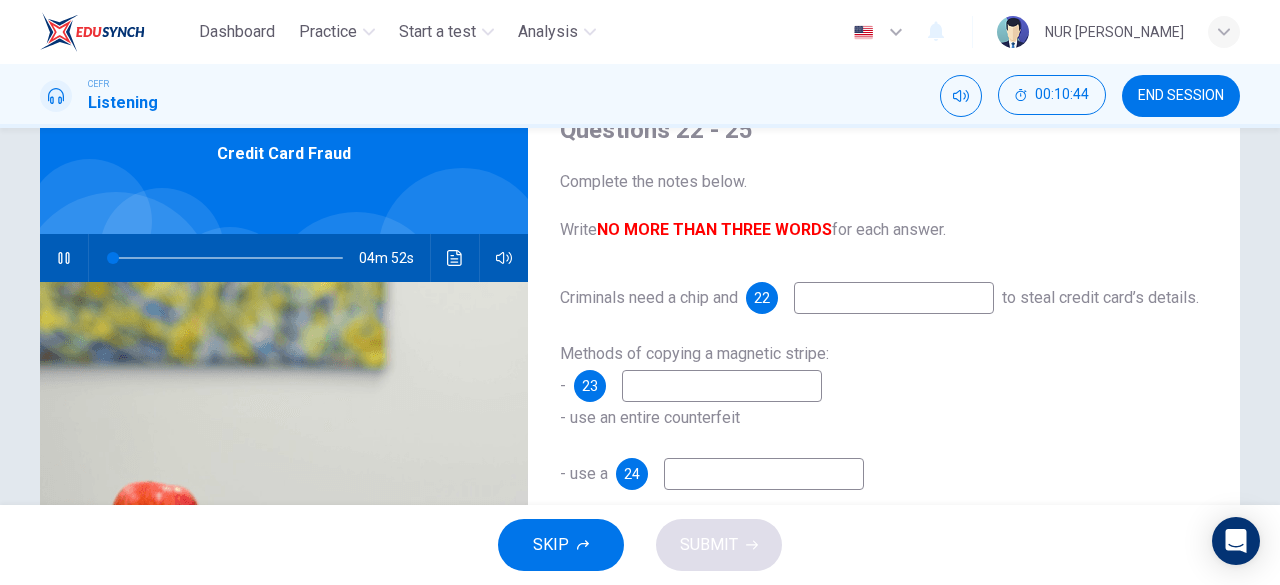 type on "0" 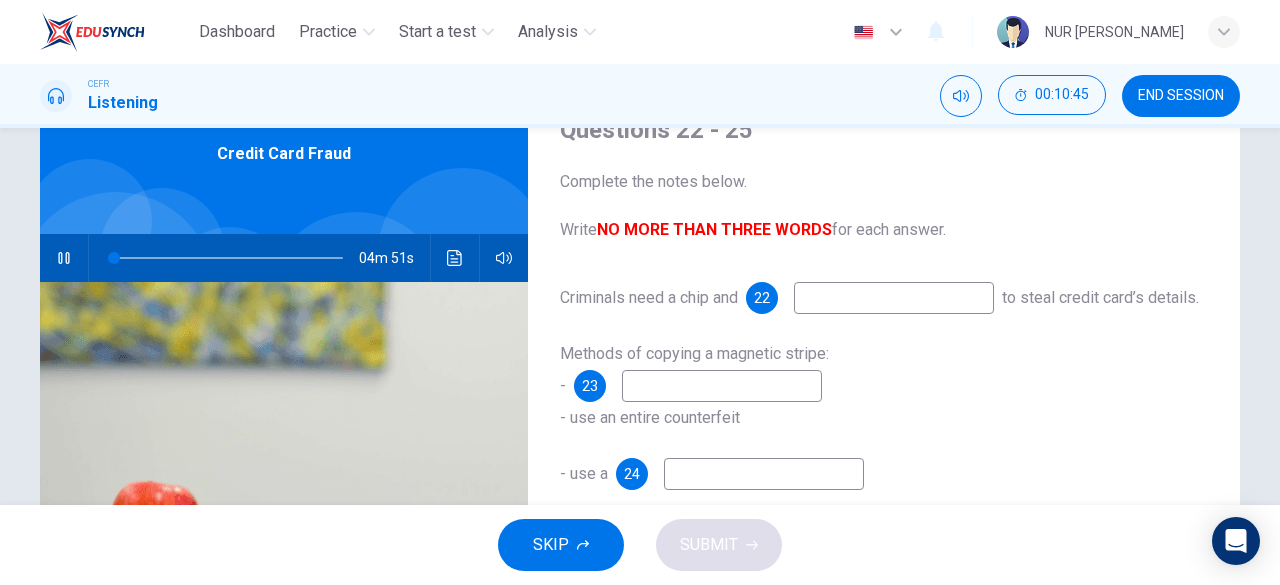 type 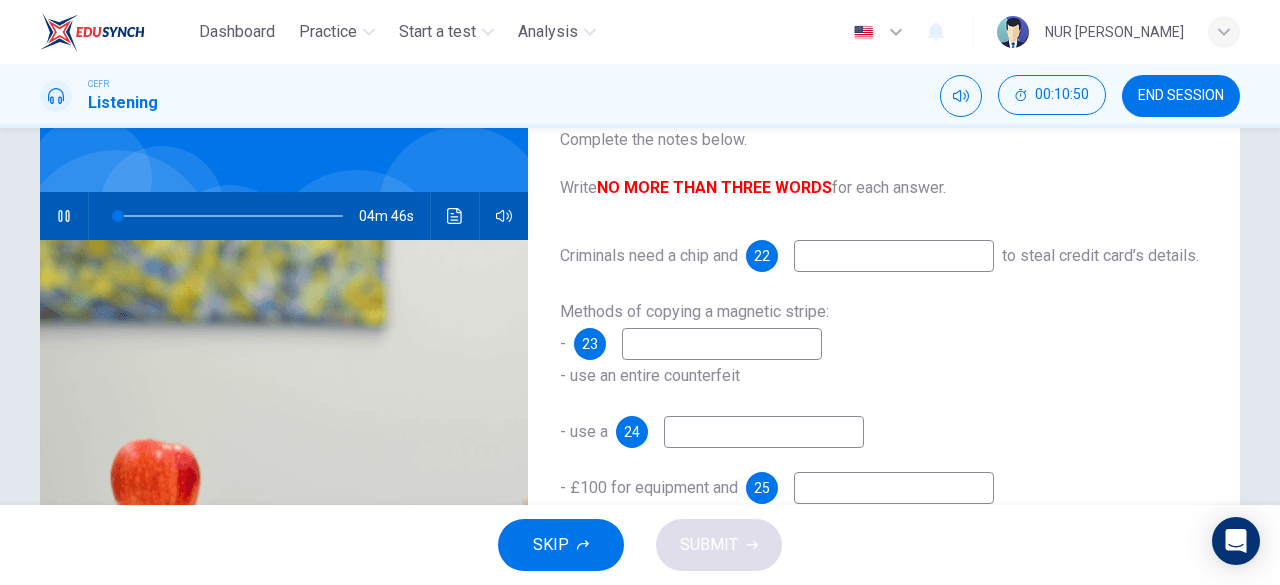 scroll, scrollTop: 135, scrollLeft: 0, axis: vertical 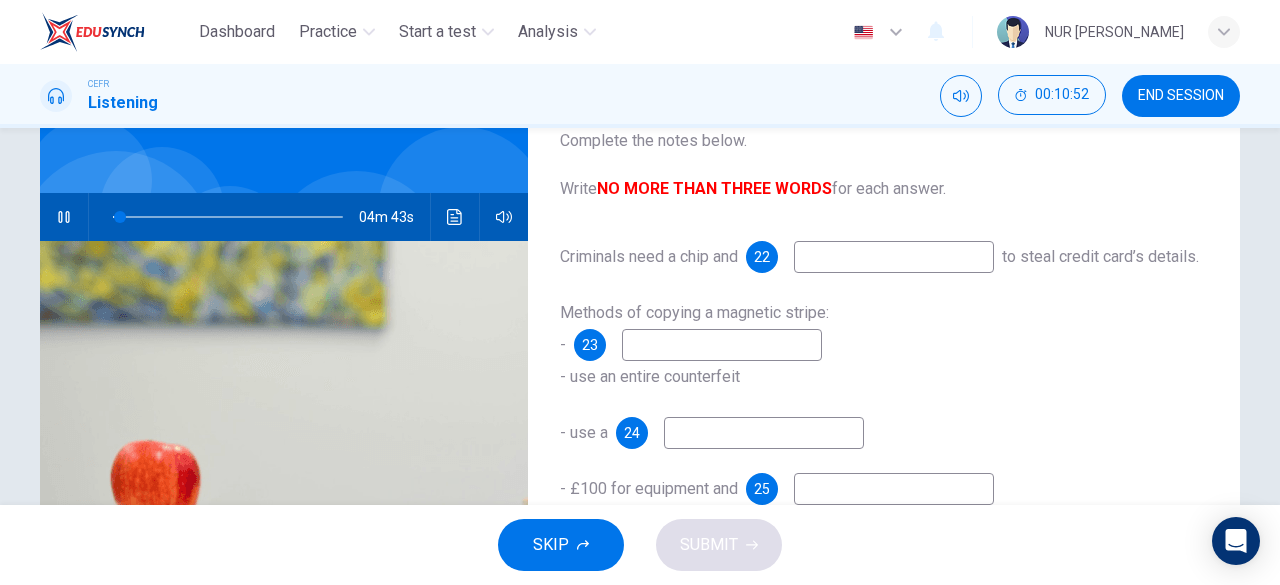 click on "Methods of copying a magnetic stripe: -" at bounding box center (694, 328) 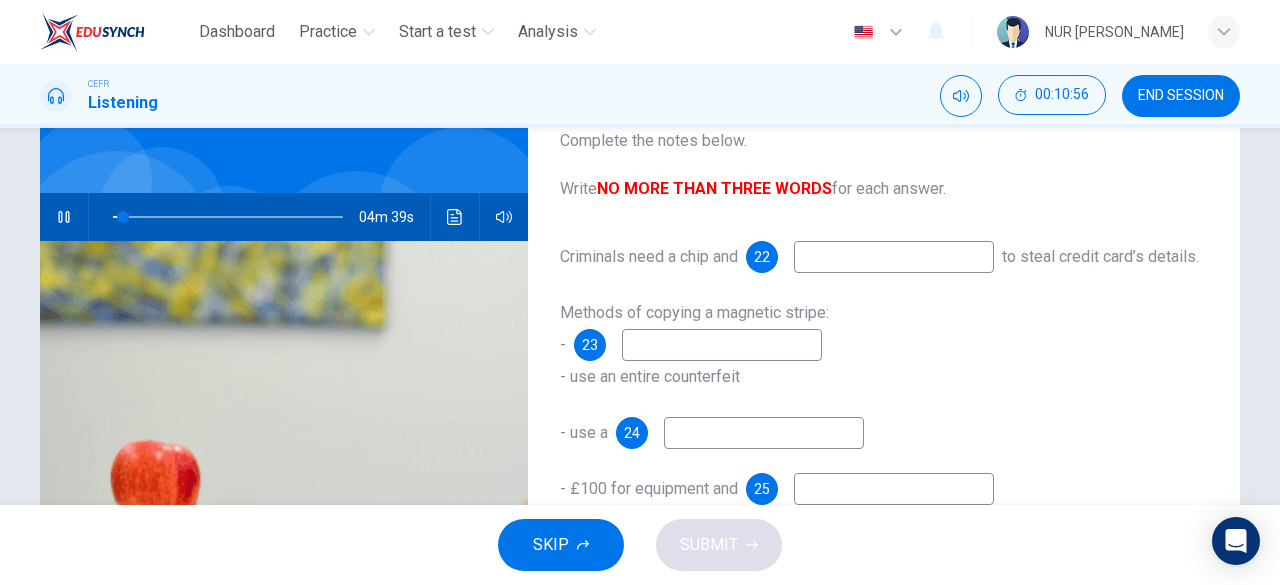 click at bounding box center [894, 257] 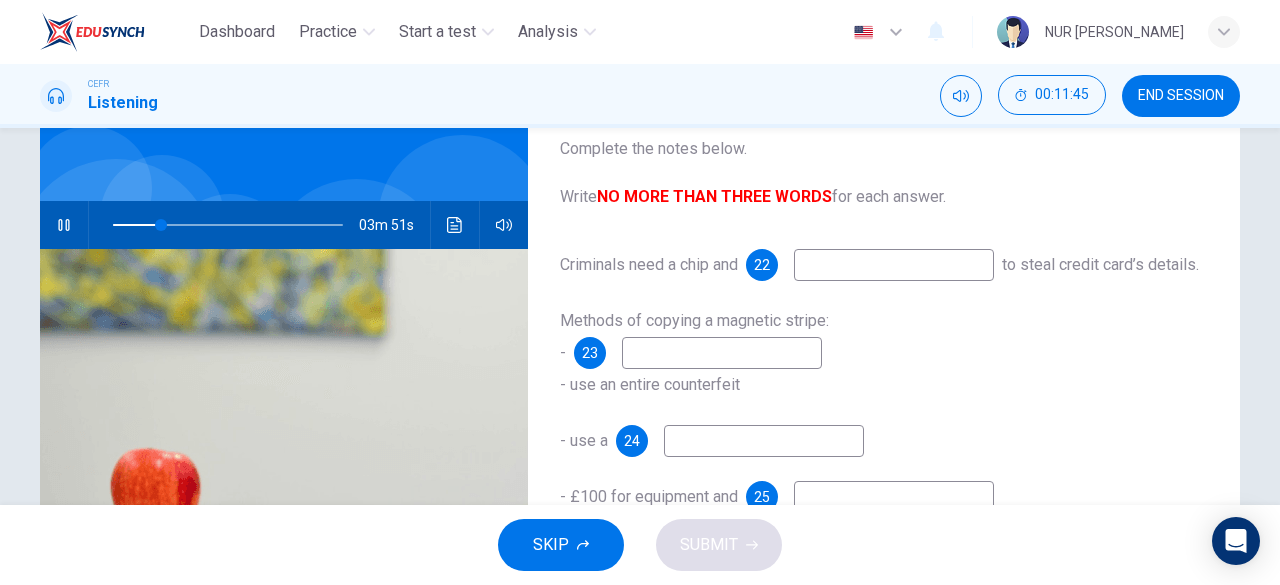 scroll, scrollTop: 89, scrollLeft: 0, axis: vertical 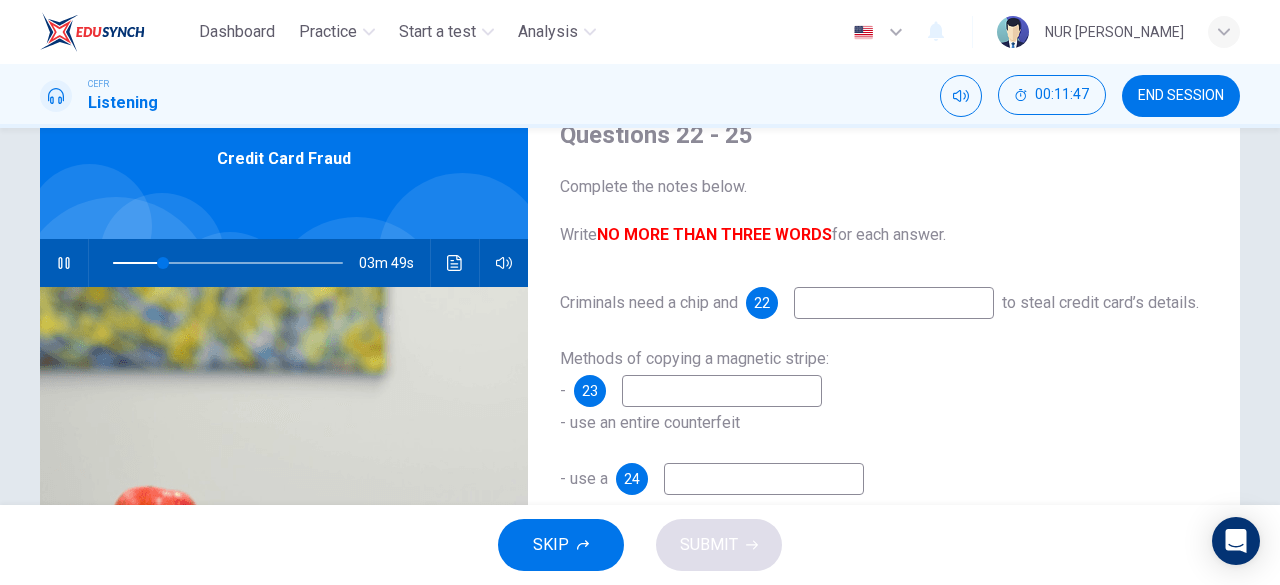 type on "22" 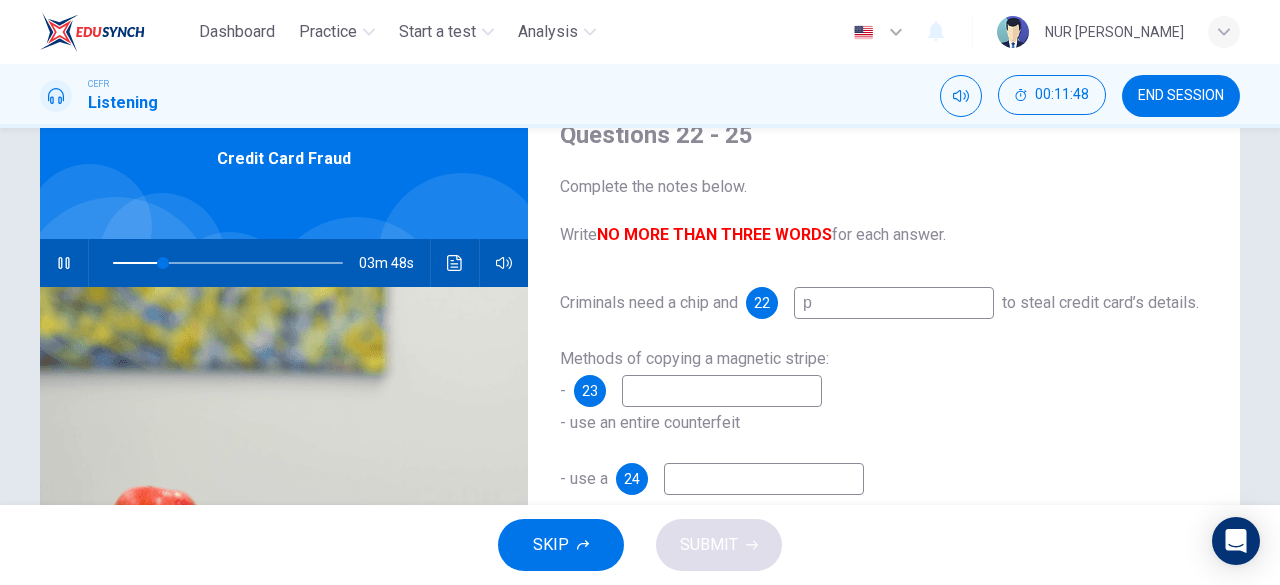 type on "pi" 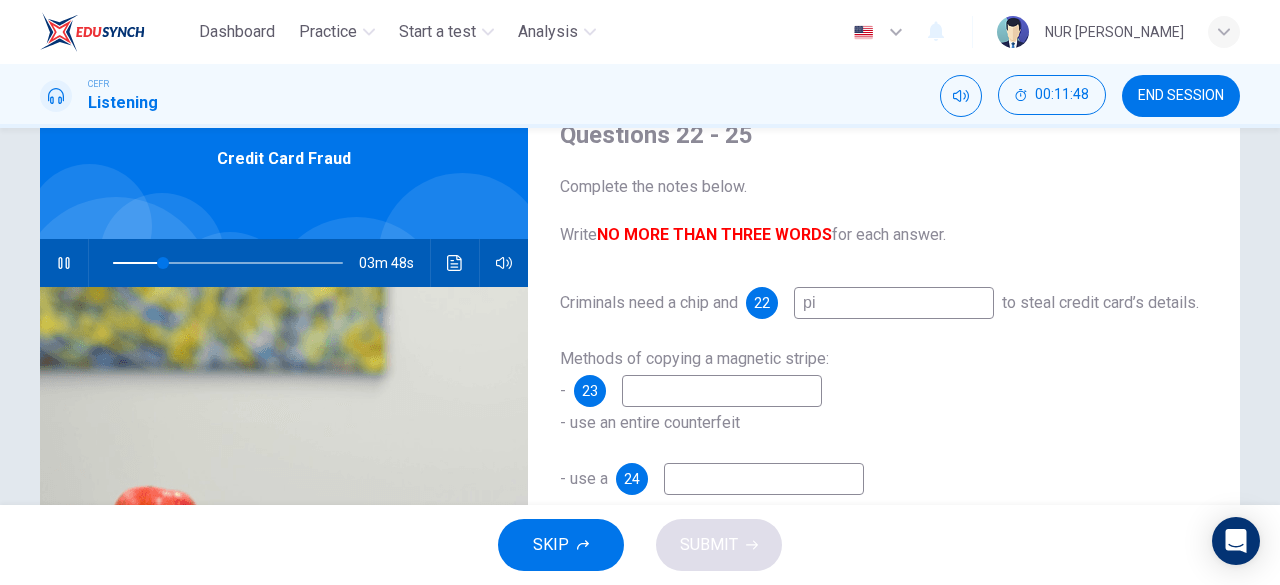 type on "22" 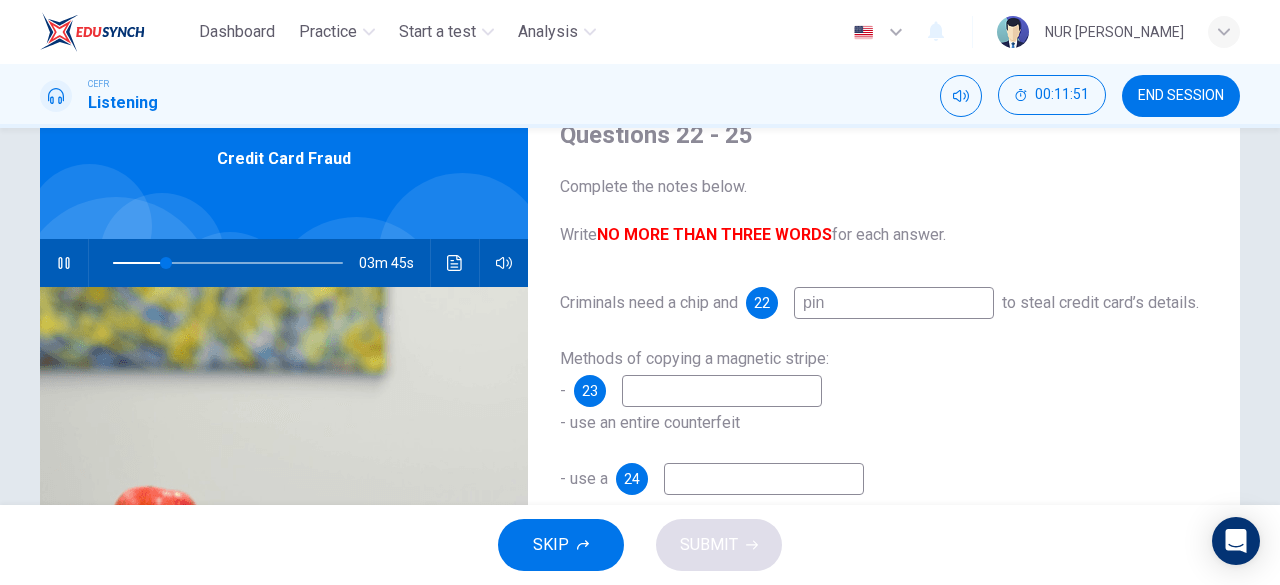 type on "23" 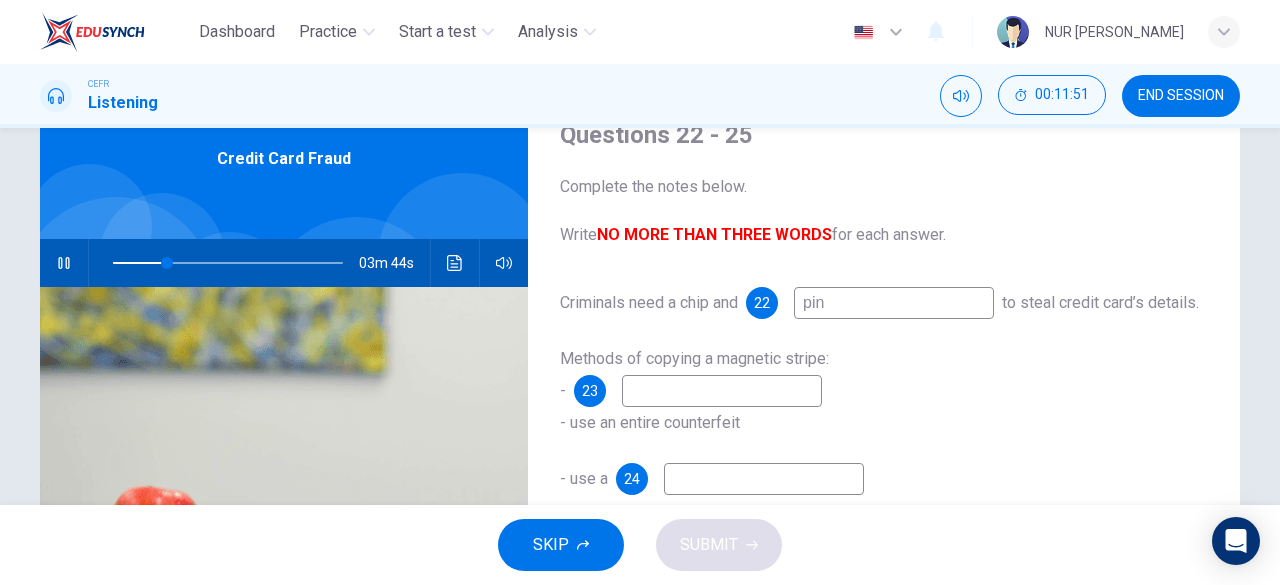 type on "pin" 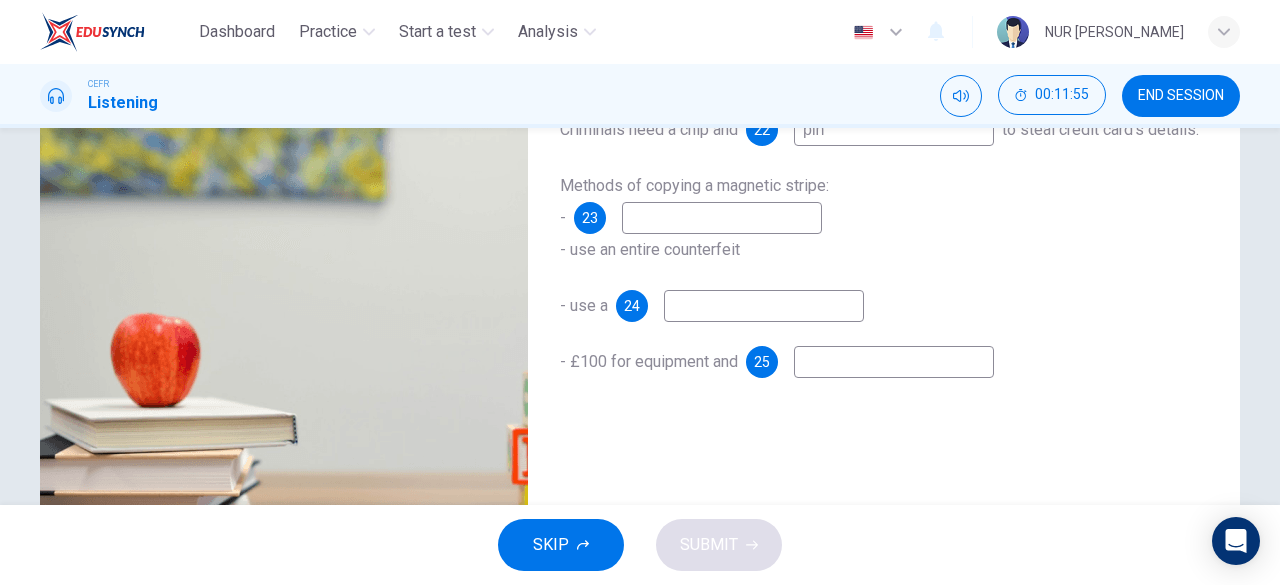 scroll, scrollTop: 263, scrollLeft: 0, axis: vertical 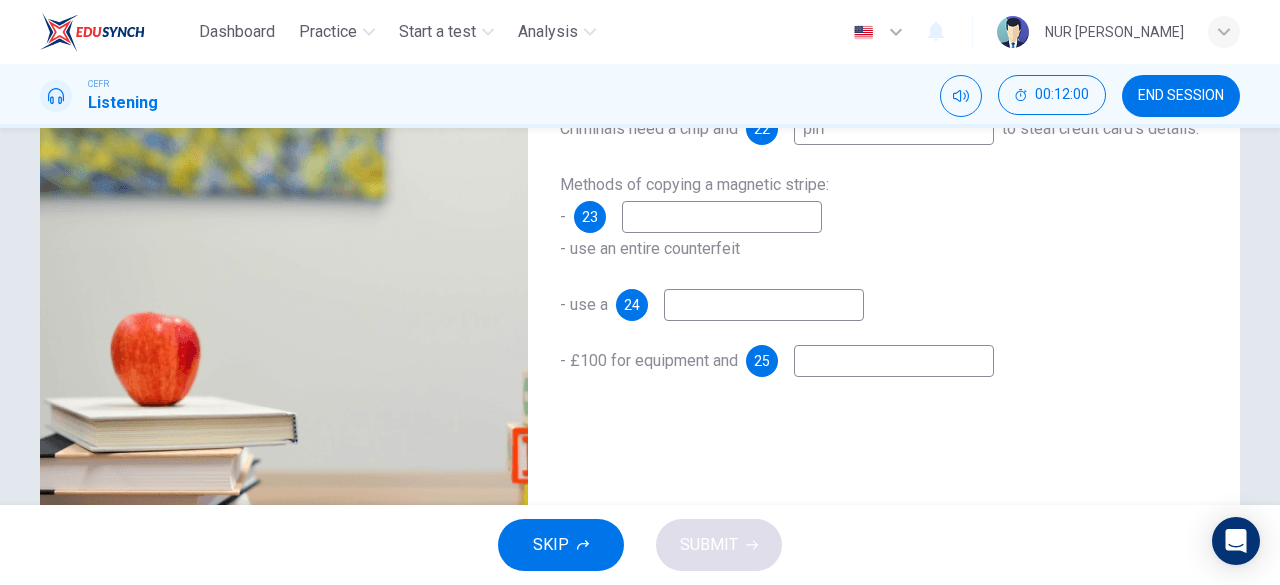 type on "26" 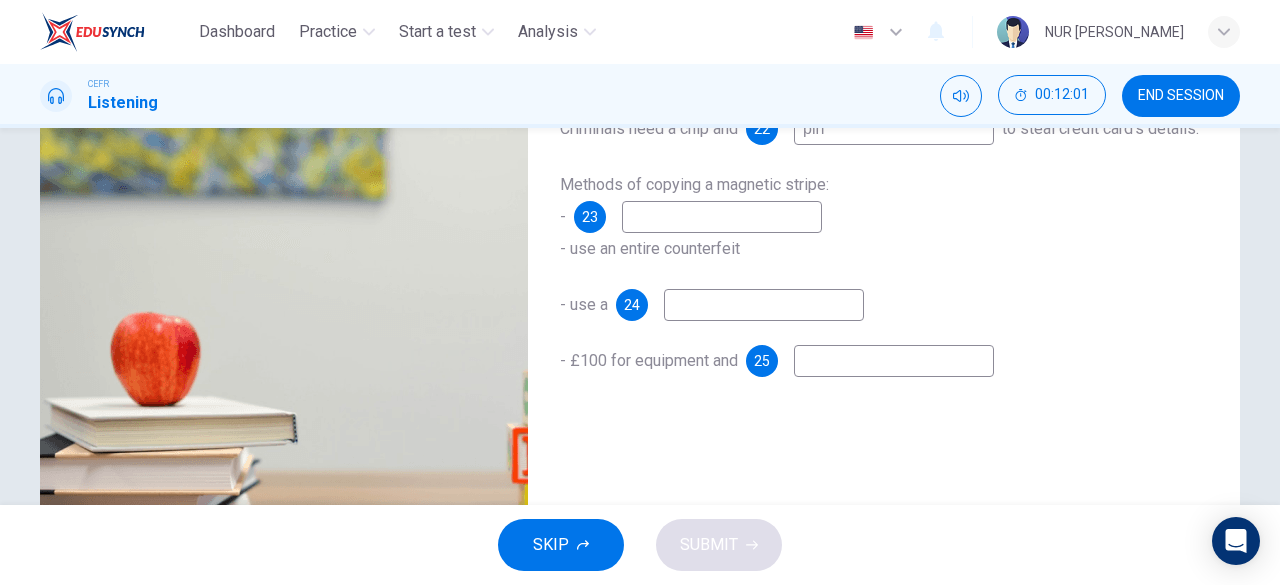 type on "pin" 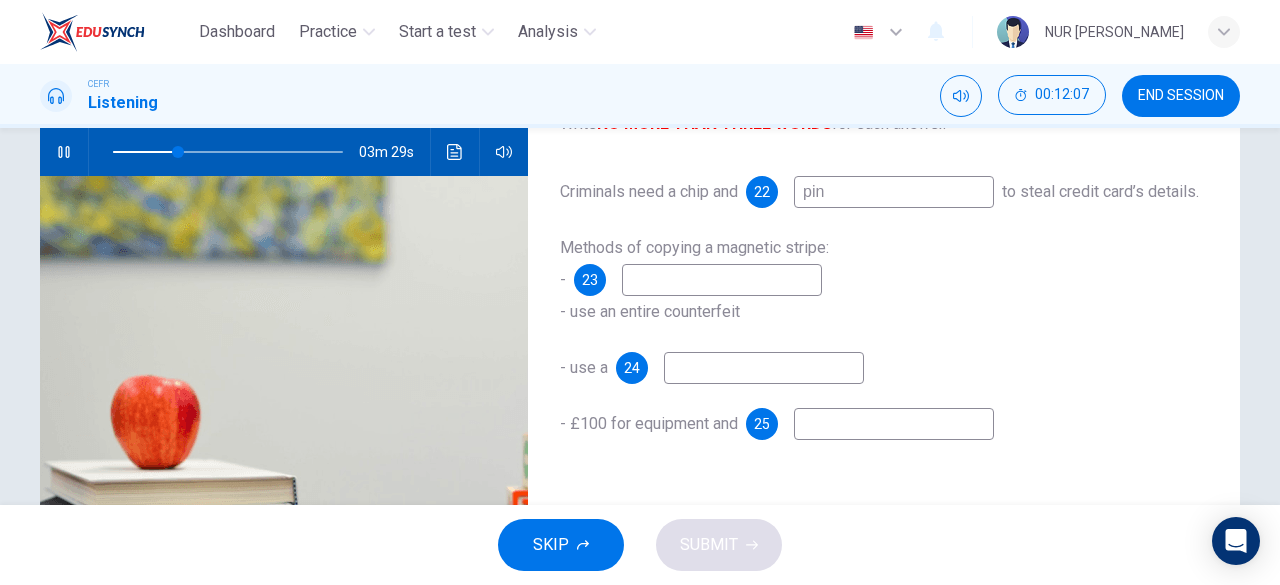 scroll, scrollTop: 212, scrollLeft: 0, axis: vertical 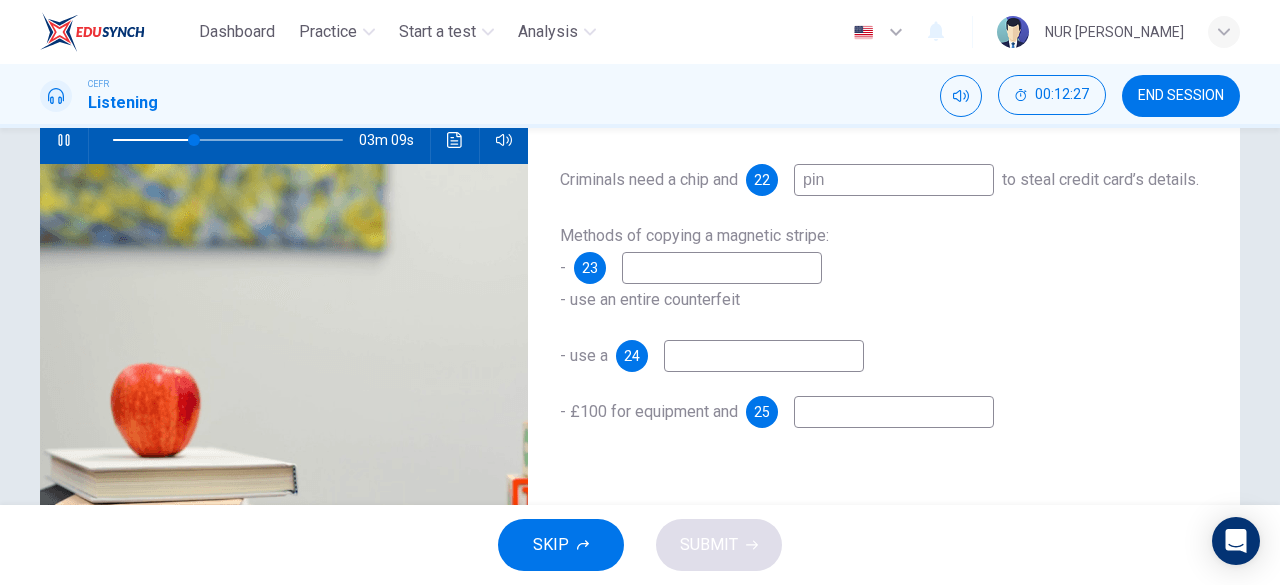 click at bounding box center [894, 412] 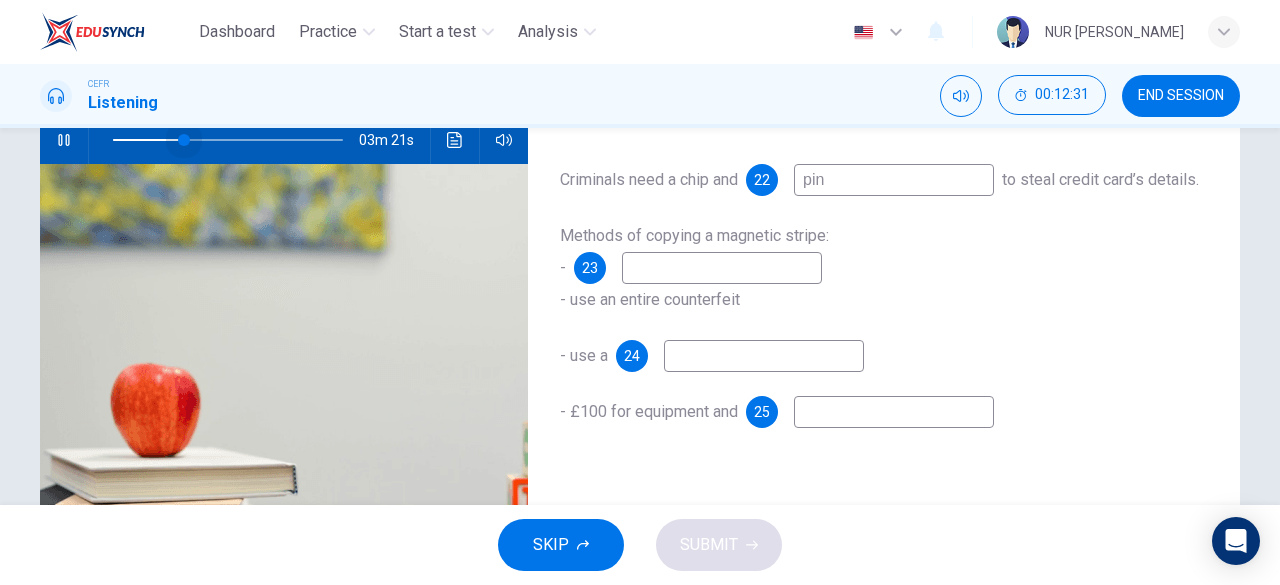 click at bounding box center [184, 140] 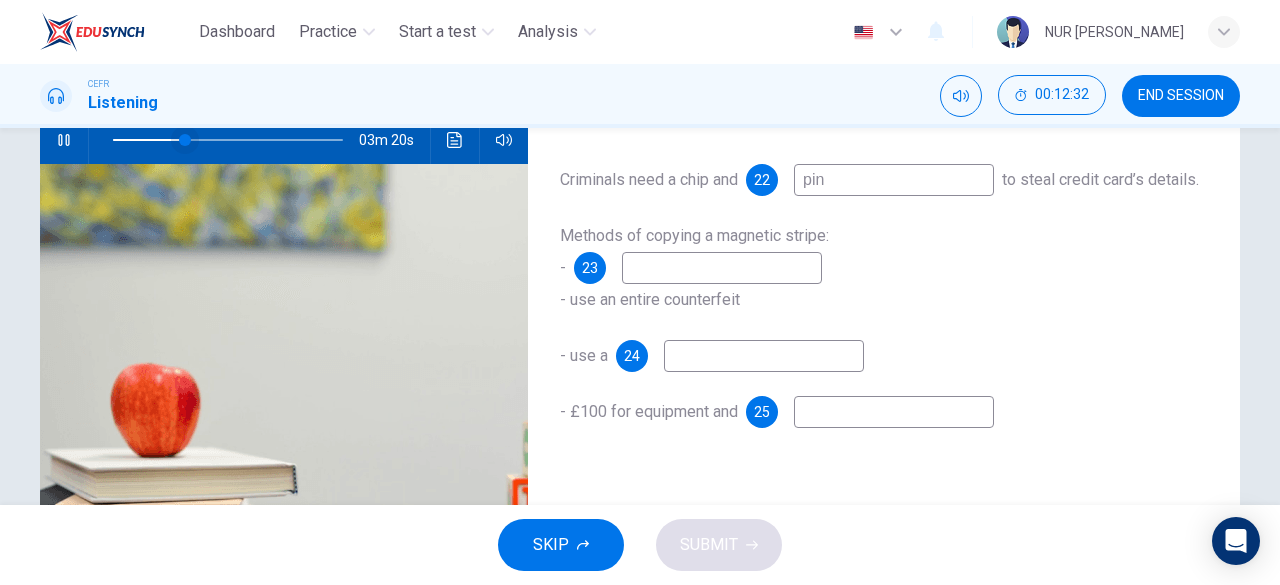 click at bounding box center (185, 140) 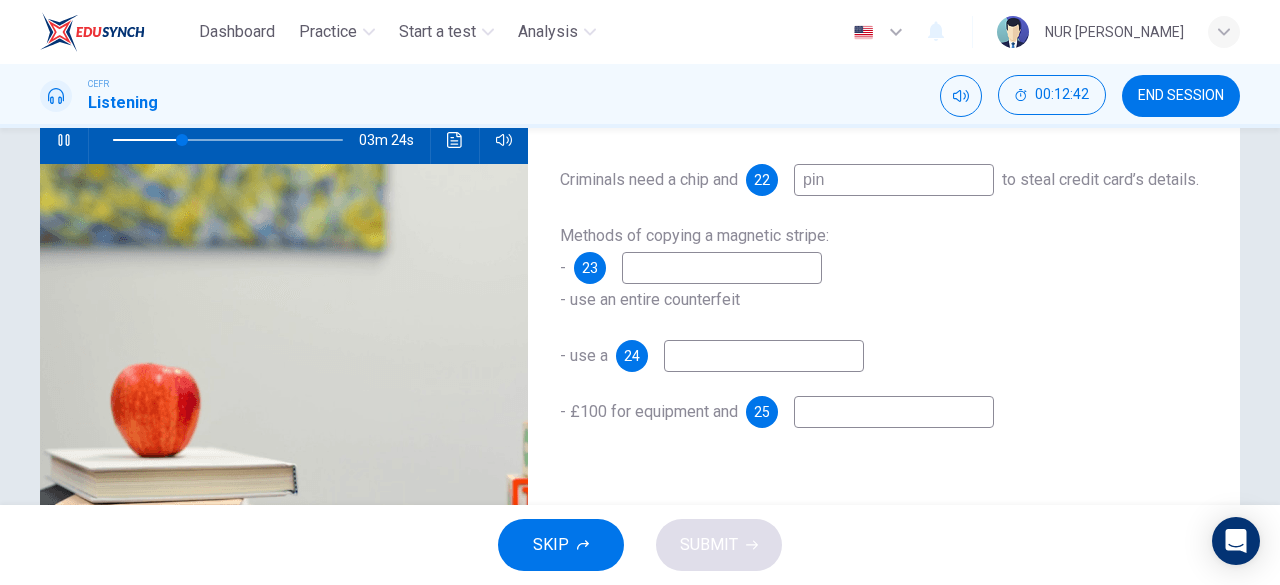 click at bounding box center [764, 356] 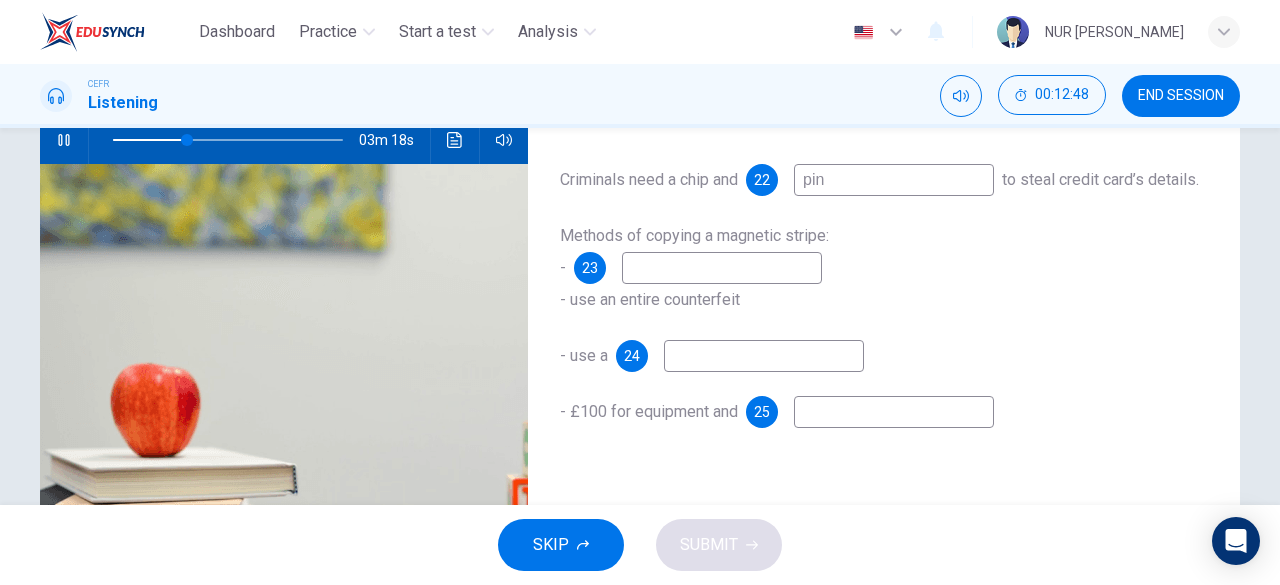 type on "32" 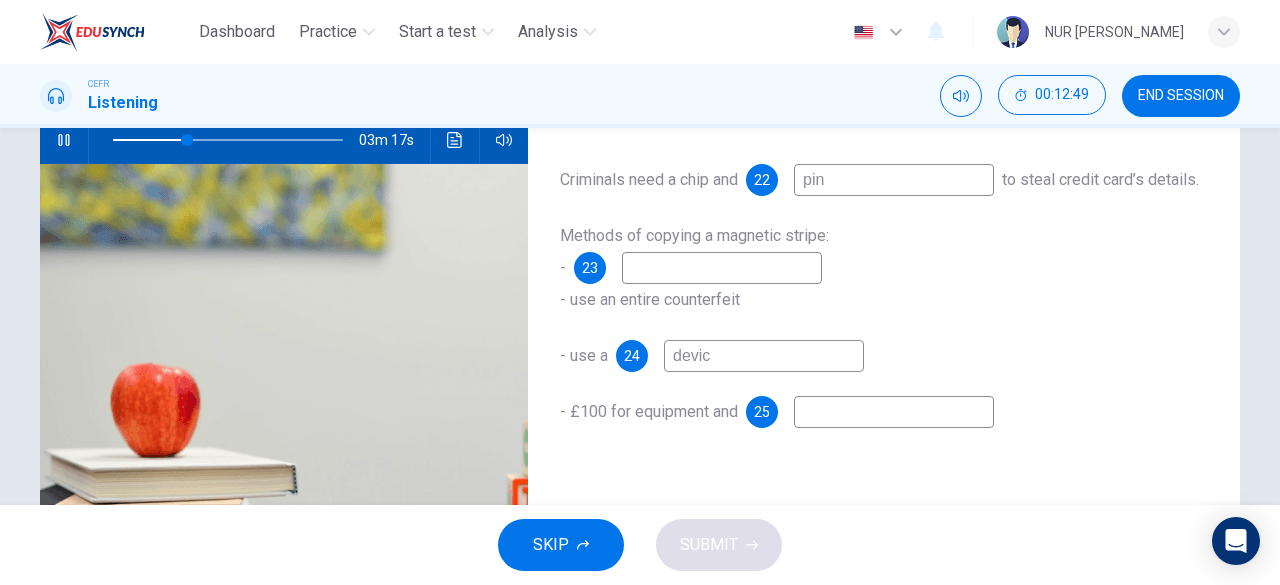 type on "device" 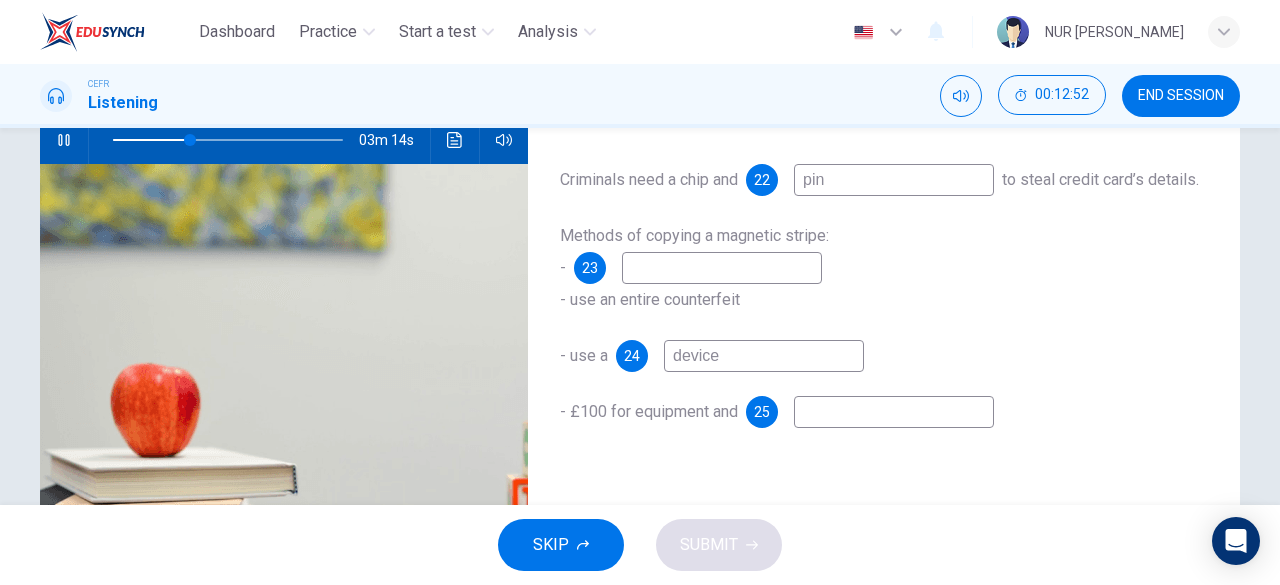 type on "34" 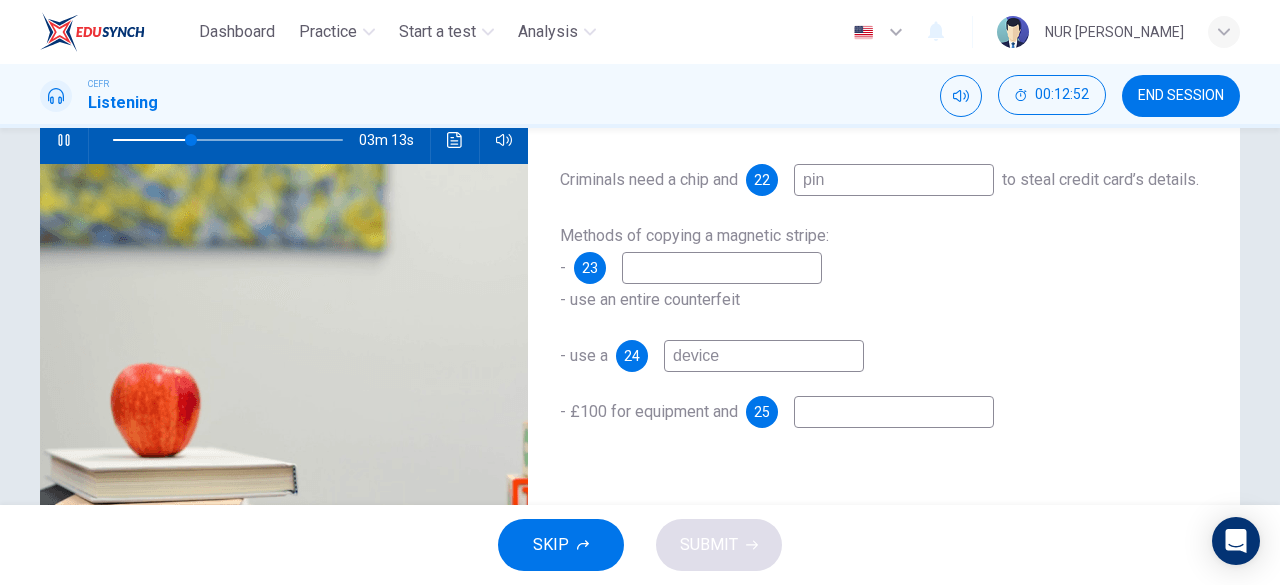 click at bounding box center [894, 412] 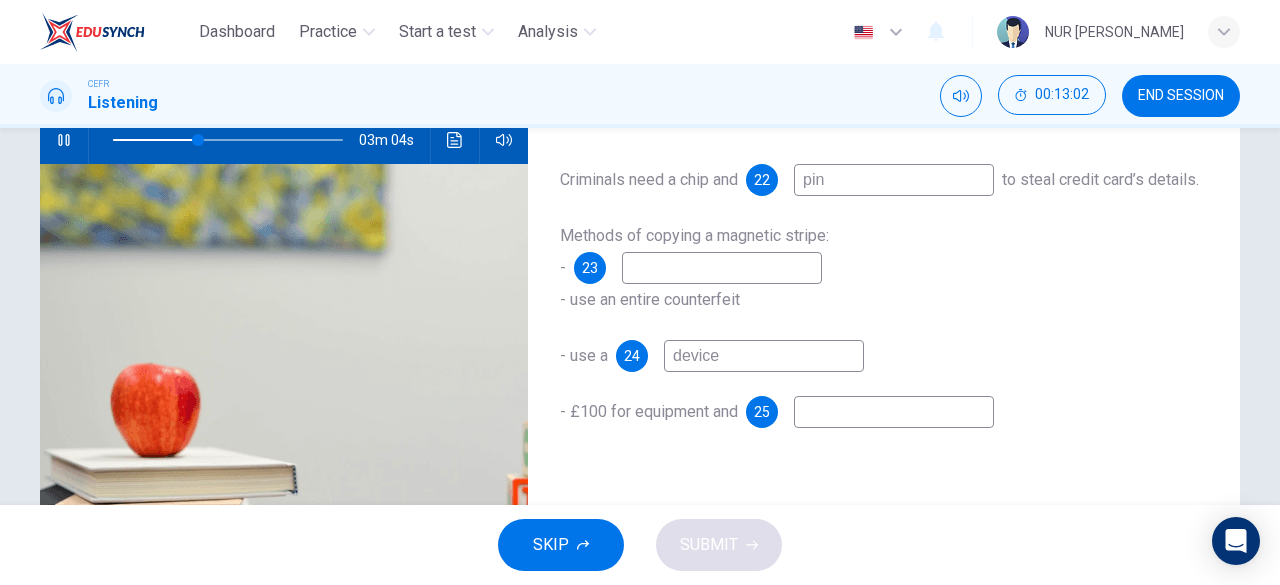 type on "37" 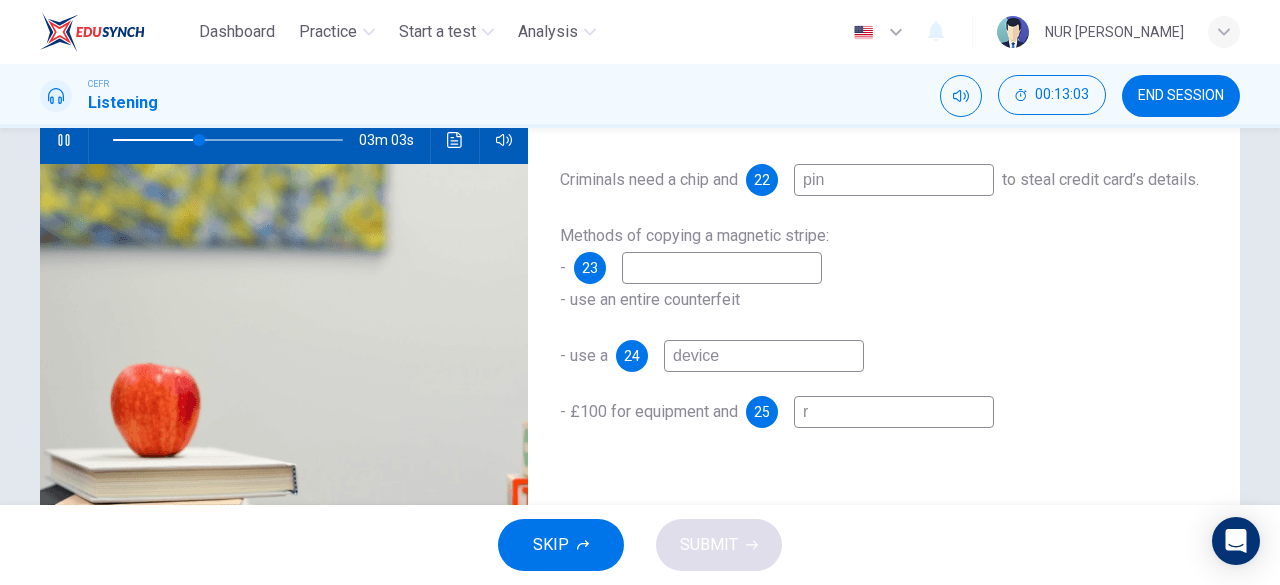 type on "re" 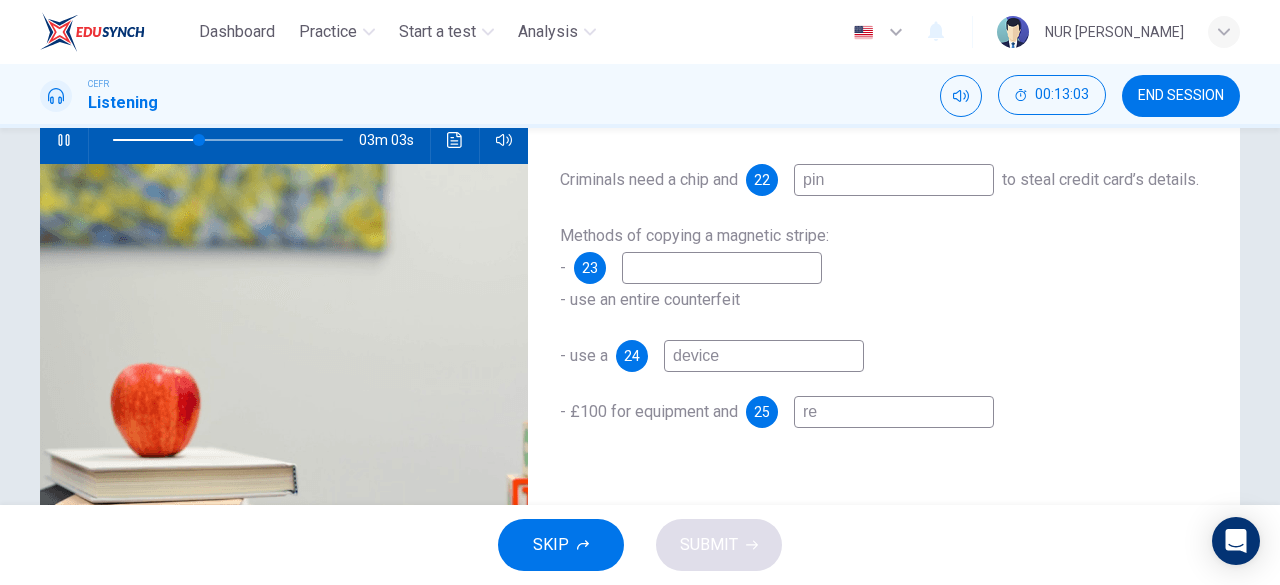 type on "38" 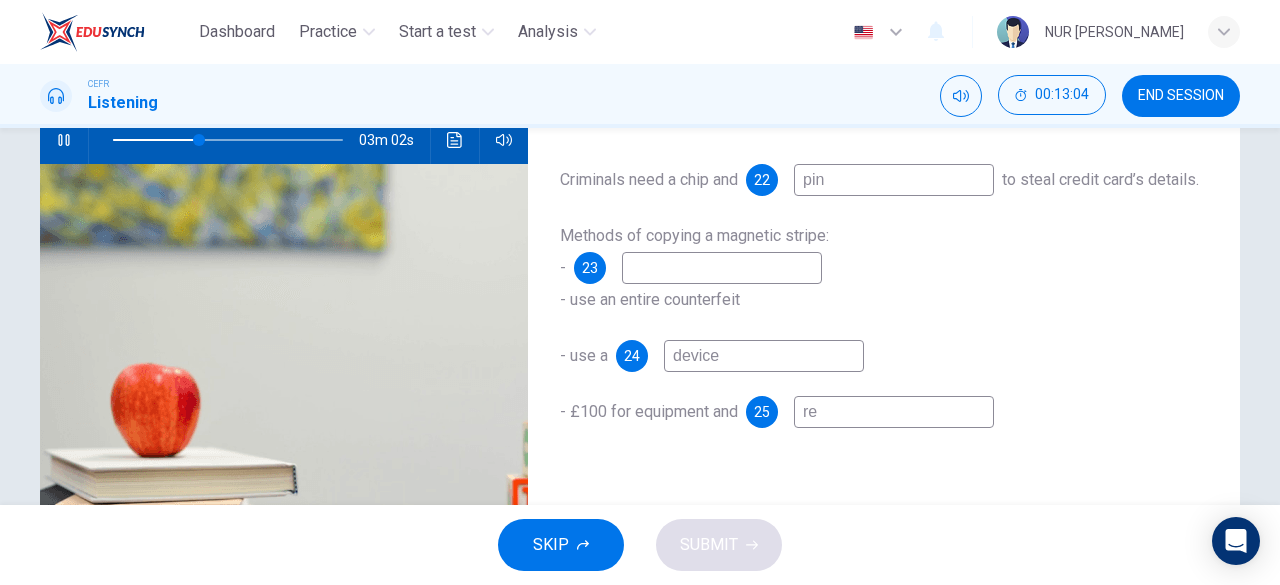 type on "r" 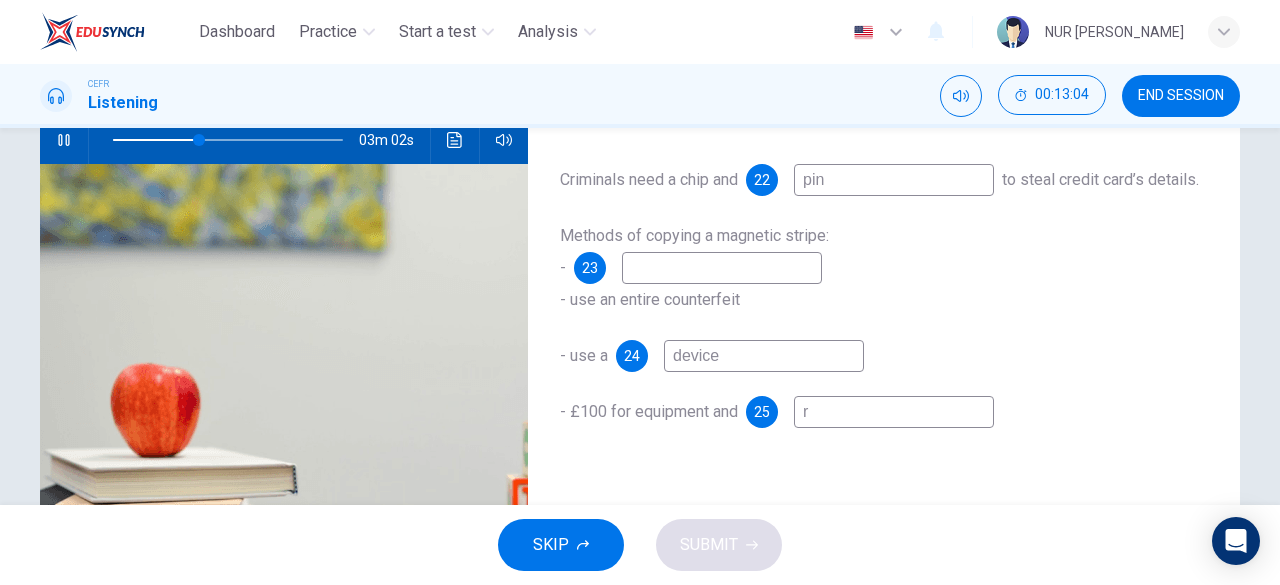 type on "38" 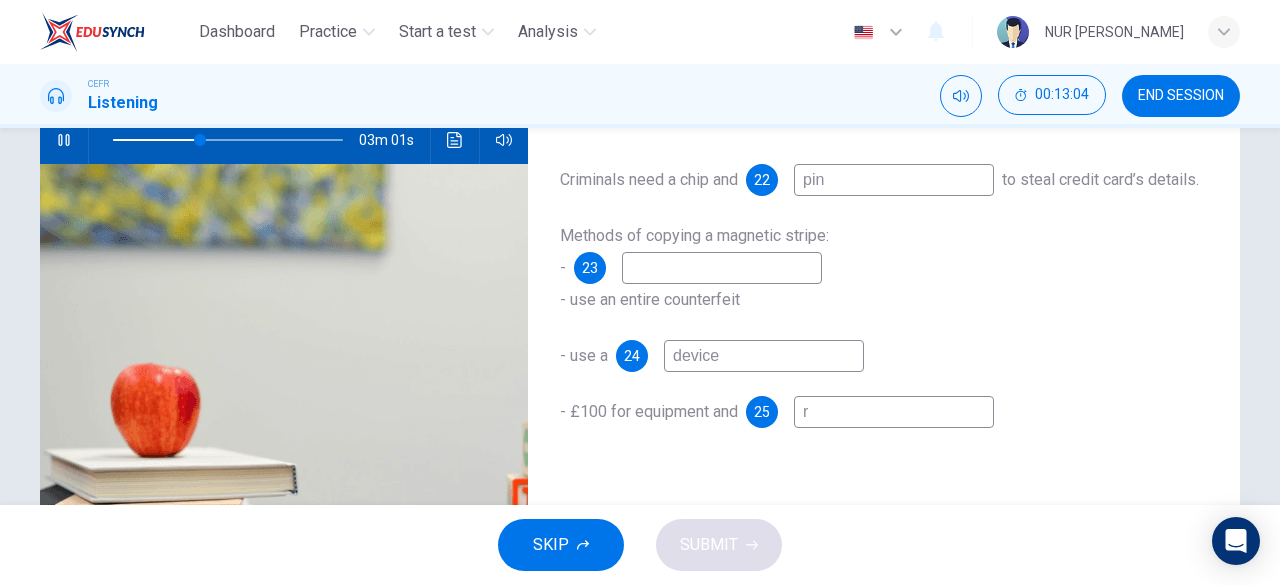 type 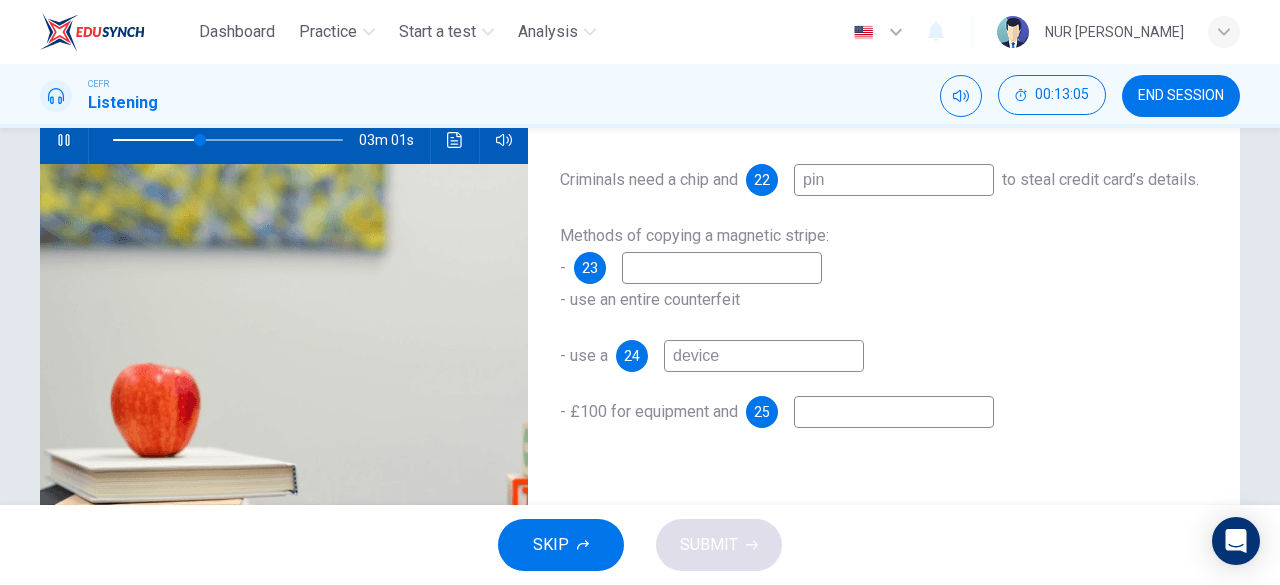 type on "38" 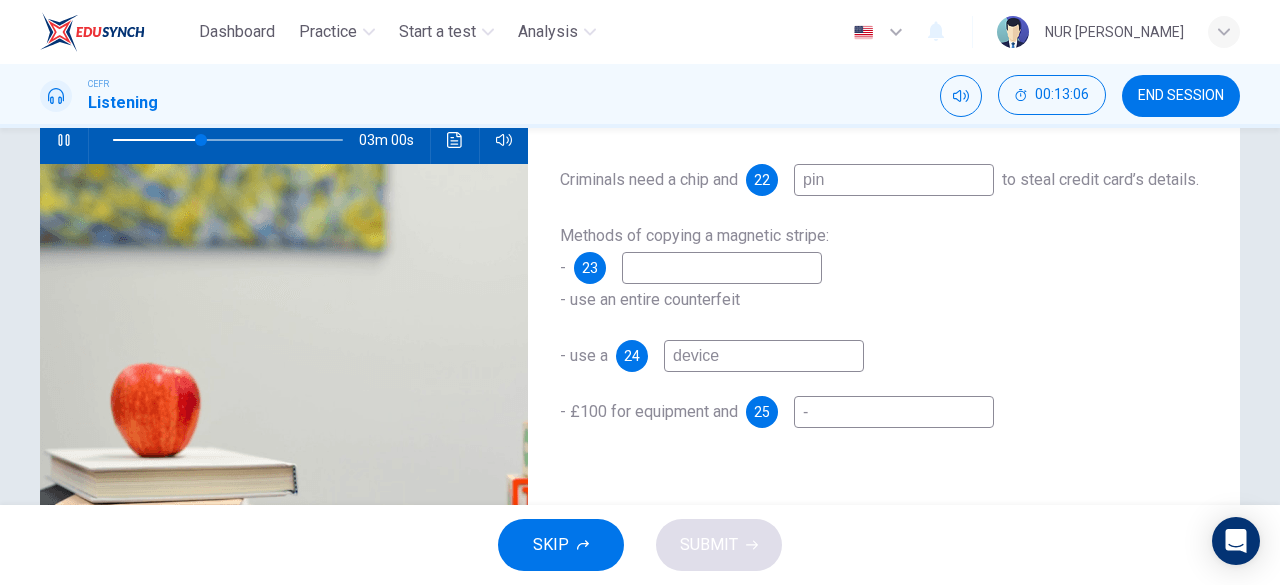 type on "39" 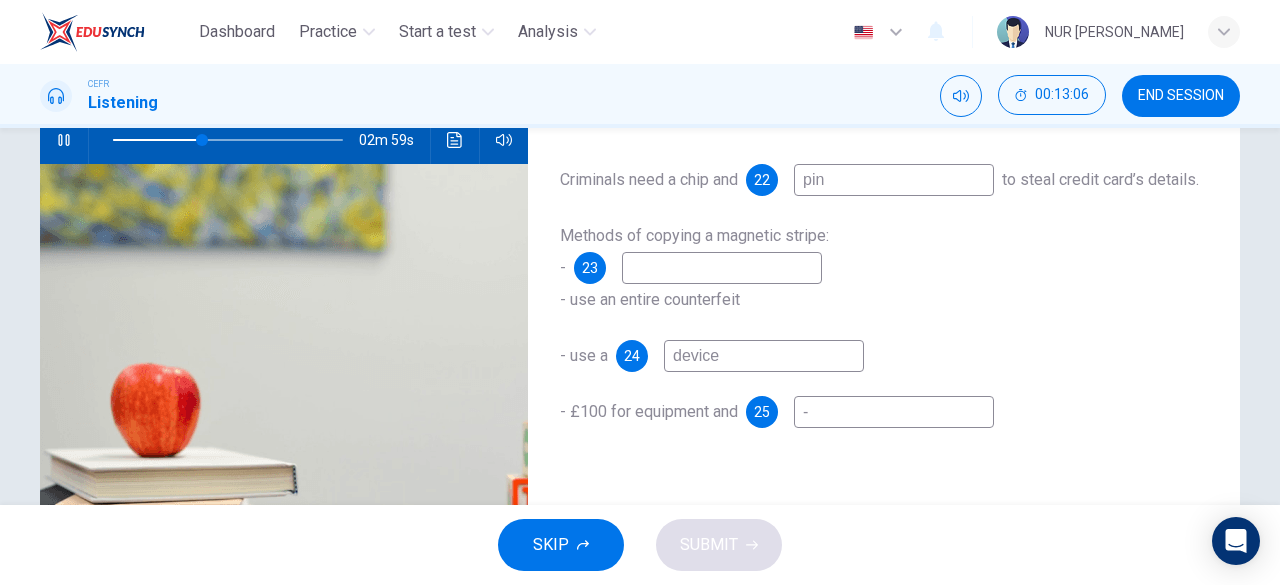 type on "-" 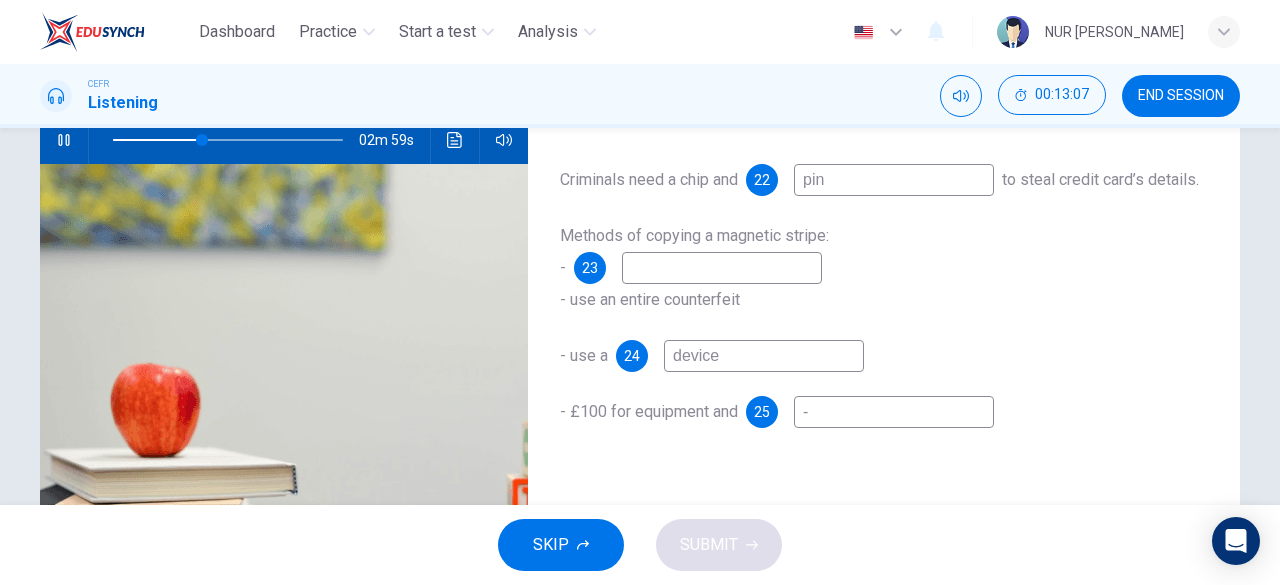 click at bounding box center (722, 268) 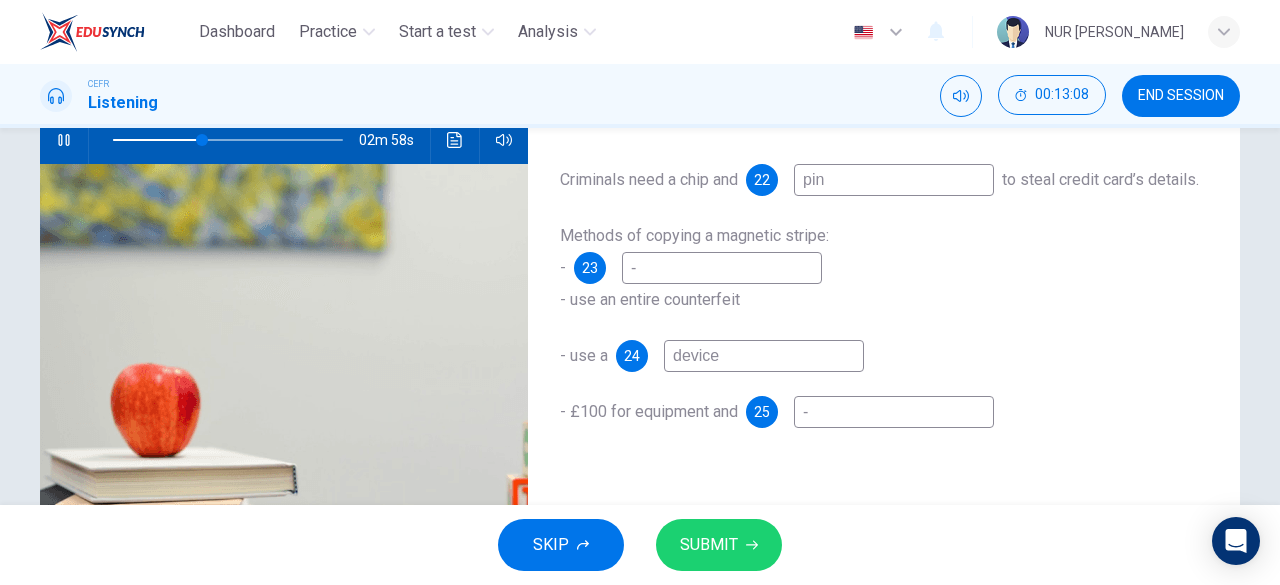 type on "39" 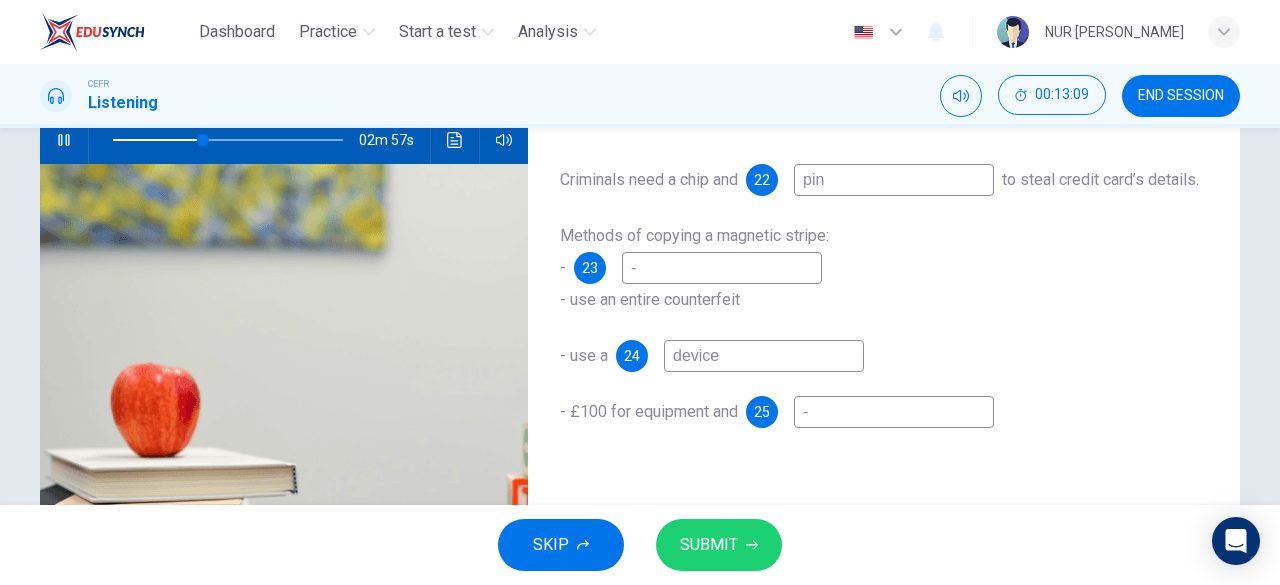 type on "-" 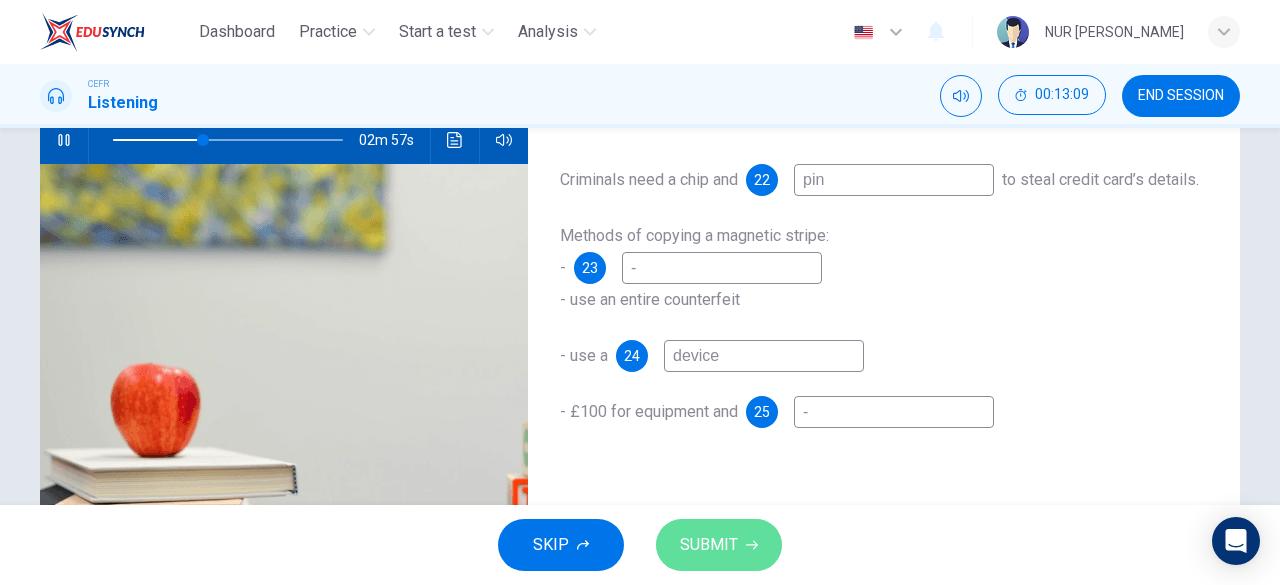 click on "SUBMIT" at bounding box center [709, 545] 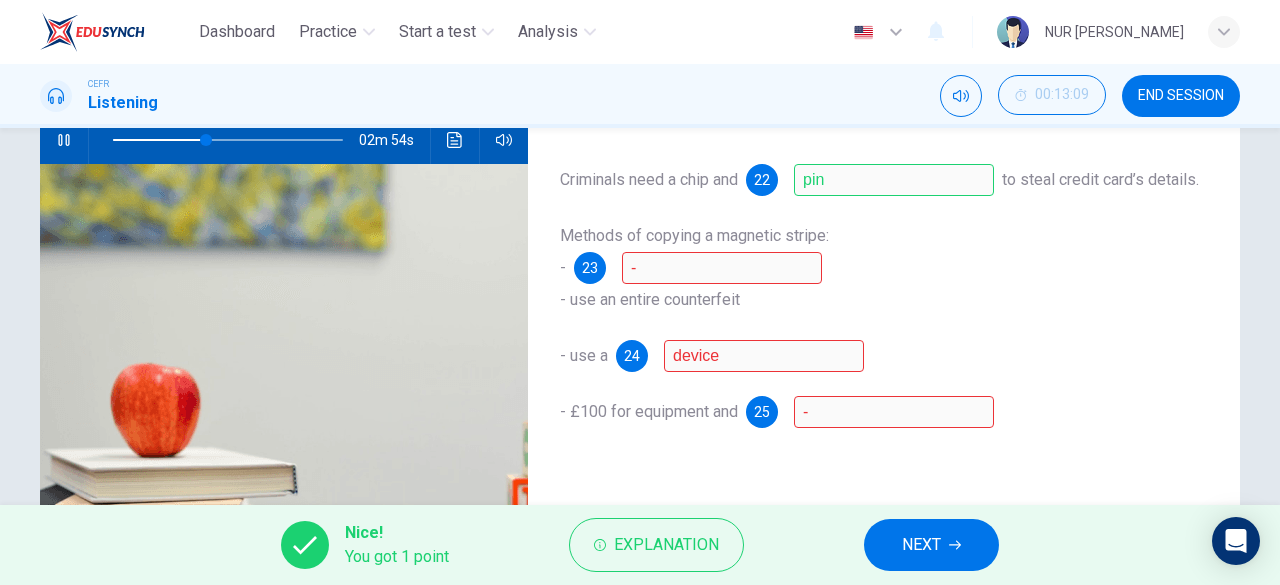 click 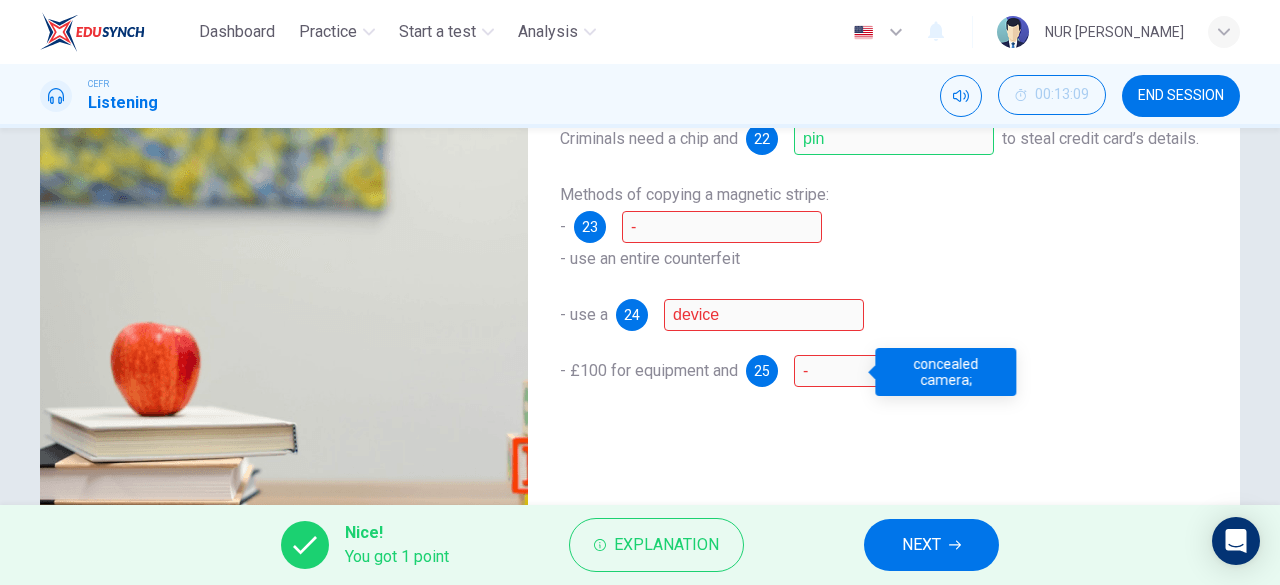 scroll, scrollTop: 261, scrollLeft: 0, axis: vertical 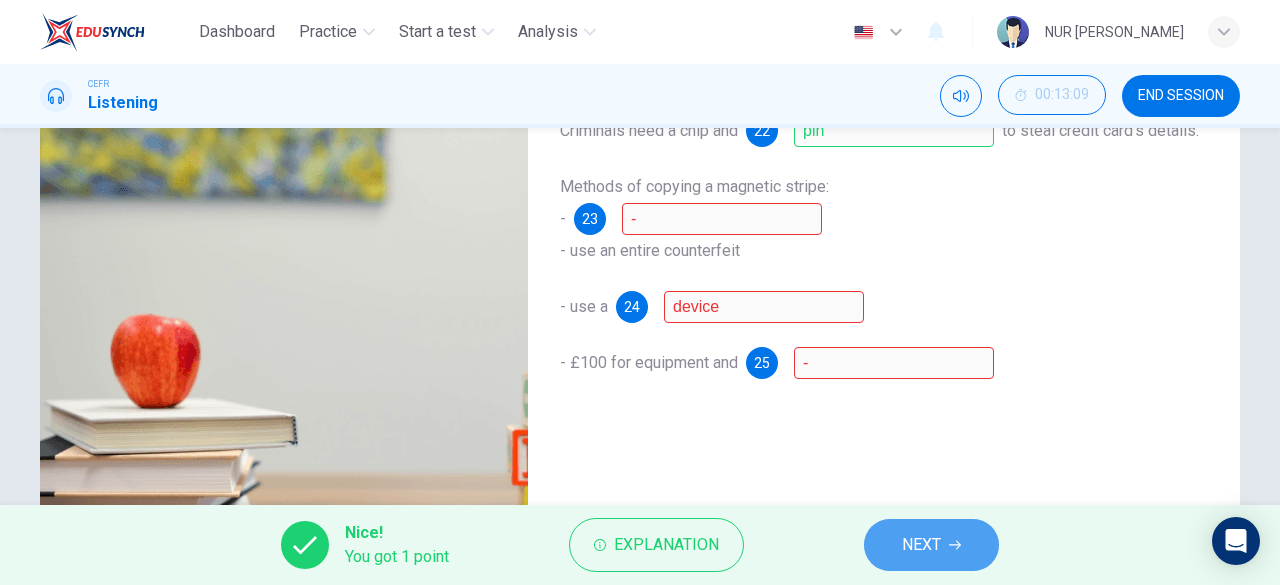 click on "NEXT" at bounding box center [931, 545] 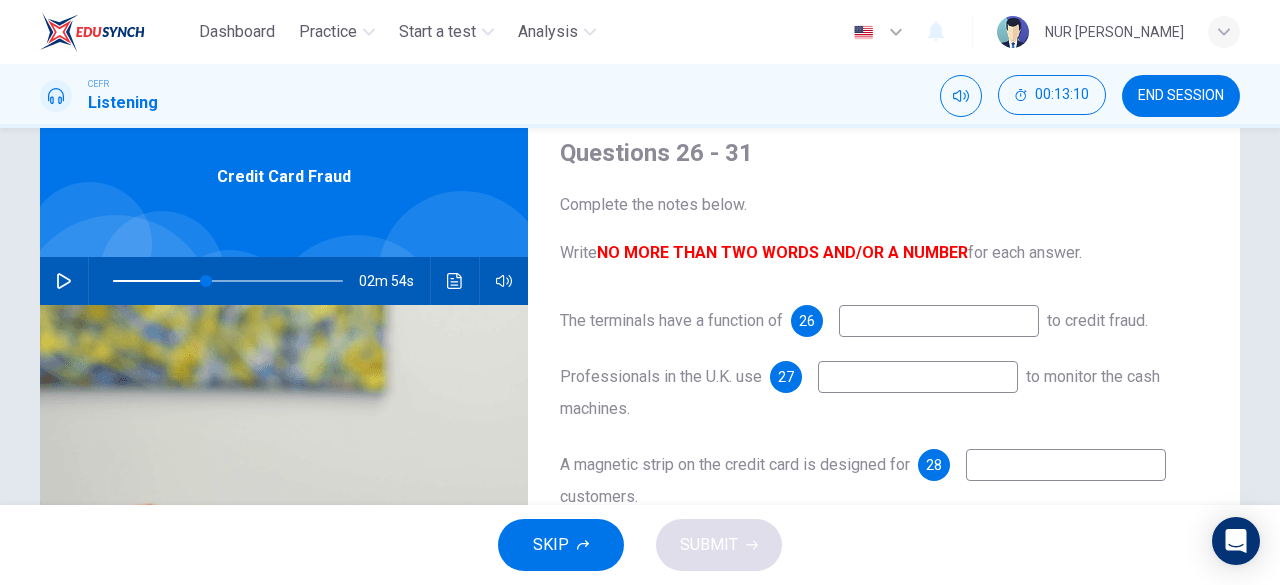 scroll, scrollTop: 61, scrollLeft: 0, axis: vertical 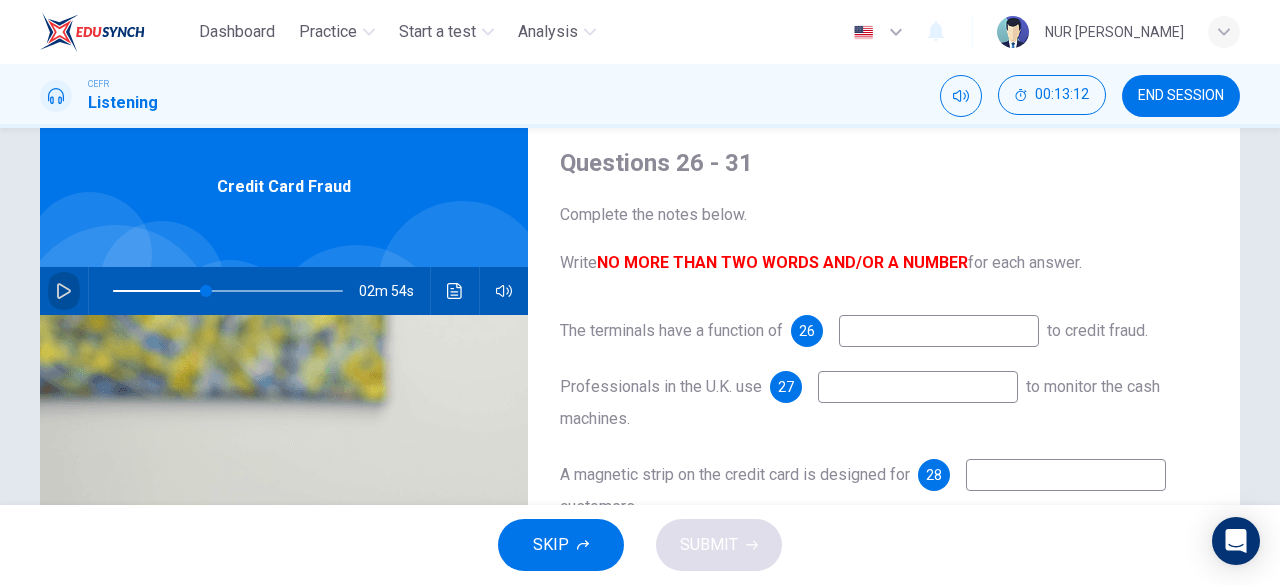 click 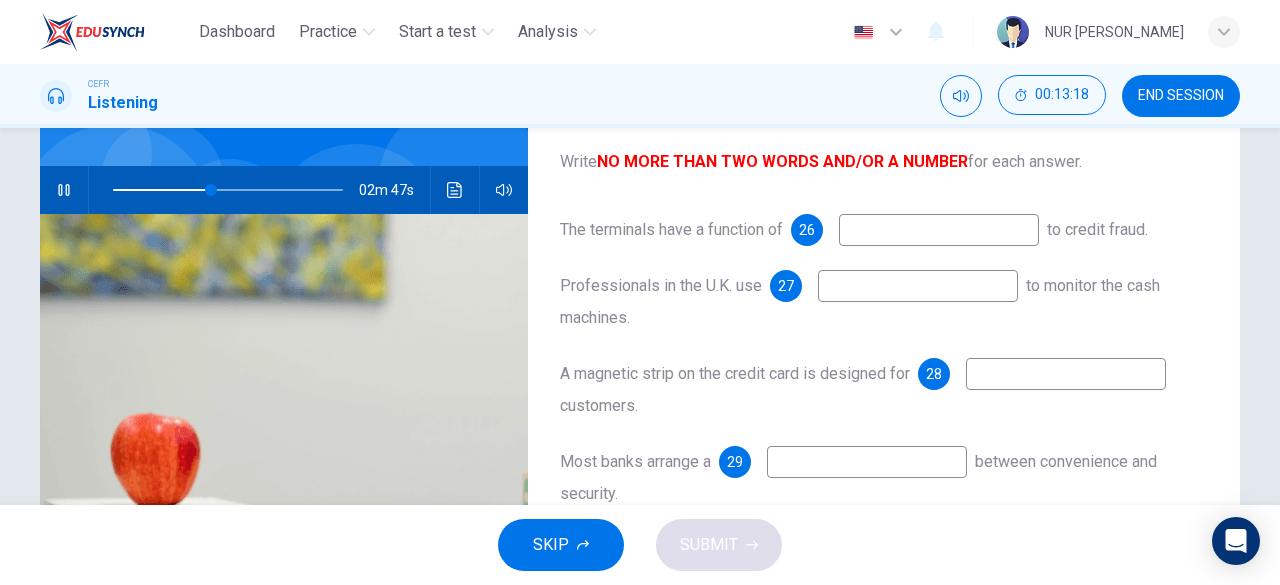 scroll, scrollTop: 163, scrollLeft: 0, axis: vertical 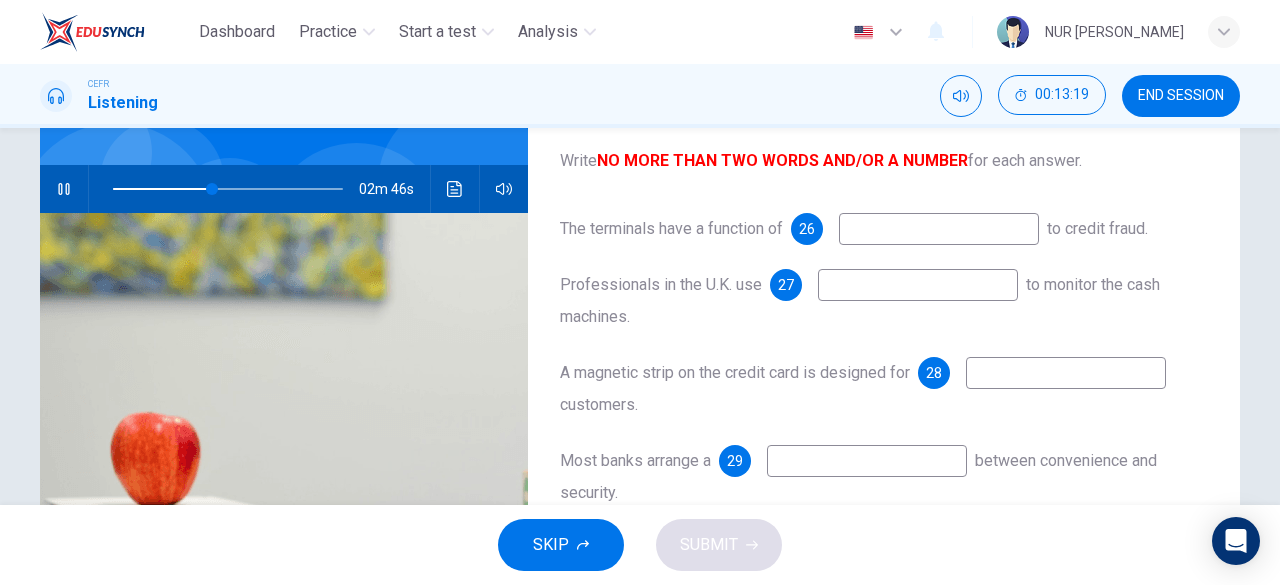 click at bounding box center (939, 229) 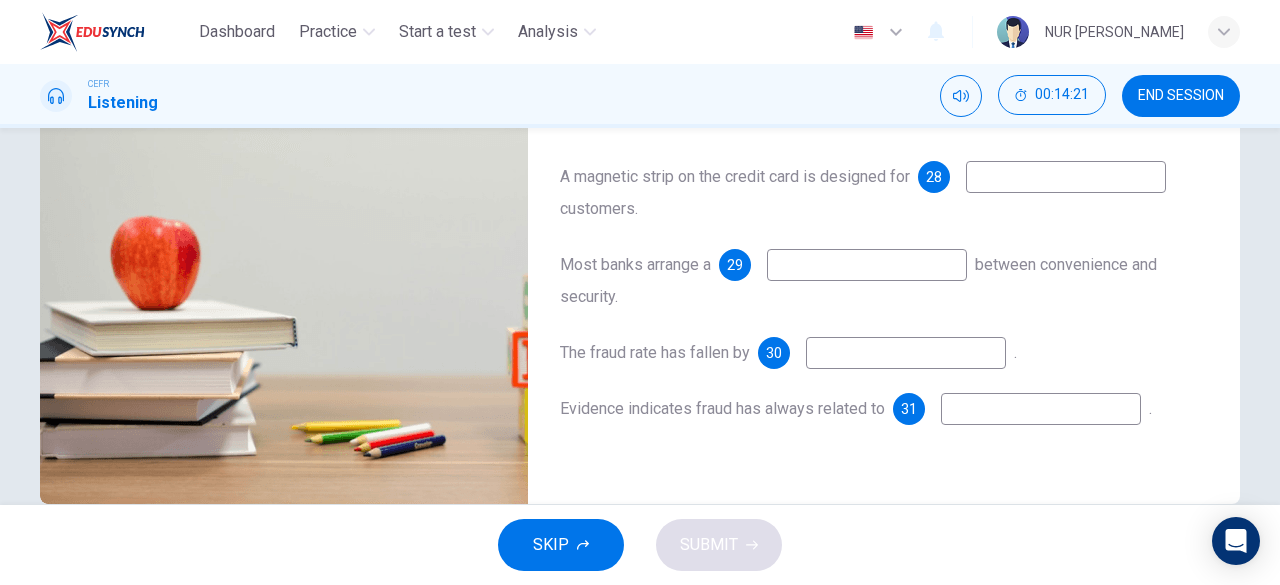 scroll, scrollTop: 360, scrollLeft: 0, axis: vertical 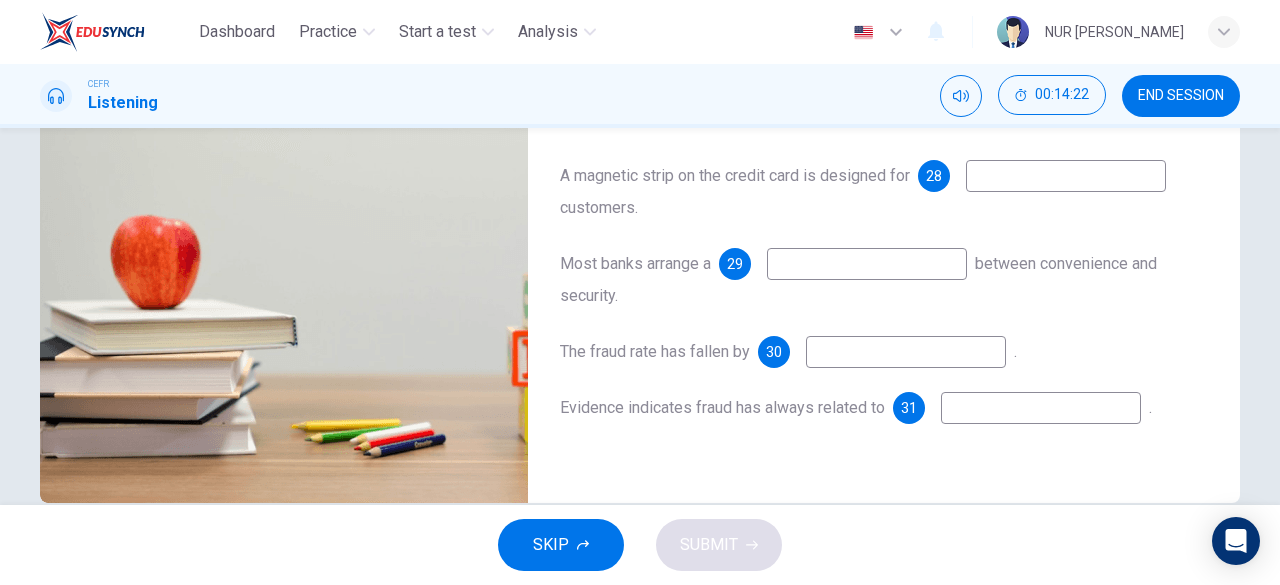 type on "64" 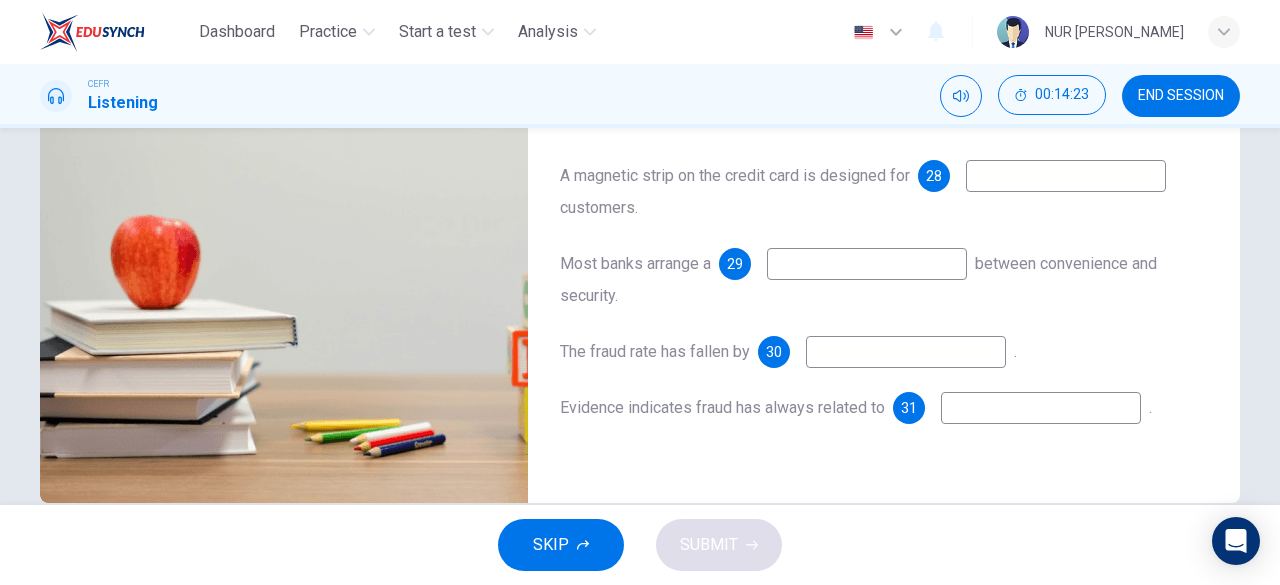 type on "t" 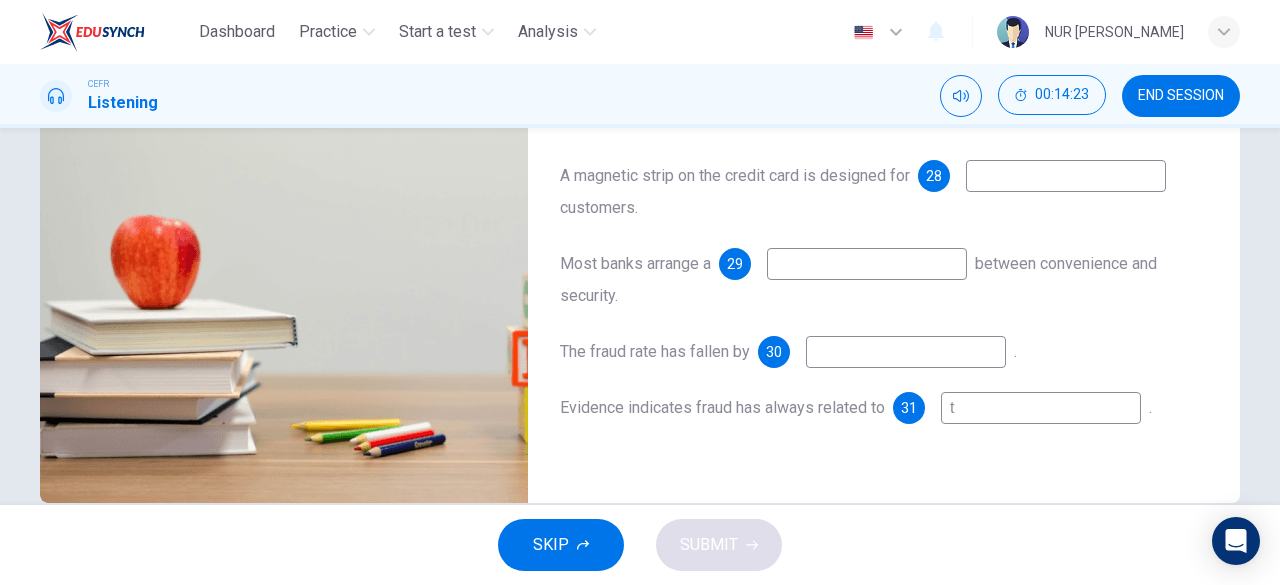 type on "65" 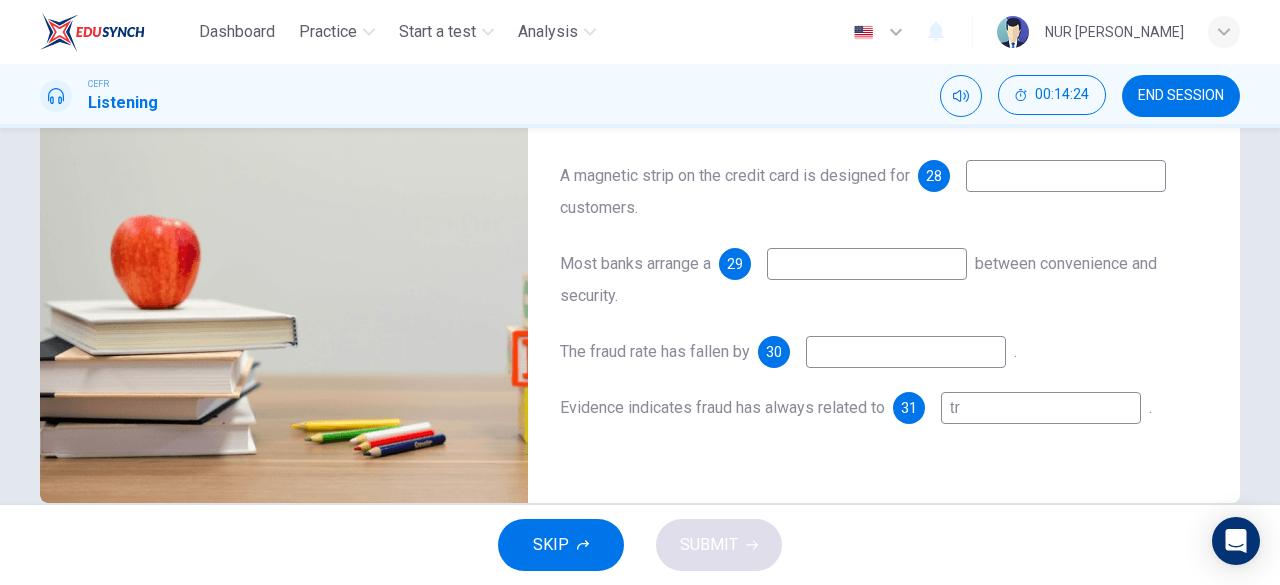 type on "tra" 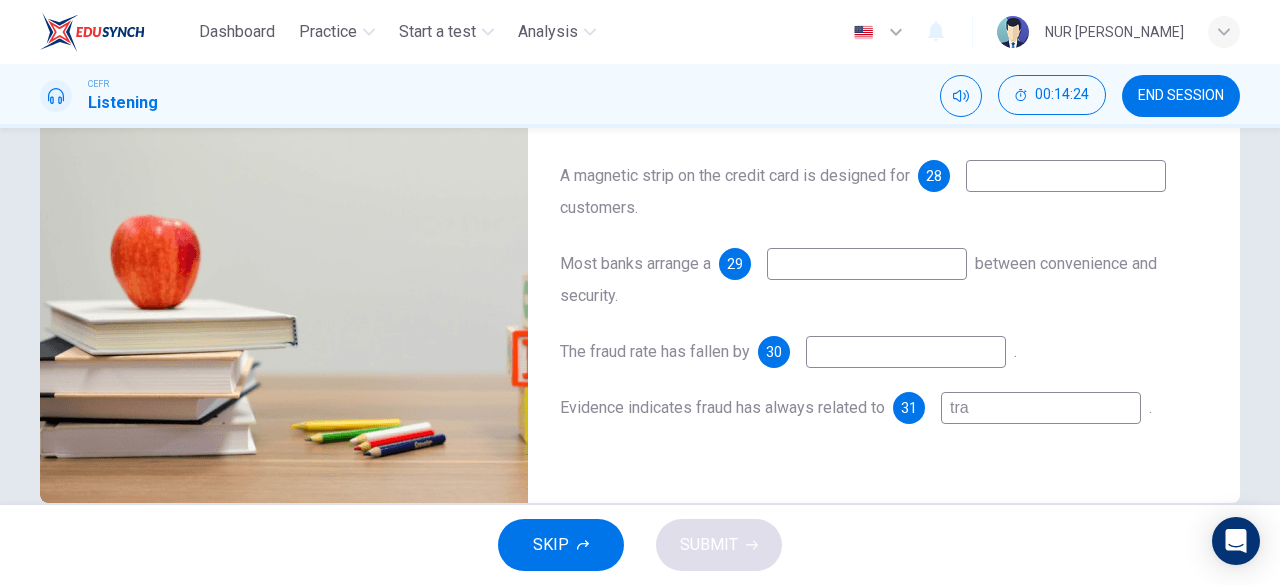 type on "65" 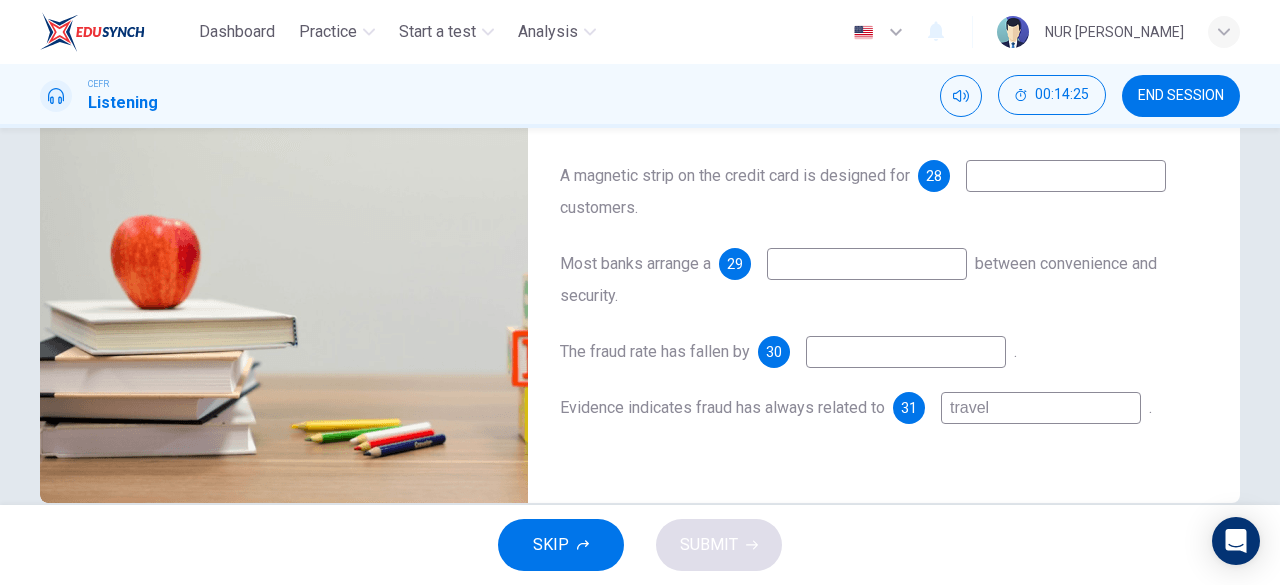 type on "traveli" 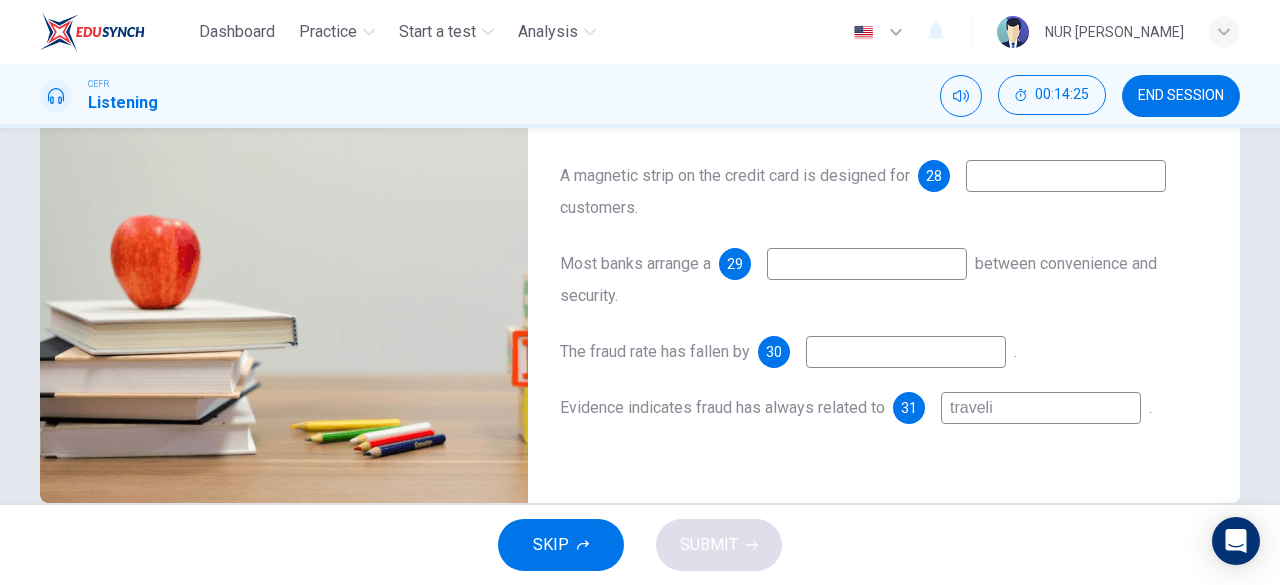 type on "65" 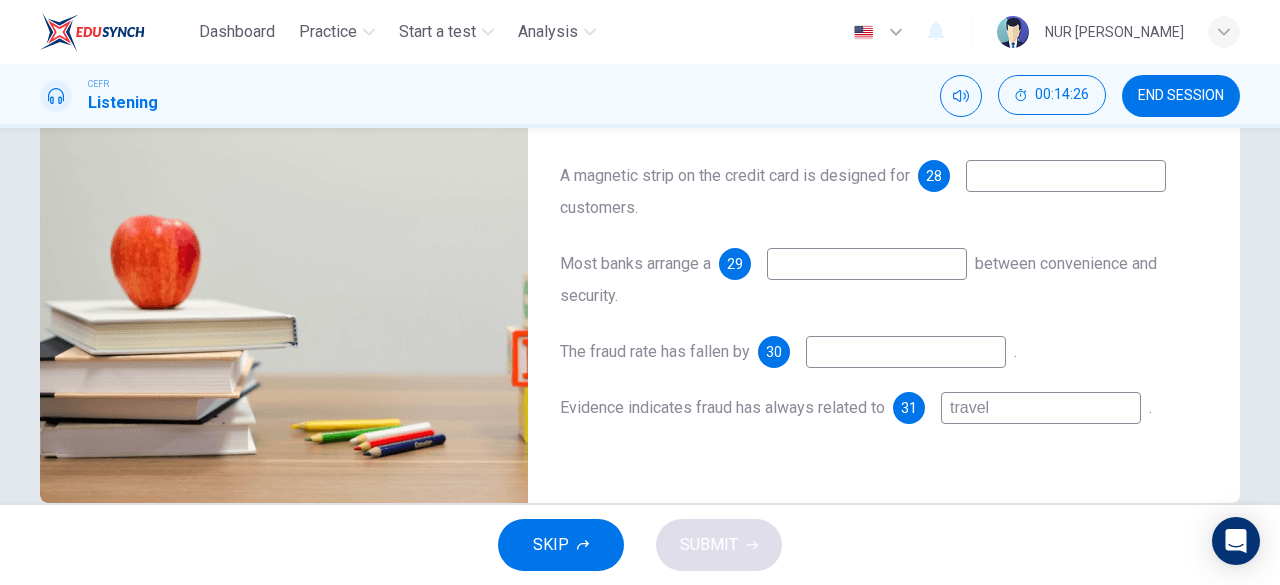 type on "travell" 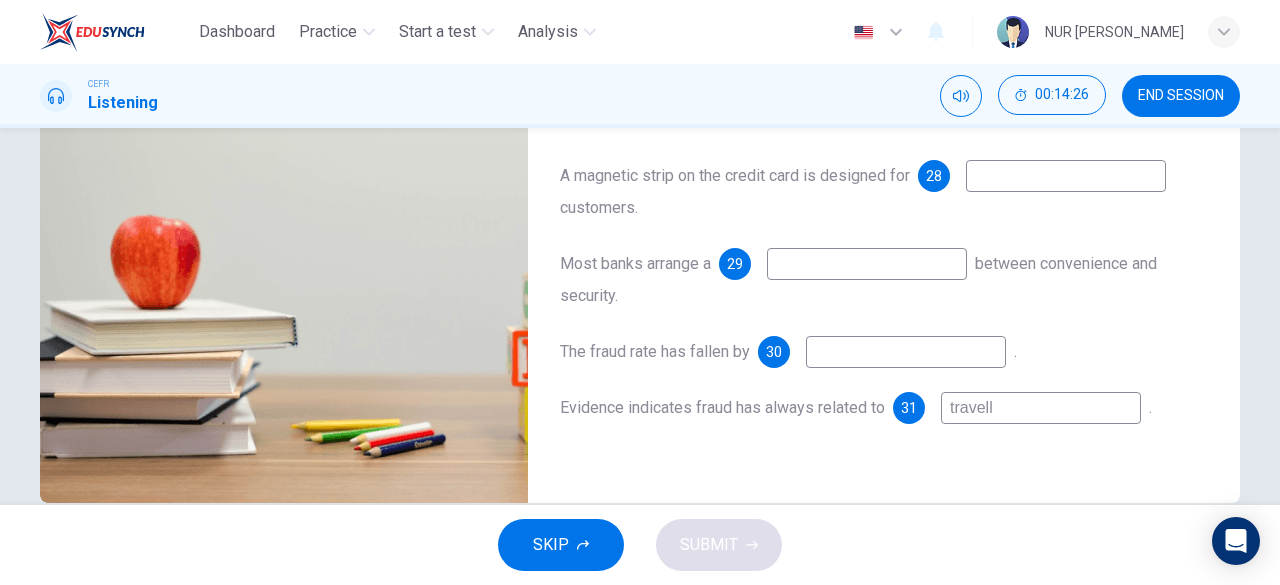 type on "66" 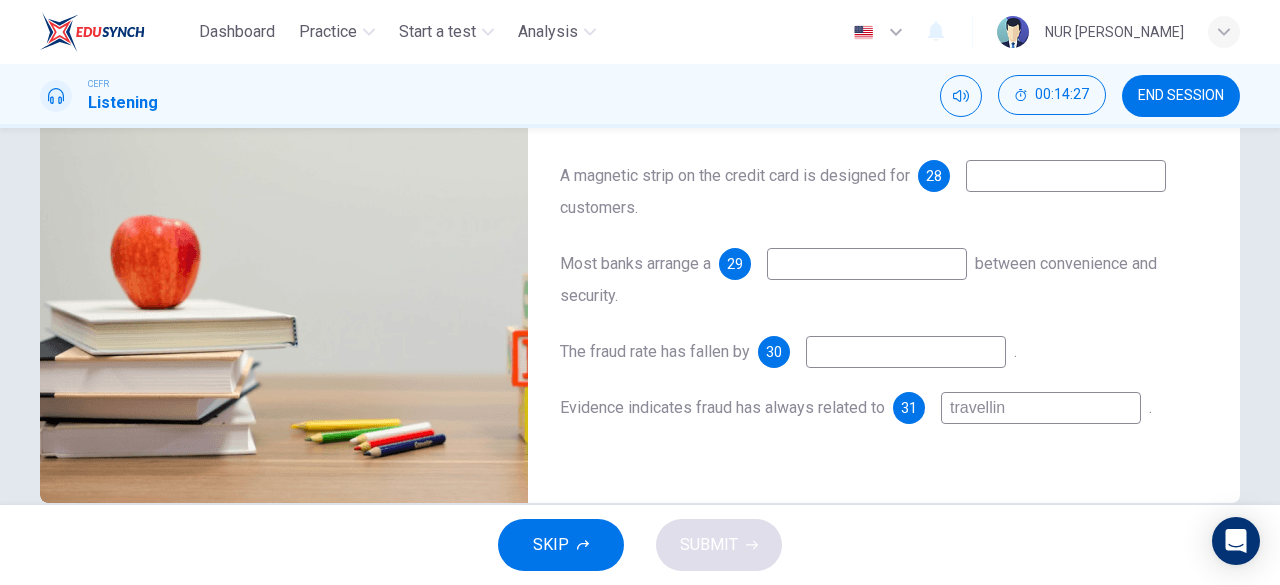 type on "travelling" 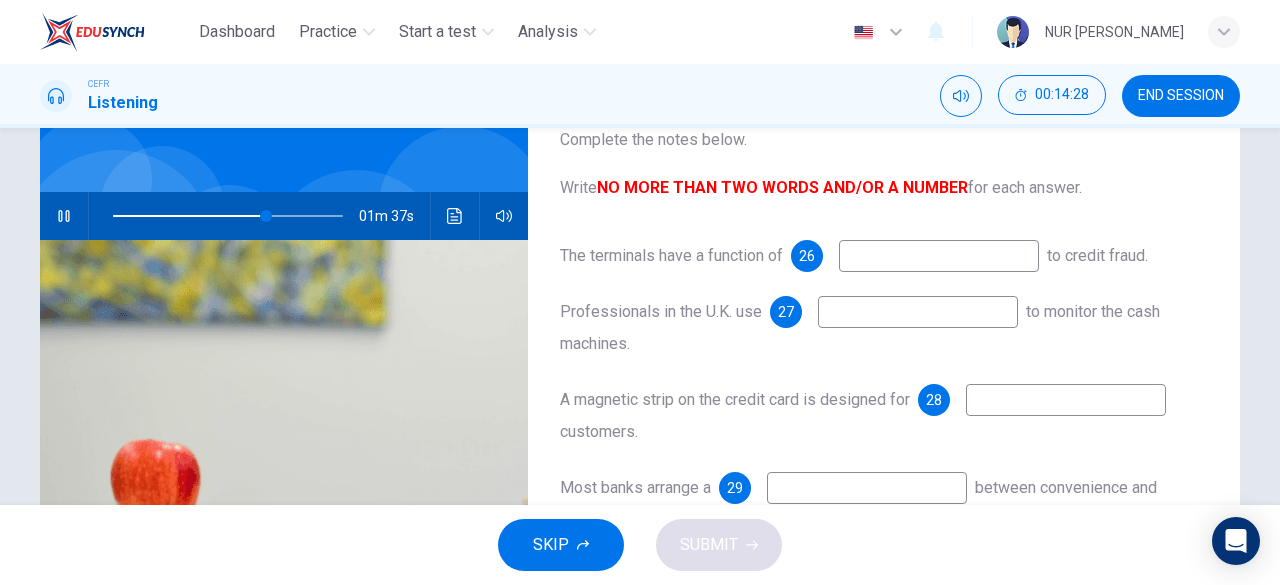 scroll, scrollTop: 127, scrollLeft: 0, axis: vertical 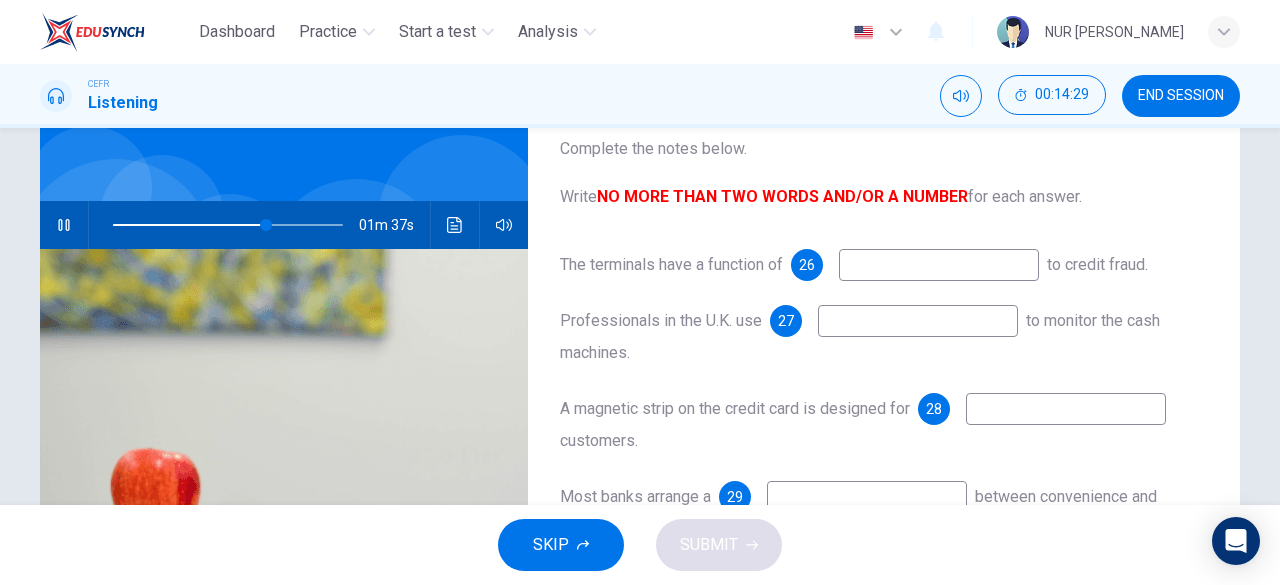 type on "67" 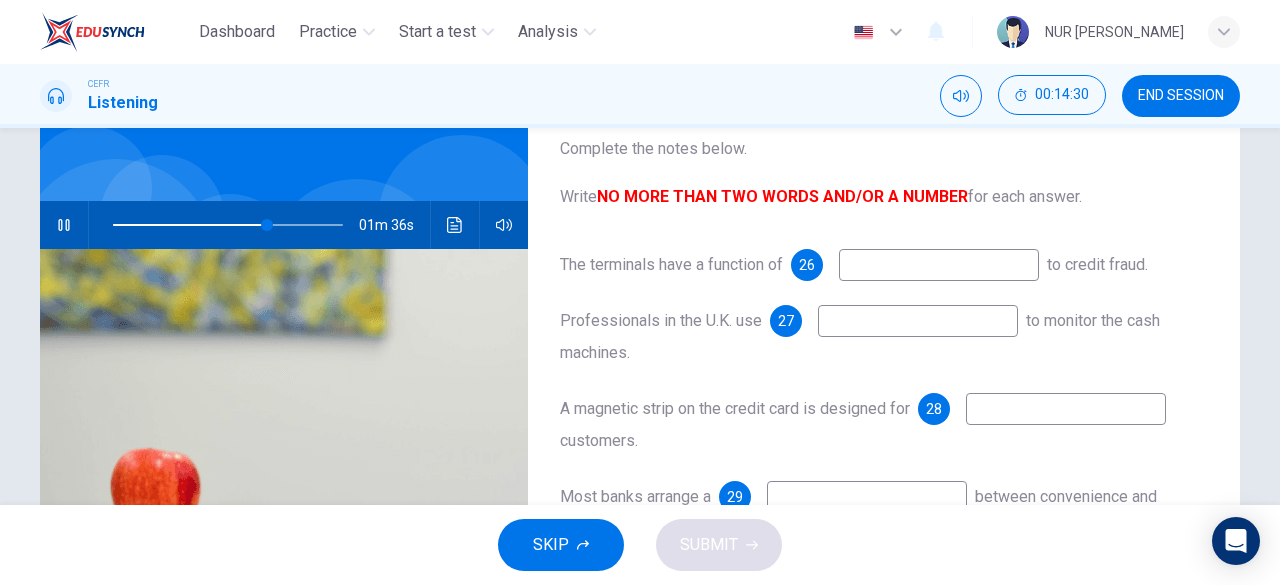 type on "travelling" 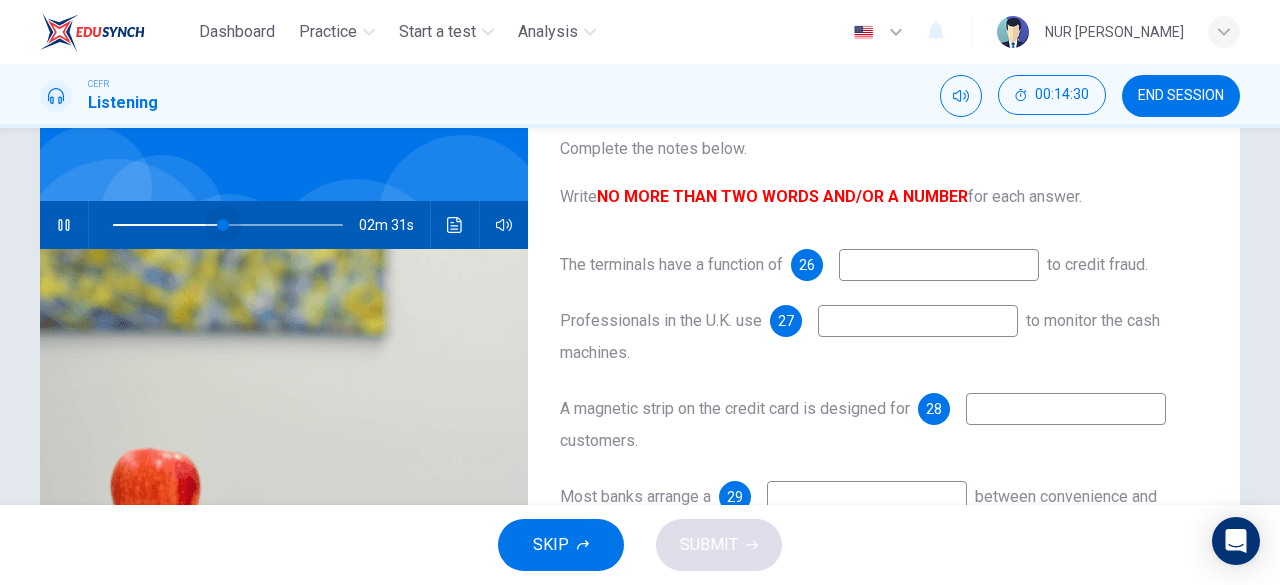 click at bounding box center (228, 225) 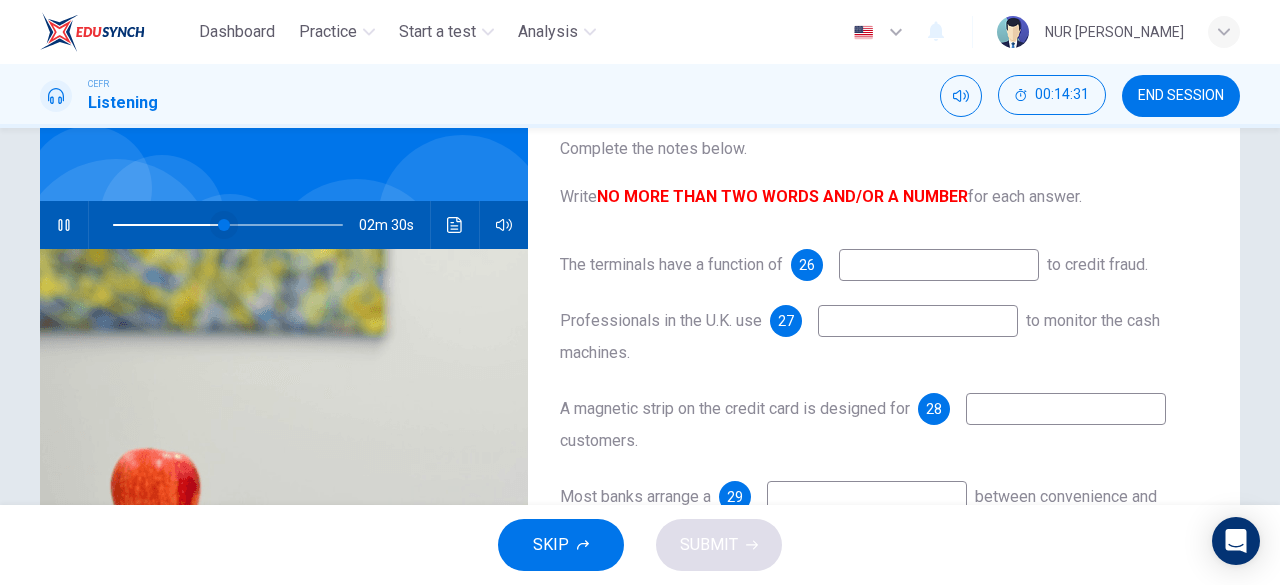 click at bounding box center [224, 225] 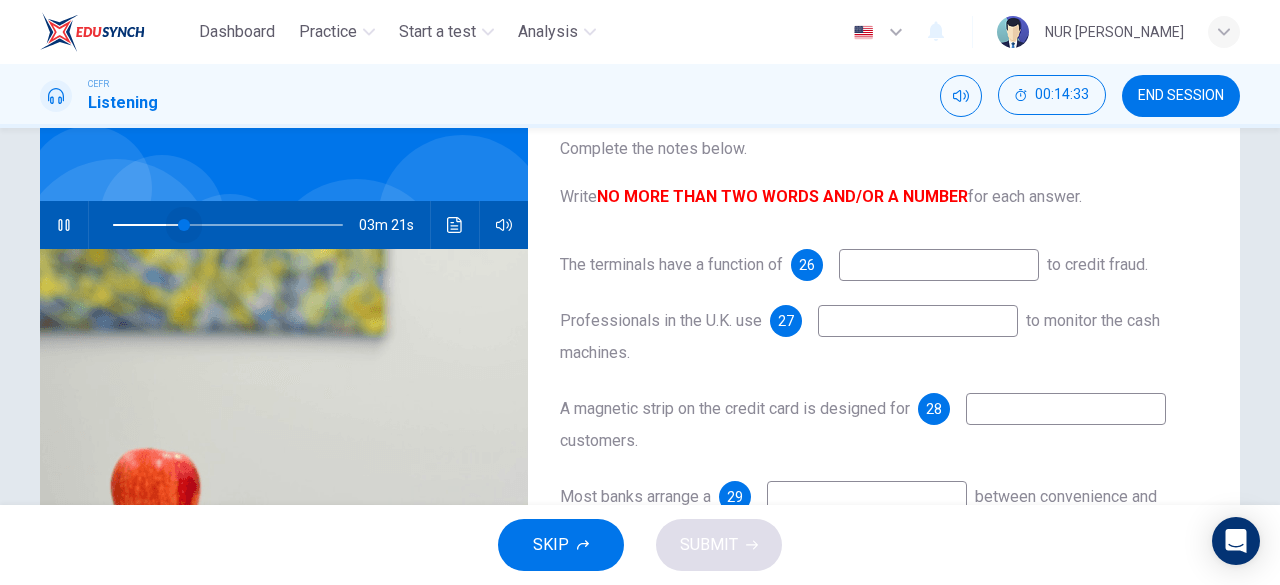 click at bounding box center (228, 225) 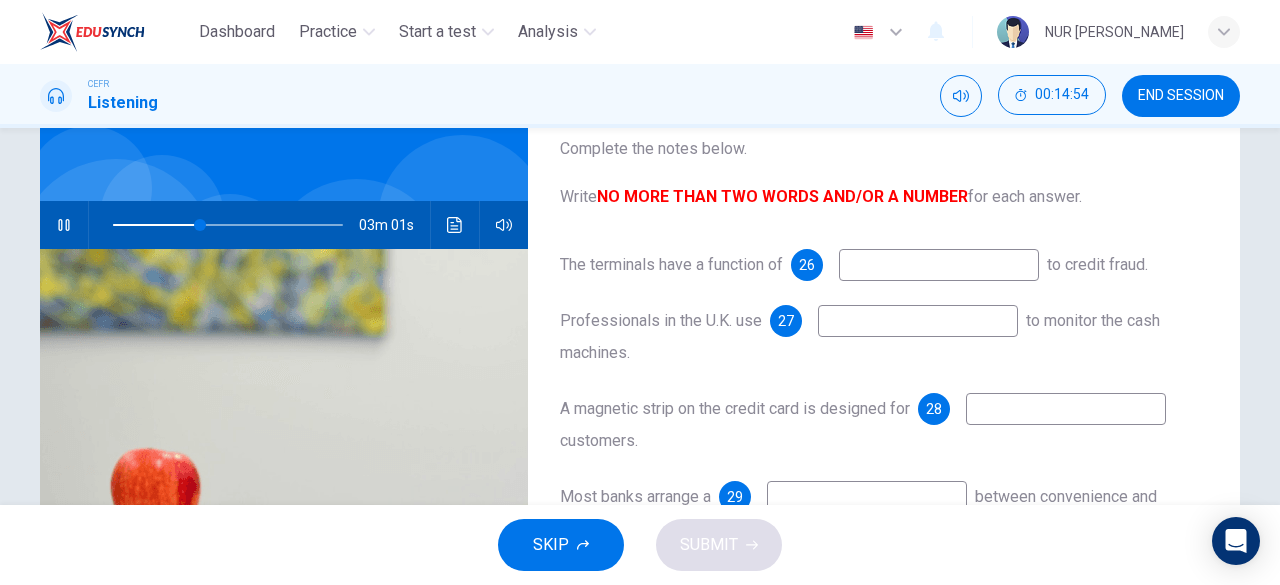 click at bounding box center (939, 265) 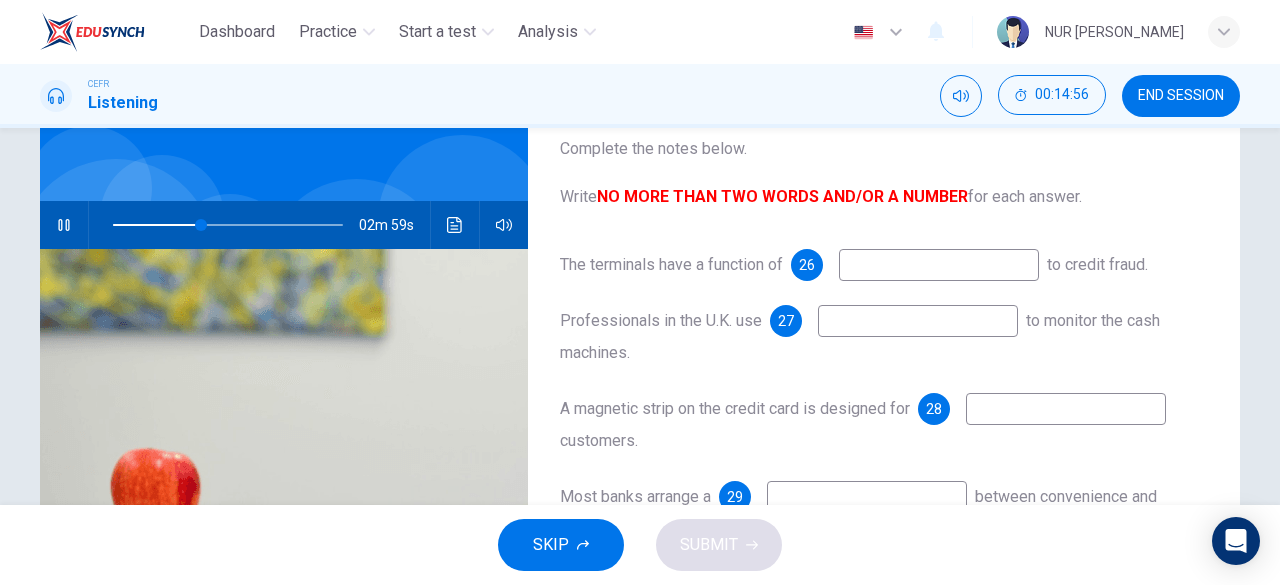 type on "39" 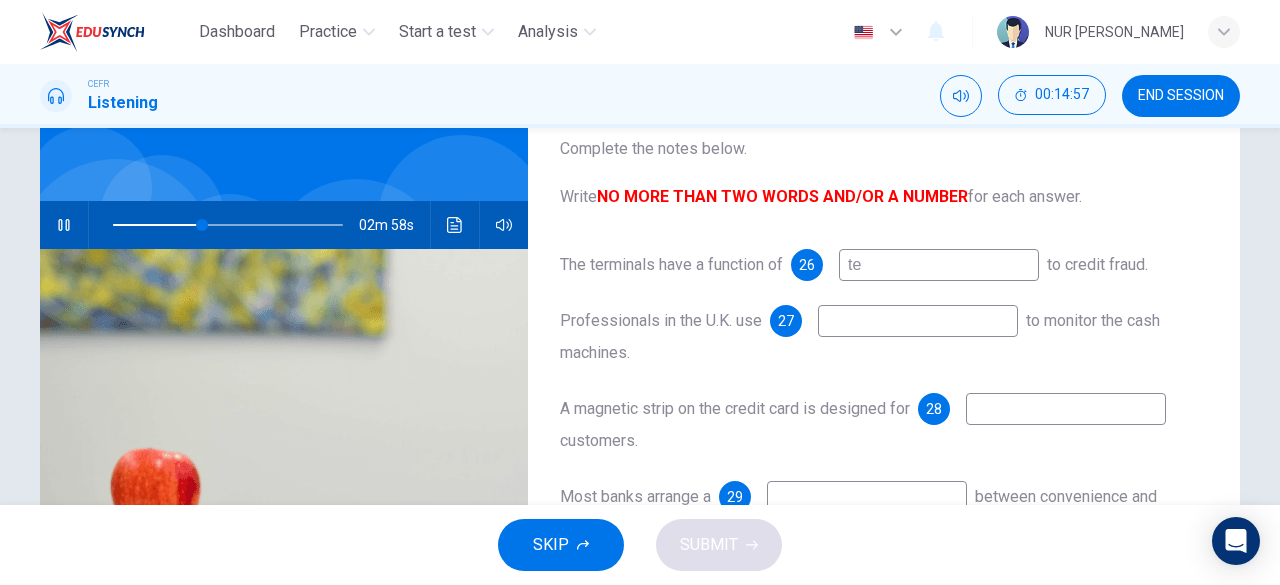 type on "tem" 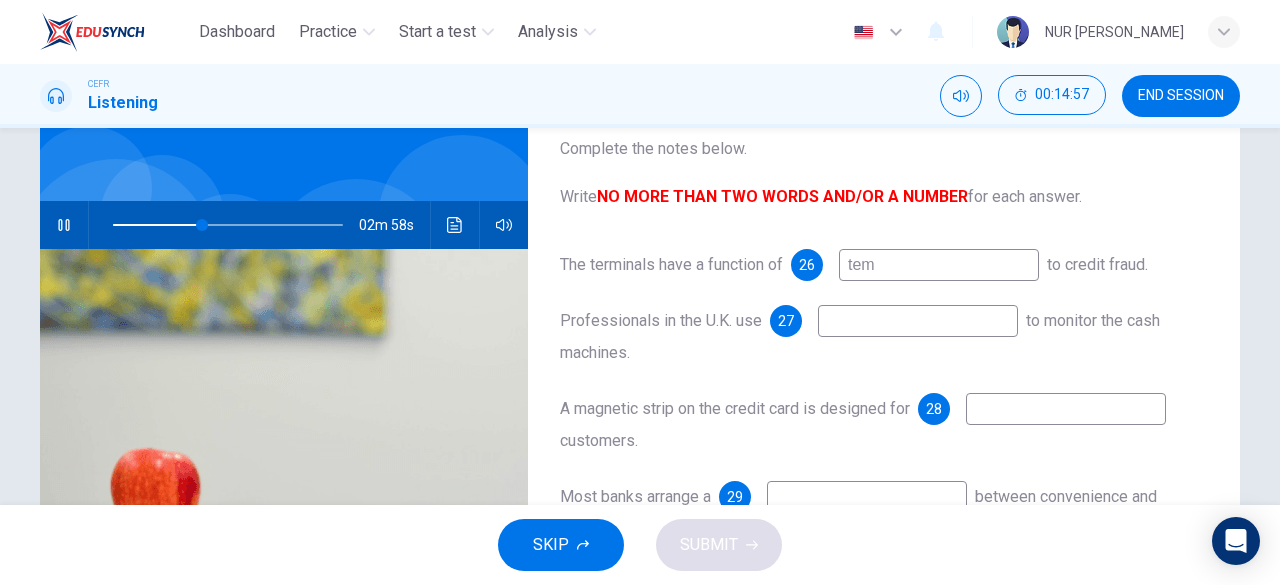 type on "39" 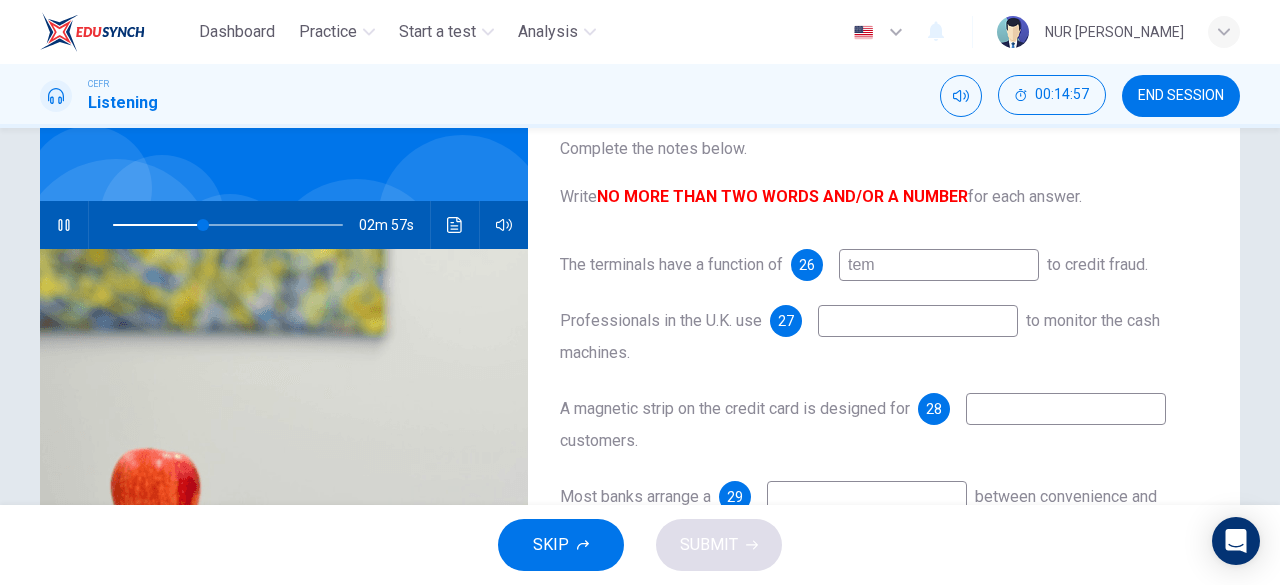 type on "temp" 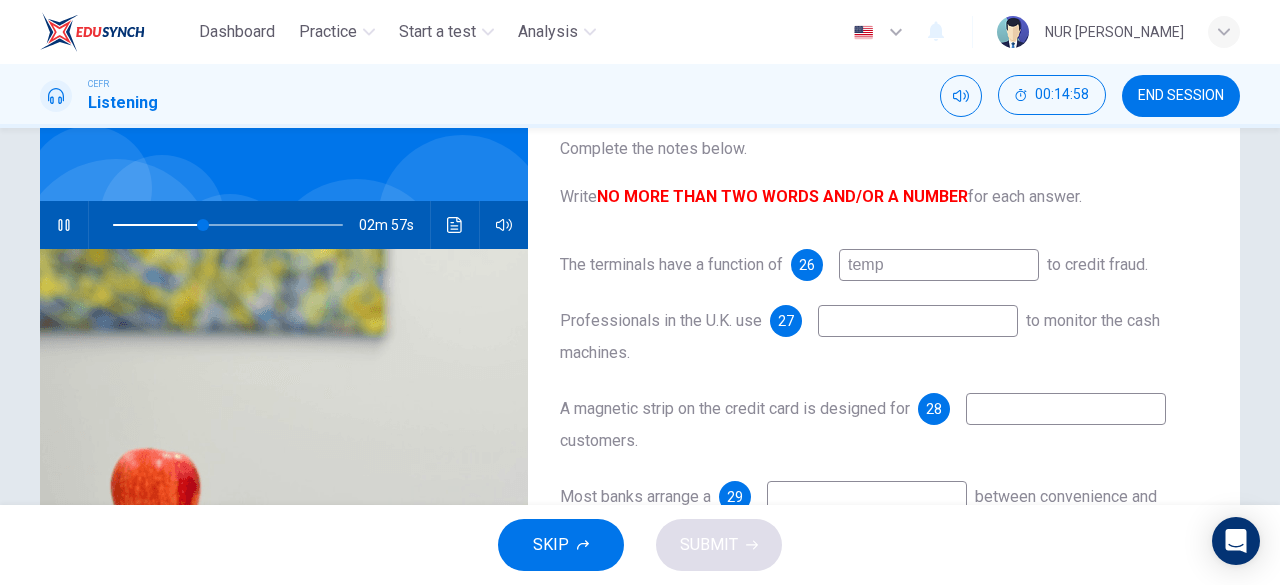 type on "39" 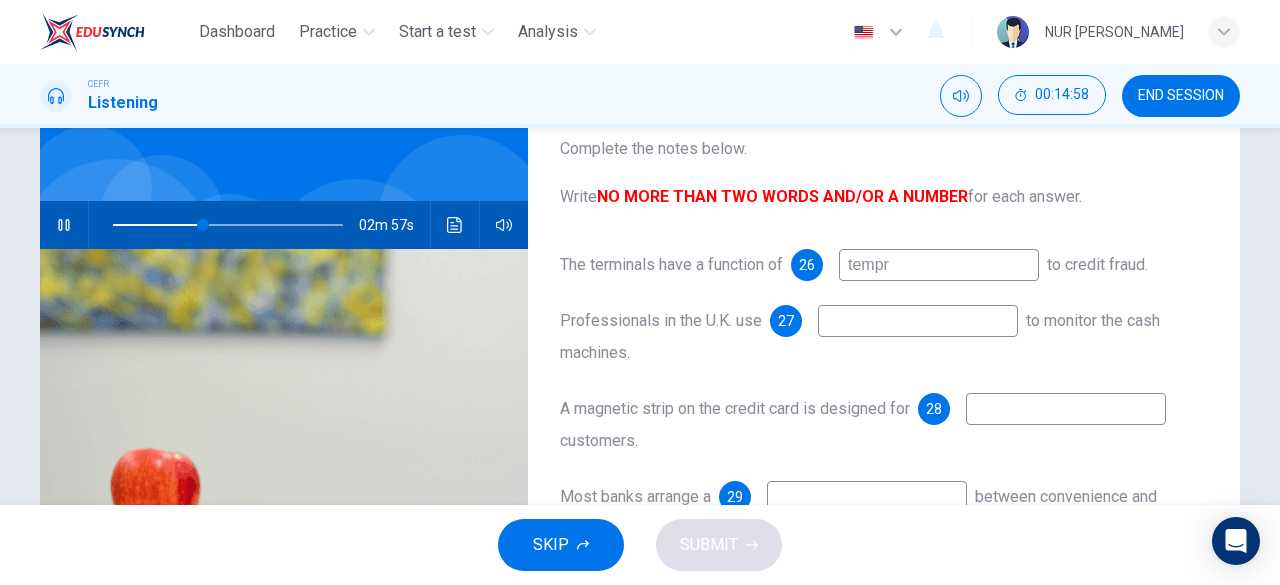 type on "39" 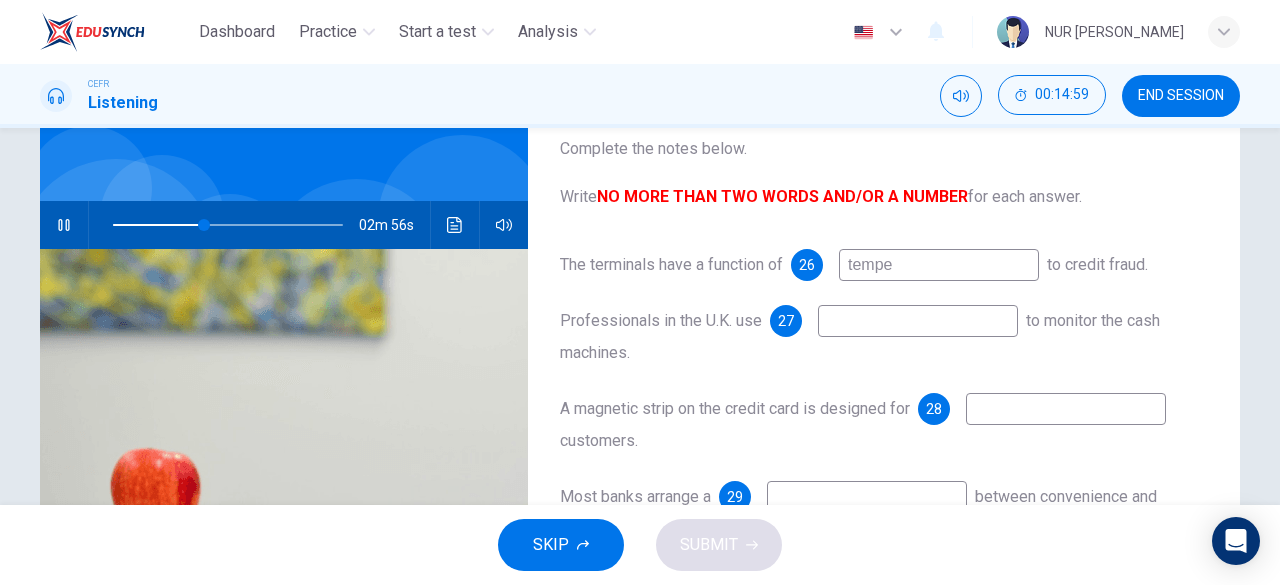 type on "temper" 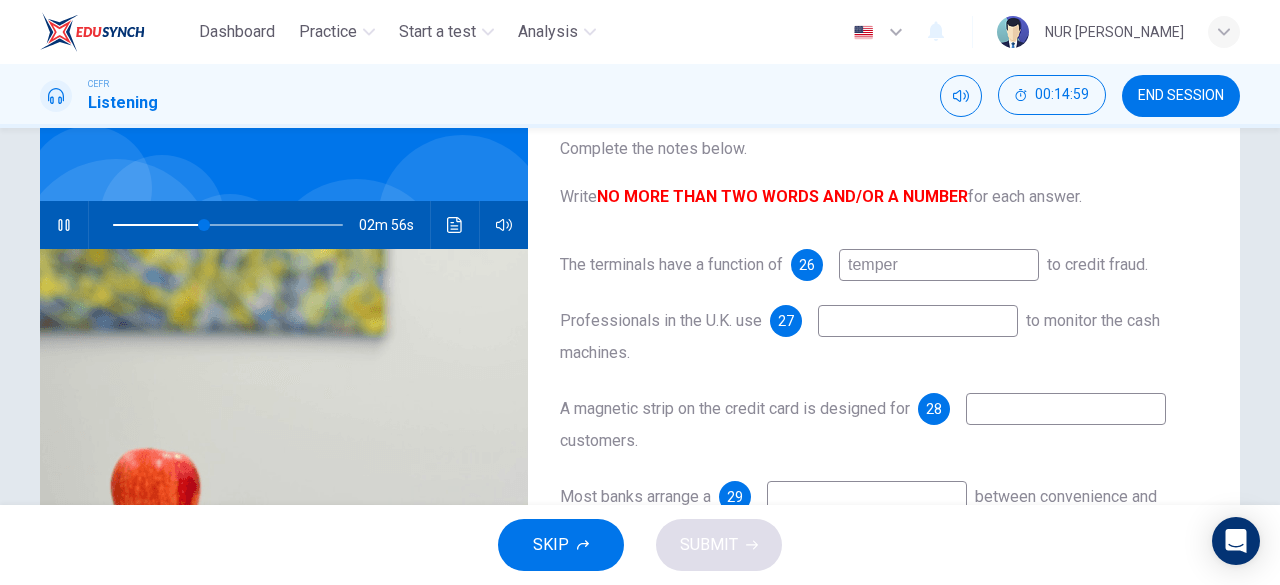 type on "40" 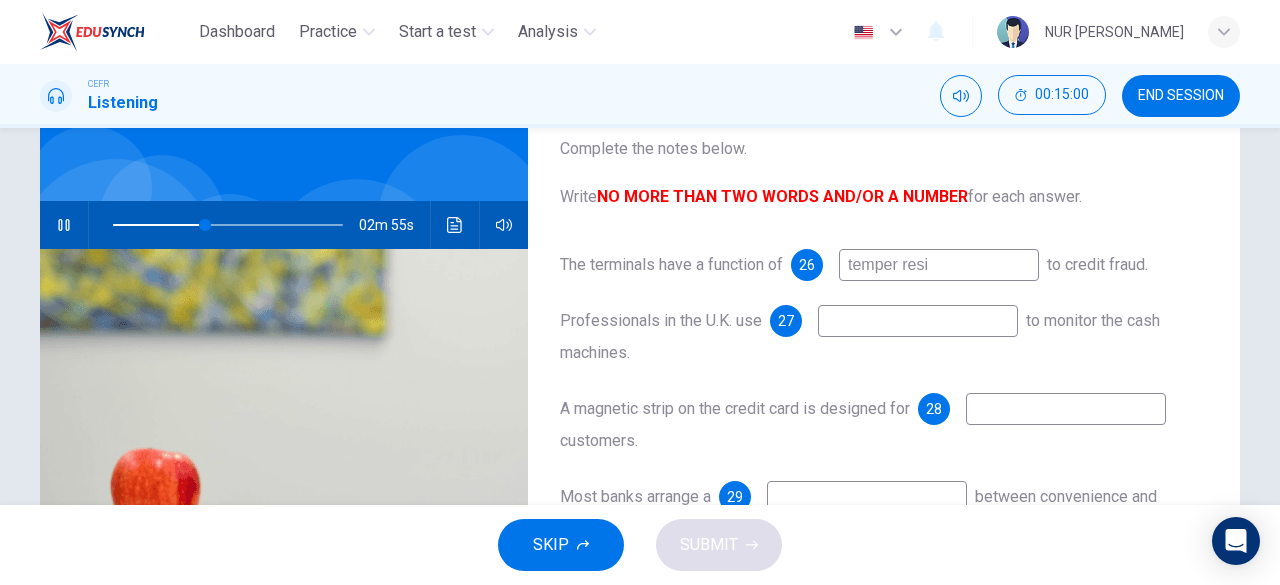 type on "temper resis" 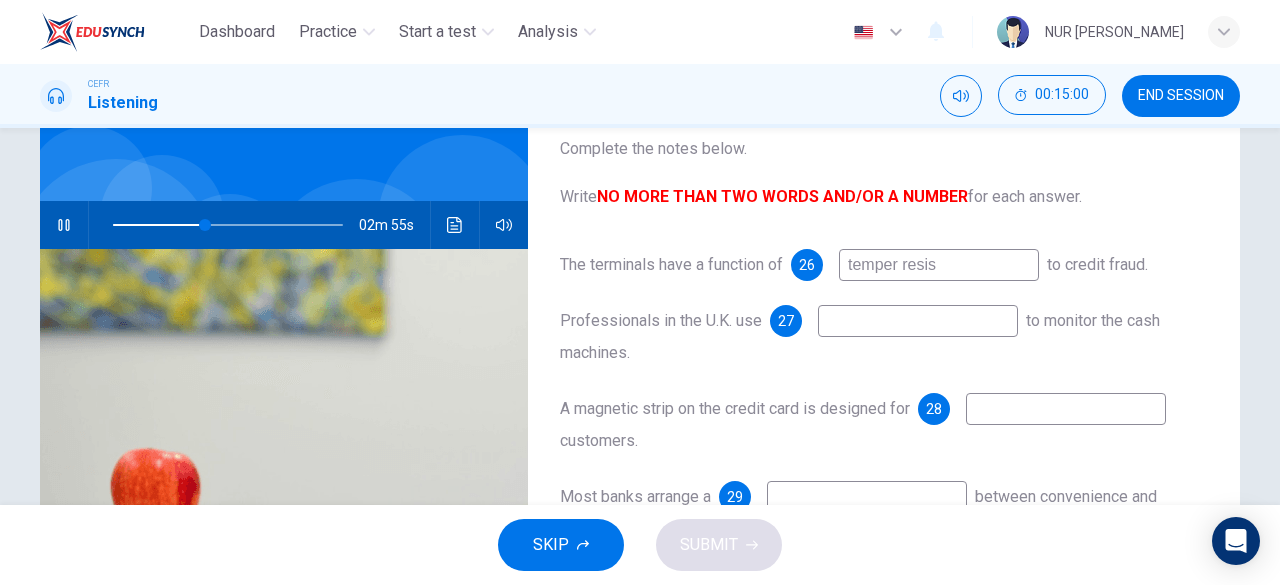 type on "40" 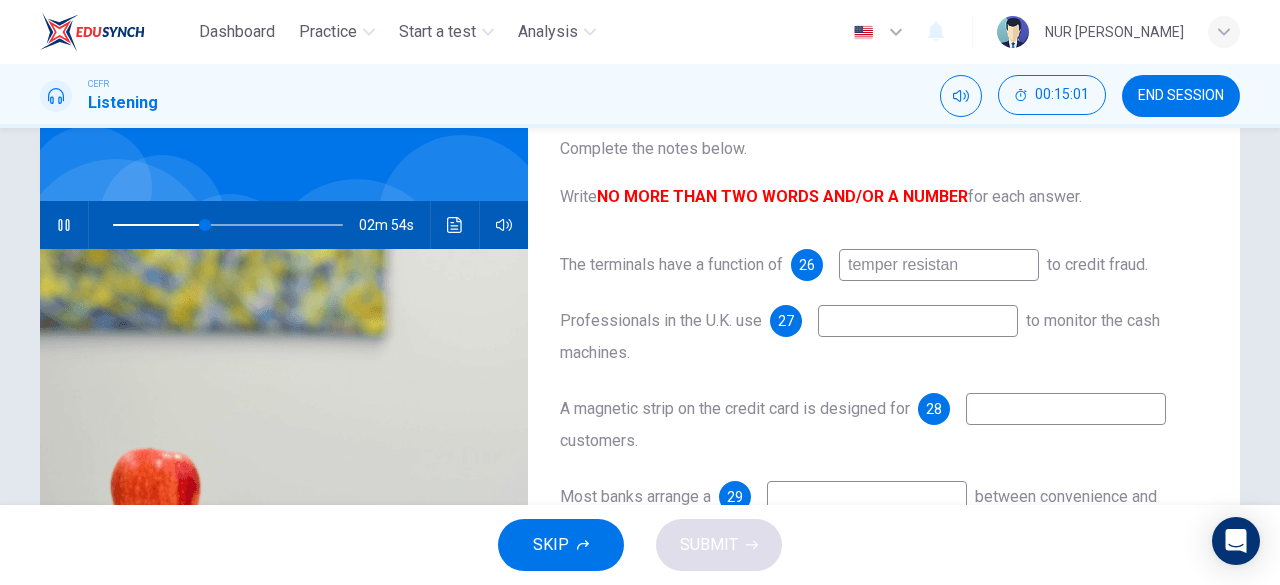 type on "temper resistant" 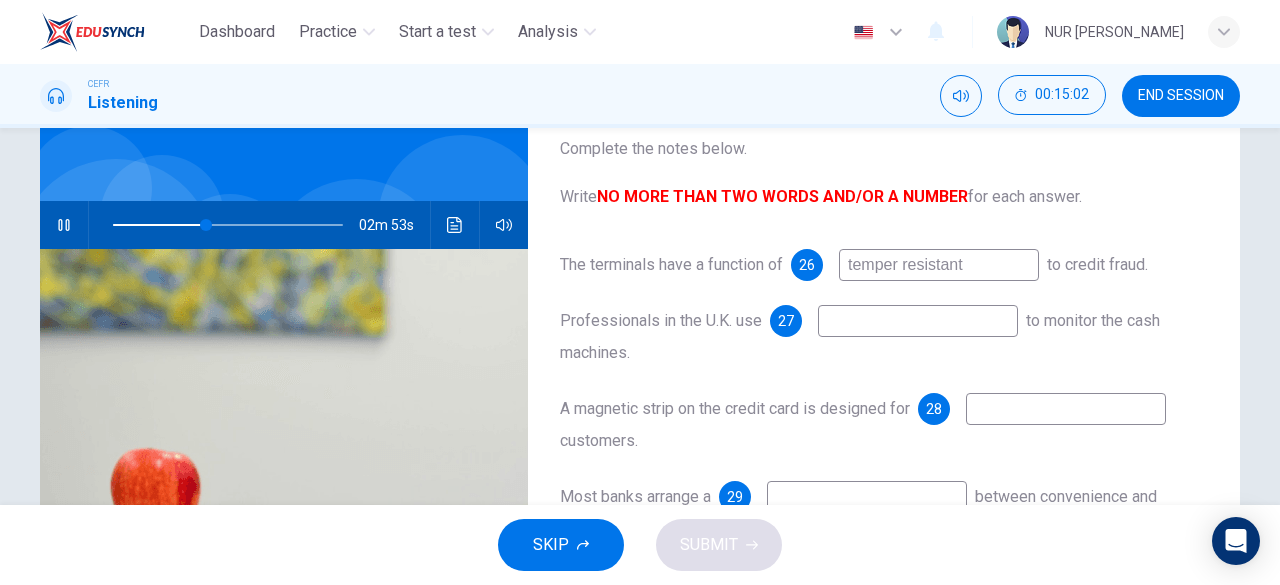 type on "41" 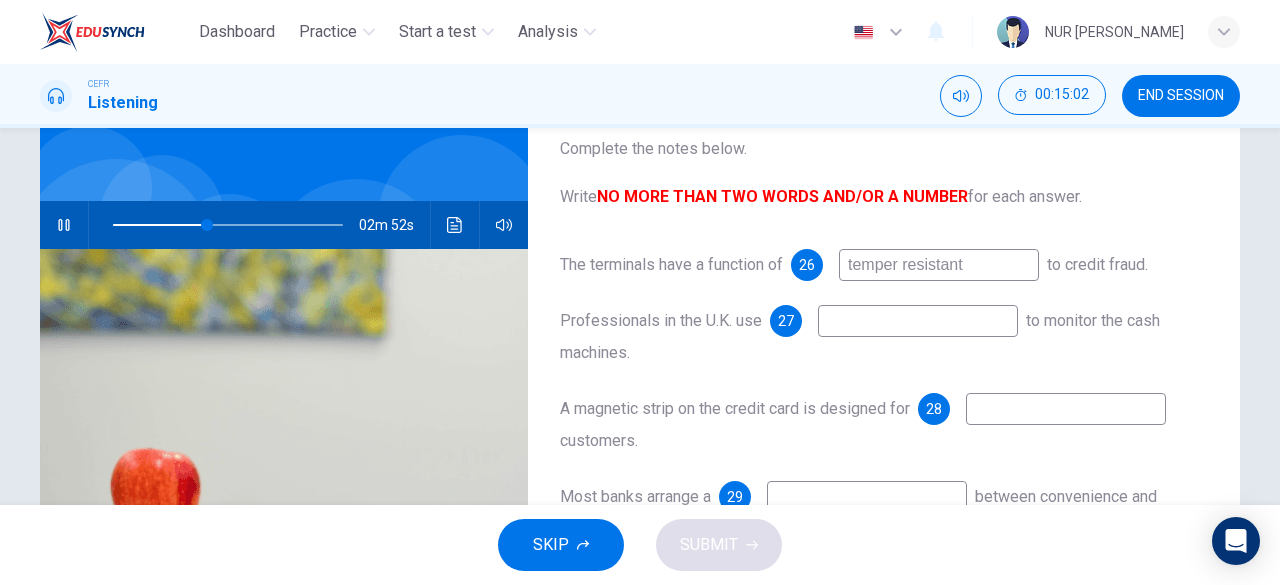 type on "temper resistant" 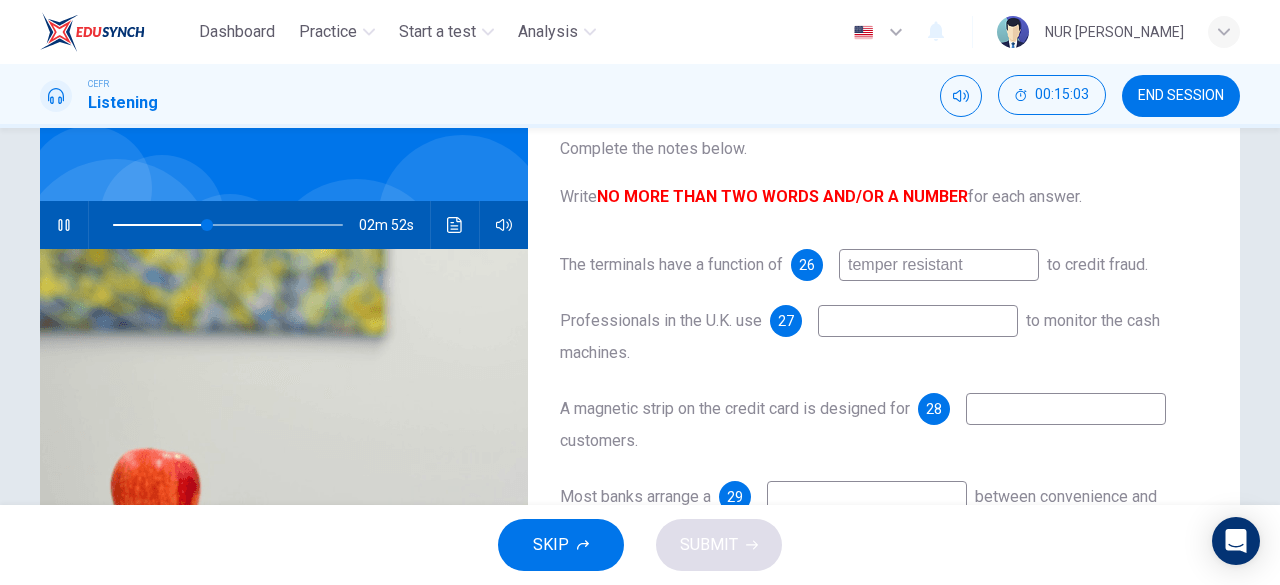 click at bounding box center [918, 321] 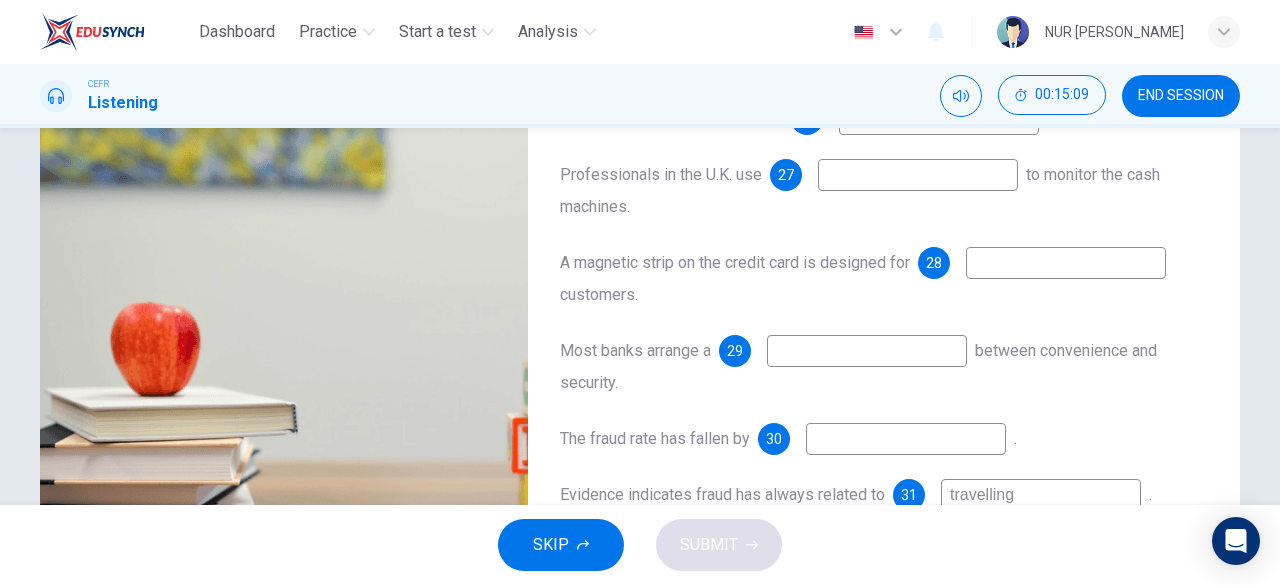 scroll, scrollTop: 218, scrollLeft: 0, axis: vertical 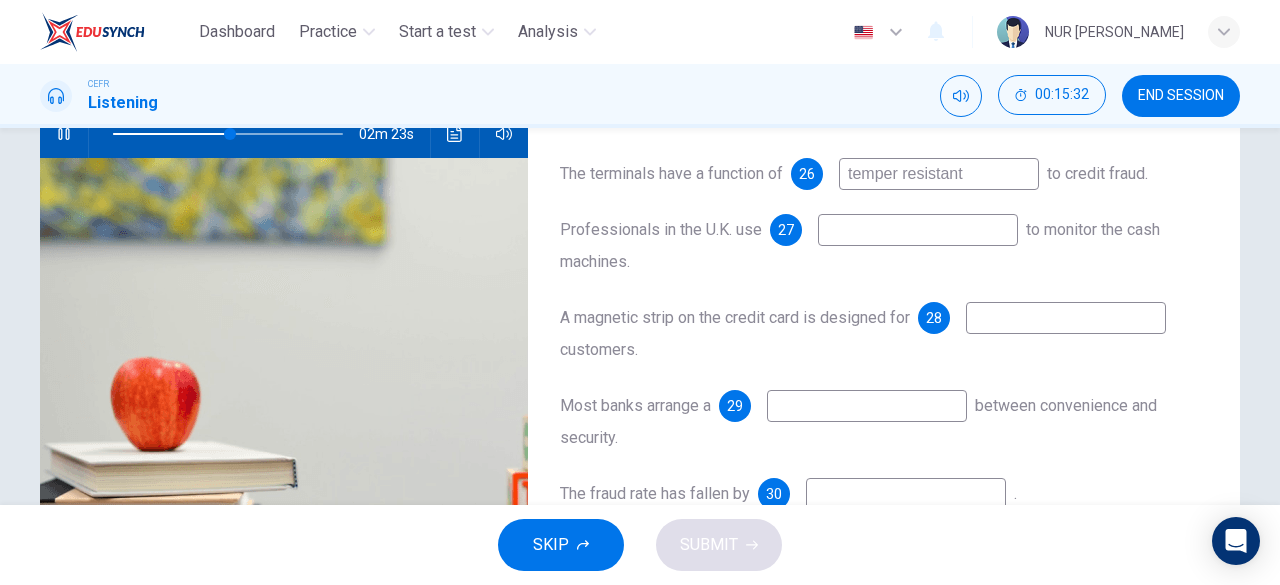 type on "51" 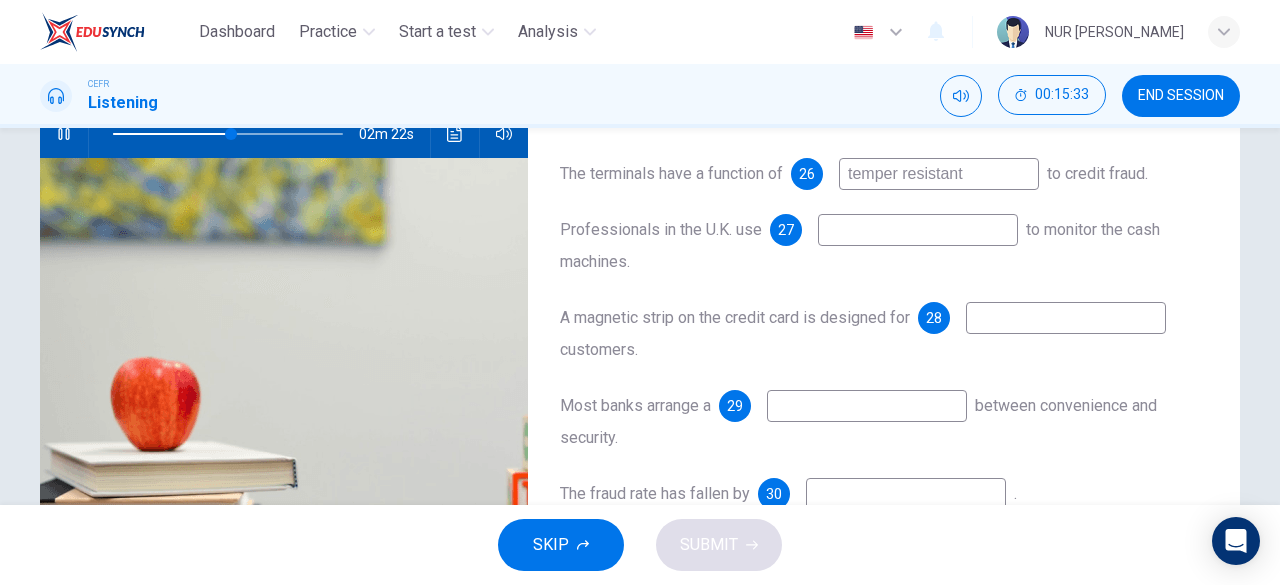 type on "r" 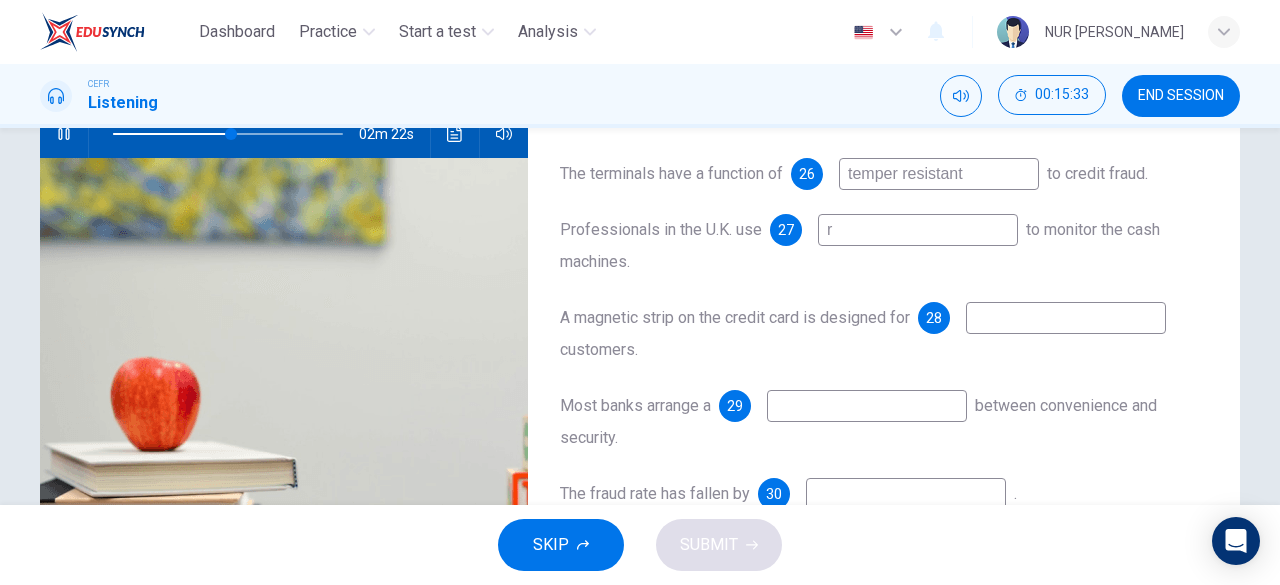type on "51" 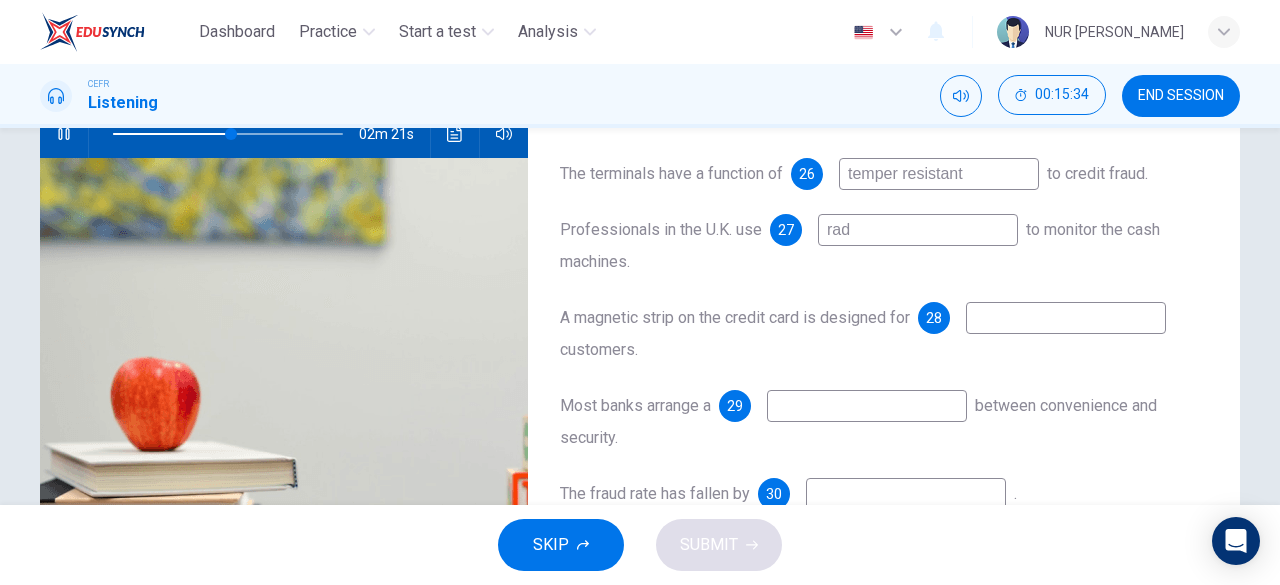 type on "rada" 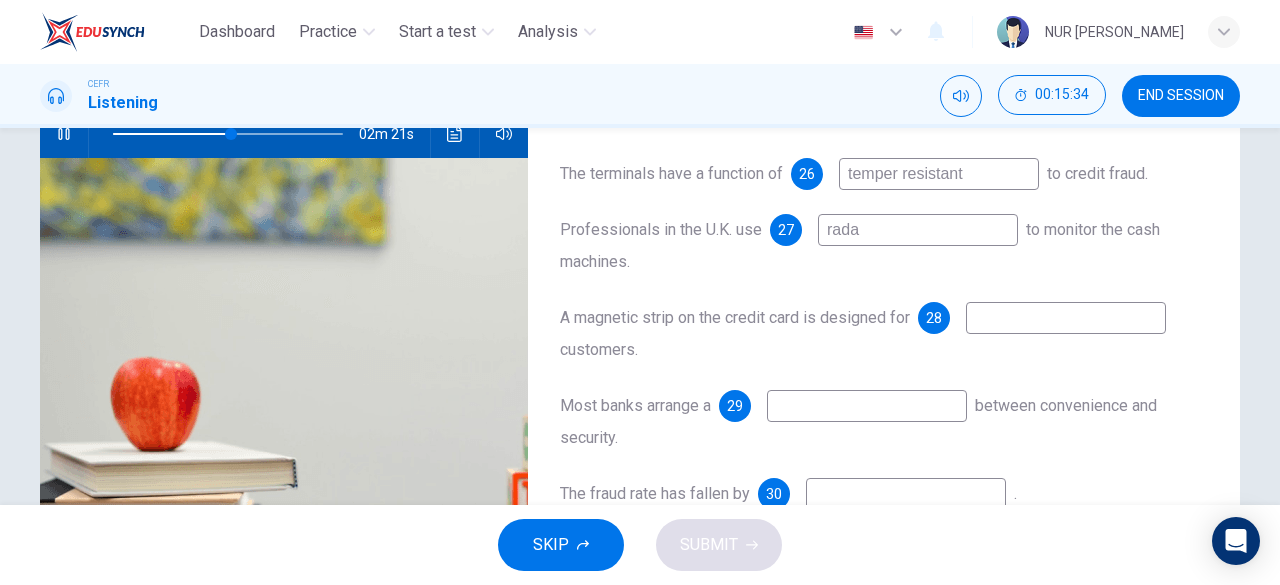 type on "52" 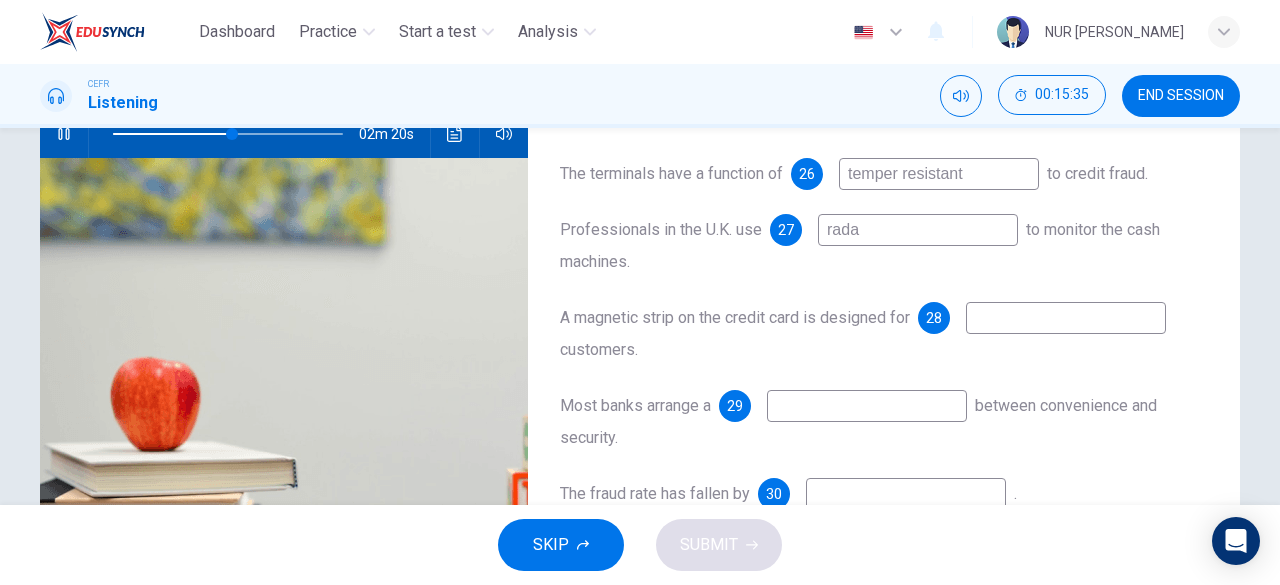 type on "radar" 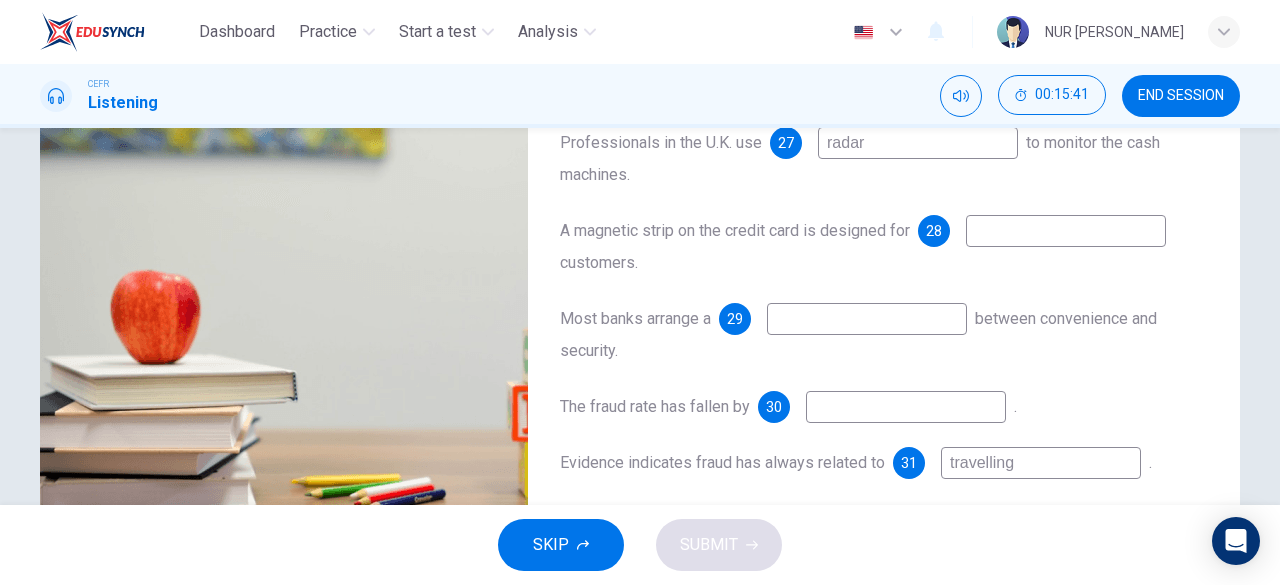 scroll, scrollTop: 322, scrollLeft: 0, axis: vertical 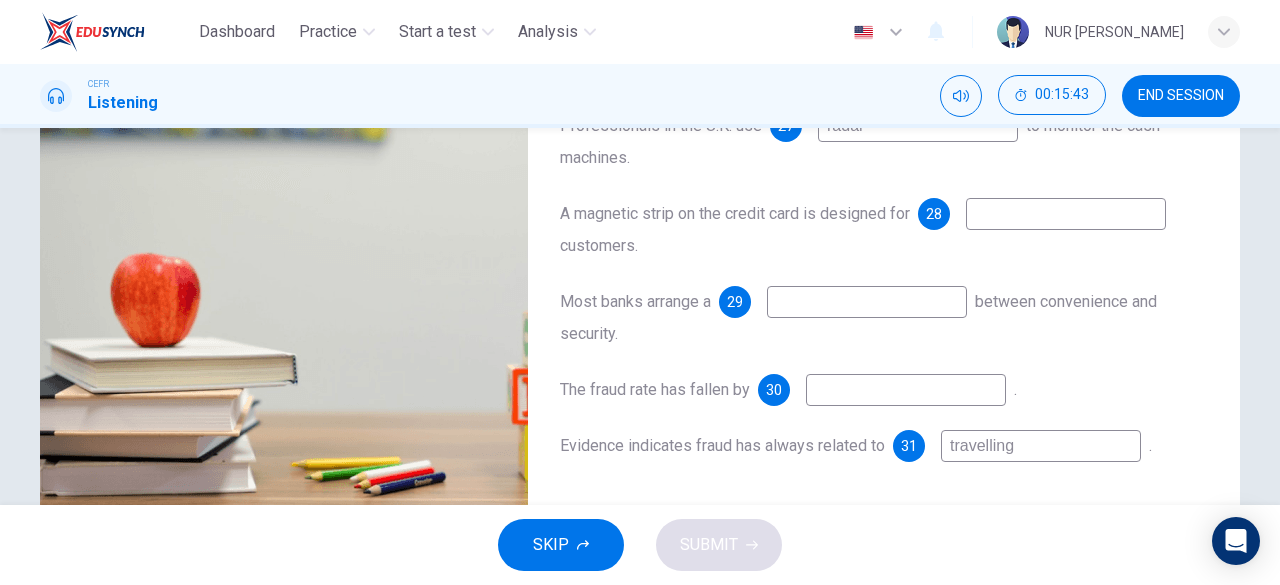 type on "55" 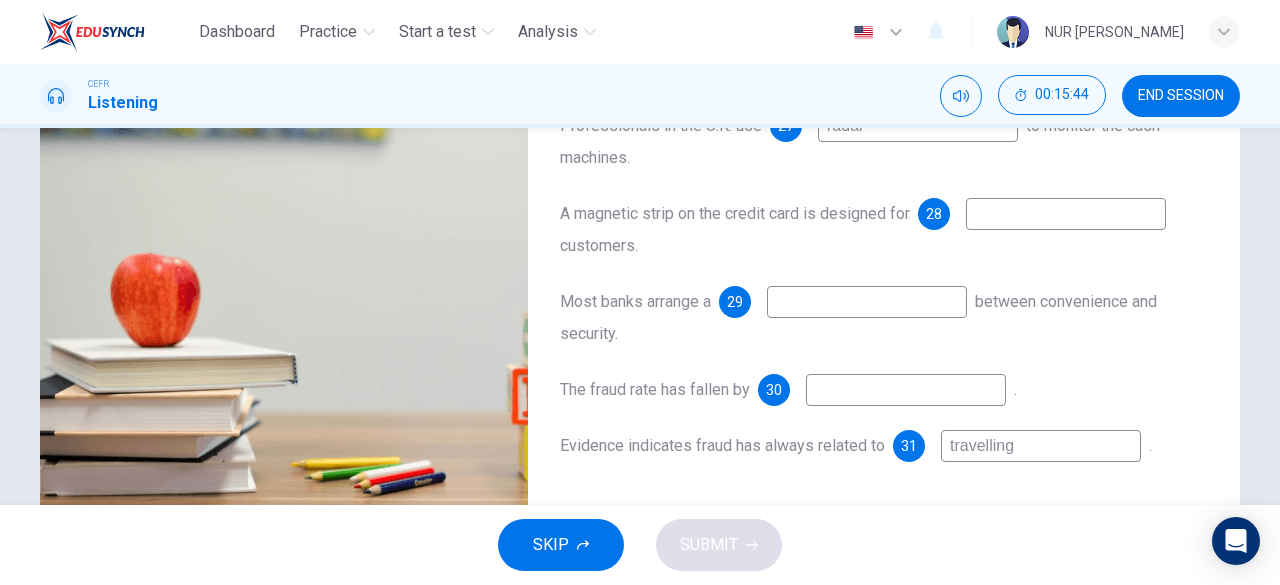 type on "radar" 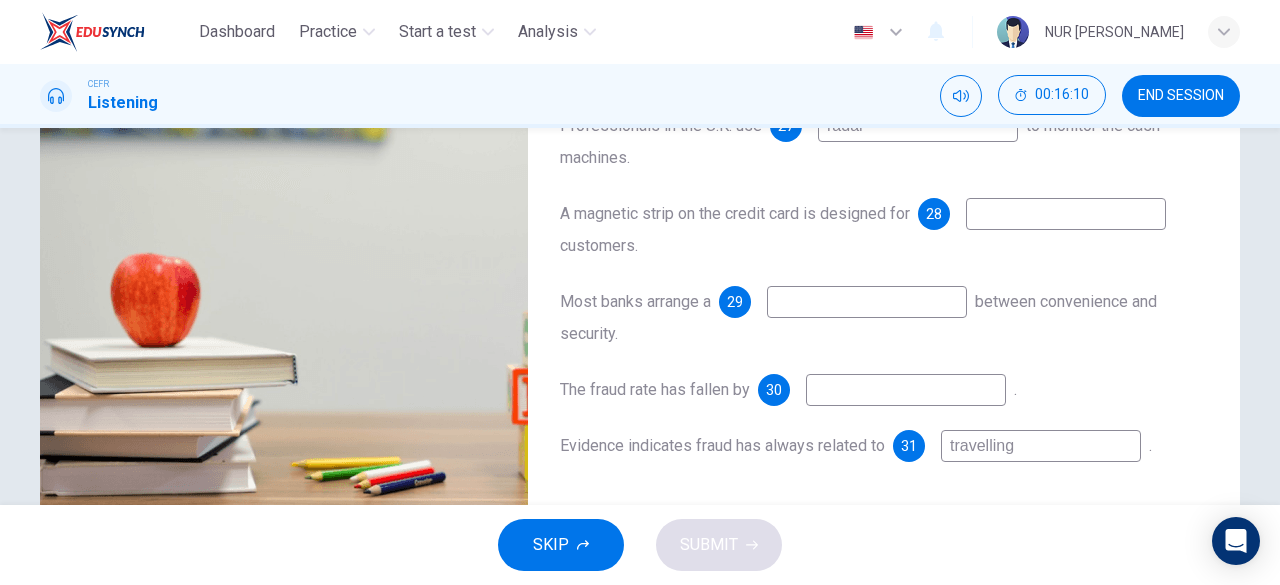 type on "64" 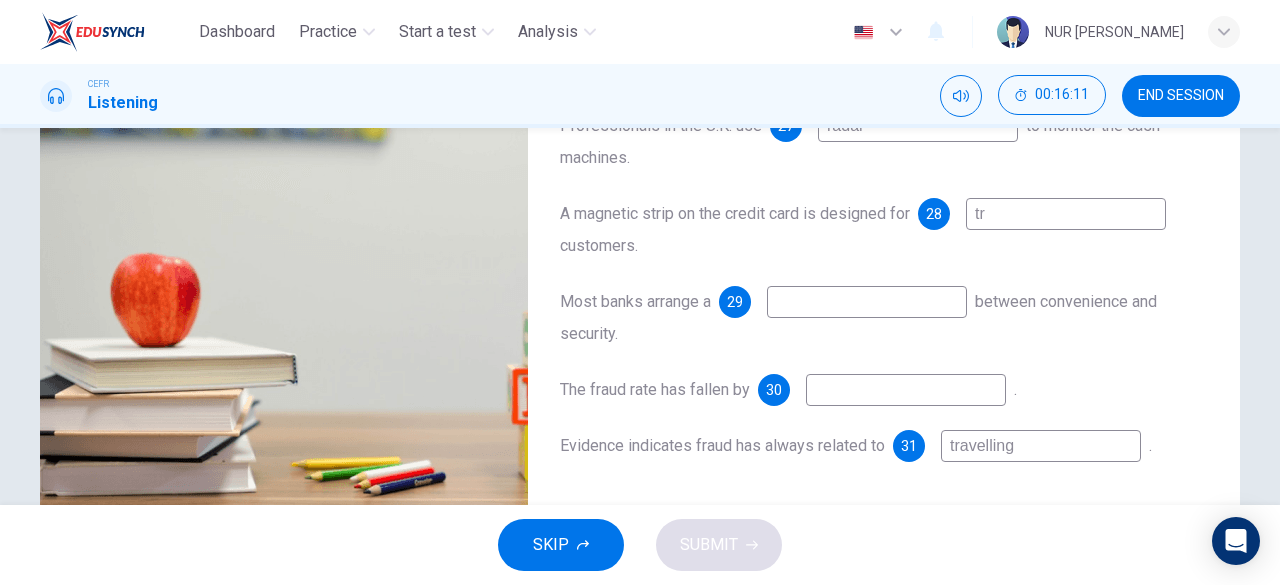 type on "tra" 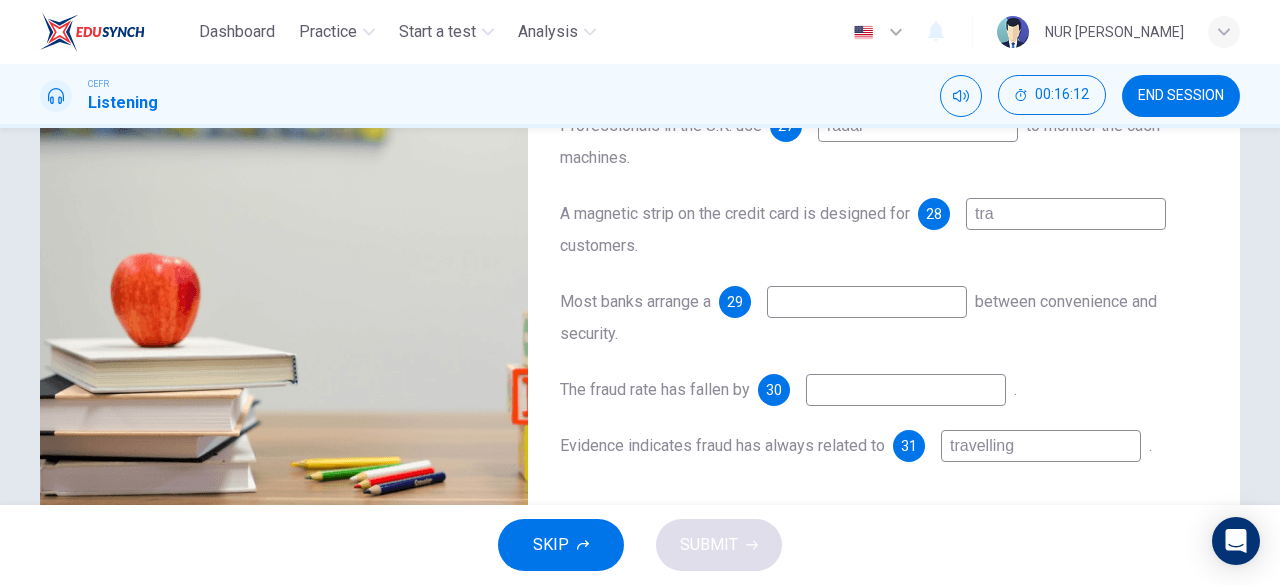 type on "65" 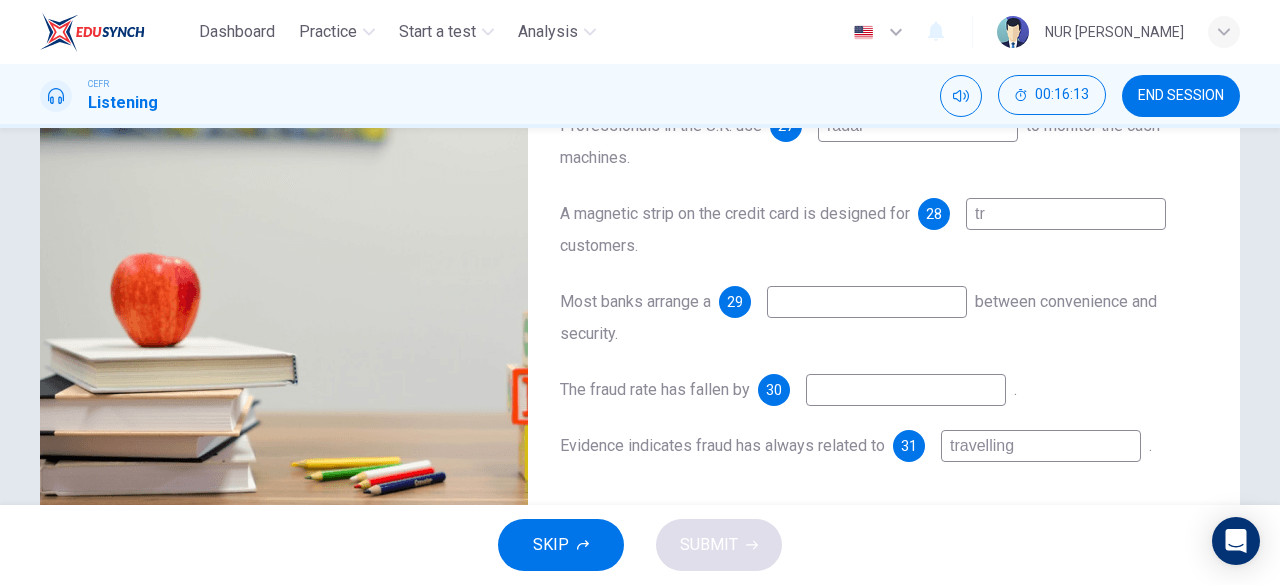 type on "t" 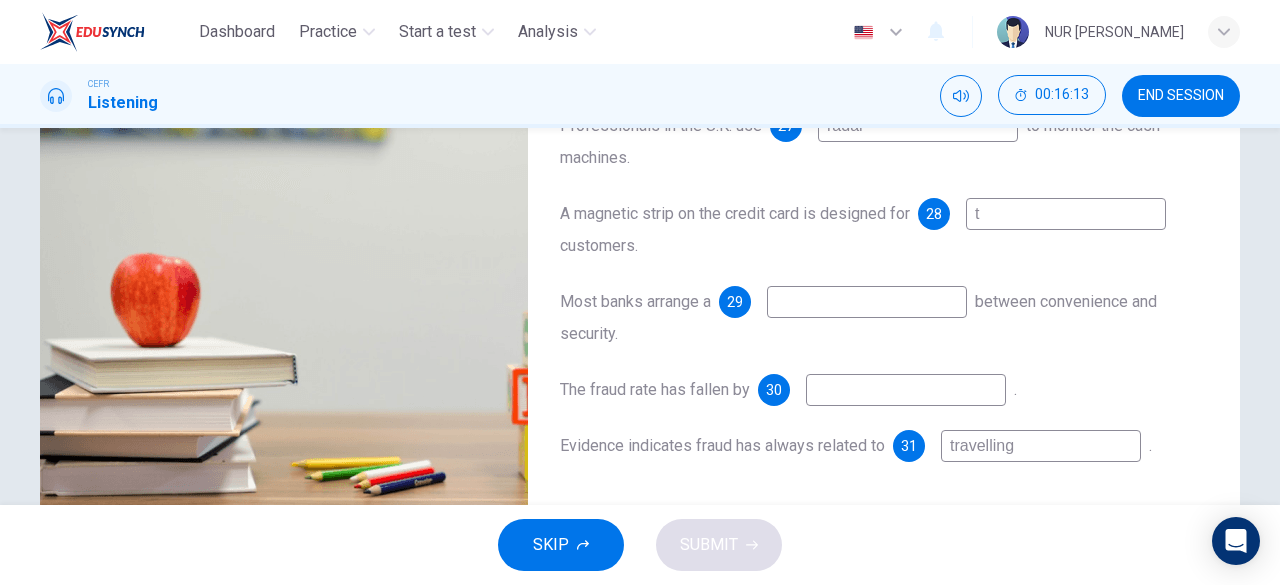 type on "65" 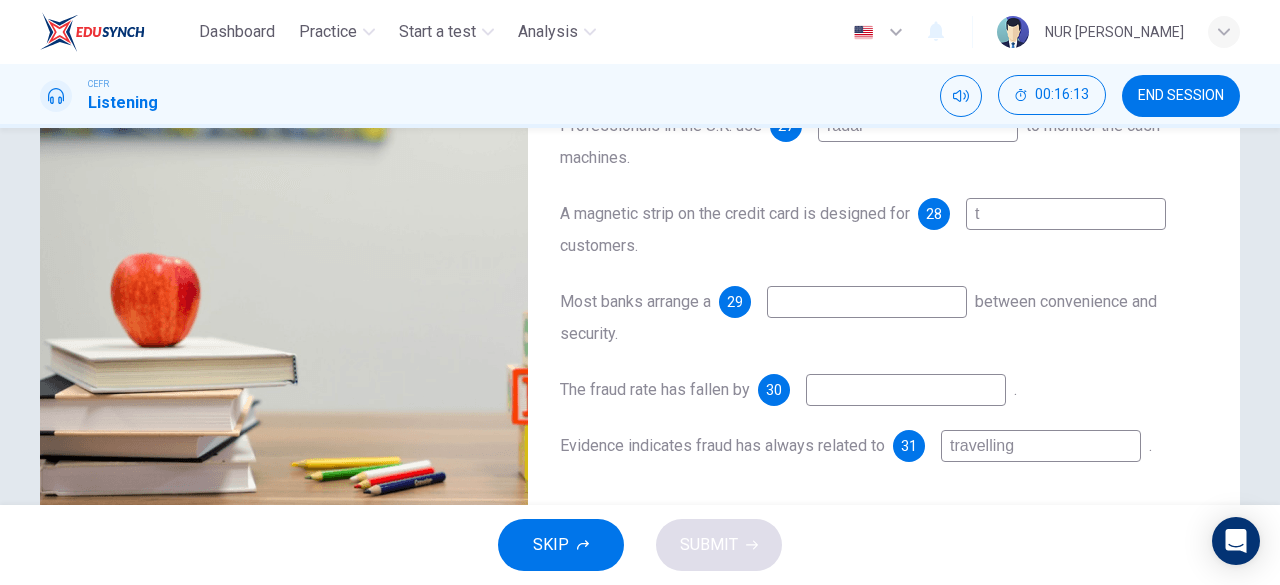 type 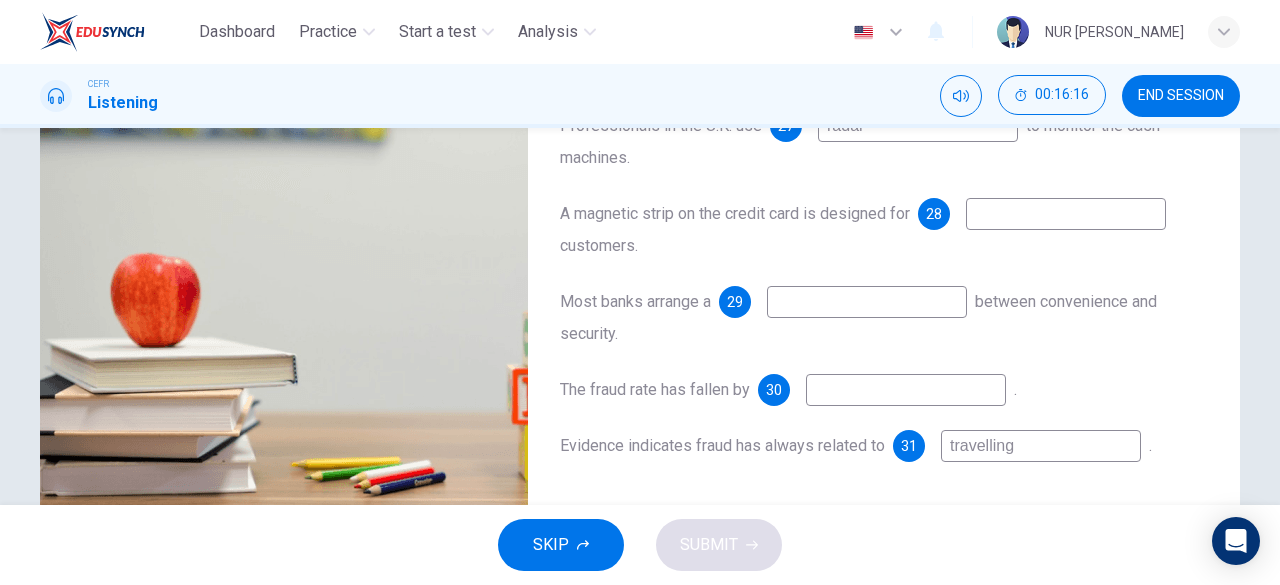 click at bounding box center [906, 390] 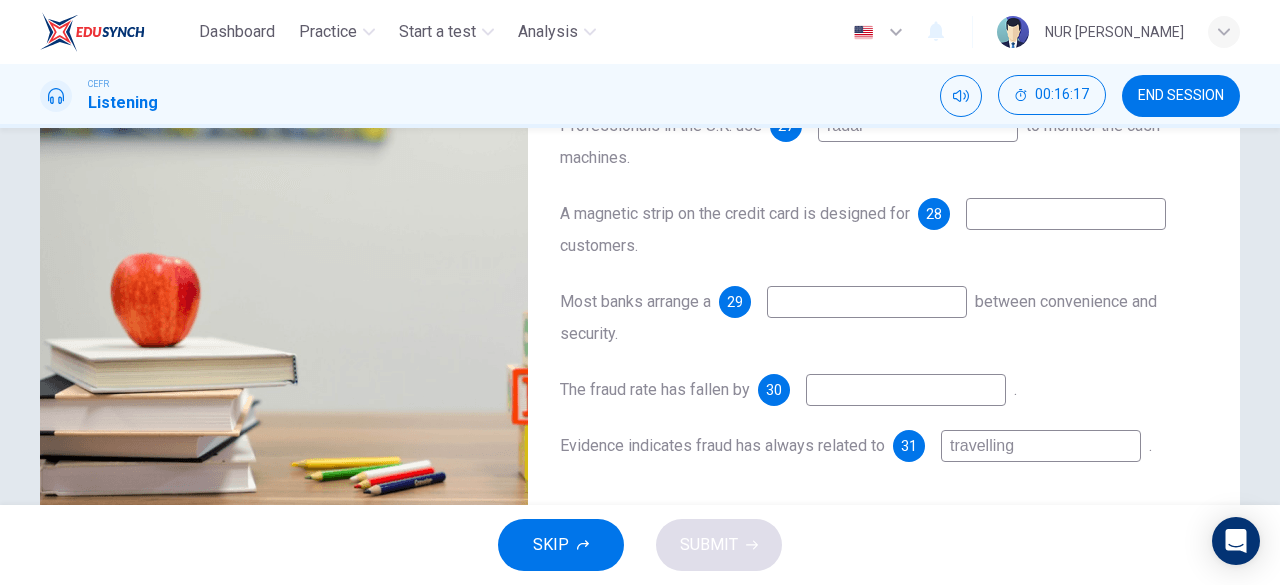 type on "i" 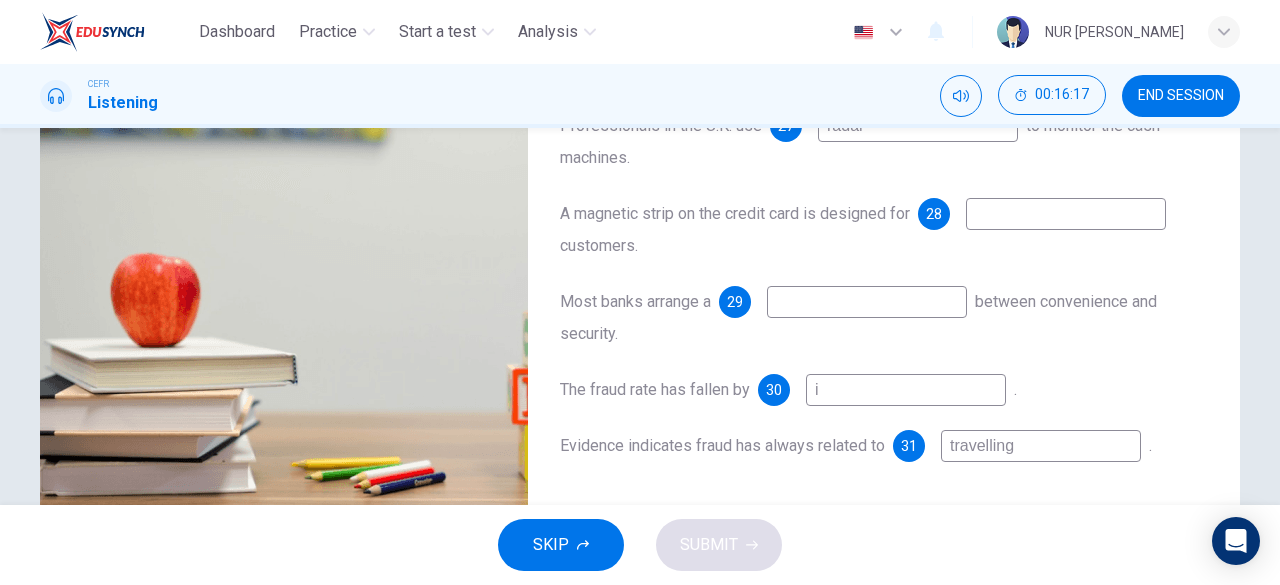 type on "67" 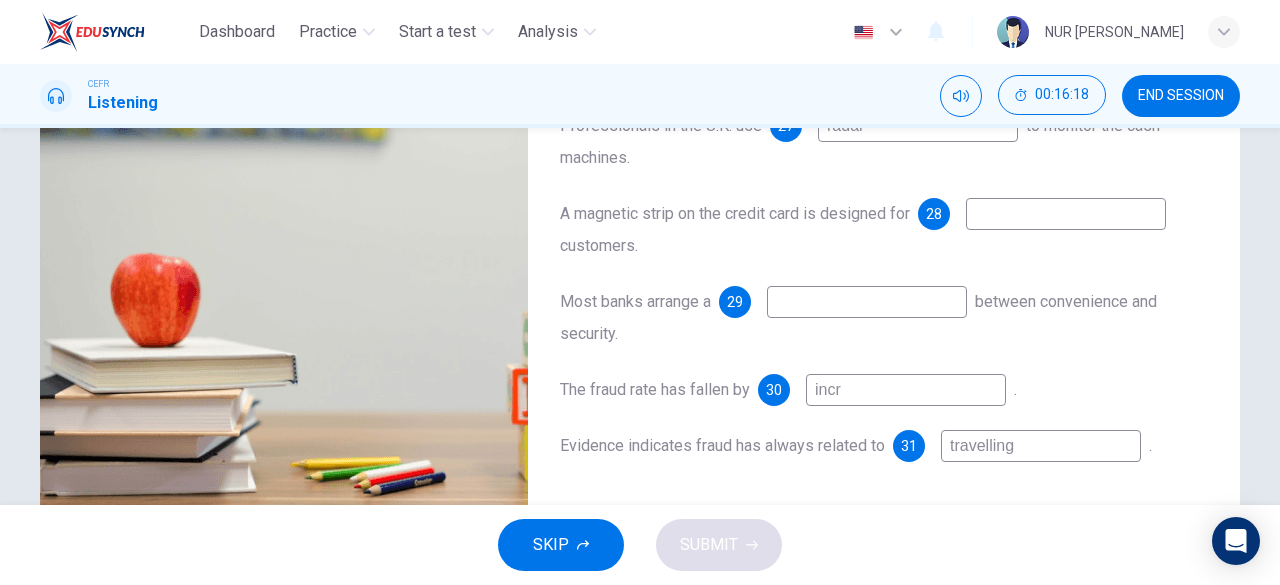 type on "incre" 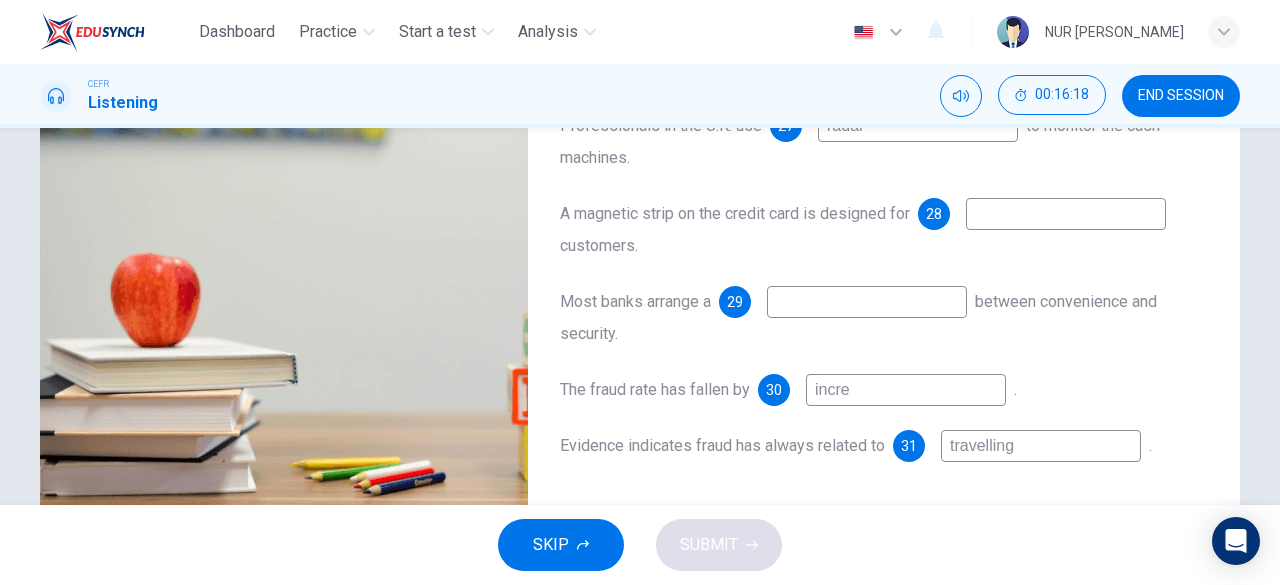 type on "67" 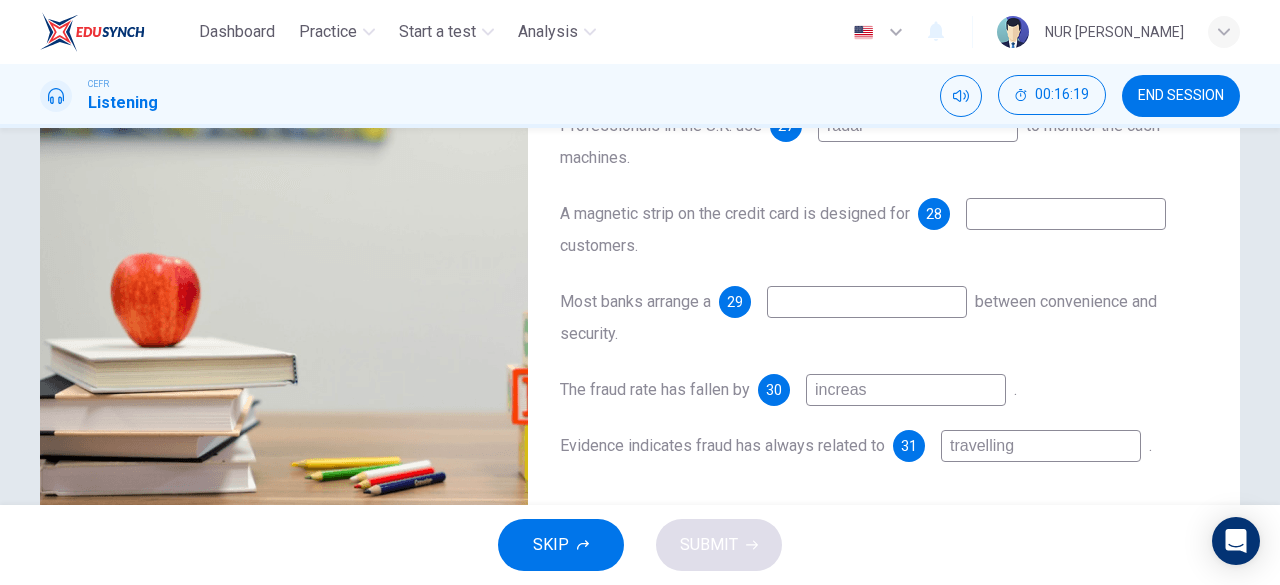 type on "increase" 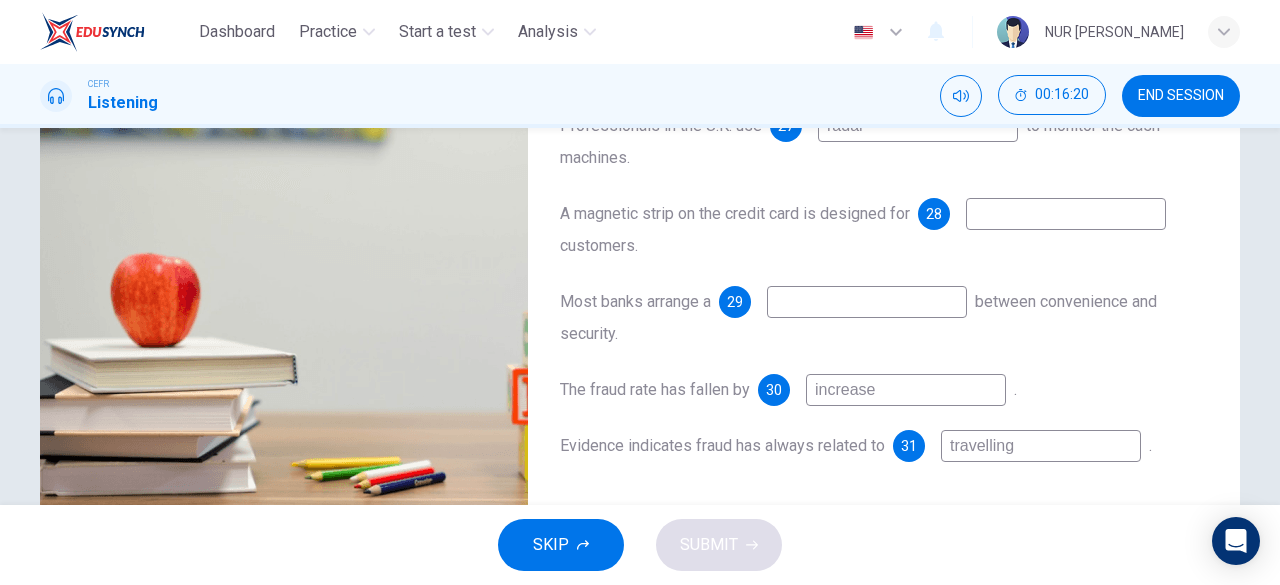 type on "68" 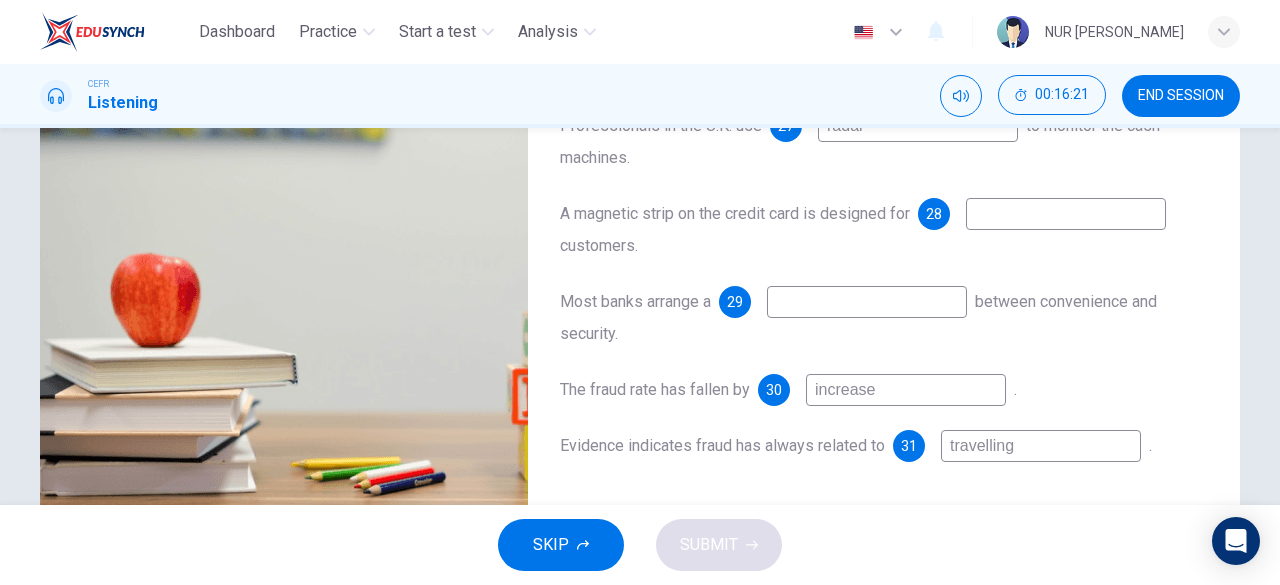 type on "increase" 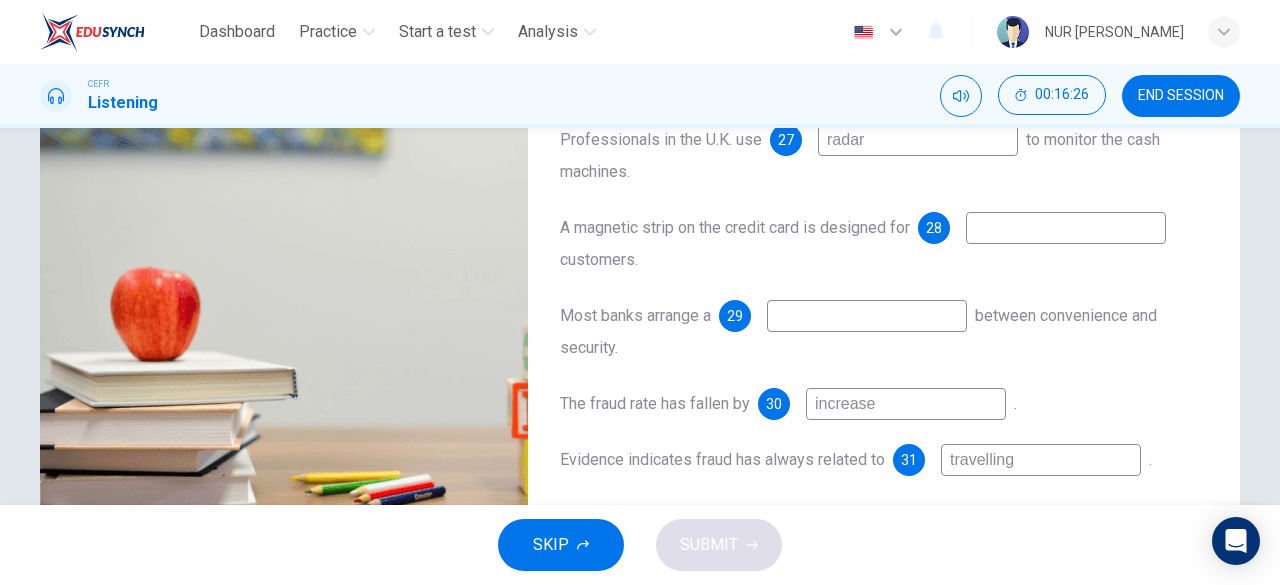 scroll, scrollTop: 304, scrollLeft: 0, axis: vertical 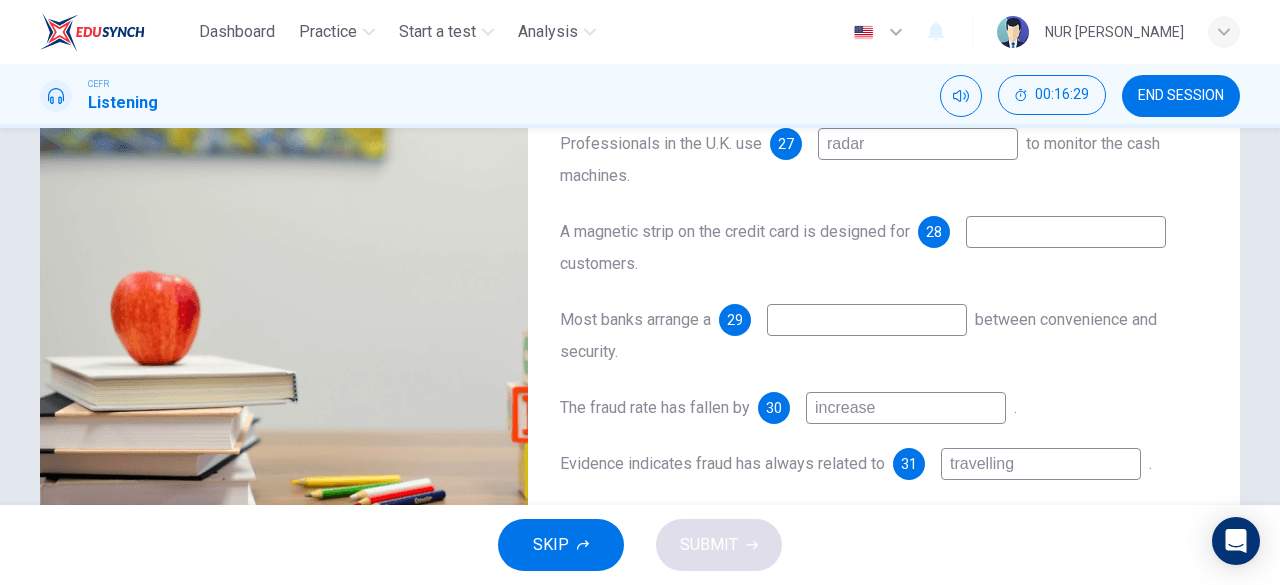 type on "71" 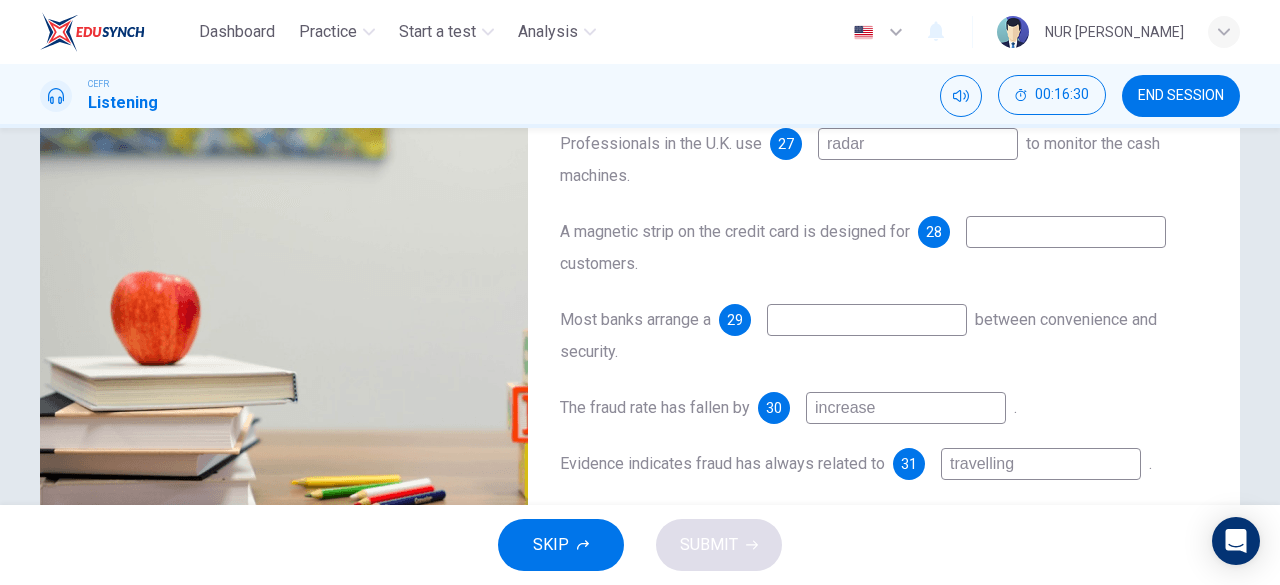 type on "-" 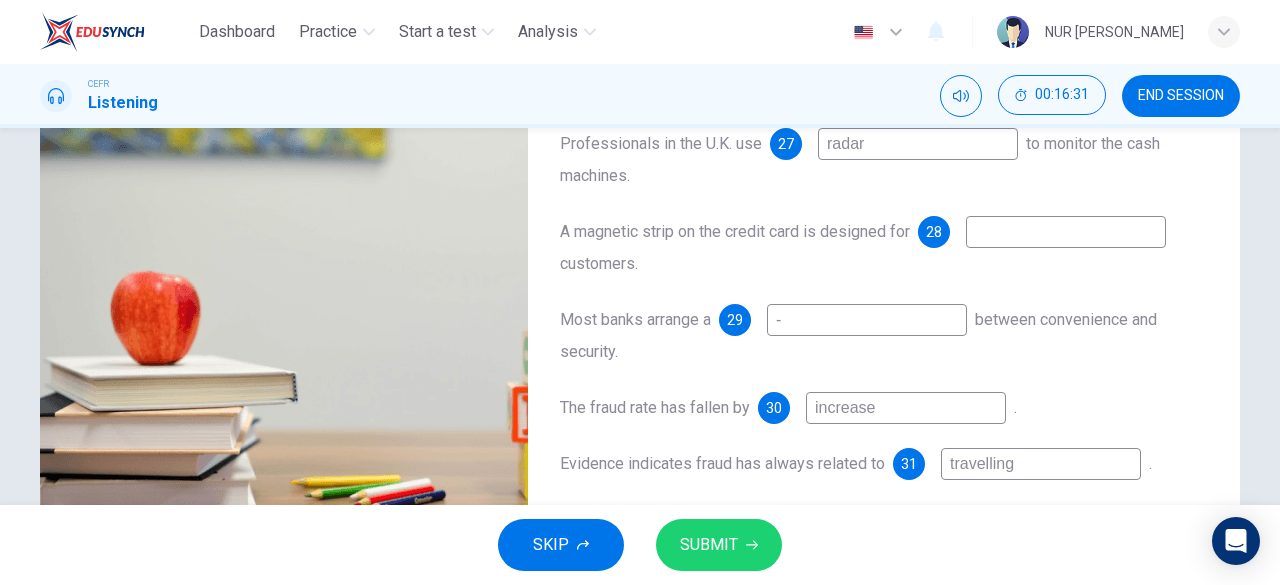 type on "71" 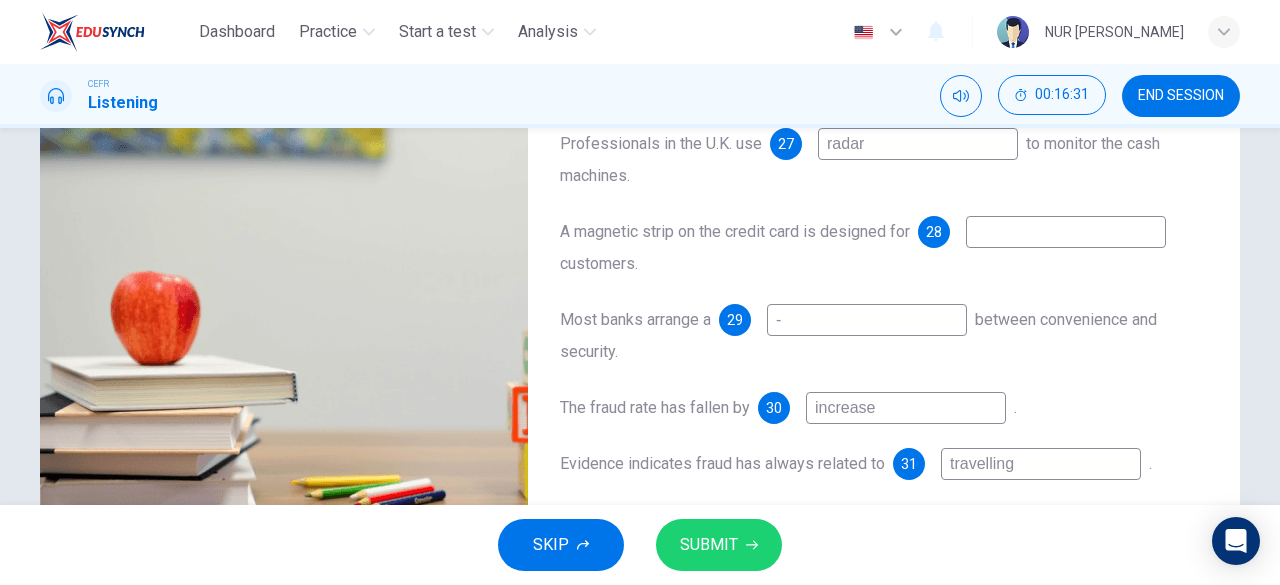 type on "-" 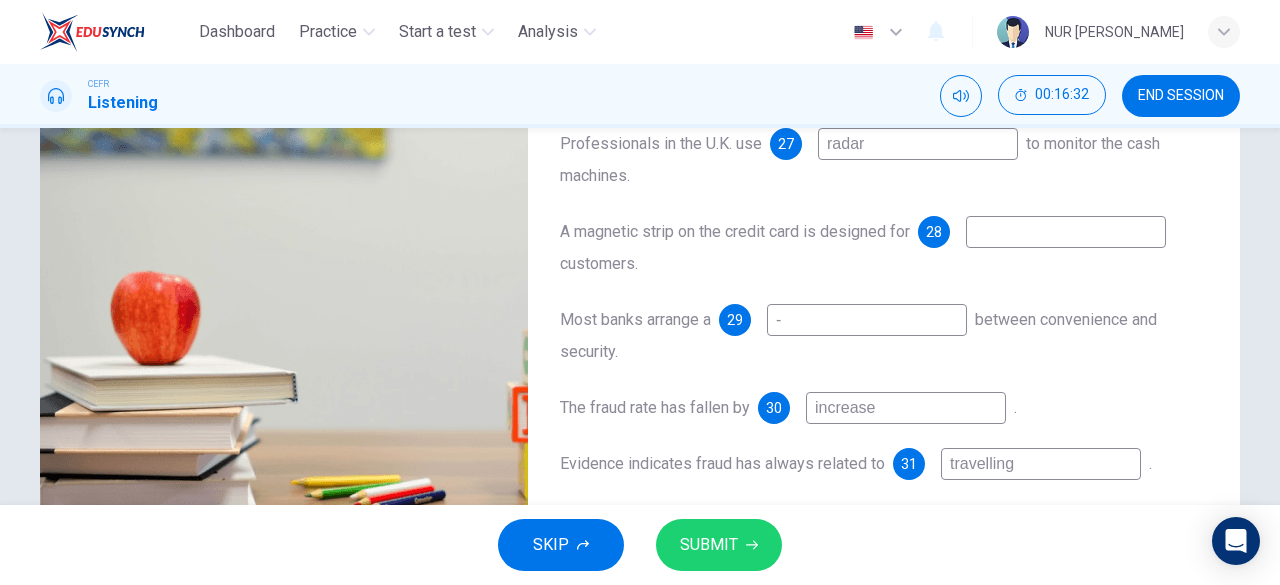click at bounding box center (1066, 232) 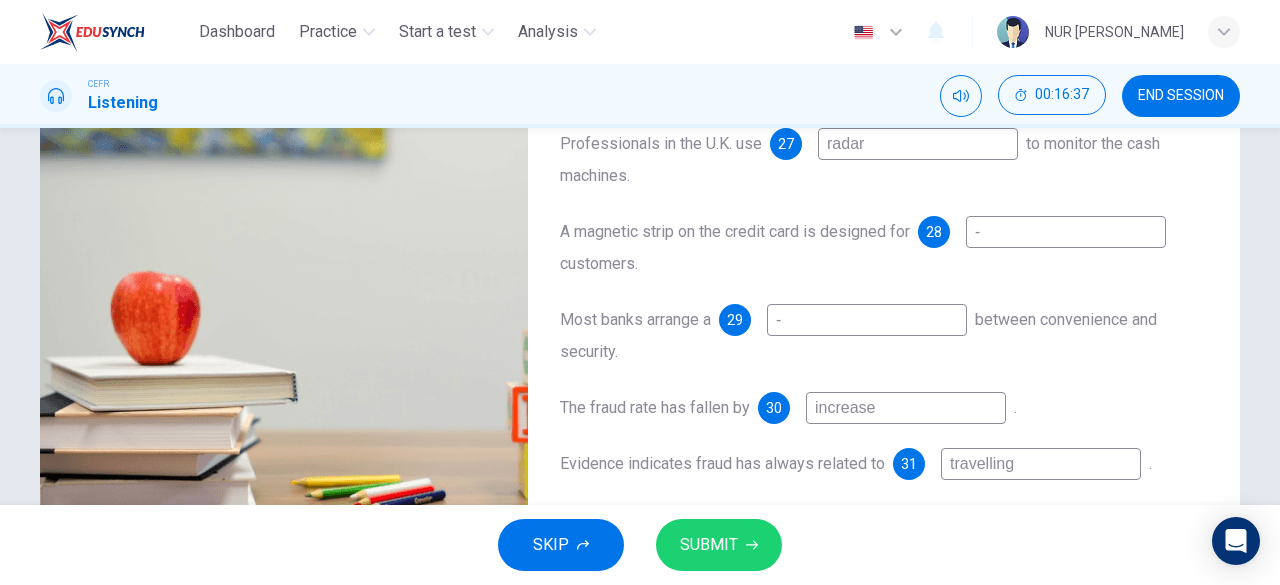 type on "73" 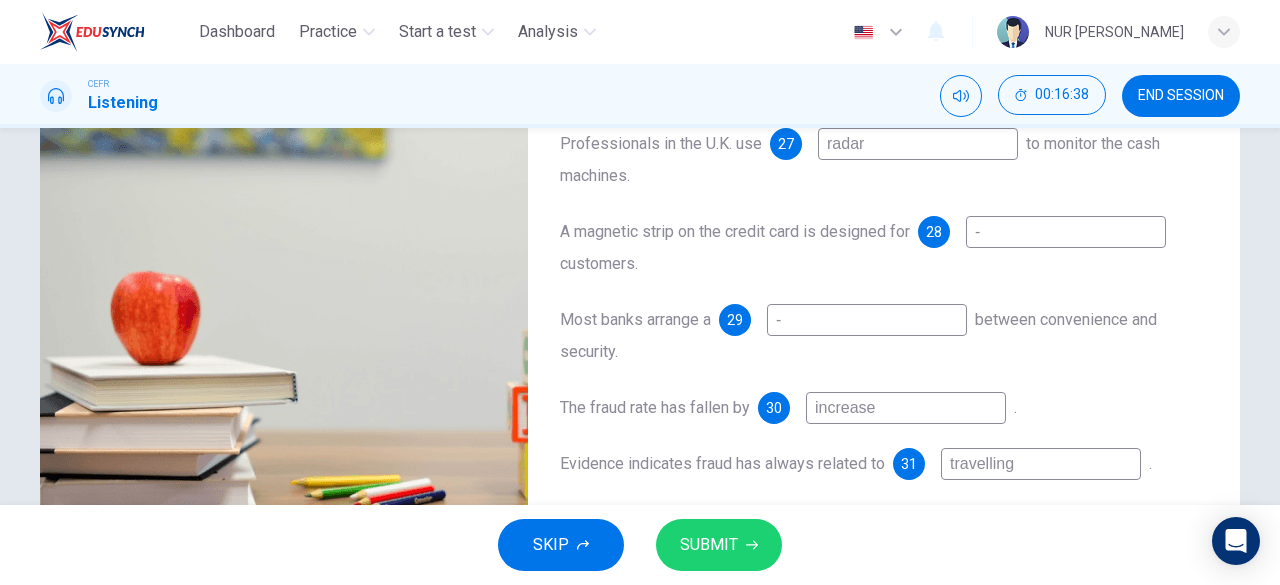 type on "-" 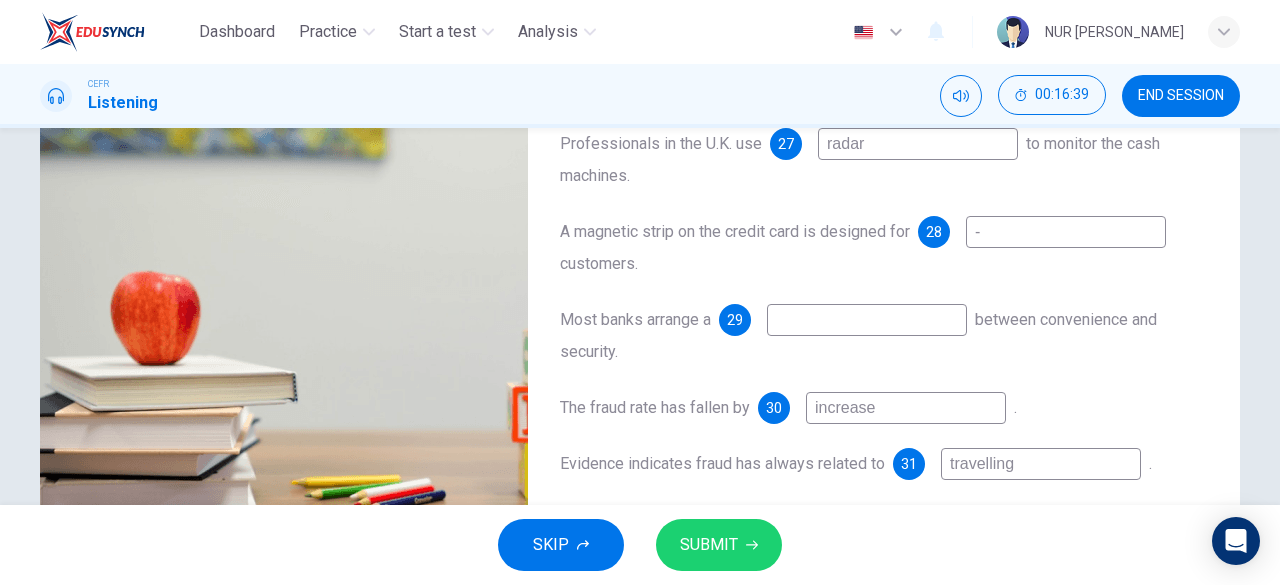 type on "74" 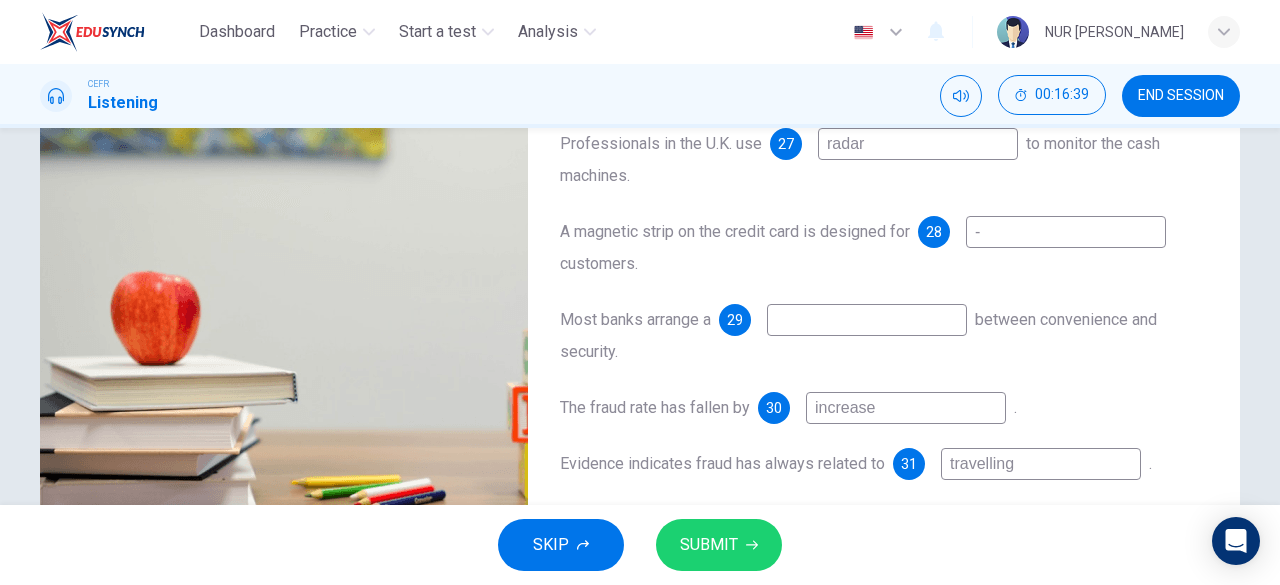 type on "o" 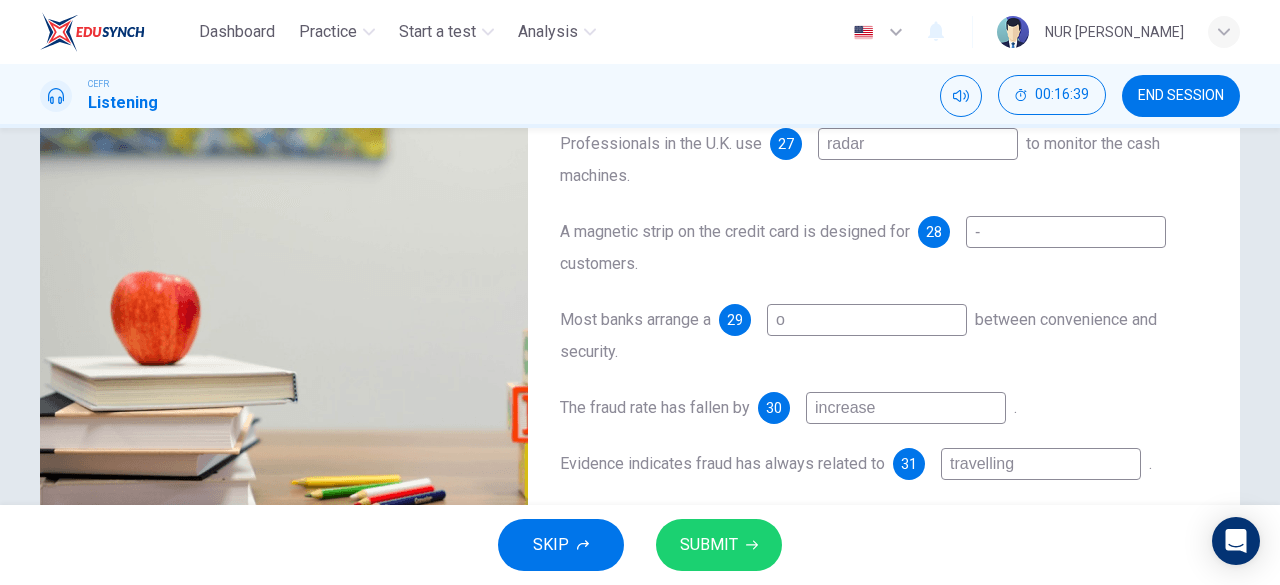 type on "74" 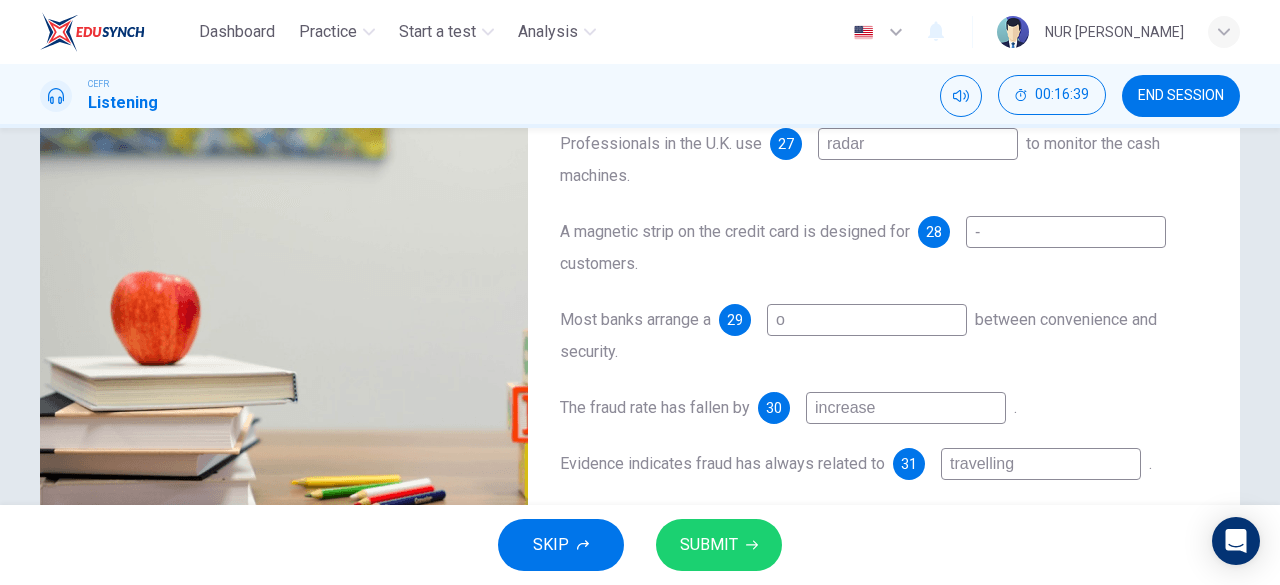 type on "or" 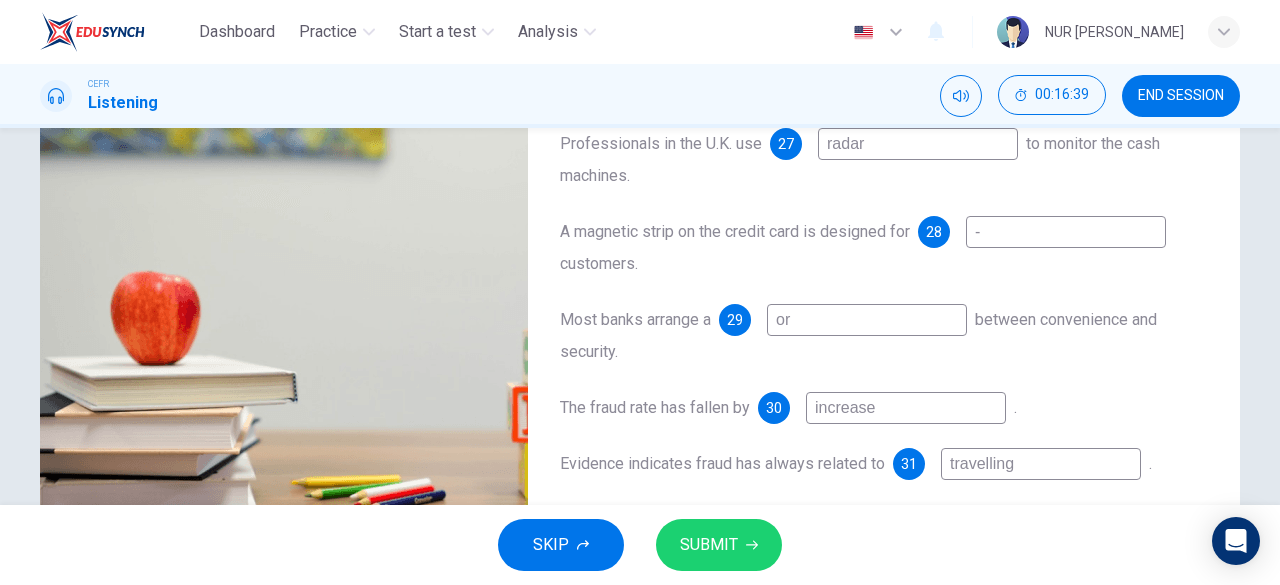 type on "74" 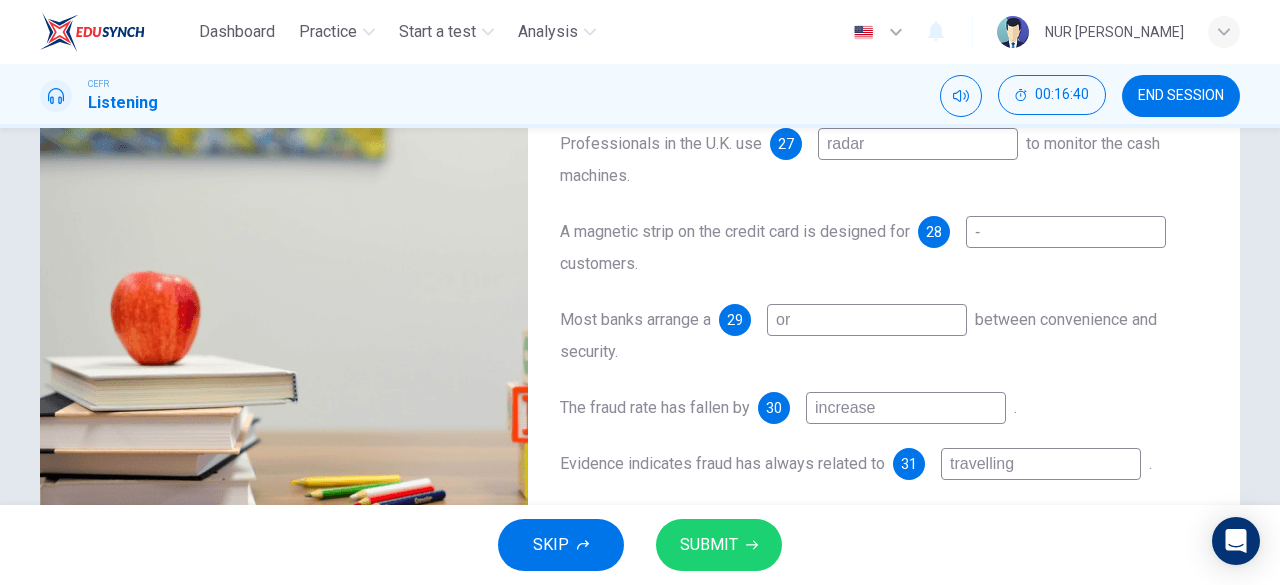 type on "org" 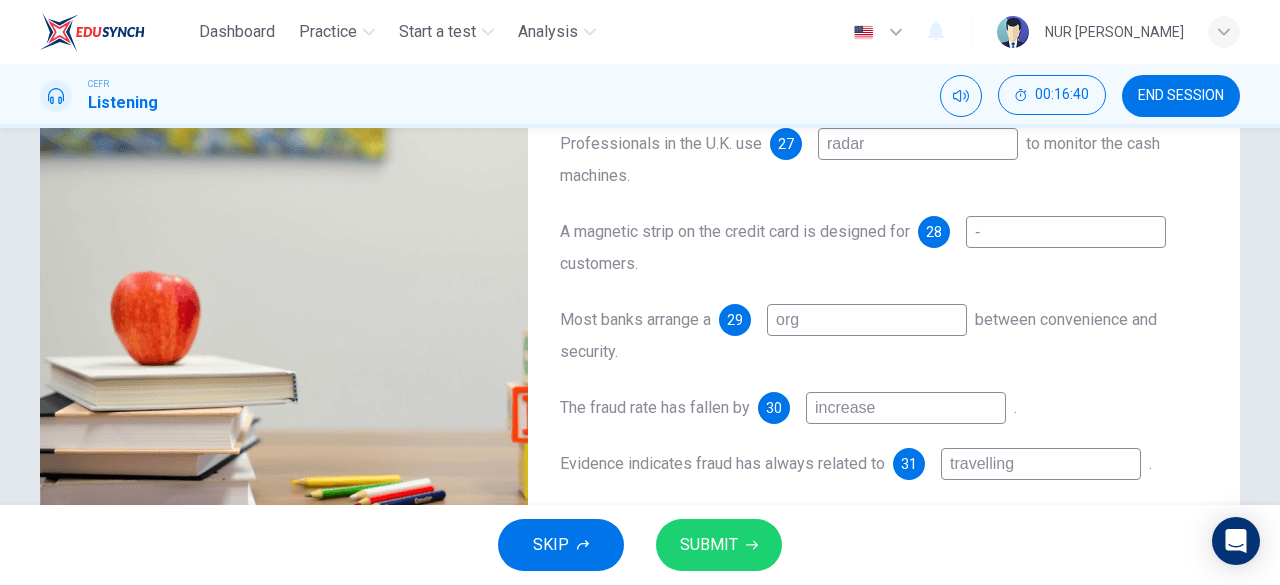 type on "74" 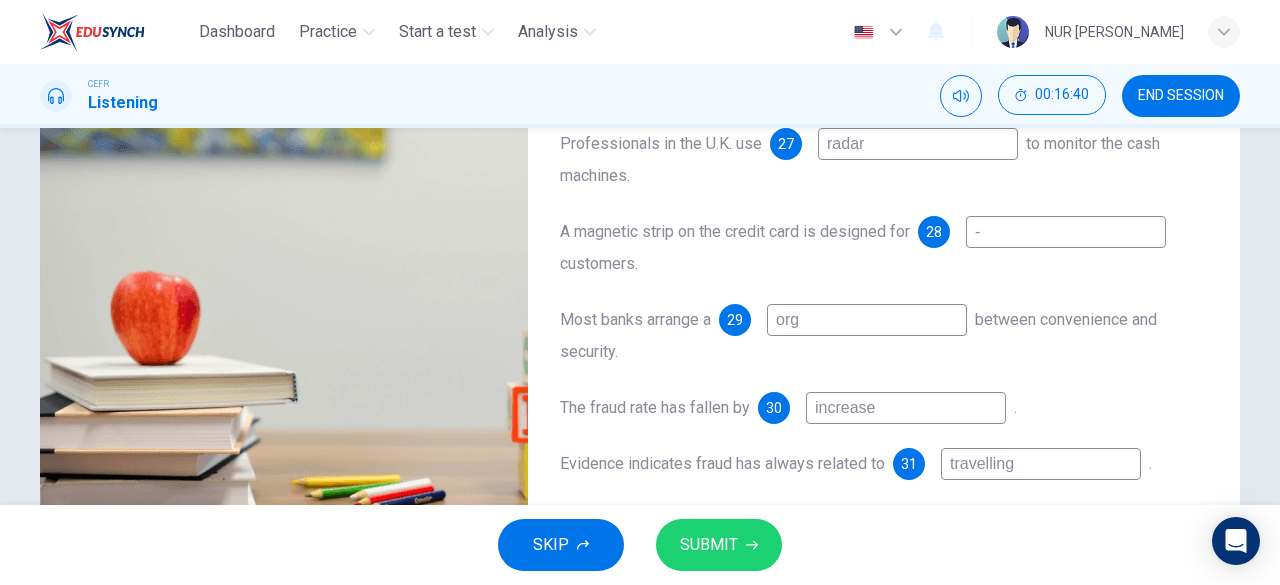type on "orga" 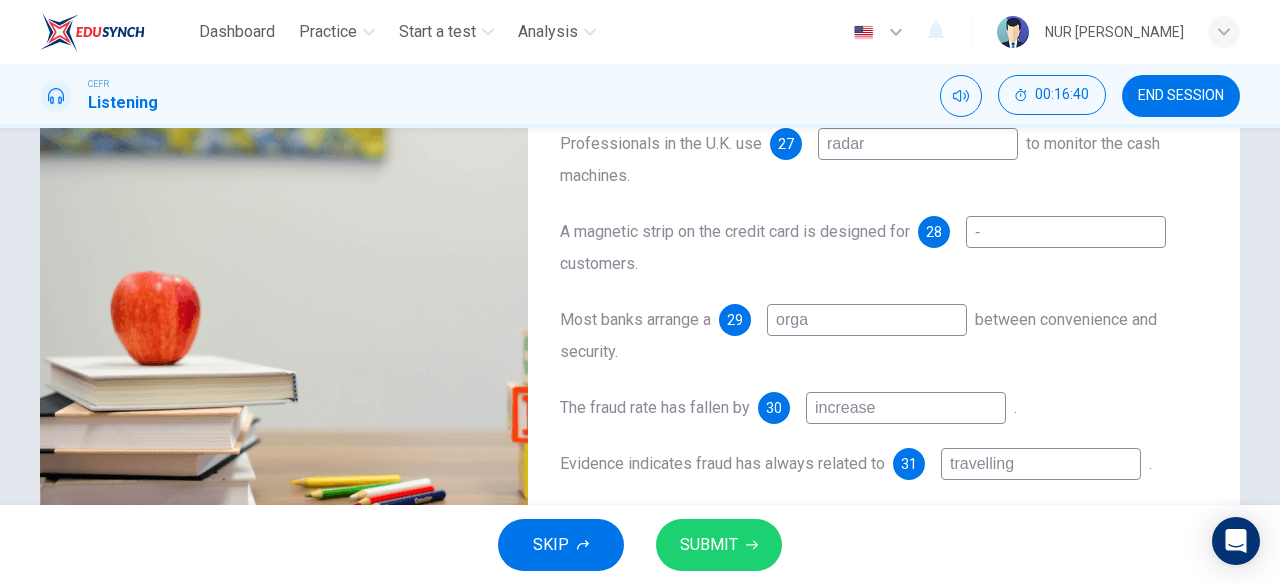 type on "74" 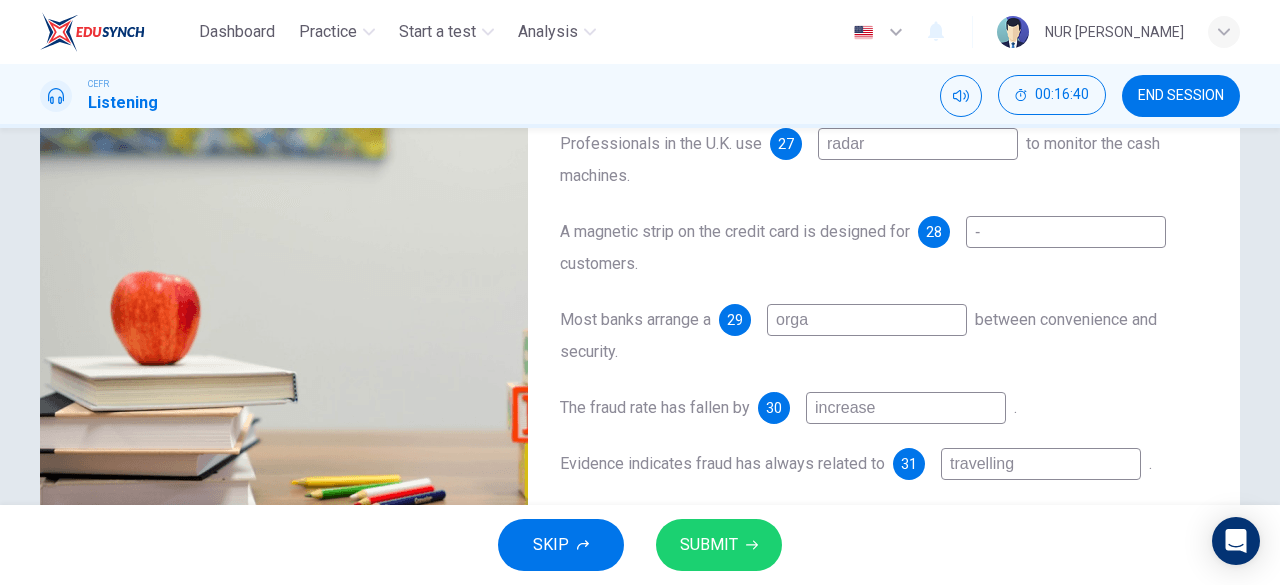 type on "organ" 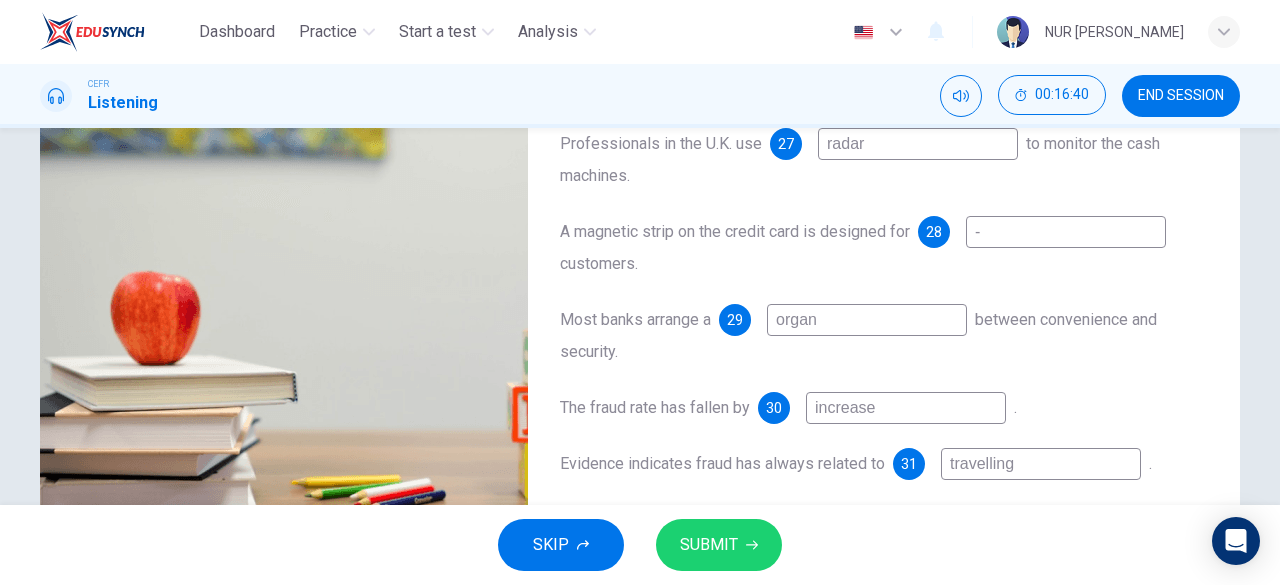 type on "74" 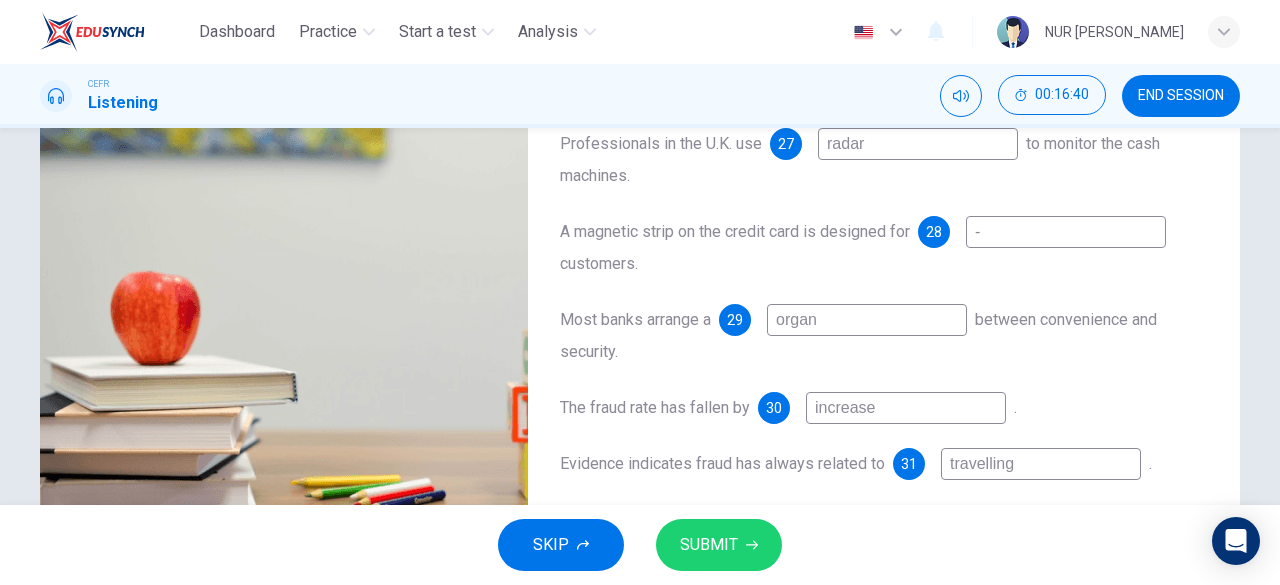 type on "organi" 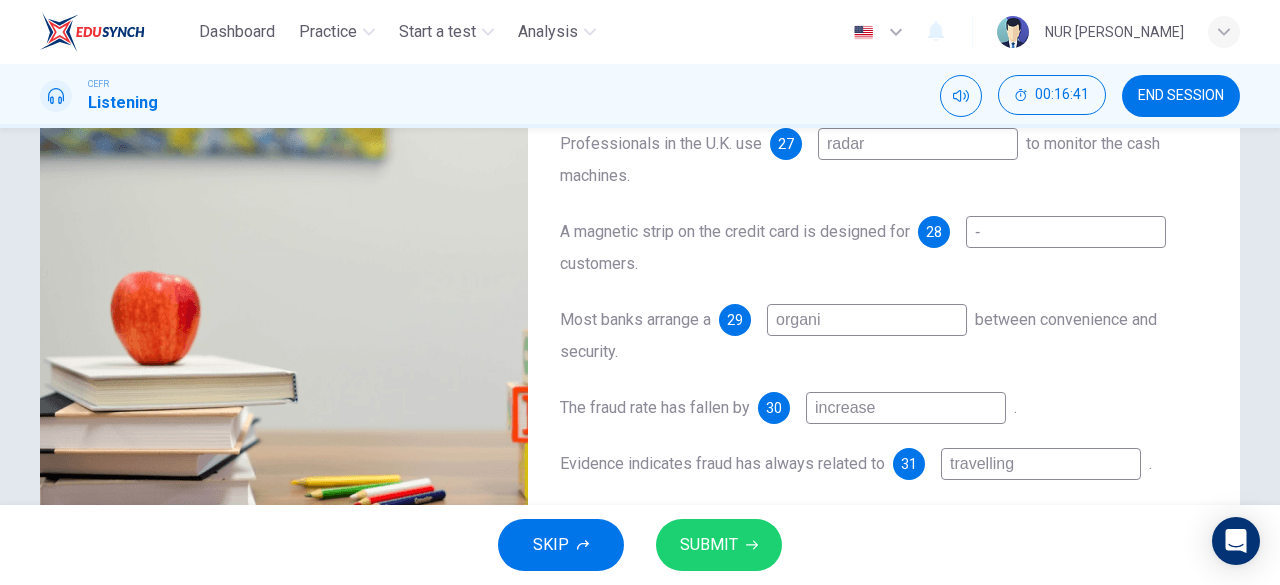 type on "75" 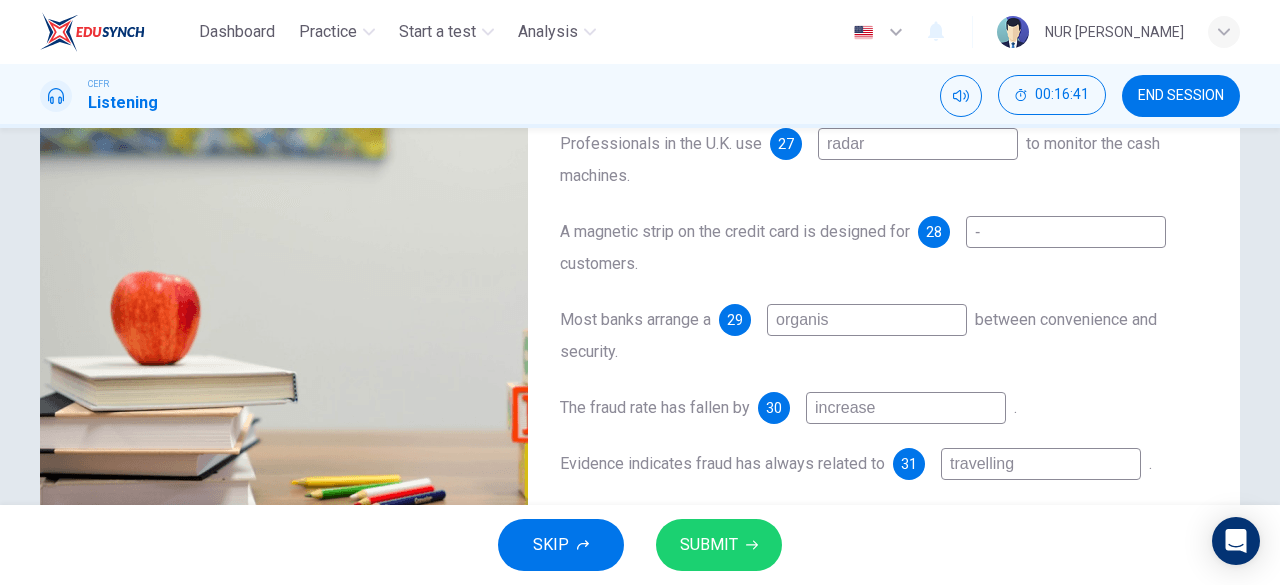 type on "organise" 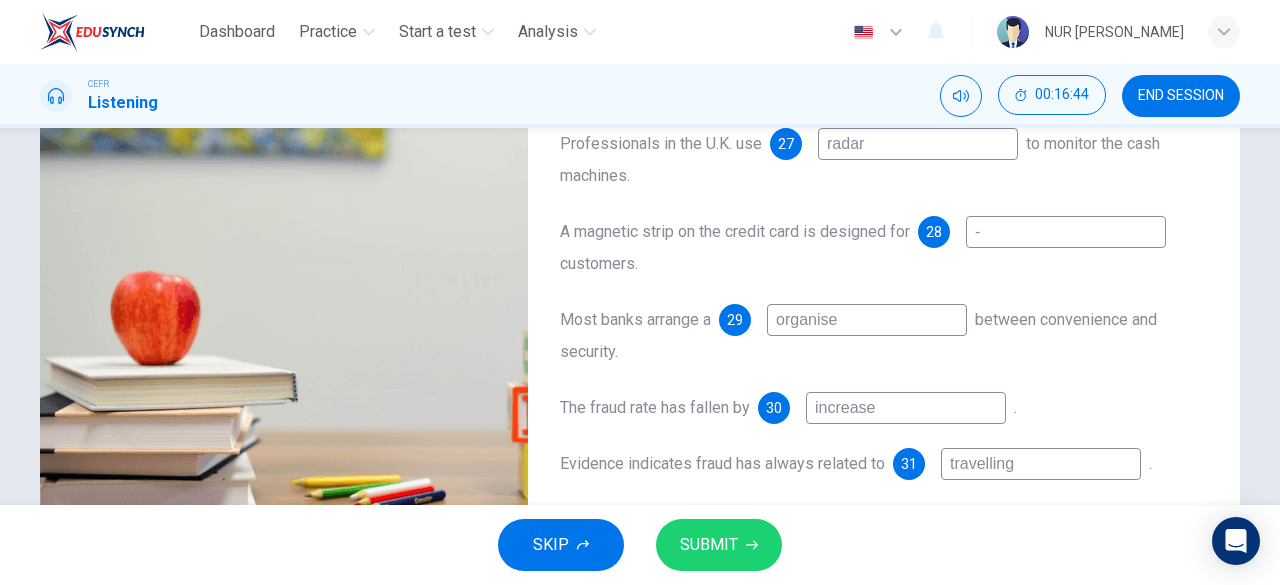 type on "75" 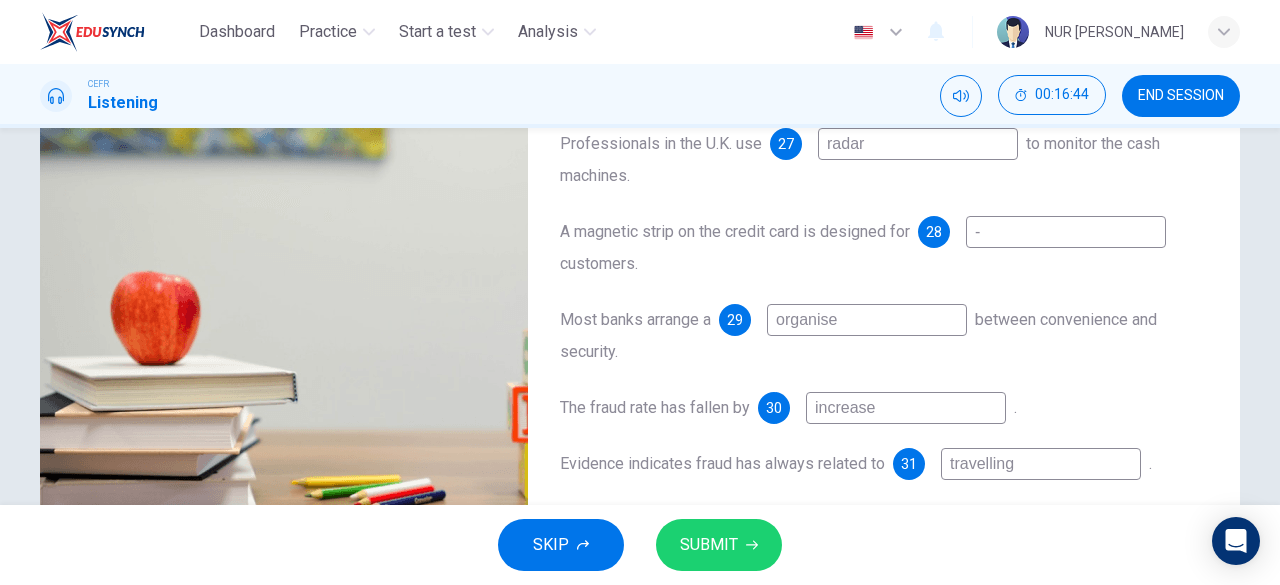 type on "organis" 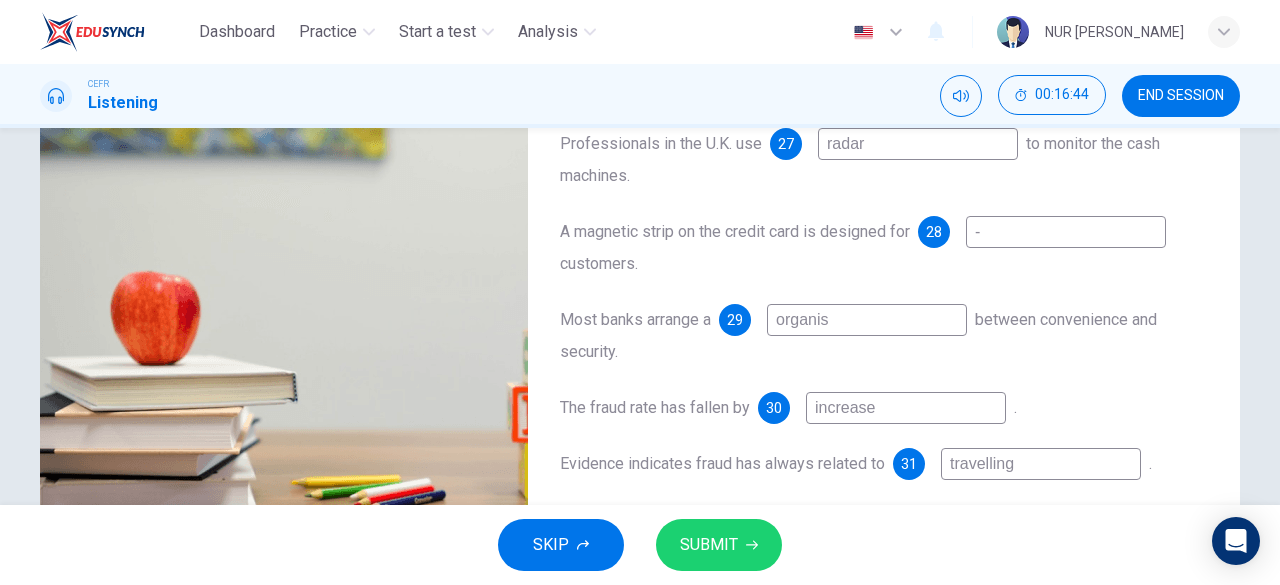 type on "76" 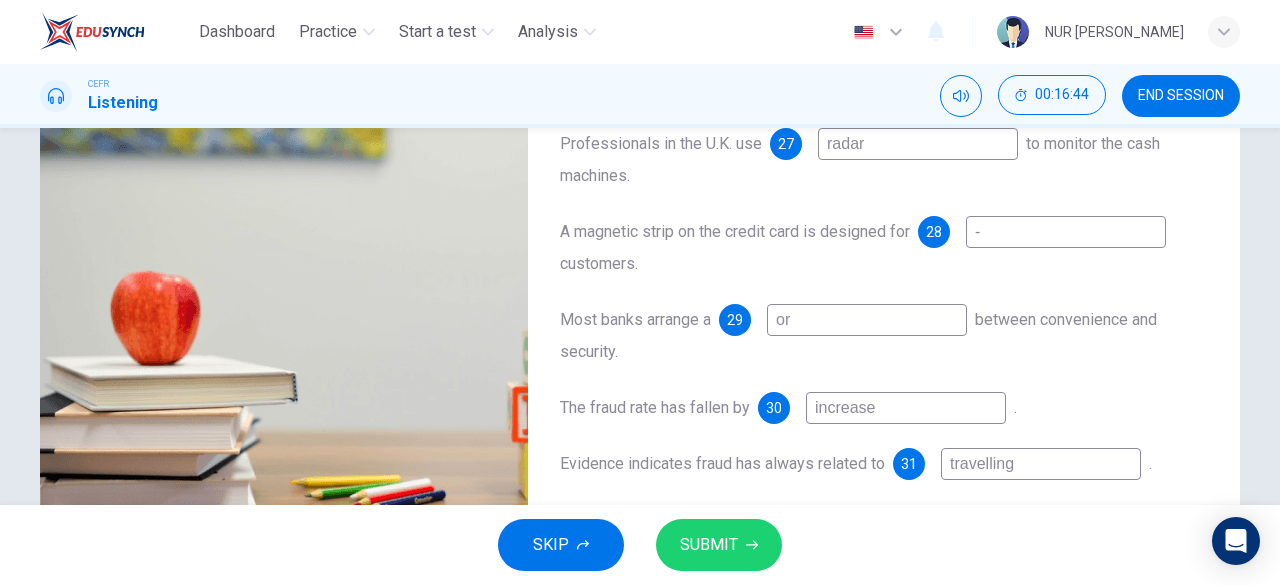 type on "o" 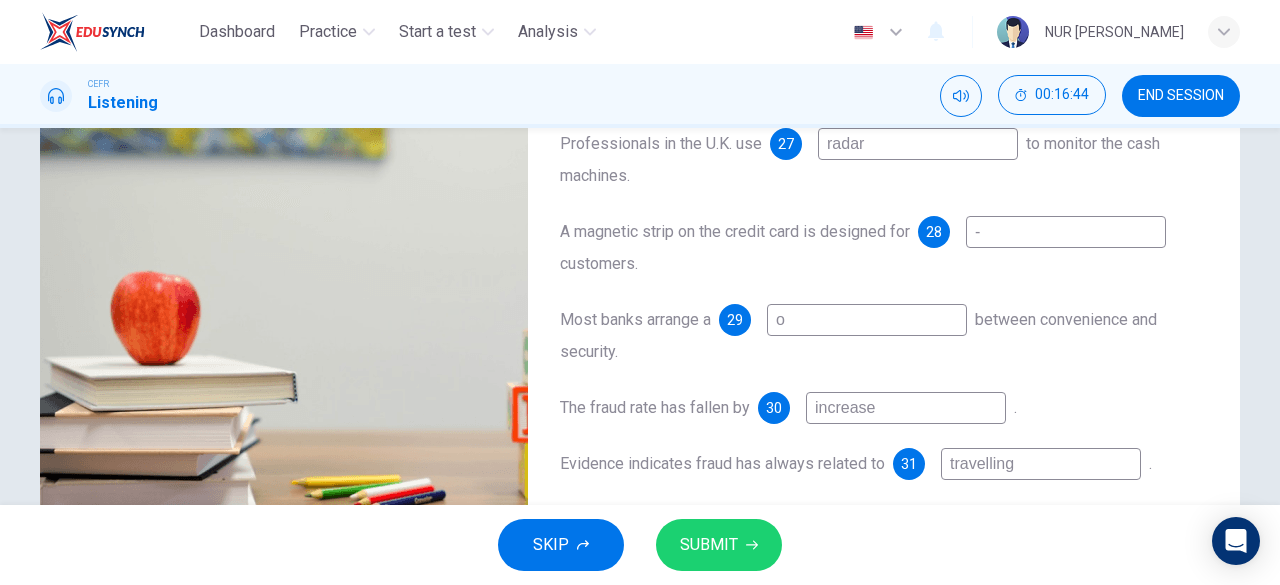 type 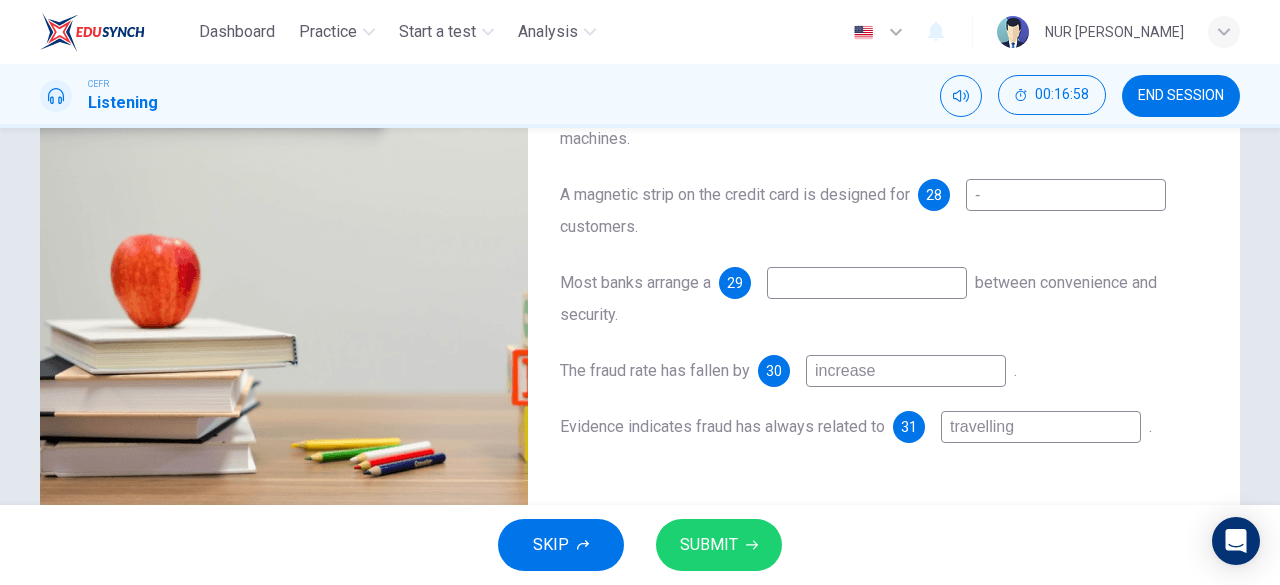 scroll, scrollTop: 343, scrollLeft: 0, axis: vertical 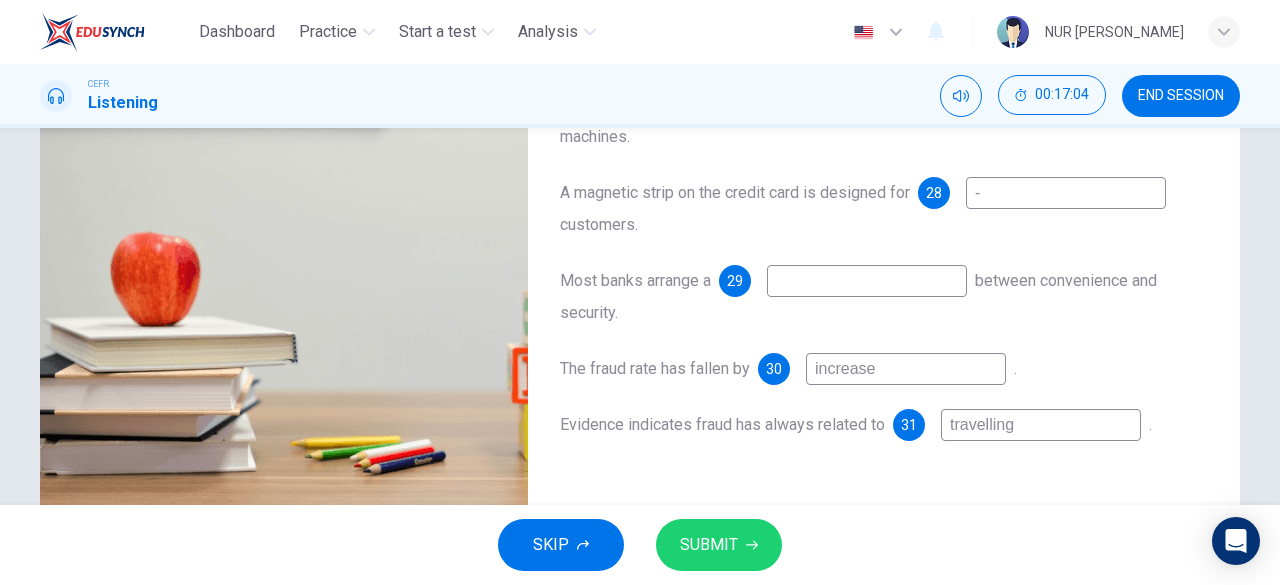 click at bounding box center (867, 281) 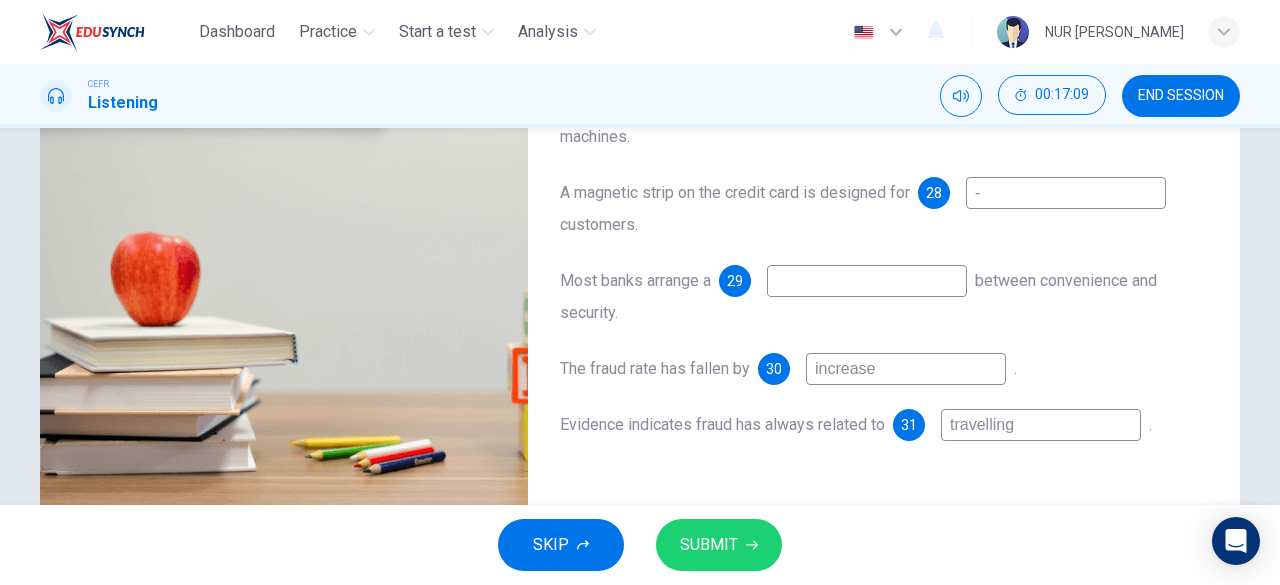 type on "84" 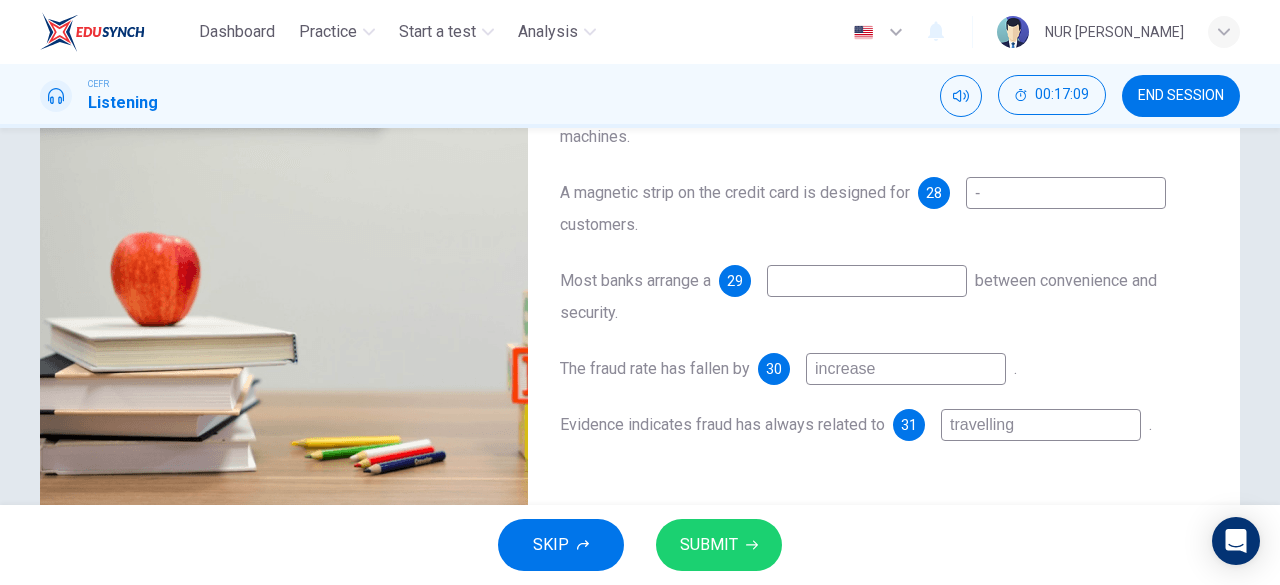 type 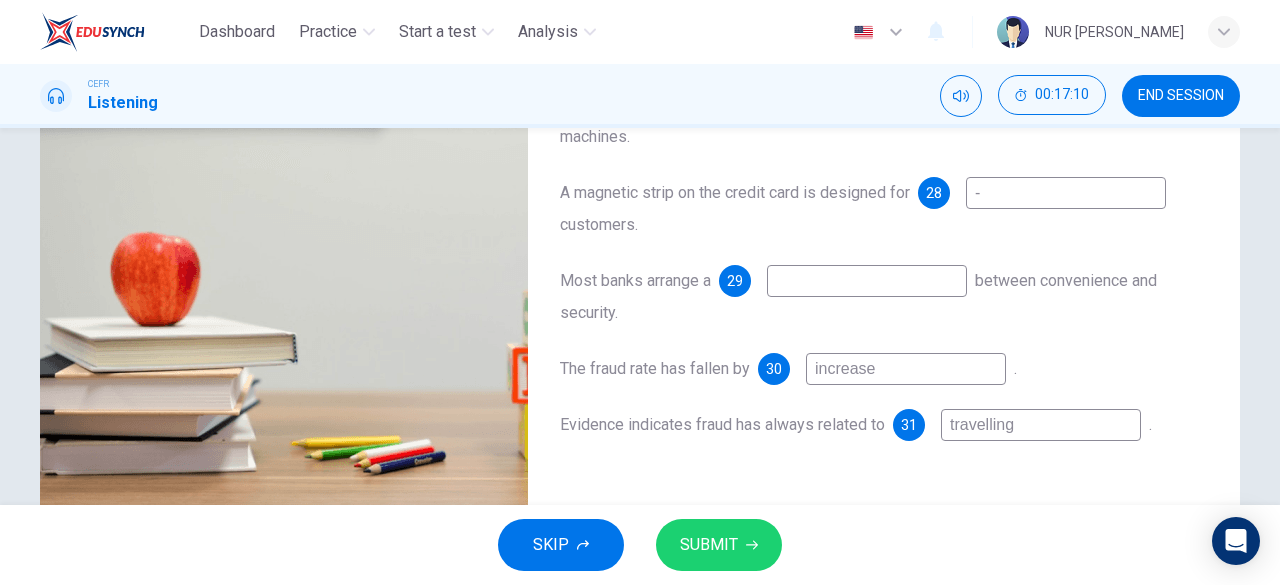 type on "increas" 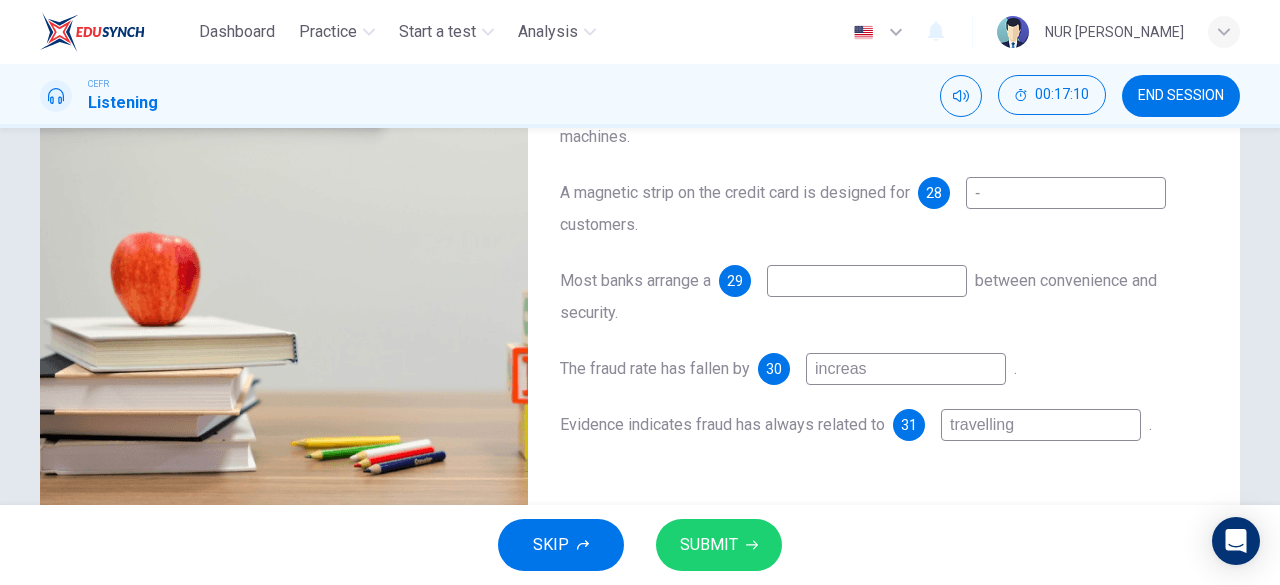 type on "85" 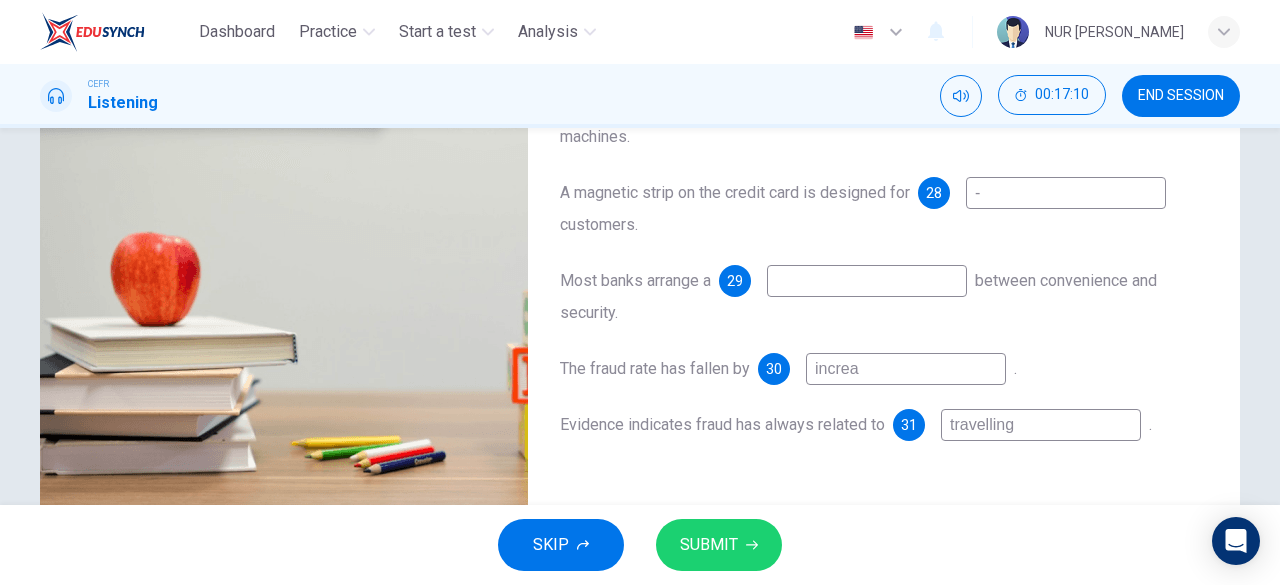 type on "incre" 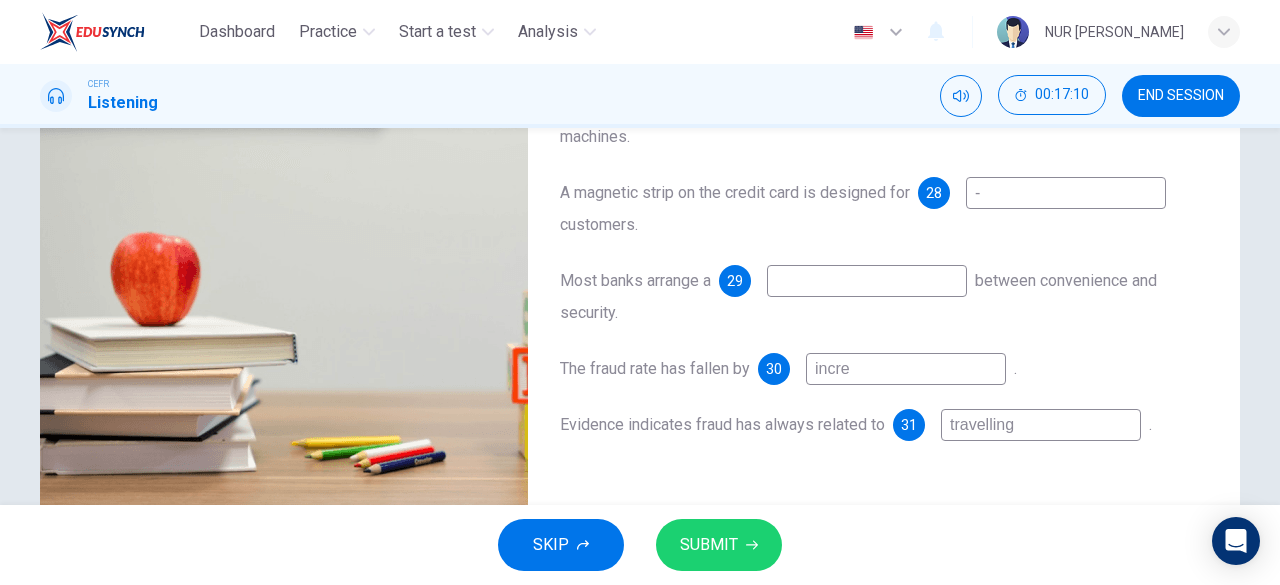 type on "85" 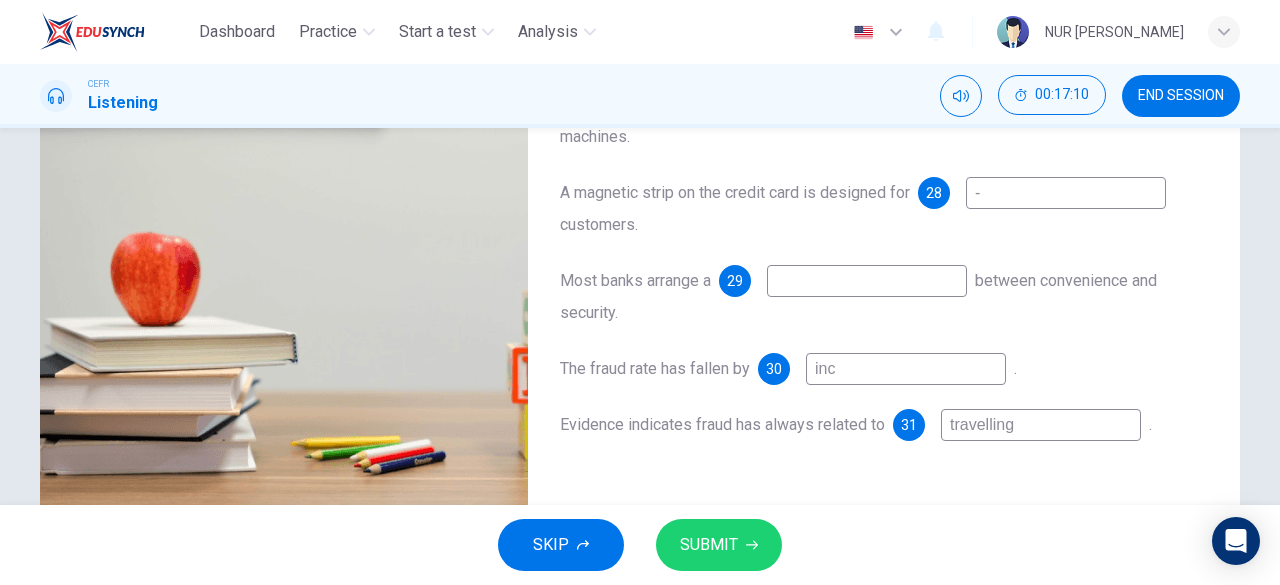 type on "in" 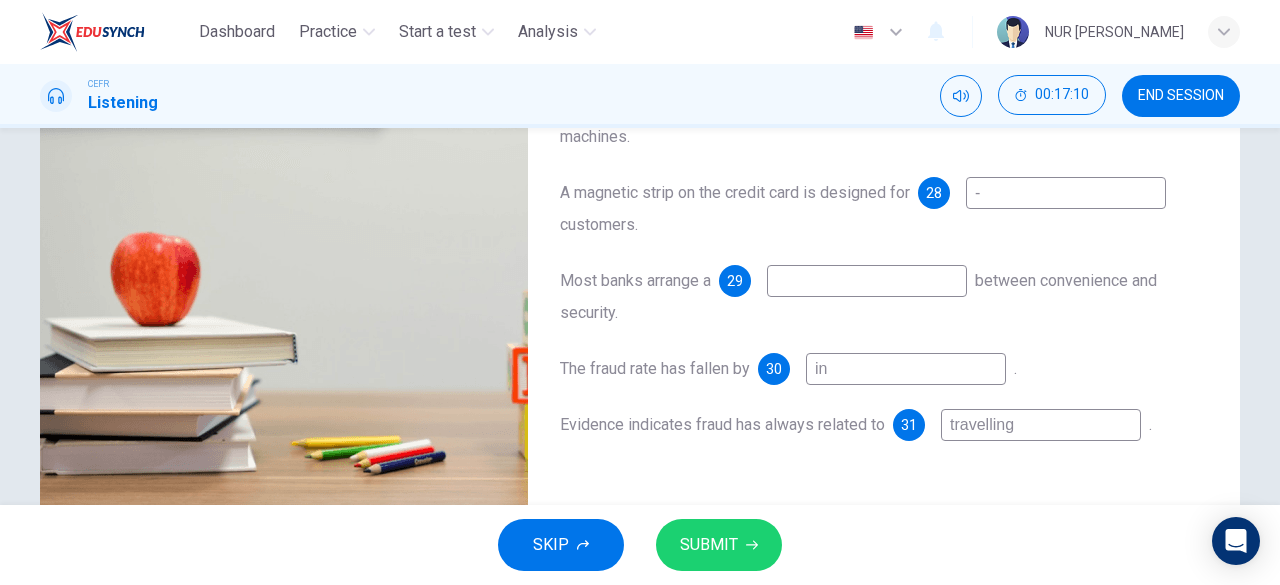 type on "85" 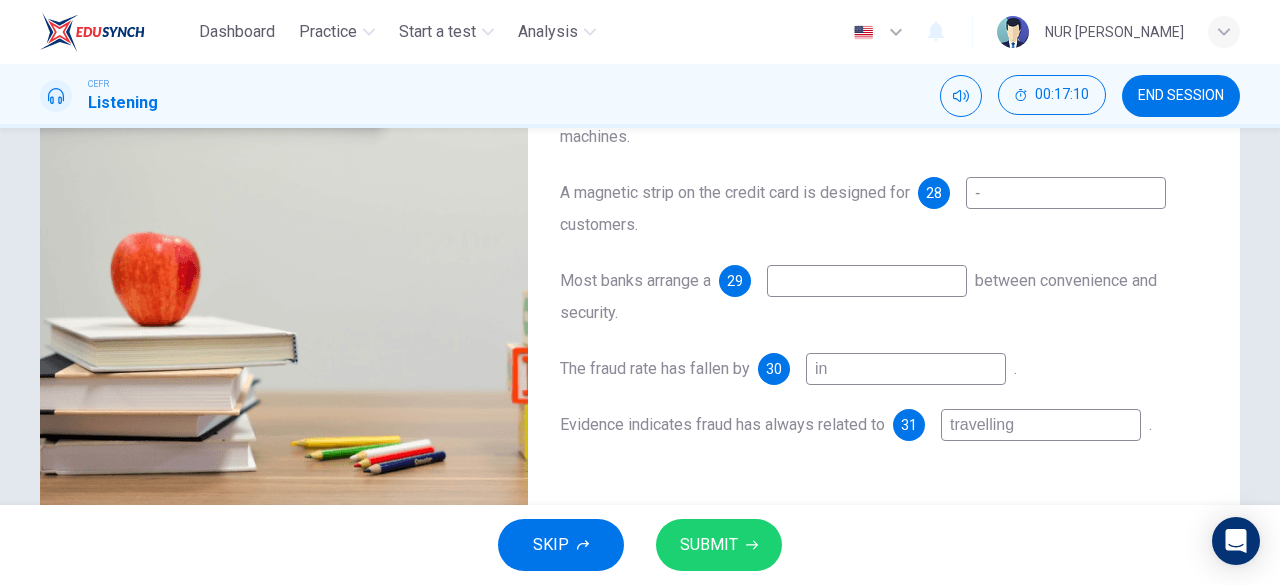 type on "i" 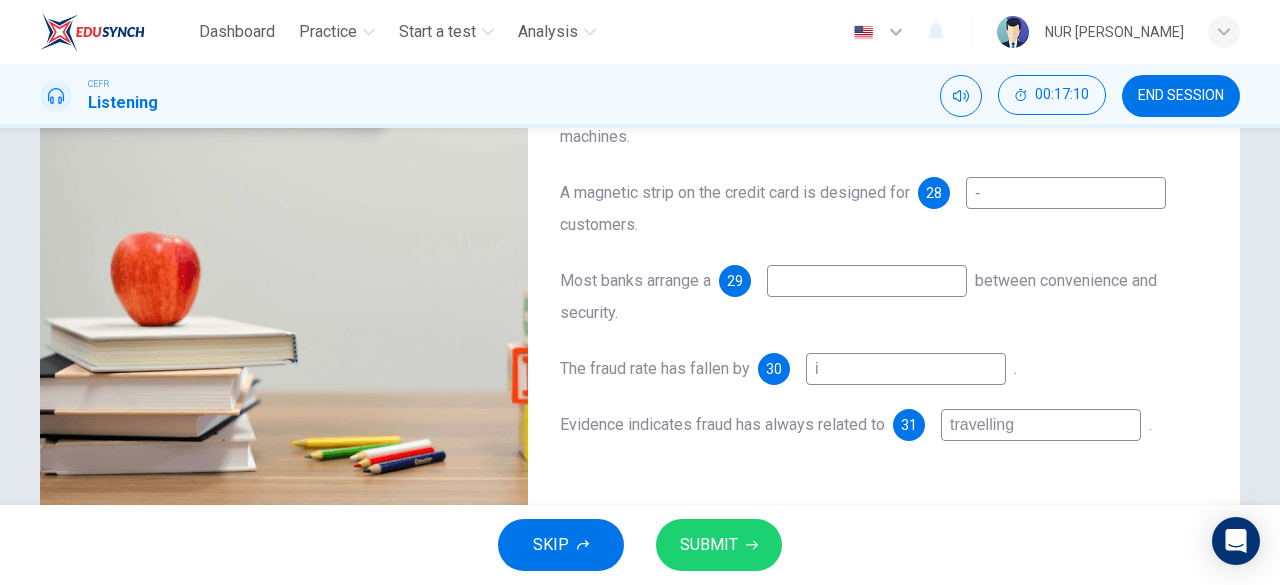 type 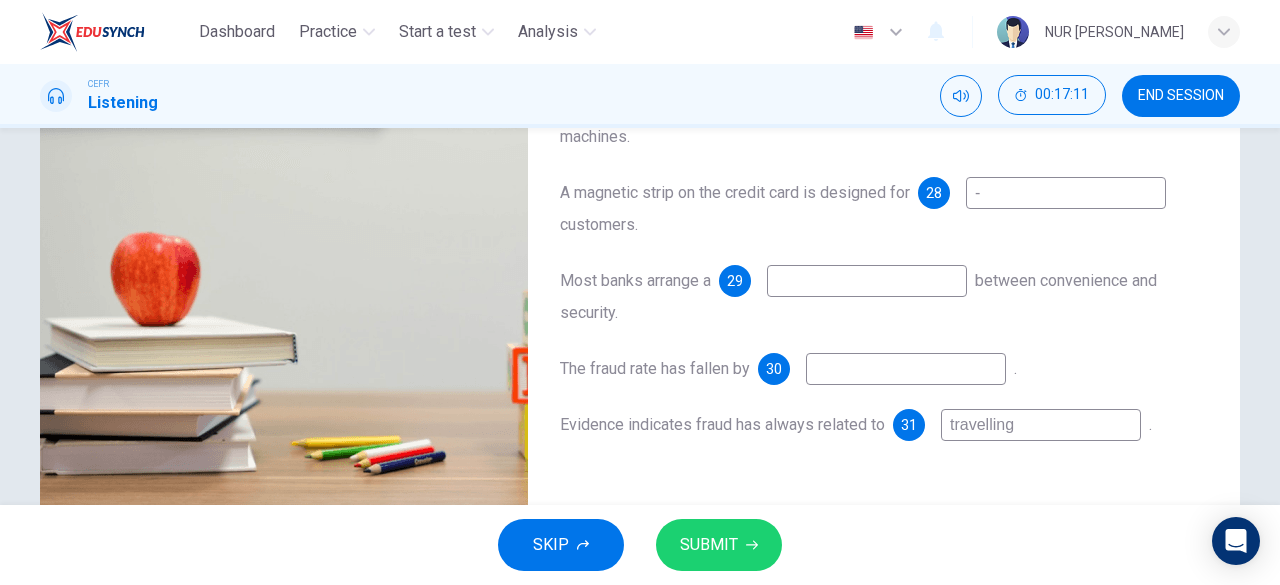 type on "85" 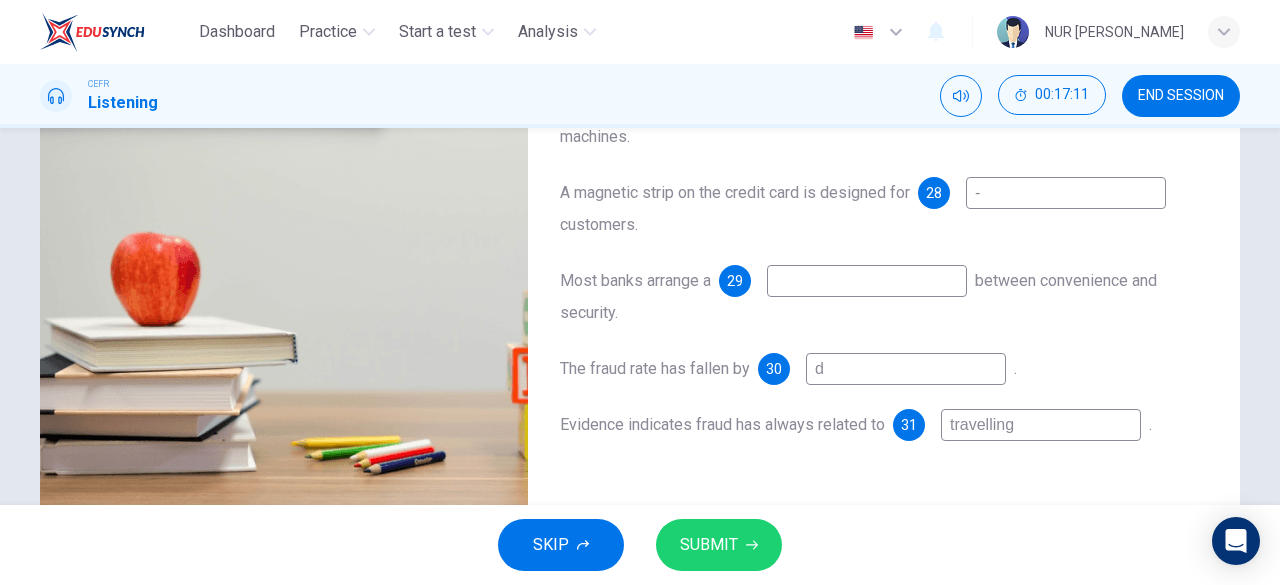 type on "dr" 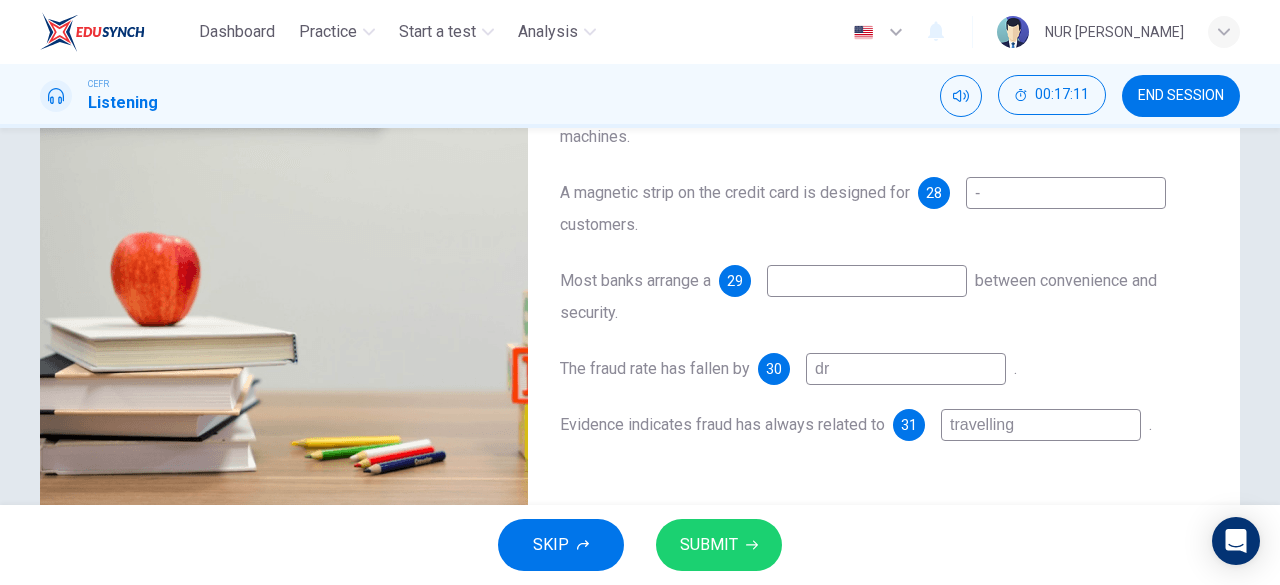 type on "85" 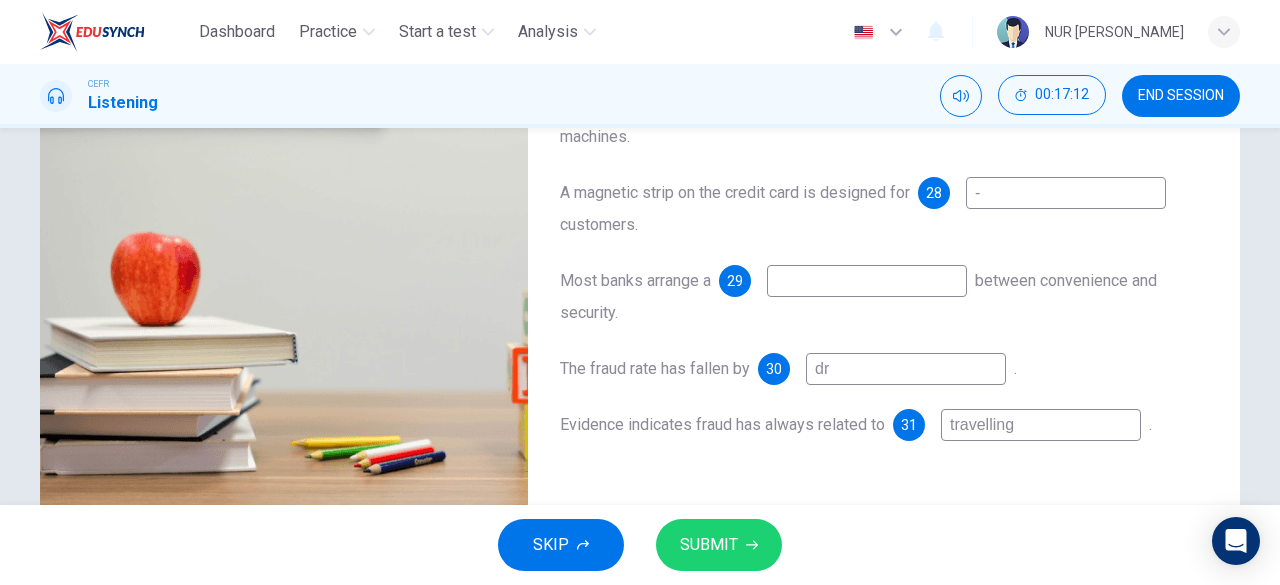 type on "dro" 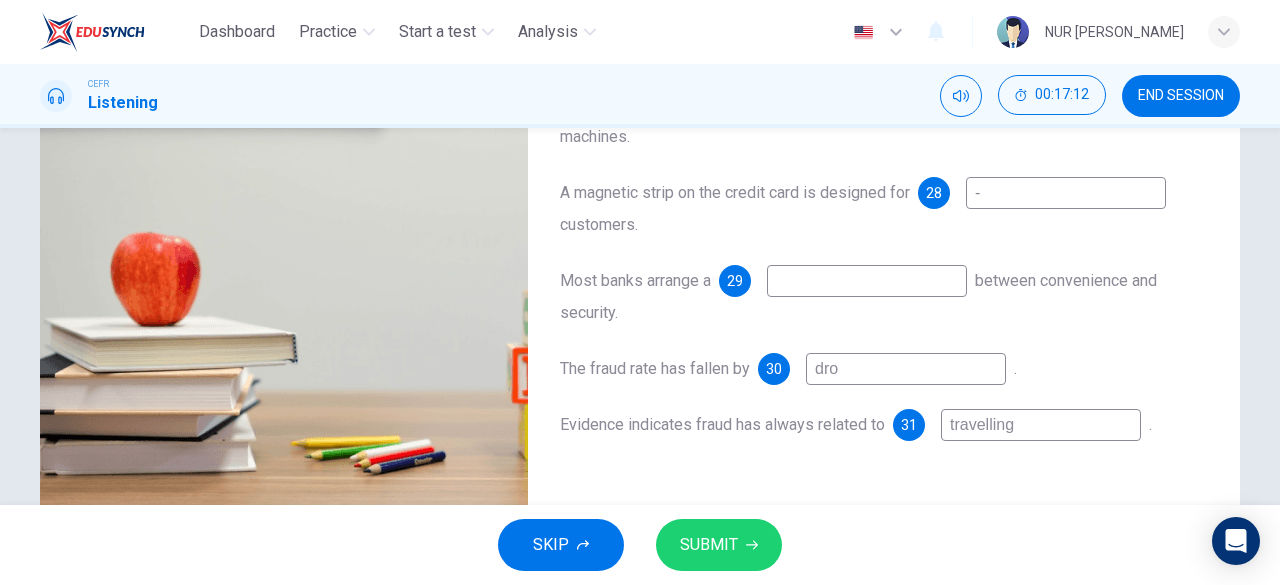 type on "85" 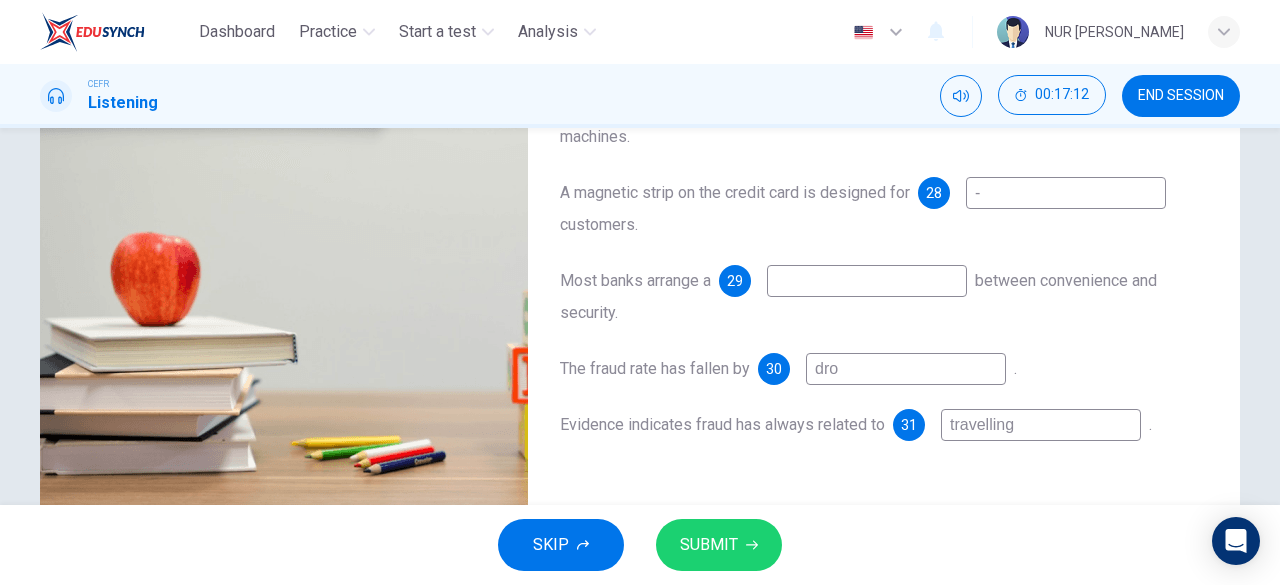 type on "drop" 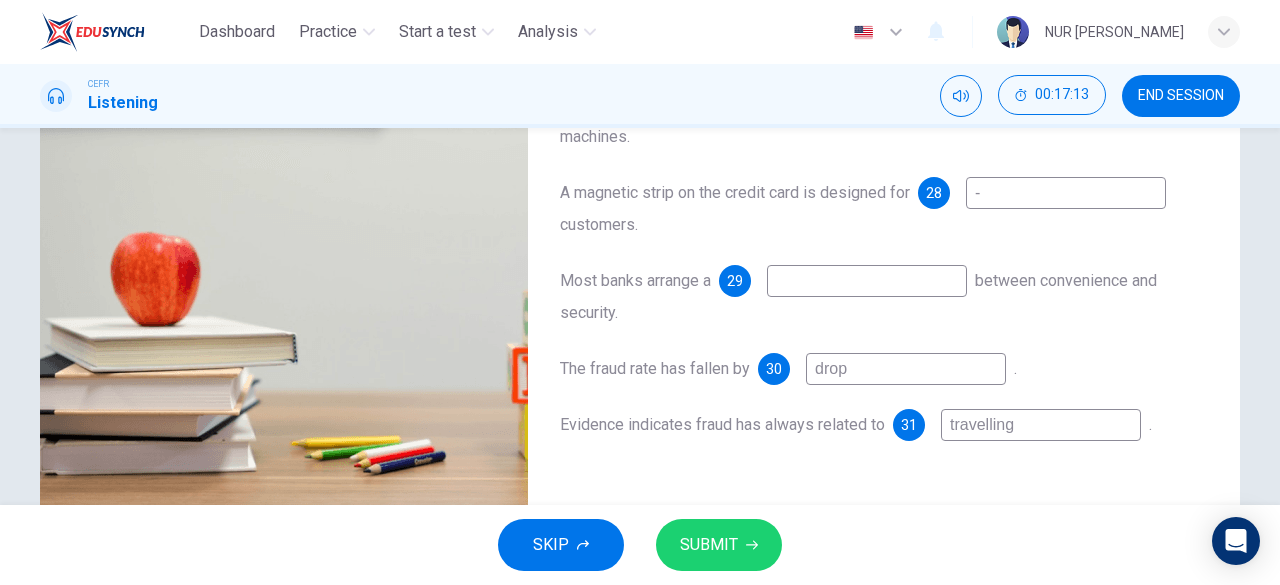 type on "86" 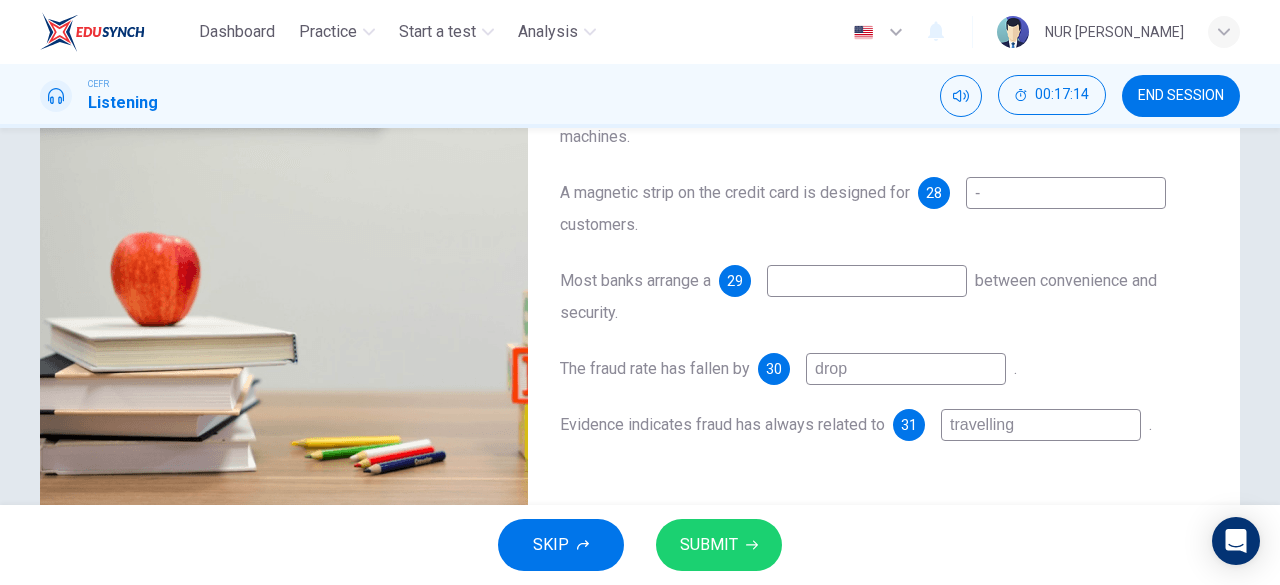 type on "drop" 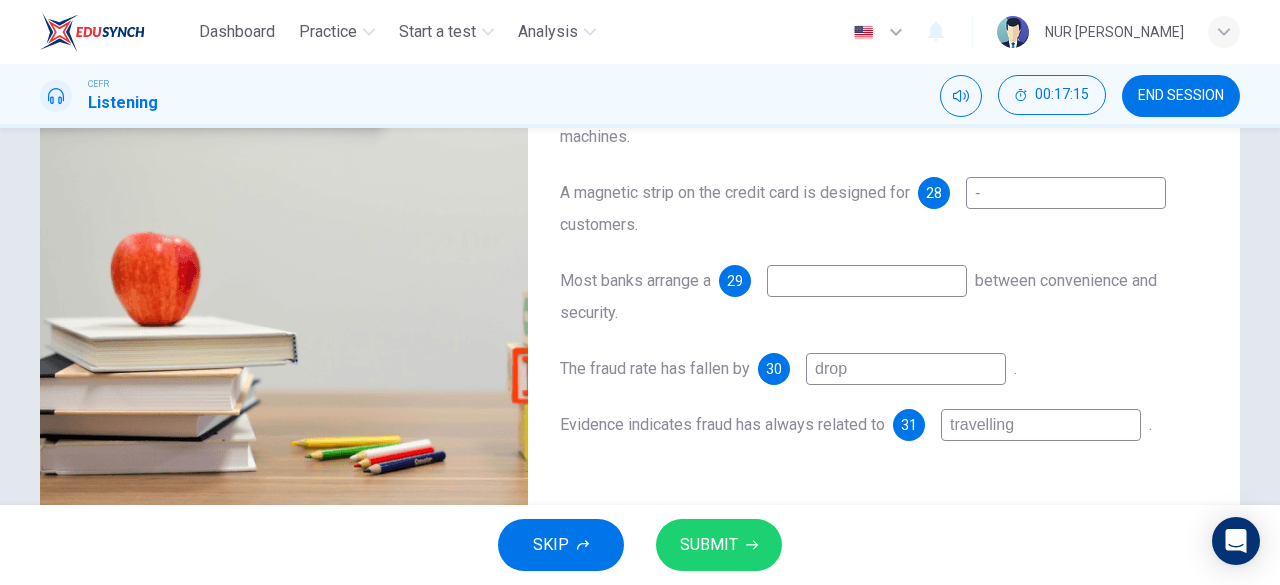 type on "-" 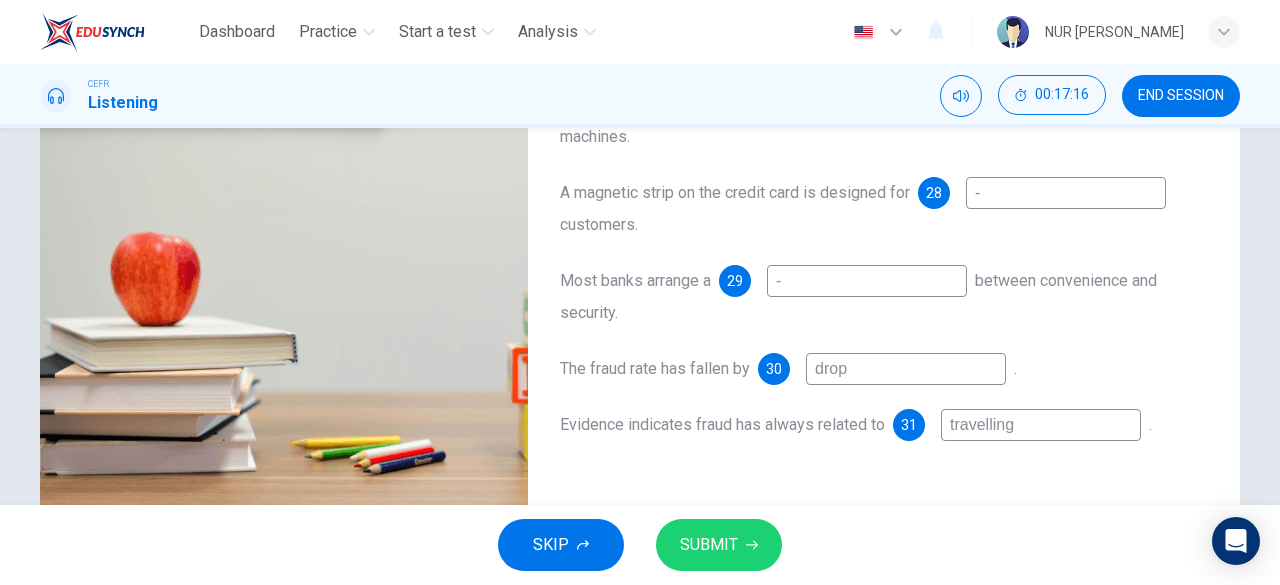 type on "86" 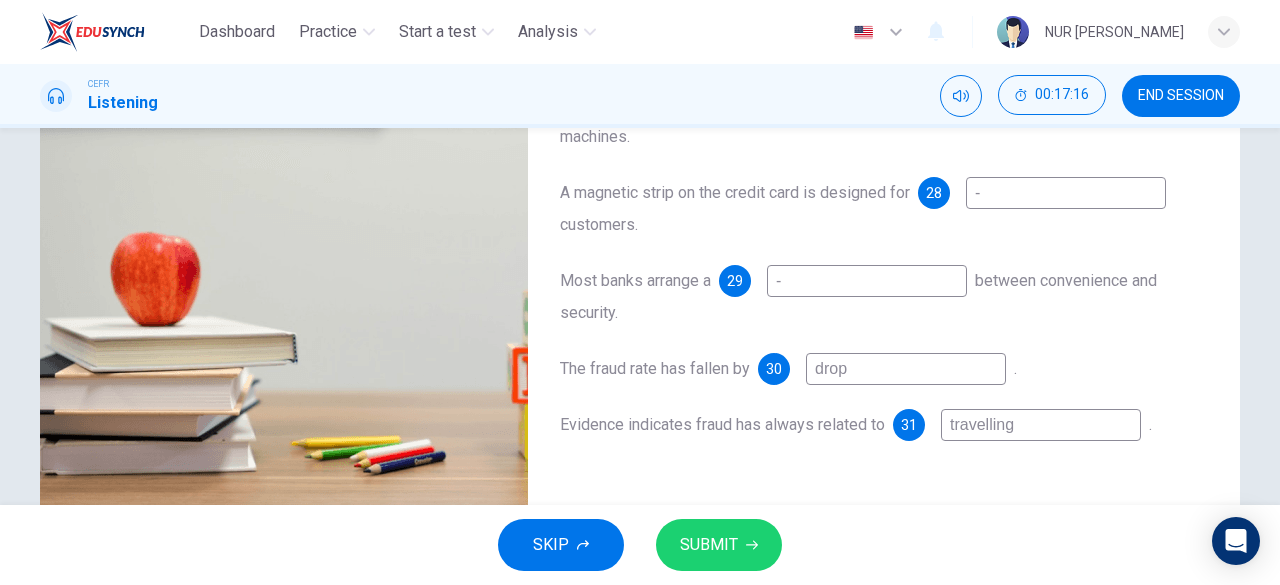 type on "-" 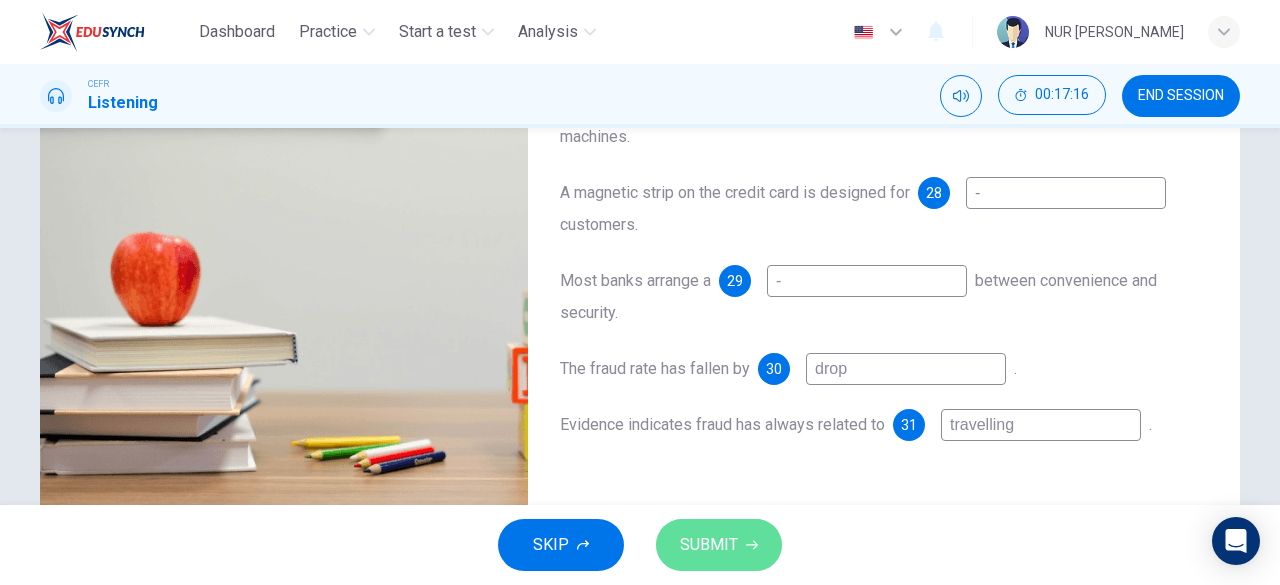 click on "SUBMIT" at bounding box center [709, 545] 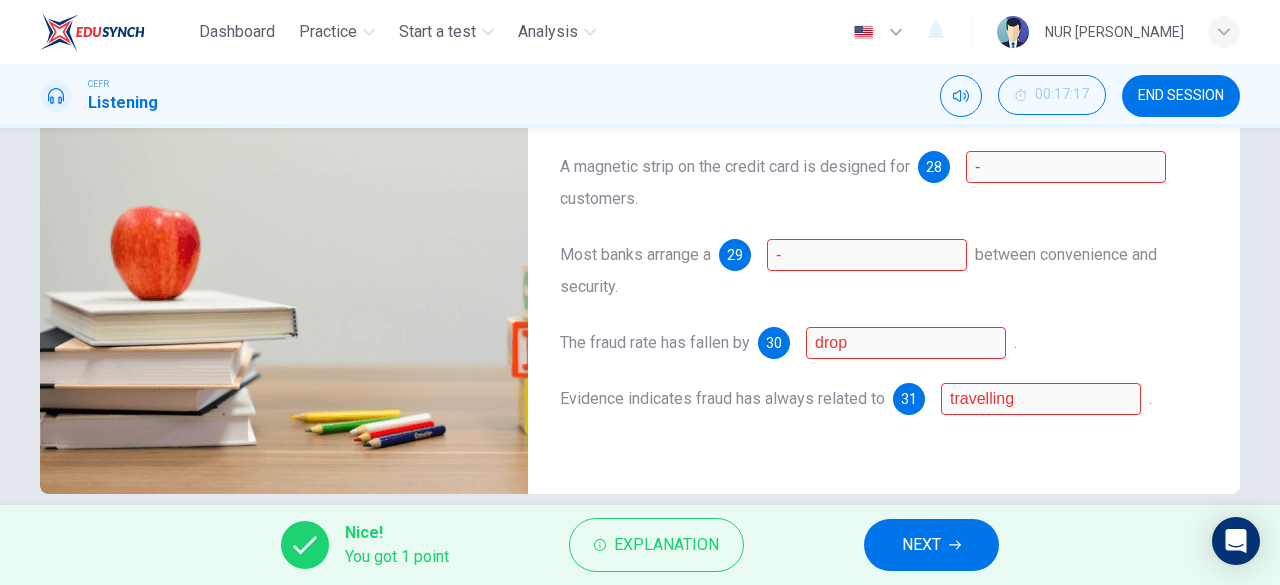 scroll, scrollTop: 398, scrollLeft: 0, axis: vertical 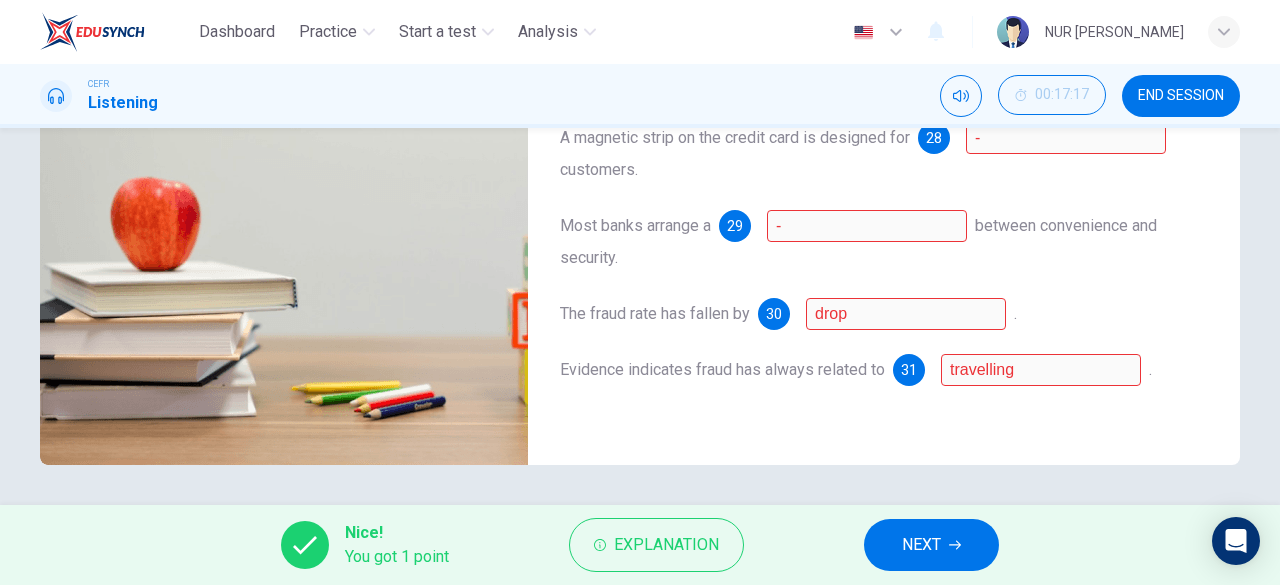 type on "97" 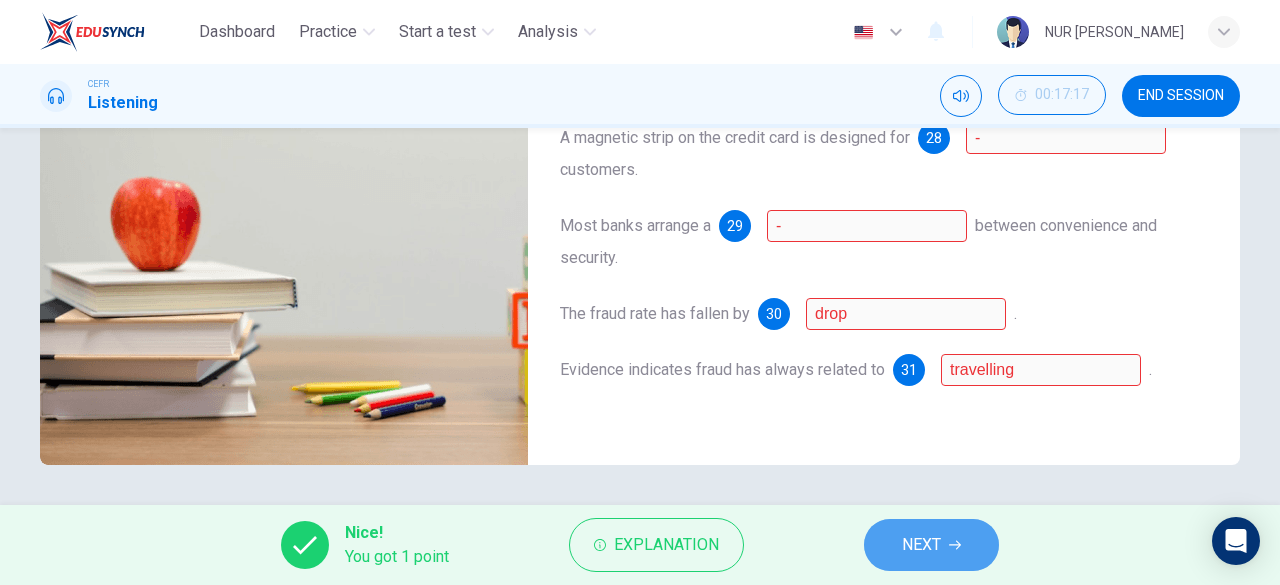click on "NEXT" at bounding box center (931, 545) 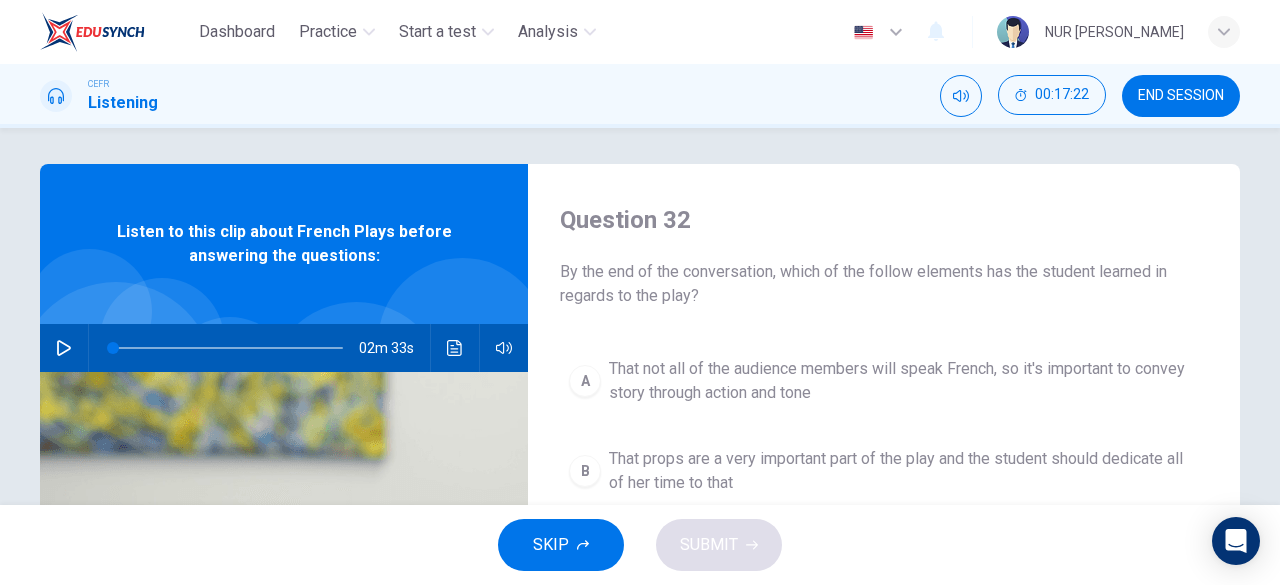 scroll, scrollTop: 0, scrollLeft: 0, axis: both 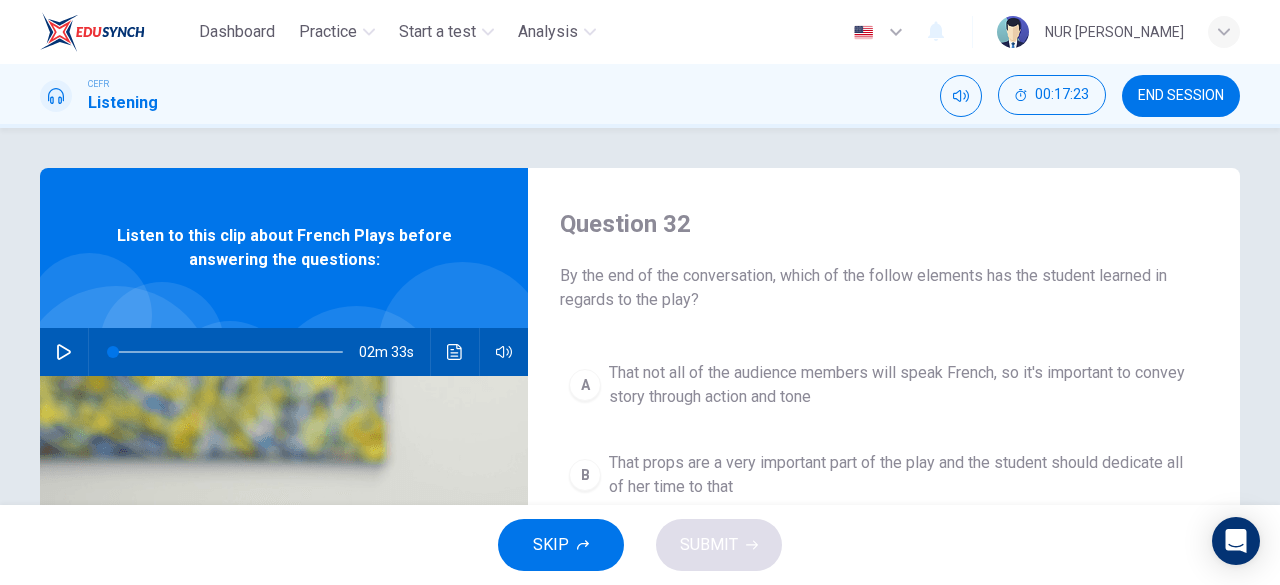 click at bounding box center (64, 352) 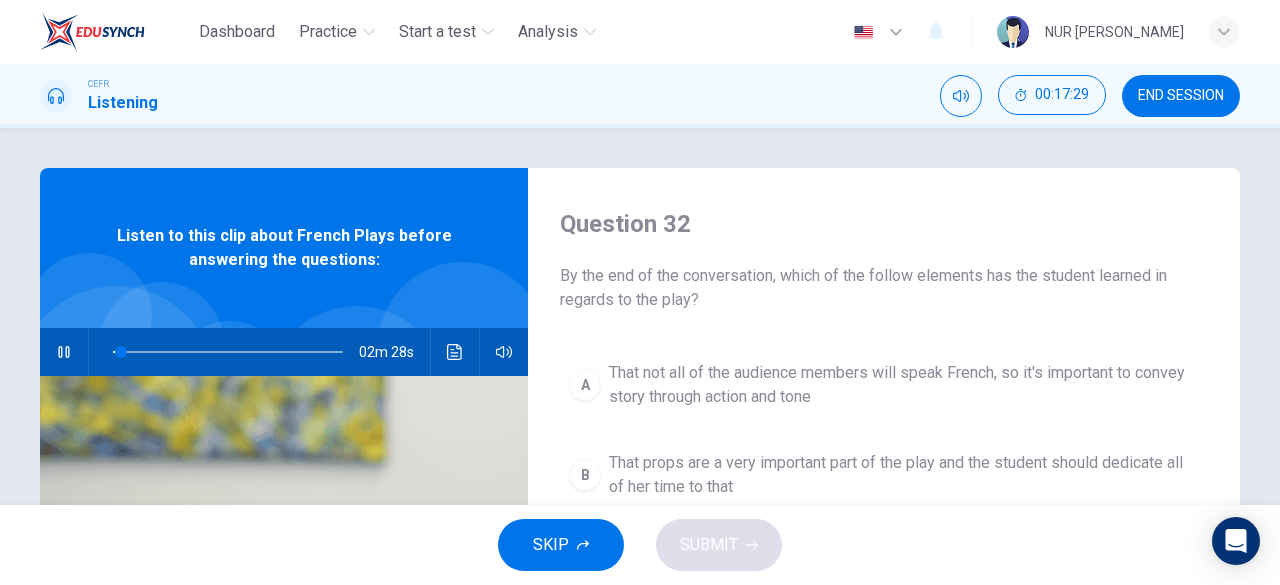 type on "4" 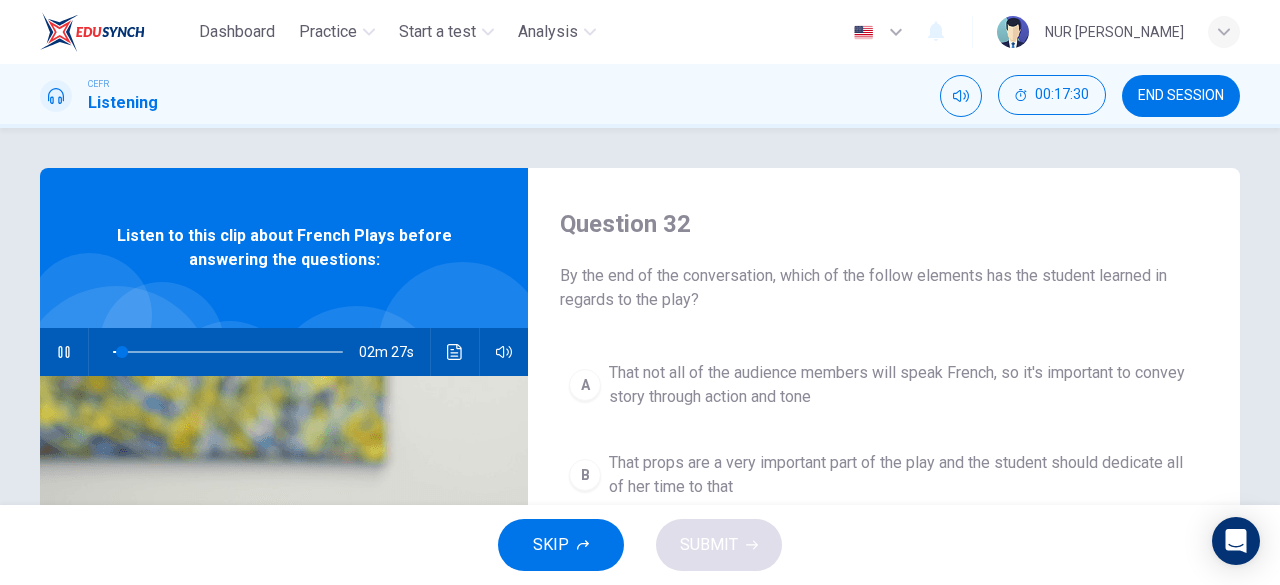 type 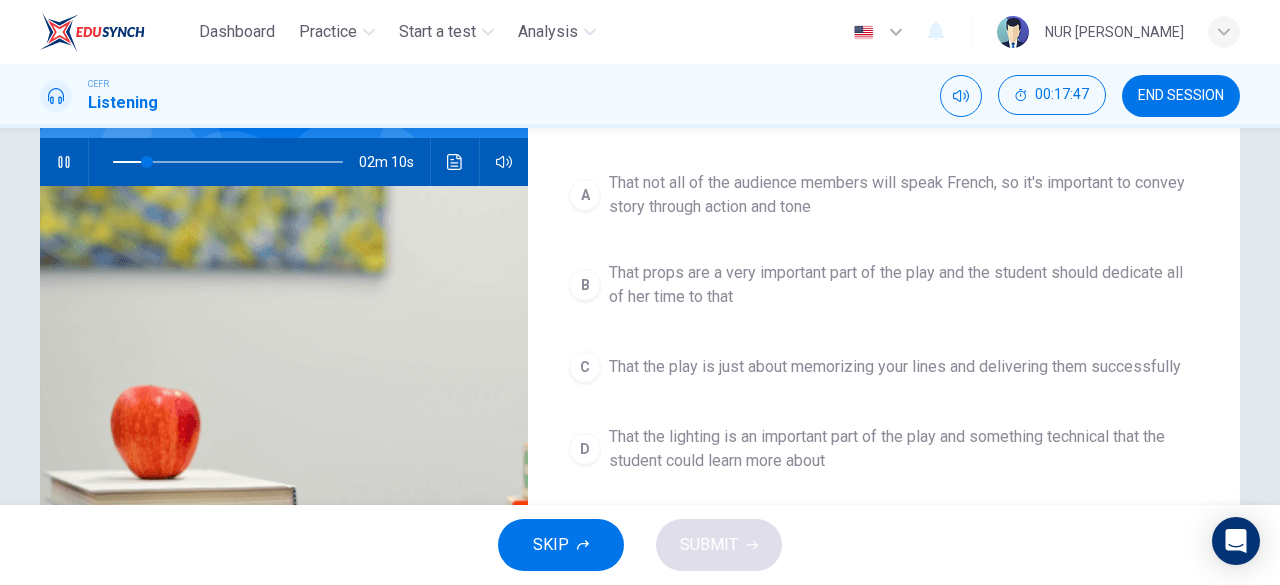 scroll, scrollTop: 189, scrollLeft: 0, axis: vertical 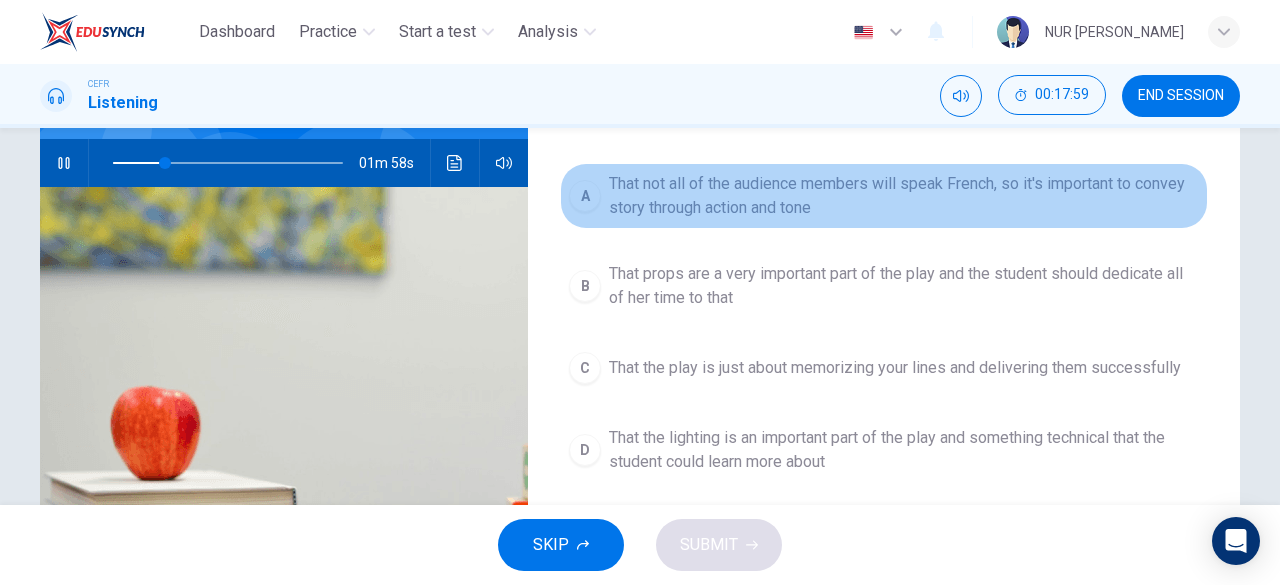click on "That not all of the audience members will speak French, so it's important to convey story through action and tone" at bounding box center [904, 196] 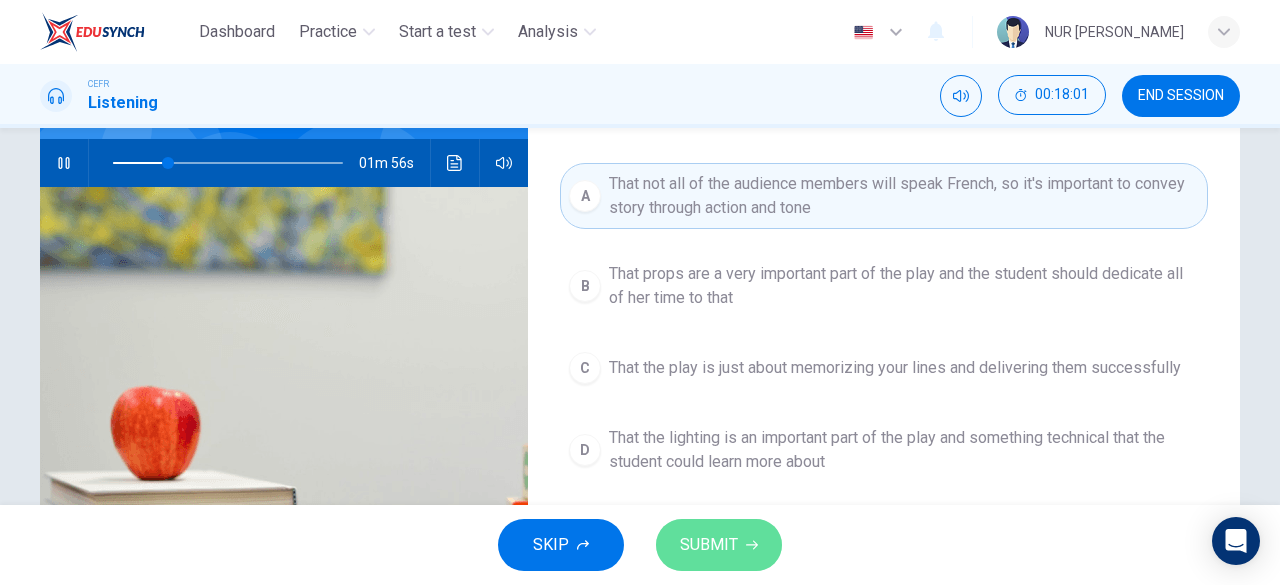 click on "SUBMIT" at bounding box center [709, 545] 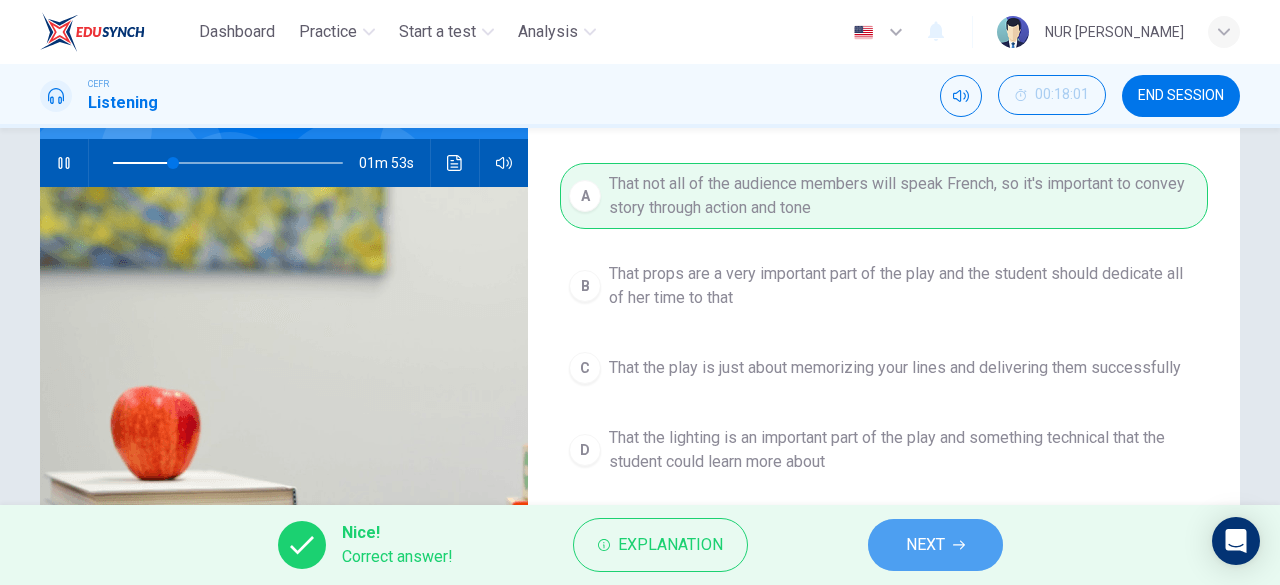 click on "NEXT" at bounding box center [935, 545] 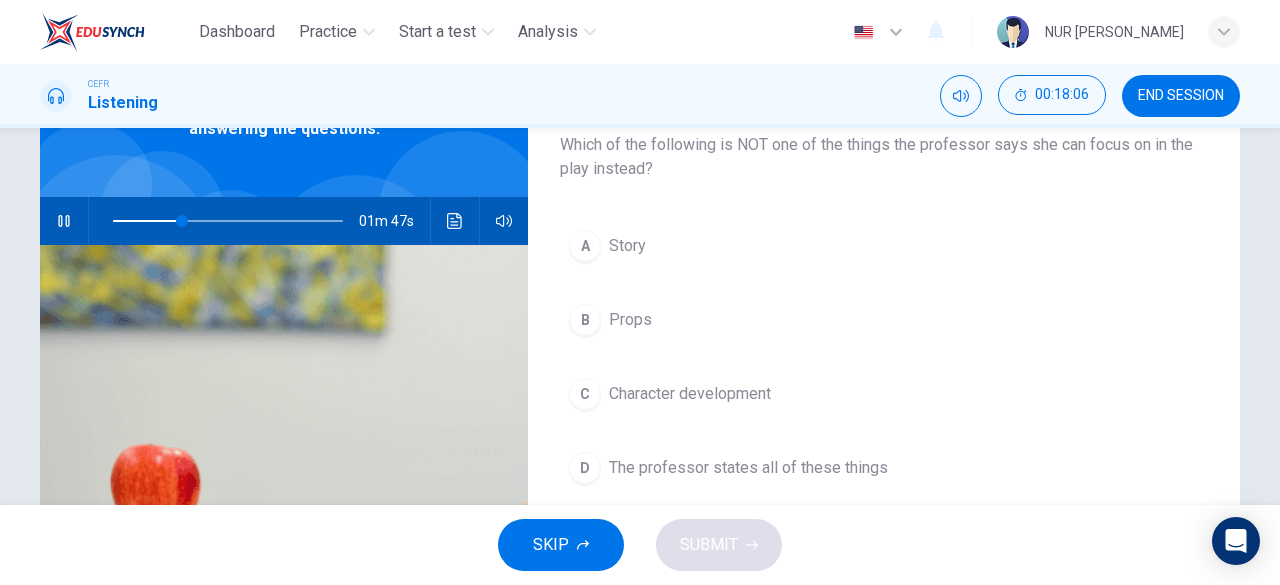 scroll, scrollTop: 132, scrollLeft: 0, axis: vertical 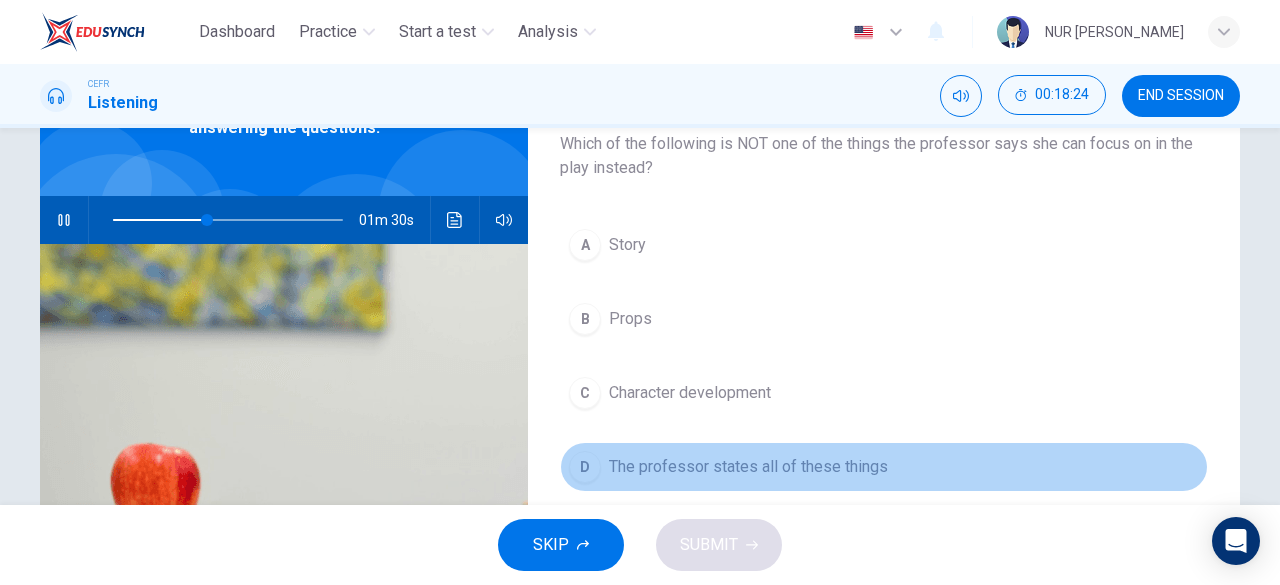 click on "The professor states all of these things" at bounding box center (748, 467) 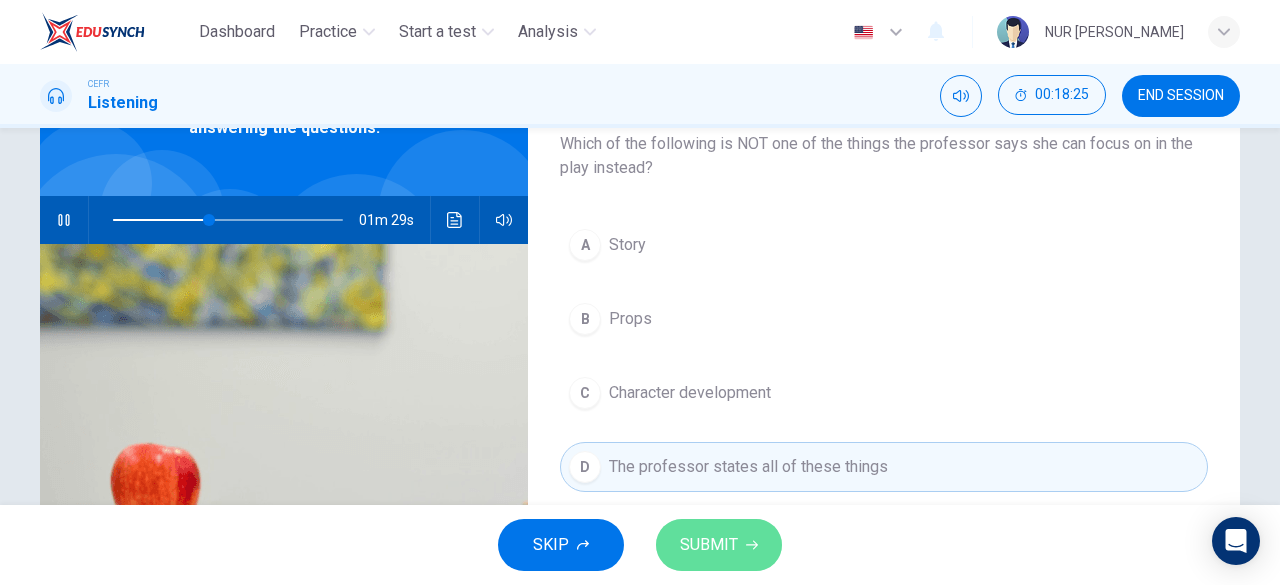 click on "SUBMIT" at bounding box center [709, 545] 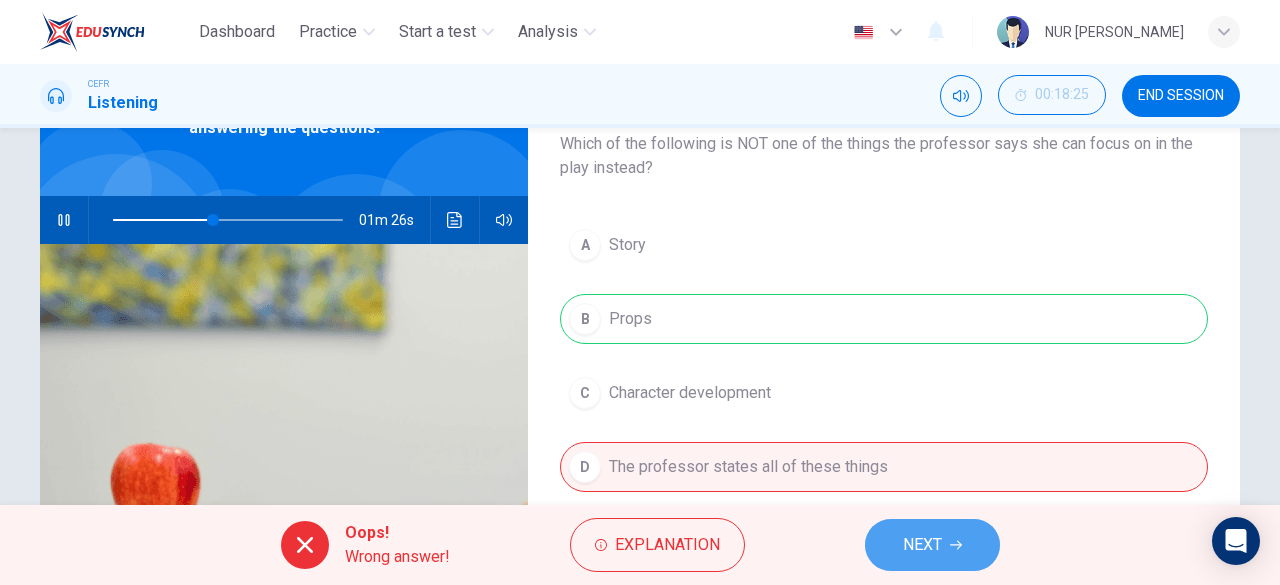 click on "NEXT" at bounding box center [932, 545] 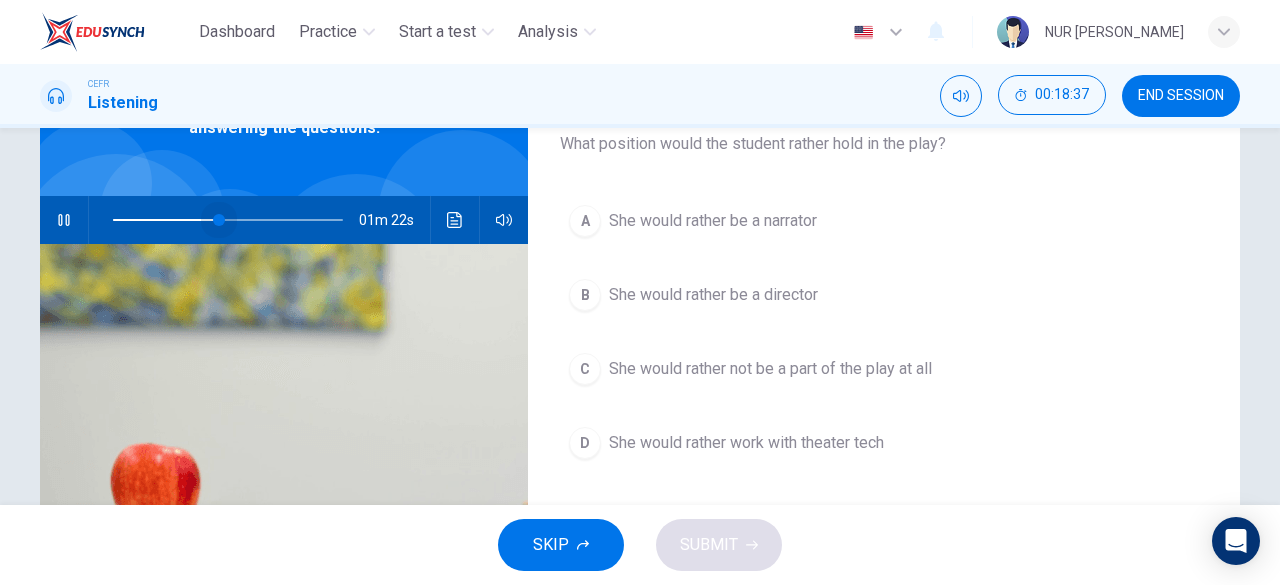 click at bounding box center [219, 220] 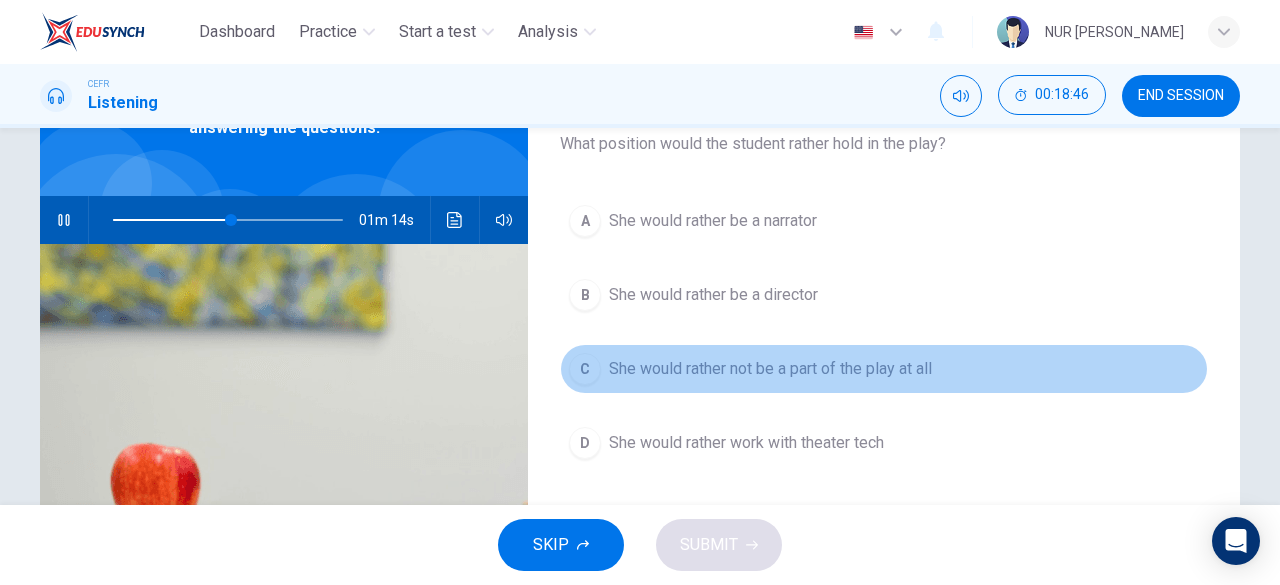 click on "She would rather not be a part of the play at all" at bounding box center (770, 369) 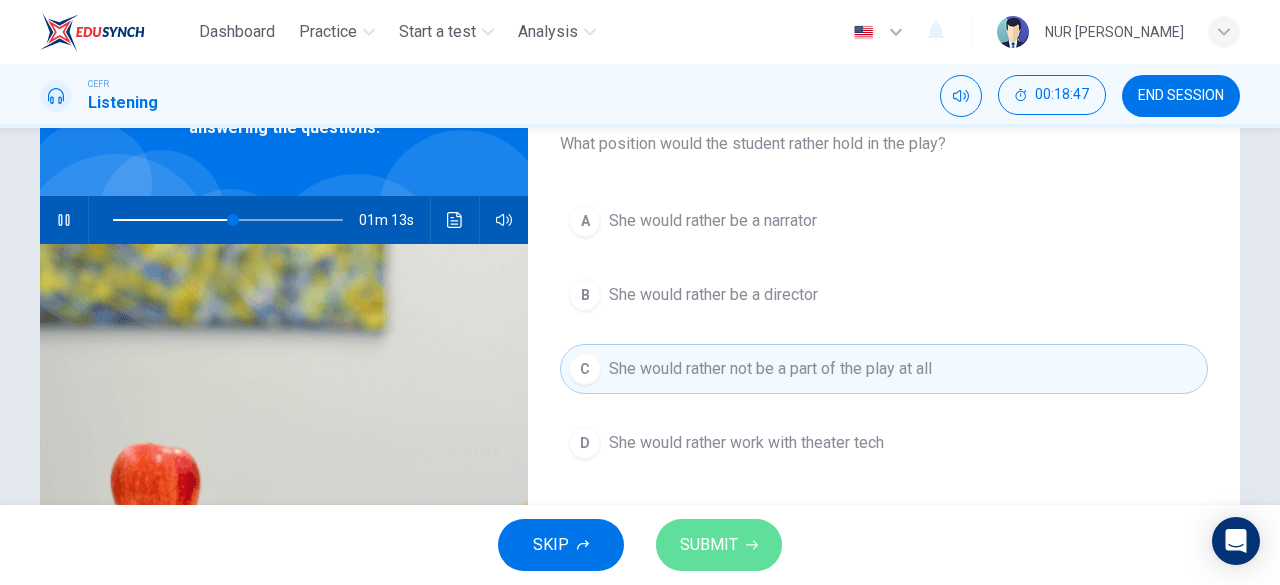 click on "SUBMIT" at bounding box center (709, 545) 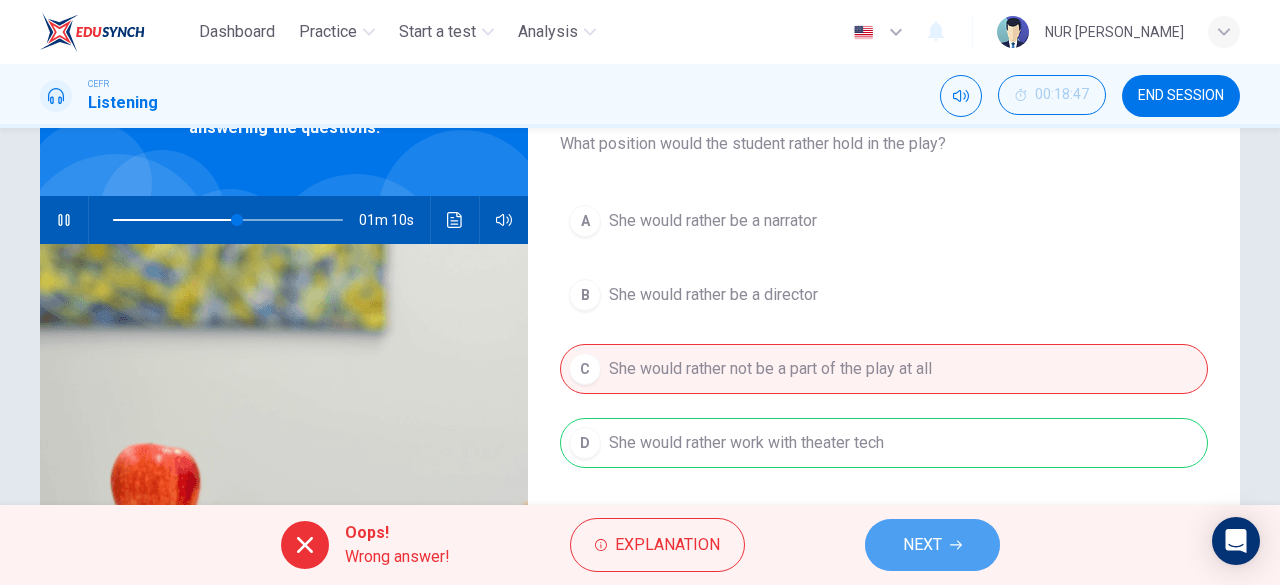 click on "NEXT" at bounding box center (932, 545) 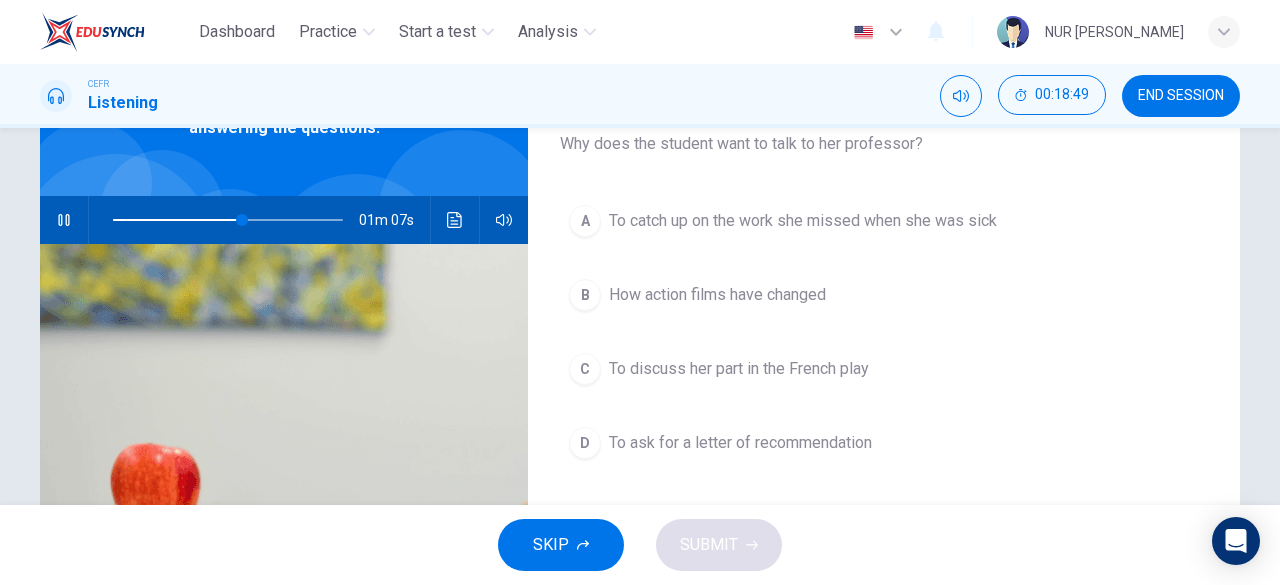 scroll, scrollTop: 133, scrollLeft: 0, axis: vertical 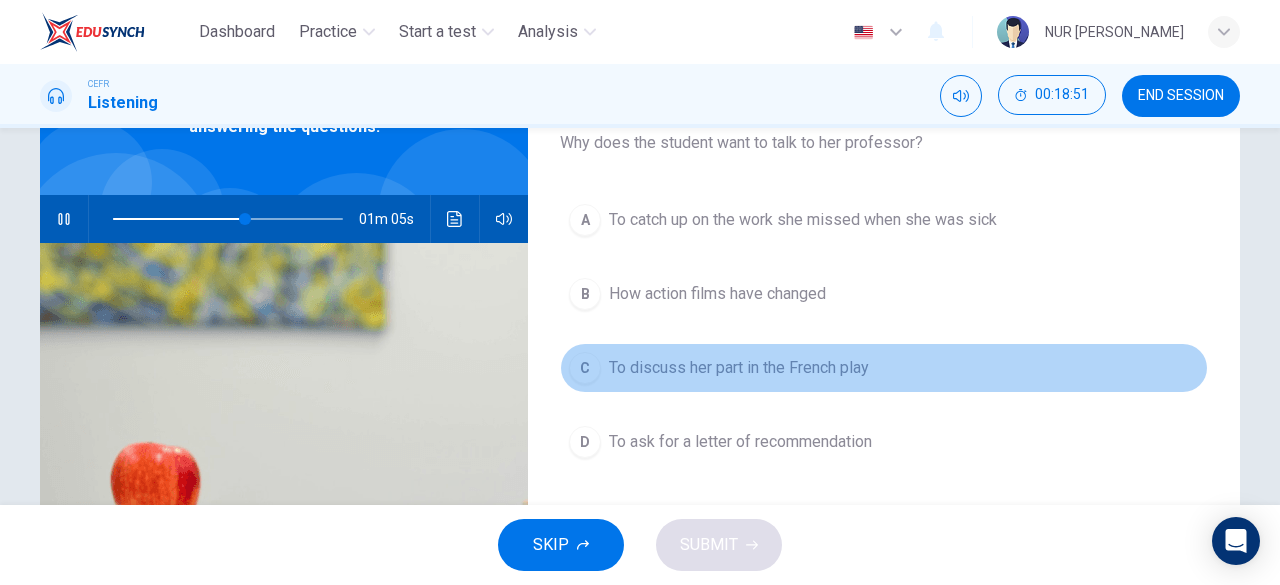 click on "C To discuss her part in the French play" at bounding box center [884, 368] 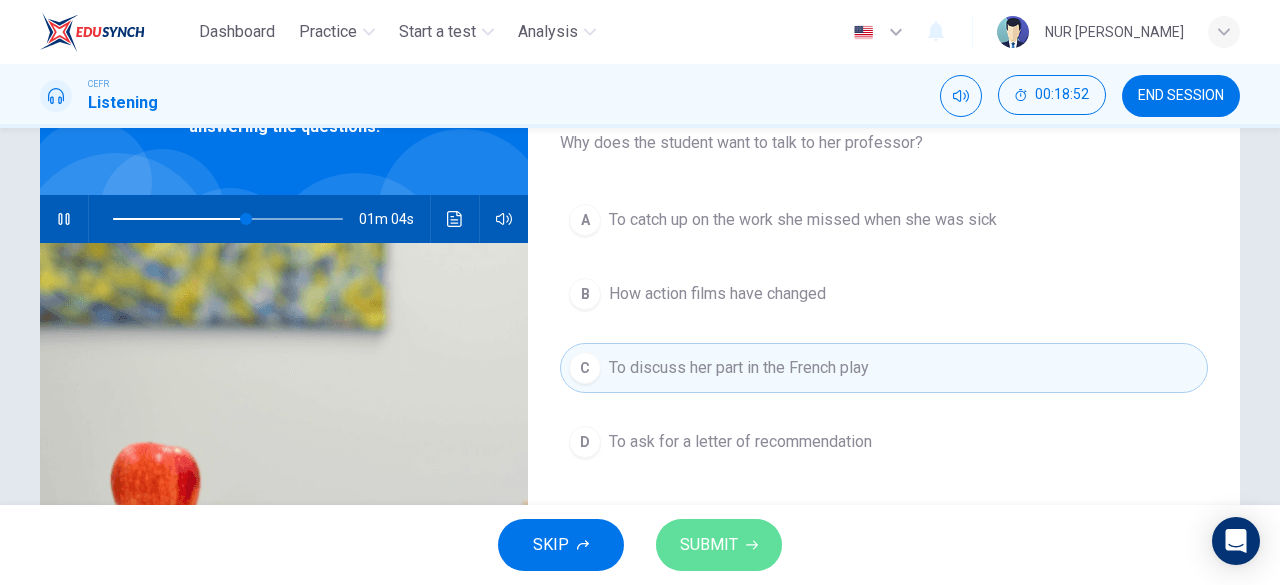 click 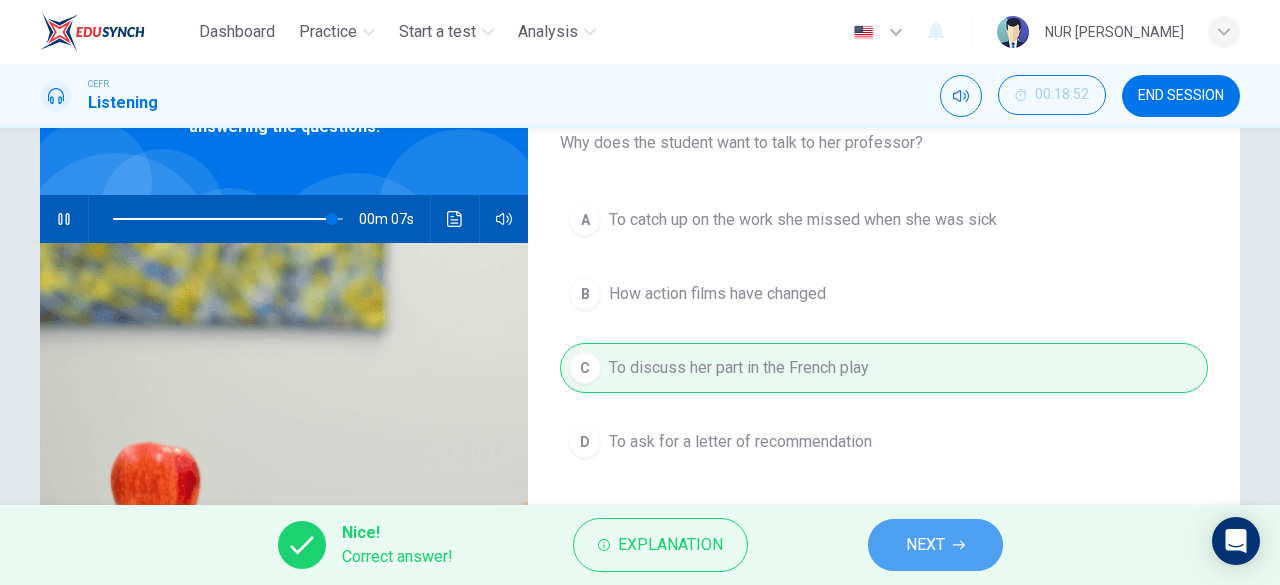 click on "NEXT" at bounding box center [925, 545] 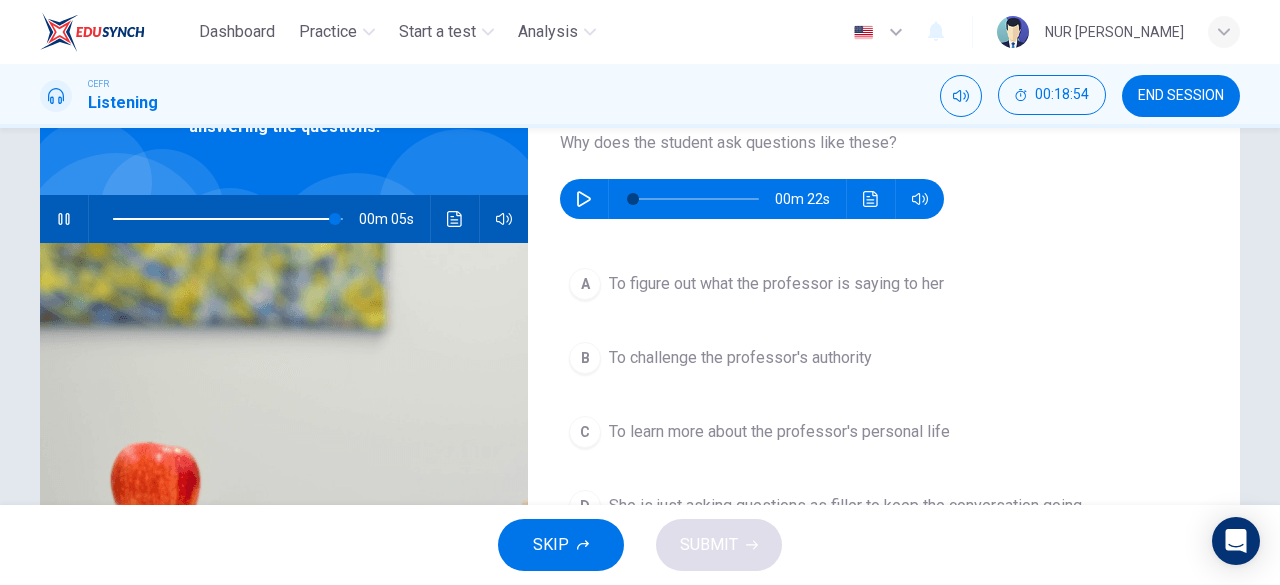 type on "97" 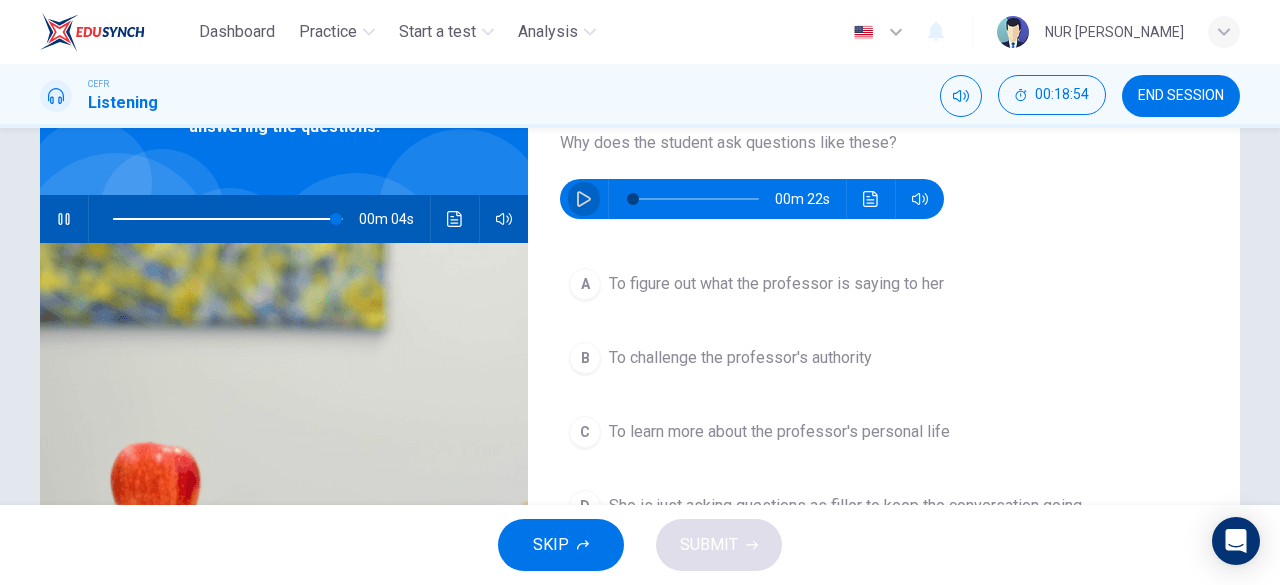 click at bounding box center (584, 199) 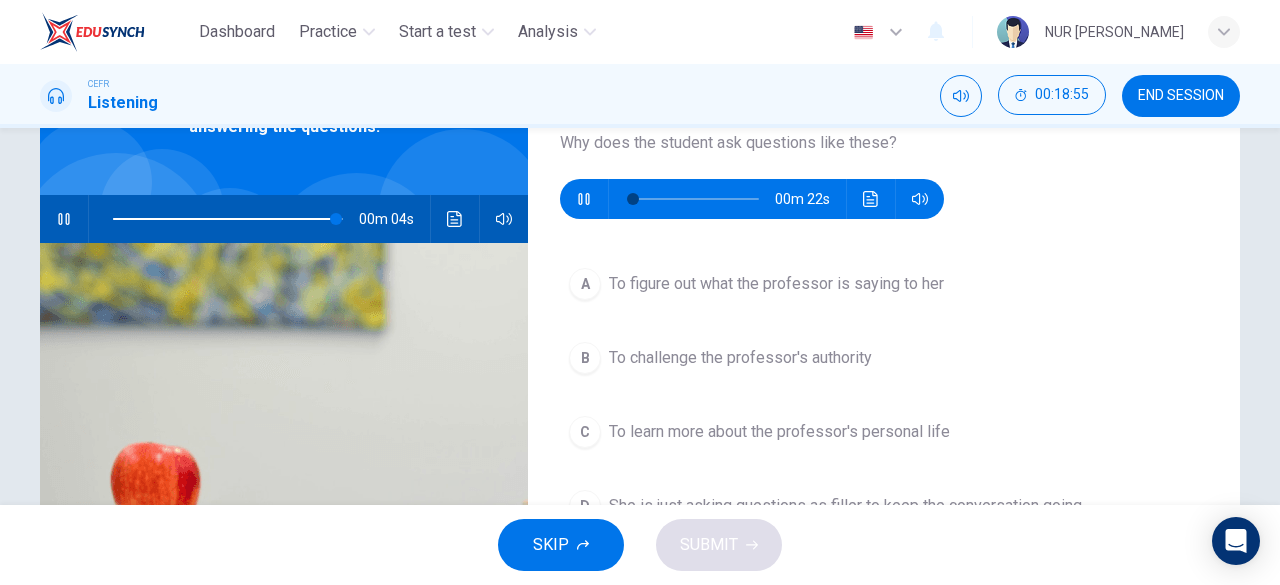 type on "98" 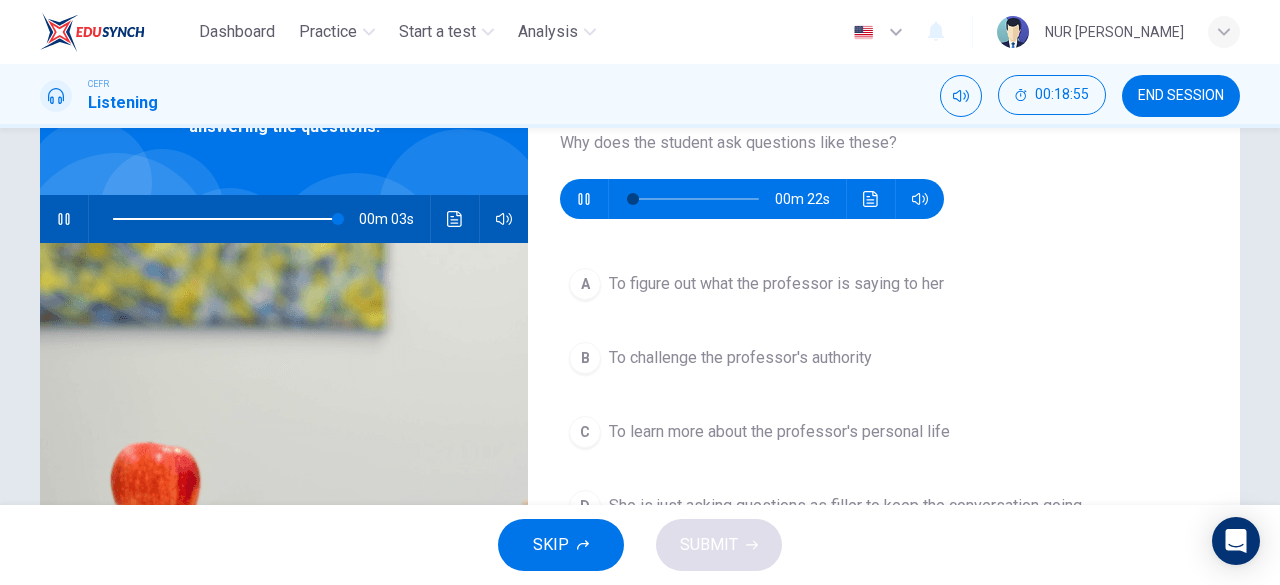 type on "4" 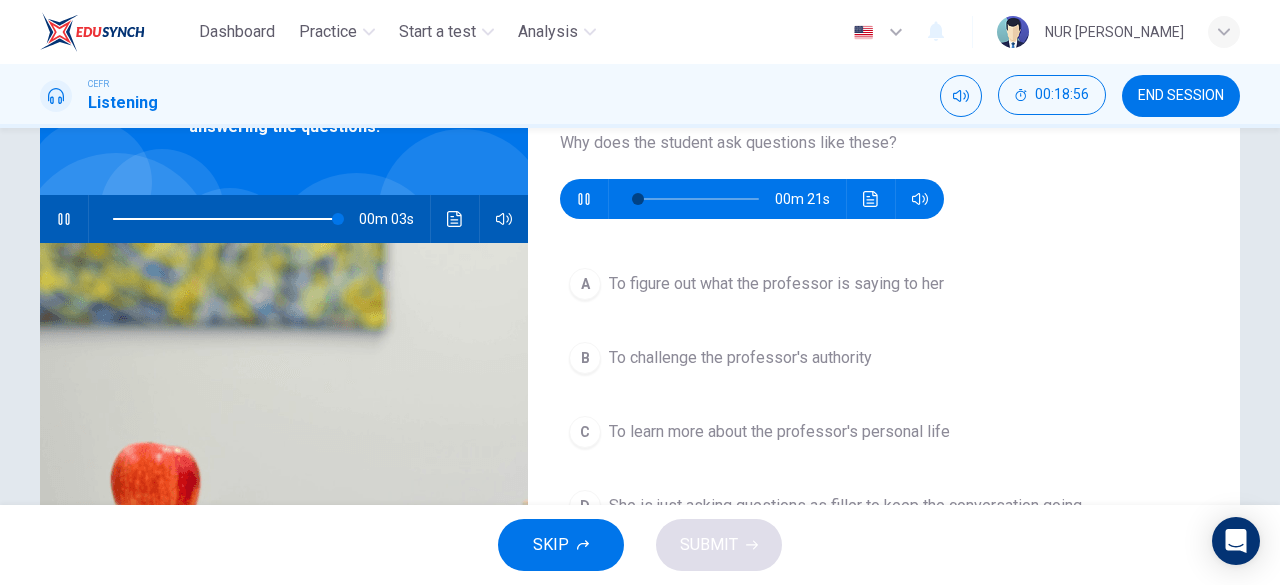type on "98" 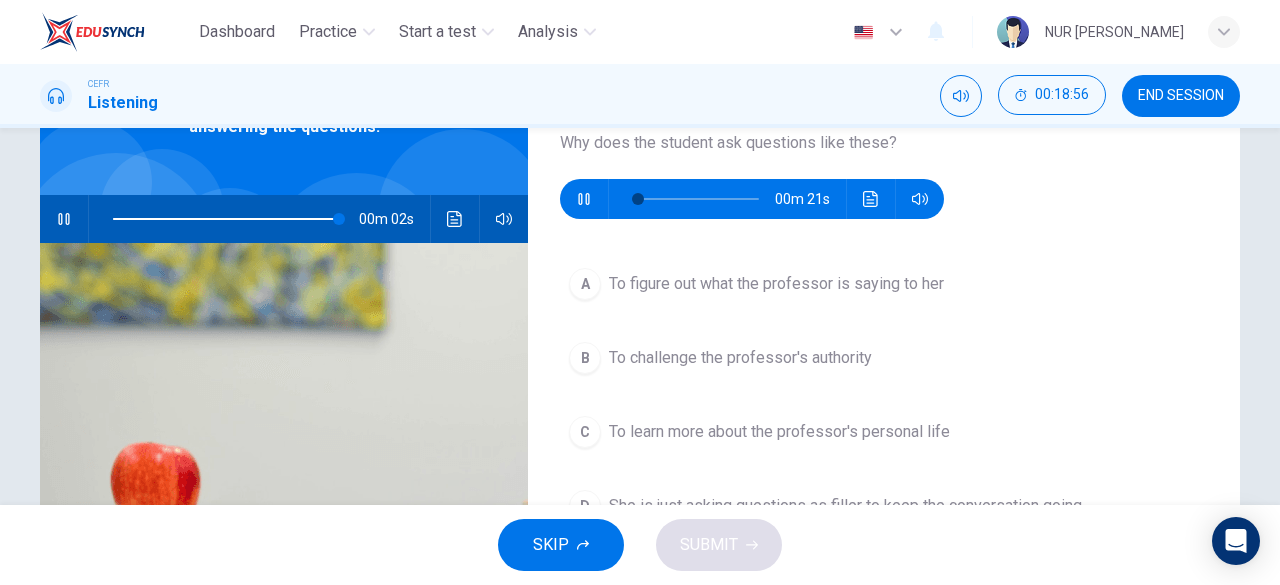 type on "9" 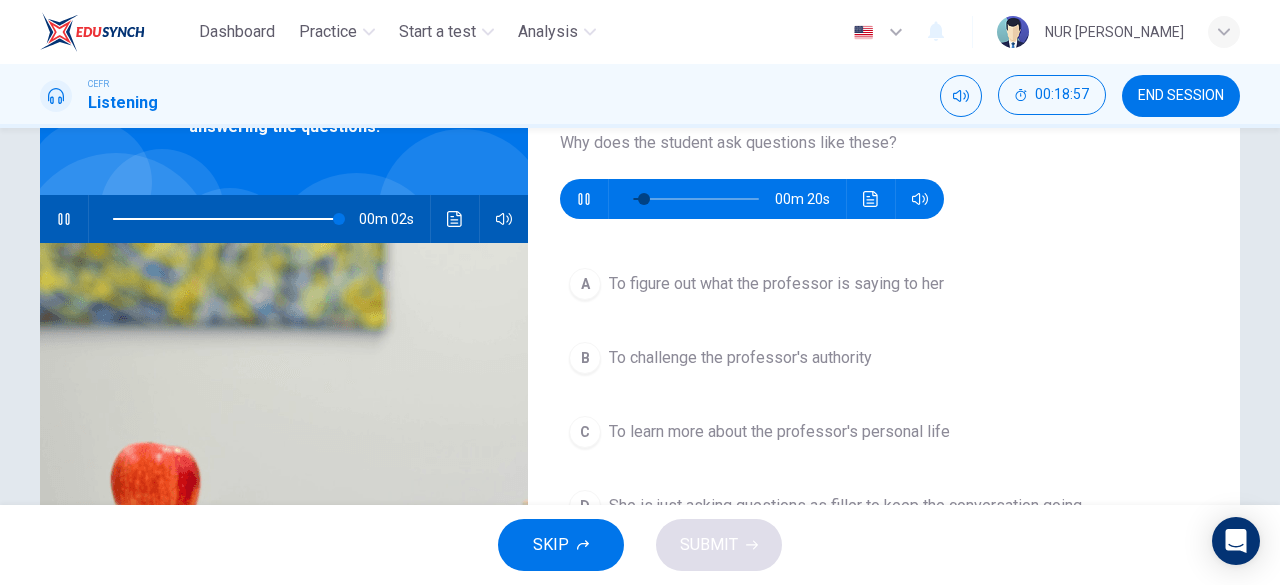 type on "99" 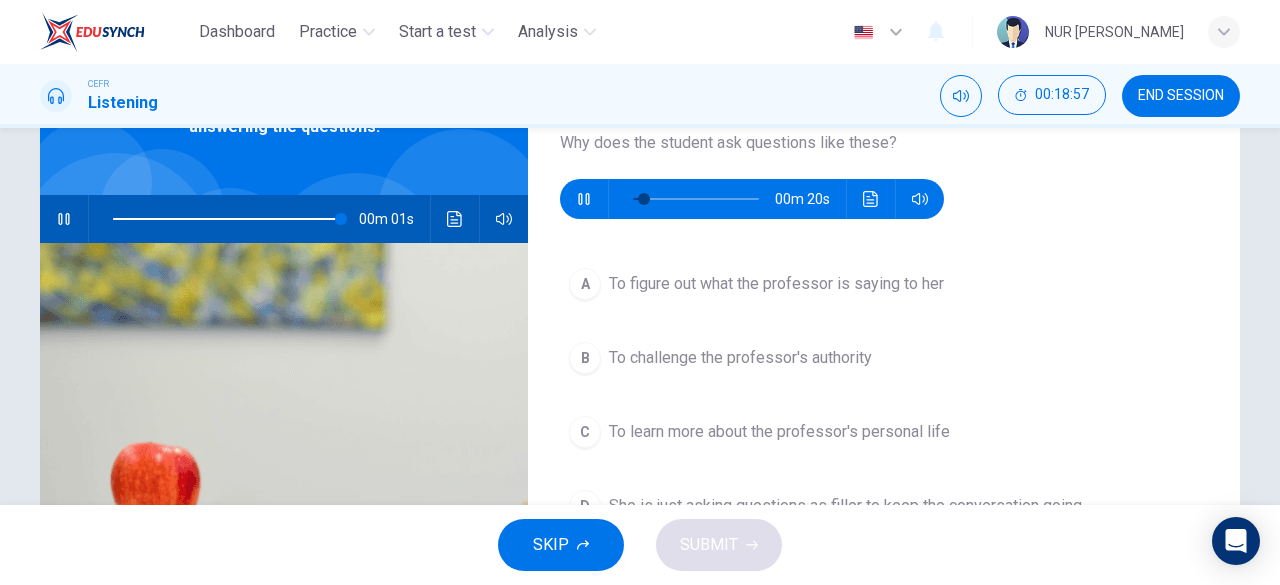 type on "13" 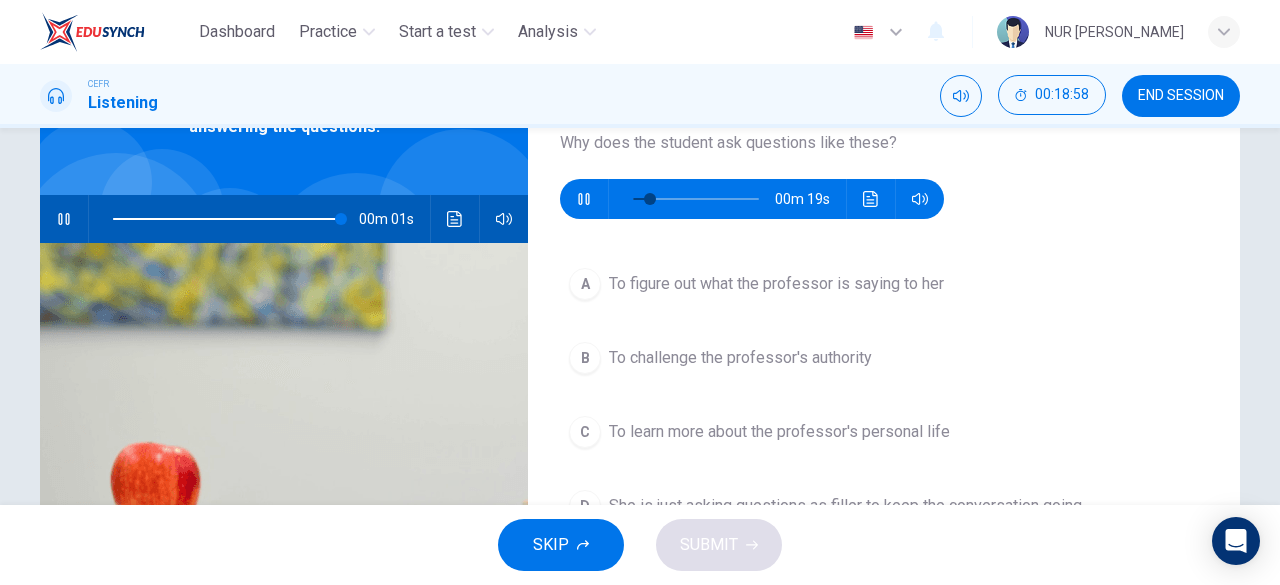 type on "100" 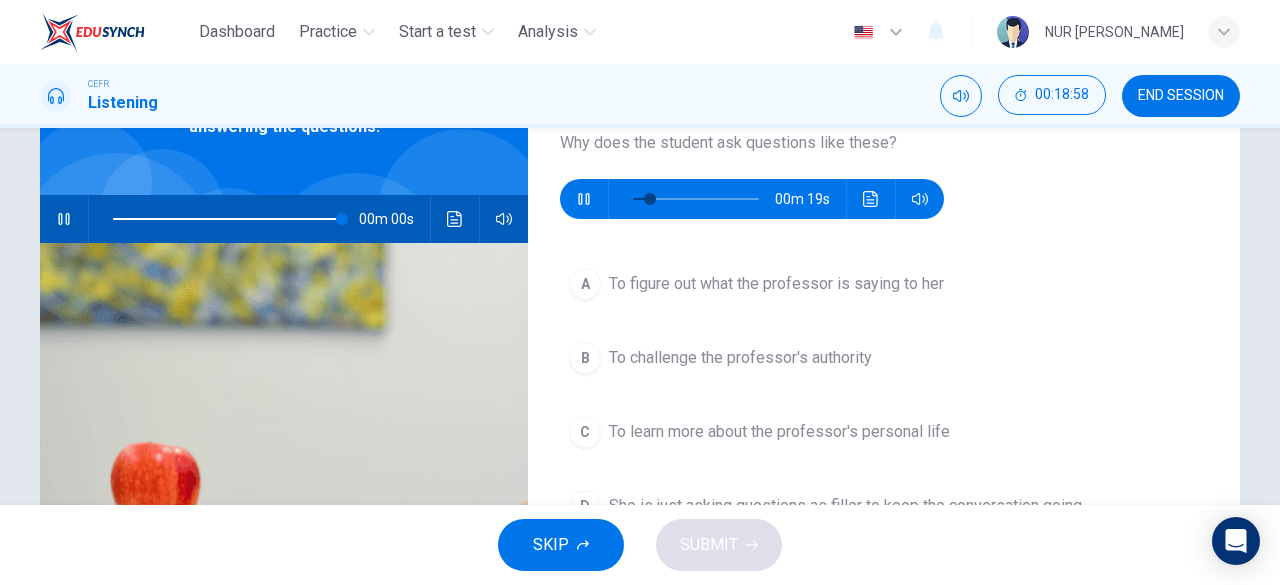 type on "18" 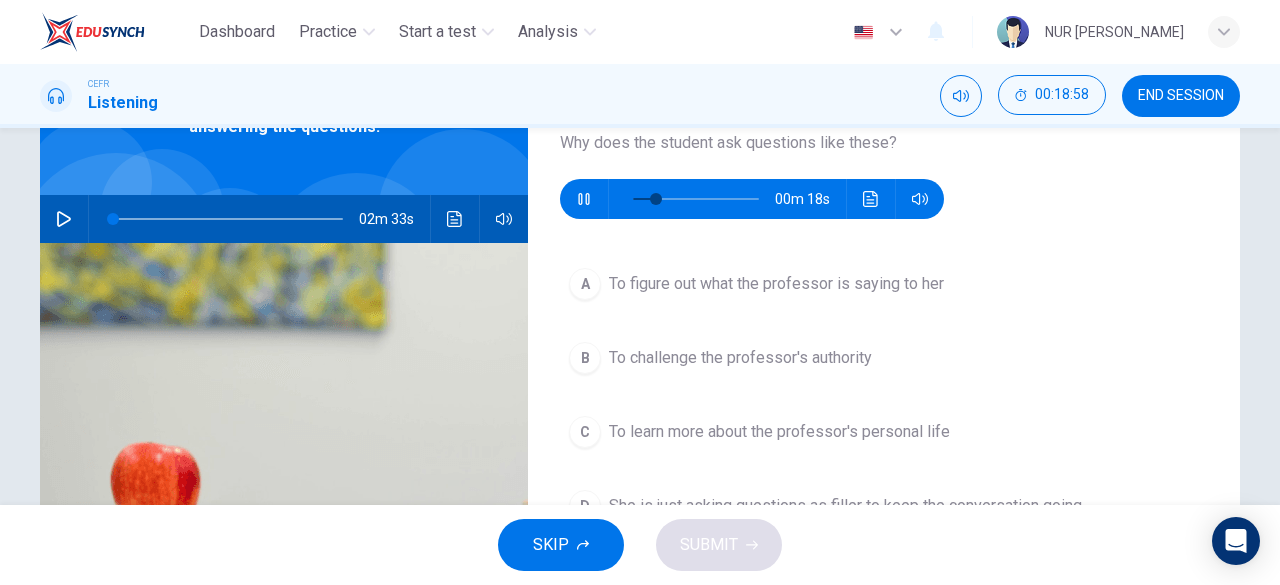 type on "0" 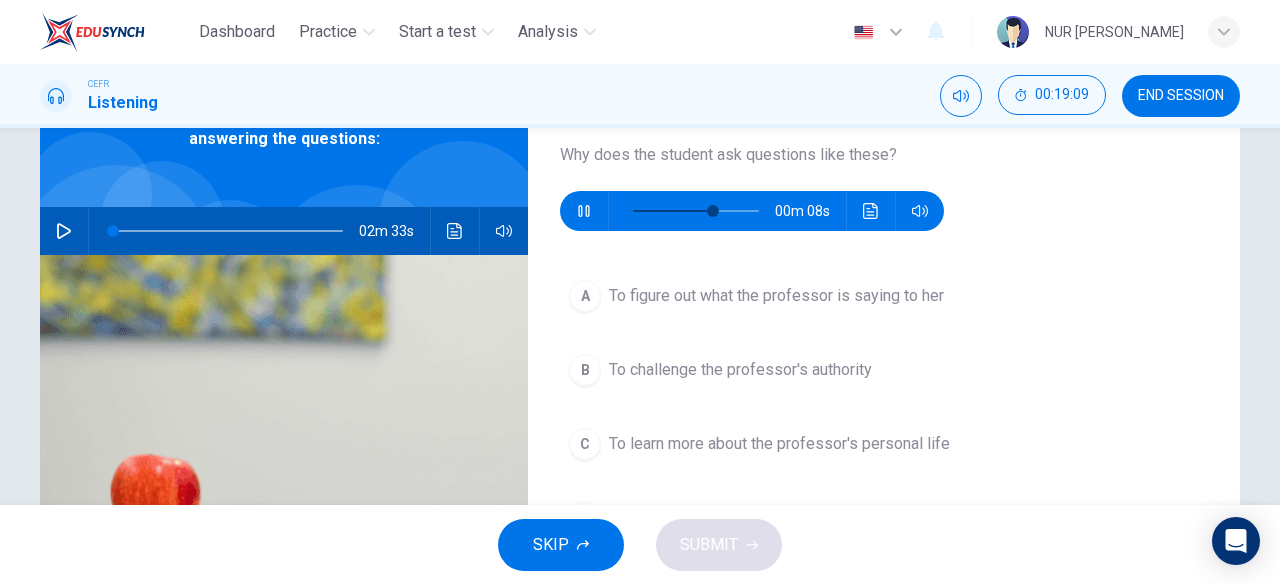 scroll, scrollTop: 119, scrollLeft: 0, axis: vertical 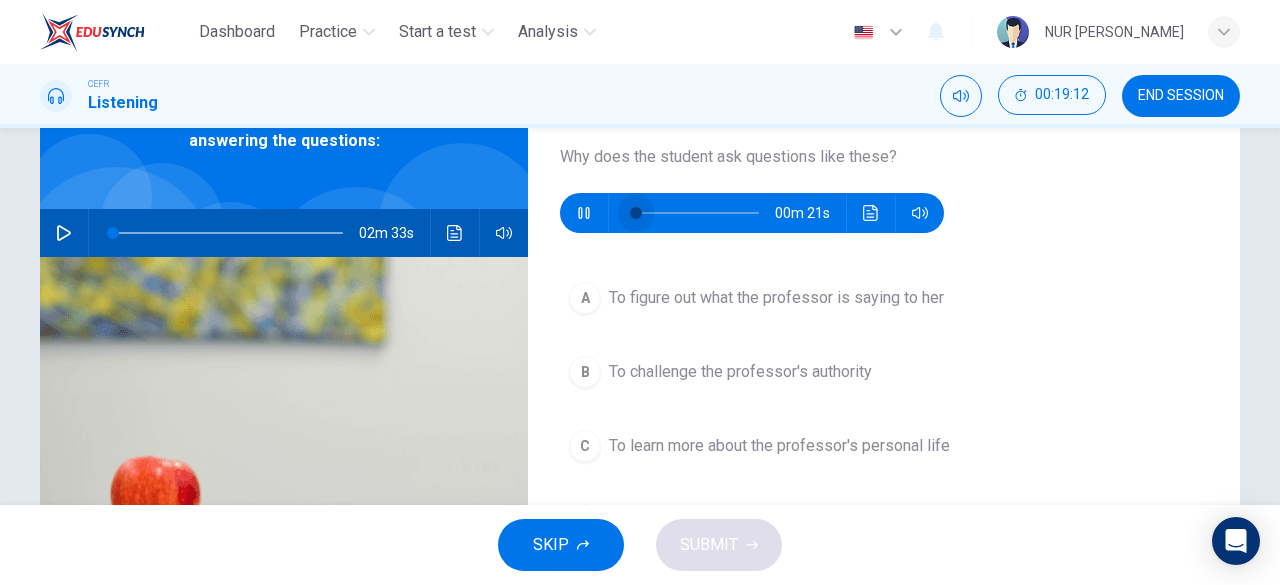 click at bounding box center [696, 213] 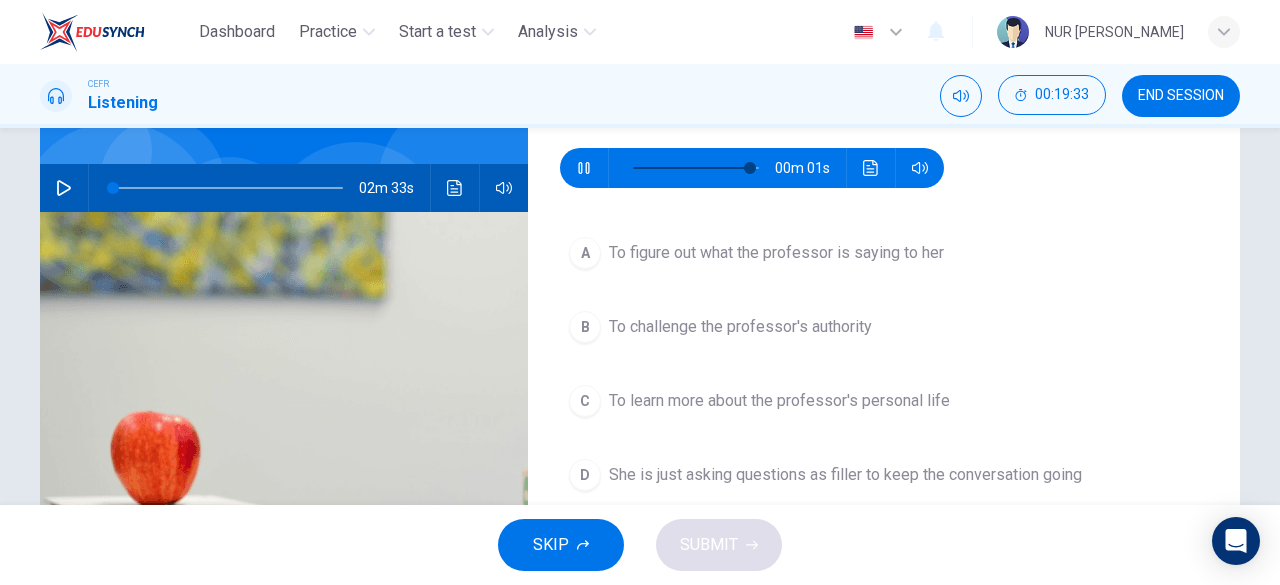 scroll, scrollTop: 172, scrollLeft: 0, axis: vertical 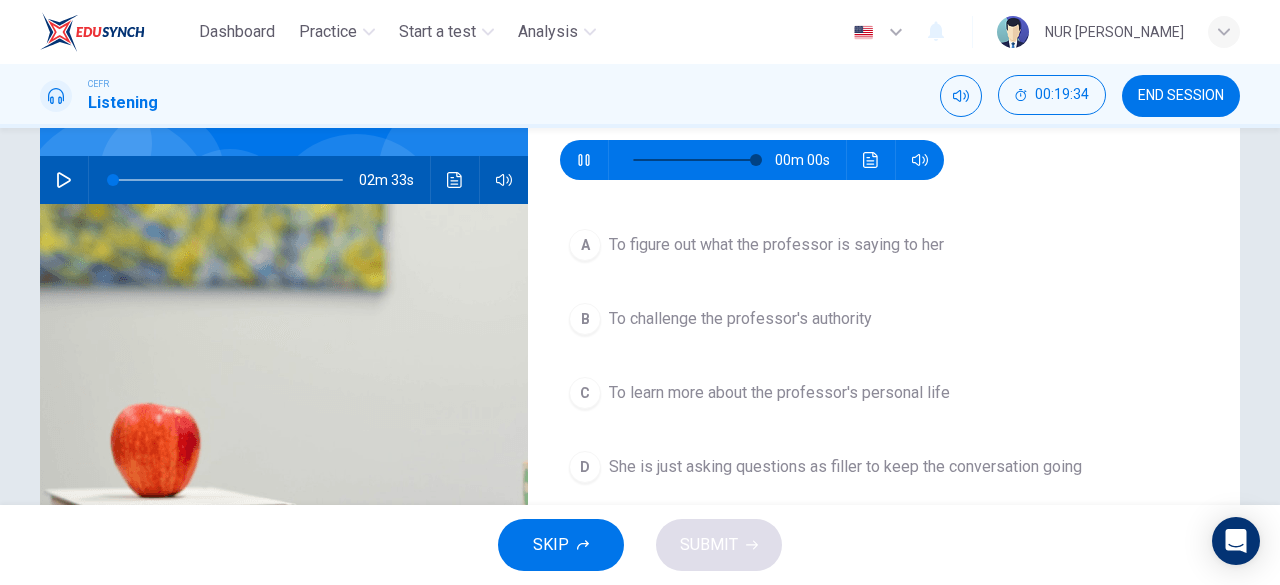 type on "0" 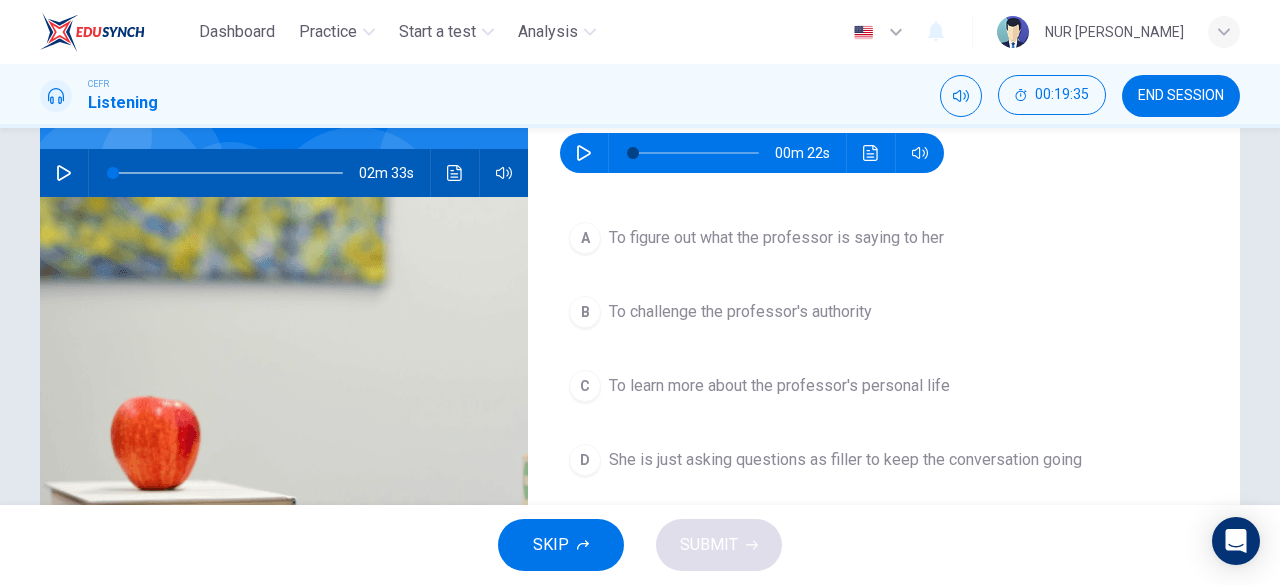 scroll, scrollTop: 180, scrollLeft: 0, axis: vertical 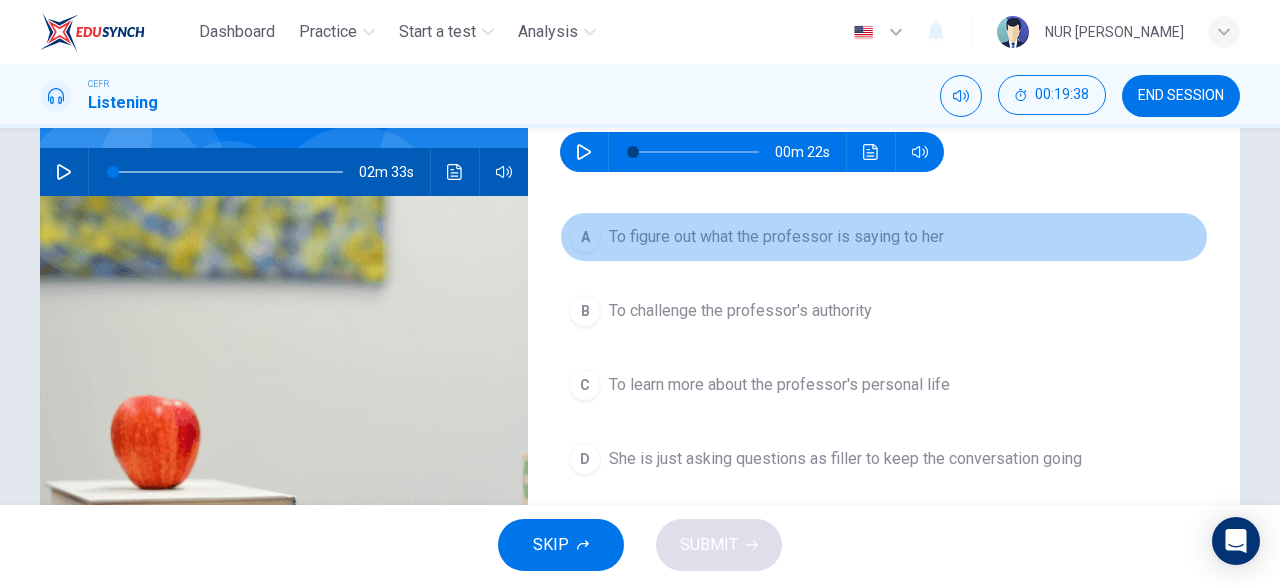 click on "A To figure out what the professor is saying to her" at bounding box center (884, 237) 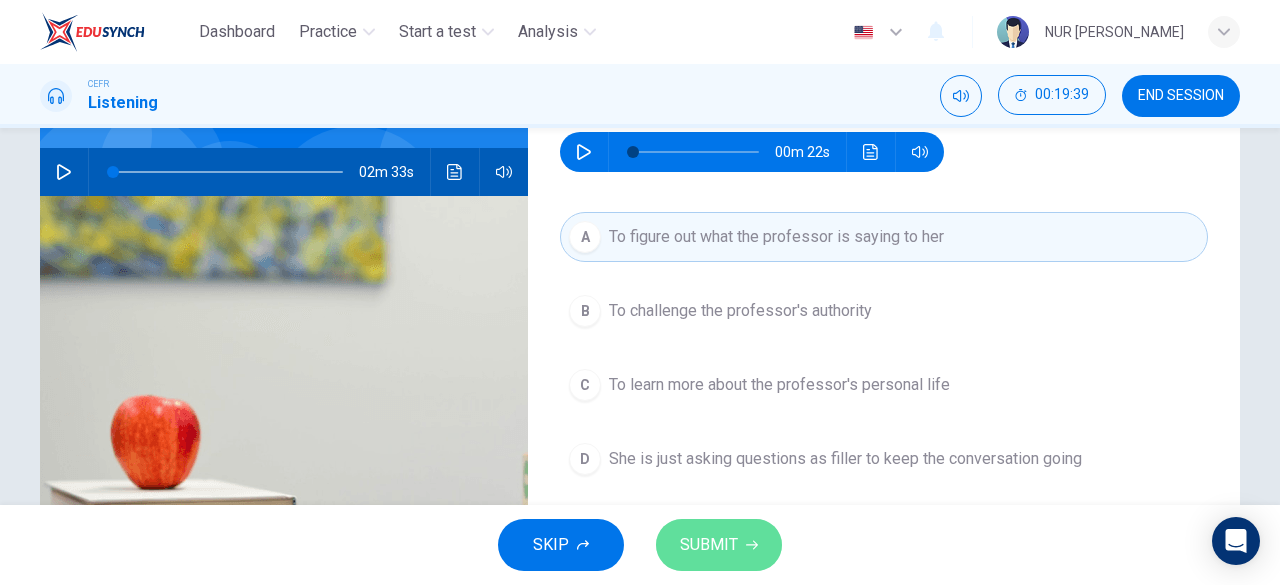 click on "SUBMIT" at bounding box center [719, 545] 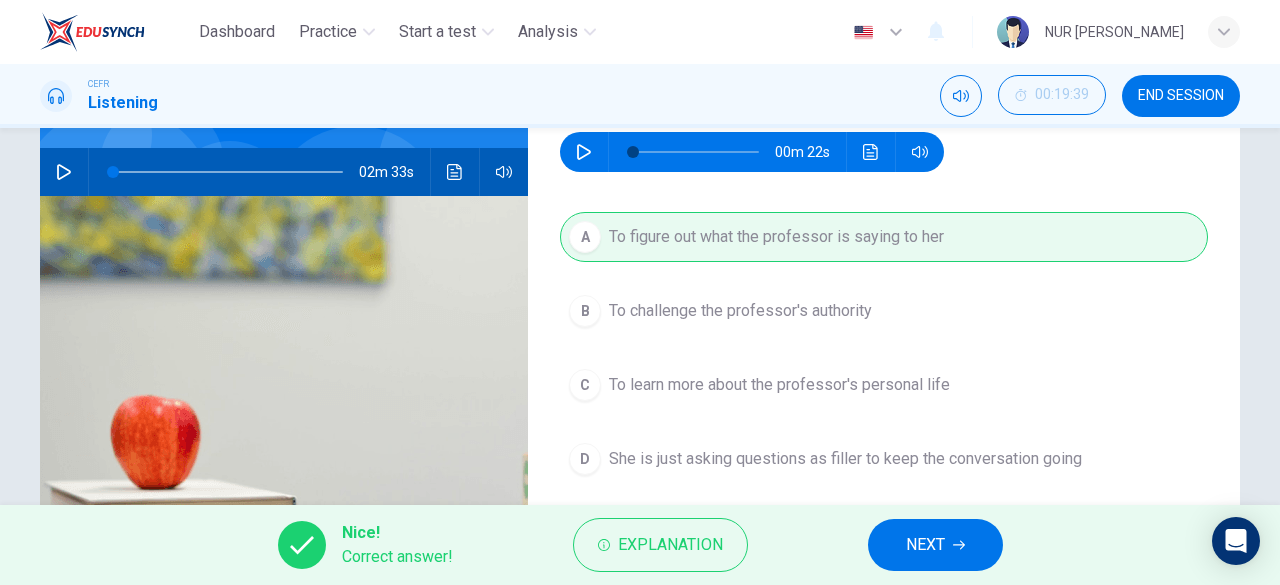 click on "NEXT" at bounding box center [935, 545] 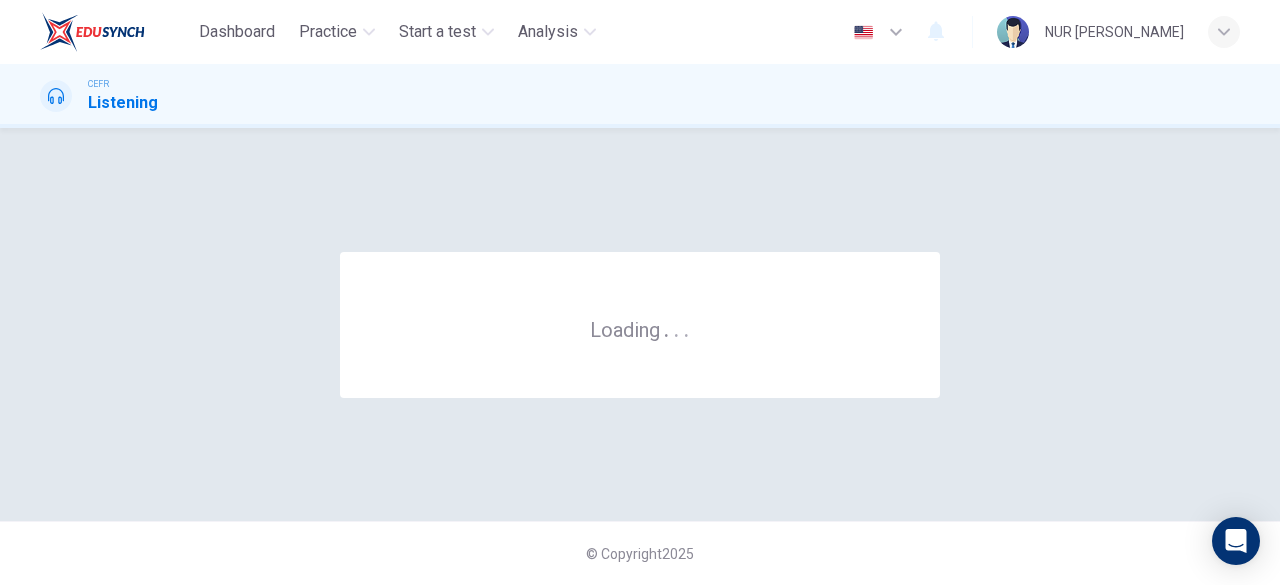 scroll, scrollTop: 0, scrollLeft: 0, axis: both 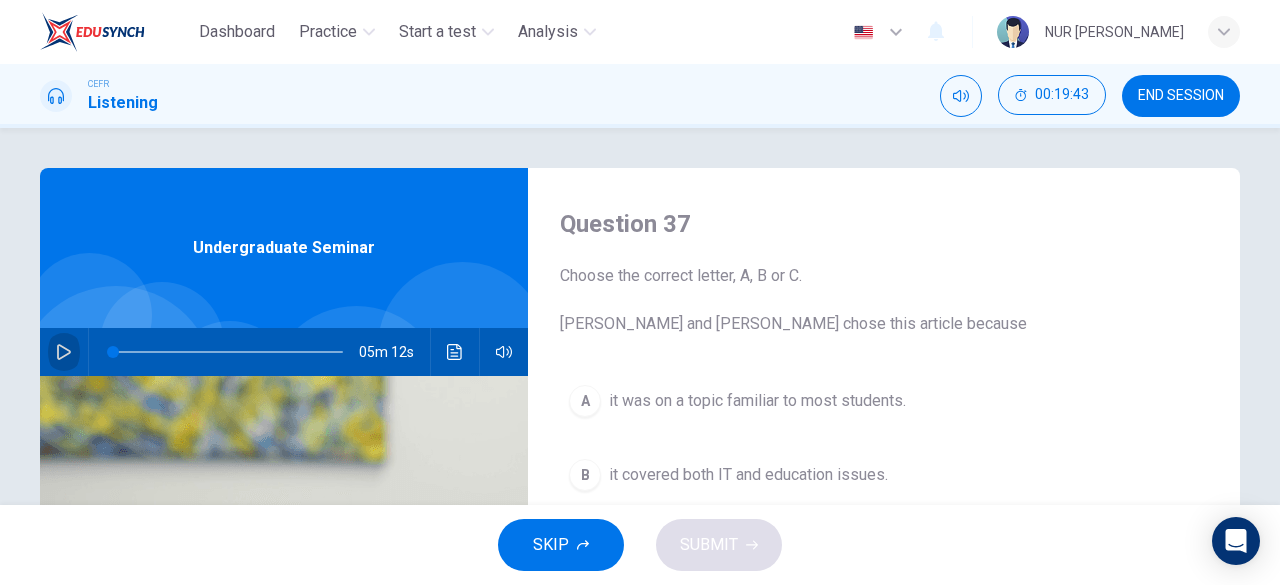 click 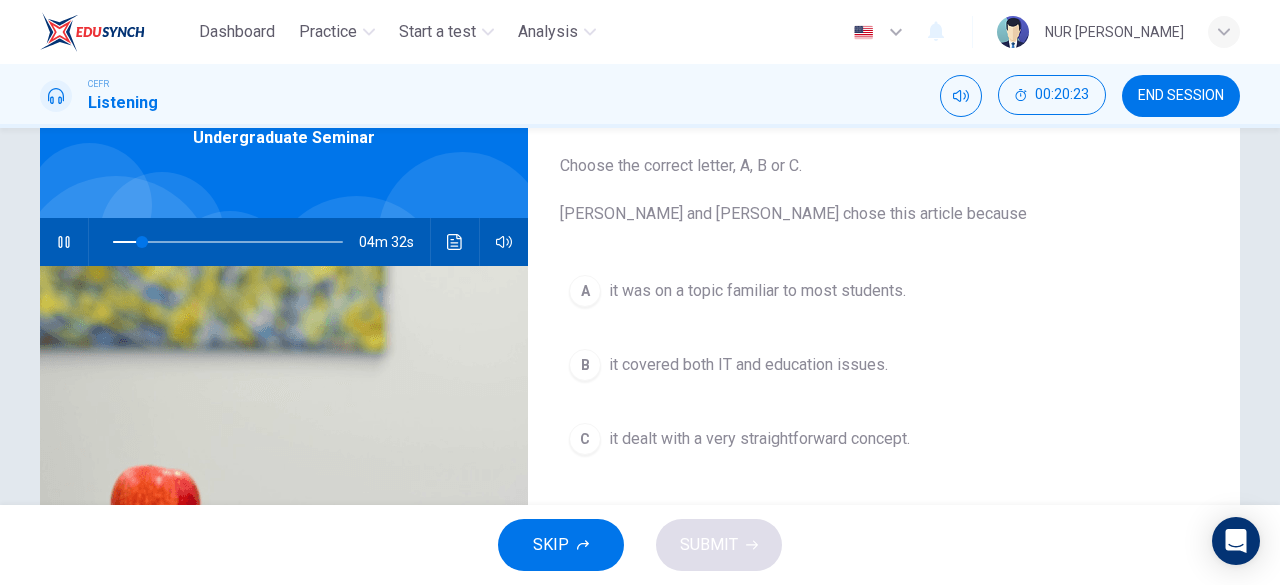 scroll, scrollTop: 130, scrollLeft: 0, axis: vertical 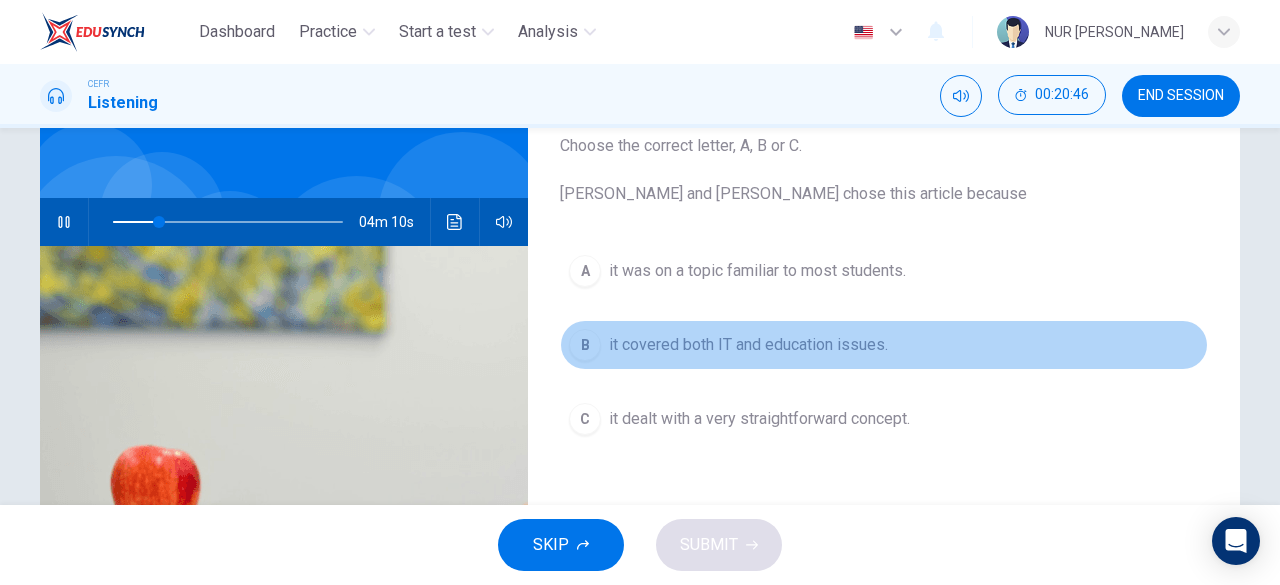 click on "it covered both IT and education issues." at bounding box center (748, 345) 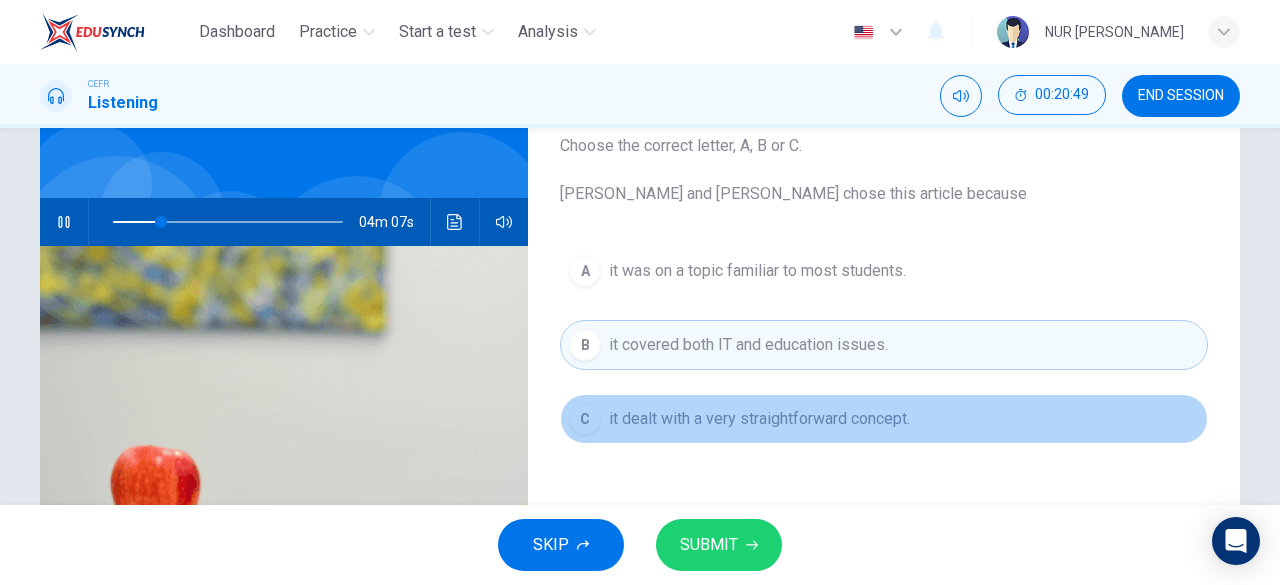 click on "it dealt with a very straightforward concept." at bounding box center (759, 419) 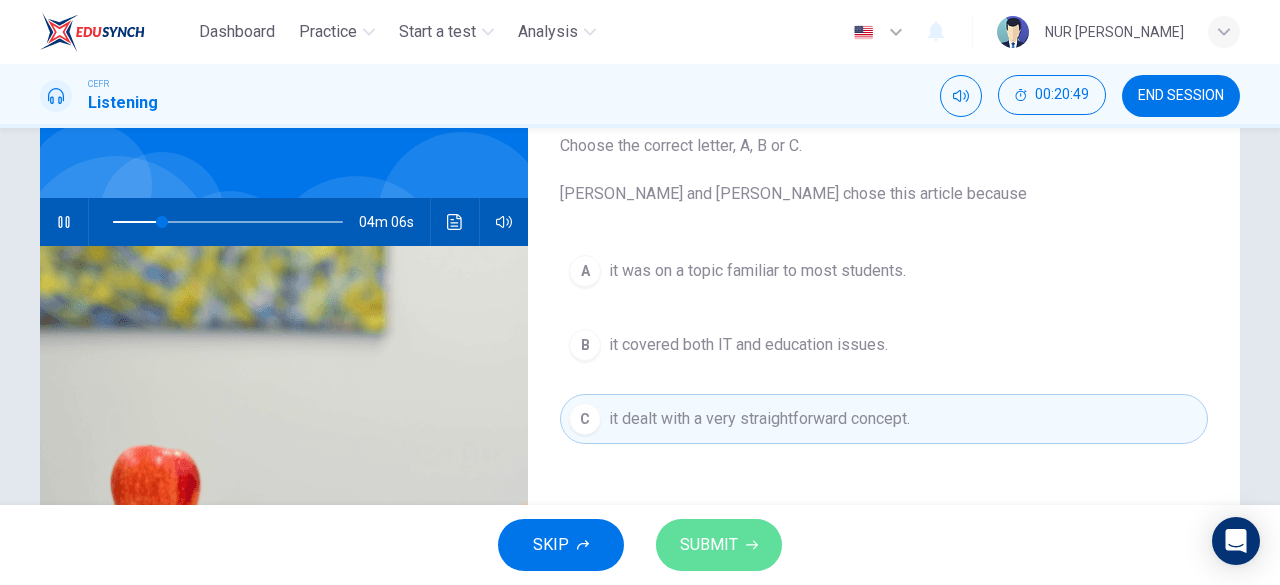 click on "SUBMIT" at bounding box center [709, 545] 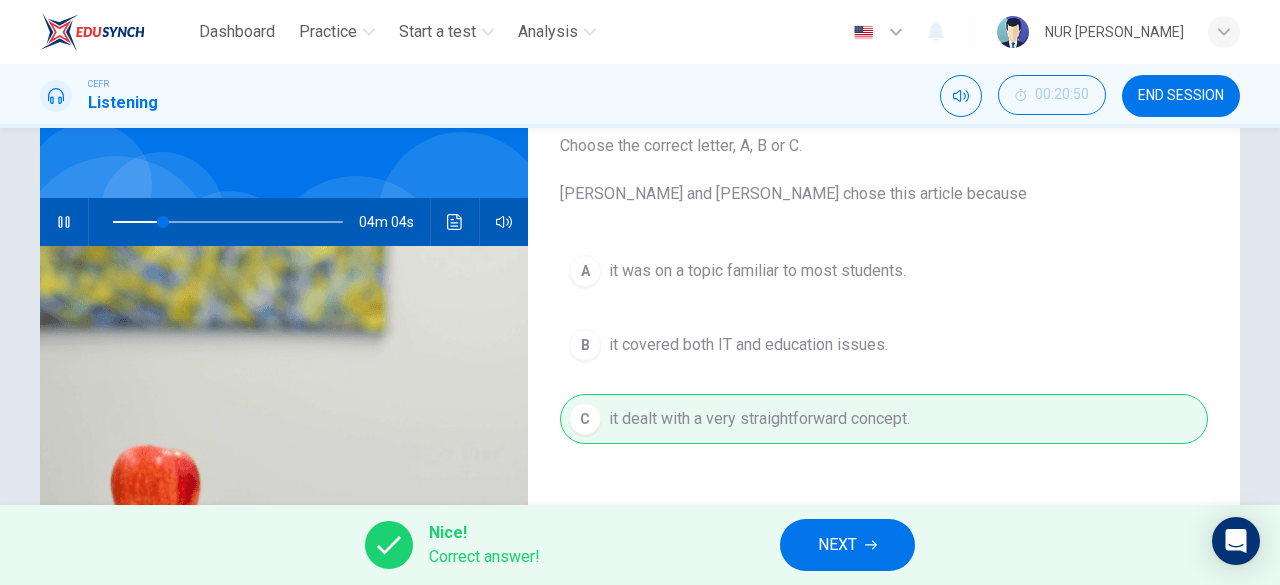 click on "NEXT" at bounding box center (837, 545) 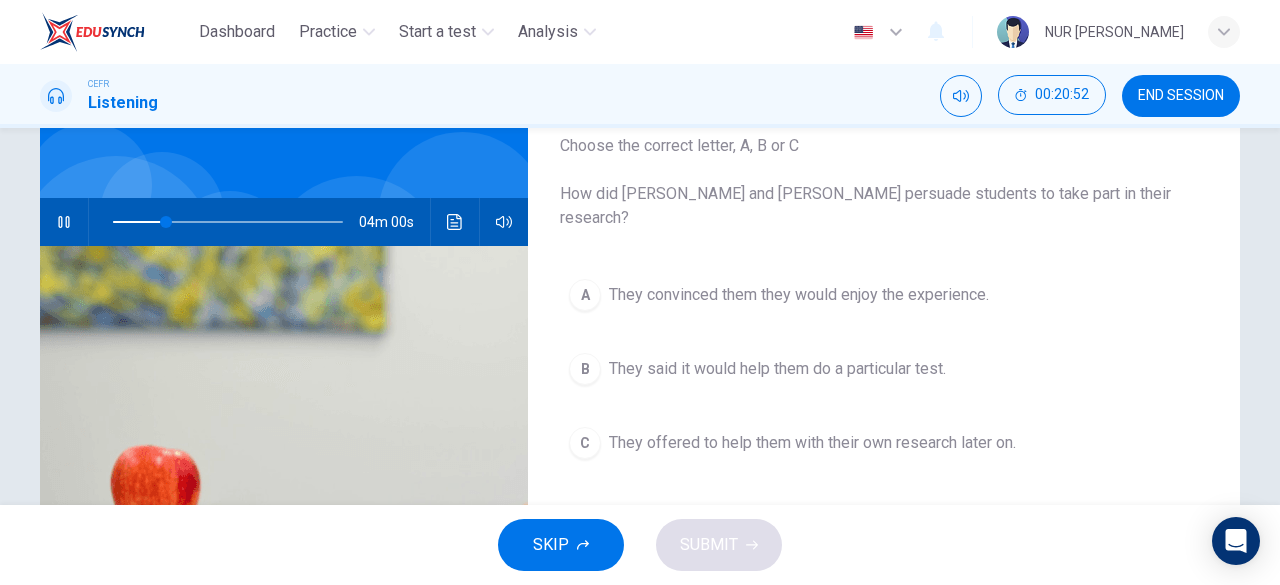 click on "They said it would help them do a particular test." at bounding box center (777, 369) 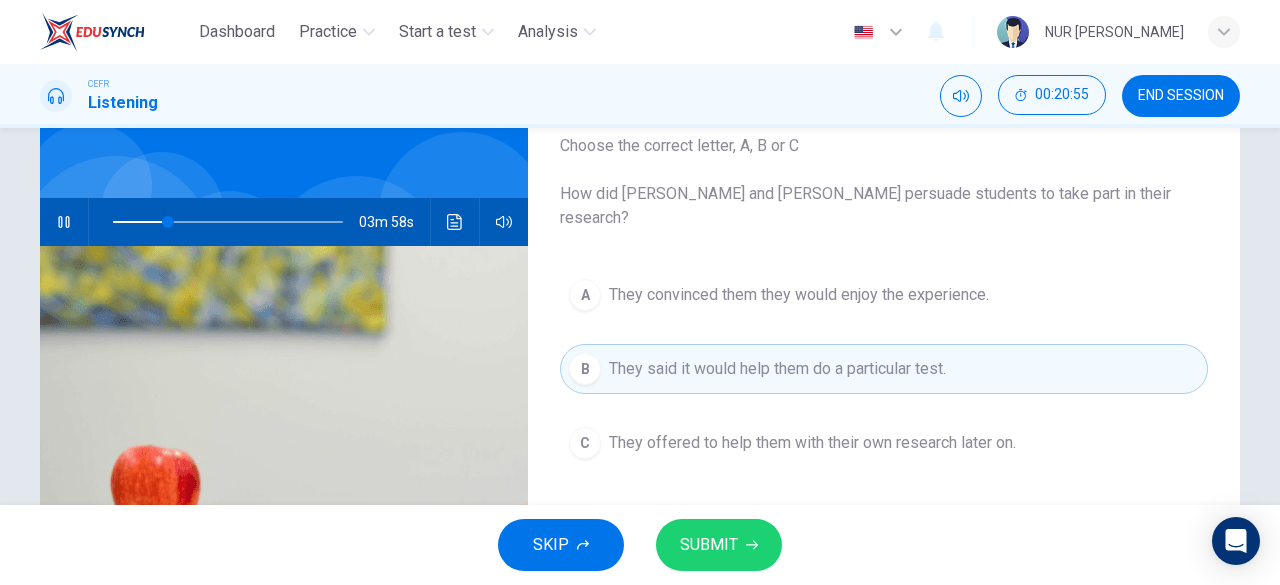 click on "SUBMIT" at bounding box center (719, 545) 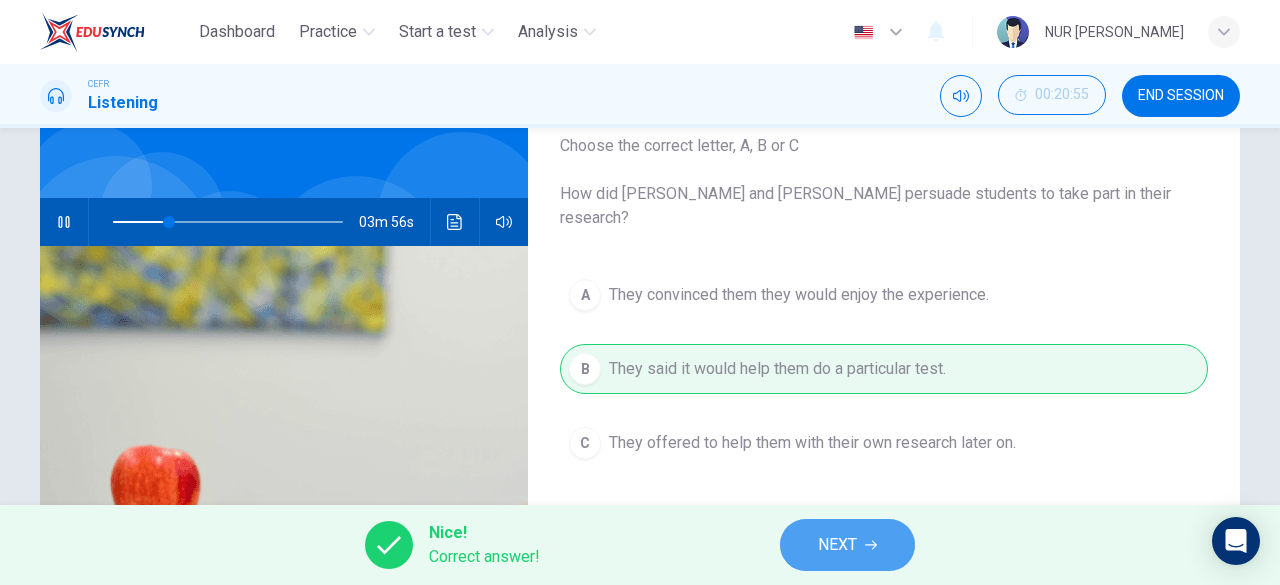 click on "NEXT" at bounding box center (847, 545) 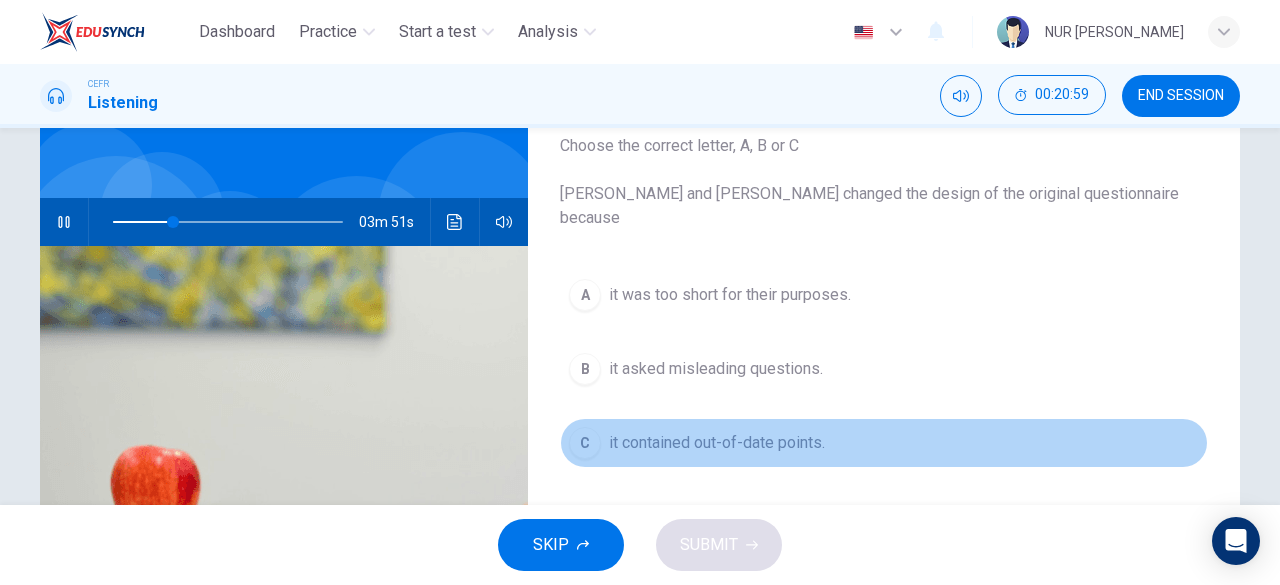click on "C it contained out-of-date points." at bounding box center [884, 443] 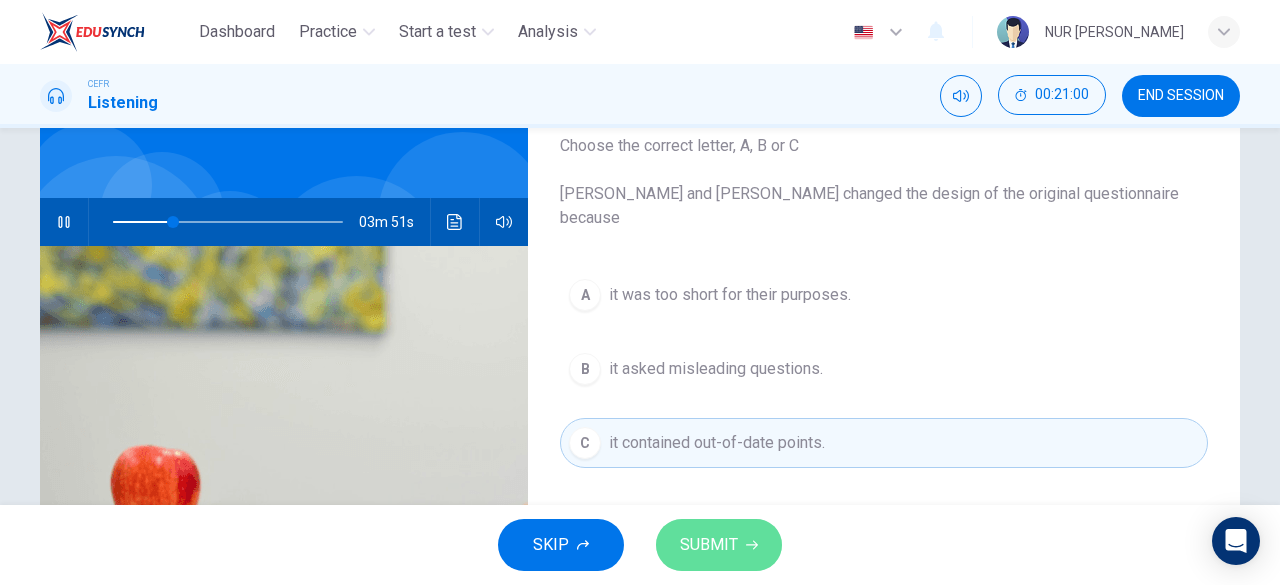 click on "SUBMIT" at bounding box center (709, 545) 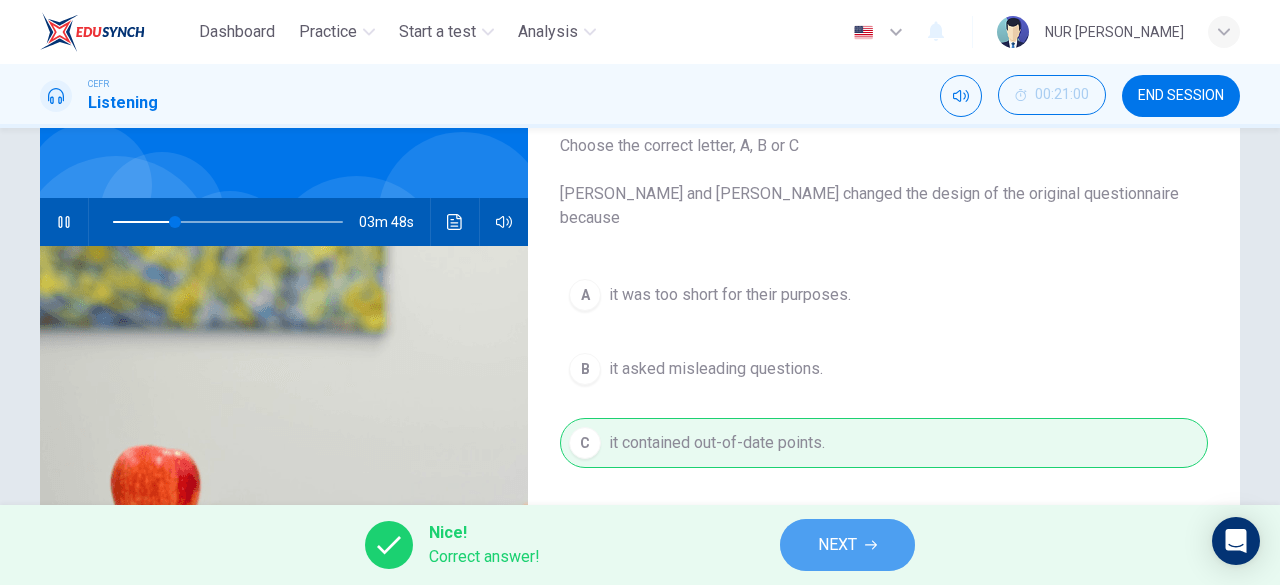click on "NEXT" at bounding box center [837, 545] 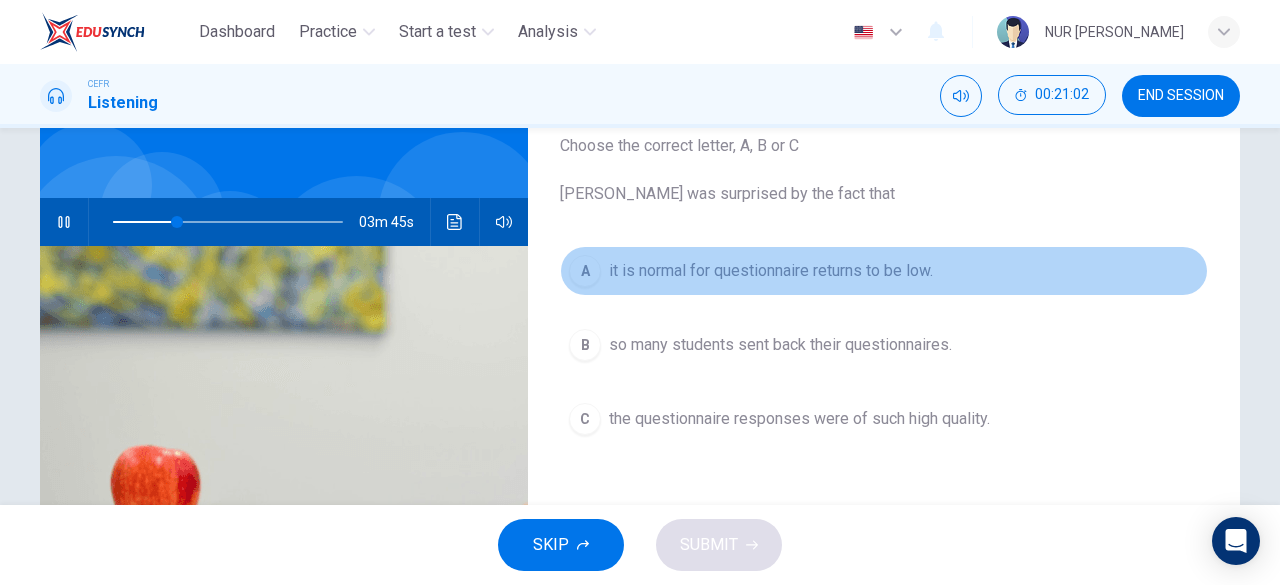 click on "it is normal for questionnaire returns to be low." at bounding box center (771, 271) 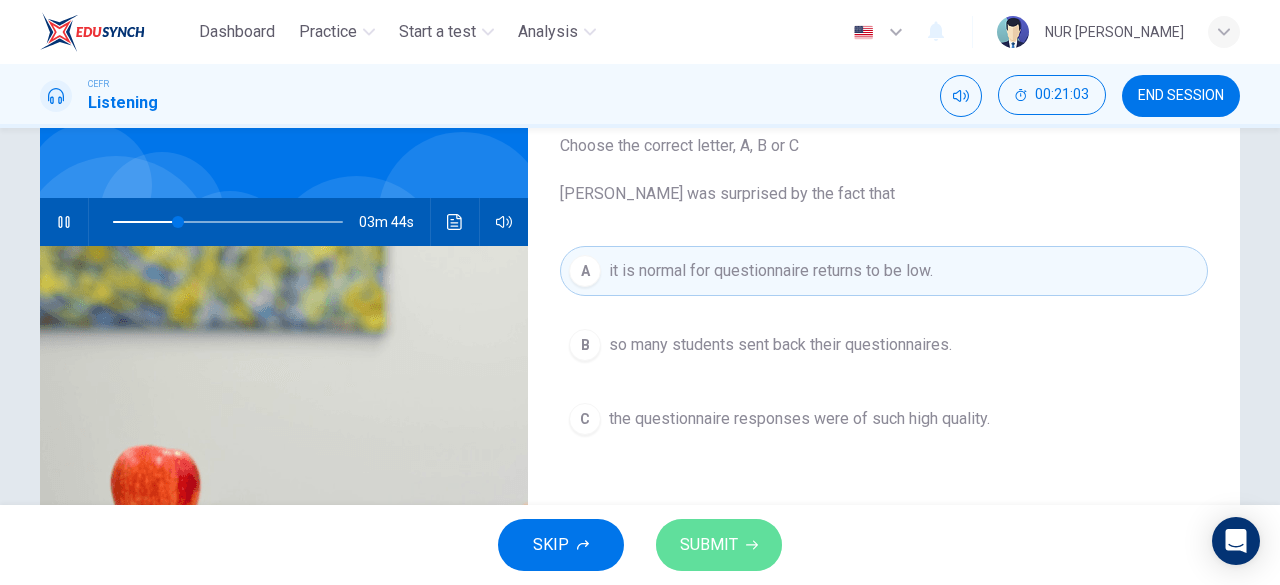 click on "SUBMIT" at bounding box center (709, 545) 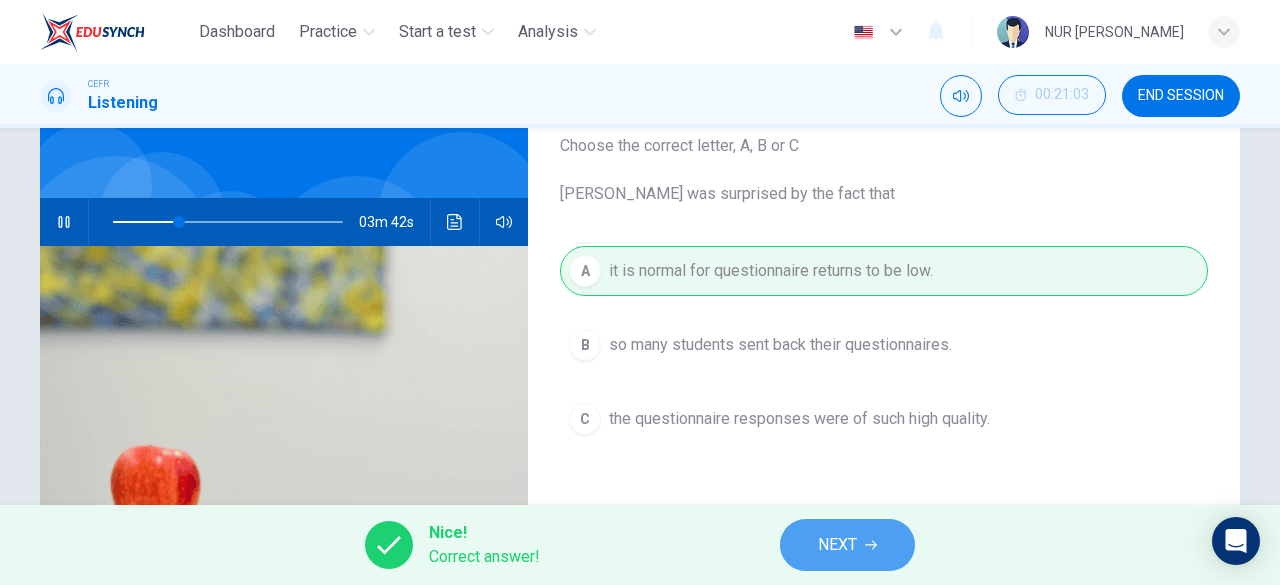 click on "NEXT" at bounding box center (837, 545) 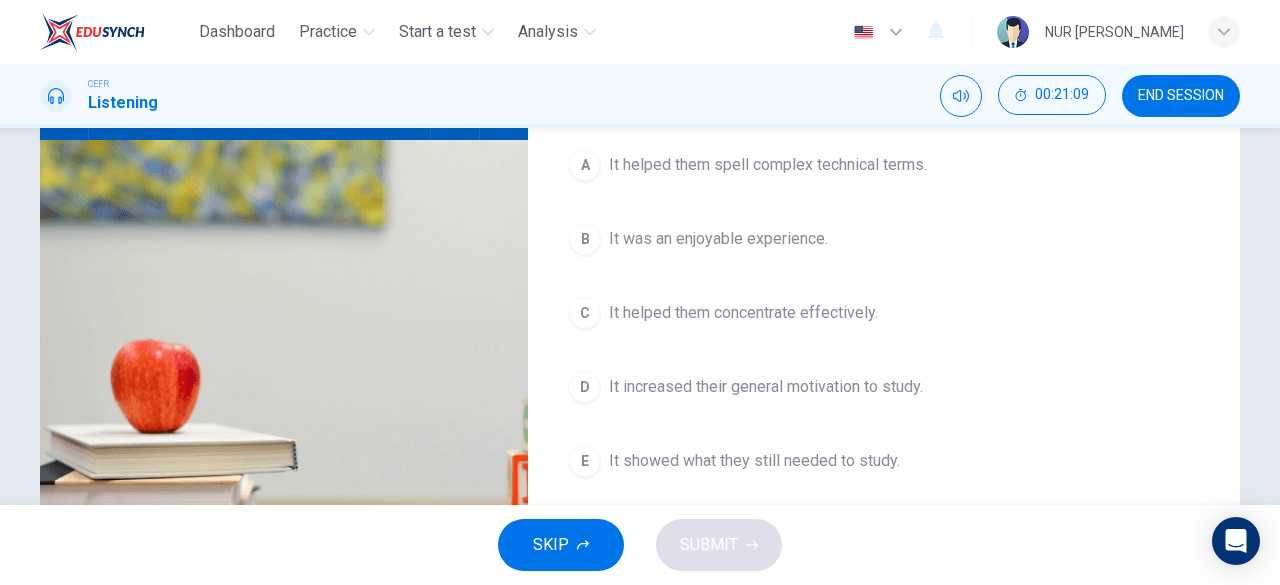 scroll, scrollTop: 237, scrollLeft: 0, axis: vertical 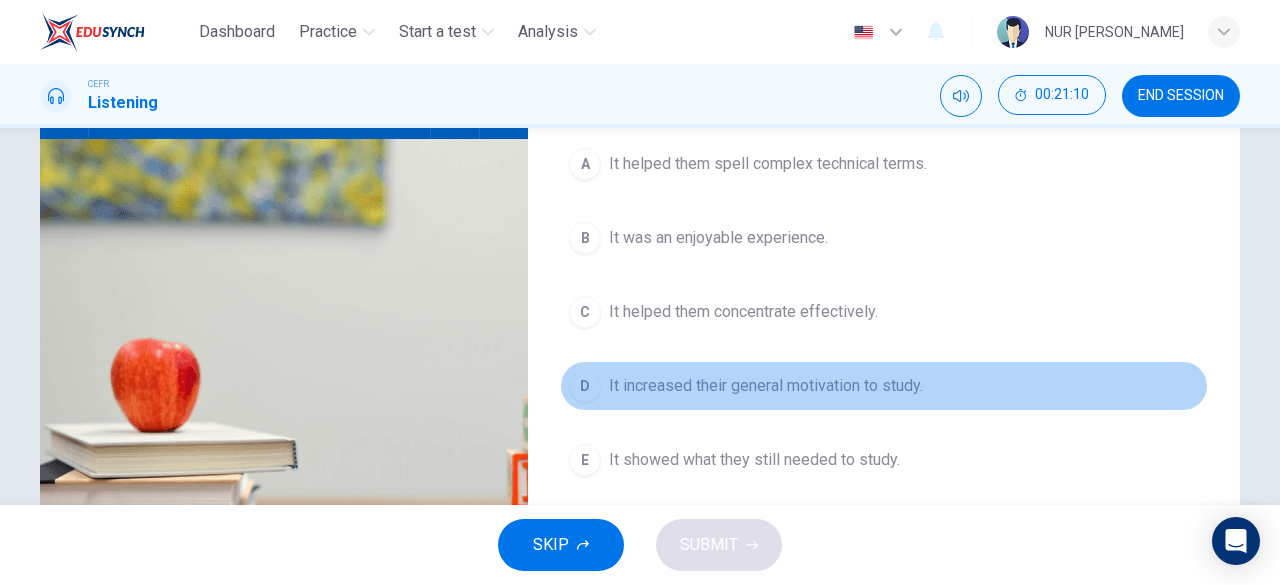 click on "D It increased their general motivation to study." at bounding box center (884, 386) 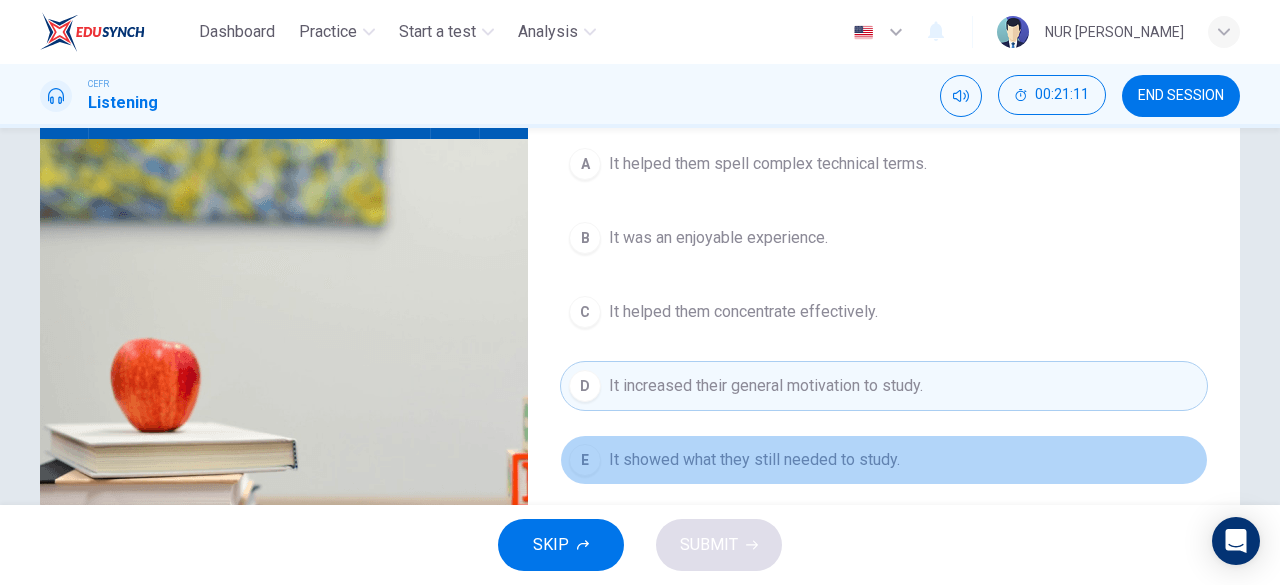 click on "It showed what they still needed to study." at bounding box center (754, 460) 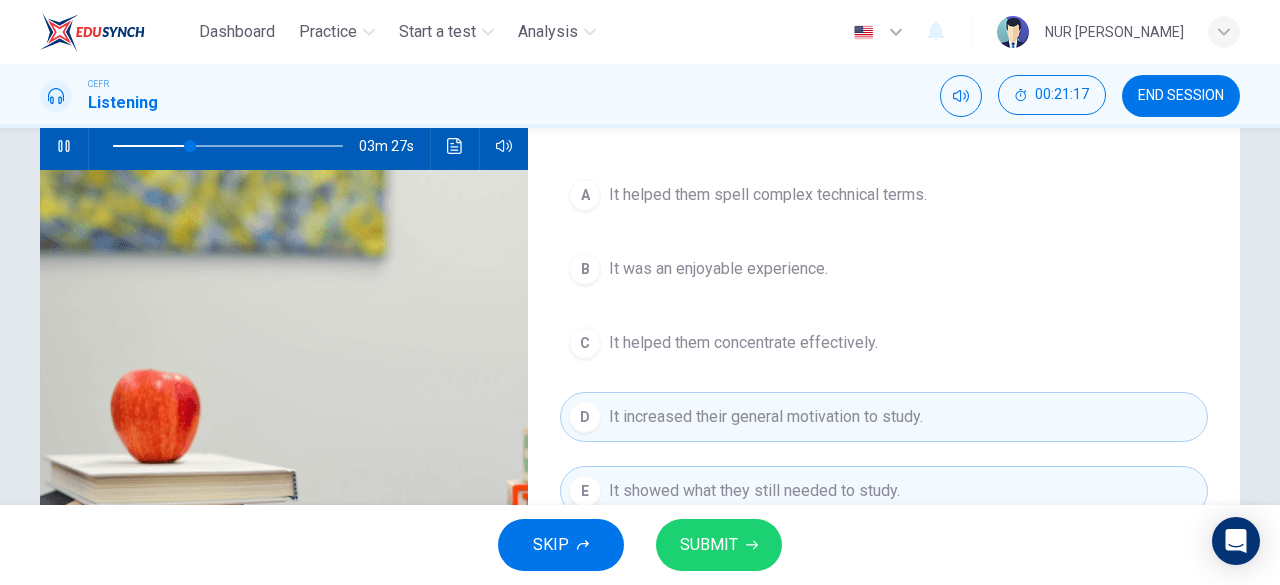 scroll, scrollTop: 224, scrollLeft: 0, axis: vertical 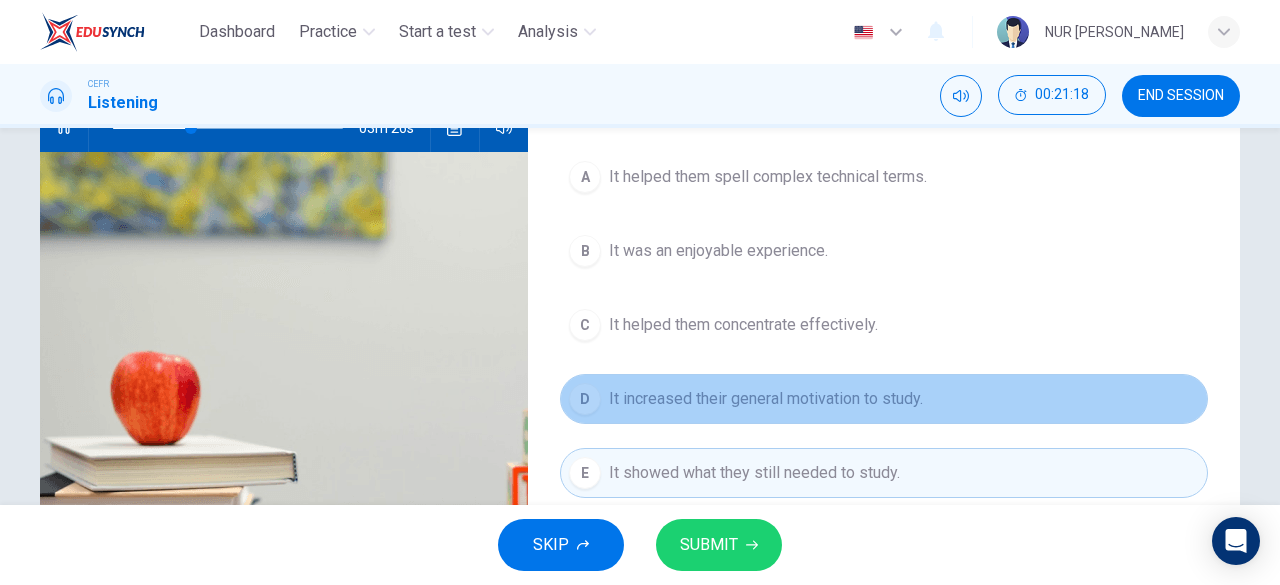 click on "D It increased their general motivation to study." at bounding box center (884, 399) 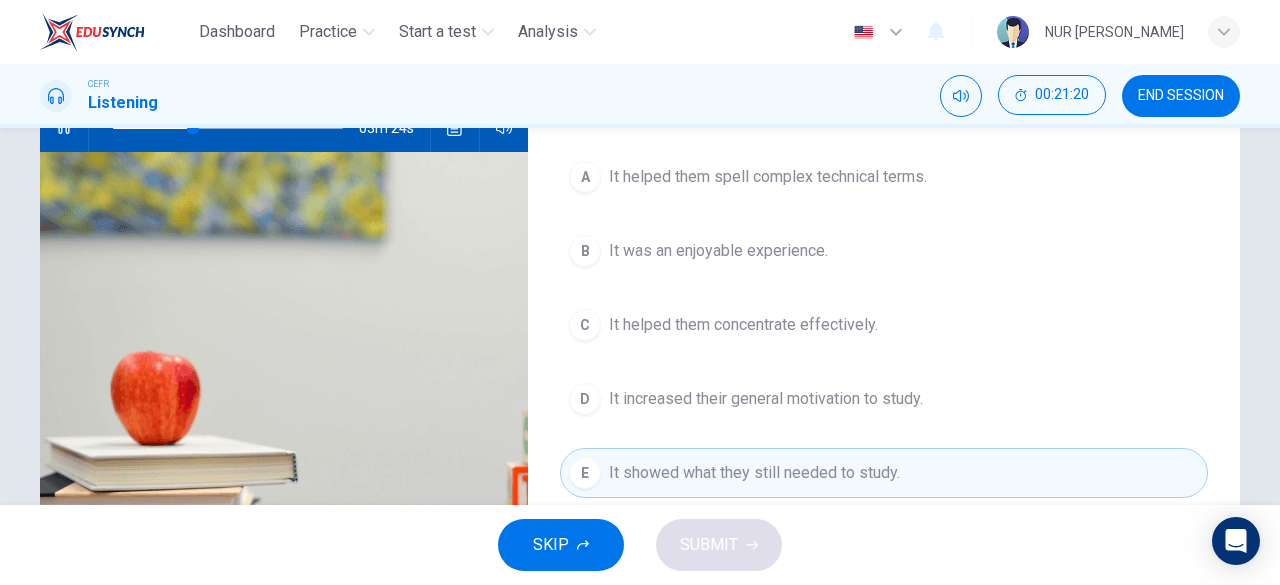 click on "A It helped them spell complex technical terms. B It was an enjoyable experience. C It helped them concentrate effectively. D It increased their general motivation to study. E It showed what they still needed to study." at bounding box center [884, 345] 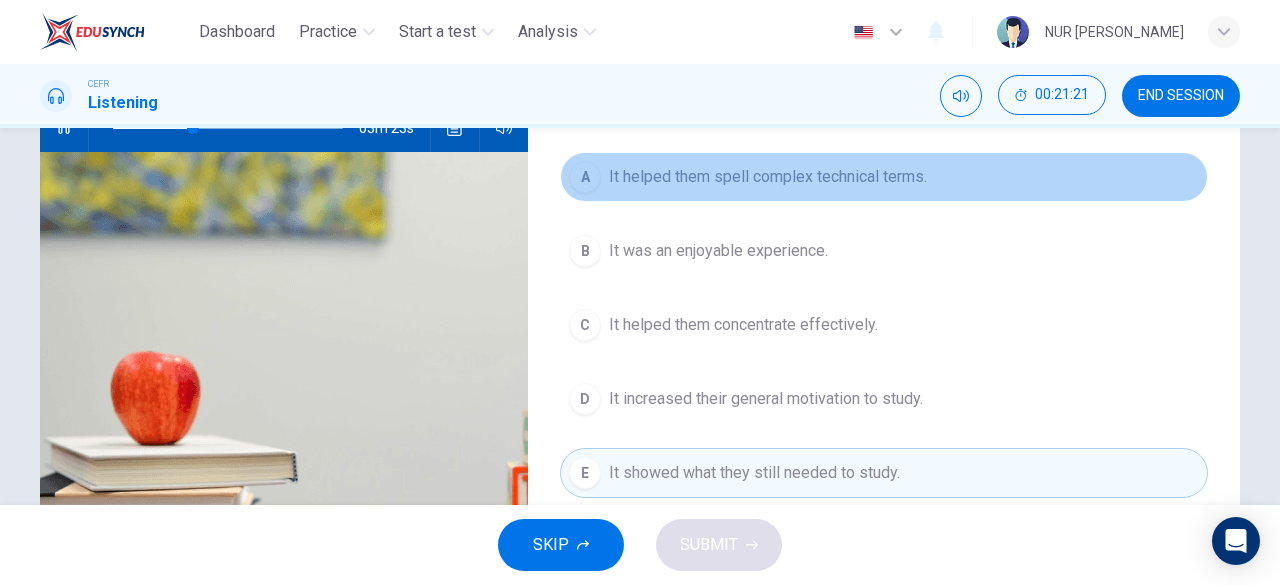 click on "It helped them spell complex technical terms." at bounding box center (768, 177) 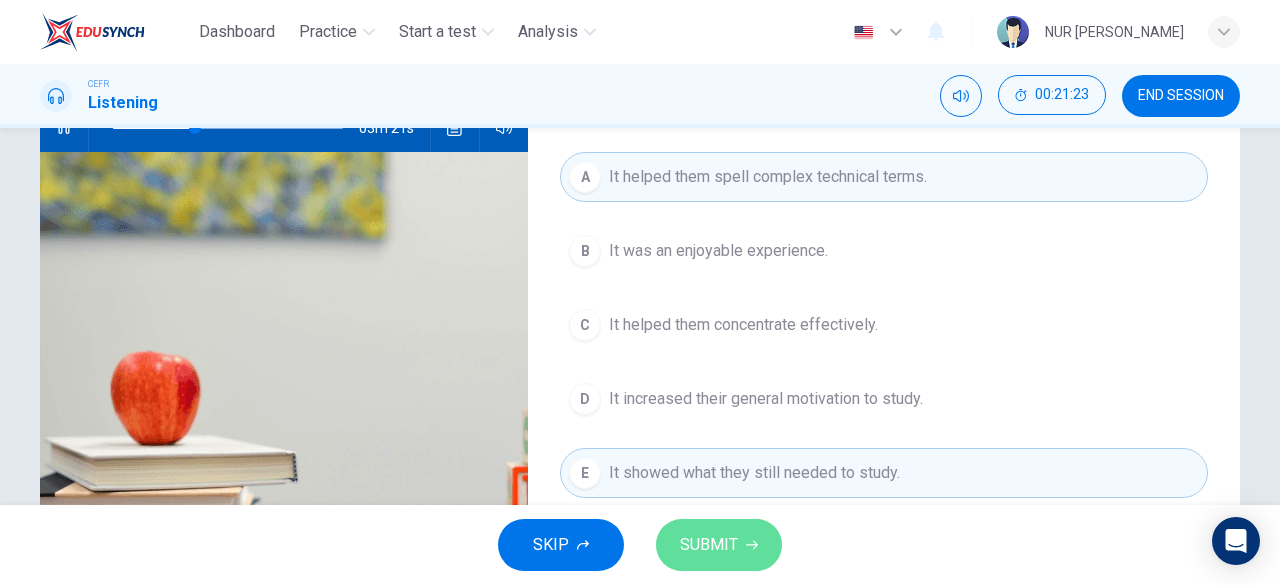 click on "SUBMIT" at bounding box center (719, 545) 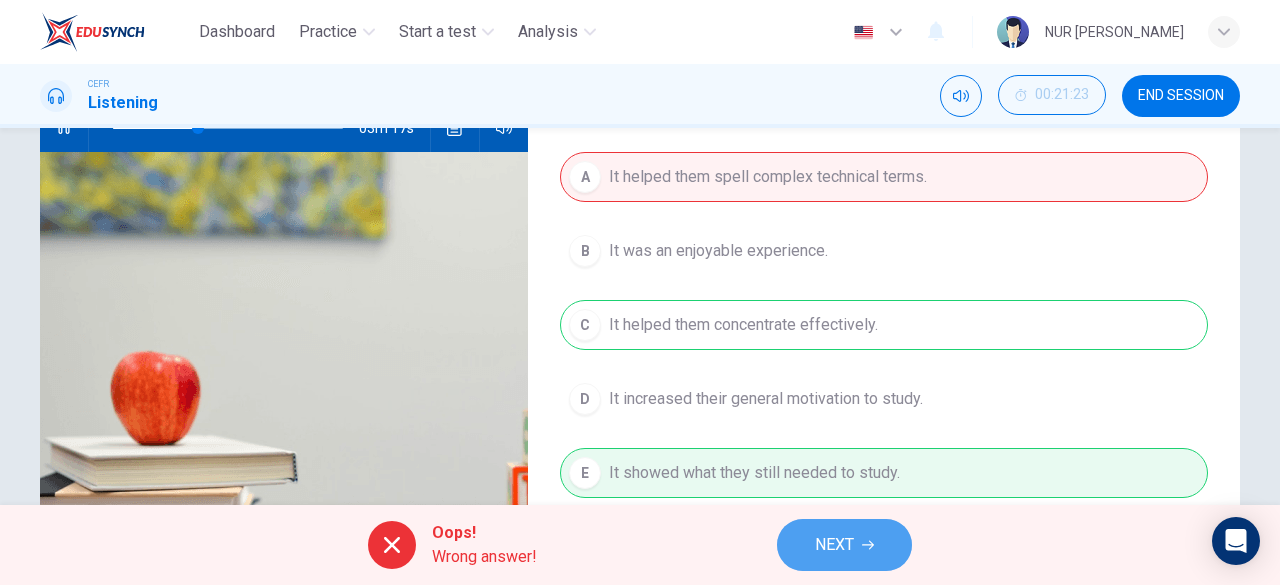 click on "NEXT" at bounding box center (834, 545) 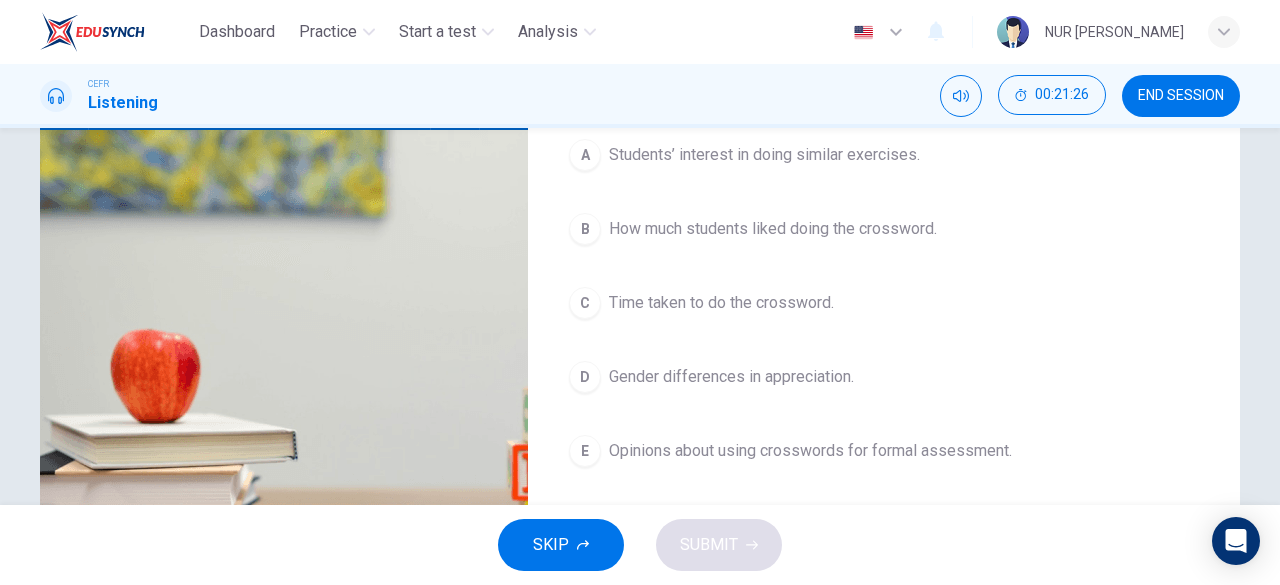 scroll, scrollTop: 282, scrollLeft: 0, axis: vertical 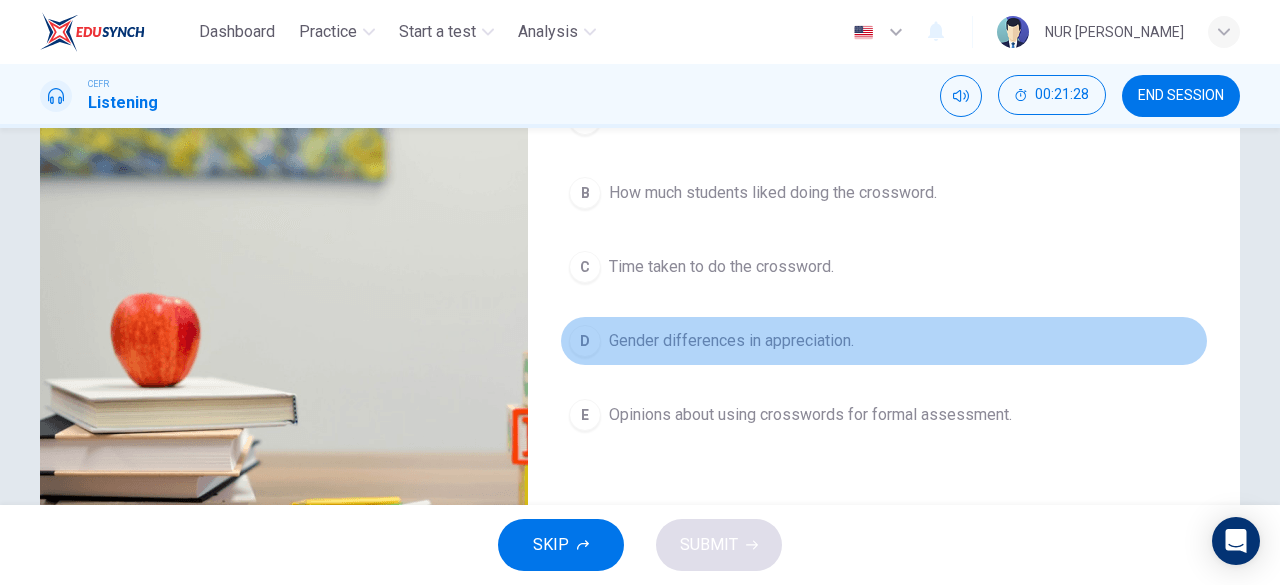 click on "Gender differences in appreciation." at bounding box center [731, 341] 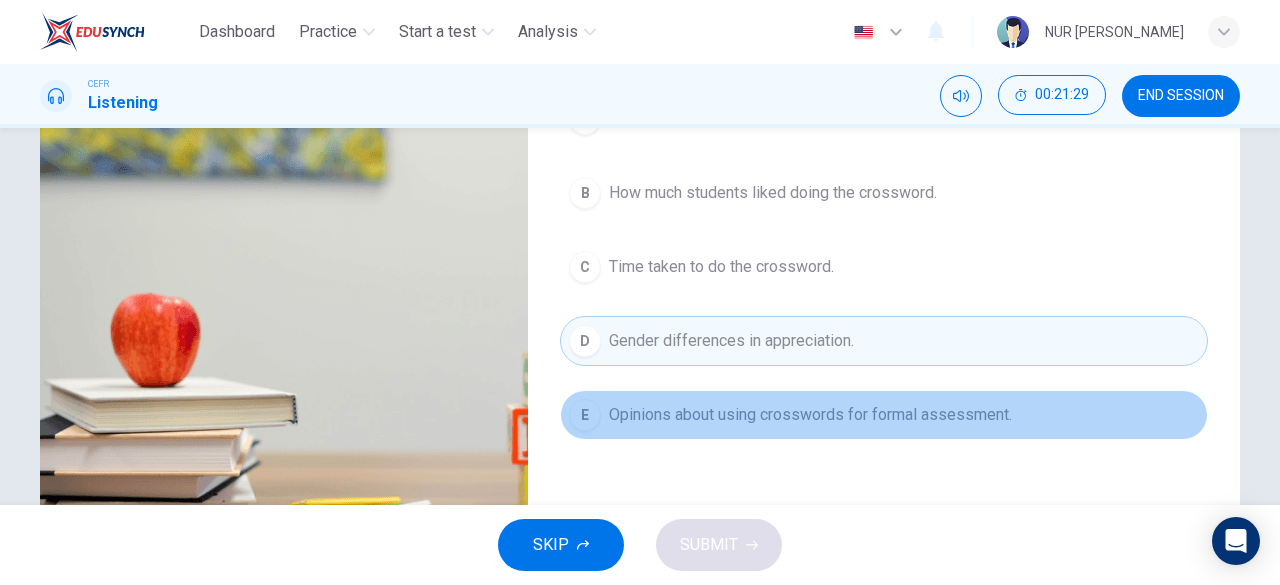 click on "Opinions about using crosswords for formal assessment." at bounding box center (810, 415) 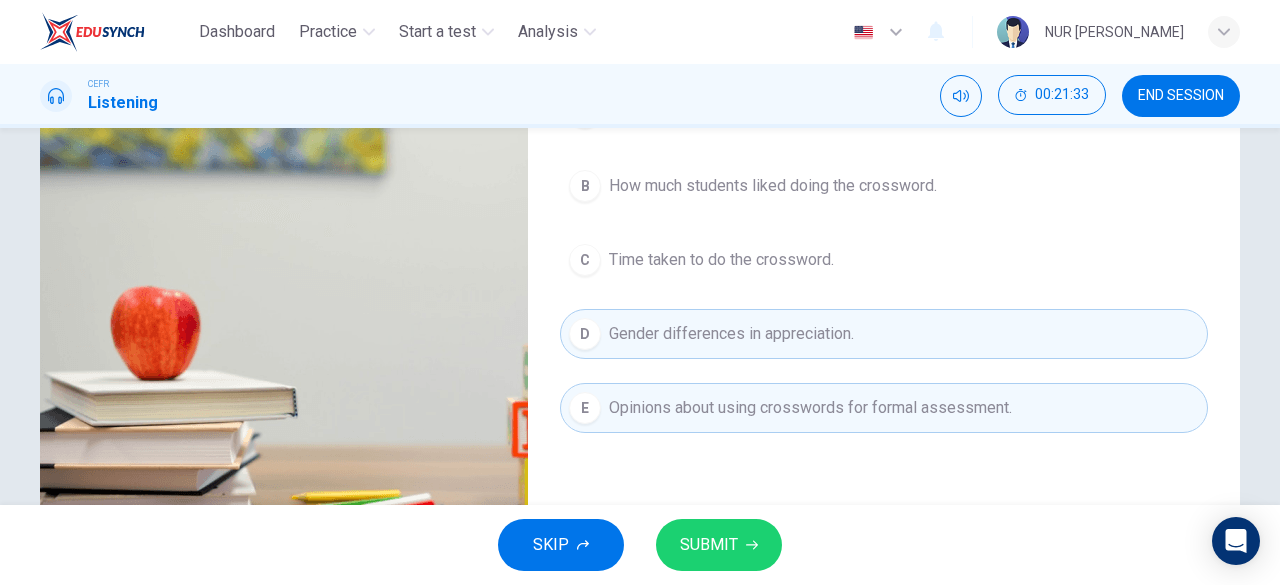 scroll, scrollTop: 294, scrollLeft: 0, axis: vertical 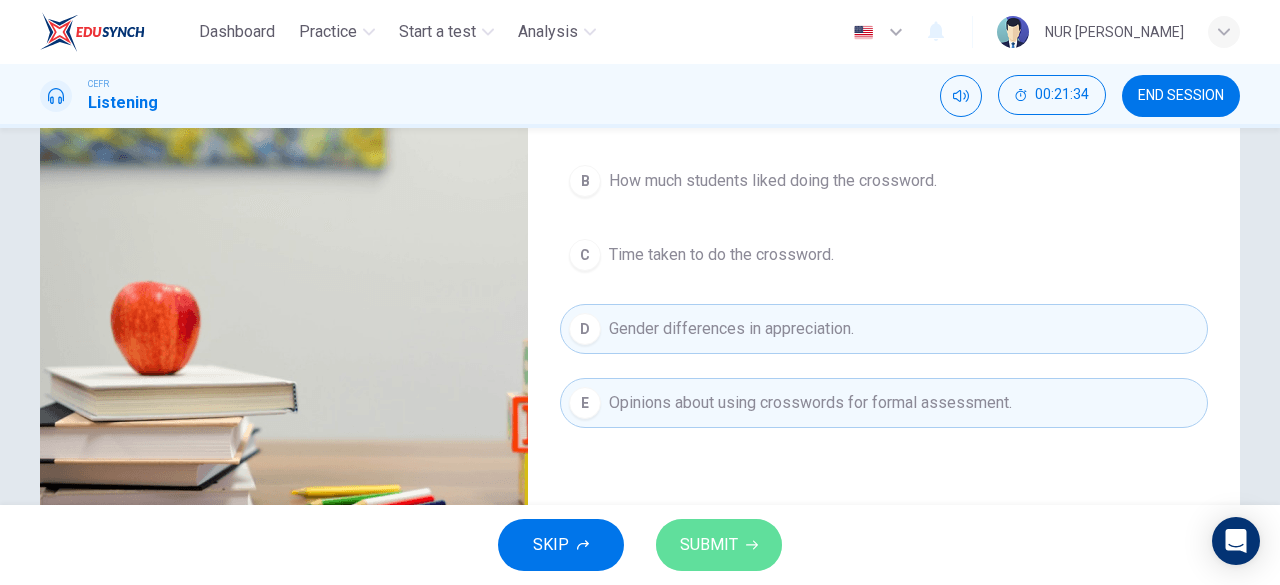 click on "SUBMIT" at bounding box center (709, 545) 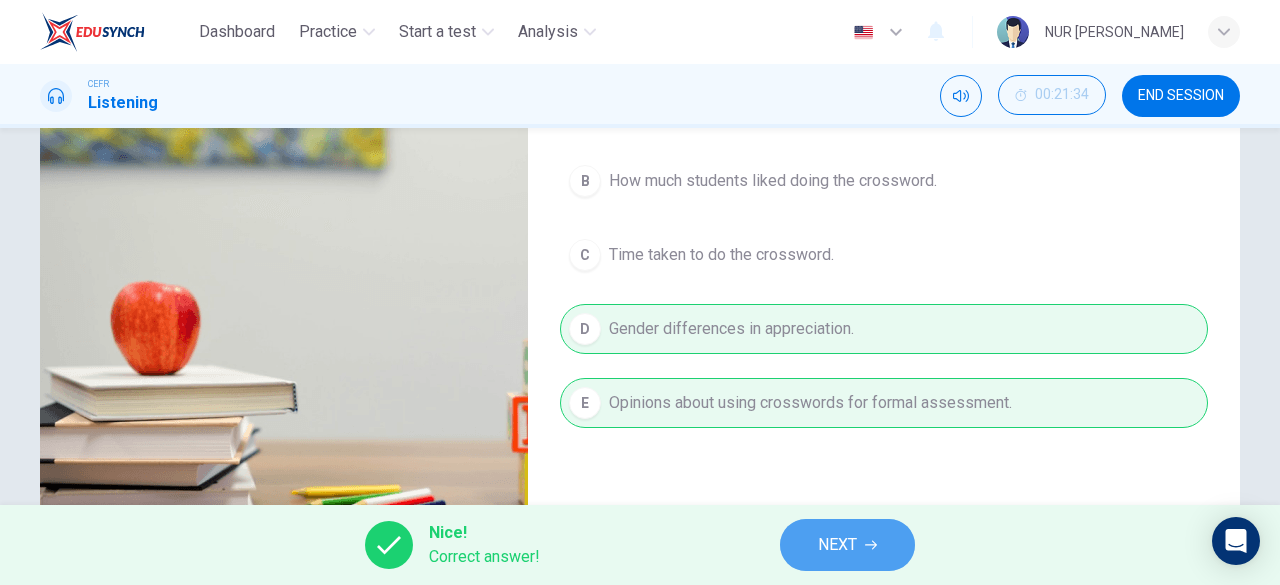 click on "NEXT" at bounding box center [837, 545] 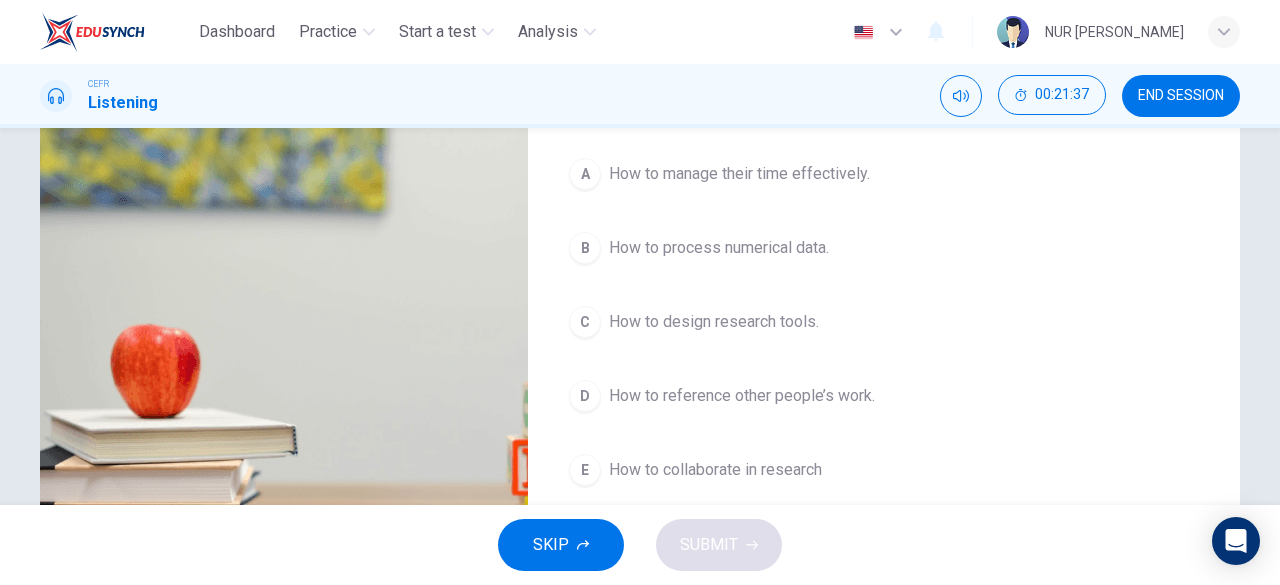 scroll, scrollTop: 252, scrollLeft: 0, axis: vertical 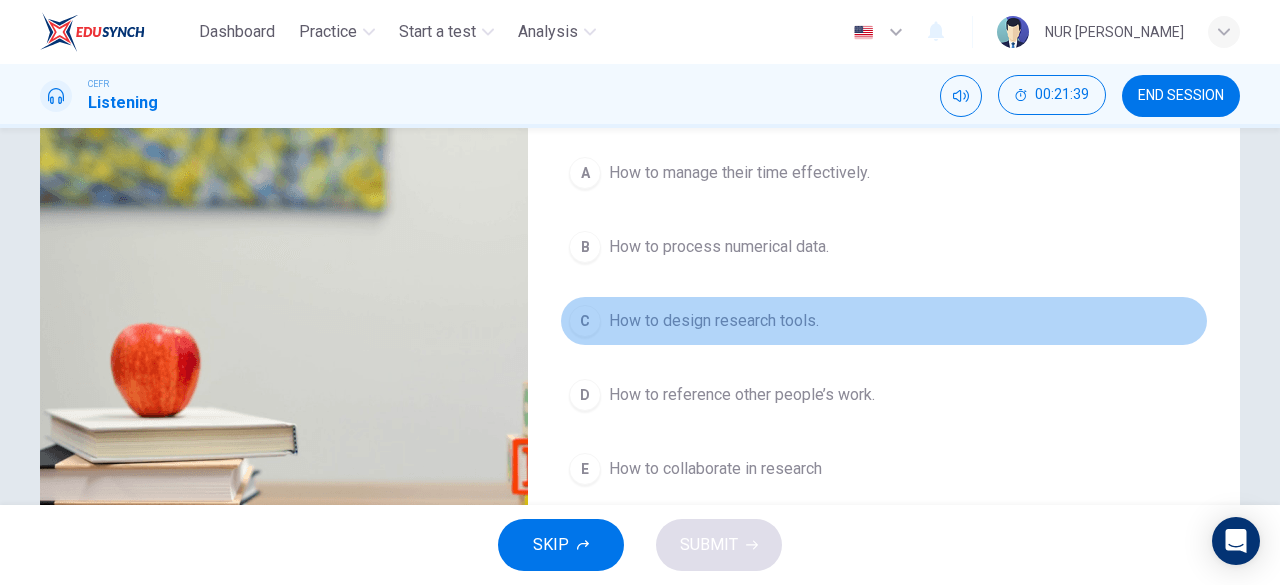 click on "How to design research tools." at bounding box center (714, 321) 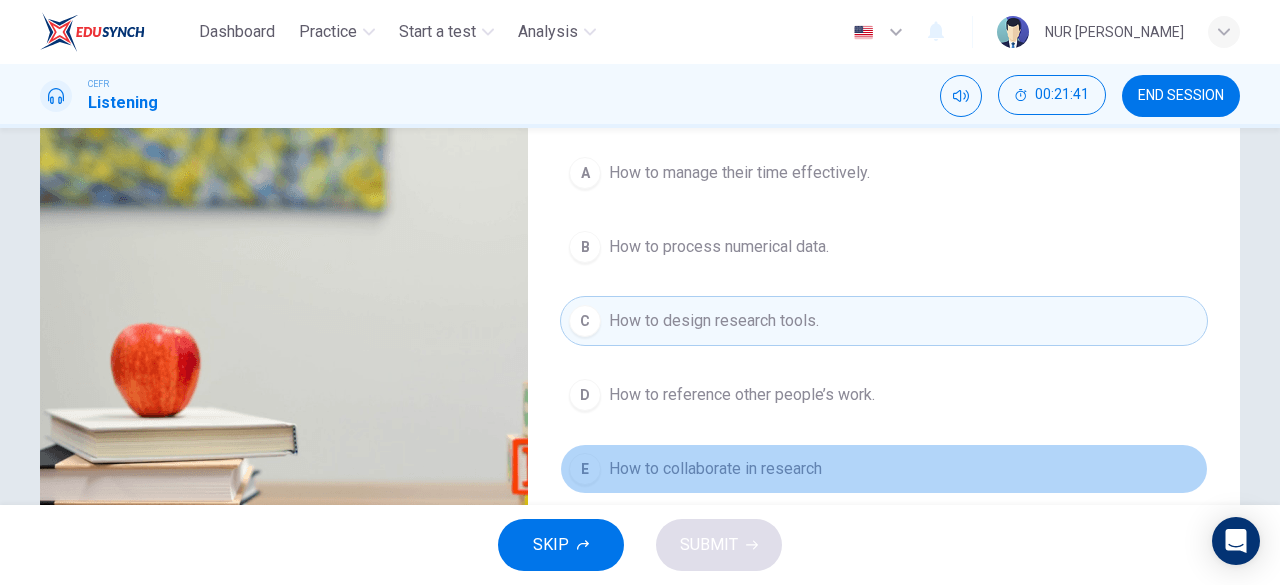 click on "E How to collaborate in research" at bounding box center (884, 469) 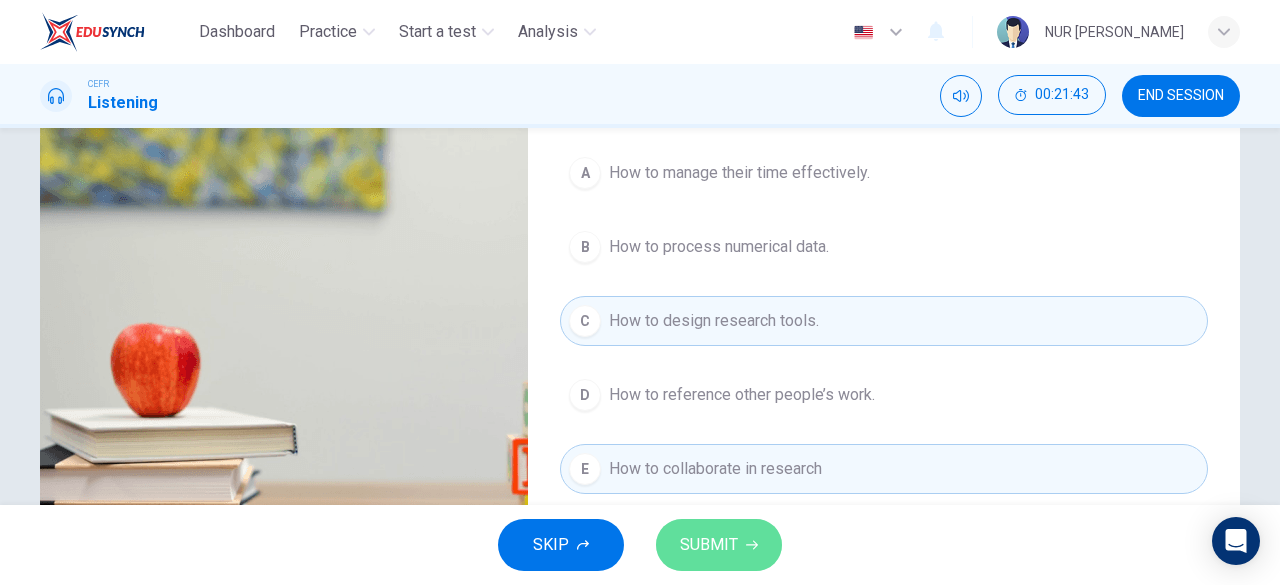 click on "SUBMIT" at bounding box center [709, 545] 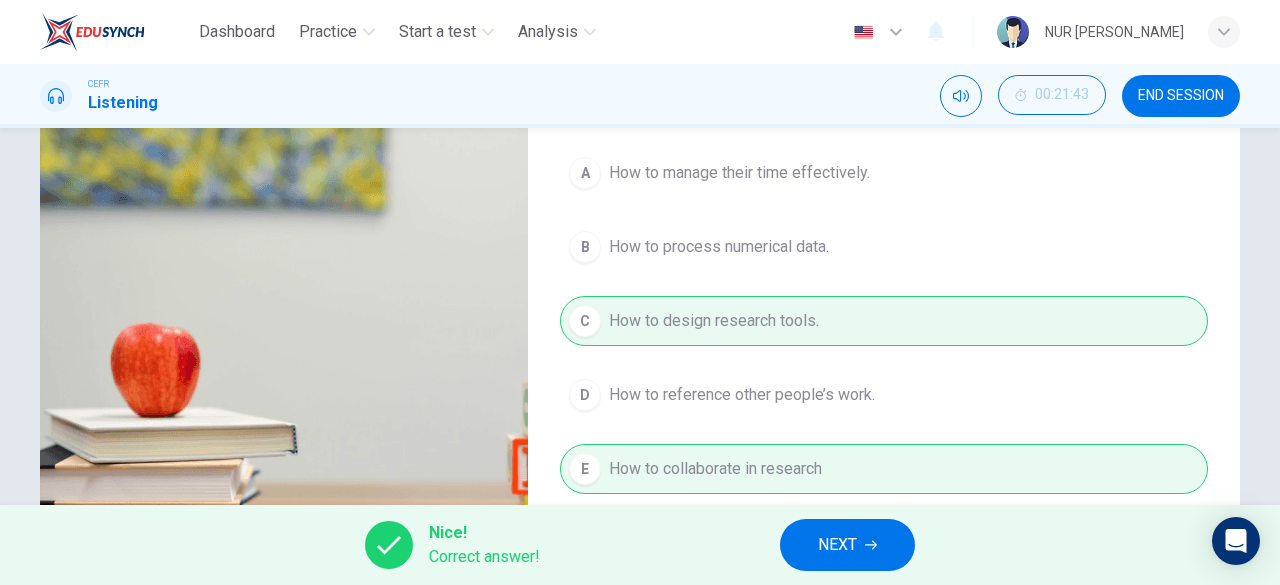 type on "45" 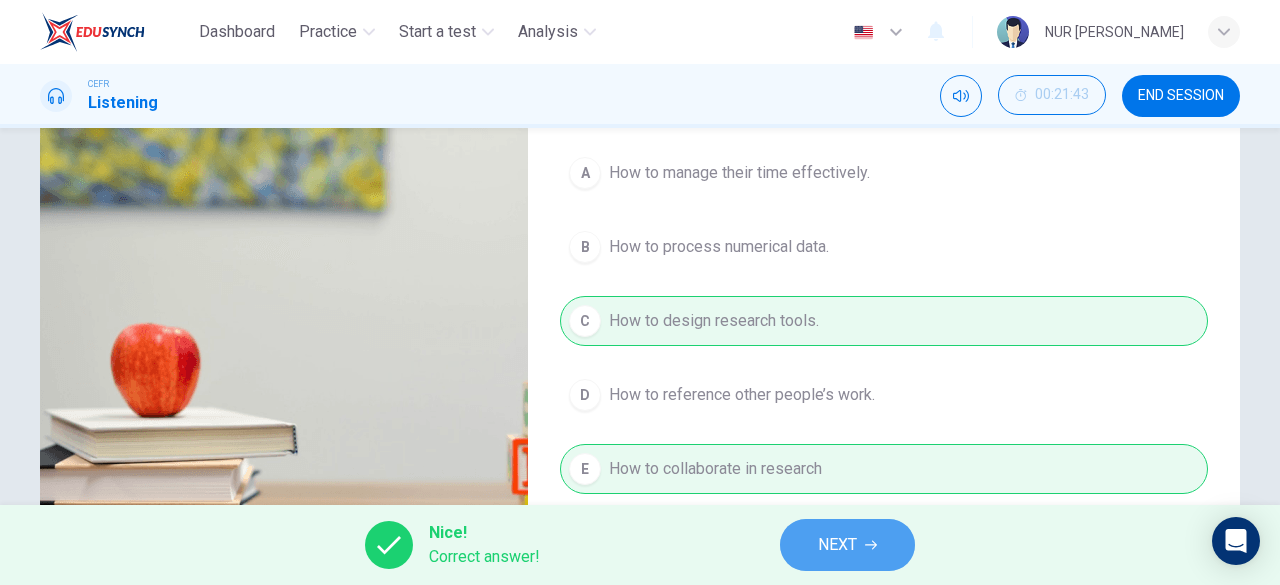 click on "NEXT" at bounding box center [847, 545] 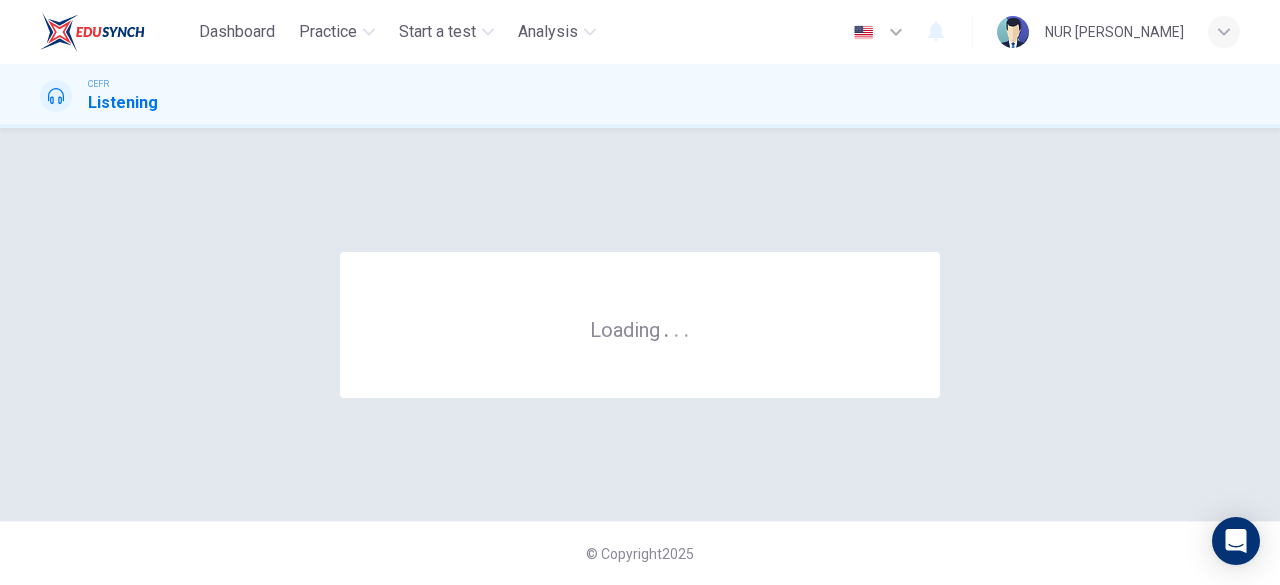 scroll, scrollTop: 0, scrollLeft: 0, axis: both 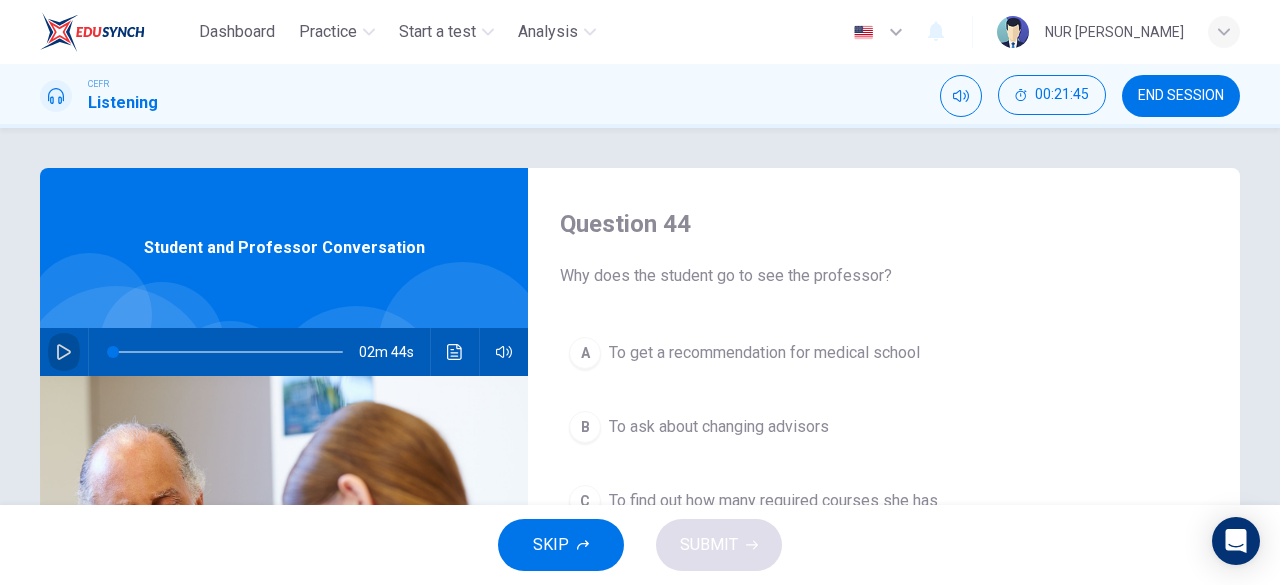 click 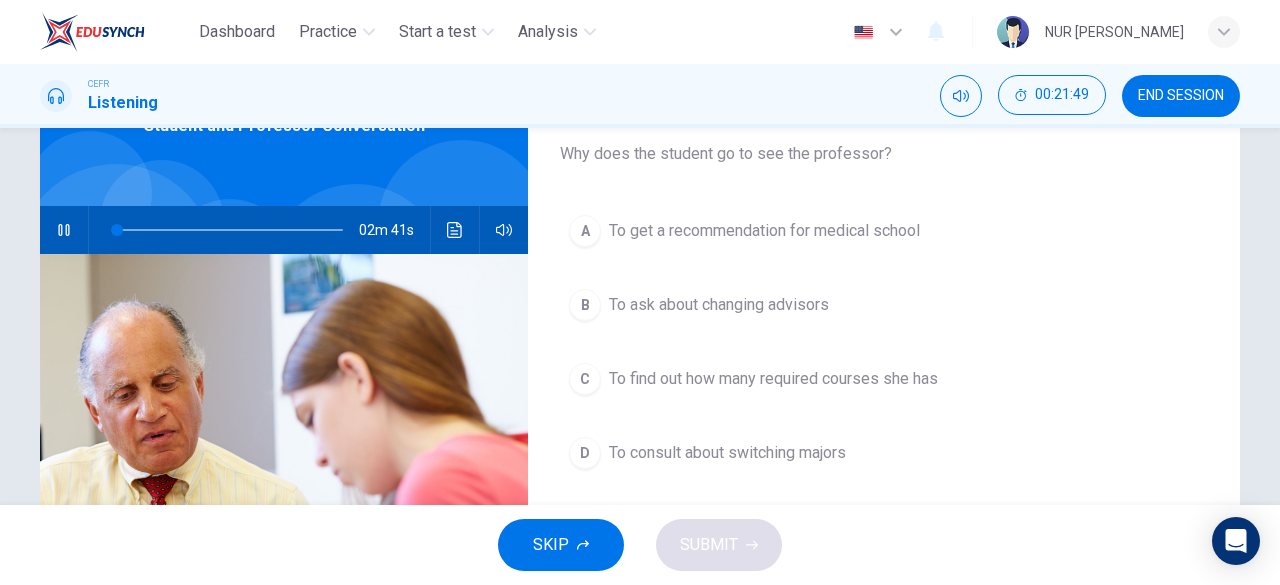 scroll, scrollTop: 124, scrollLeft: 0, axis: vertical 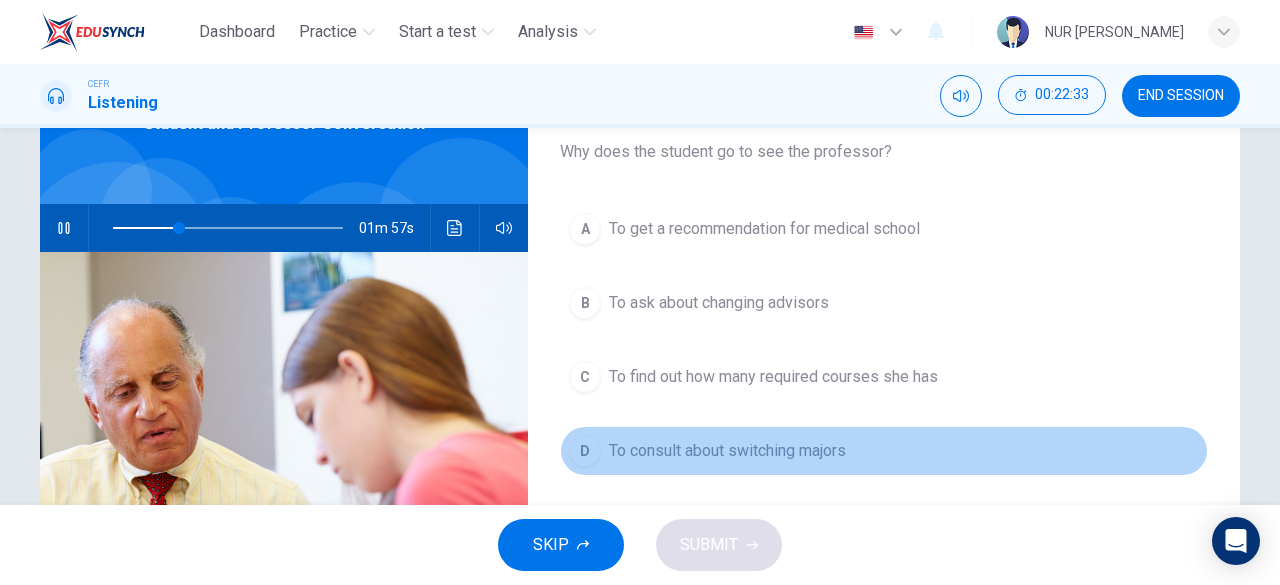 click on "D To consult about switching majors" at bounding box center [884, 451] 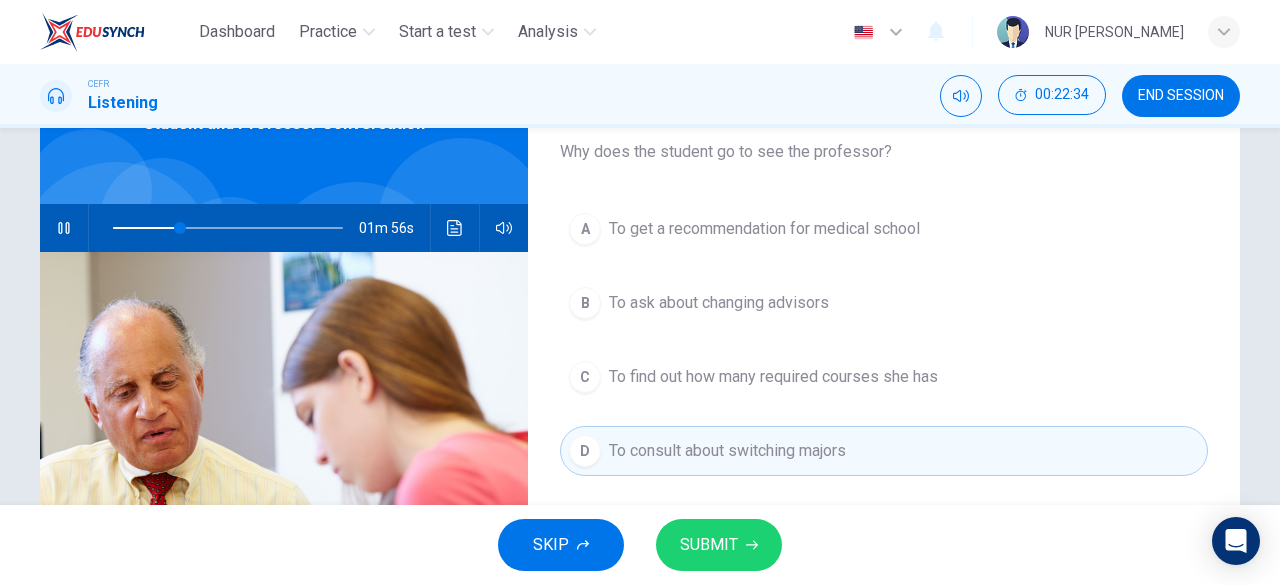 click on "SUBMIT" at bounding box center (709, 545) 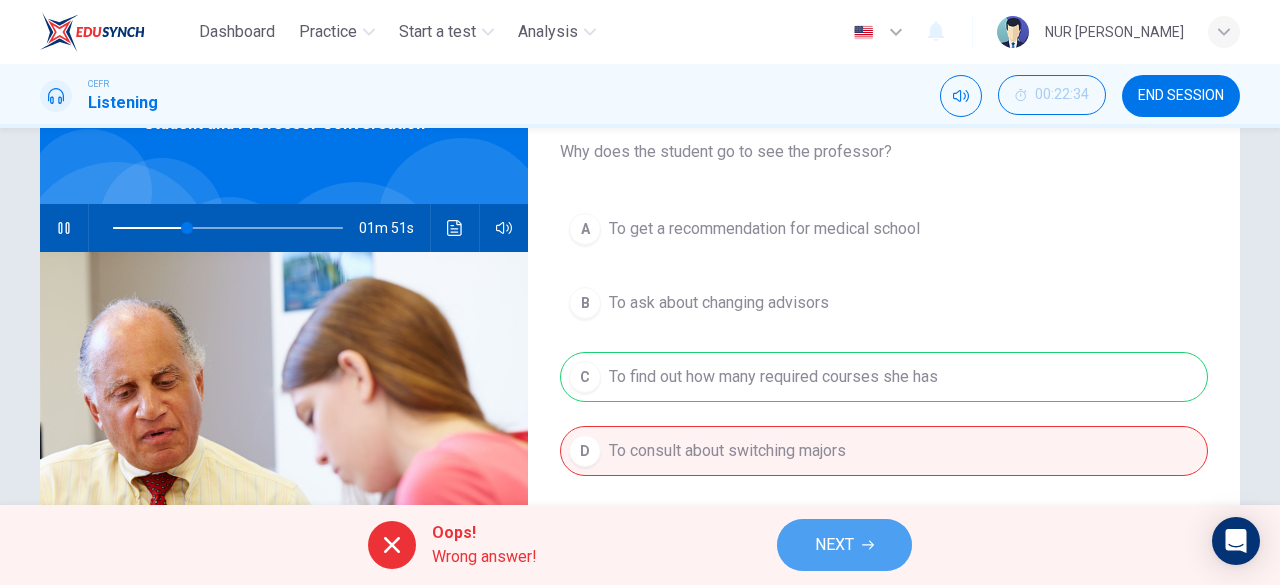 click on "NEXT" at bounding box center (844, 545) 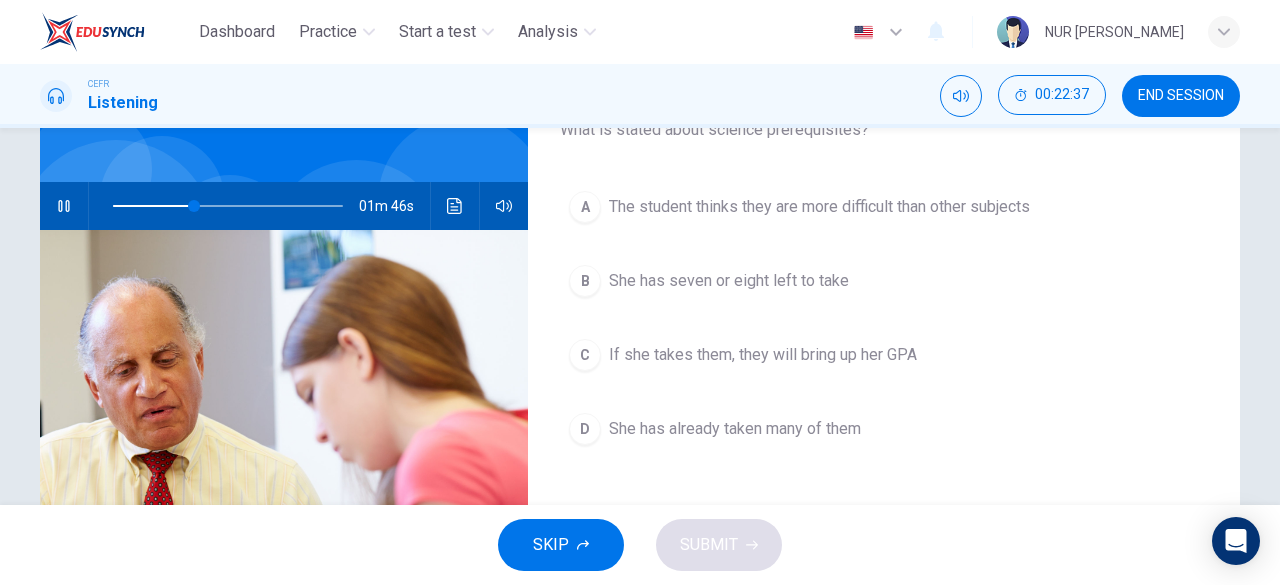 scroll, scrollTop: 120, scrollLeft: 0, axis: vertical 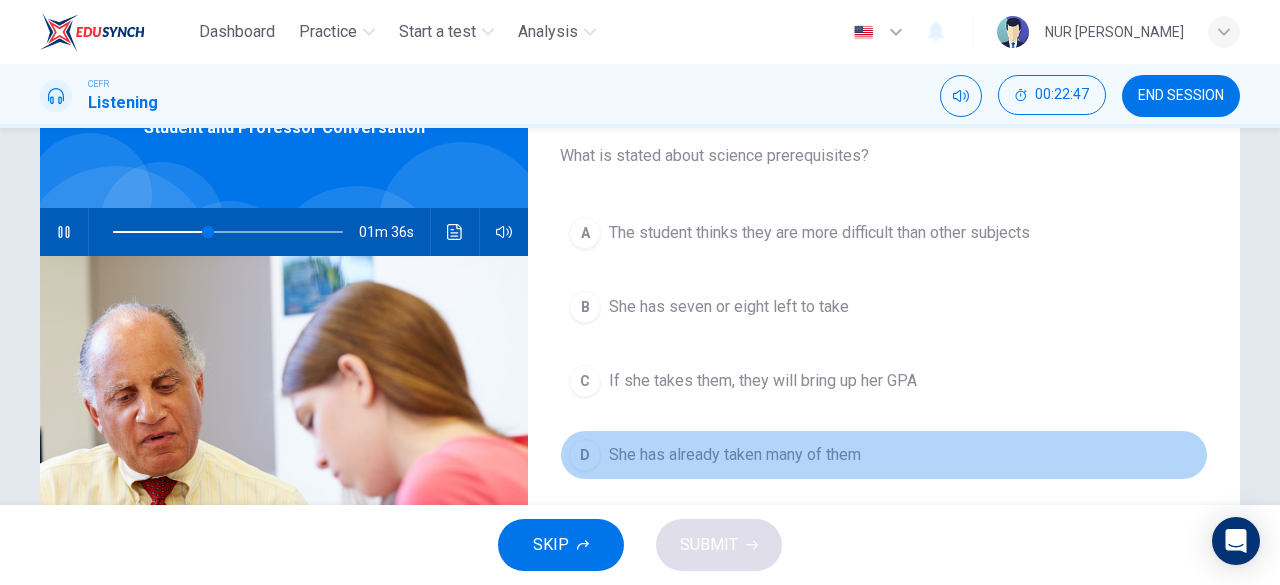 click on "She has already taken many of them" at bounding box center (735, 455) 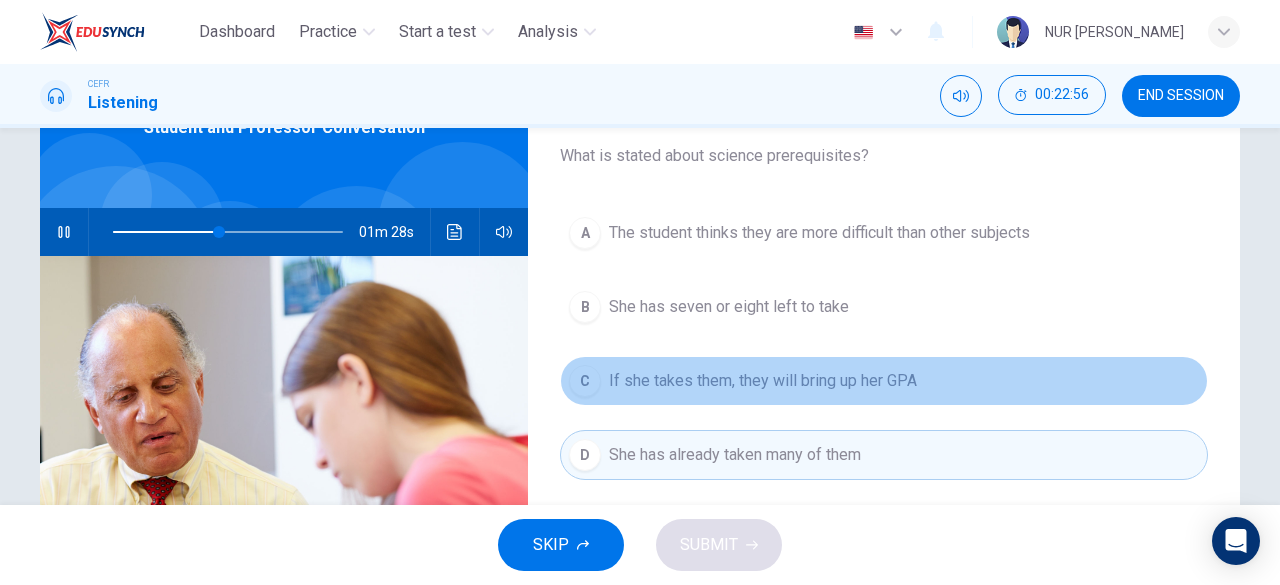 click on "C If she takes them, they will bring up her GPA" at bounding box center (884, 381) 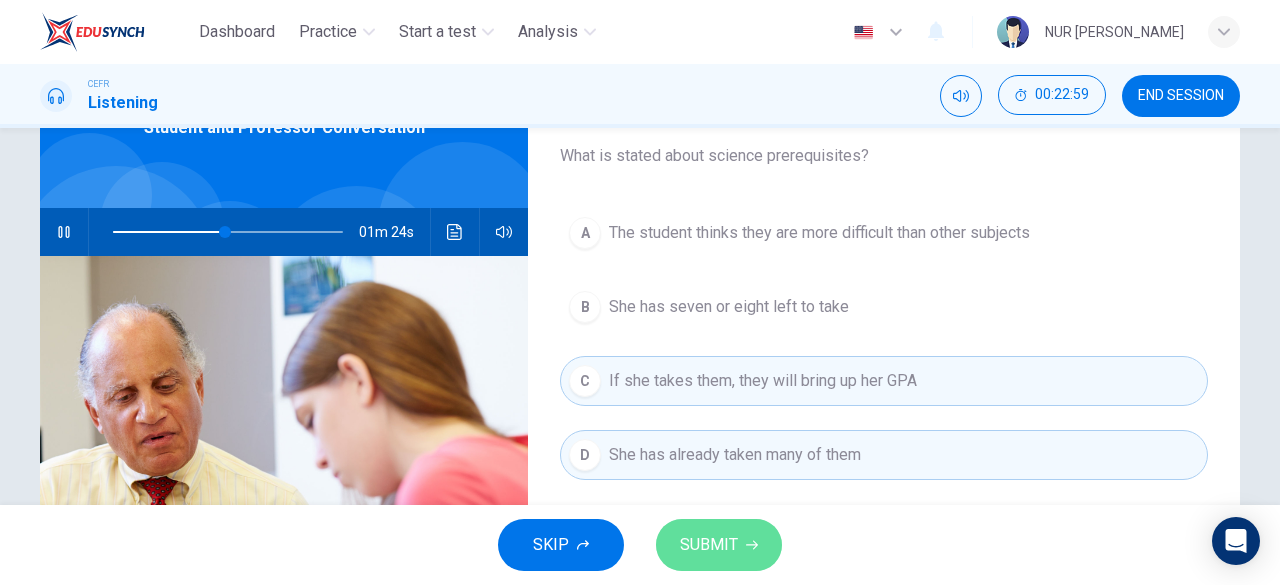 click on "SUBMIT" at bounding box center [719, 545] 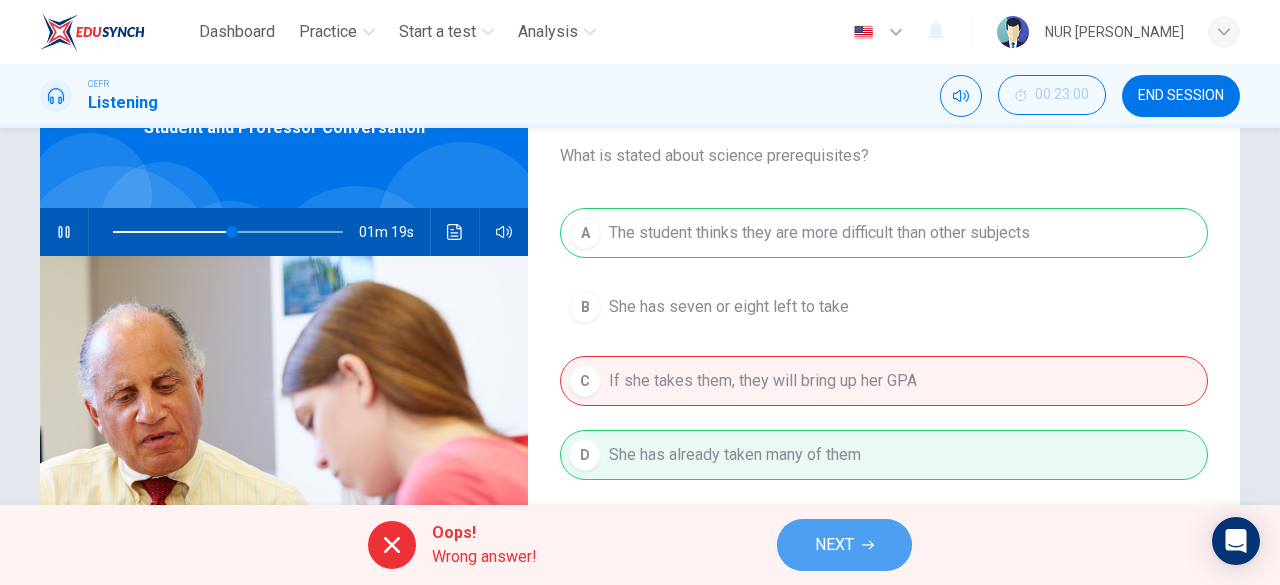 click on "NEXT" at bounding box center (844, 545) 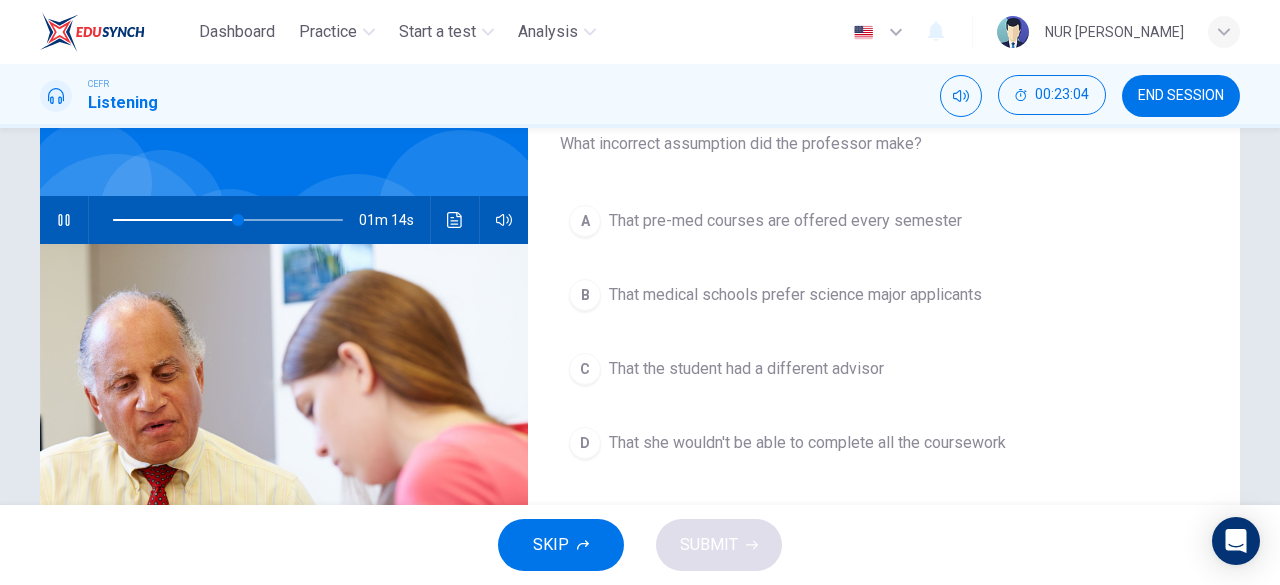 scroll, scrollTop: 134, scrollLeft: 0, axis: vertical 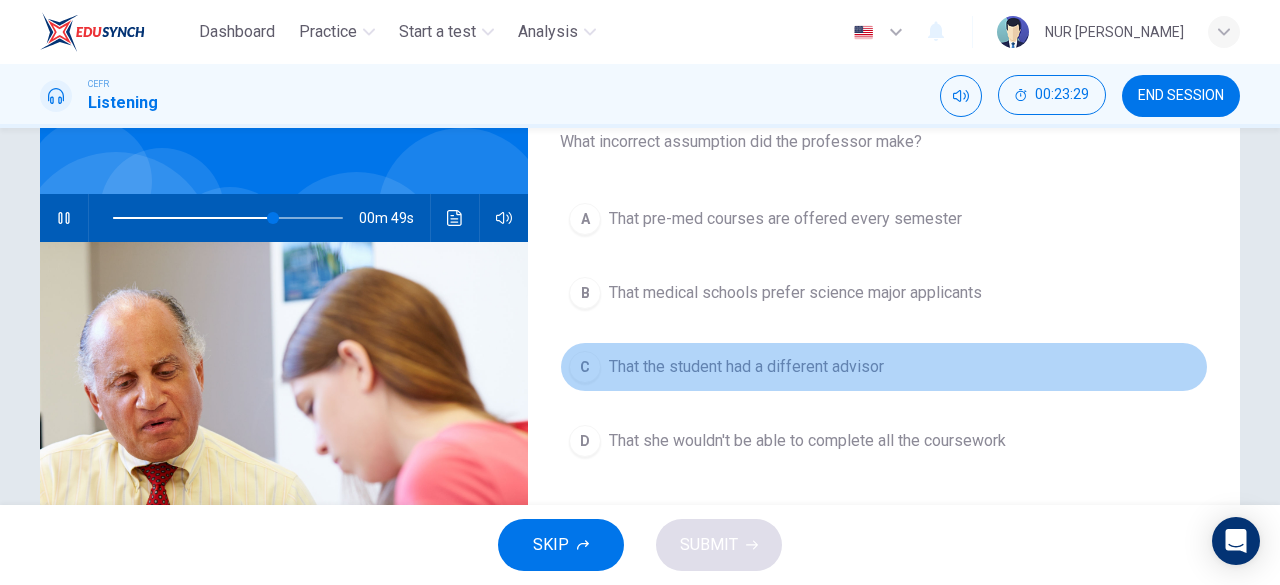 click on "C That the student had a different advisor" at bounding box center [884, 367] 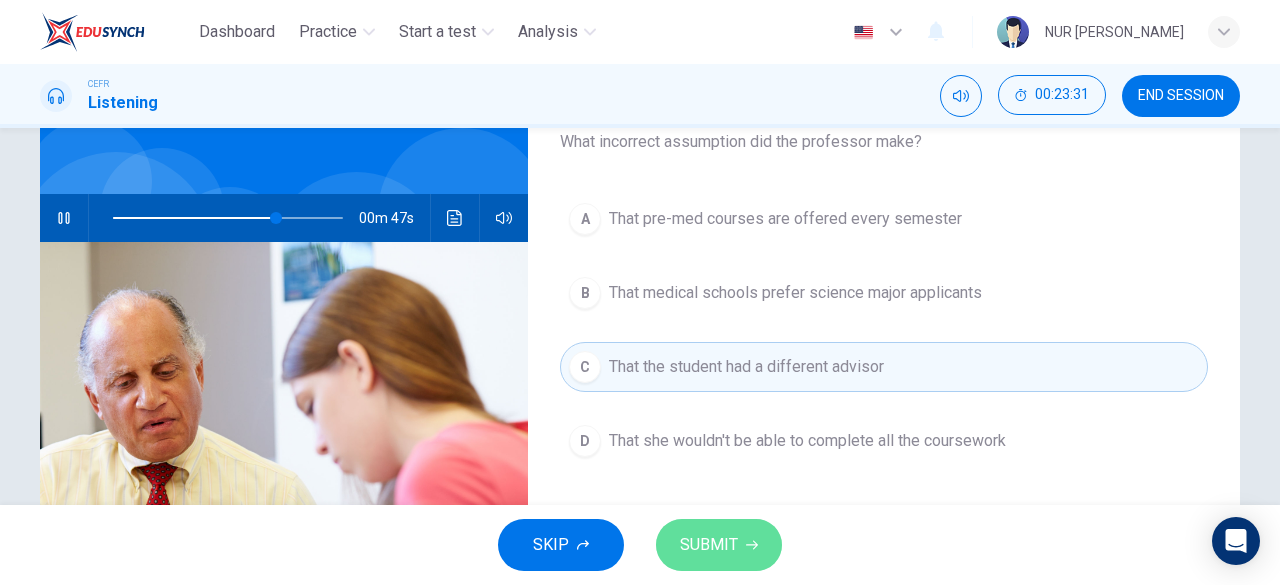 click 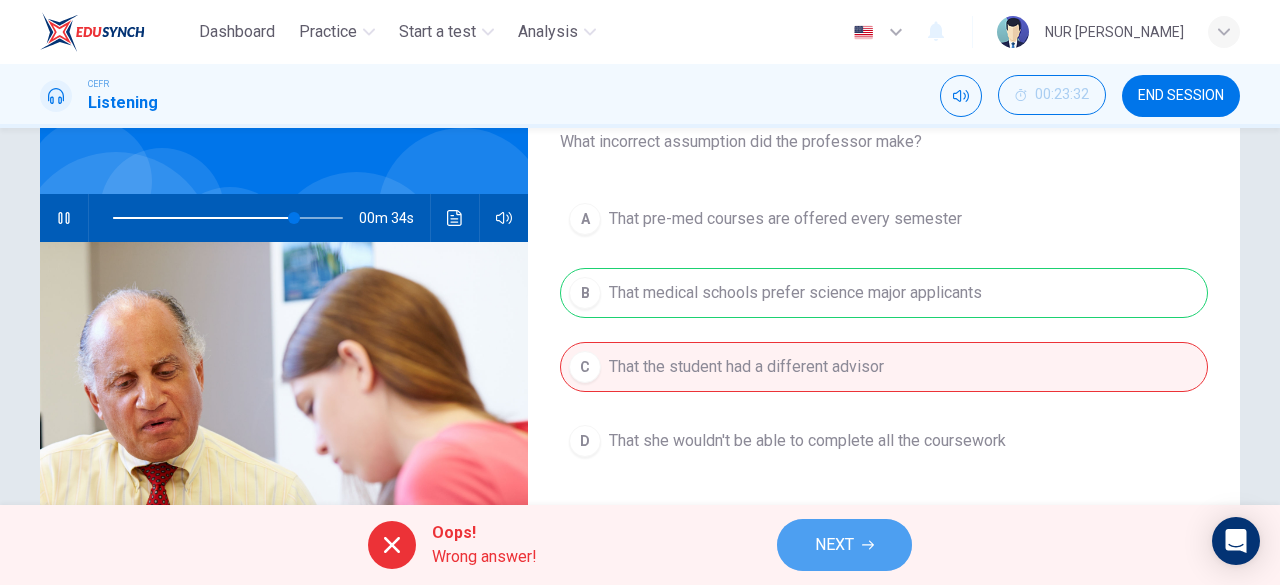 click on "NEXT" at bounding box center [844, 545] 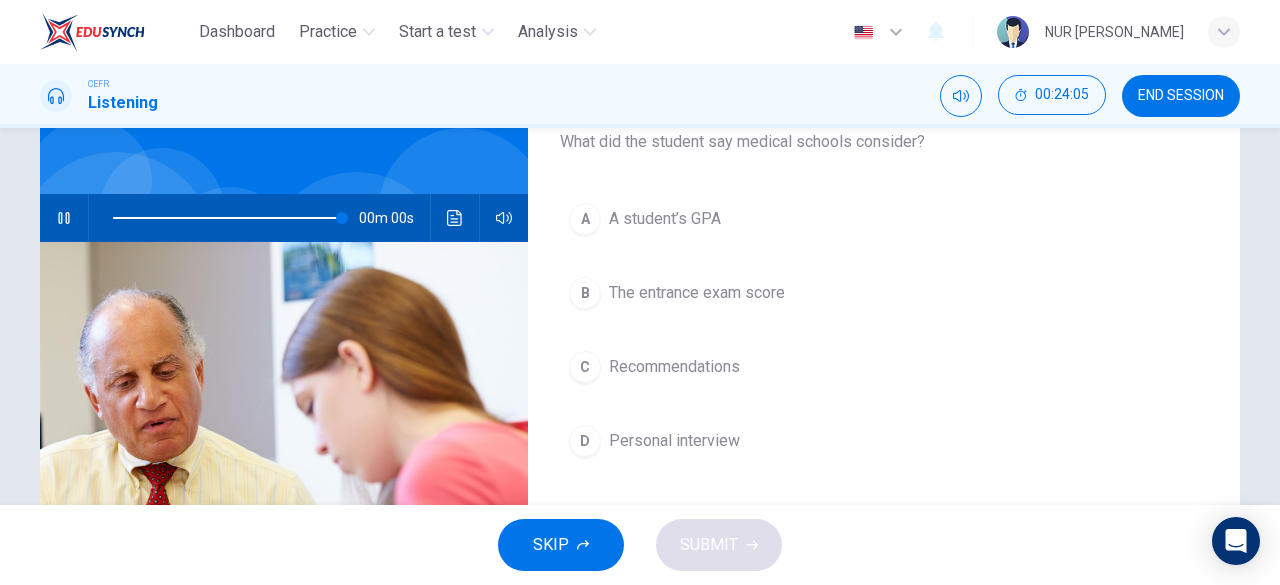 type on "0" 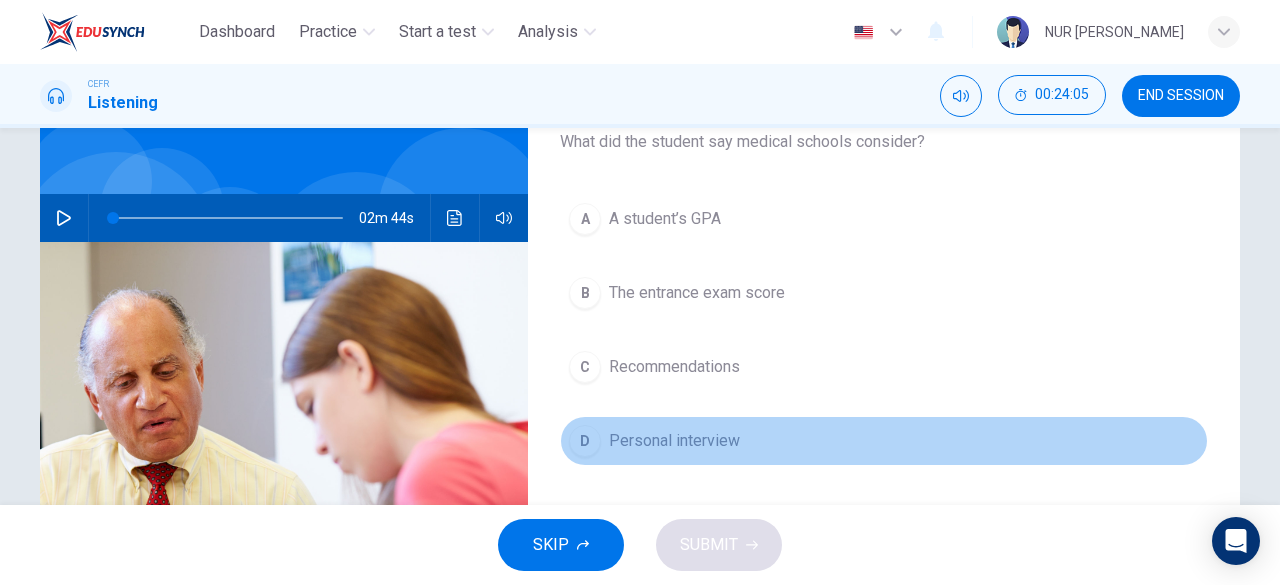 click on "Personal interview" at bounding box center [674, 441] 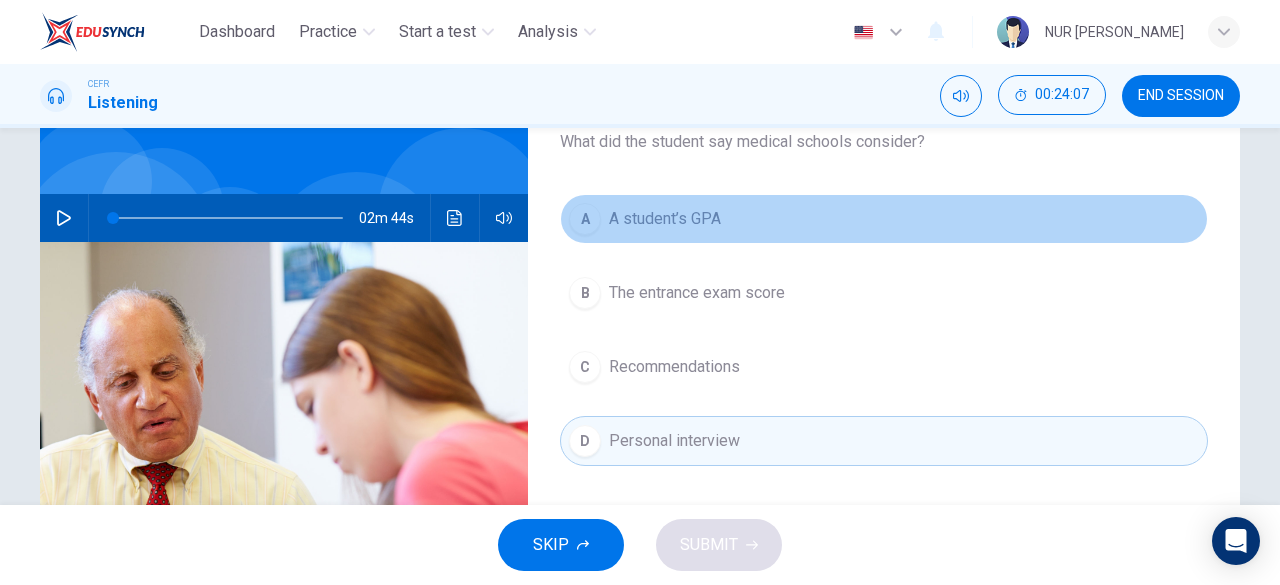 click on "A A student’s GPA" at bounding box center (884, 219) 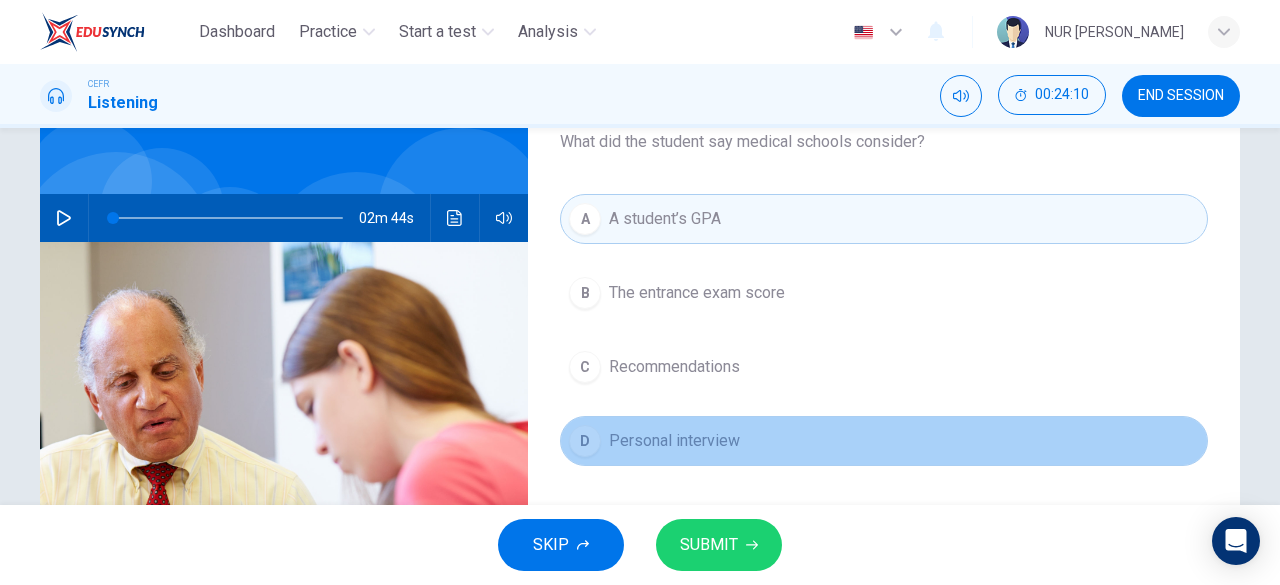 click on "D Personal interview" at bounding box center [884, 441] 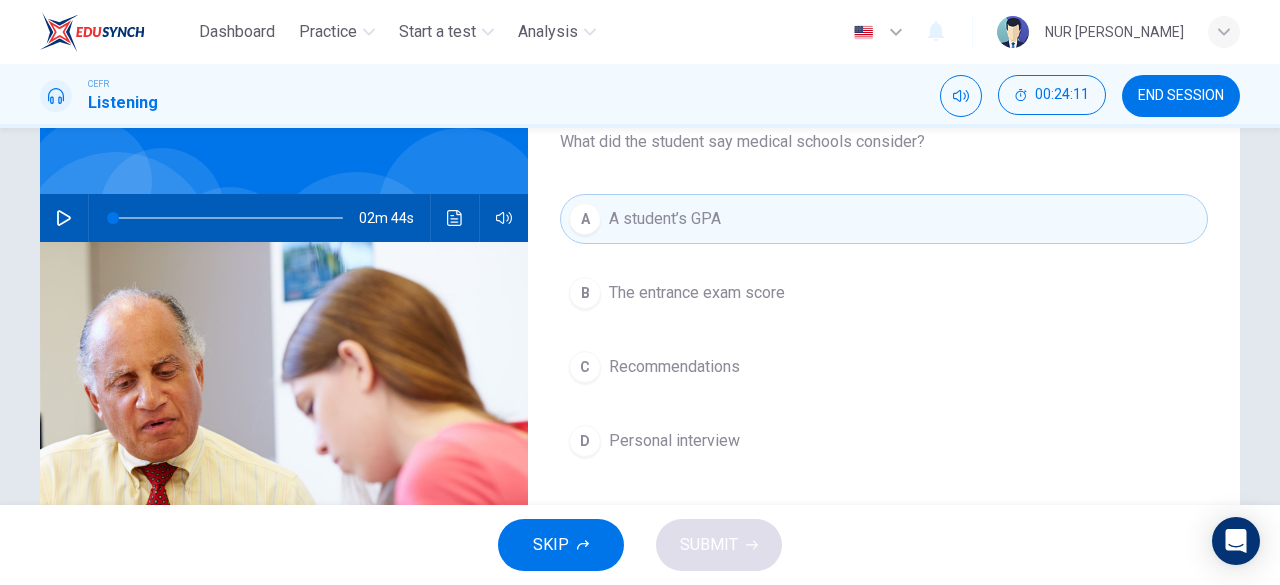click on "A A student’s GPA B The entrance exam score C Recommendations D Personal interview" at bounding box center [884, 350] 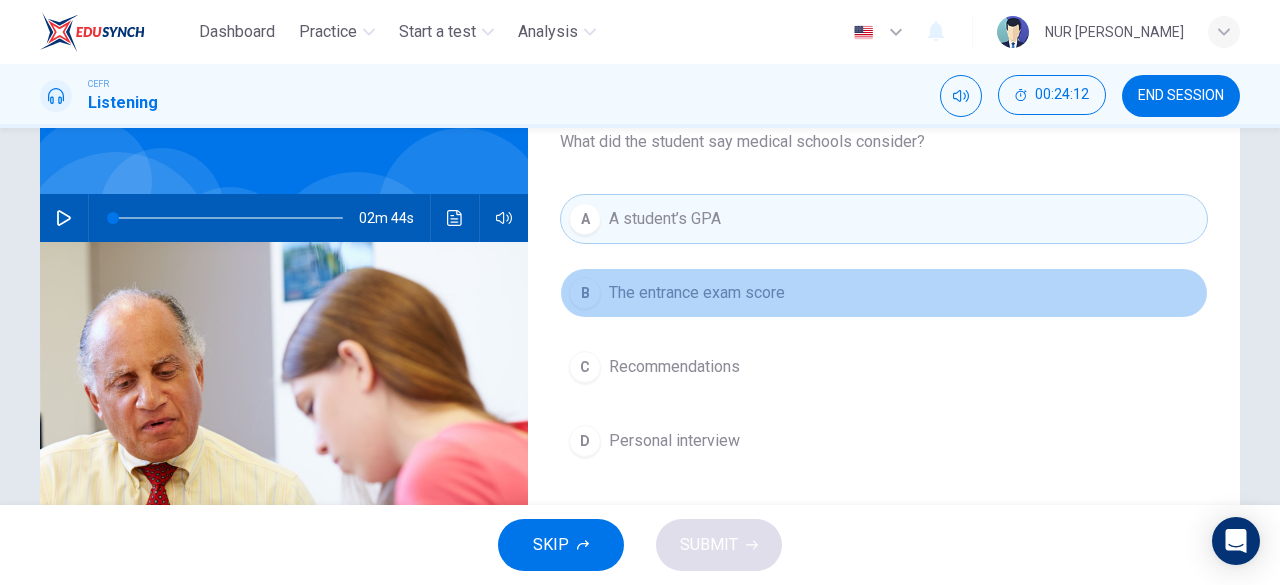 click on "B The entrance exam score" at bounding box center [884, 293] 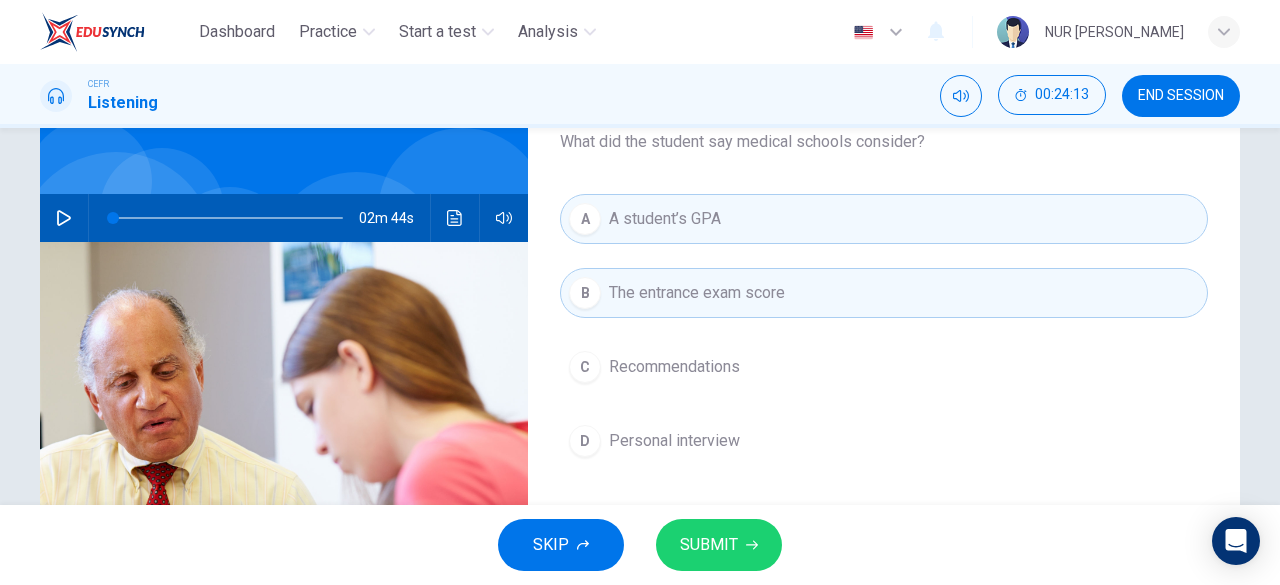 click on "SKIP SUBMIT" at bounding box center [640, 545] 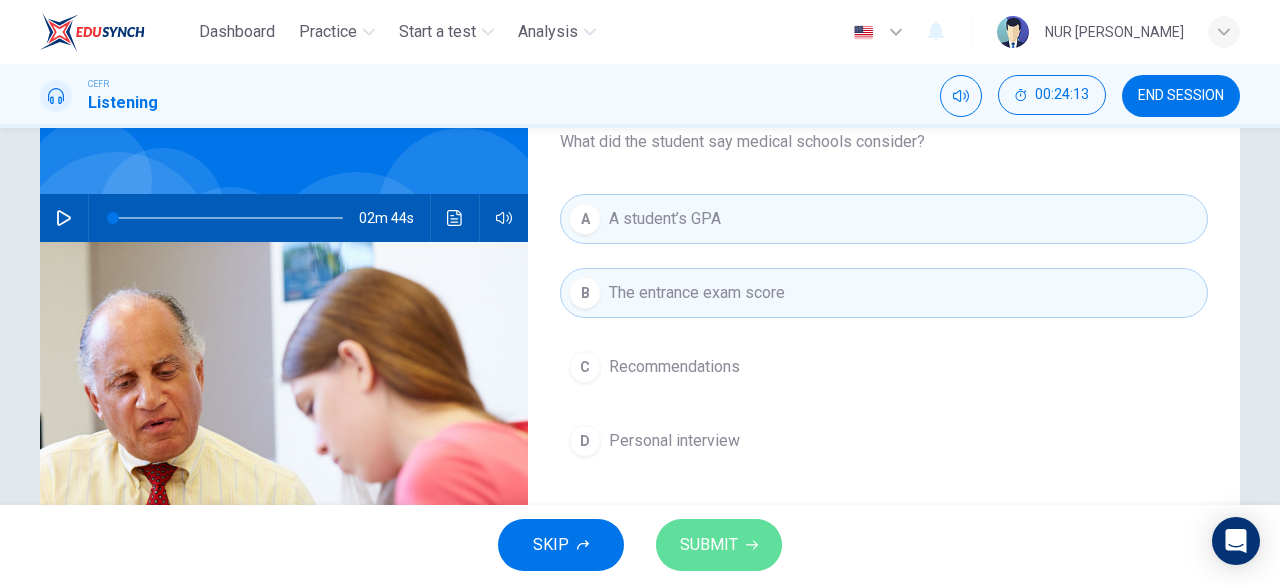 click on "SUBMIT" at bounding box center [719, 545] 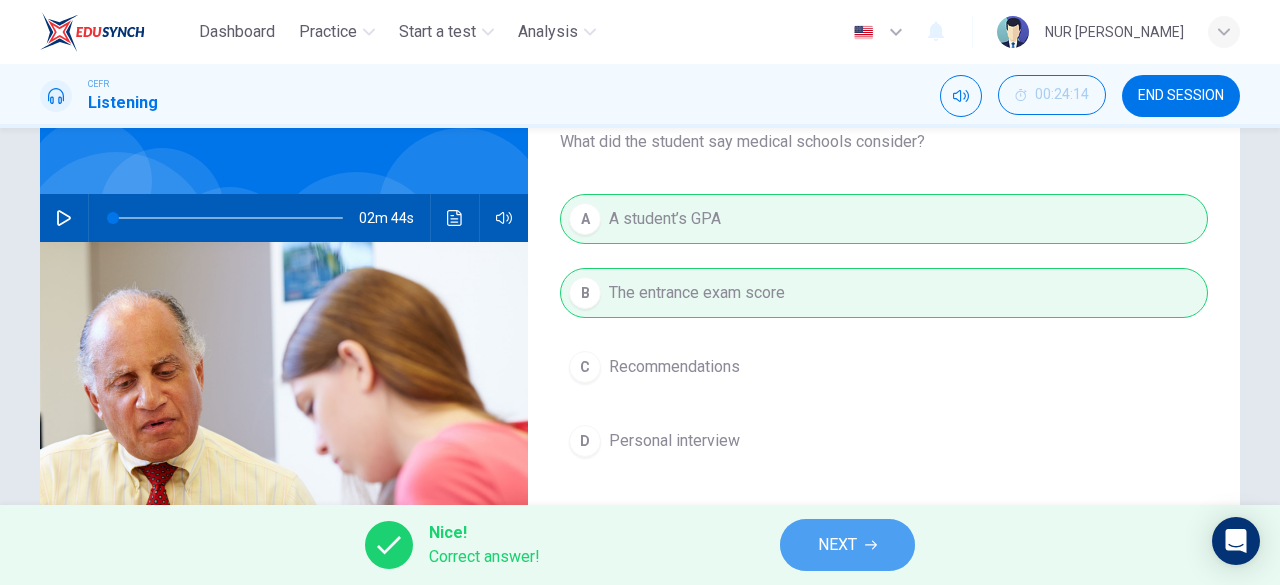 click on "NEXT" at bounding box center (847, 545) 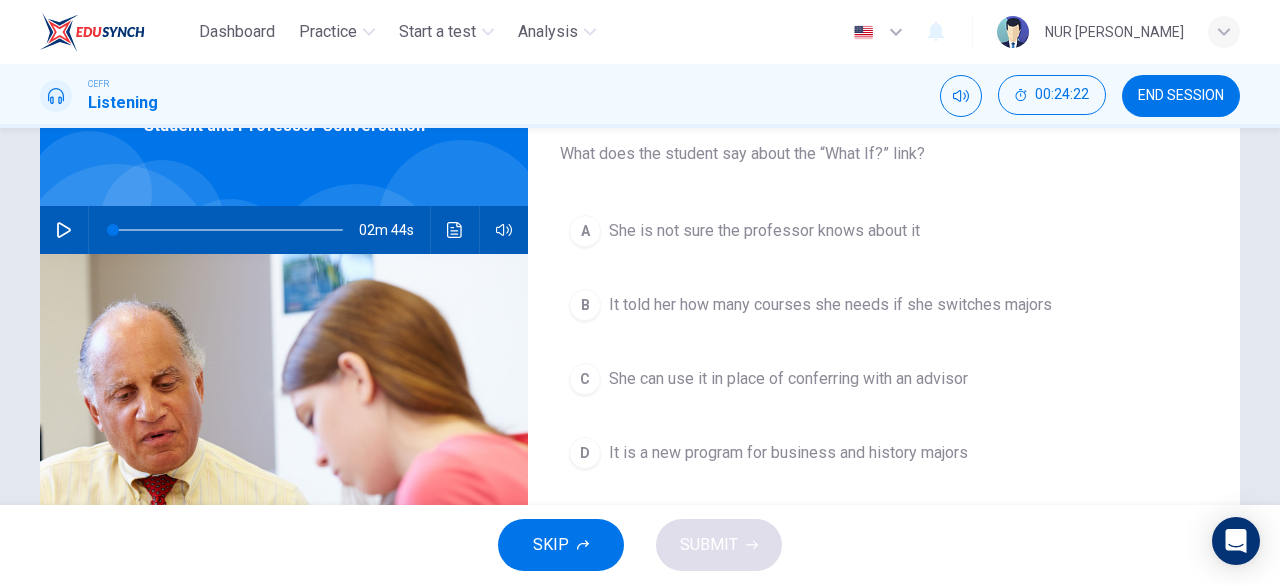 scroll, scrollTop: 121, scrollLeft: 0, axis: vertical 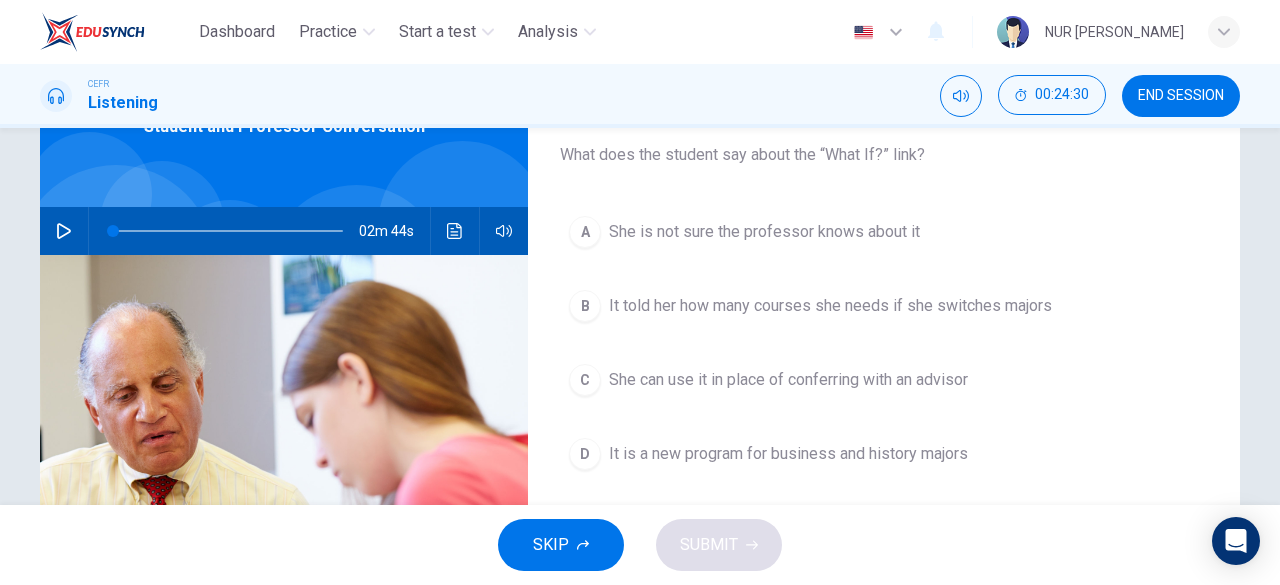 click on "B It told her how many courses she needs if she switches majors" at bounding box center (884, 306) 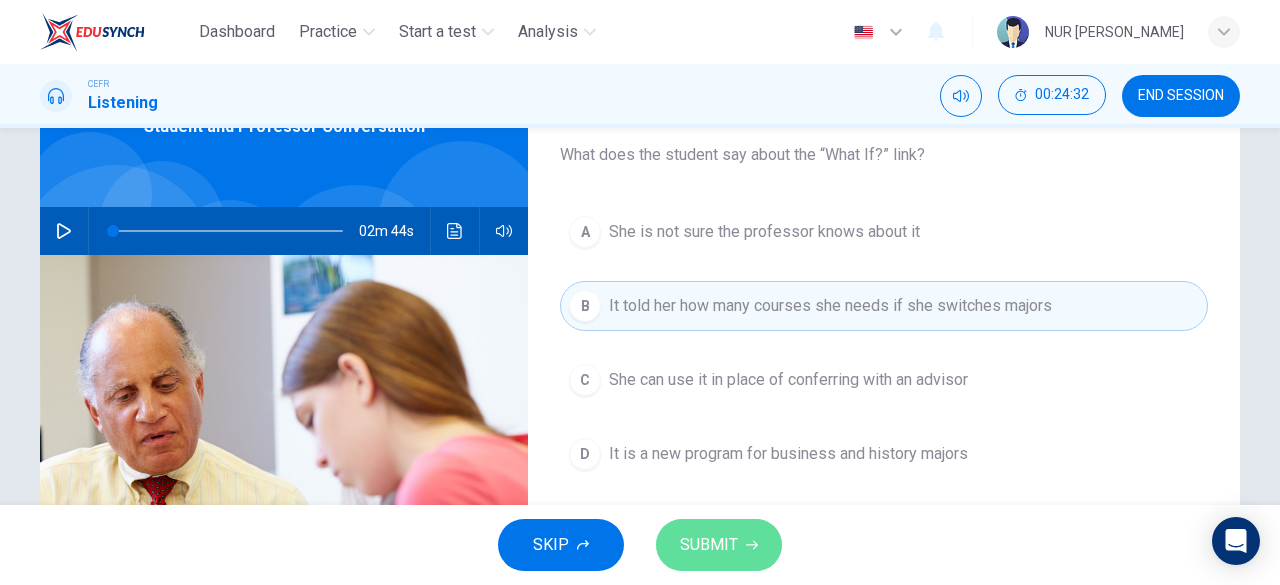 click on "SUBMIT" at bounding box center (719, 545) 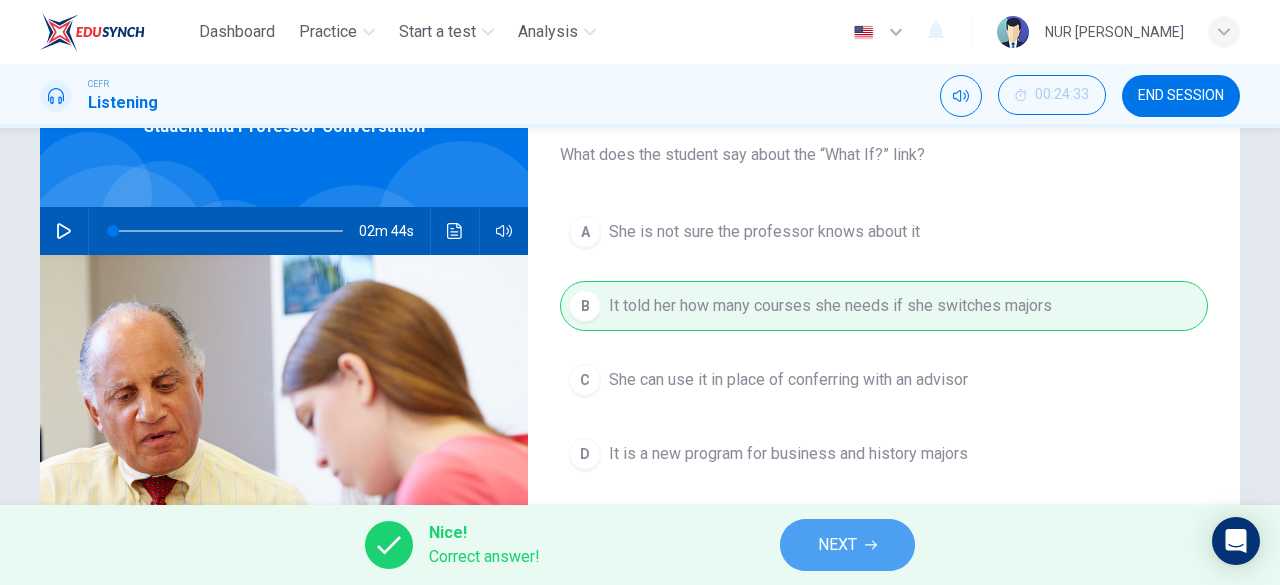 click on "NEXT" at bounding box center (847, 545) 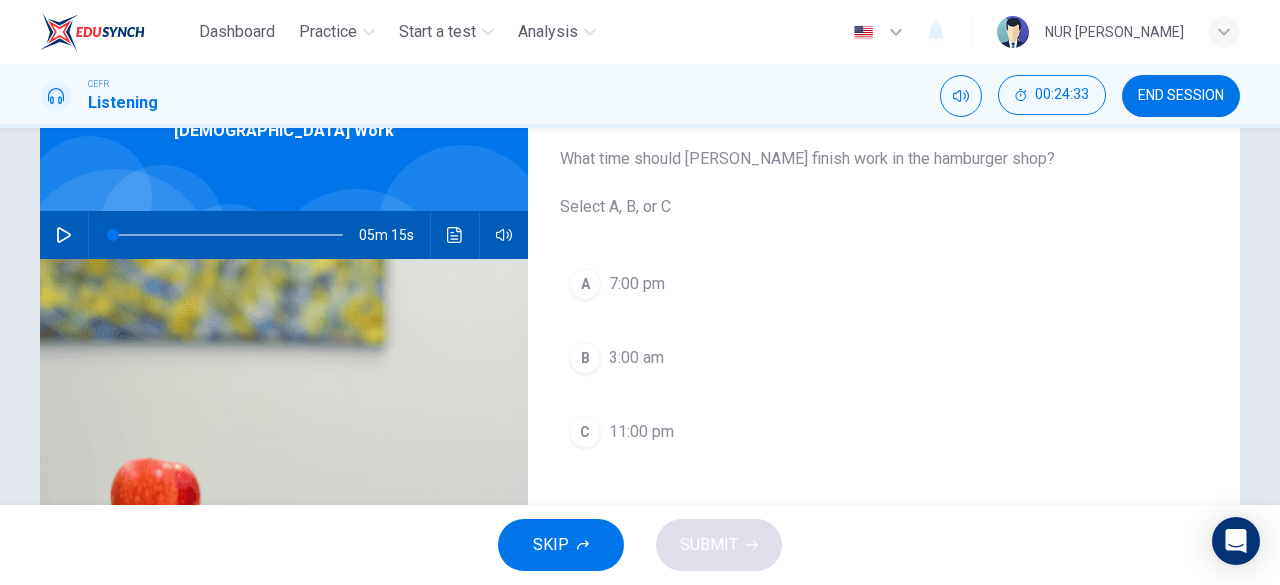 scroll, scrollTop: 118, scrollLeft: 0, axis: vertical 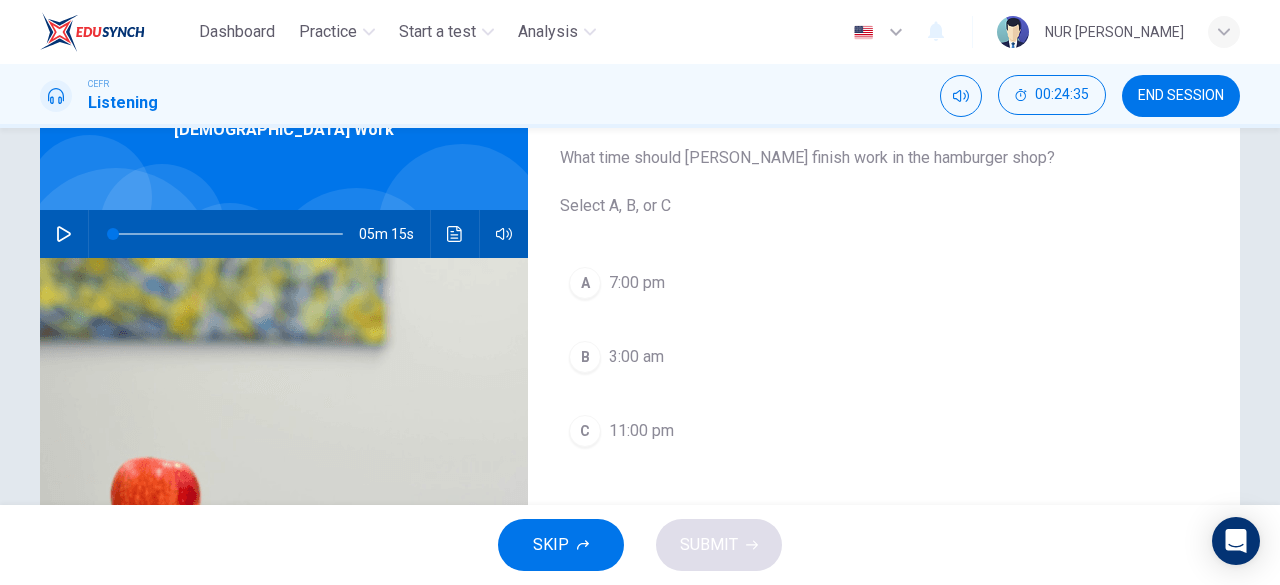 click at bounding box center [64, 234] 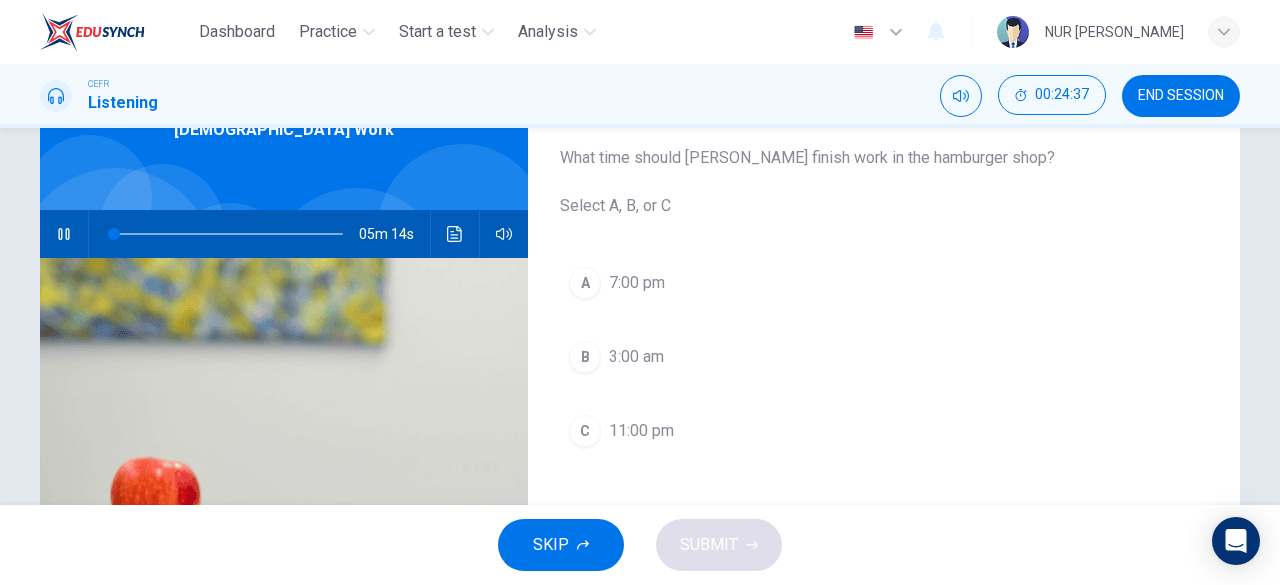 type on "1" 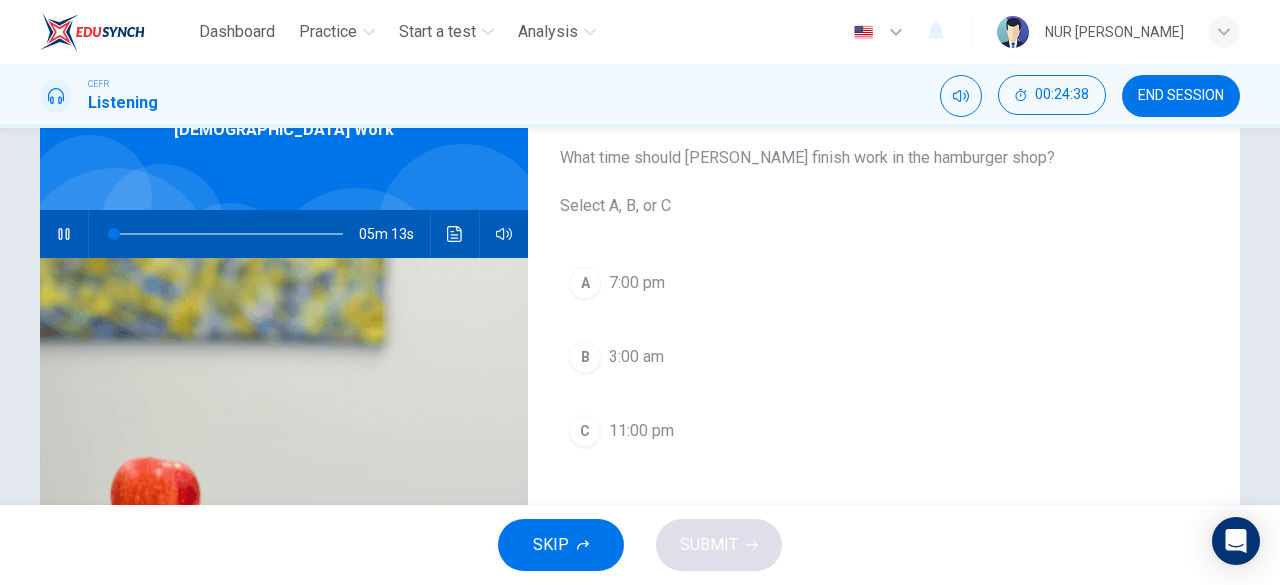 type 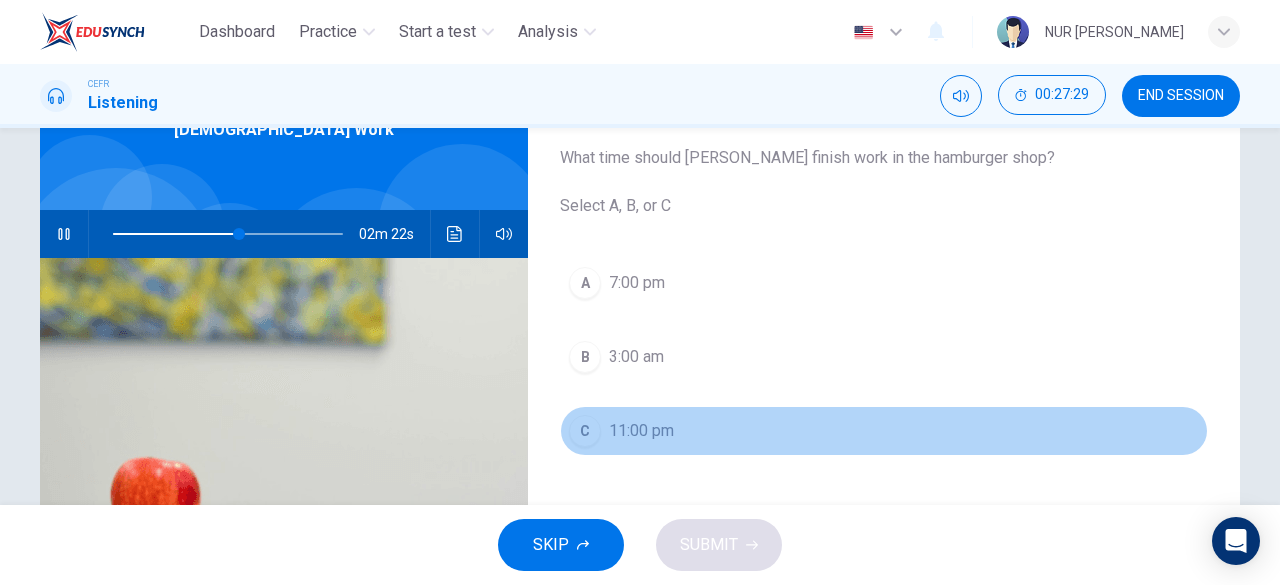 click on "C" at bounding box center (585, 431) 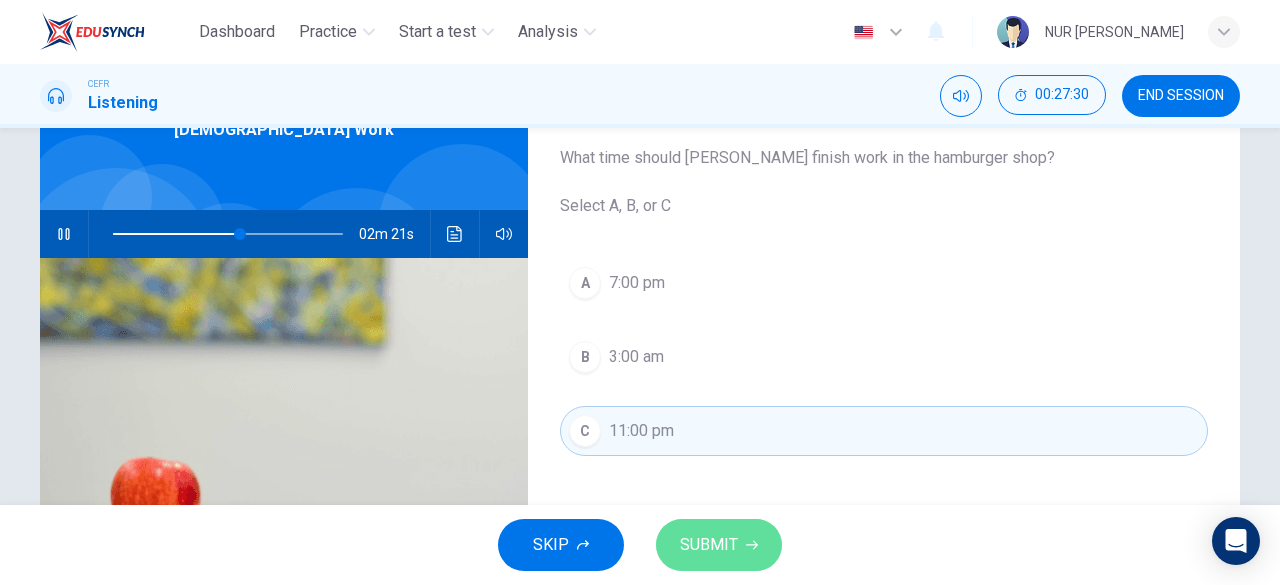 click on "SUBMIT" at bounding box center [709, 545] 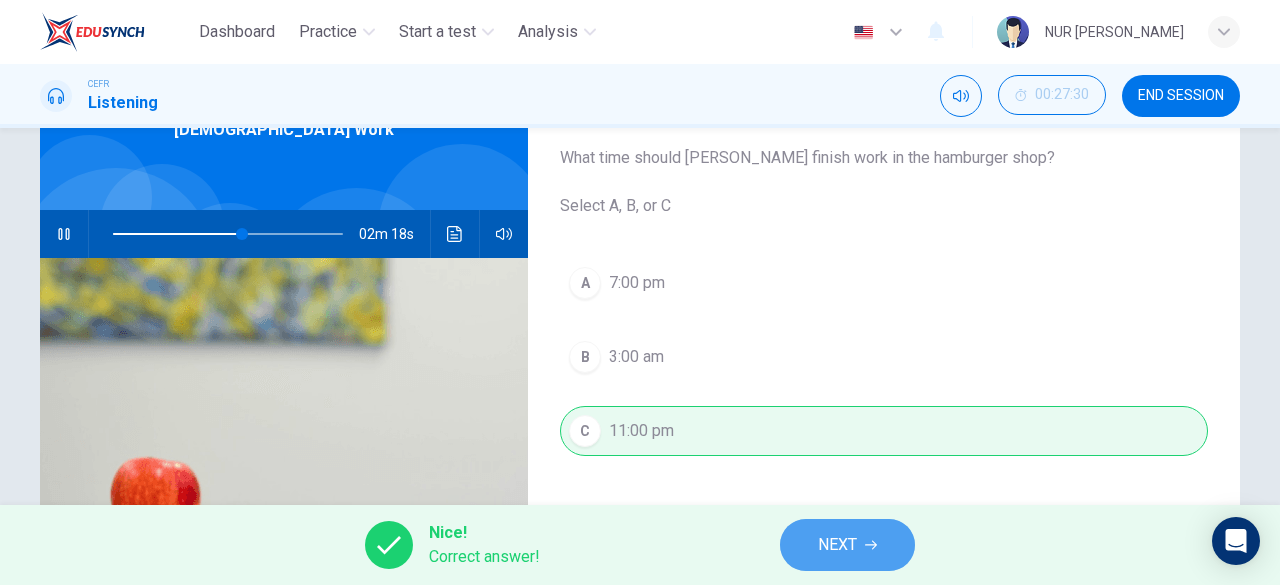 click on "NEXT" at bounding box center [847, 545] 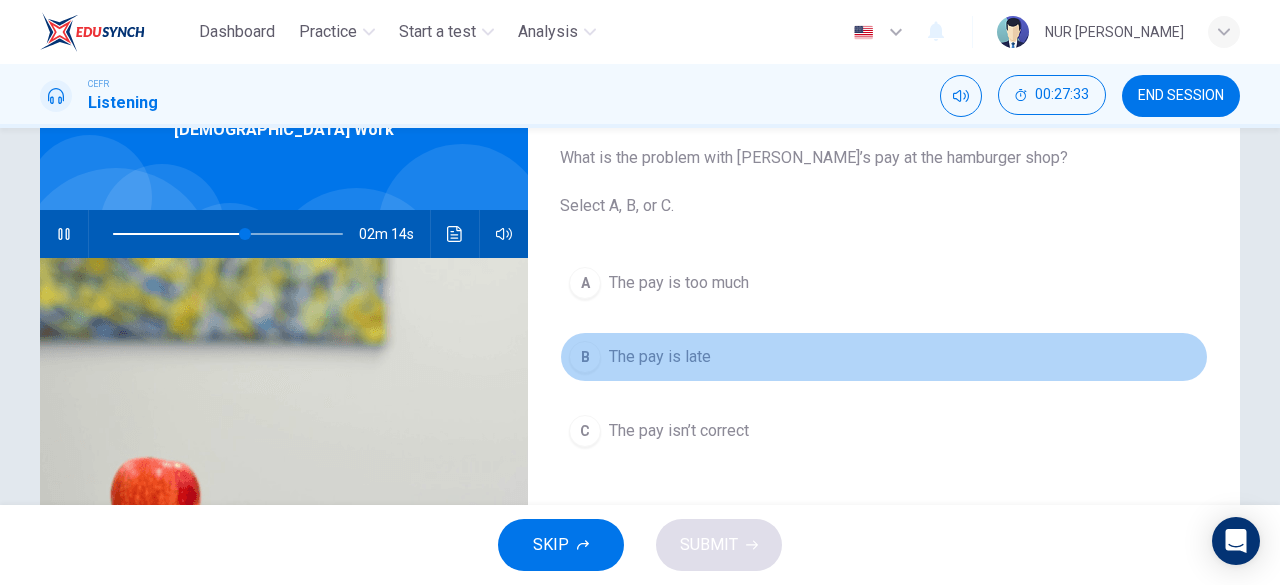 click on "B The pay is late" at bounding box center (884, 357) 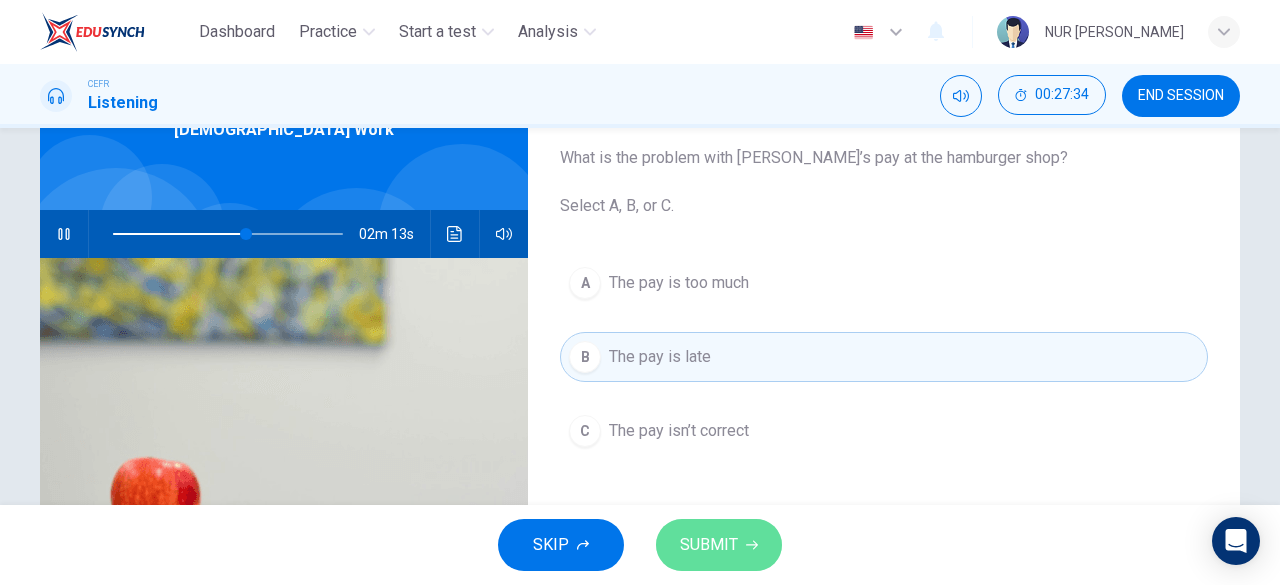 click on "SUBMIT" at bounding box center [709, 545] 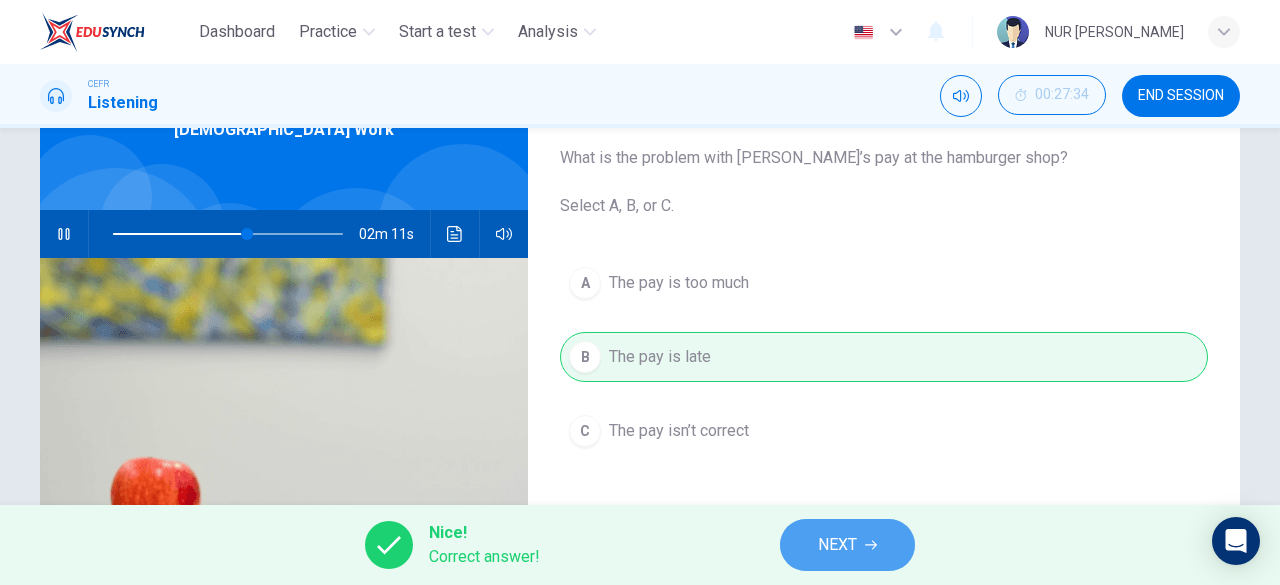 click on "NEXT" at bounding box center (837, 545) 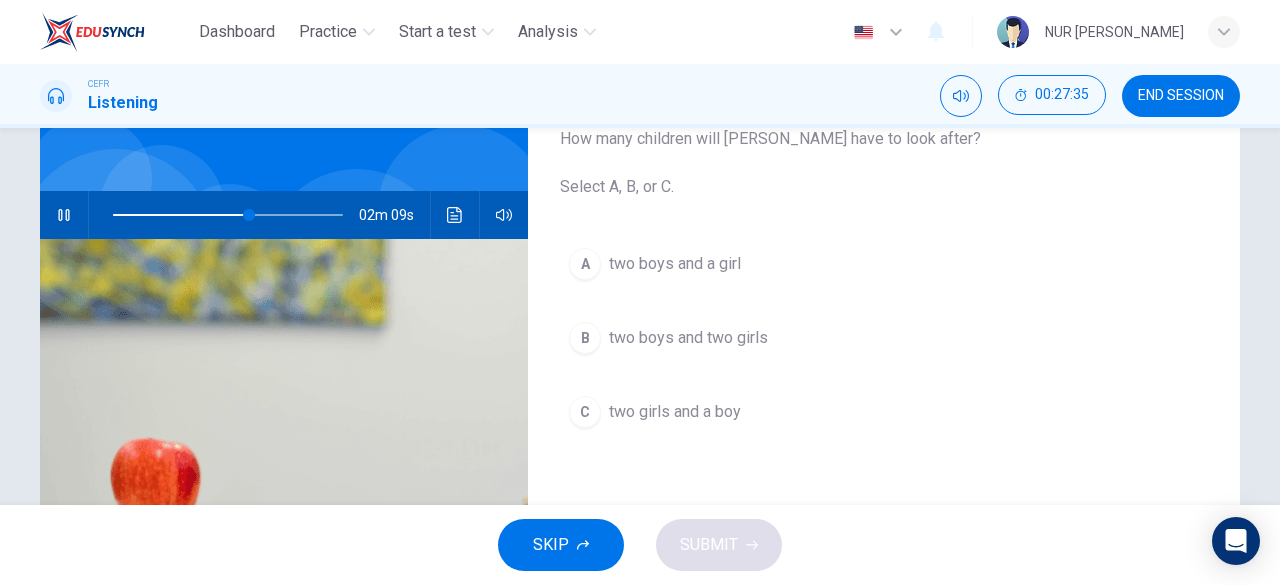 scroll, scrollTop: 140, scrollLeft: 0, axis: vertical 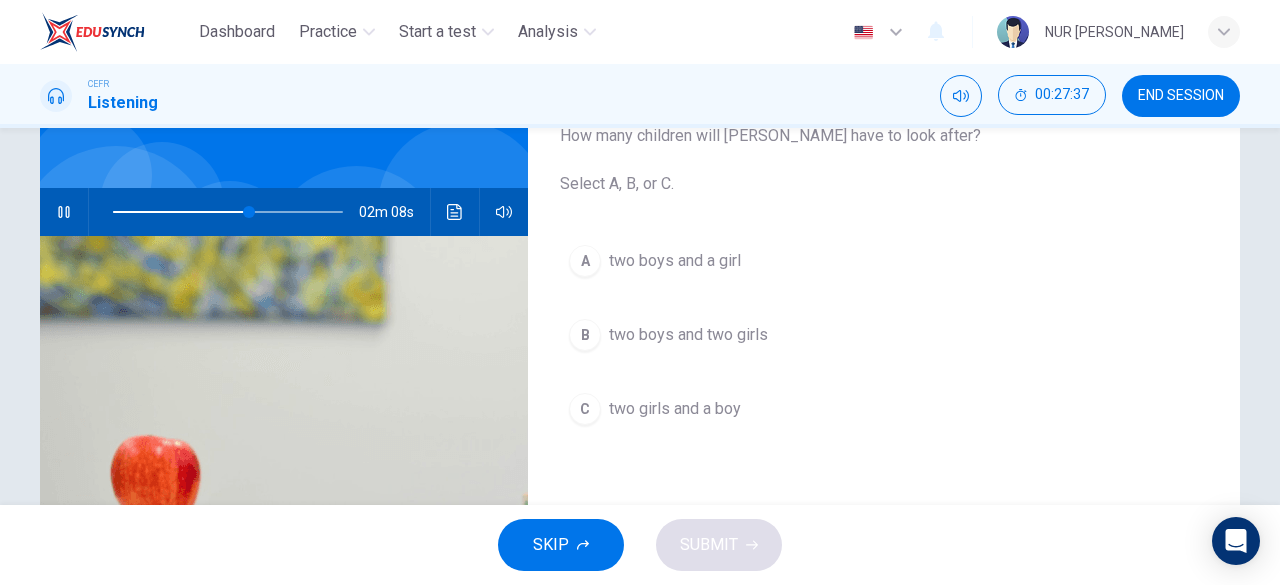 click on "C two girls and a boy" at bounding box center (884, 409) 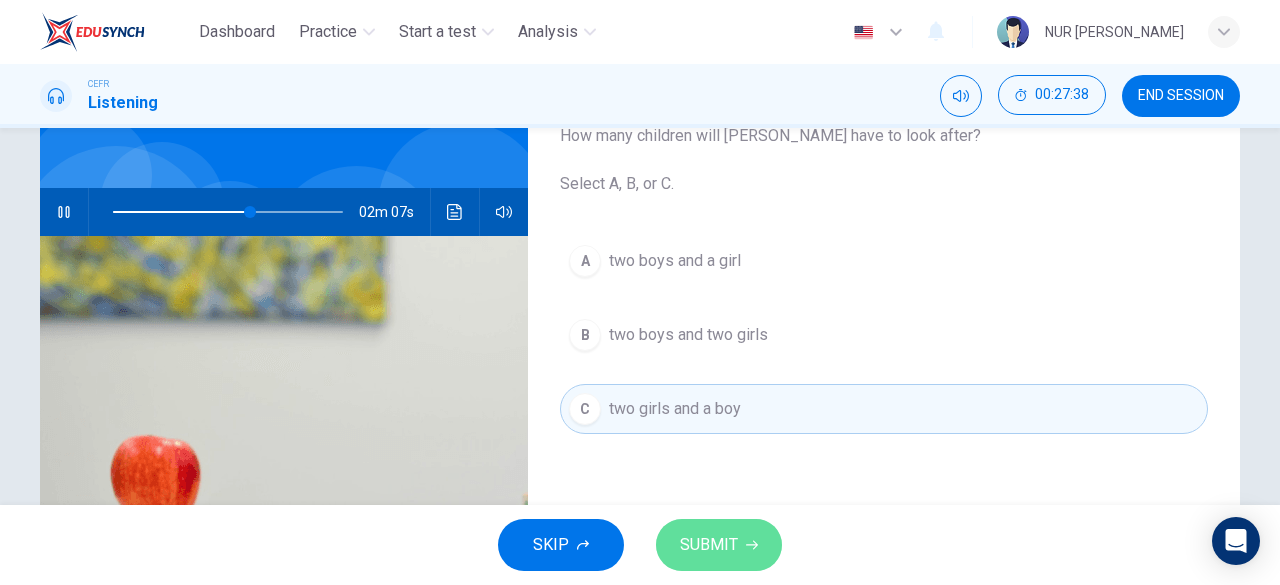 click on "SUBMIT" at bounding box center (719, 545) 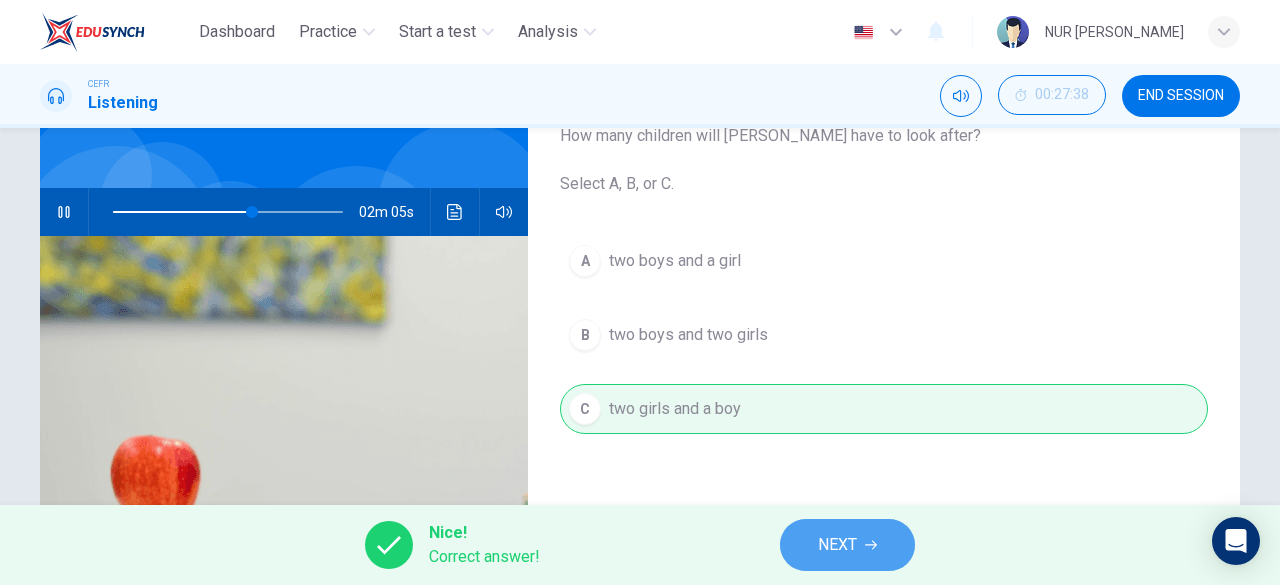 type on "61" 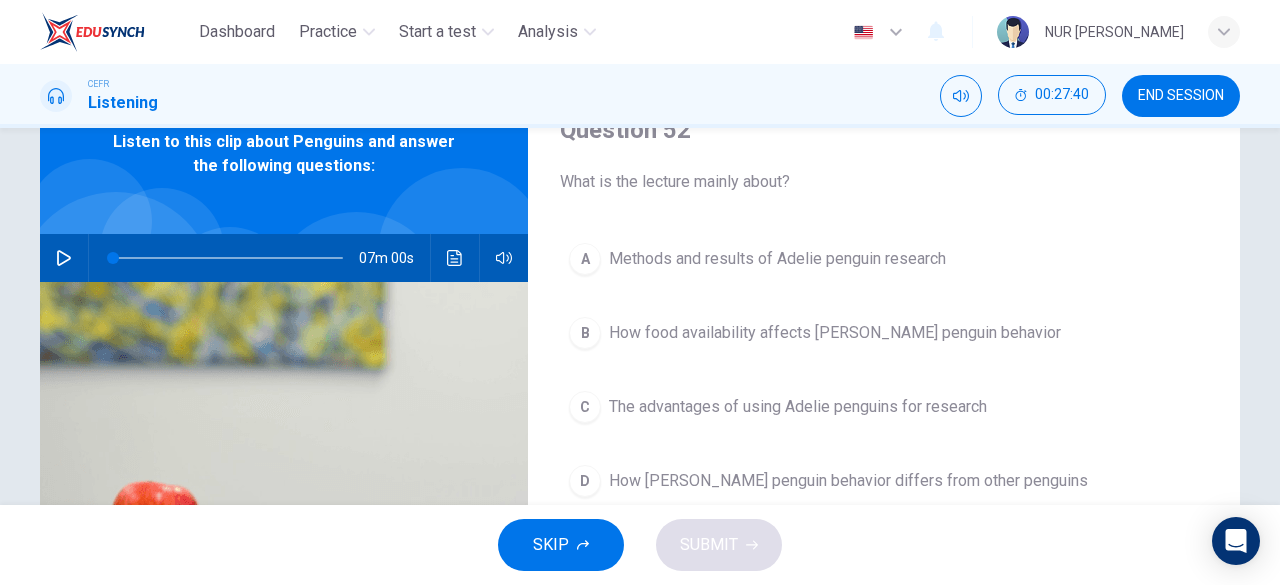 scroll, scrollTop: 154, scrollLeft: 0, axis: vertical 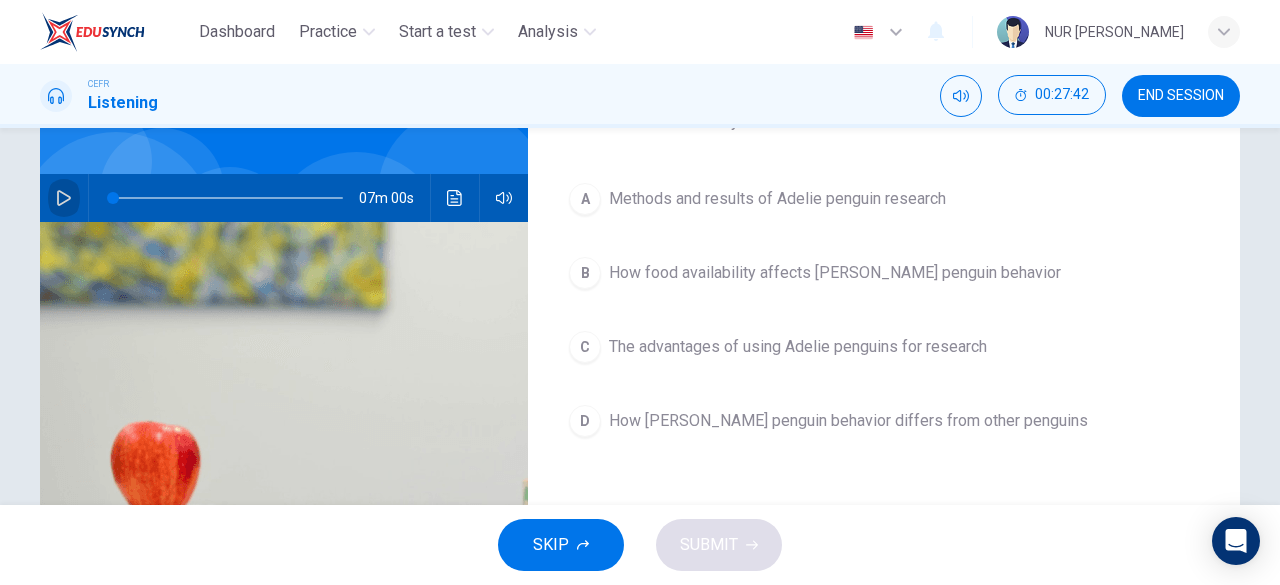 click at bounding box center (64, 198) 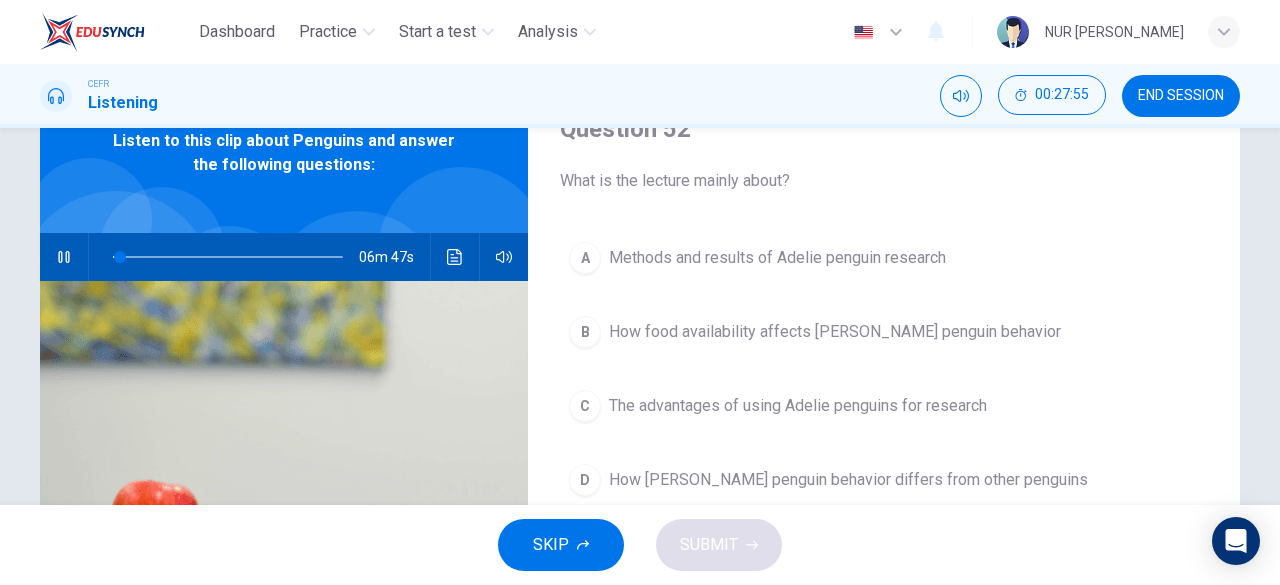 scroll, scrollTop: 134, scrollLeft: 0, axis: vertical 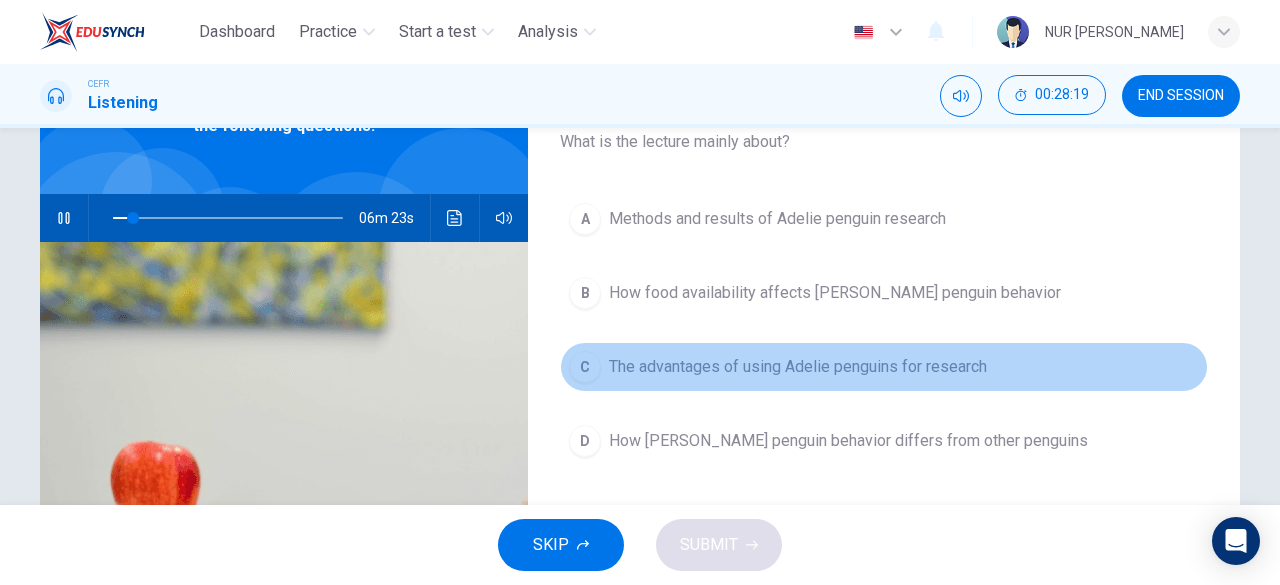 click on "C The advantages of using Adelie penguins for research" at bounding box center [884, 367] 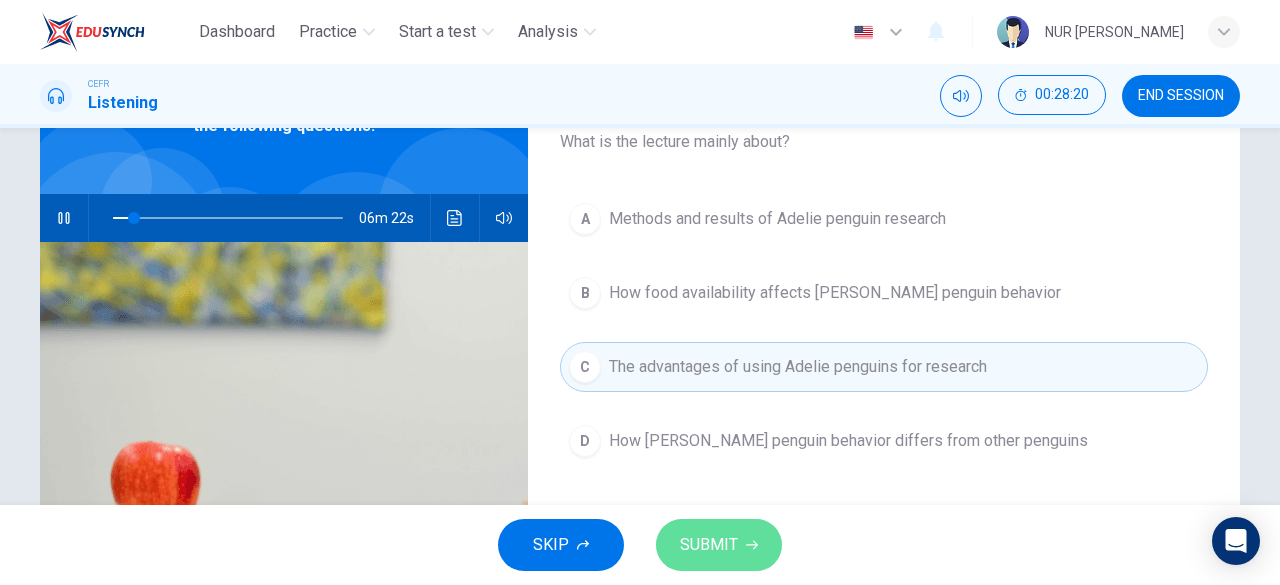 click on "SUBMIT" at bounding box center (719, 545) 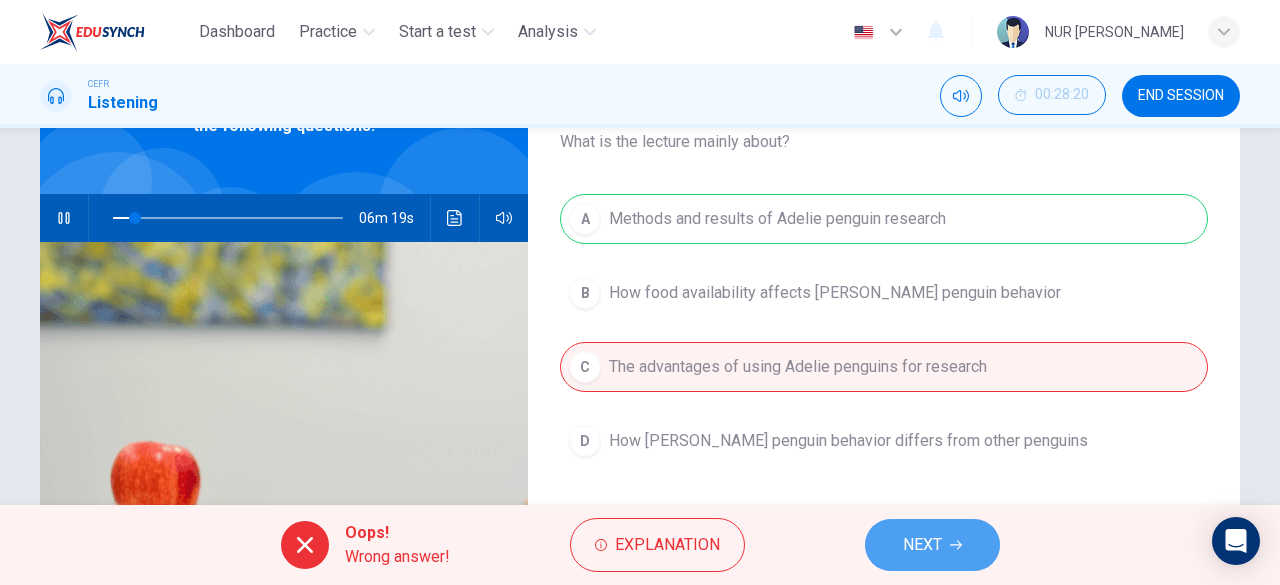 click on "NEXT" at bounding box center [932, 545] 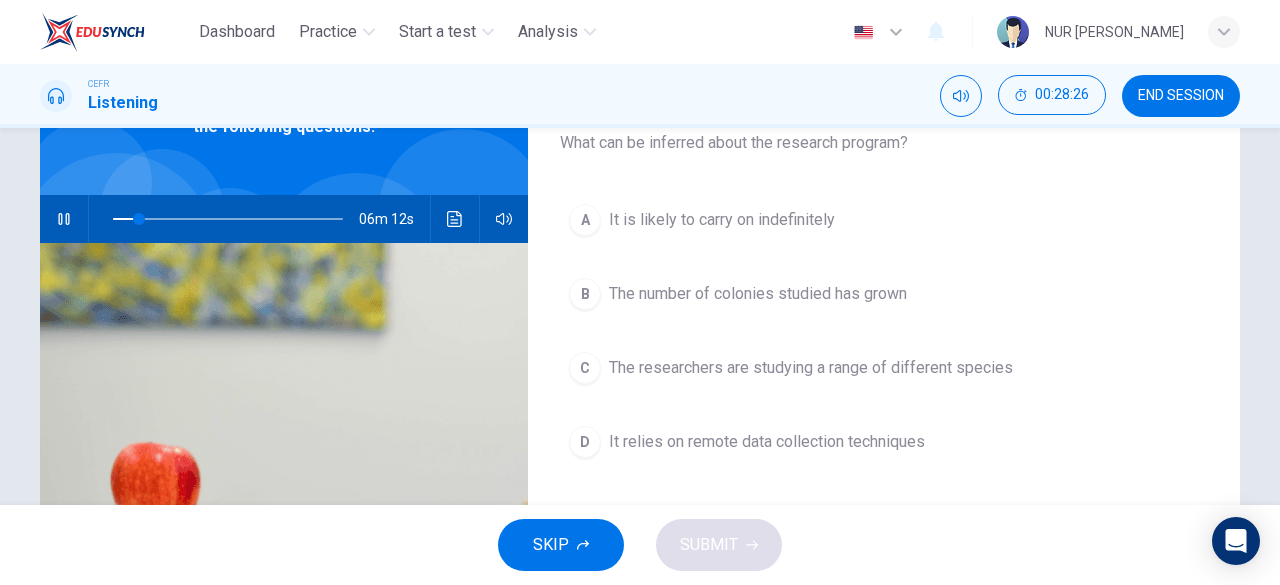 scroll, scrollTop: 122, scrollLeft: 0, axis: vertical 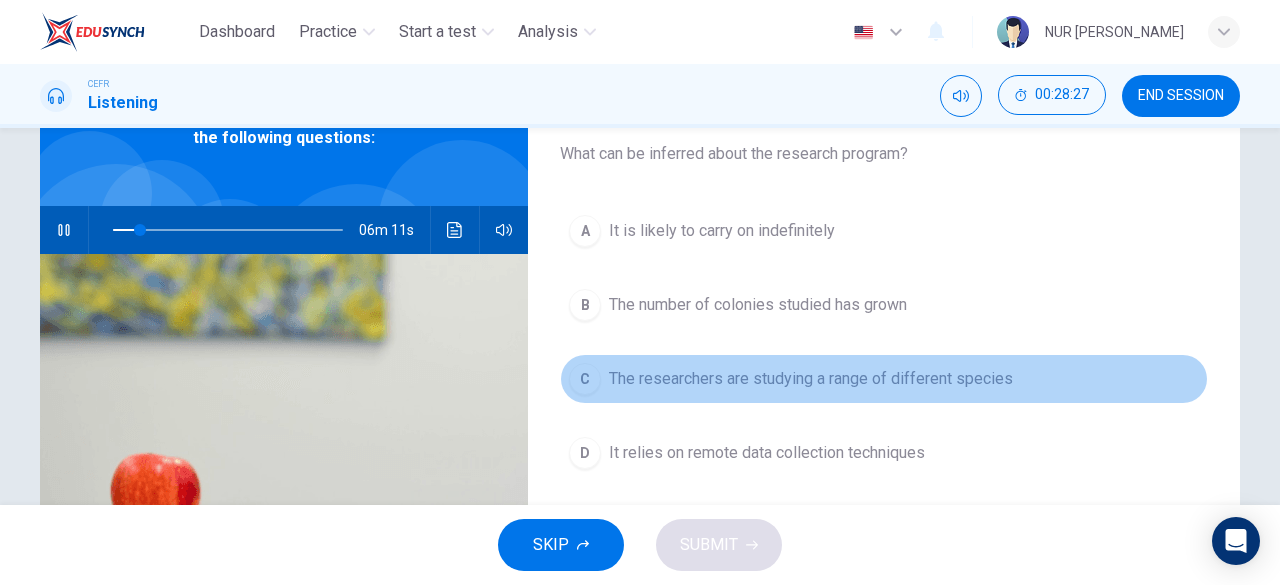 click on "C The researchers are studying a range of different species" at bounding box center [884, 379] 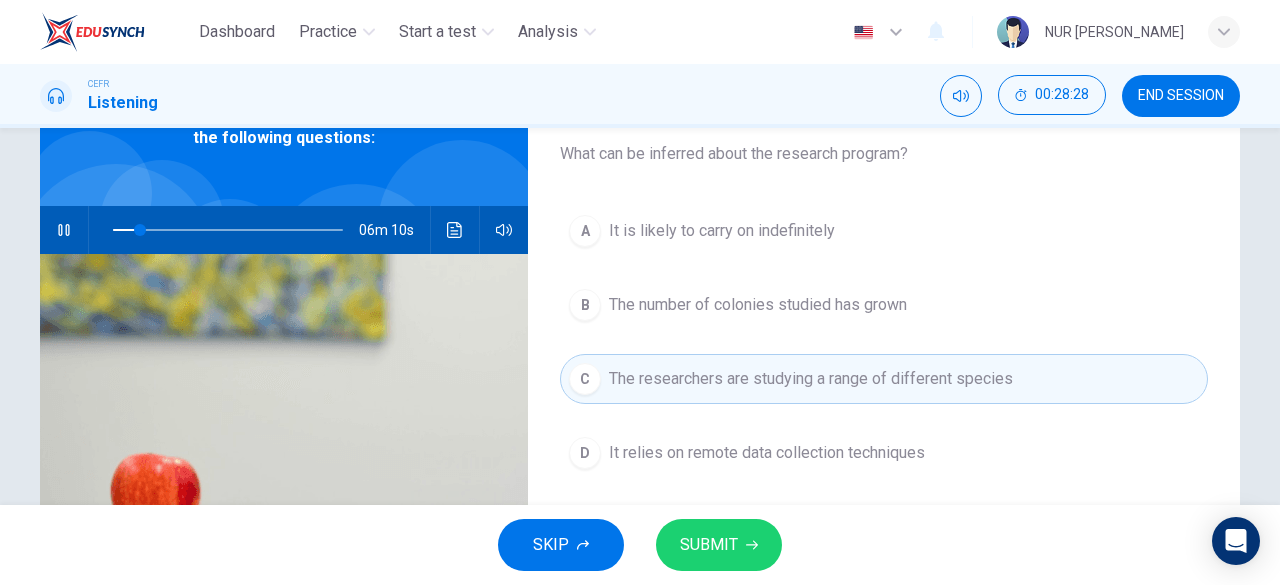 click on "SUBMIT" at bounding box center (709, 545) 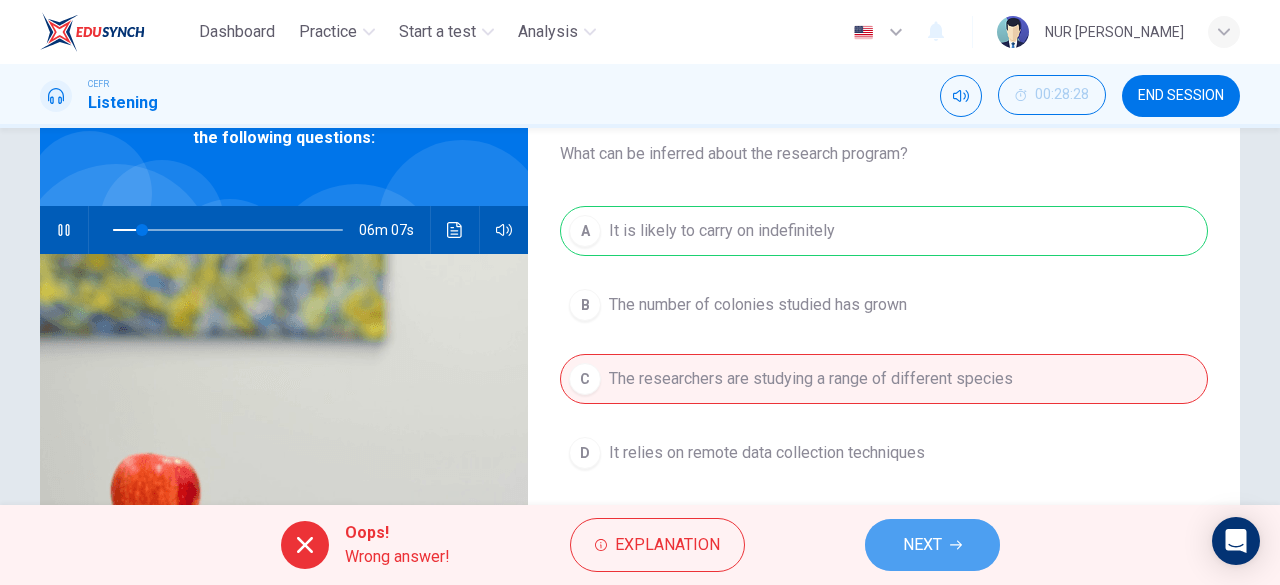 click on "NEXT" at bounding box center (932, 545) 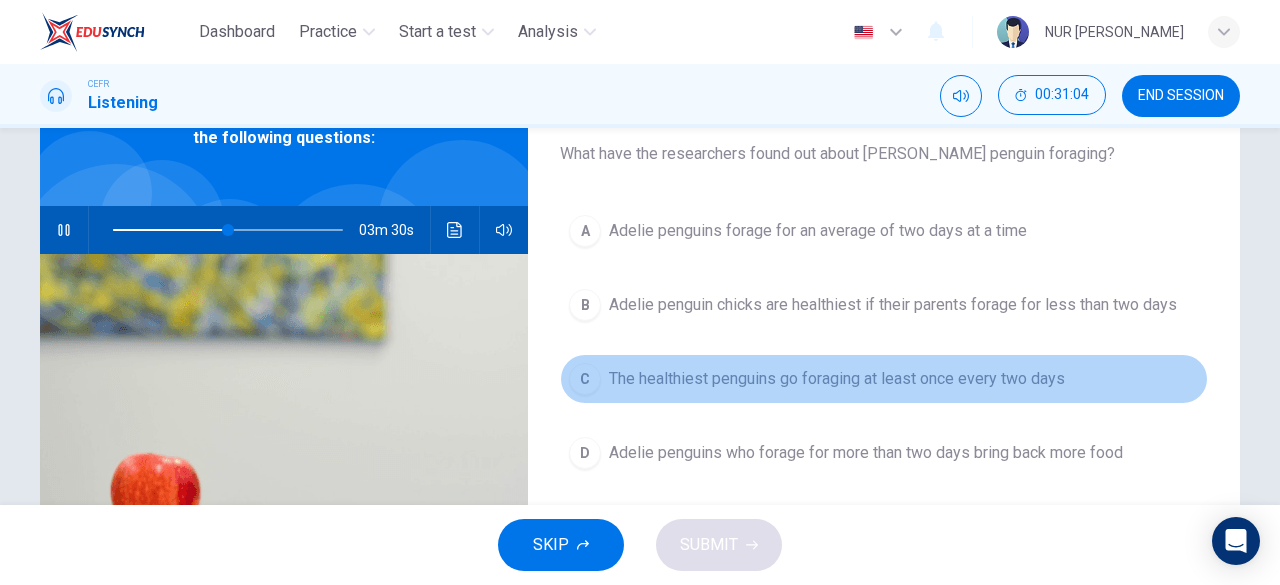 click on "The healthiest penguins go foraging at least once every two days" at bounding box center (837, 379) 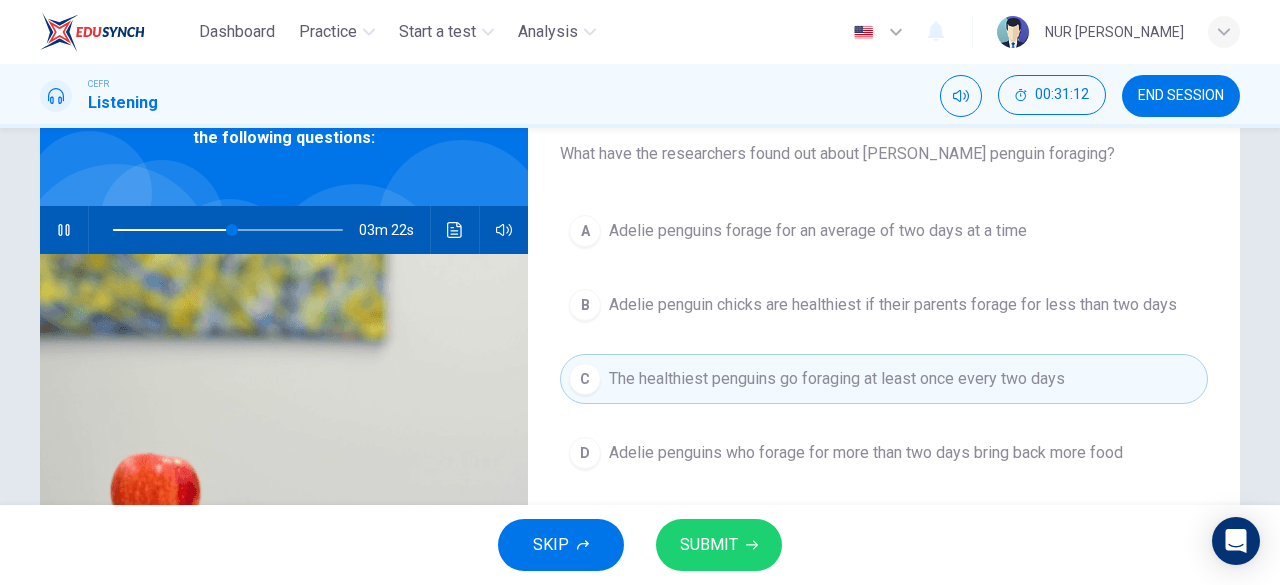 click on "A Adelie penguins forage for an average of two days at a time B Adelie penguin chicks are healthiest if their parents forage for less than two days C The healthiest penguins go foraging at least once every two days D Adelie penguins who forage for more than two days bring back more food" at bounding box center [884, 362] 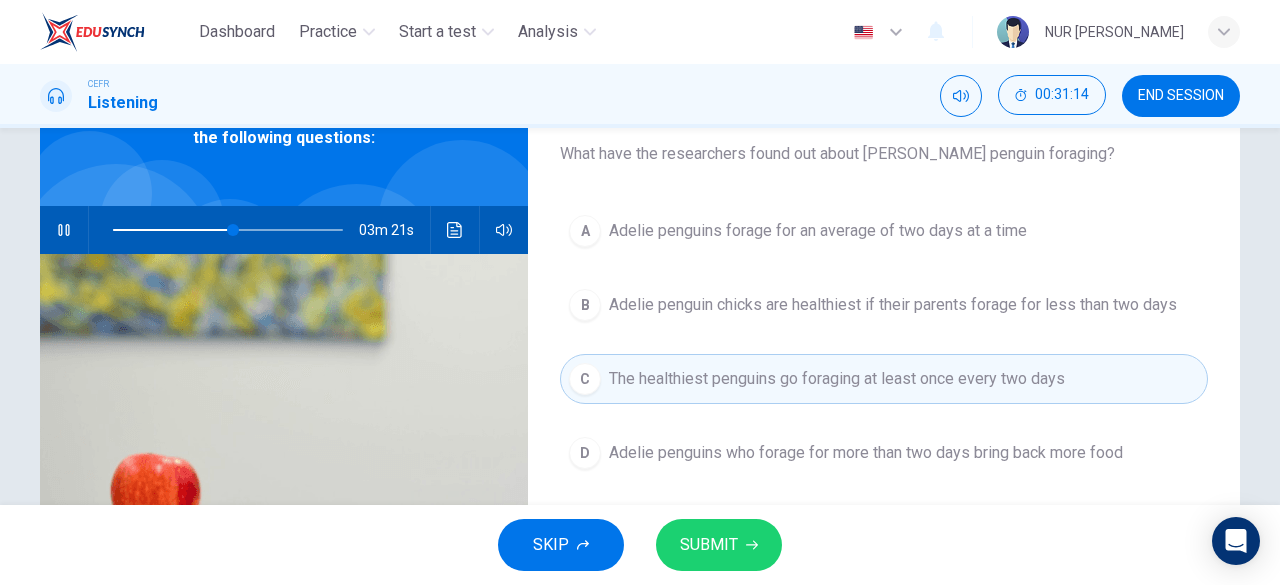 click on "A Adelie penguins forage for an average of two days at a time B Adelie penguin chicks are healthiest if their parents forage for less than two days C The healthiest penguins go foraging at least once every two days D Adelie penguins who forage for more than two days bring back more food" at bounding box center (884, 362) 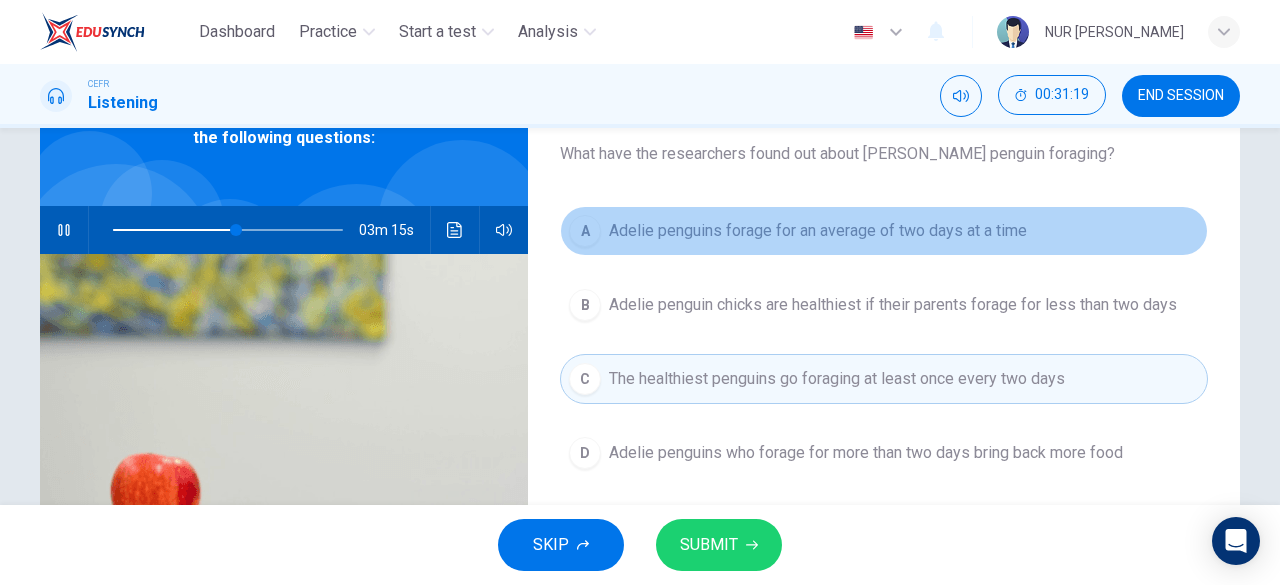 click on "A Adelie penguins forage for an average of two days at a time" at bounding box center [884, 231] 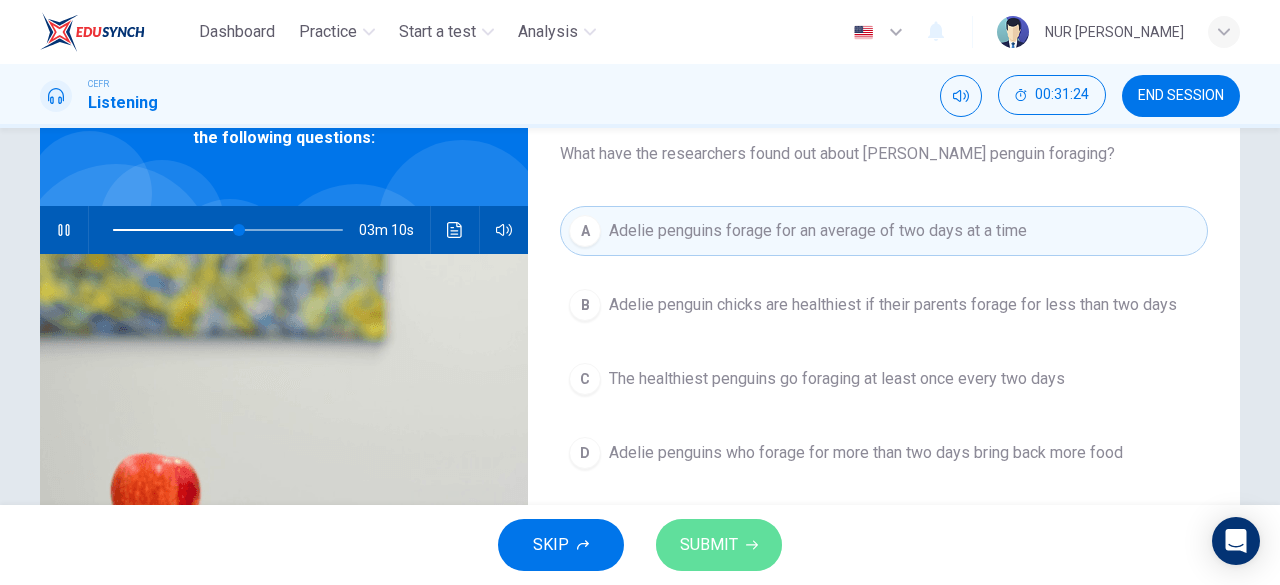 click on "SUBMIT" at bounding box center (719, 545) 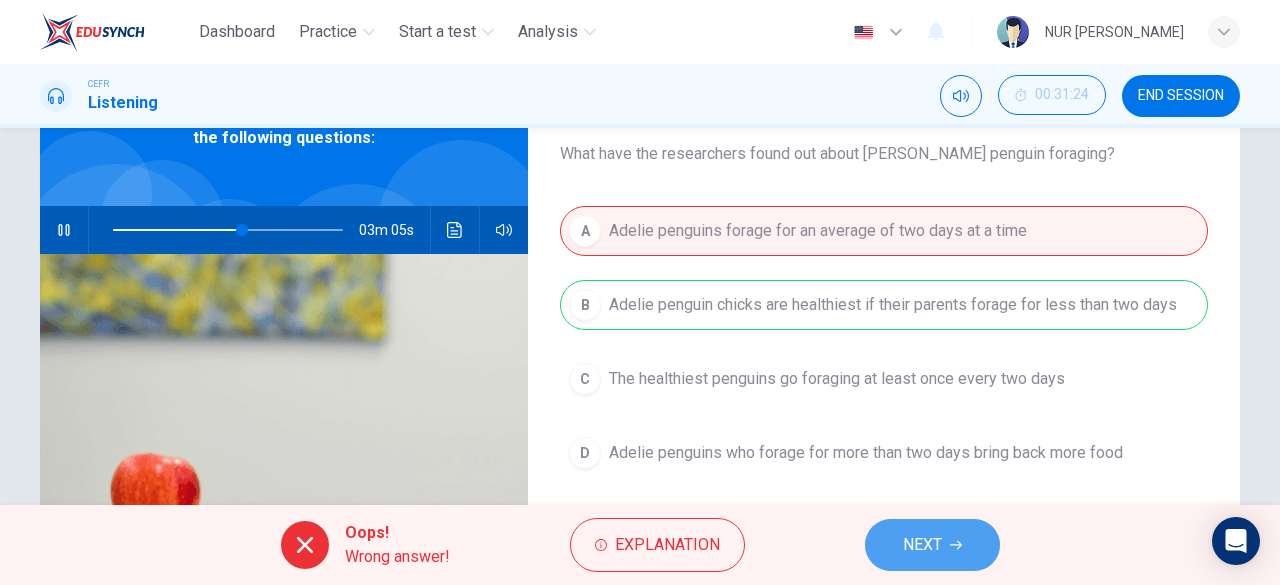 click on "NEXT" at bounding box center (932, 545) 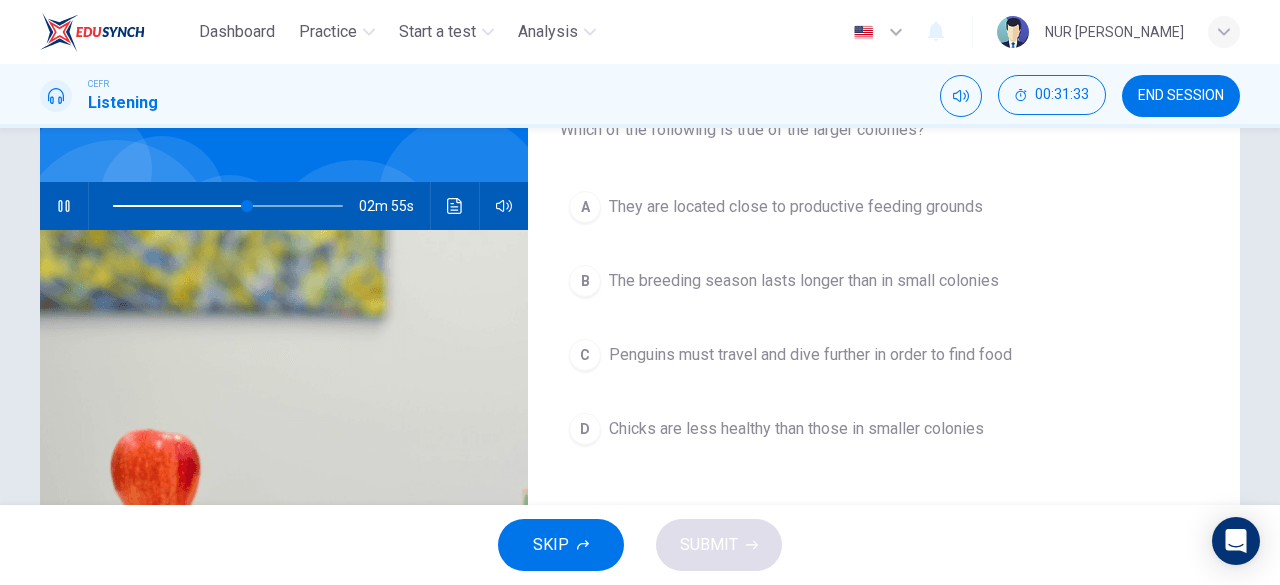 scroll, scrollTop: 148, scrollLeft: 0, axis: vertical 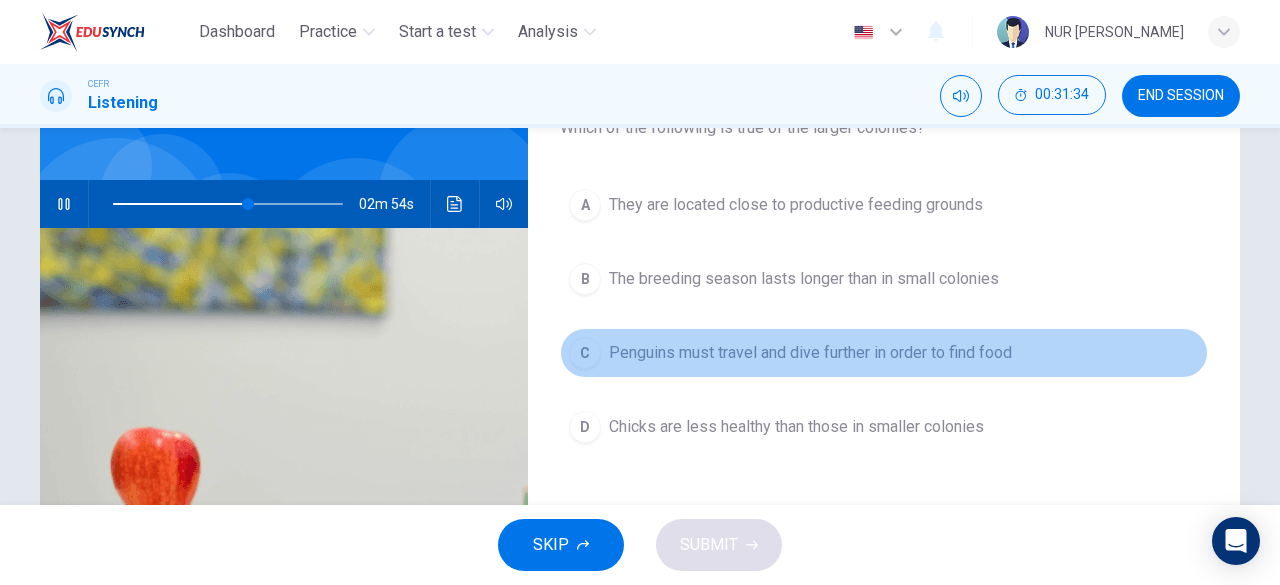 click on "C Penguins must travel and dive further in order to find food" at bounding box center [884, 353] 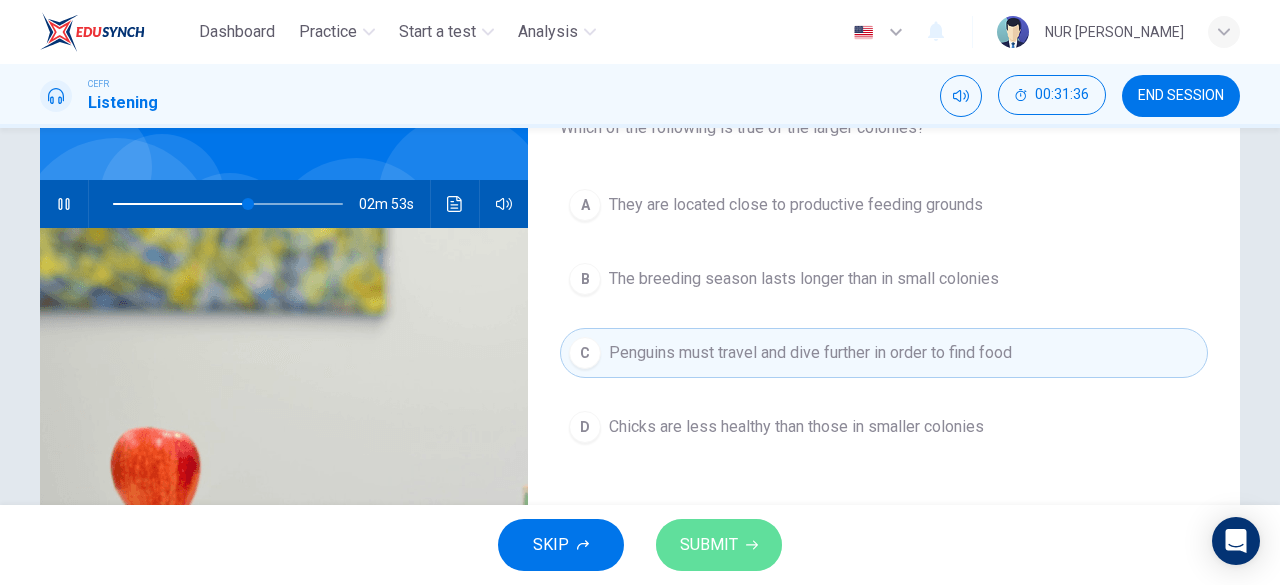 click on "SUBMIT" at bounding box center (719, 545) 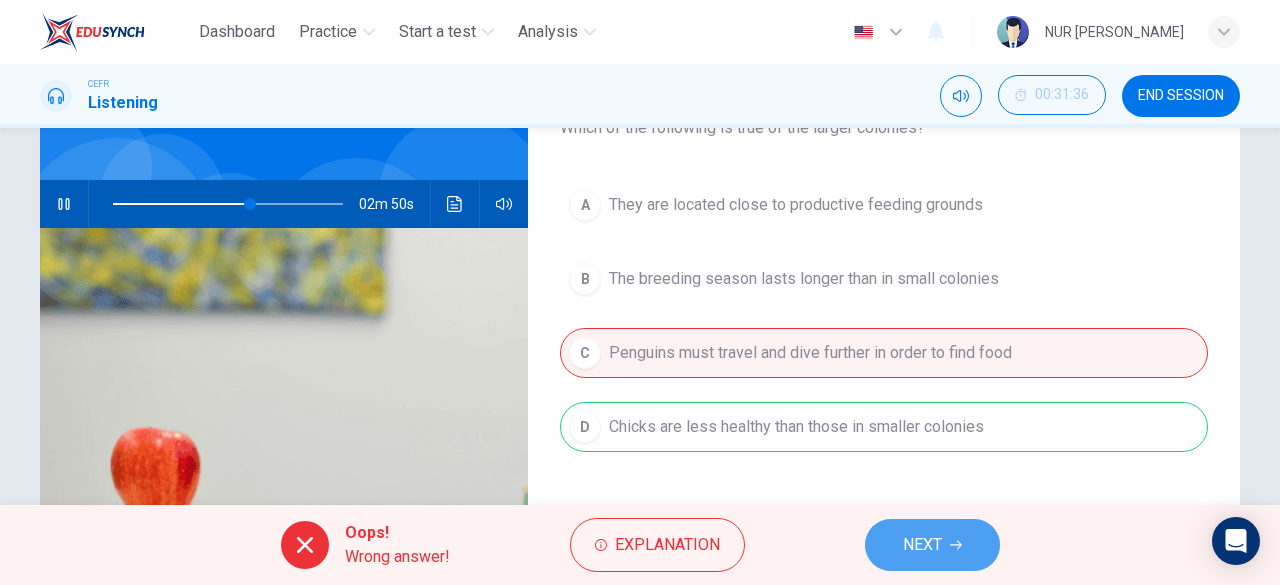 click on "NEXT" at bounding box center [922, 545] 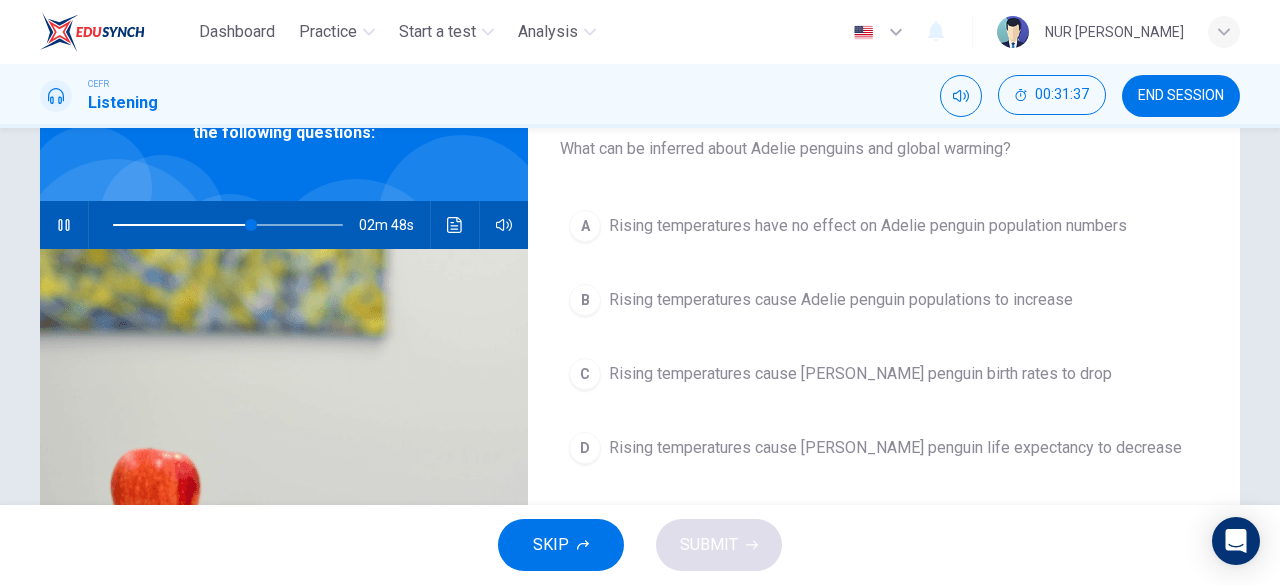 scroll, scrollTop: 126, scrollLeft: 0, axis: vertical 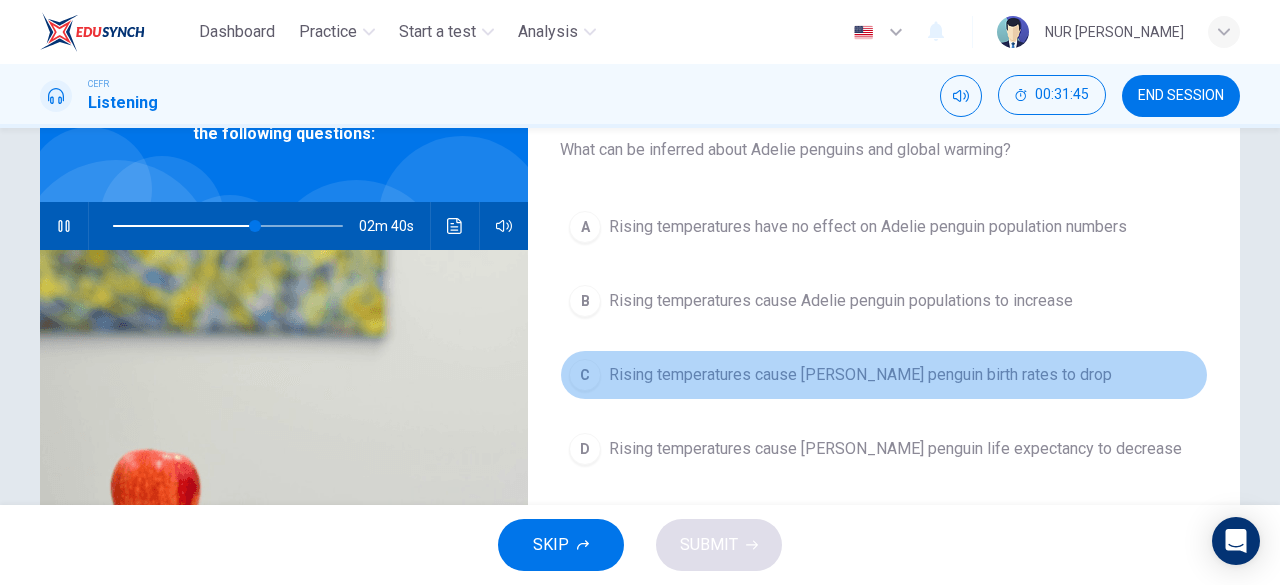 click on "Rising temperatures cause [PERSON_NAME] penguin birth rates to drop" at bounding box center [860, 375] 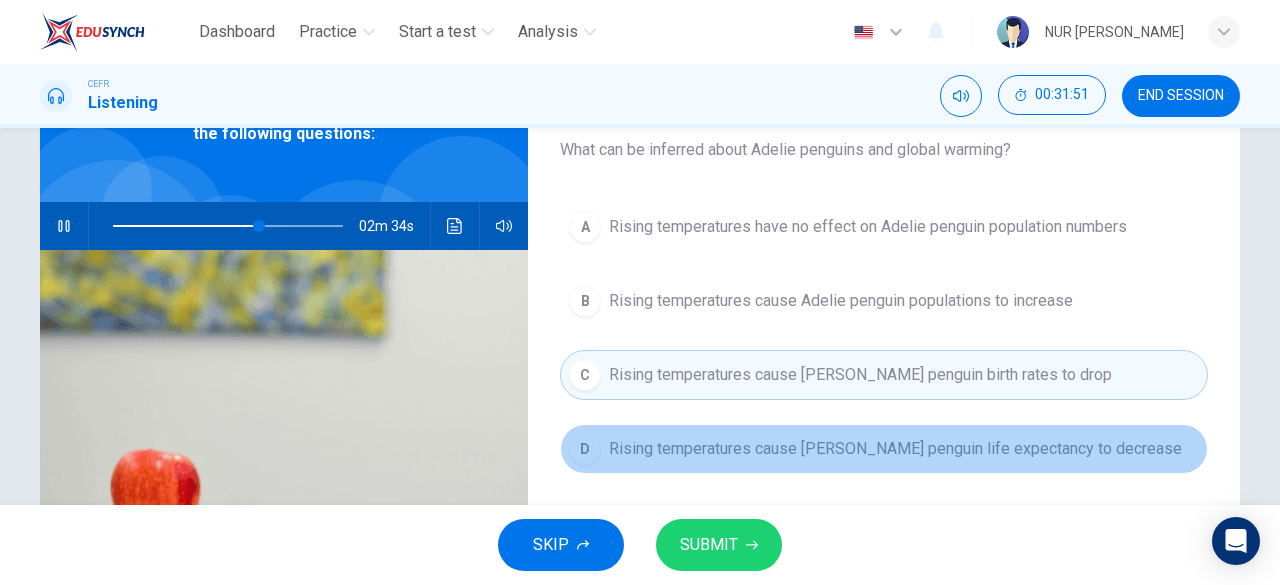 click on "Rising temperatures cause [PERSON_NAME] penguin life expectancy to decrease" at bounding box center (895, 449) 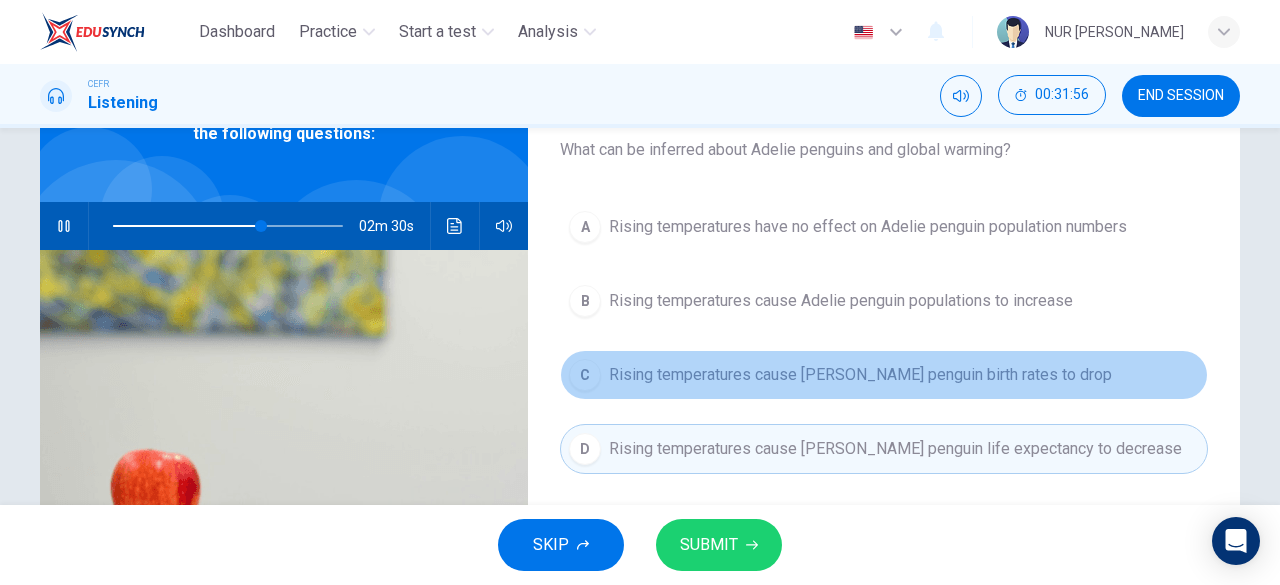 click on "C Rising temperatures cause [PERSON_NAME] penguin birth rates to drop" at bounding box center [884, 375] 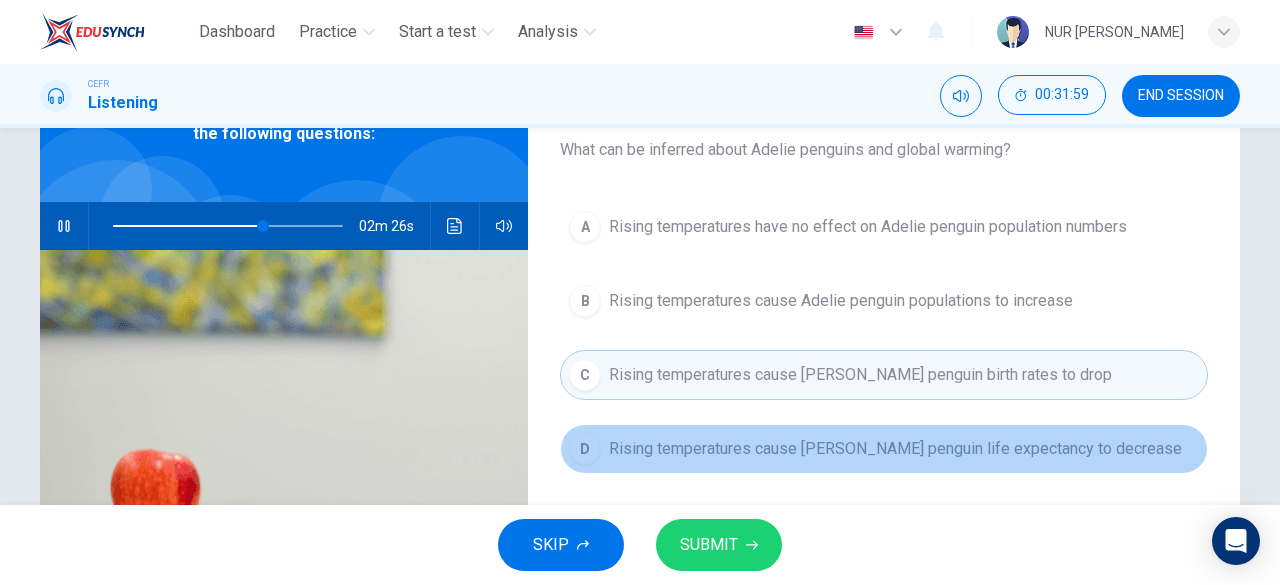 click on "Rising temperatures cause [PERSON_NAME] penguin life expectancy to decrease" at bounding box center [895, 449] 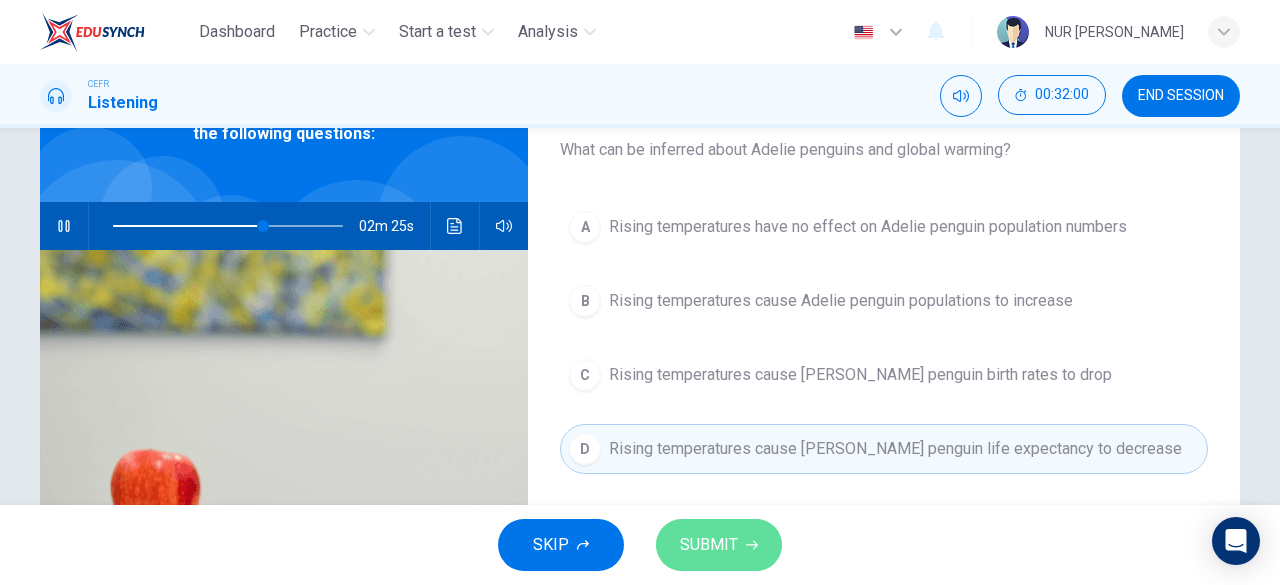 click on "SUBMIT" at bounding box center (709, 545) 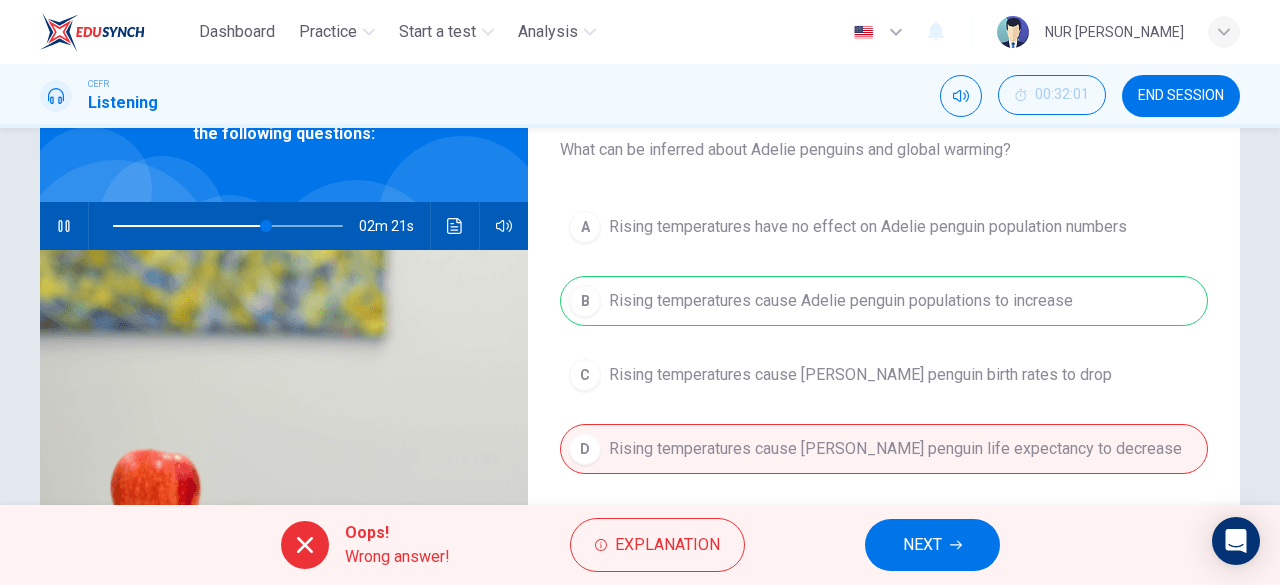 type 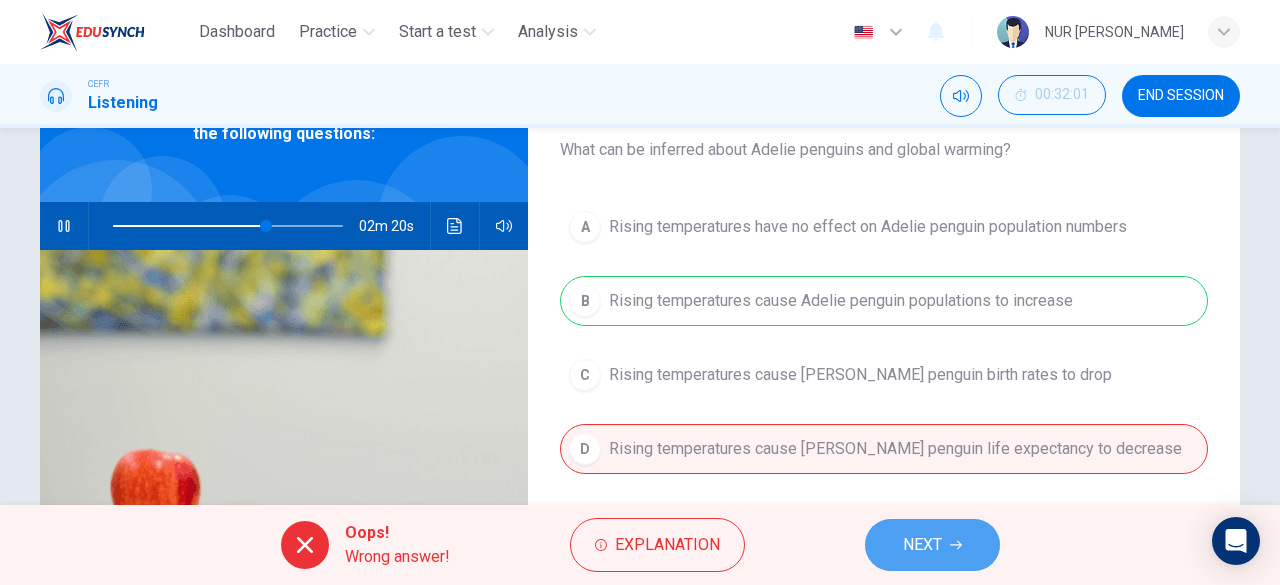 click on "NEXT" at bounding box center [922, 545] 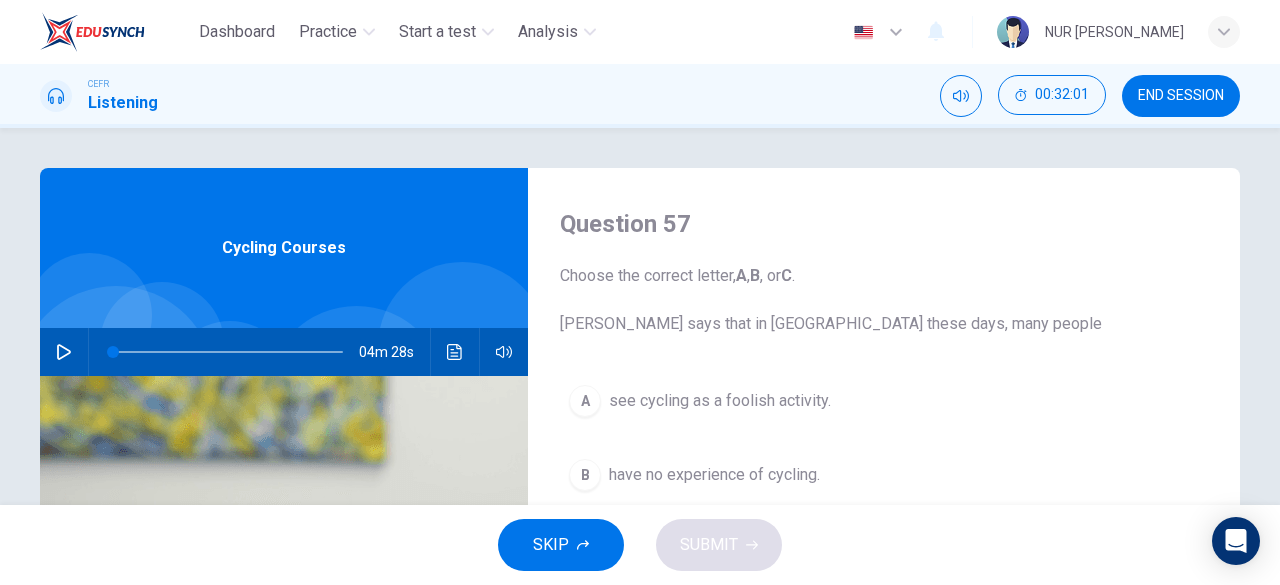 scroll, scrollTop: 97, scrollLeft: 0, axis: vertical 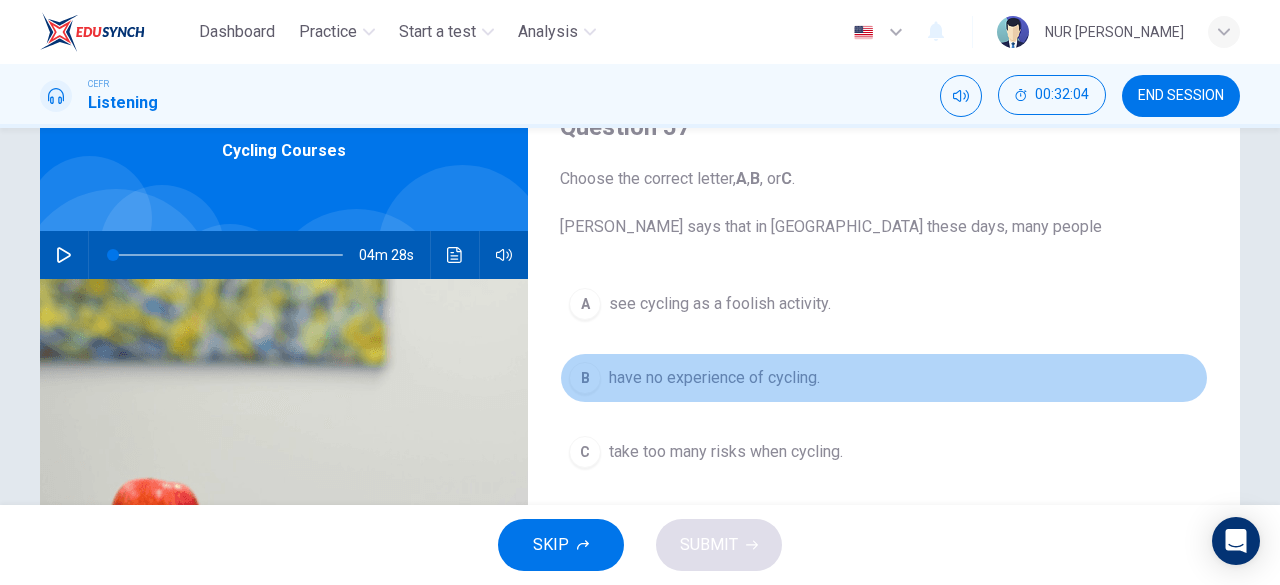 click on "B have no experience of cycling." at bounding box center (884, 378) 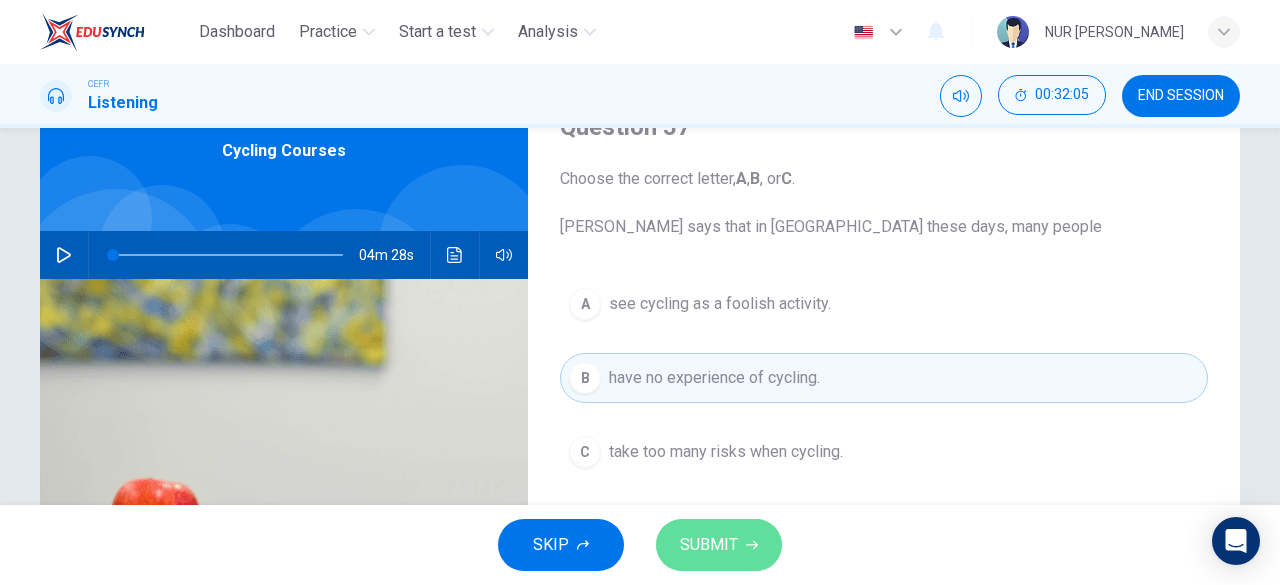 click on "SUBMIT" at bounding box center (719, 545) 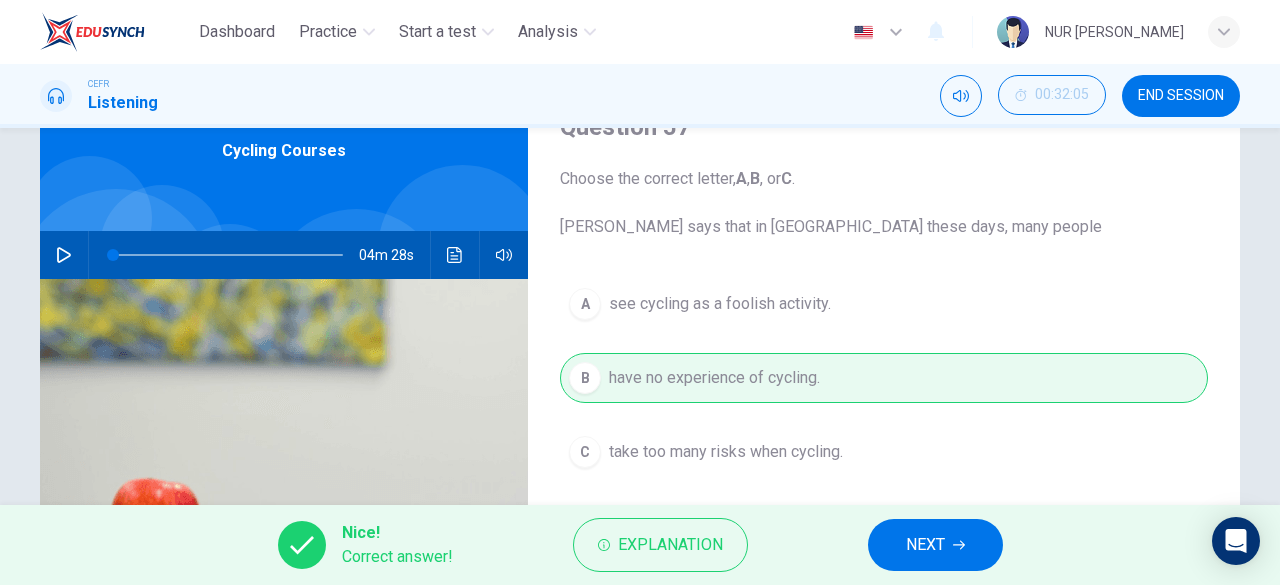 click on "NEXT" at bounding box center (935, 545) 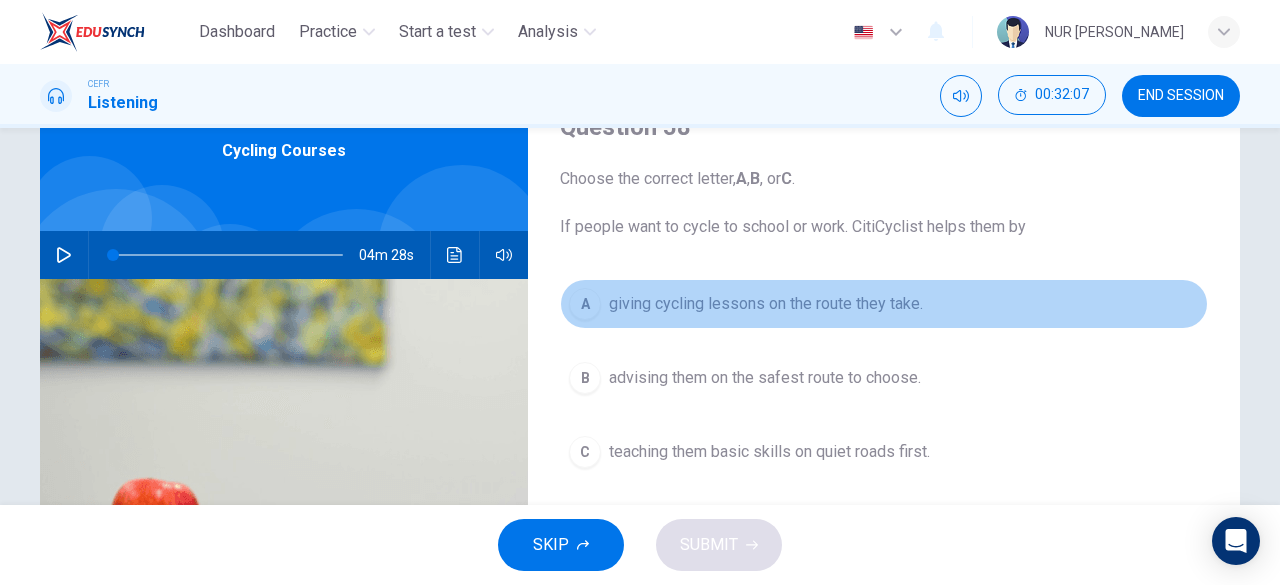 click on "giving cycling lessons on the route they take." at bounding box center [766, 304] 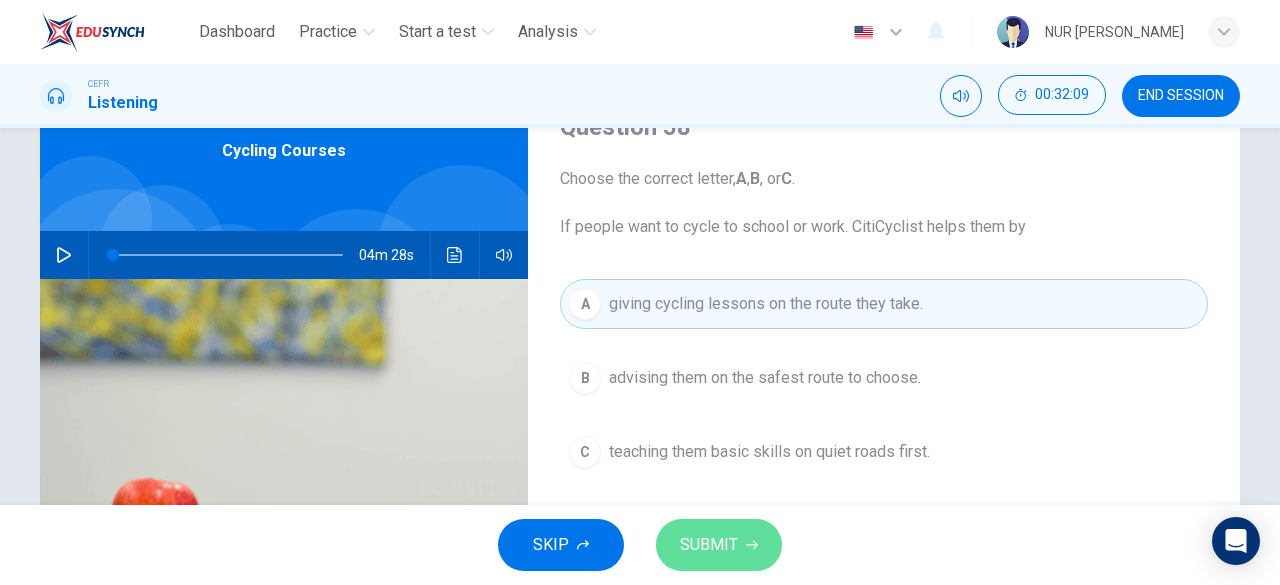 click on "SUBMIT" at bounding box center [709, 545] 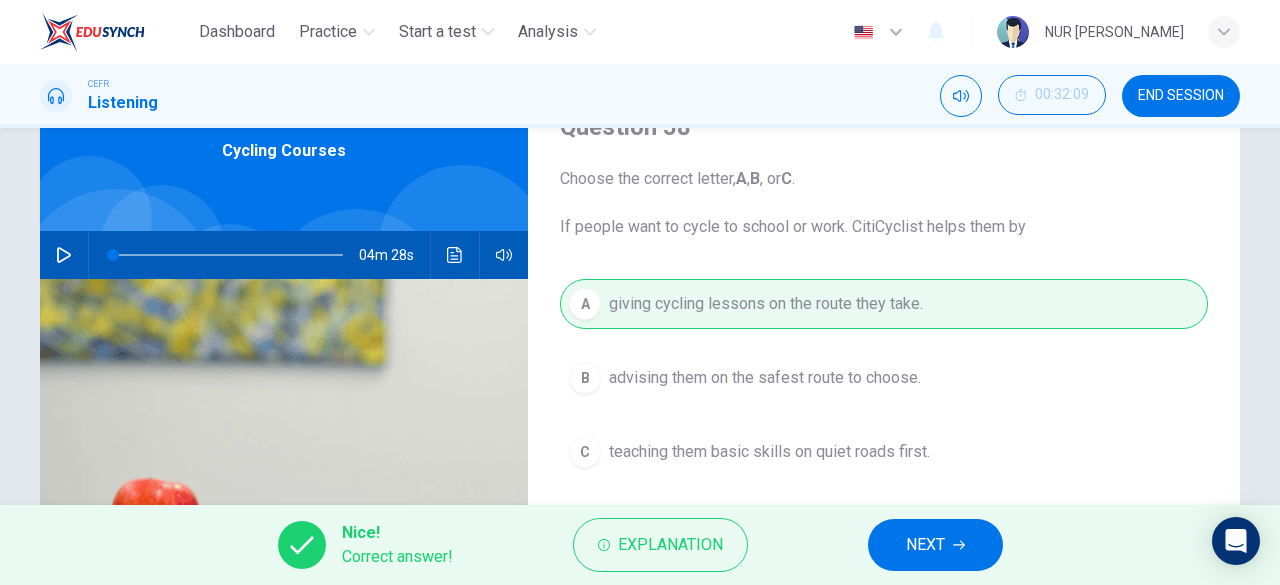 click on "Nice! Correct answer! Explanation NEXT" at bounding box center [640, 545] 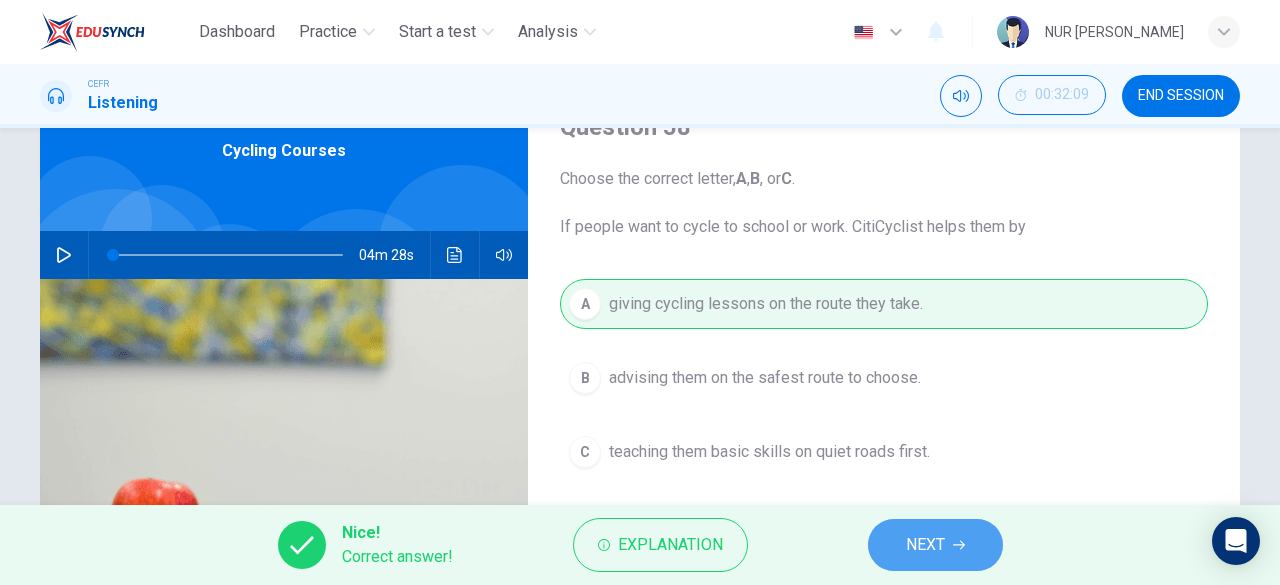 click on "NEXT" at bounding box center [935, 545] 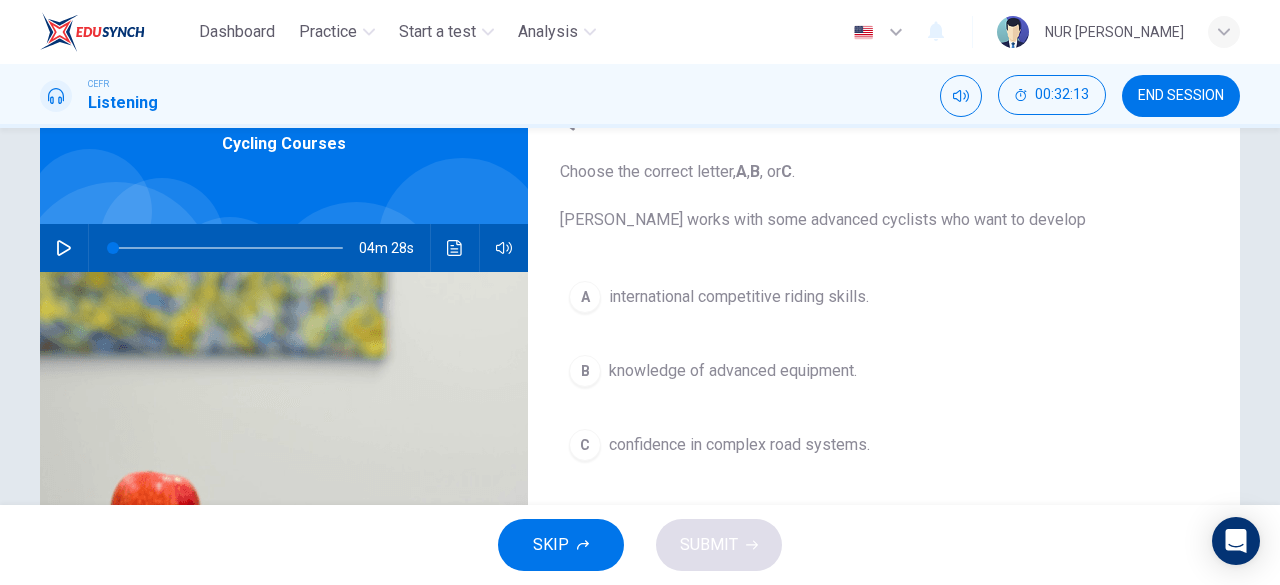 scroll, scrollTop: 105, scrollLeft: 0, axis: vertical 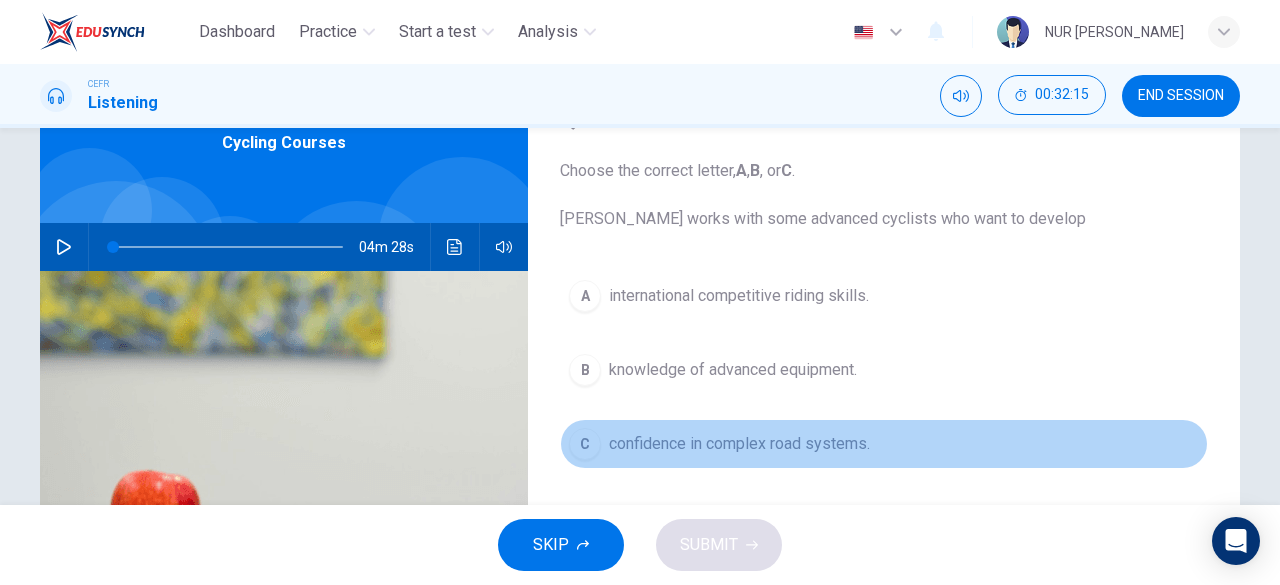 click on "confidence in complex road systems." at bounding box center (739, 444) 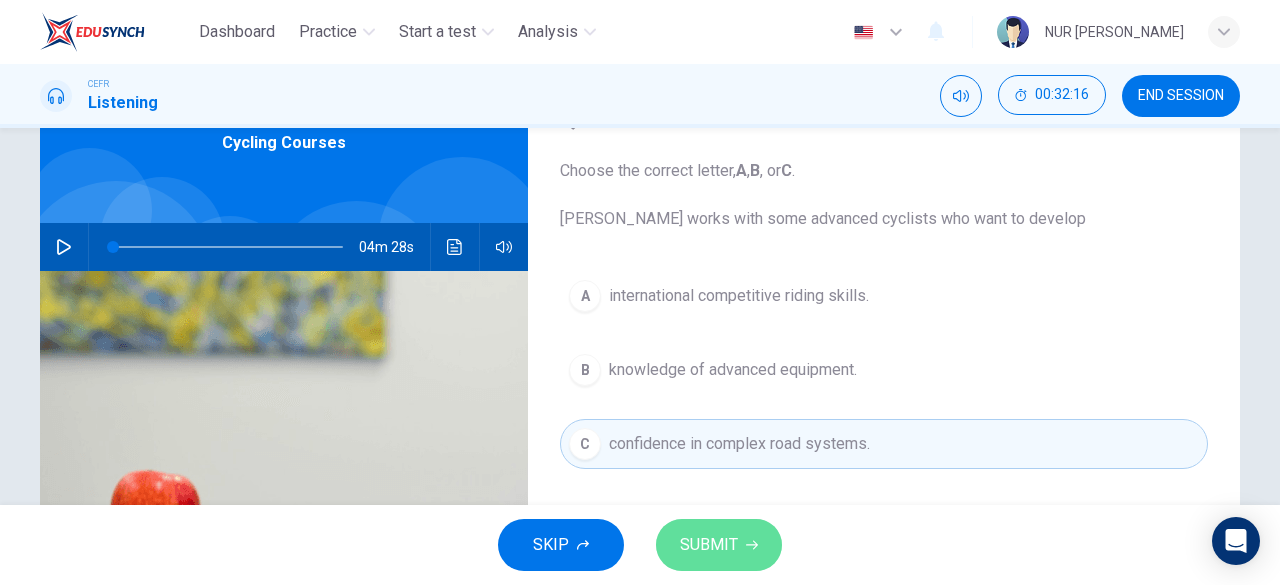 click on "SUBMIT" at bounding box center [709, 545] 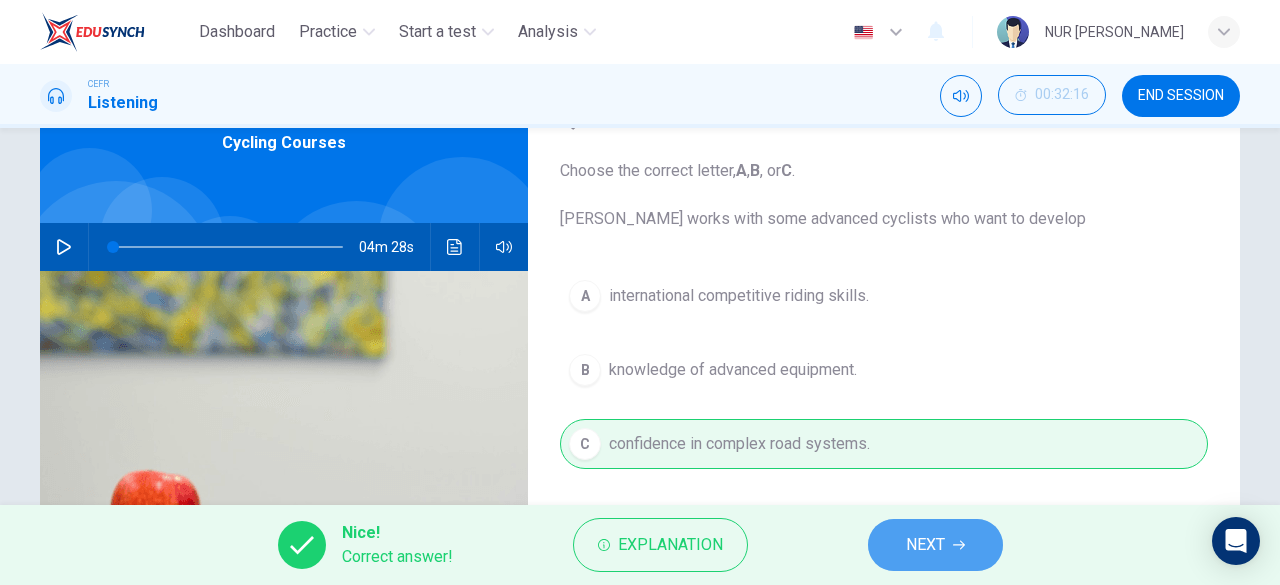 click on "NEXT" at bounding box center (935, 545) 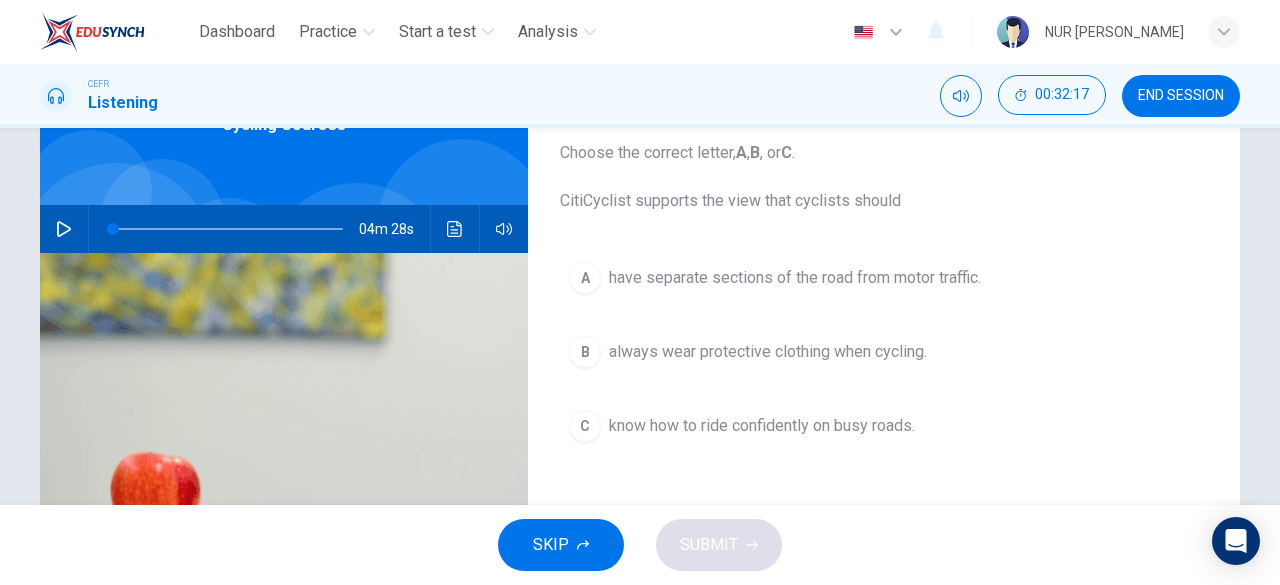 scroll, scrollTop: 125, scrollLeft: 0, axis: vertical 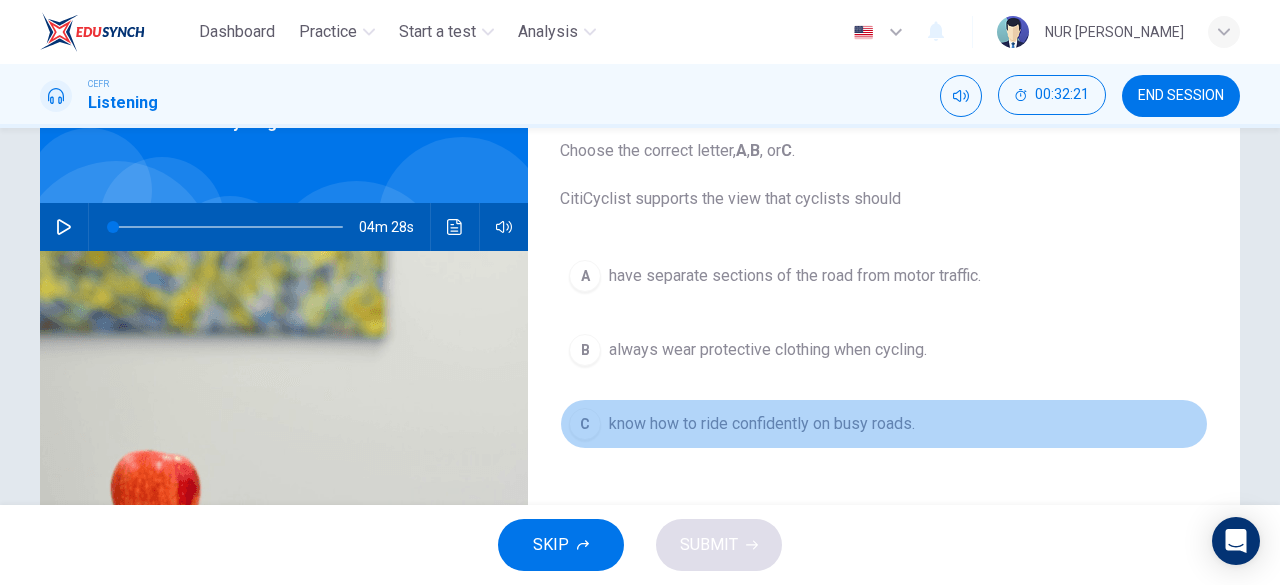 click on "C know how to ride confidently on busy roads." at bounding box center (884, 424) 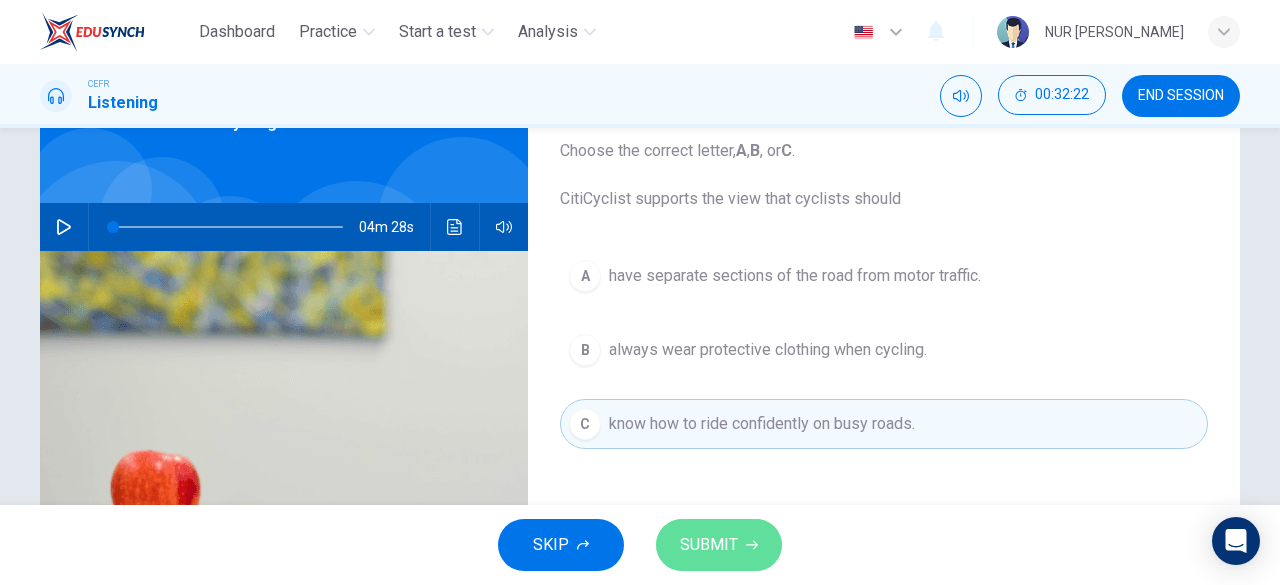 click on "SUBMIT" at bounding box center (709, 545) 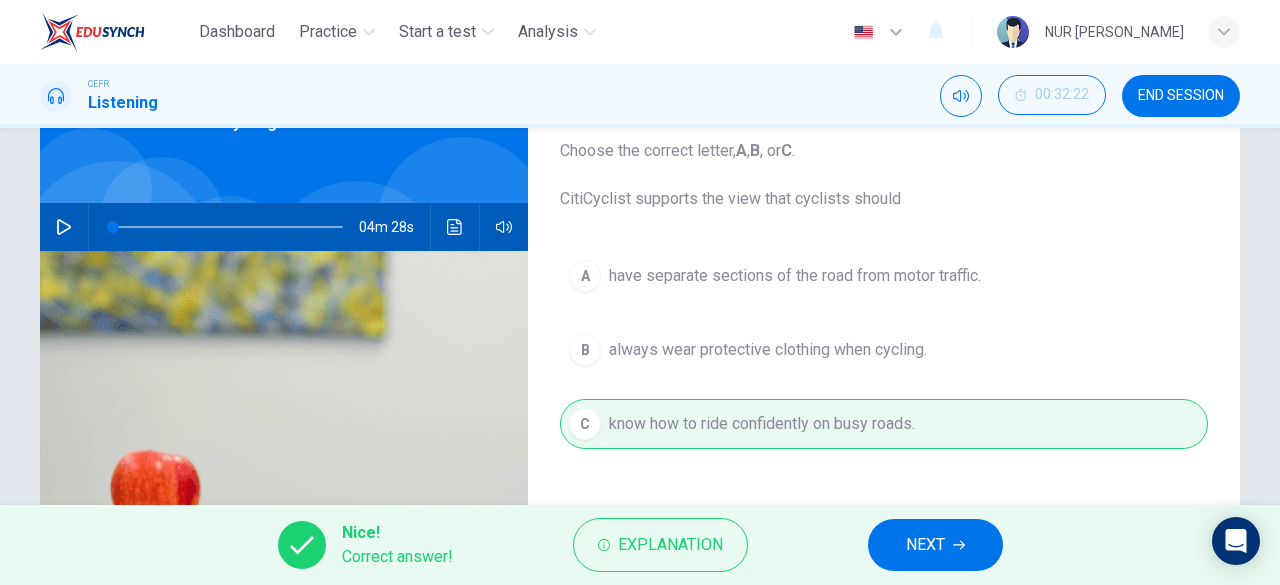 click on "Nice! Correct answer! Explanation NEXT" at bounding box center (640, 545) 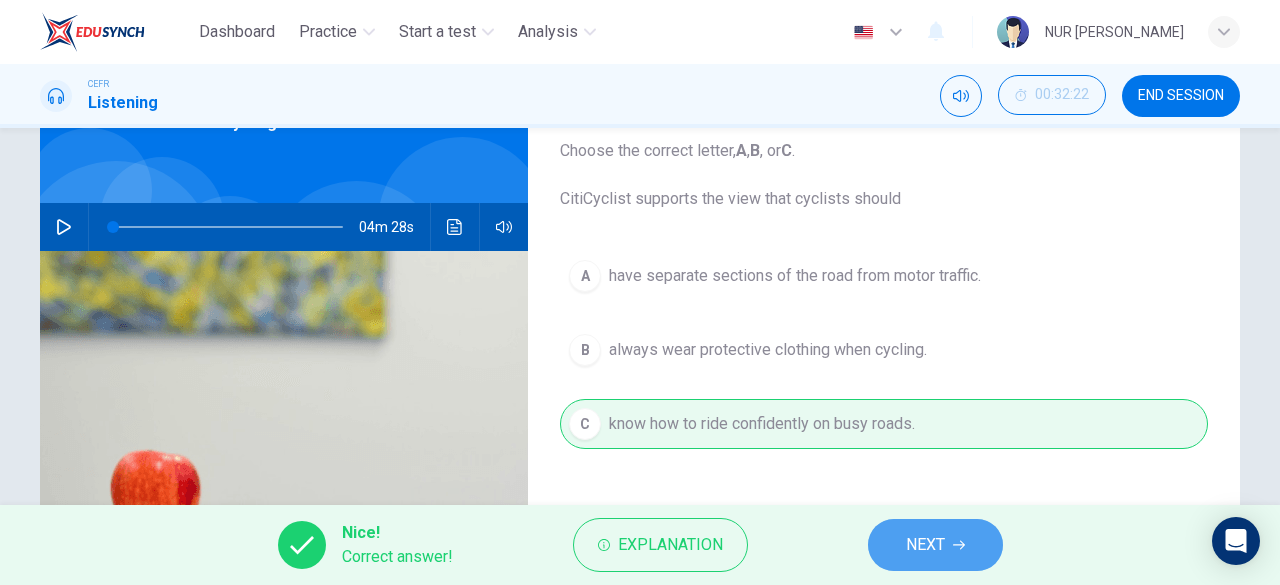 click on "NEXT" at bounding box center [935, 545] 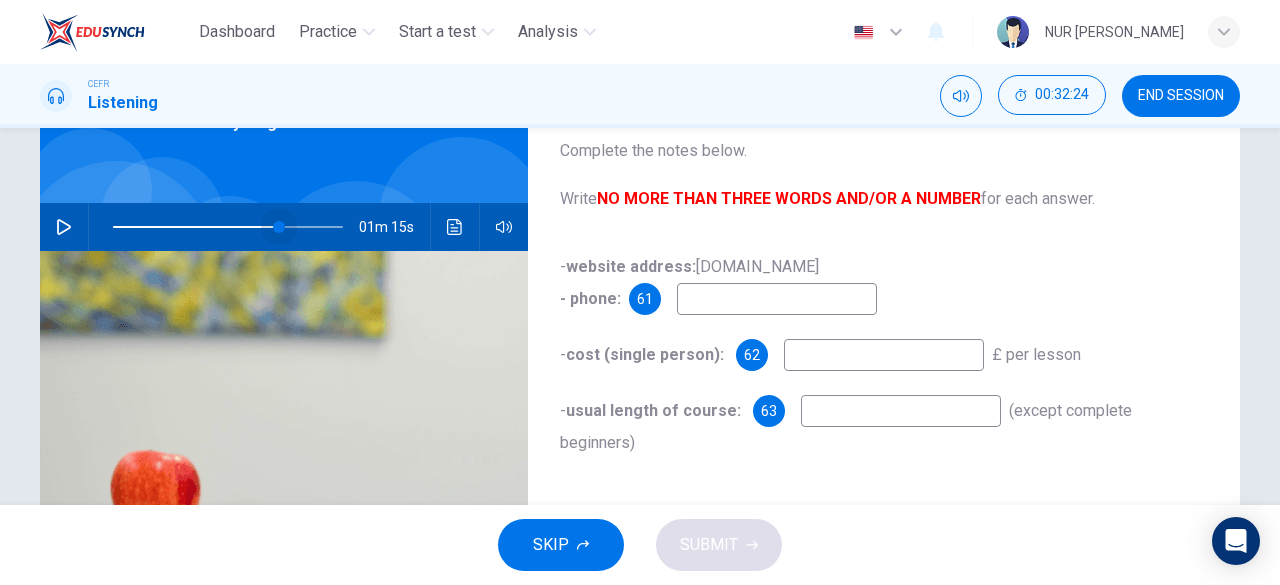 click at bounding box center (228, 227) 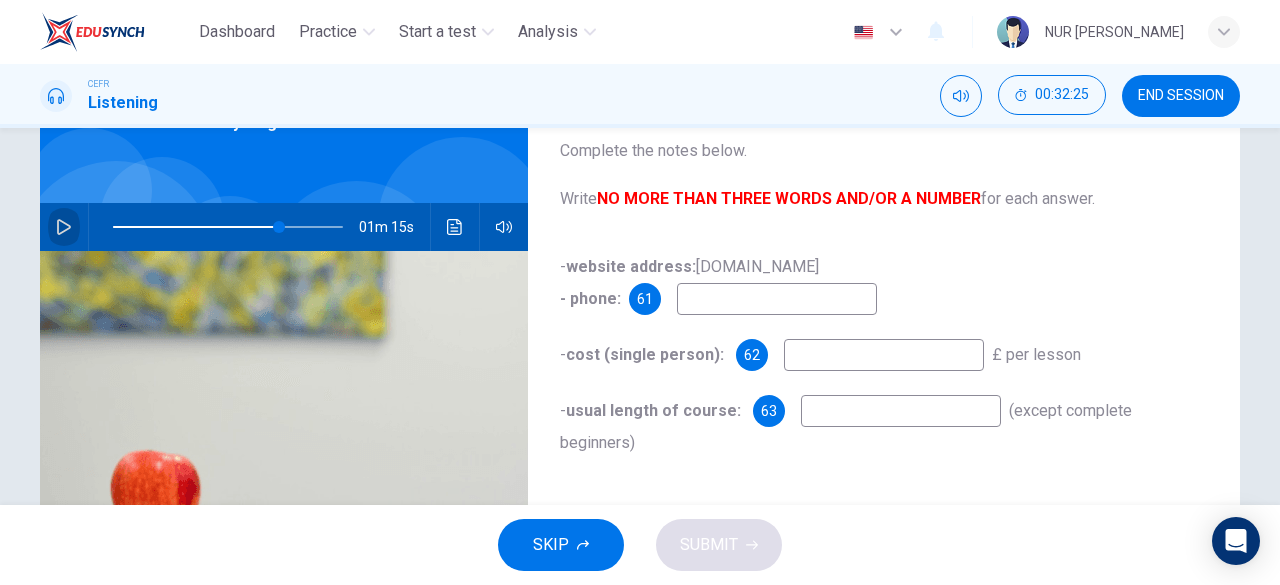 click 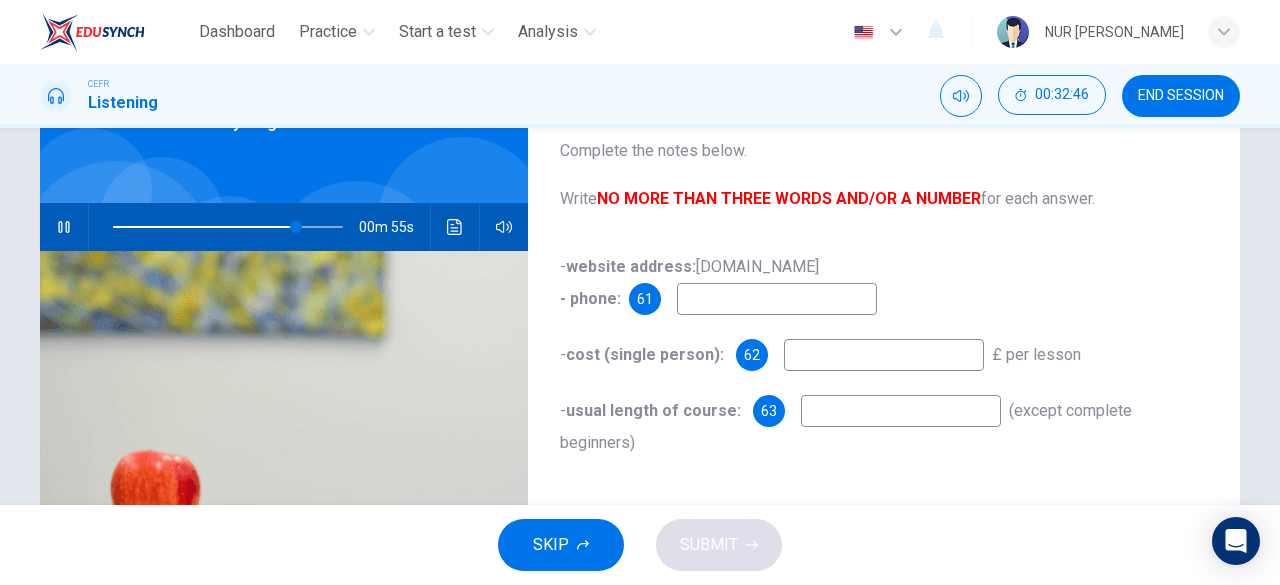 click at bounding box center [777, 299] 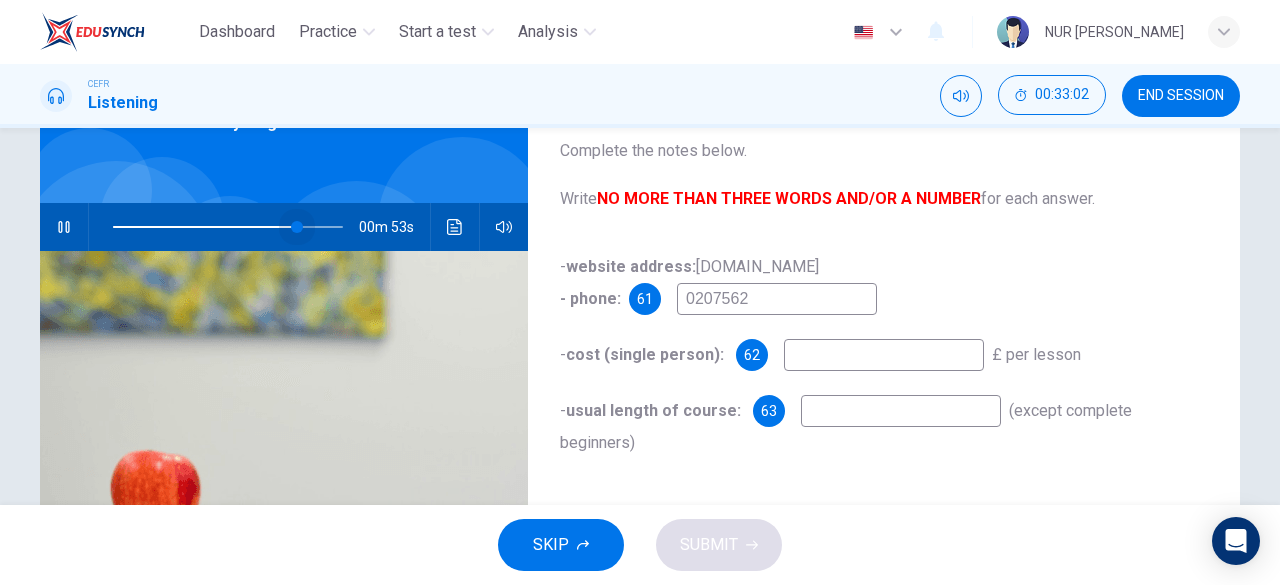 click at bounding box center (297, 227) 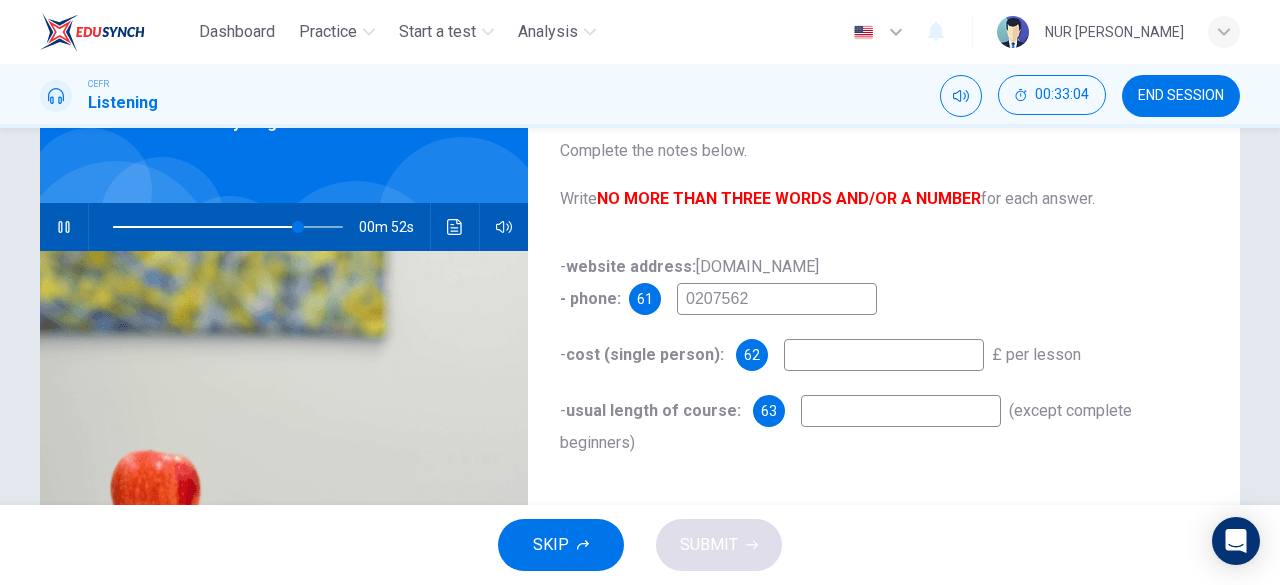 click on "0207562" at bounding box center [777, 299] 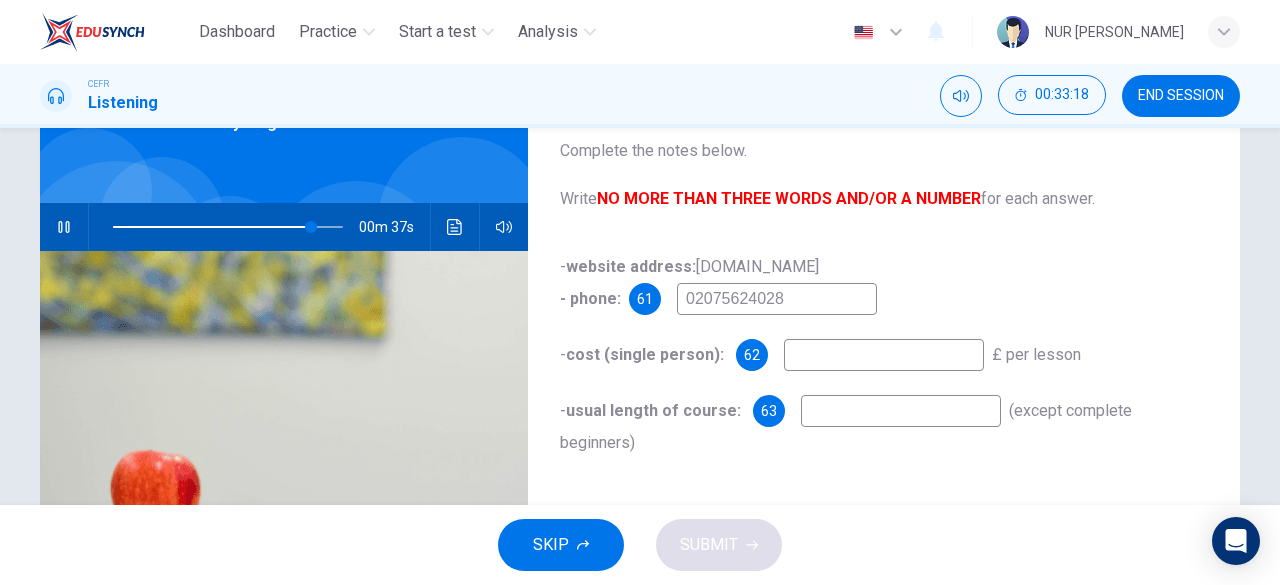 click at bounding box center [884, 355] 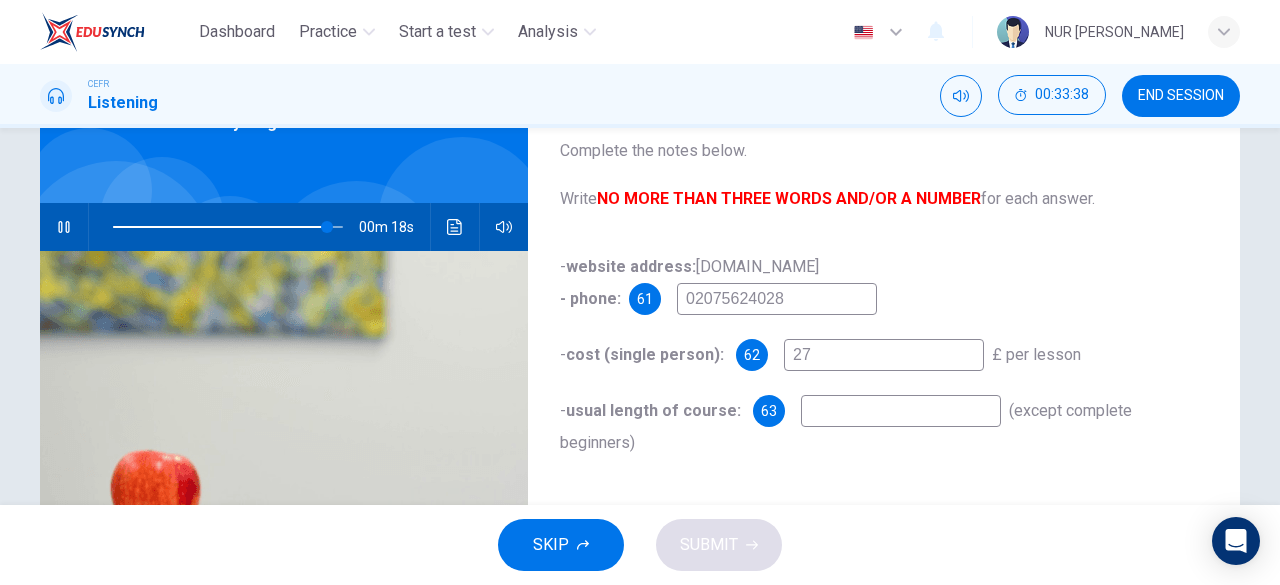 drag, startPoint x: 854, startPoint y: 429, endPoint x: 847, endPoint y: 401, distance: 28.86174 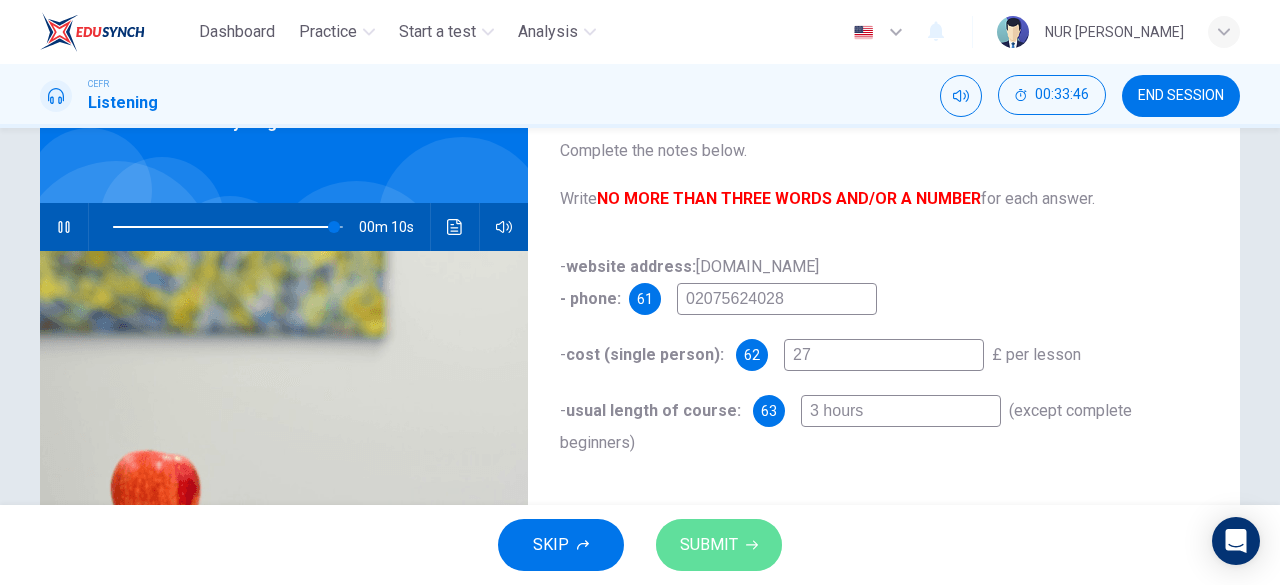click on "SUBMIT" at bounding box center (719, 545) 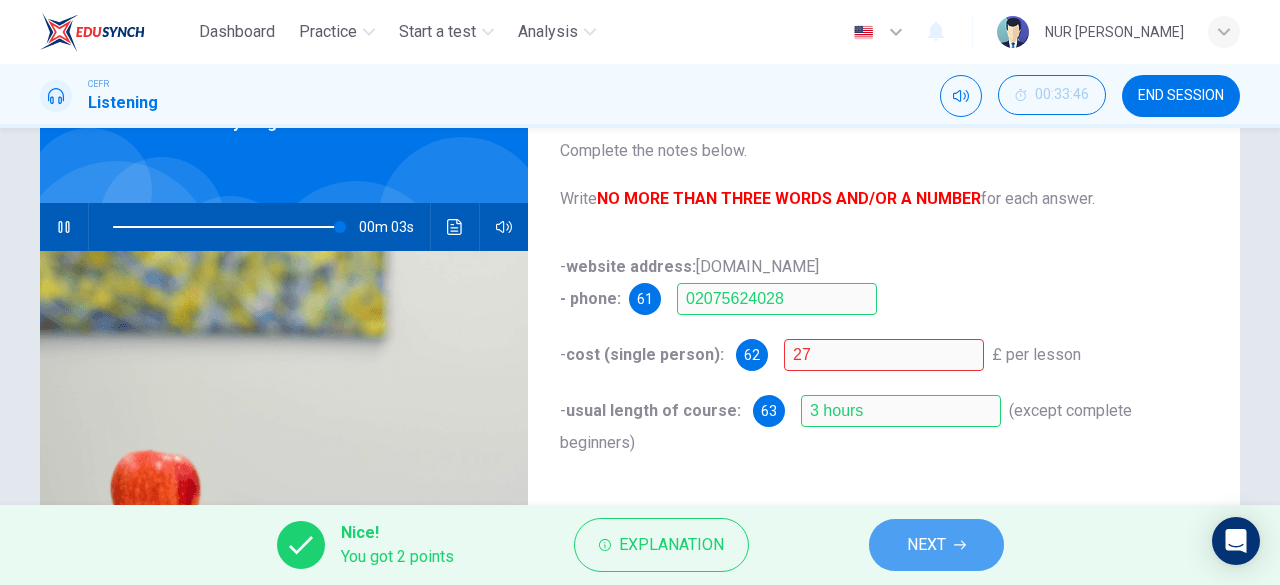click on "NEXT" at bounding box center [936, 545] 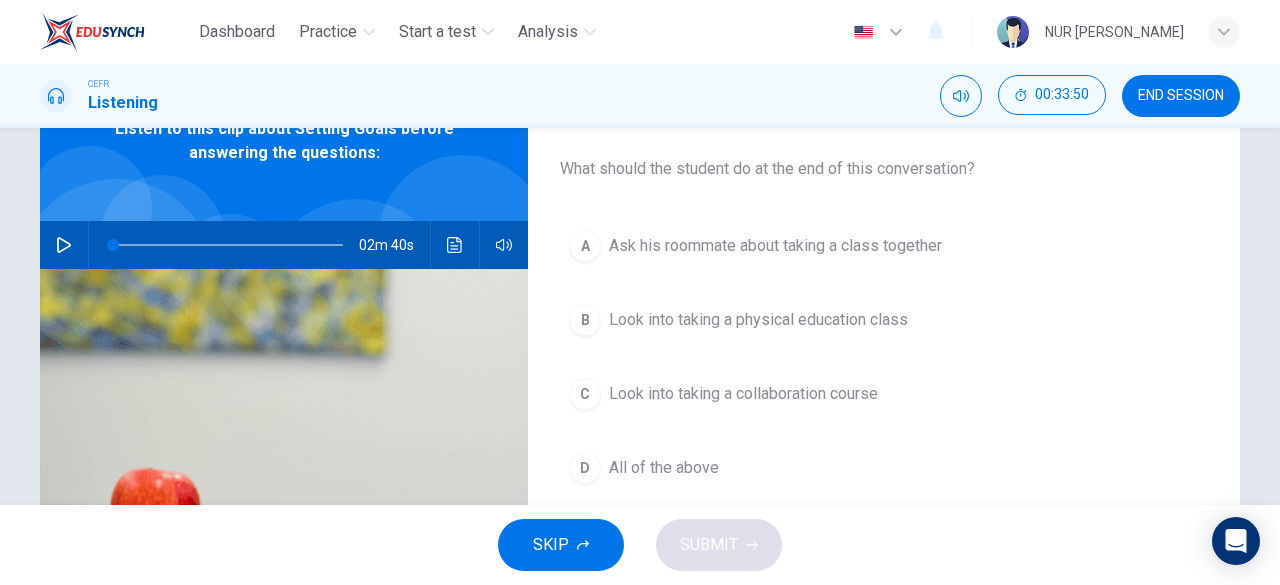 scroll, scrollTop: 108, scrollLeft: 0, axis: vertical 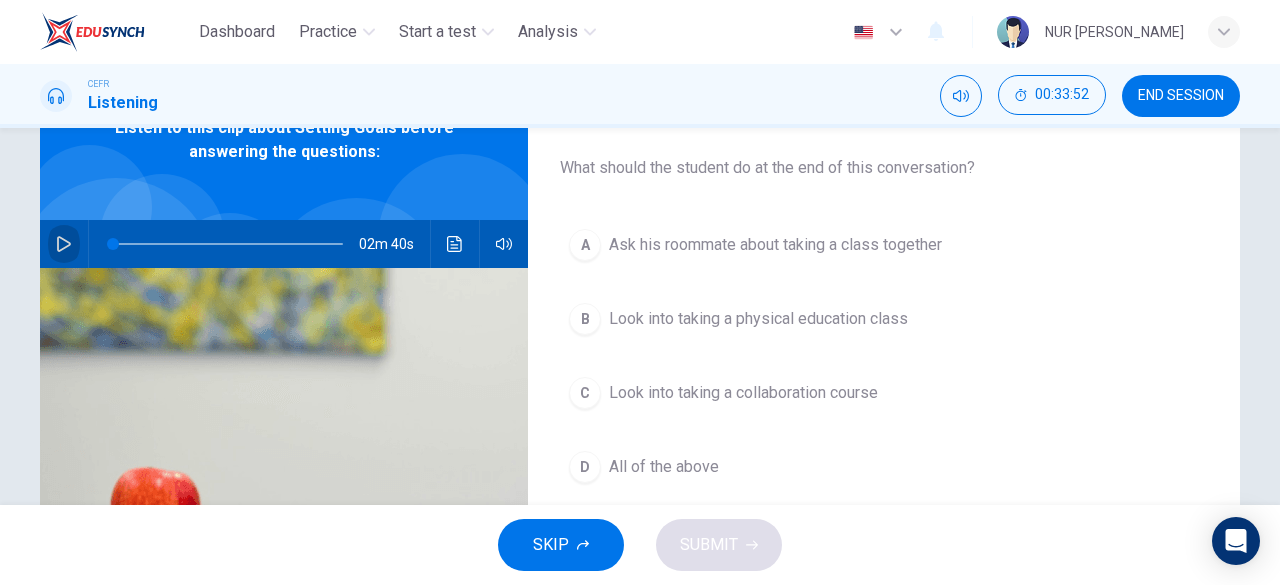 click at bounding box center (64, 244) 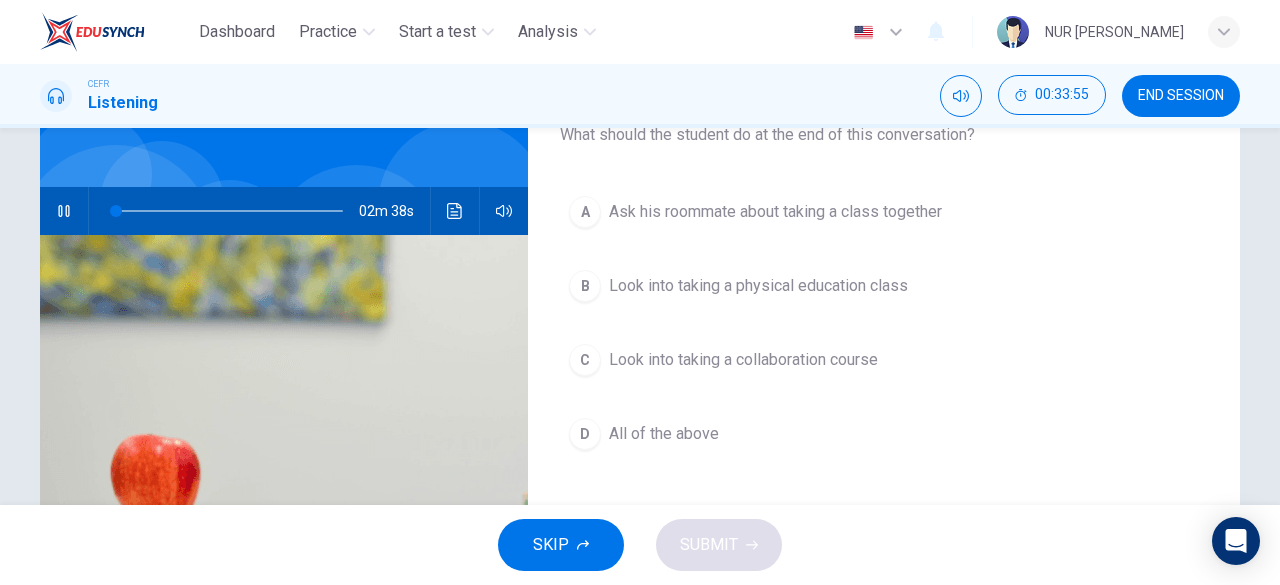 scroll, scrollTop: 148, scrollLeft: 0, axis: vertical 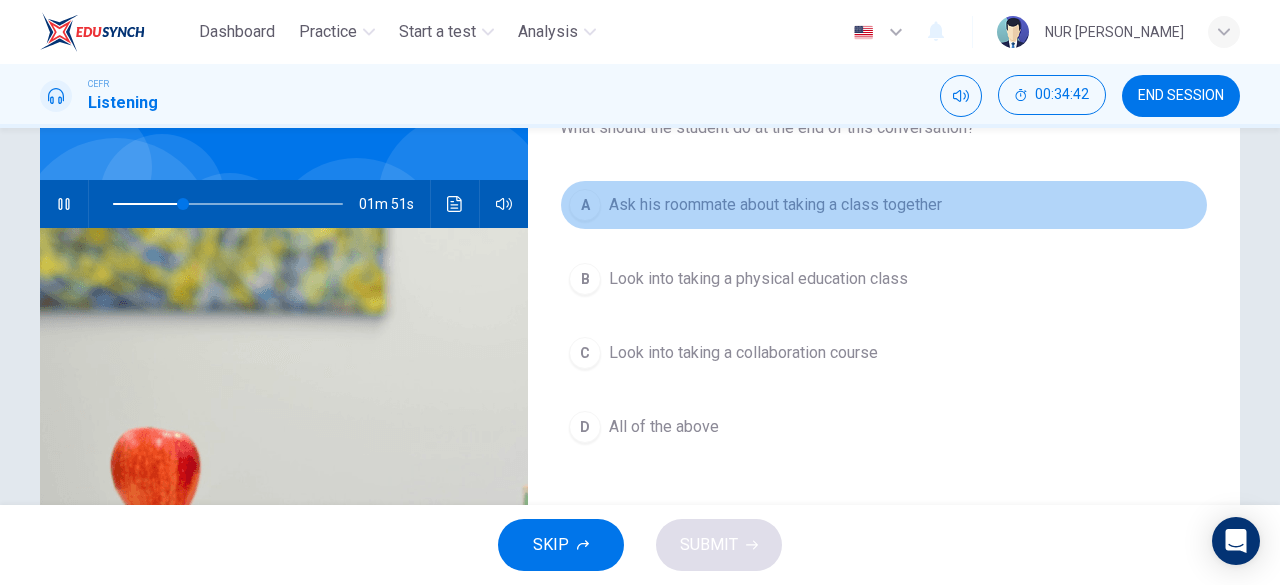 click on "Ask his roommate about taking a class together" at bounding box center (775, 205) 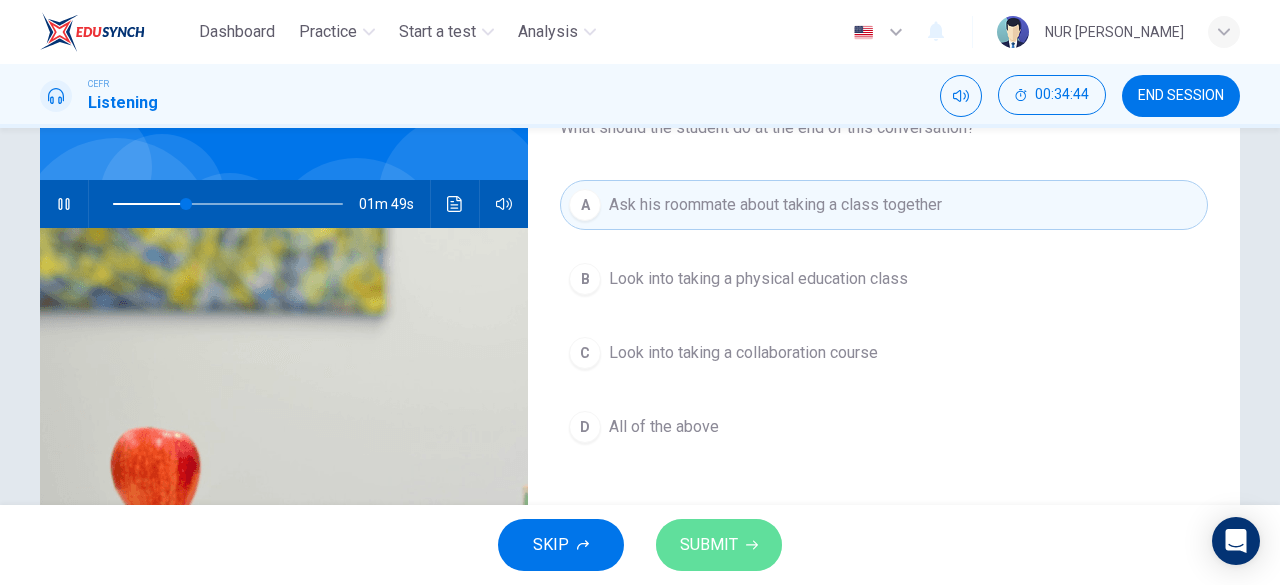 click on "SUBMIT" at bounding box center [709, 545] 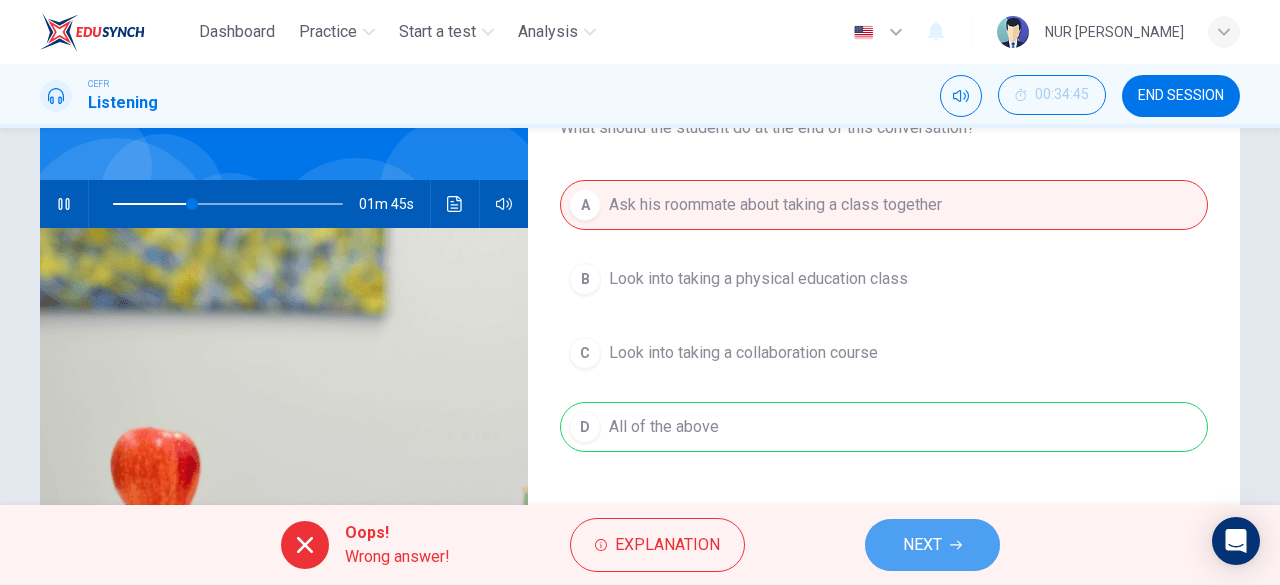 click on "NEXT" at bounding box center [932, 545] 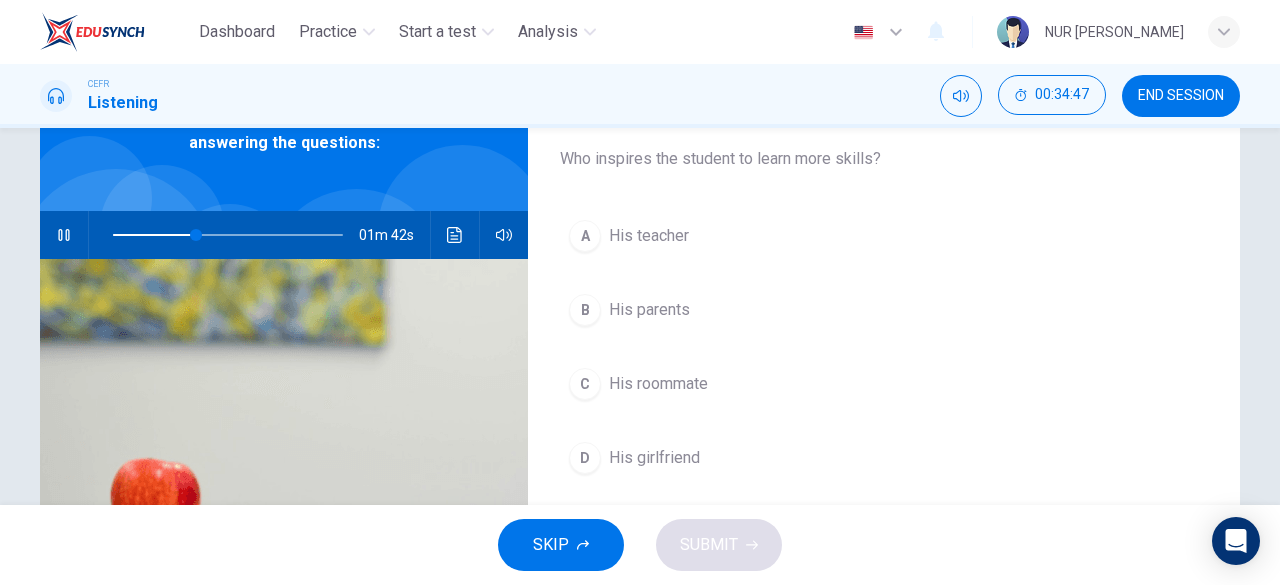 scroll, scrollTop: 118, scrollLeft: 0, axis: vertical 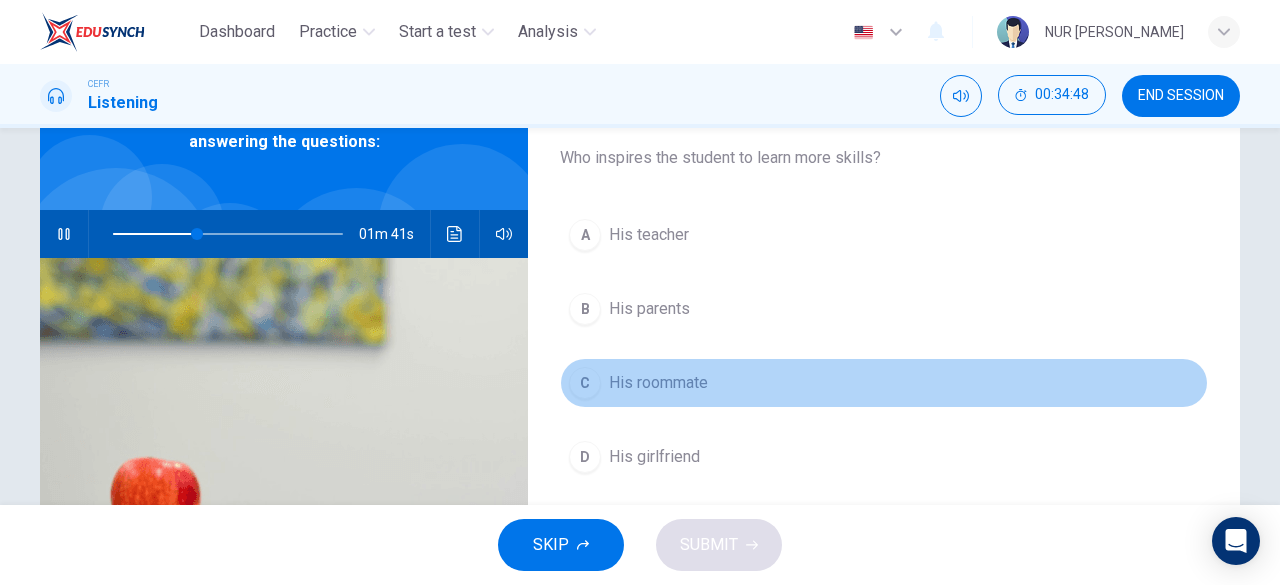 click on "His roommate" at bounding box center (658, 383) 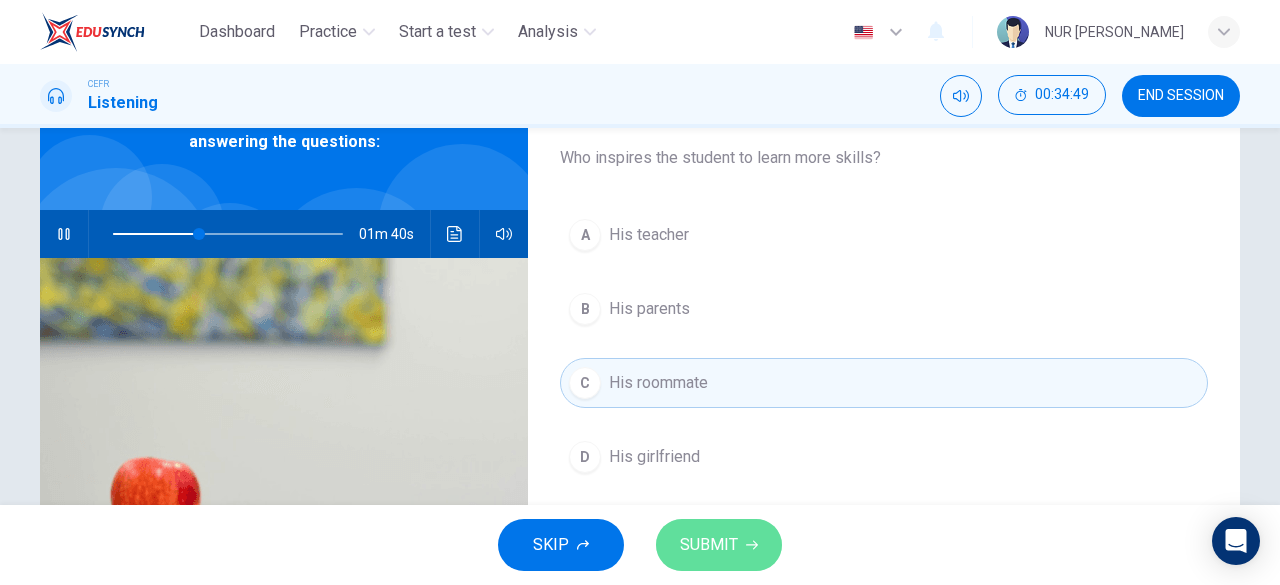 click on "SUBMIT" at bounding box center [719, 545] 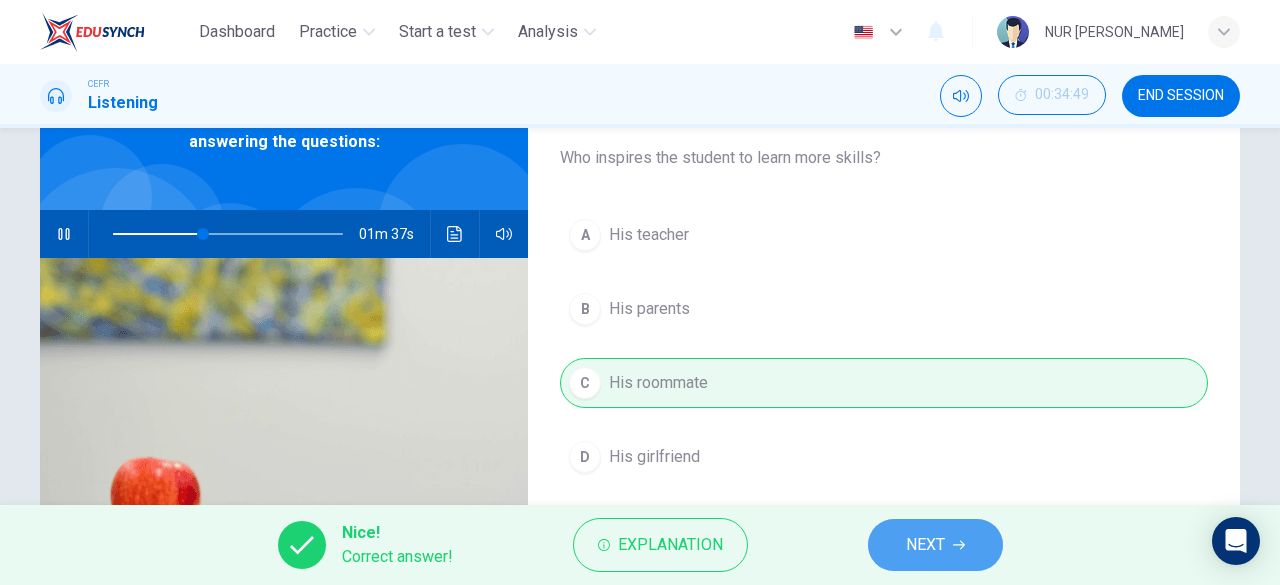 click on "NEXT" at bounding box center (935, 545) 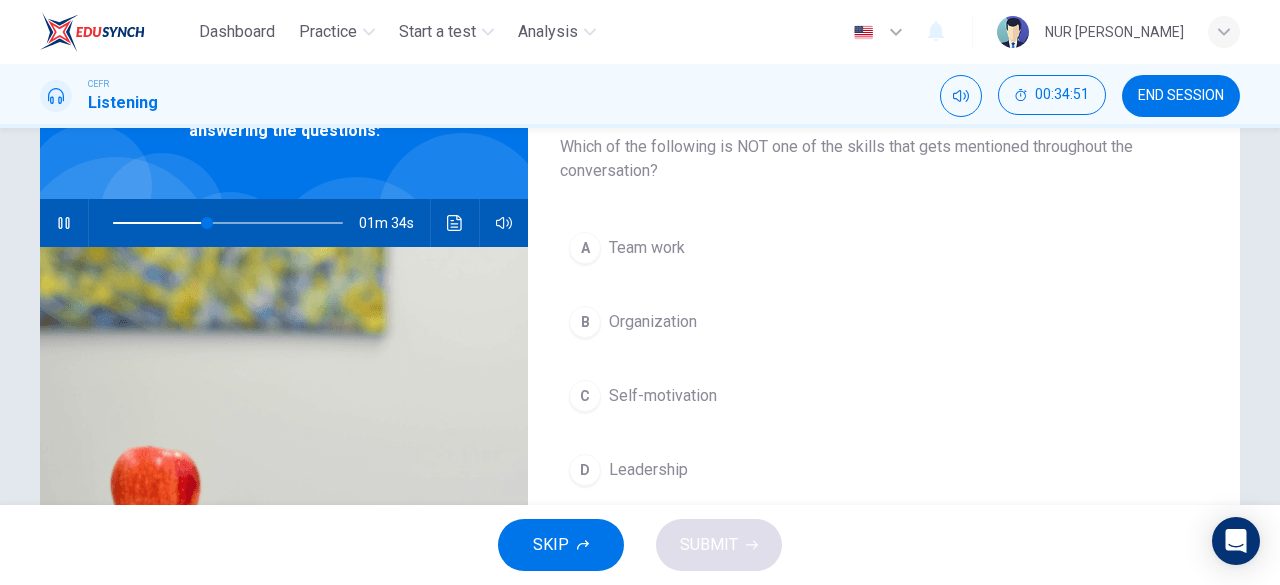 scroll, scrollTop: 130, scrollLeft: 0, axis: vertical 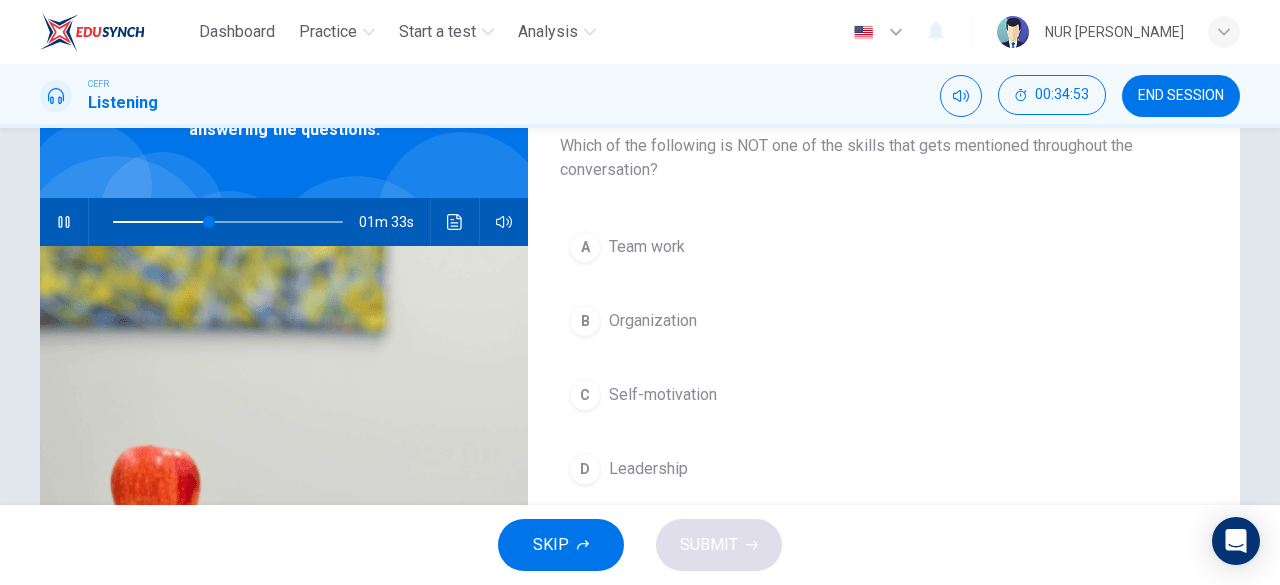 click at bounding box center [284, 489] 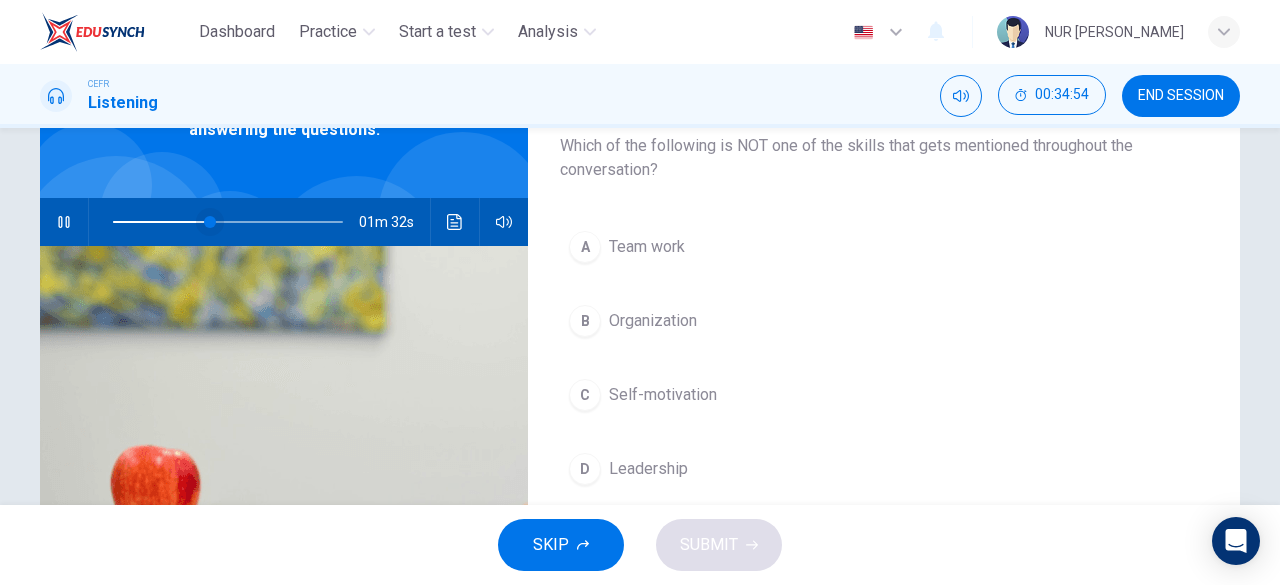 click at bounding box center (210, 222) 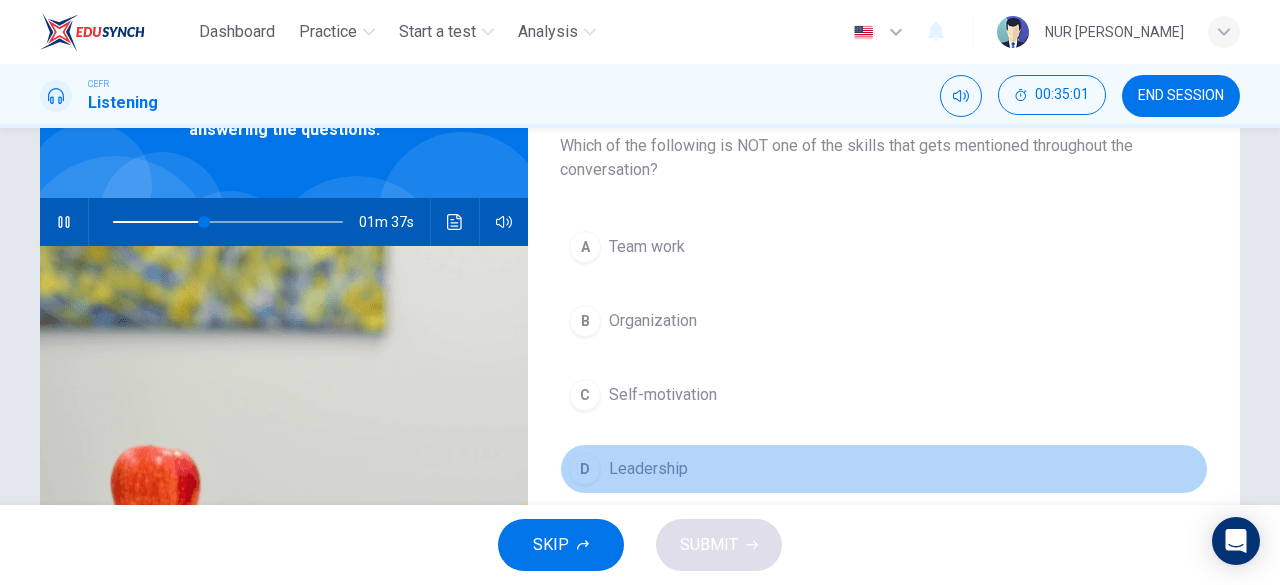 click on "D Leadership" at bounding box center [884, 469] 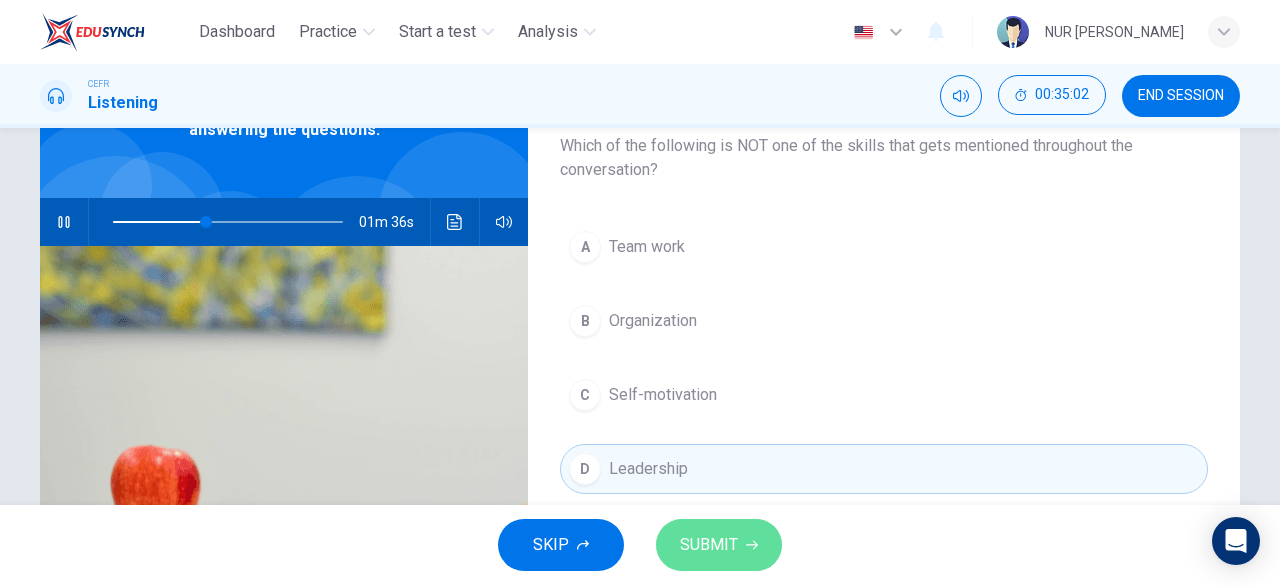 click on "SUBMIT" at bounding box center [709, 545] 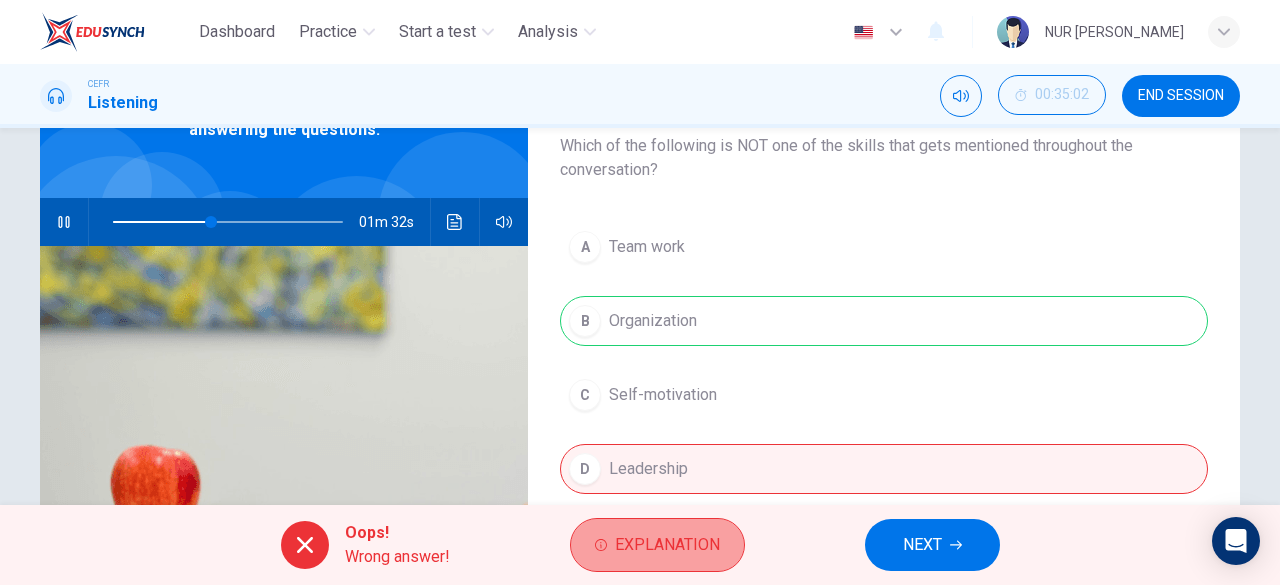 click on "Explanation" at bounding box center [667, 545] 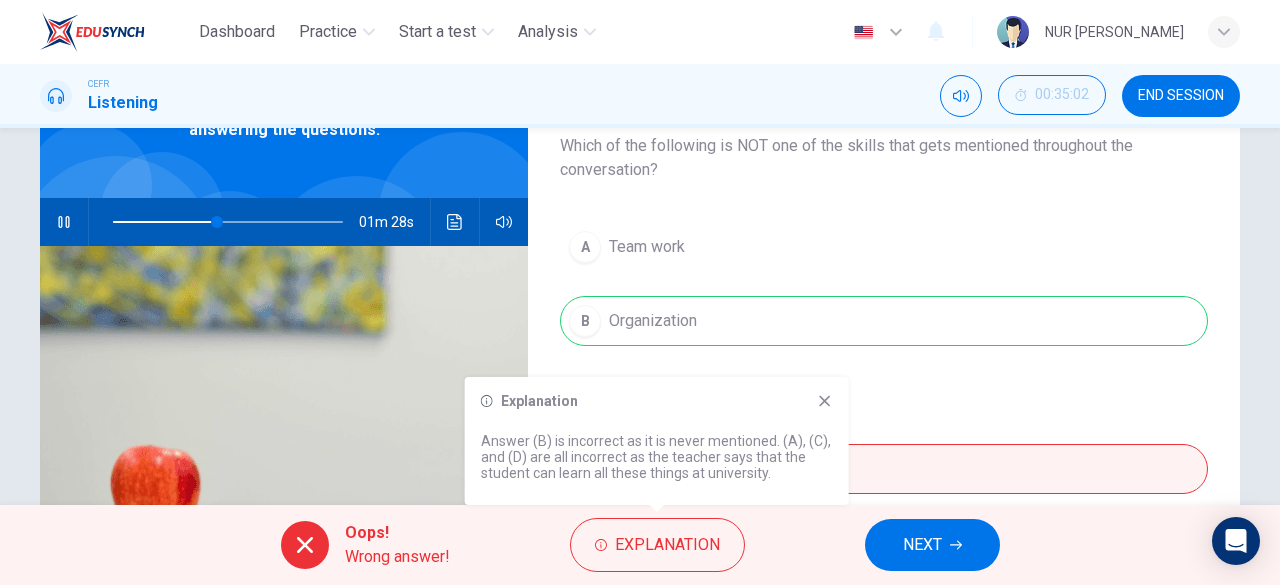 click 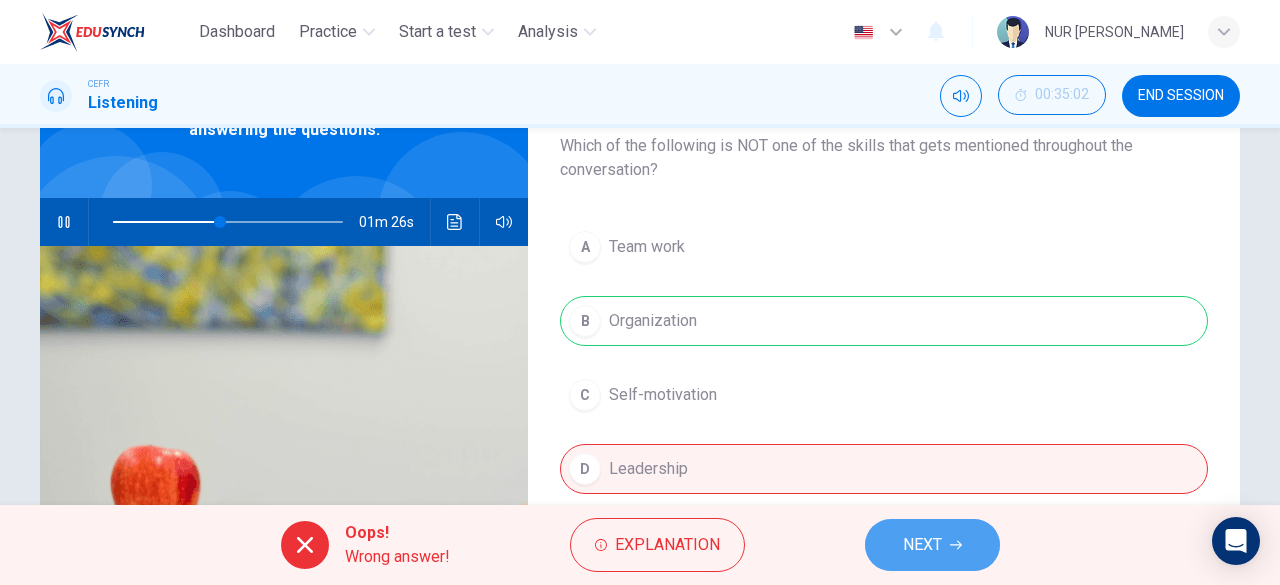 click on "NEXT" at bounding box center (932, 545) 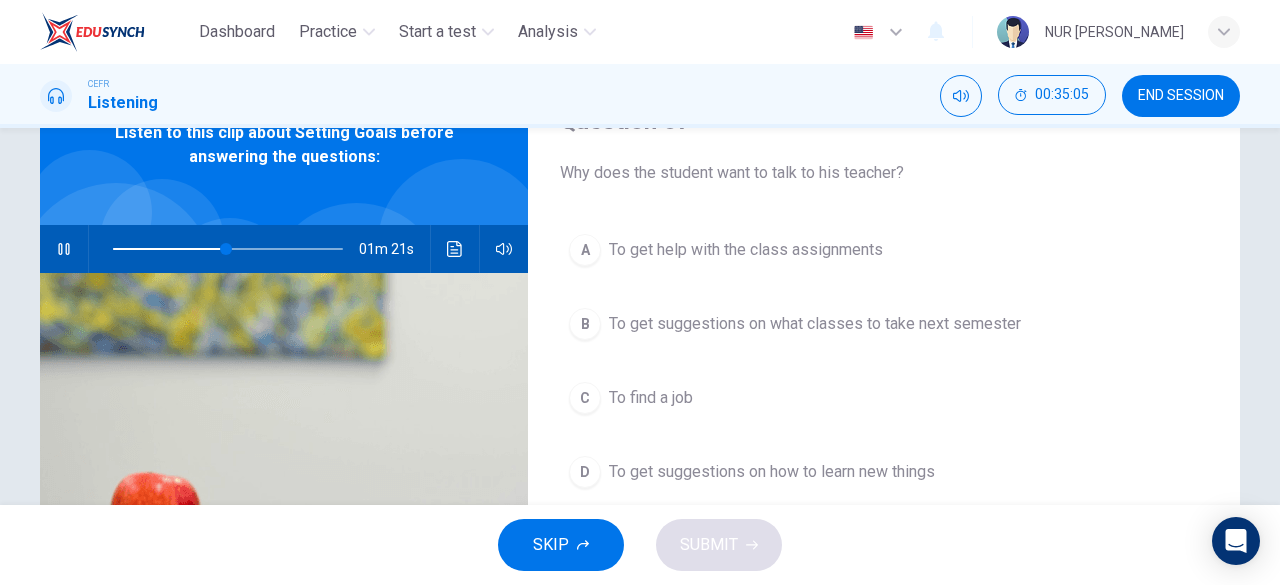 scroll, scrollTop: 115, scrollLeft: 0, axis: vertical 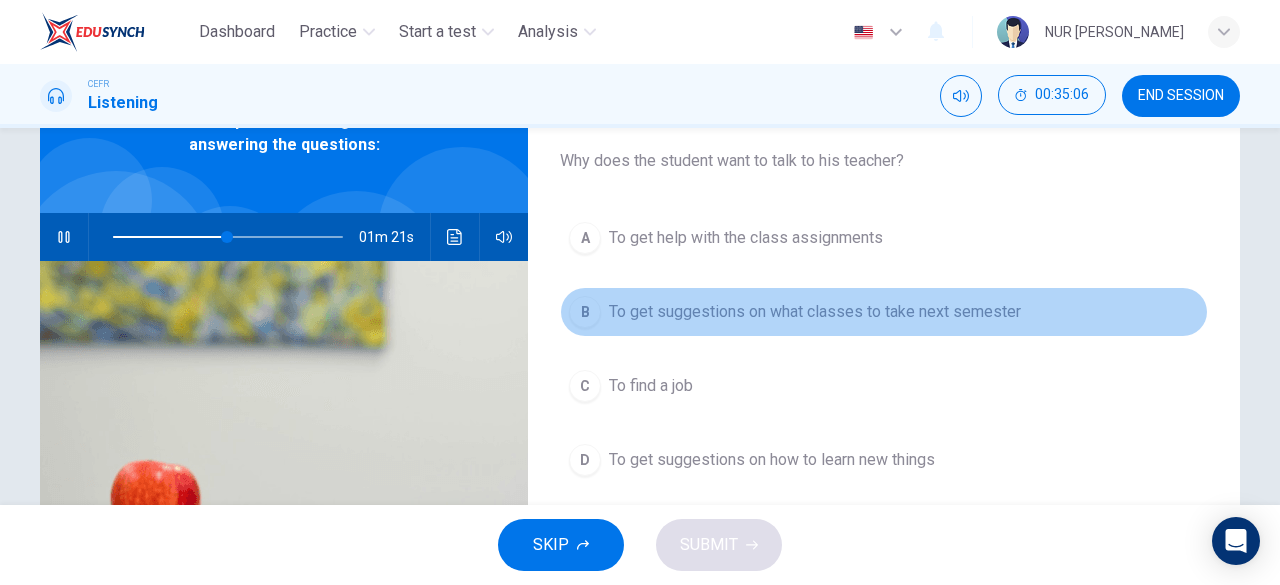 click on "To get suggestions on what classes to take next semester" at bounding box center (815, 312) 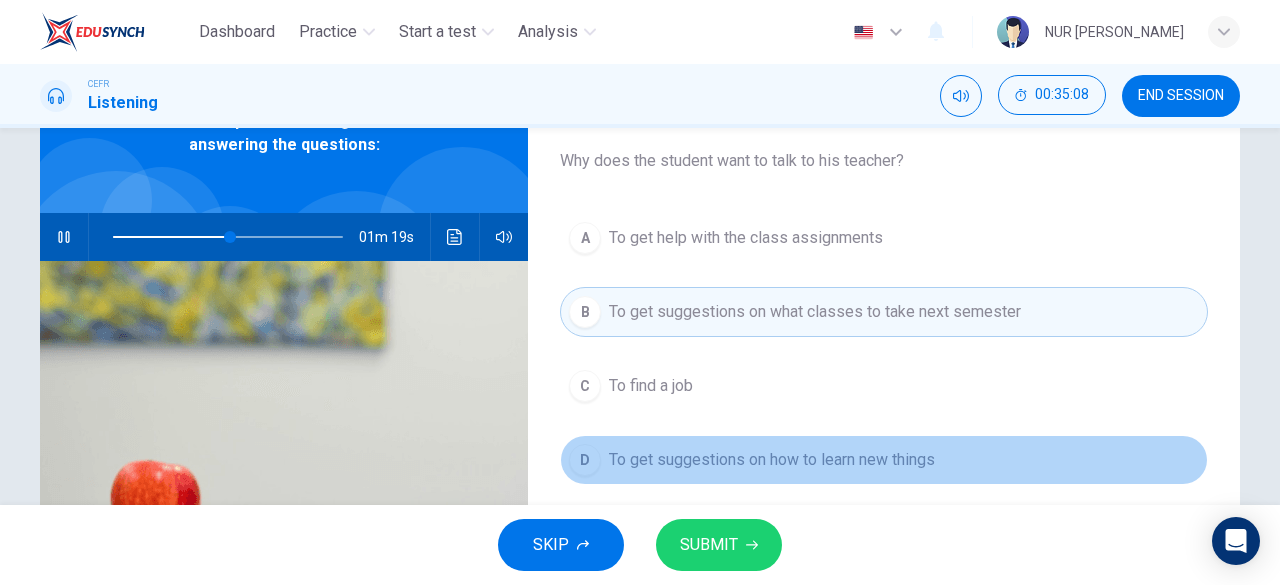 click on "D To get suggestions on how to learn new things" at bounding box center [884, 460] 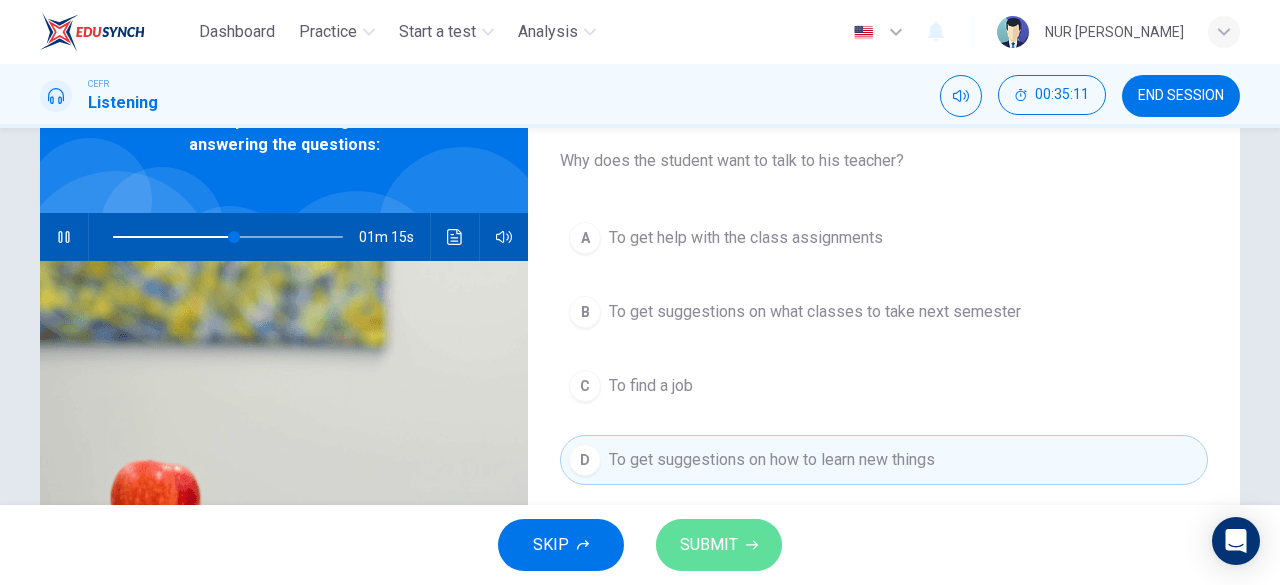 click on "SUBMIT" at bounding box center (709, 545) 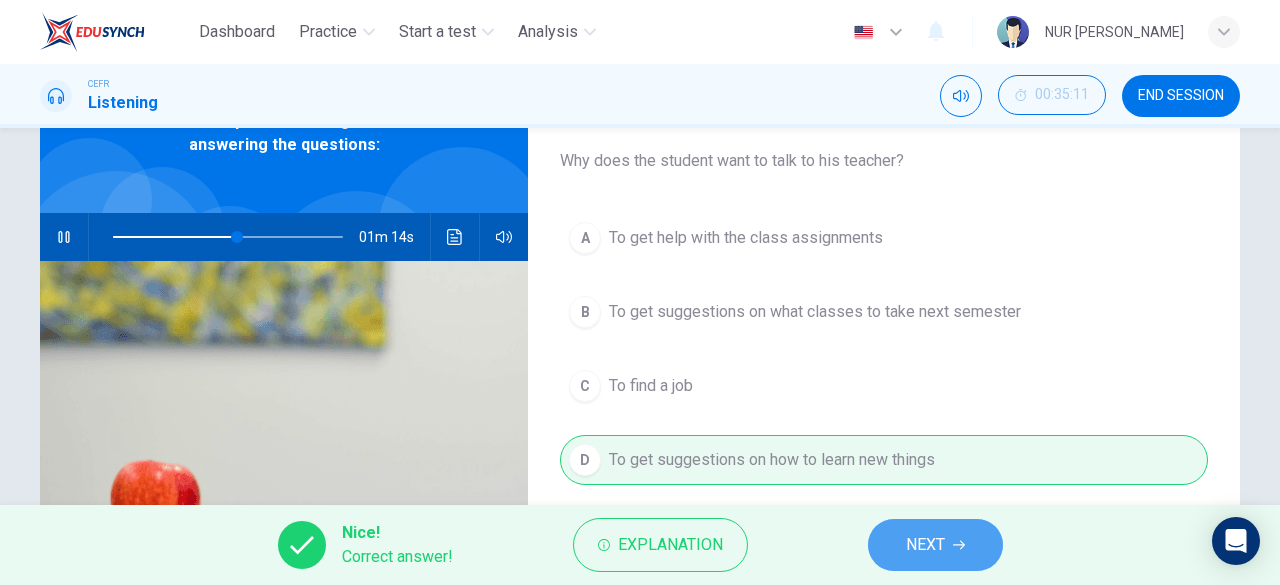 click on "NEXT" at bounding box center (935, 545) 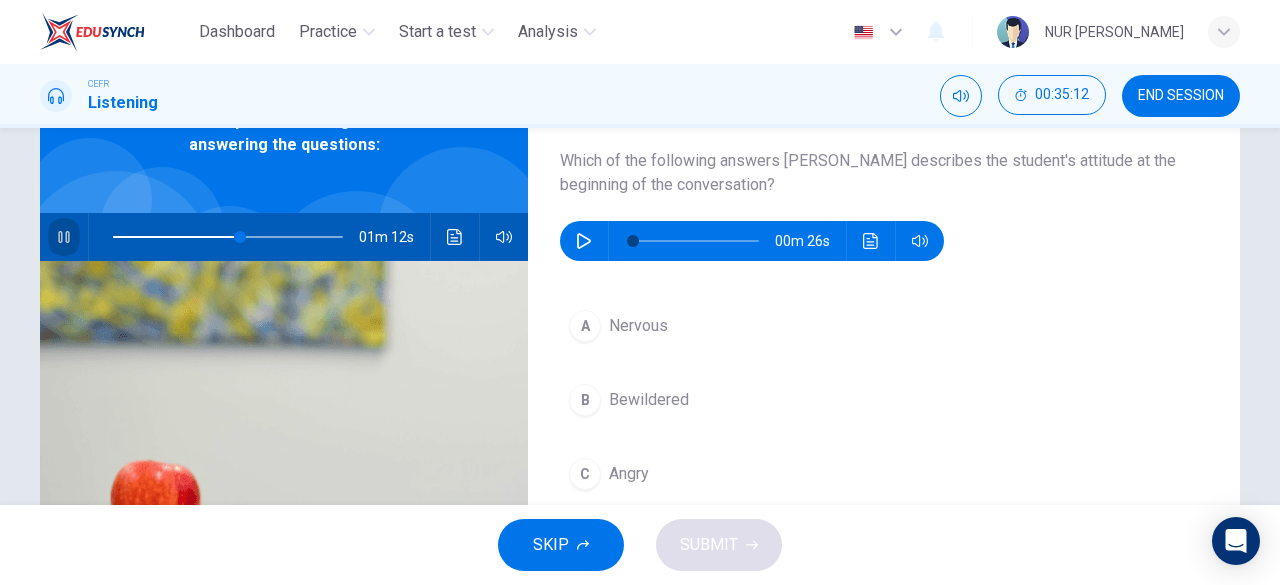 click 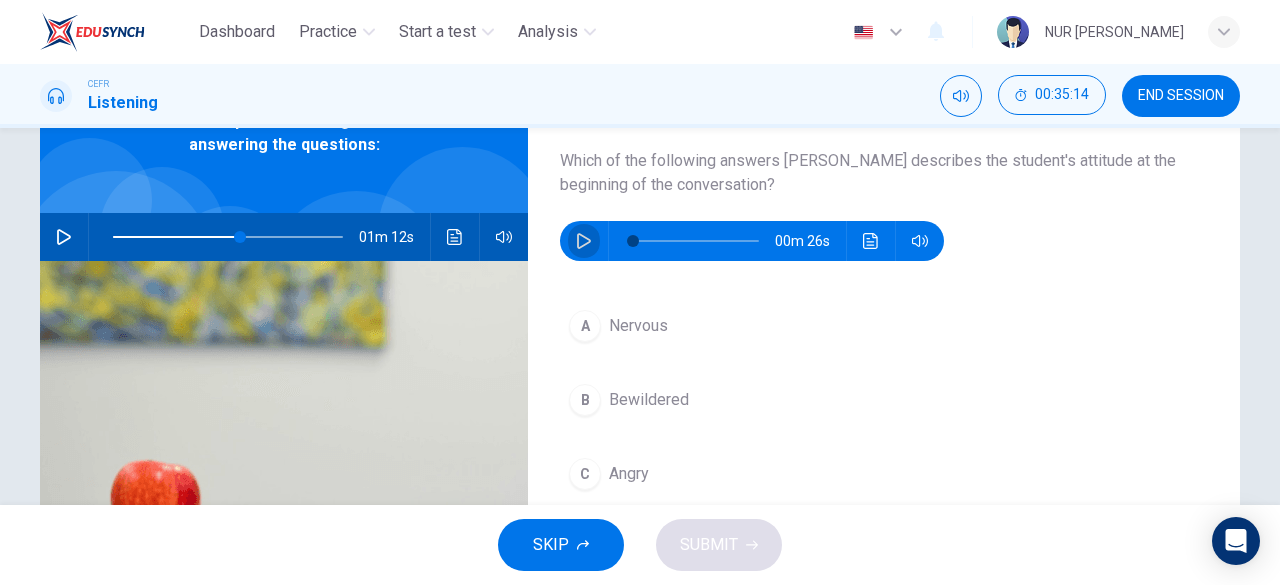 click 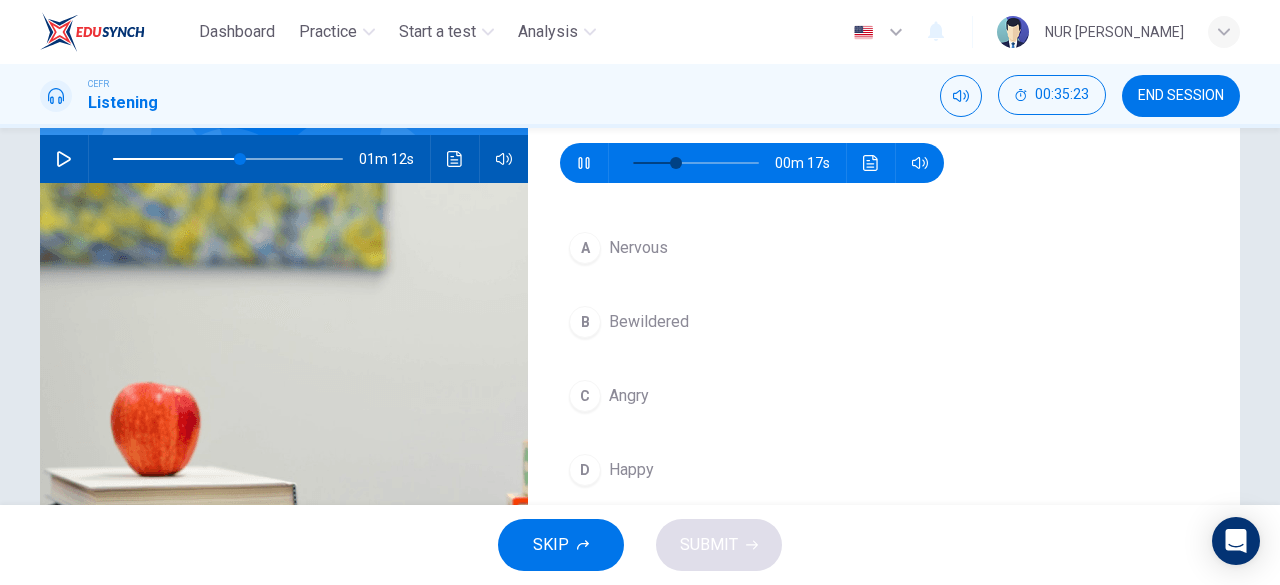 scroll, scrollTop: 193, scrollLeft: 0, axis: vertical 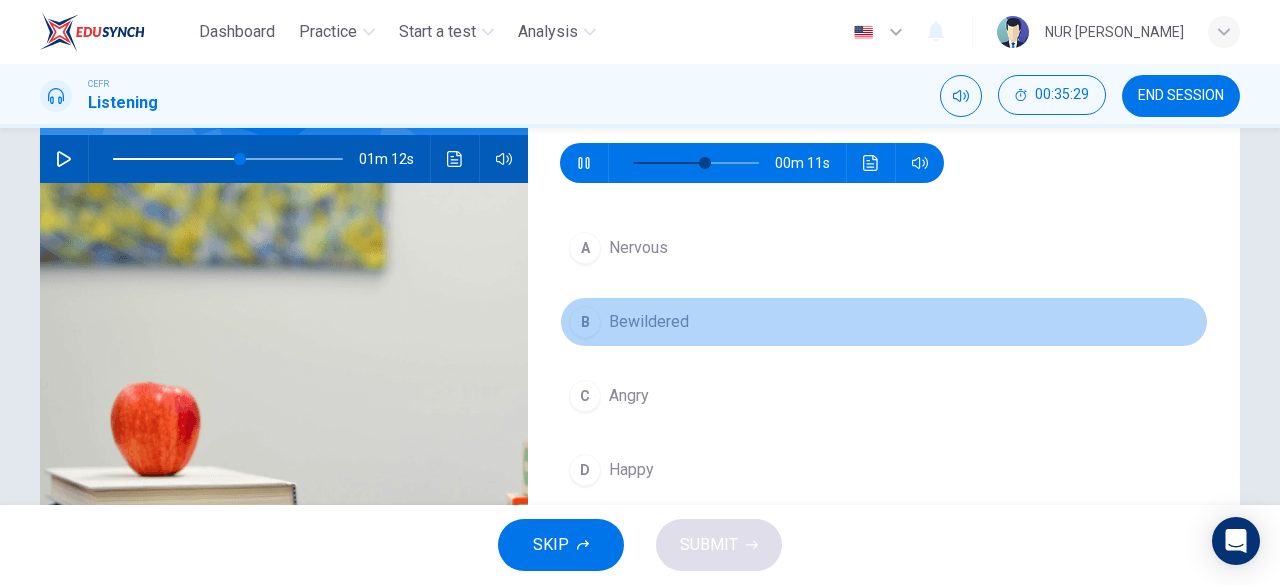 click on "Bewildered" at bounding box center [649, 322] 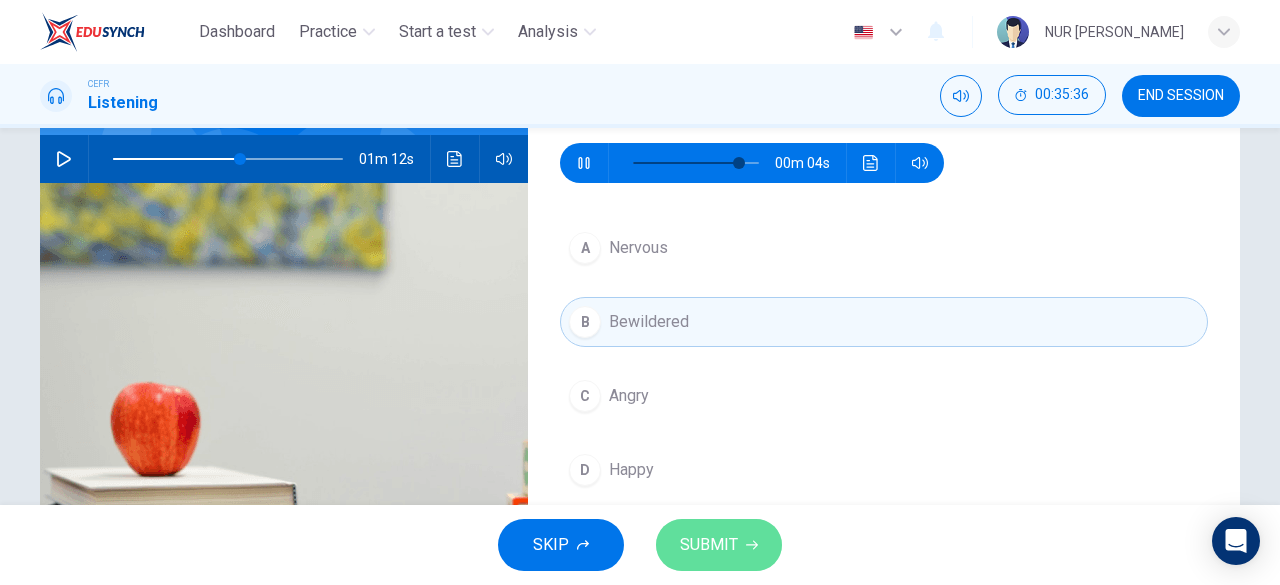 click on "SUBMIT" at bounding box center [719, 545] 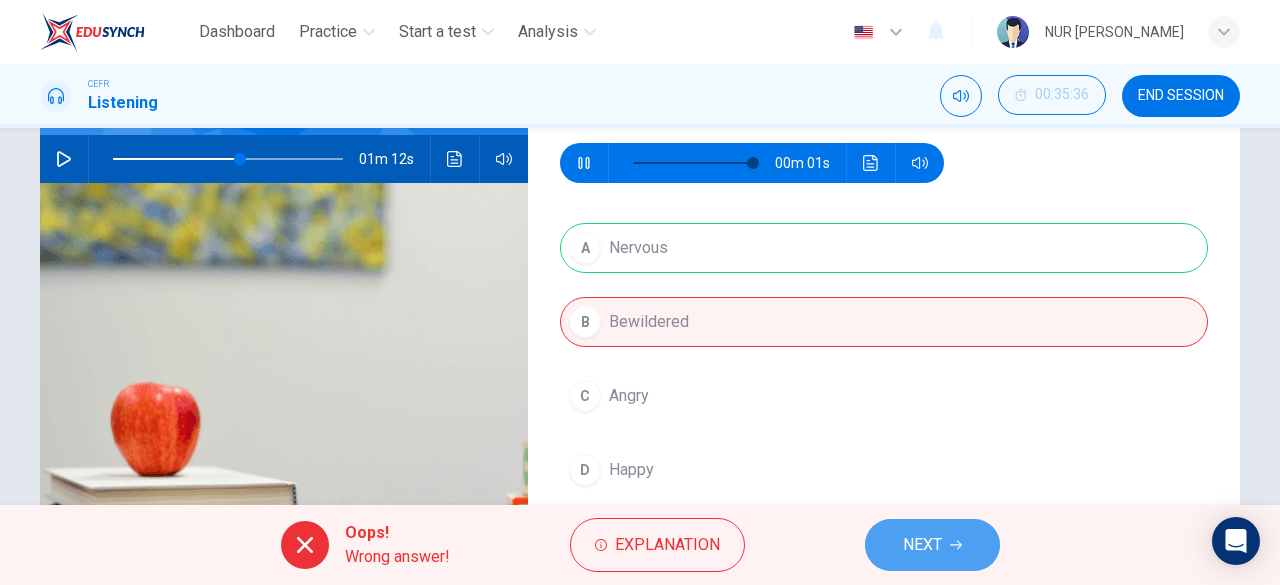 click on "NEXT" at bounding box center (932, 545) 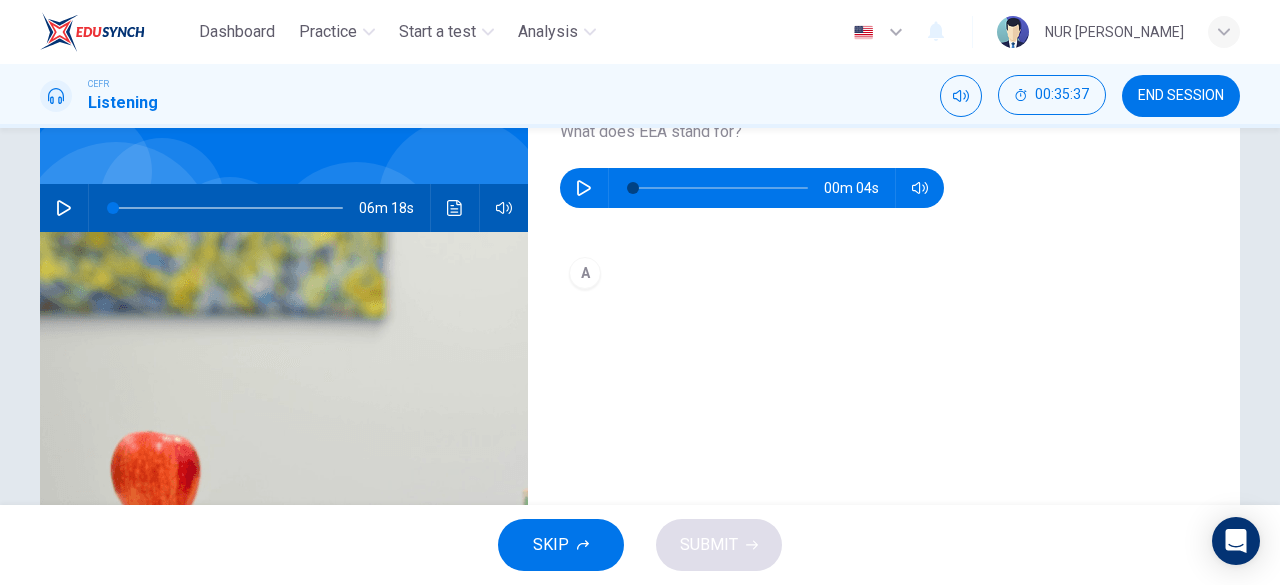 scroll, scrollTop: 145, scrollLeft: 0, axis: vertical 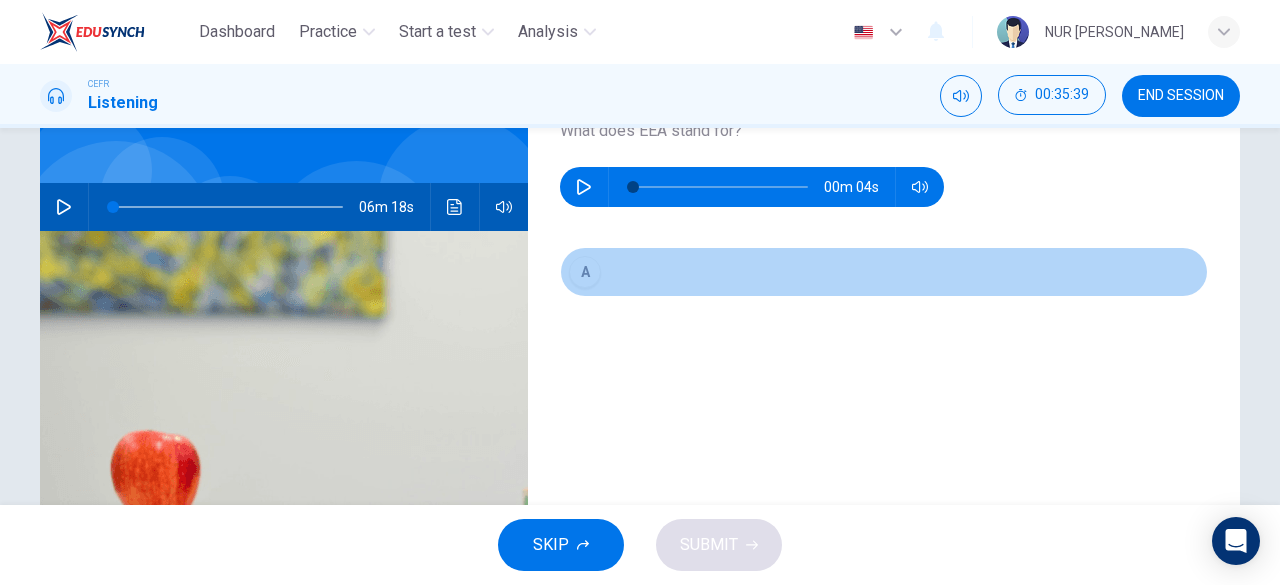 click on "A" at bounding box center [585, 272] 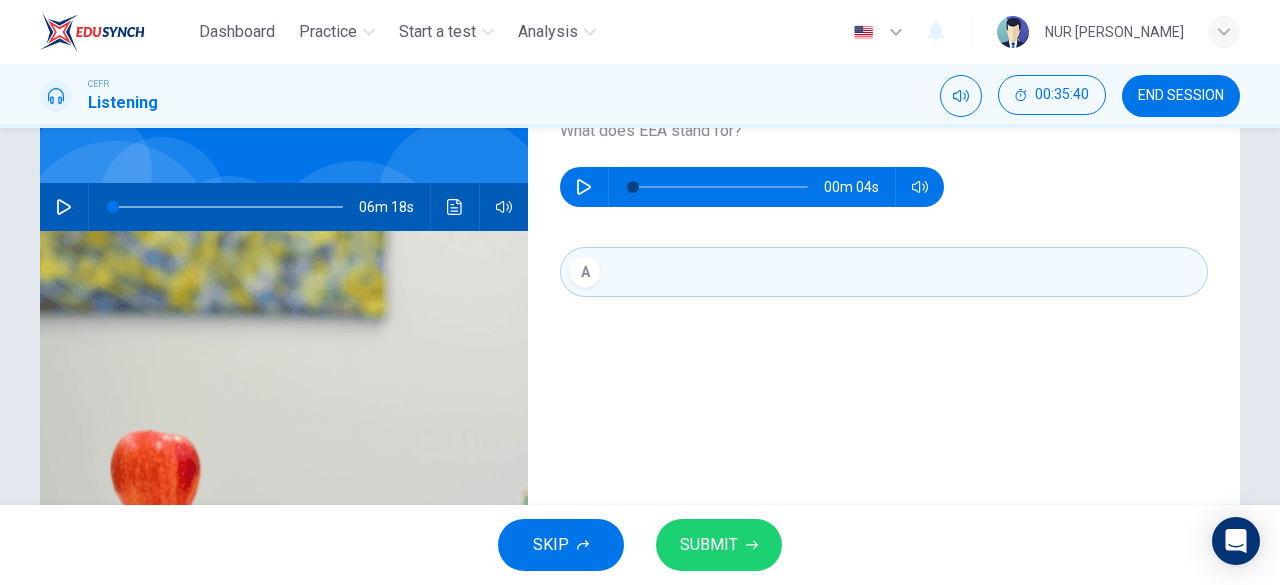 click on "A" at bounding box center (884, 292) 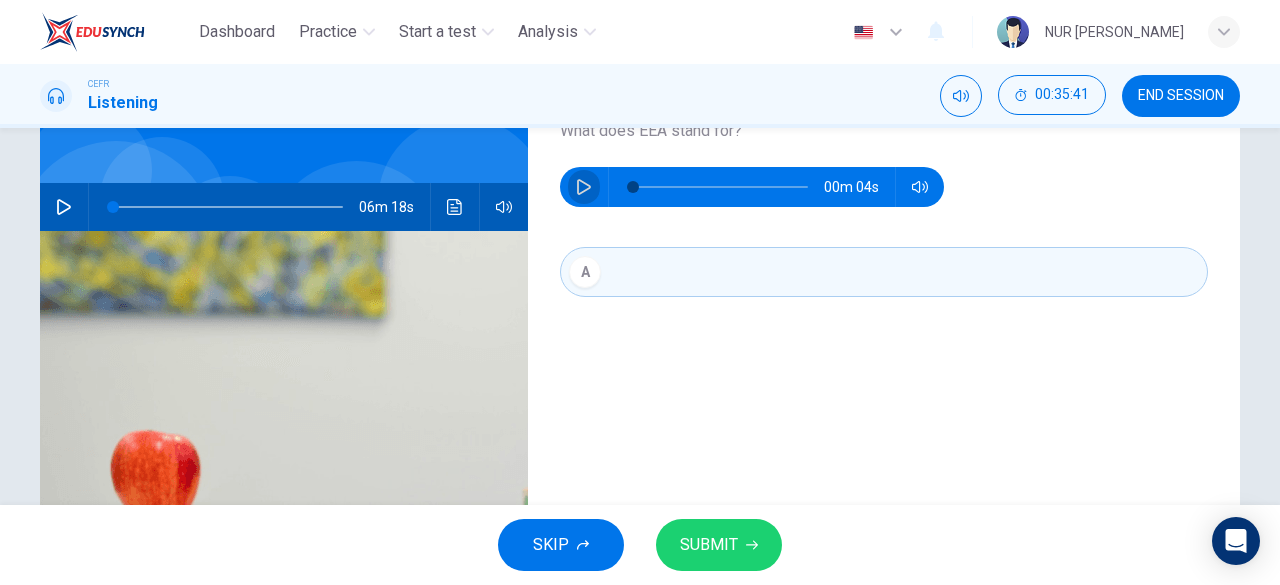click at bounding box center (584, 187) 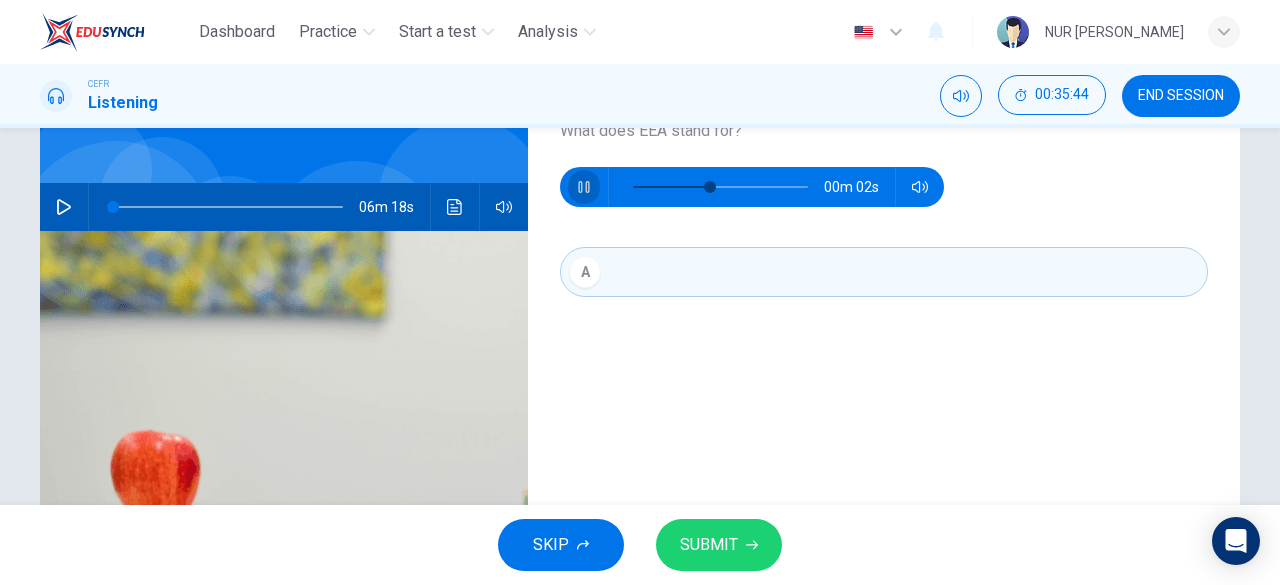 click at bounding box center (584, 187) 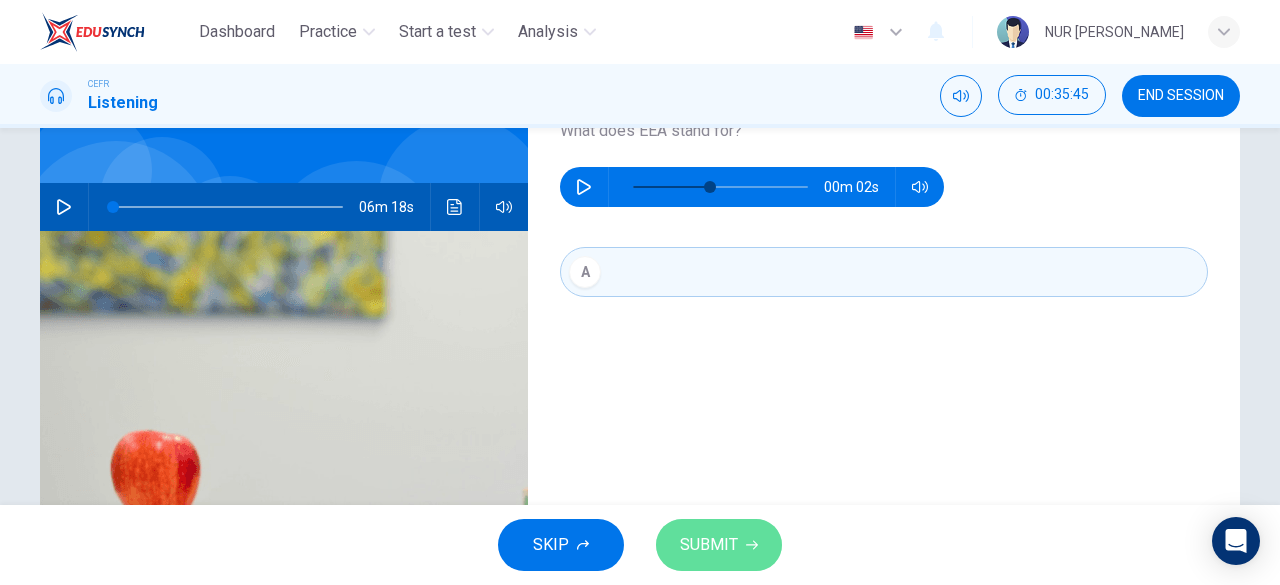 click on "SUBMIT" at bounding box center [709, 545] 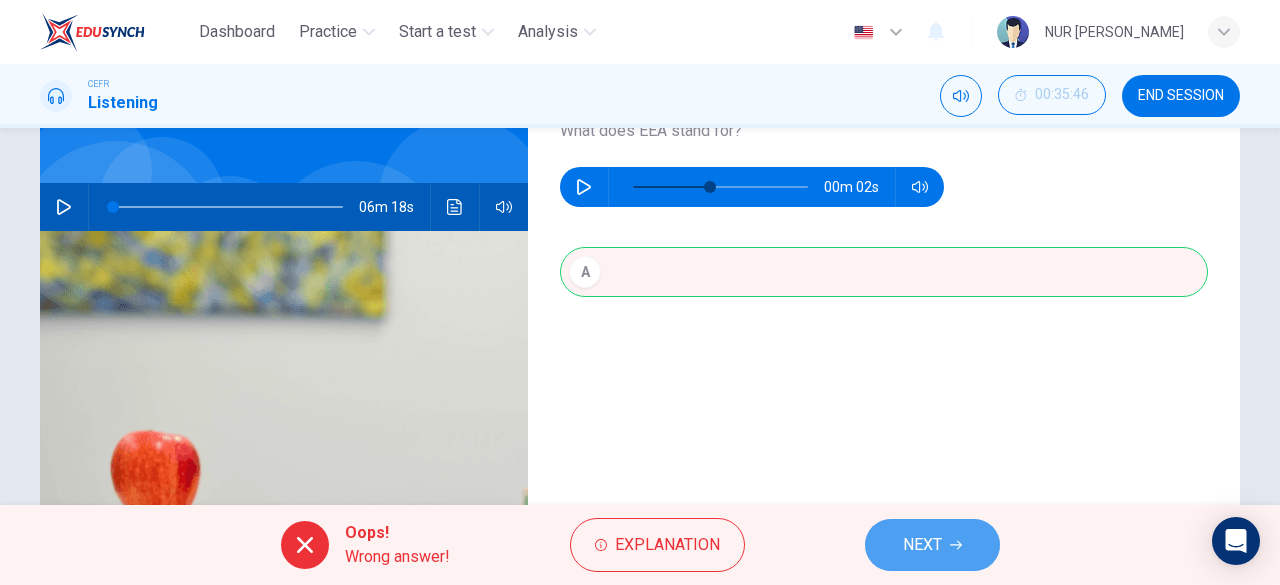 click on "NEXT" at bounding box center (932, 545) 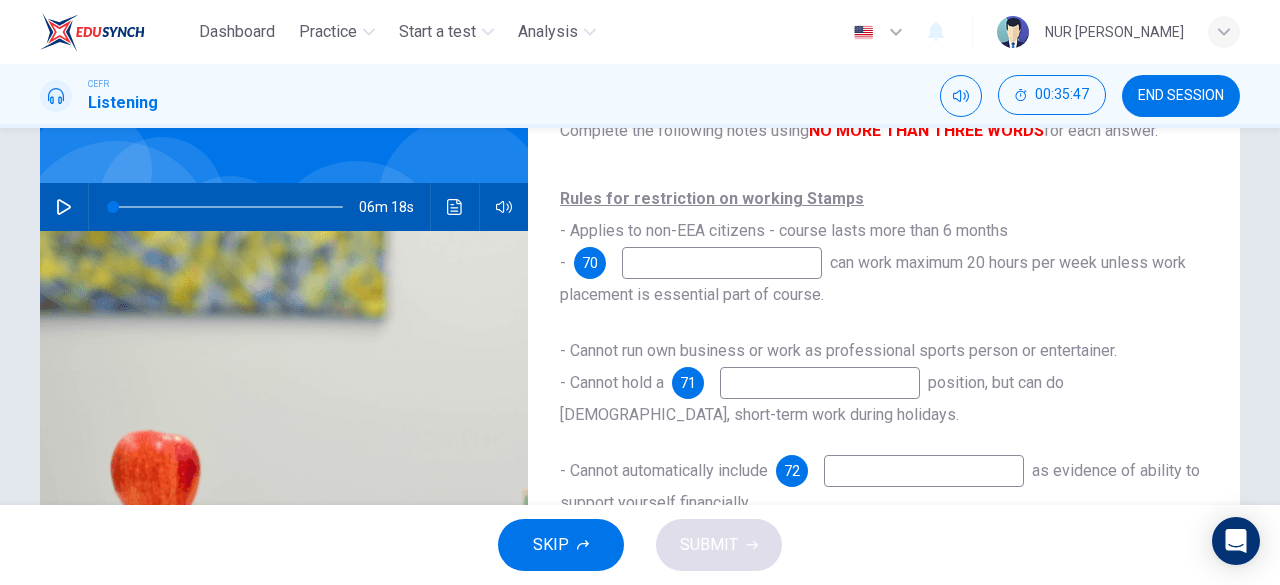 scroll, scrollTop: 53, scrollLeft: 0, axis: vertical 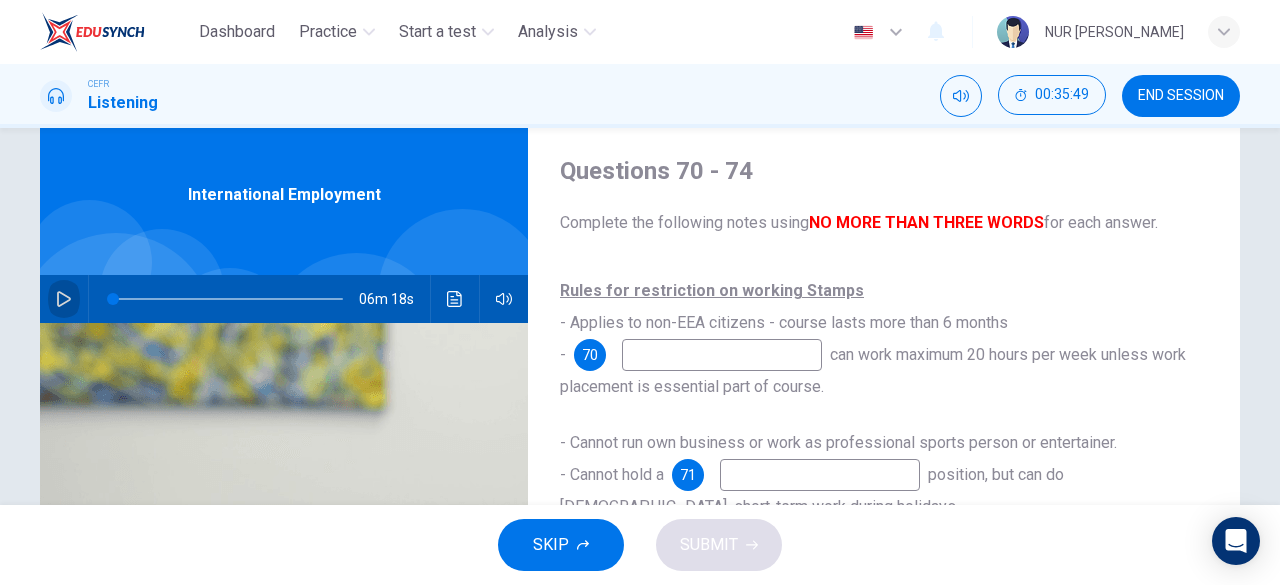 click at bounding box center [64, 299] 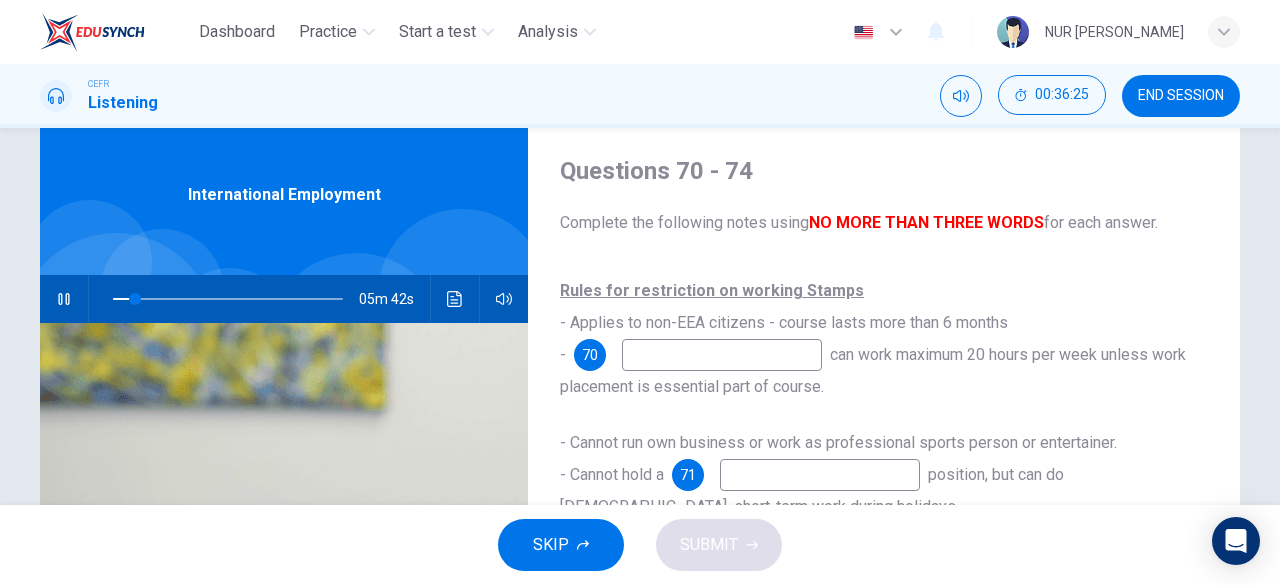click at bounding box center [722, 355] 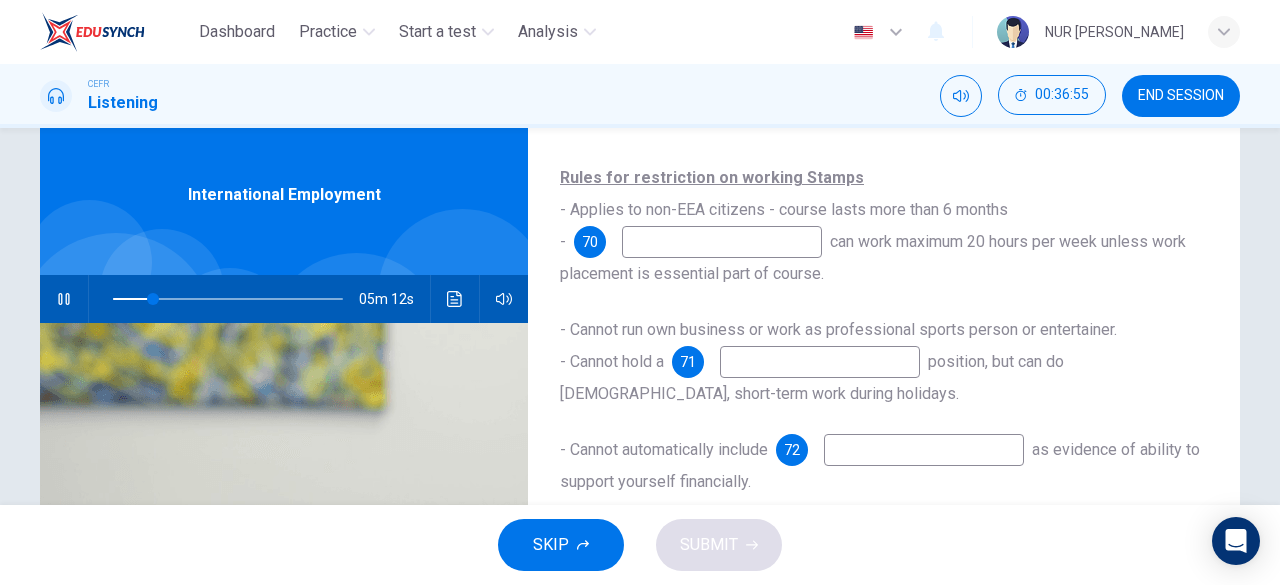 scroll, scrollTop: 114, scrollLeft: 0, axis: vertical 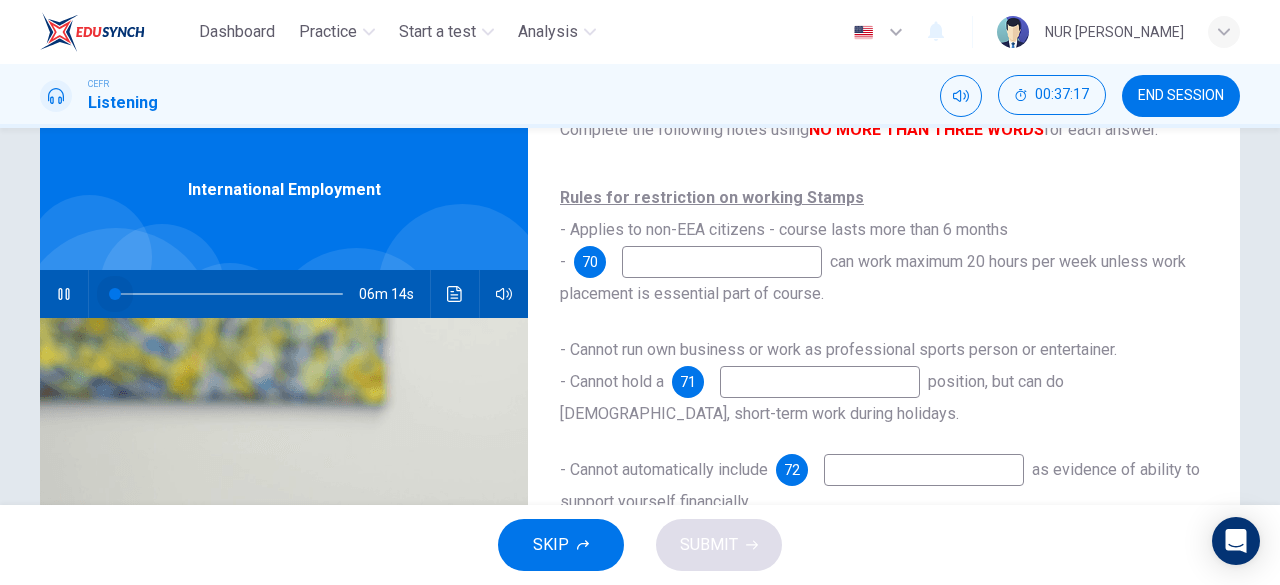 click at bounding box center [228, 294] 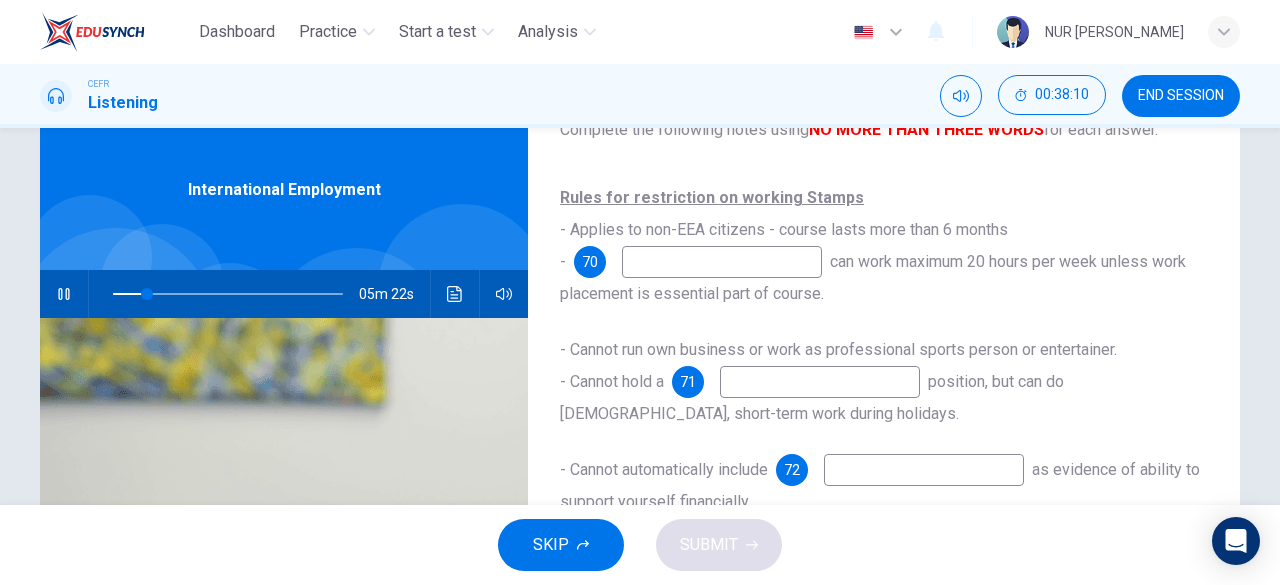 scroll, scrollTop: 114, scrollLeft: 0, axis: vertical 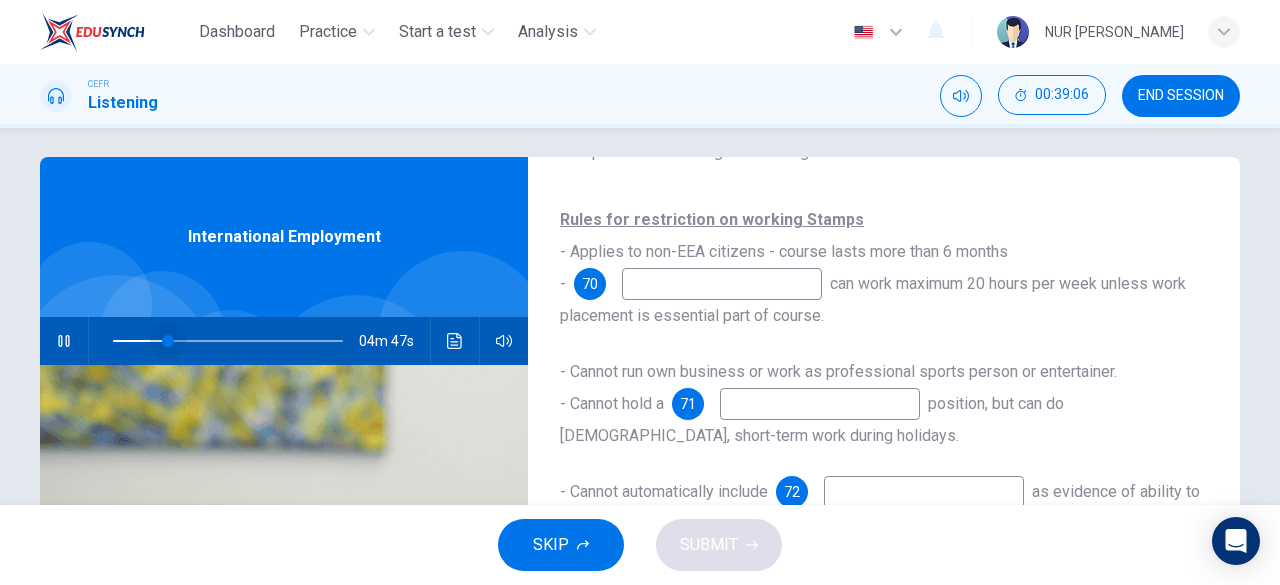 click at bounding box center [168, 341] 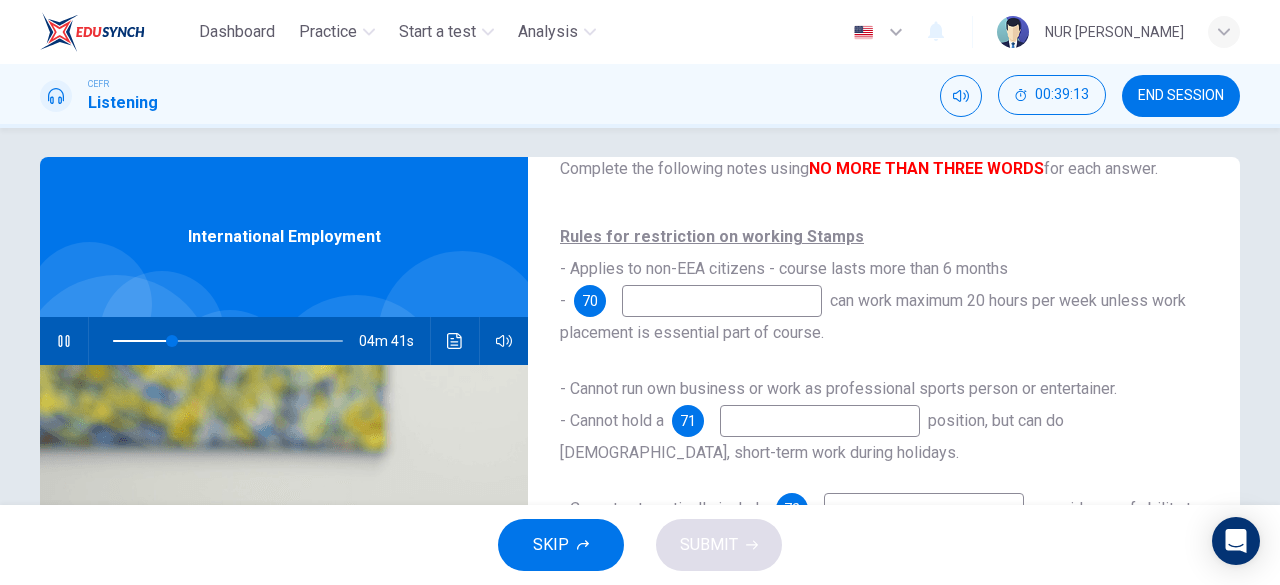 scroll, scrollTop: 95, scrollLeft: 0, axis: vertical 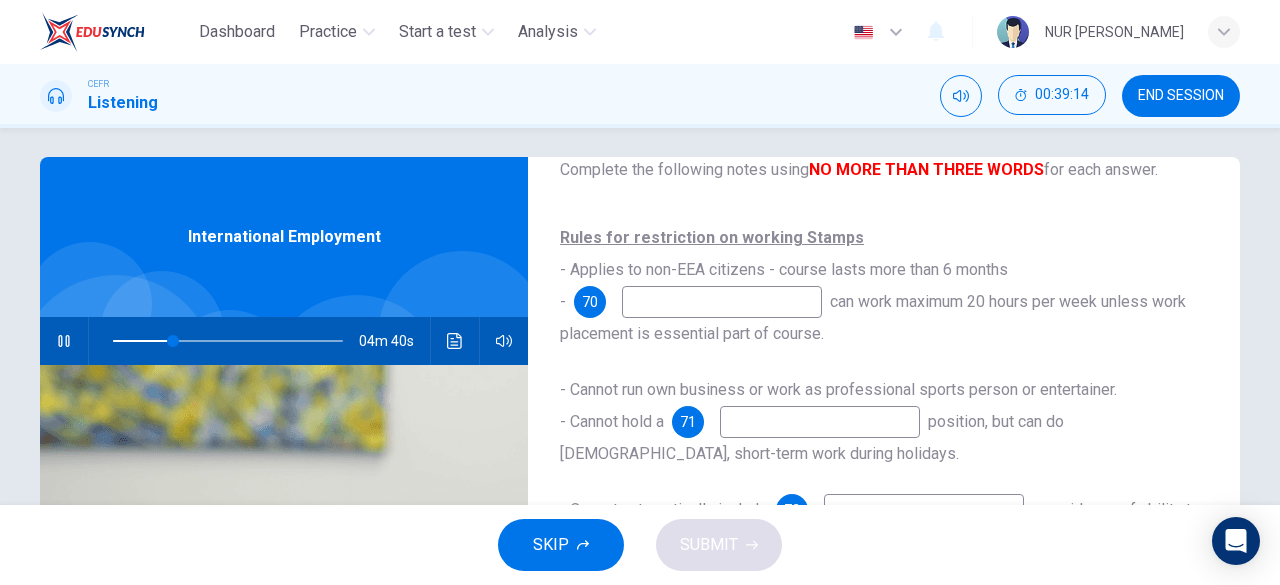 click at bounding box center (722, 302) 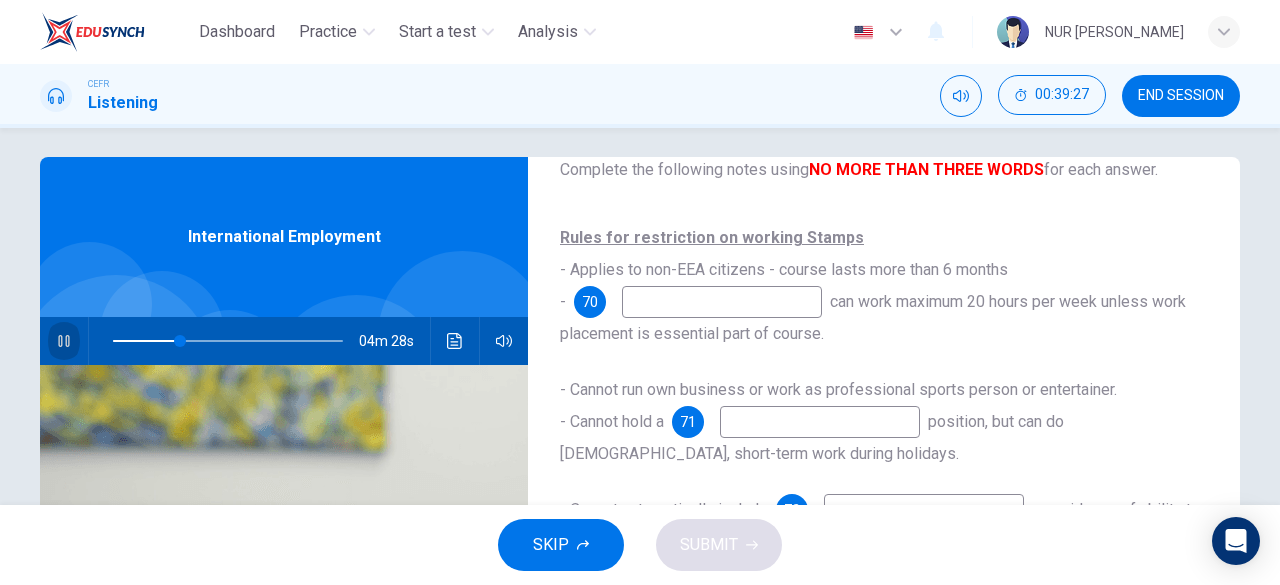 click 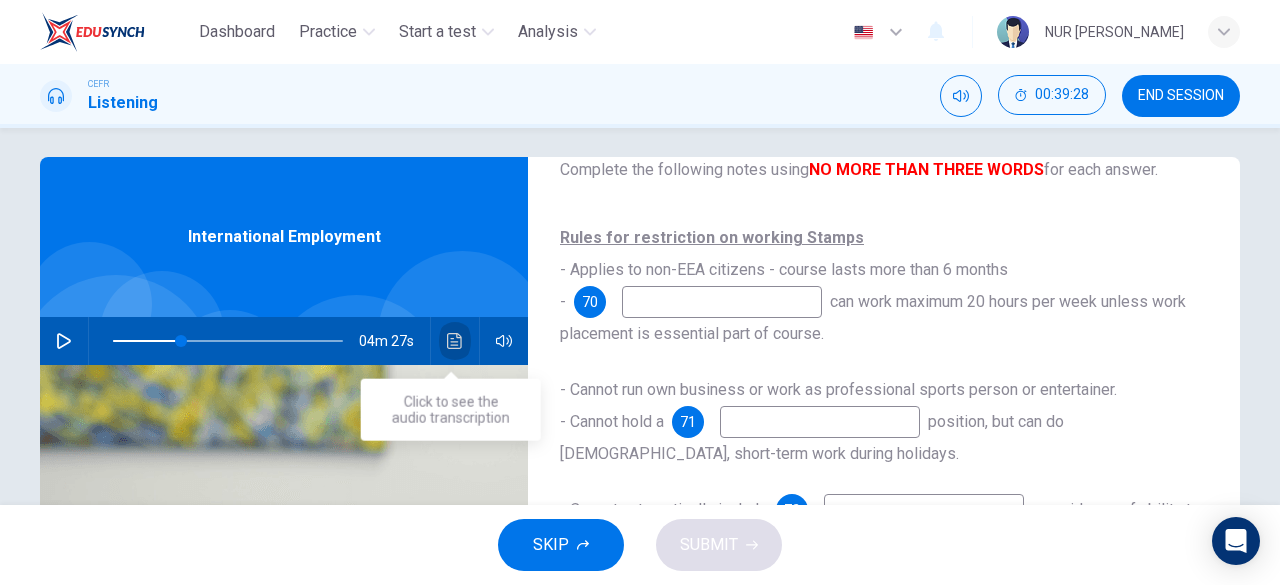 click 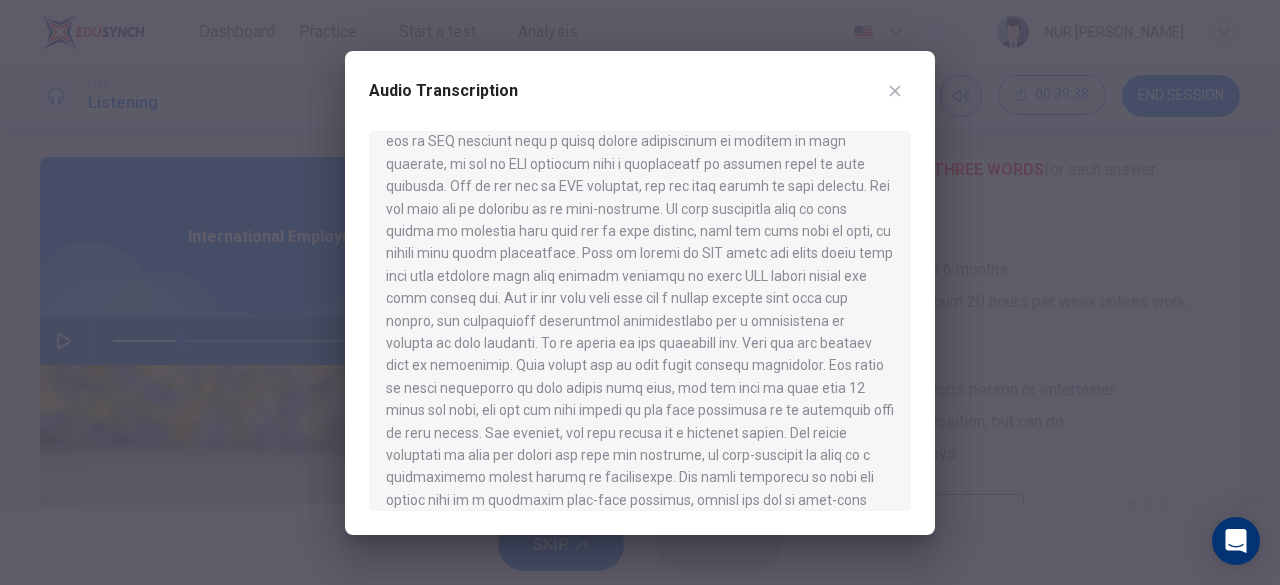 scroll, scrollTop: 134, scrollLeft: 0, axis: vertical 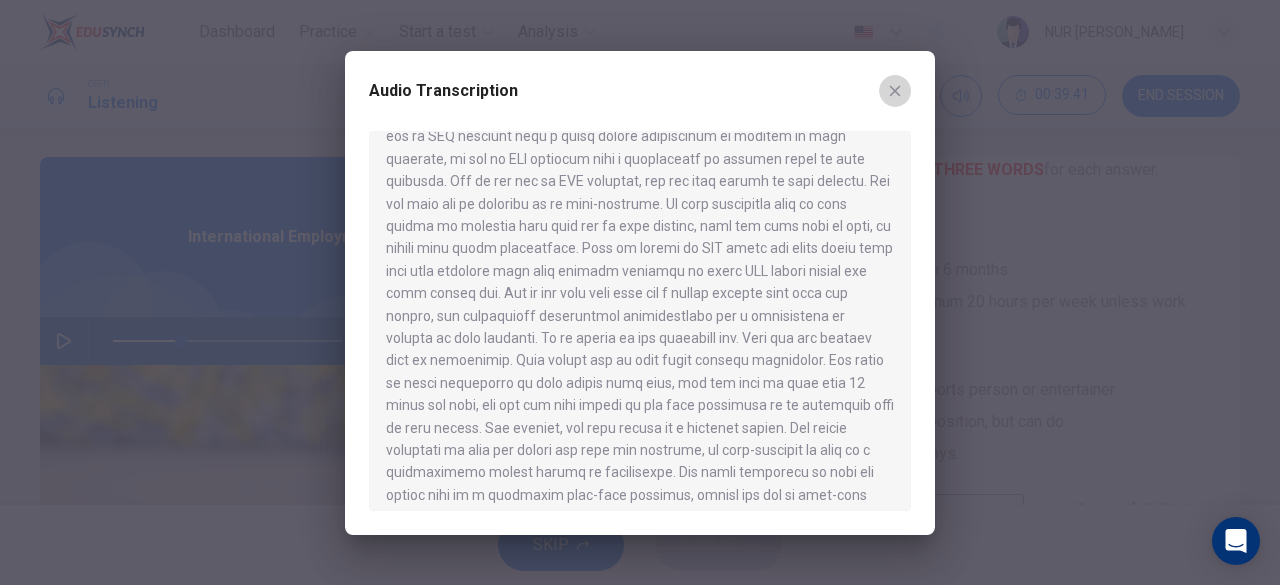 click 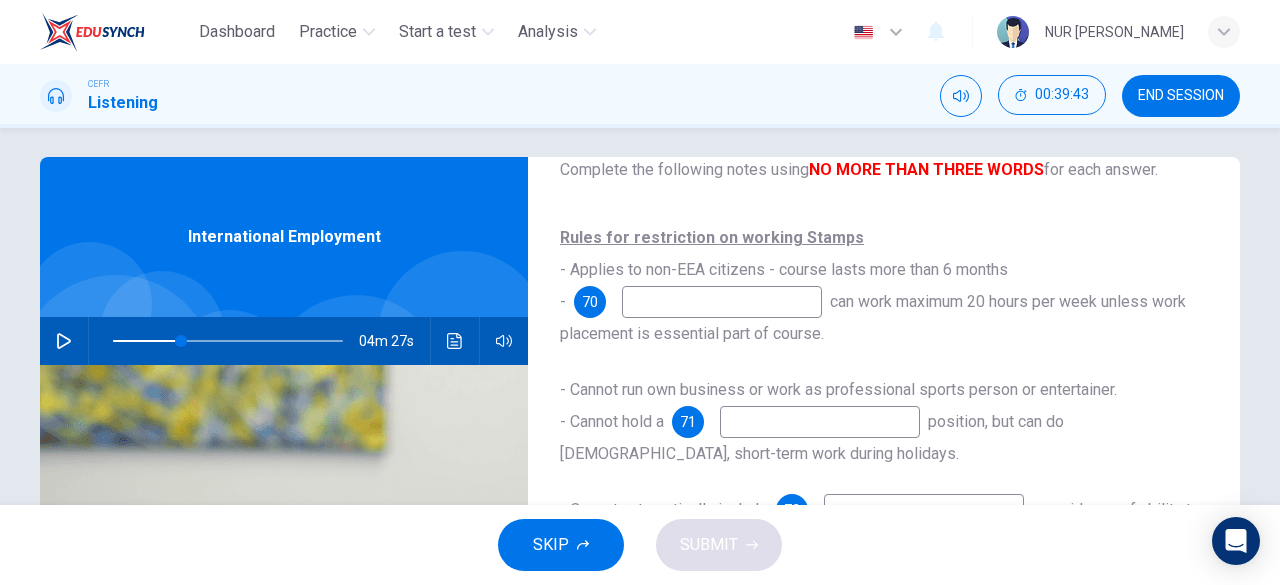 click at bounding box center [722, 302] 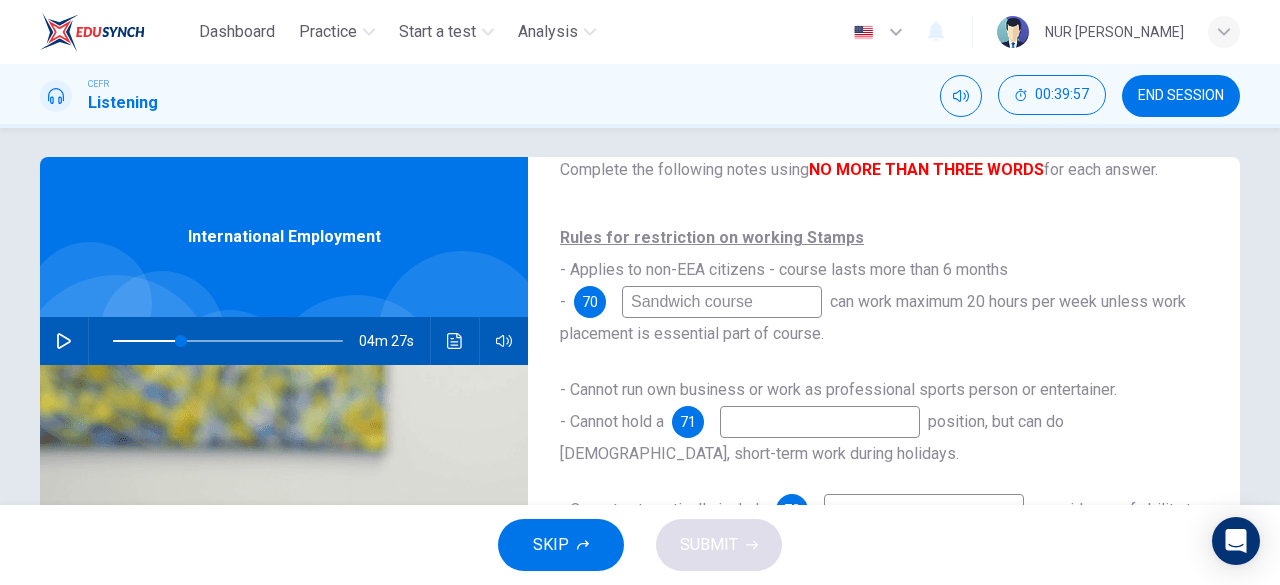 scroll, scrollTop: 114, scrollLeft: 0, axis: vertical 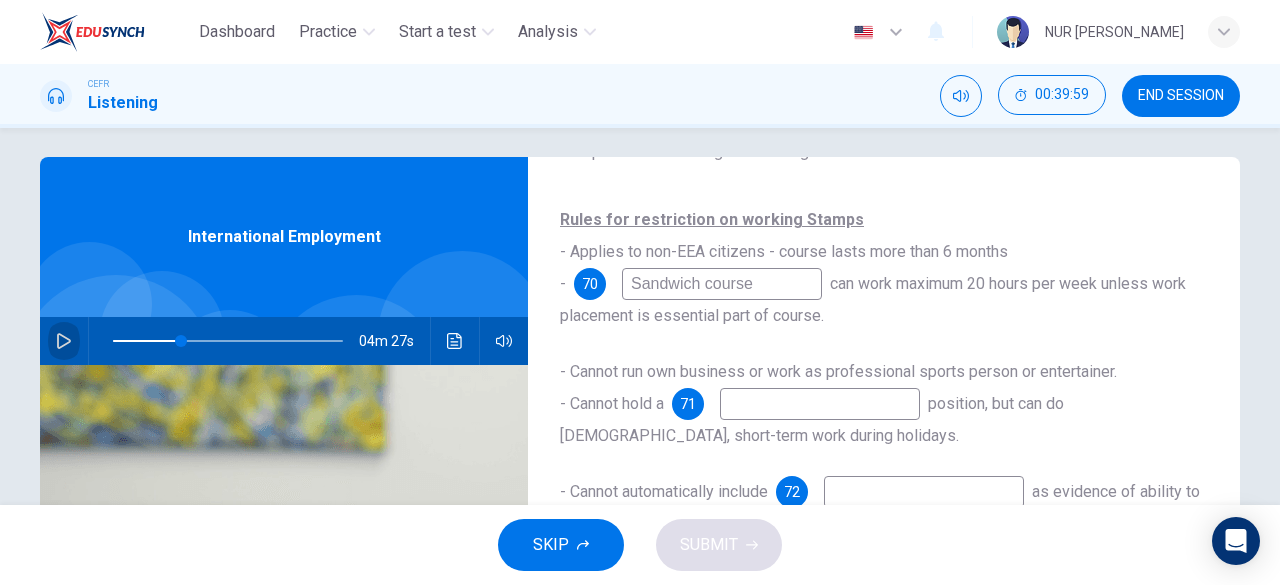 click at bounding box center (64, 341) 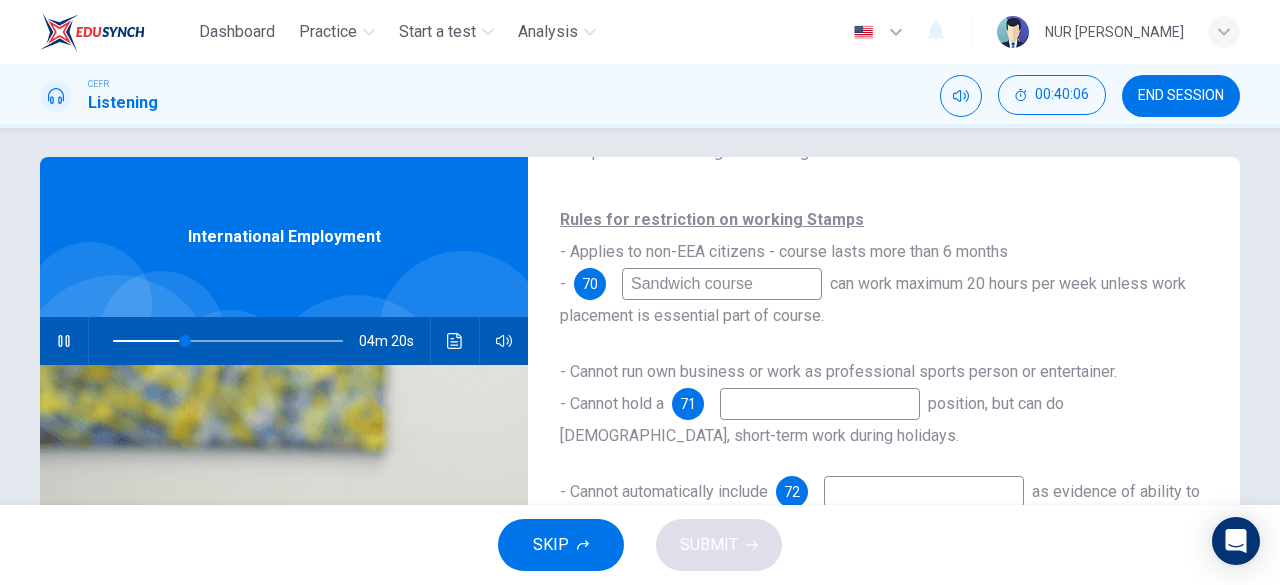 click on "- Cannot run own business or work as professional sports person or entertainer. - Cannot hold a  71  position, but can do [DEMOGRAPHIC_DATA], short-term work during holidays." at bounding box center (884, 404) 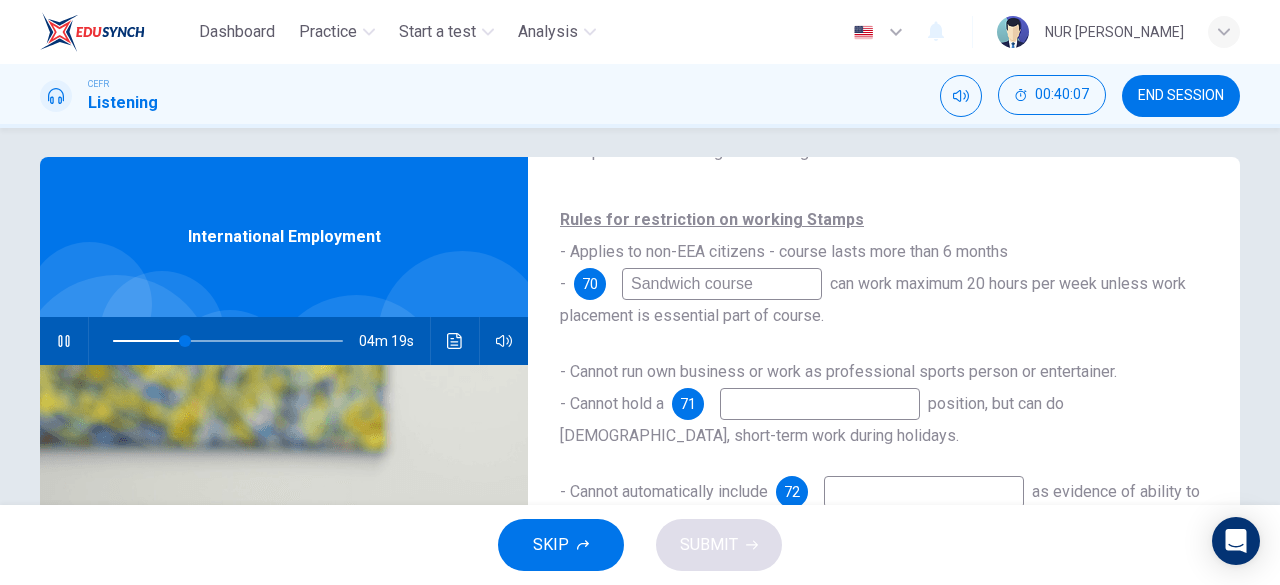 click at bounding box center (820, 404) 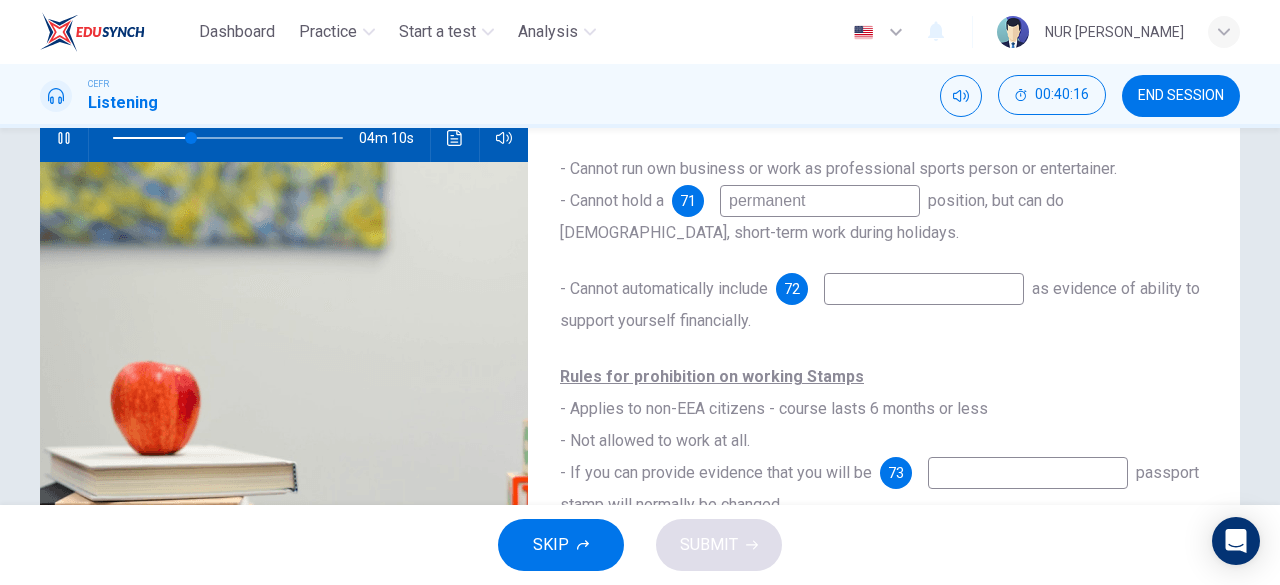 scroll, scrollTop: 215, scrollLeft: 0, axis: vertical 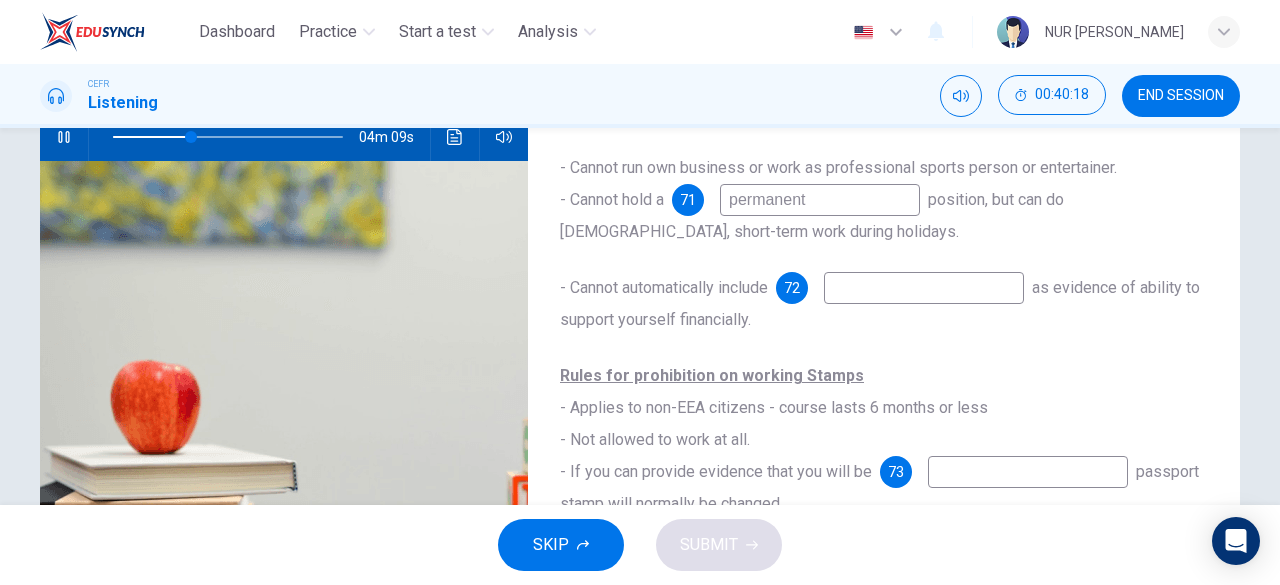 click at bounding box center [924, 288] 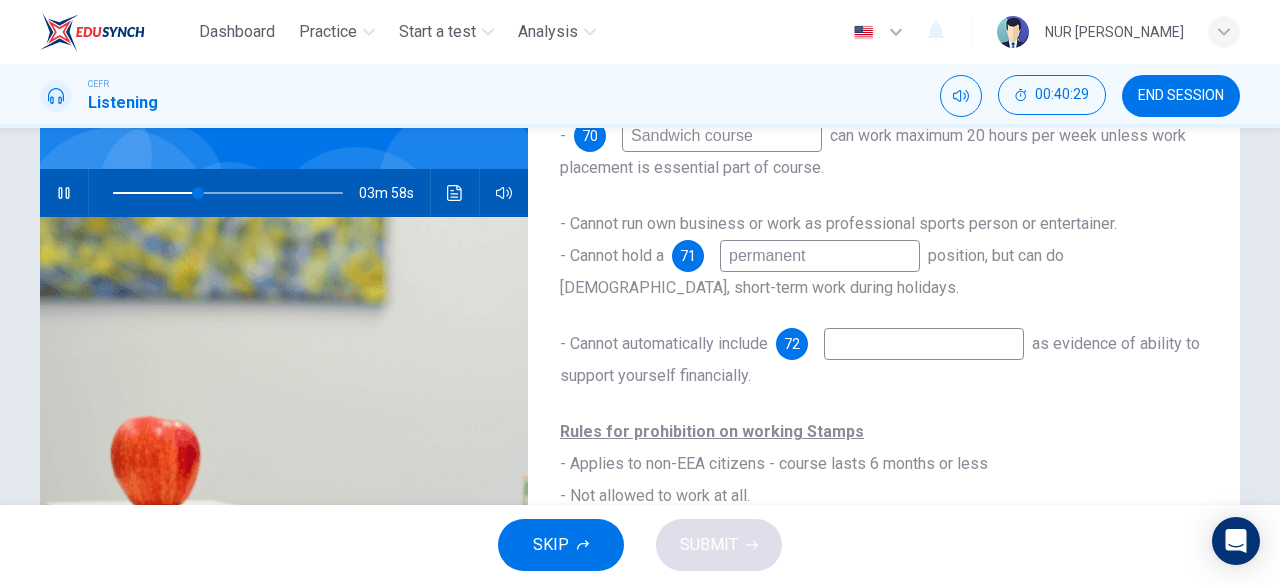 scroll, scrollTop: 157, scrollLeft: 0, axis: vertical 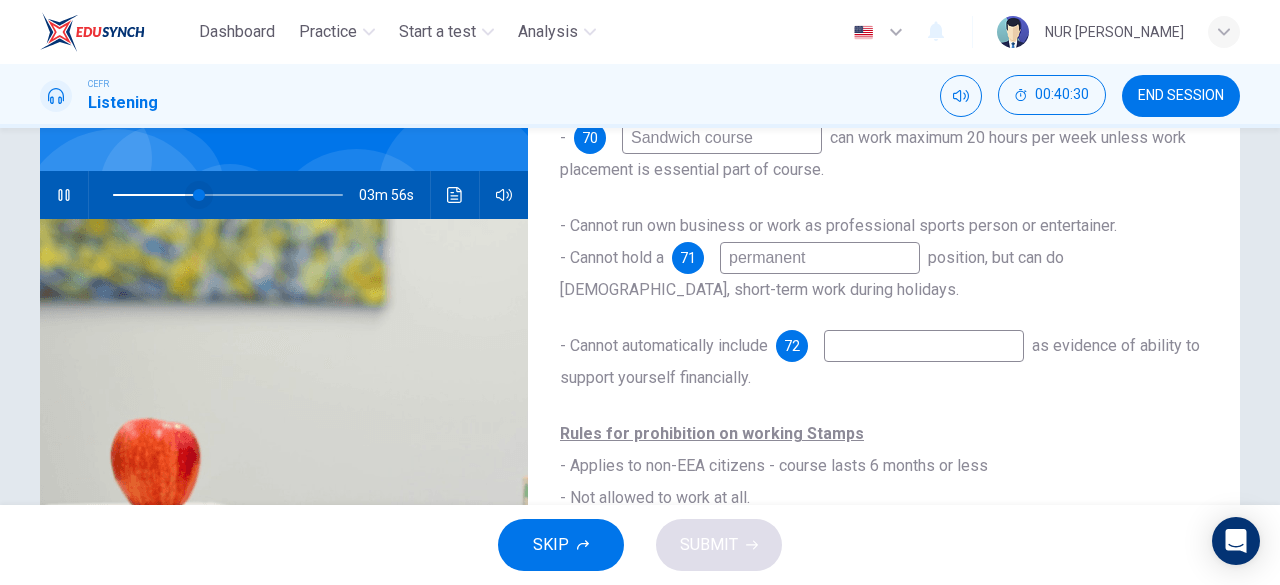 click at bounding box center [199, 195] 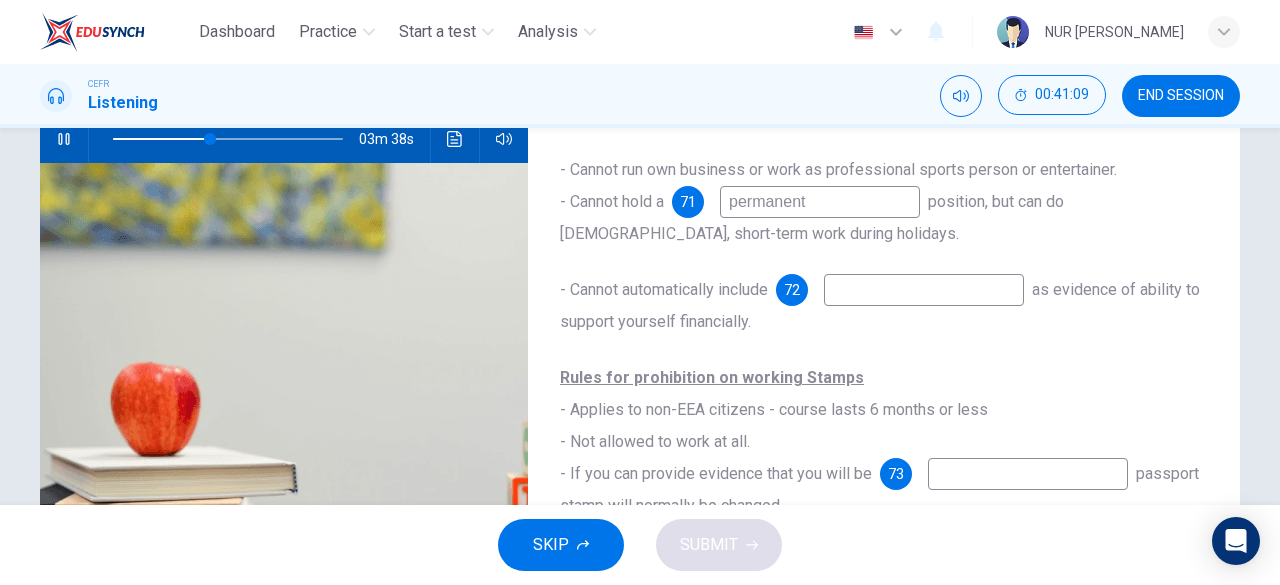 scroll, scrollTop: 241, scrollLeft: 0, axis: vertical 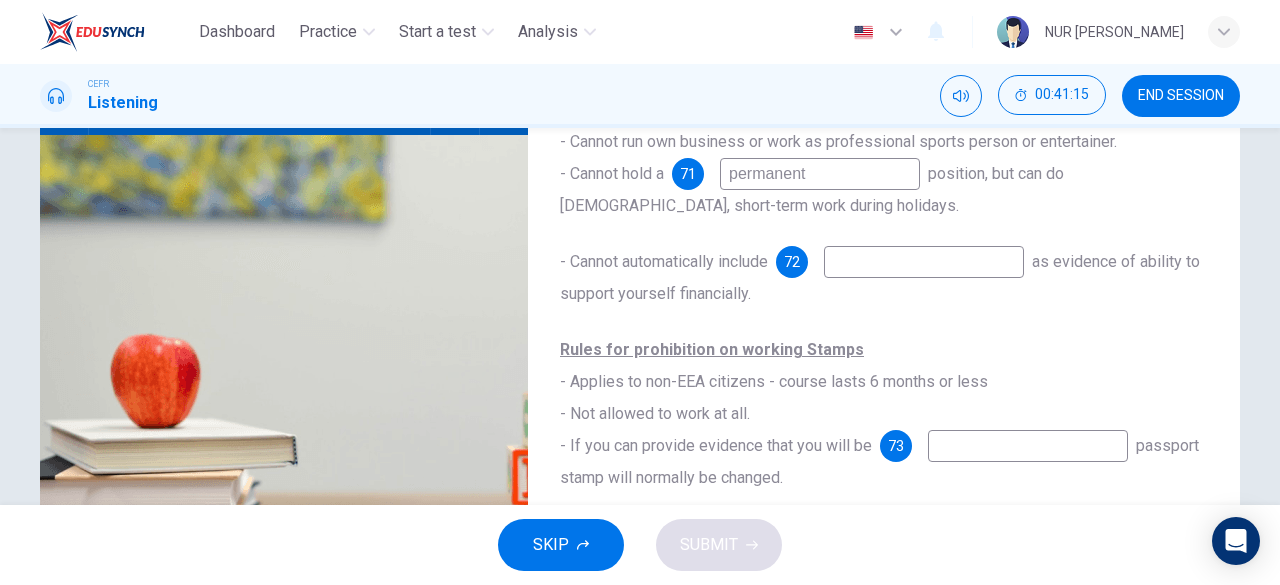 click at bounding box center [924, 262] 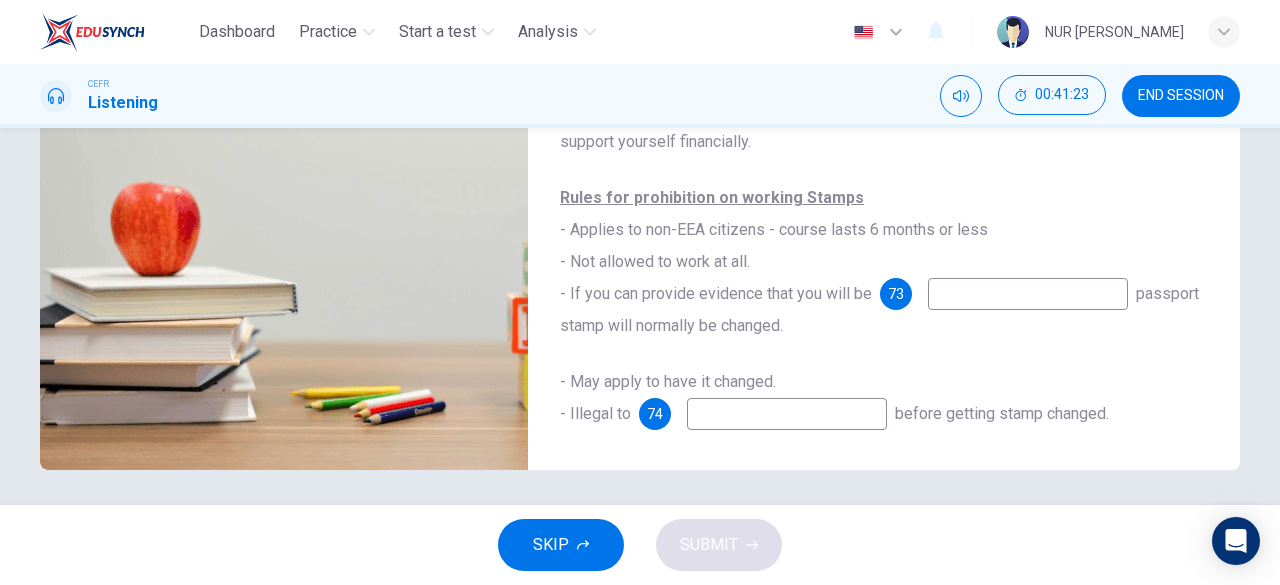 scroll, scrollTop: 398, scrollLeft: 0, axis: vertical 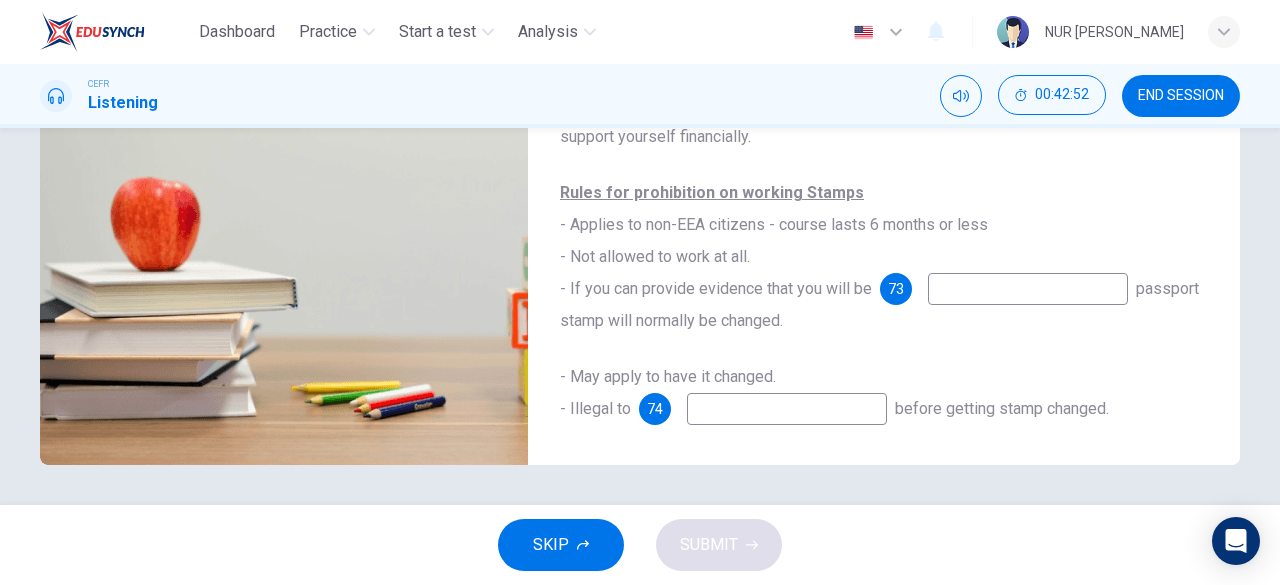 click at bounding box center (1028, 289) 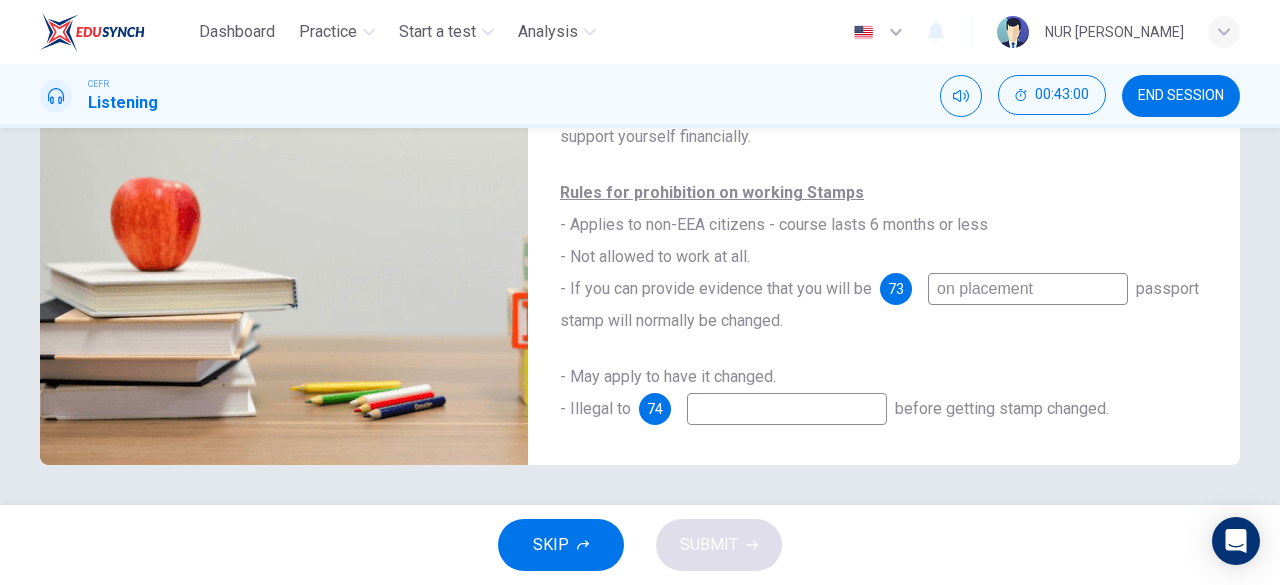 click at bounding box center [787, 409] 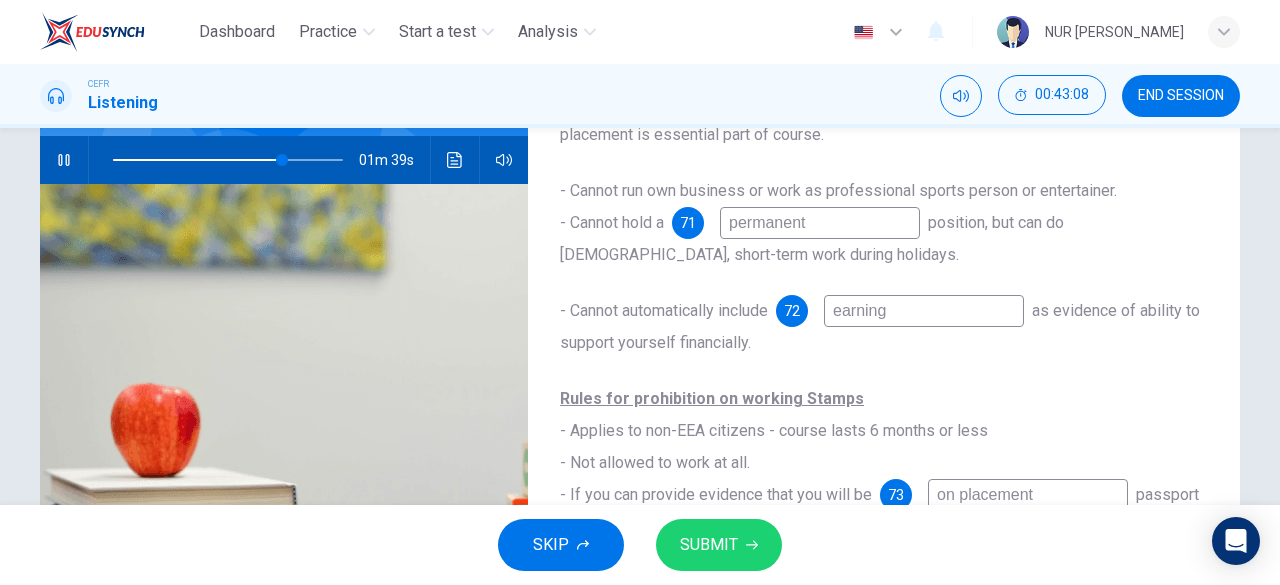 scroll, scrollTop: 190, scrollLeft: 0, axis: vertical 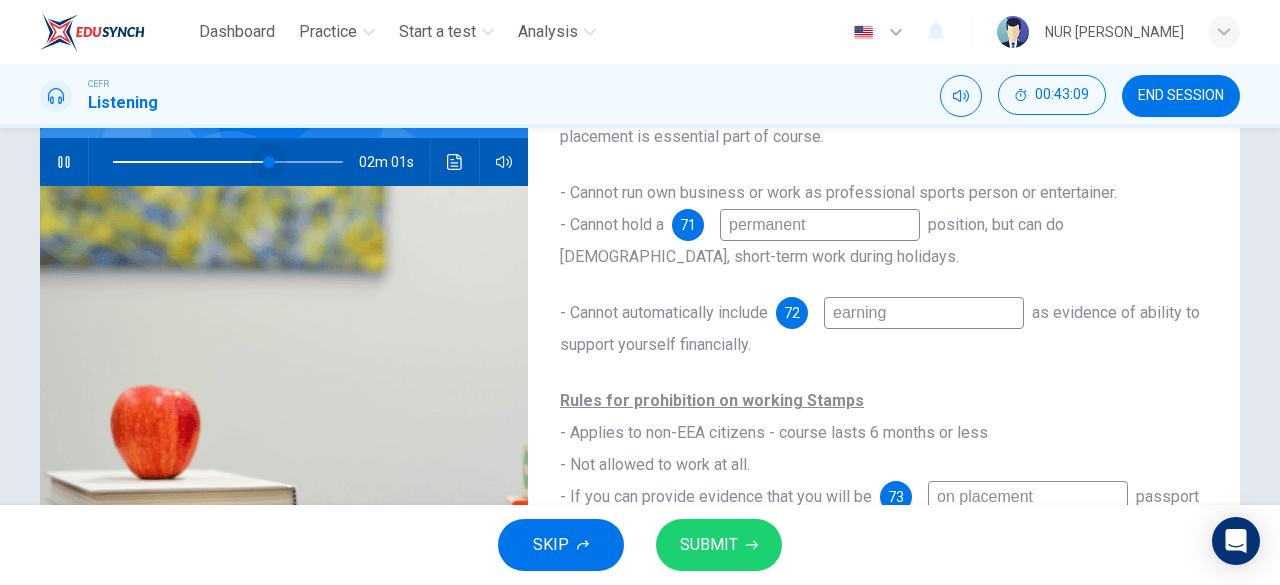 click at bounding box center [269, 162] 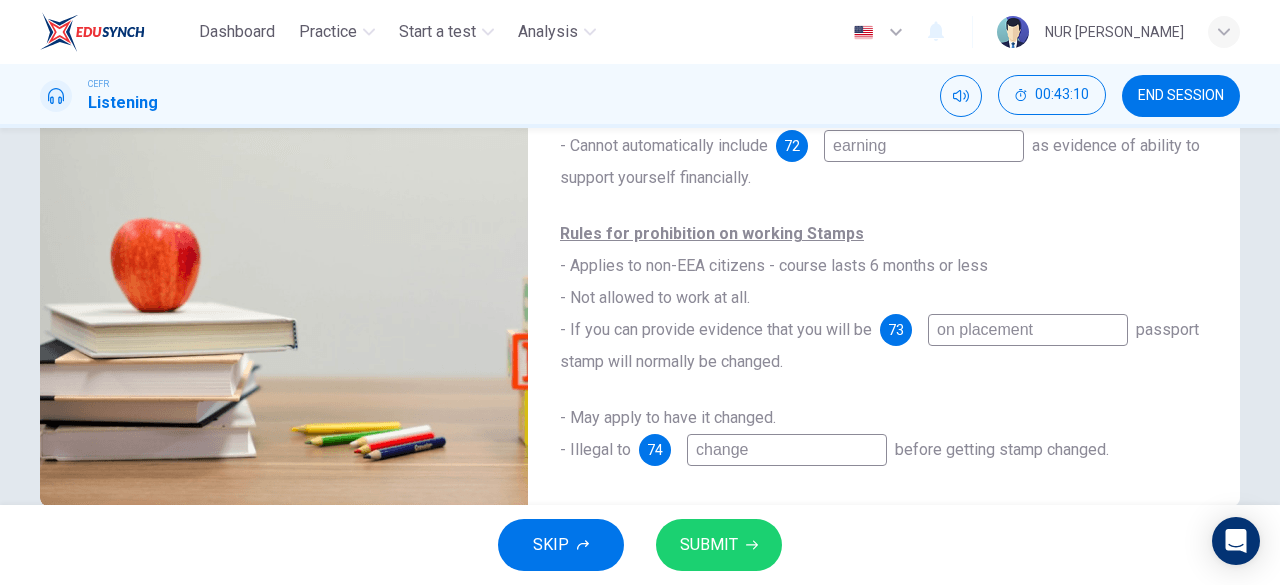 scroll, scrollTop: 359, scrollLeft: 0, axis: vertical 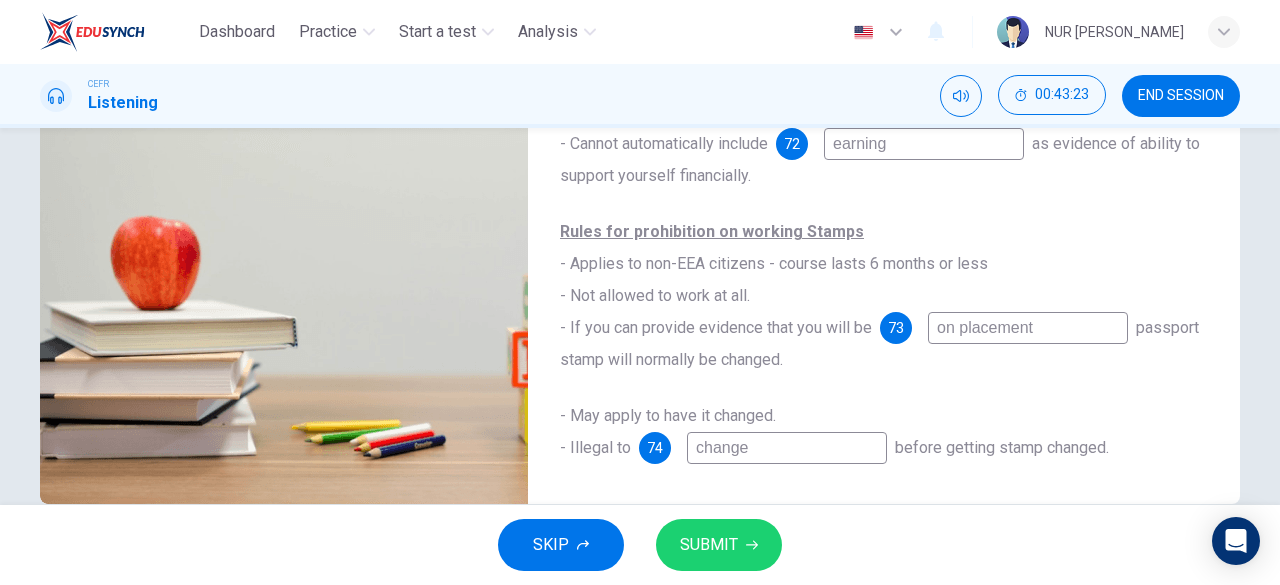 drag, startPoint x: 760, startPoint y: 451, endPoint x: 675, endPoint y: 451, distance: 85 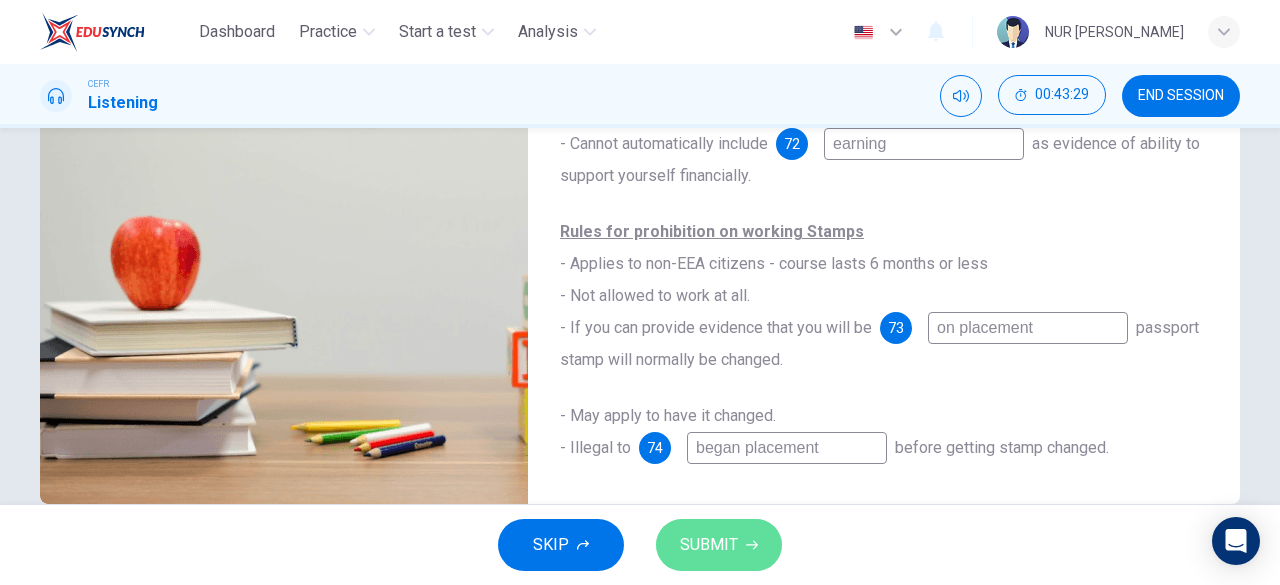 click on "SUBMIT" at bounding box center [719, 545] 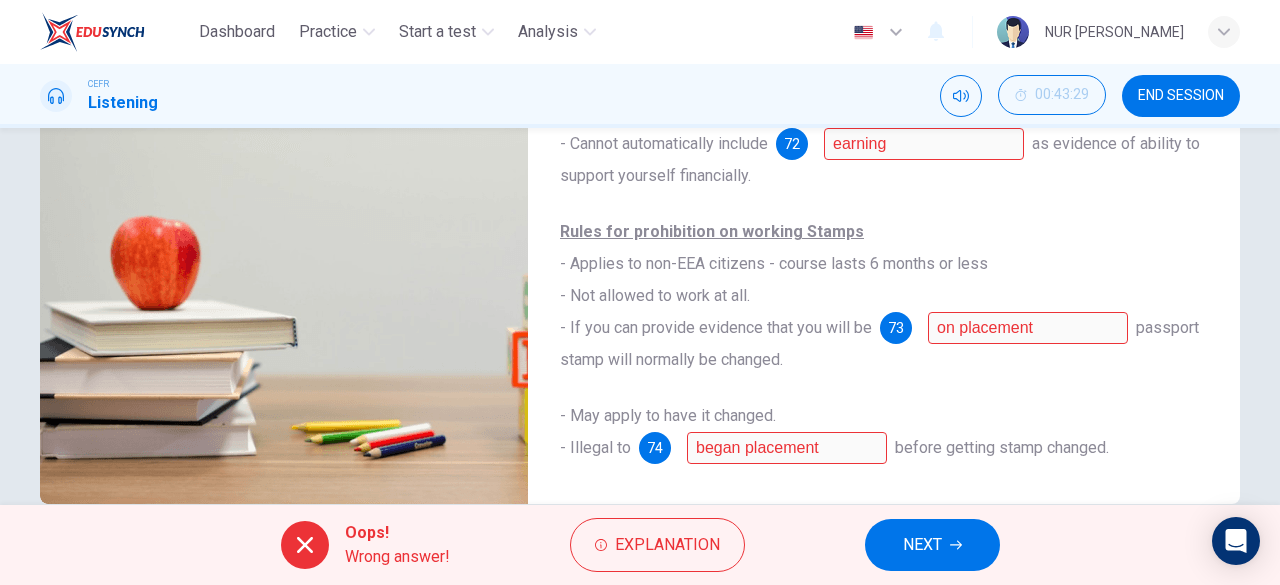 scroll, scrollTop: 0, scrollLeft: 0, axis: both 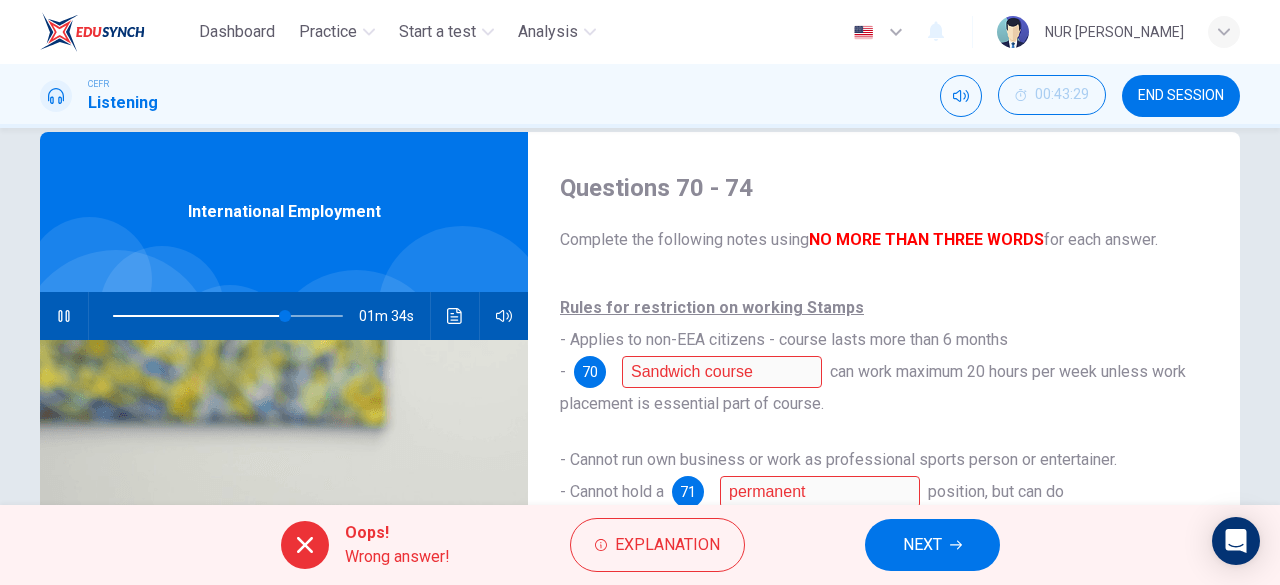 click on "01m 34s" at bounding box center (284, 316) 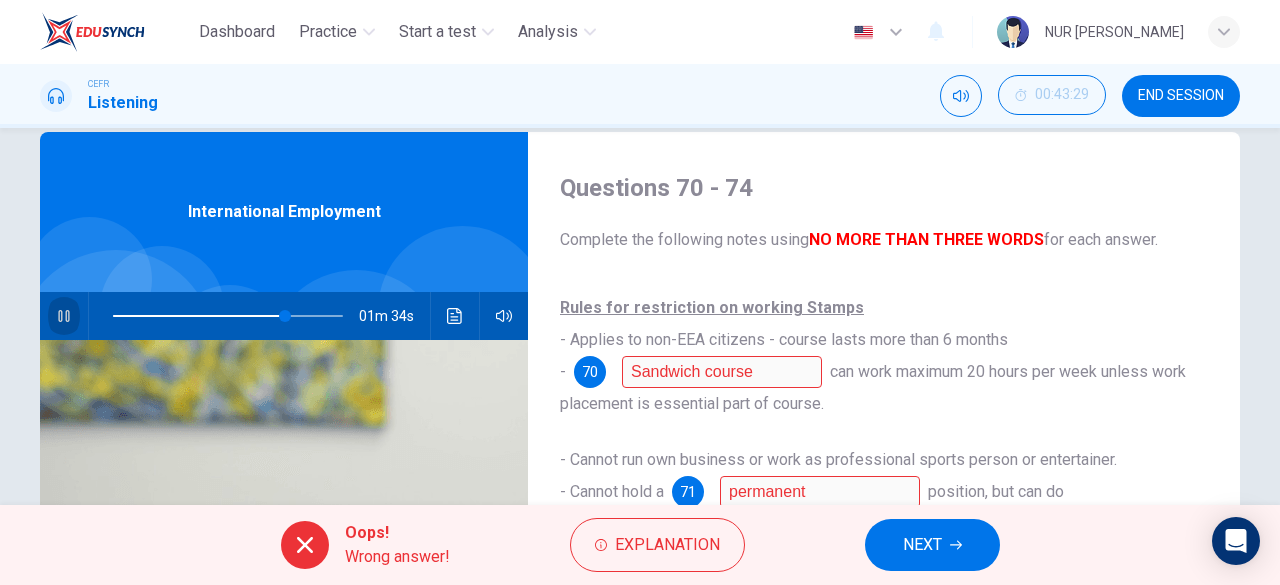 click at bounding box center [64, 316] 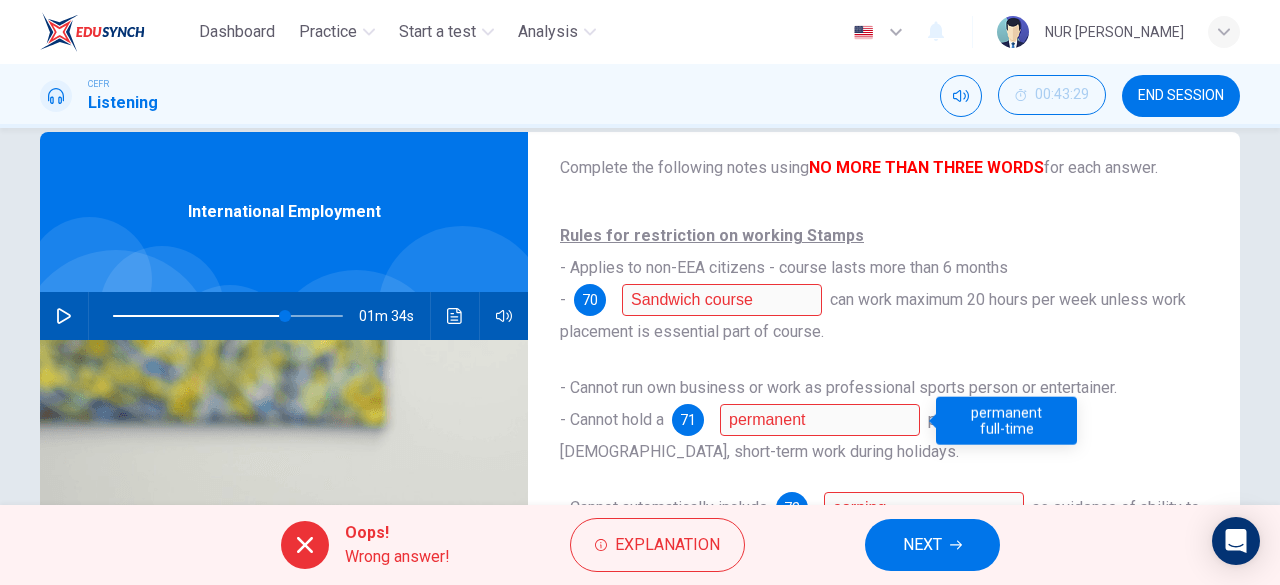 scroll, scrollTop: 114, scrollLeft: 0, axis: vertical 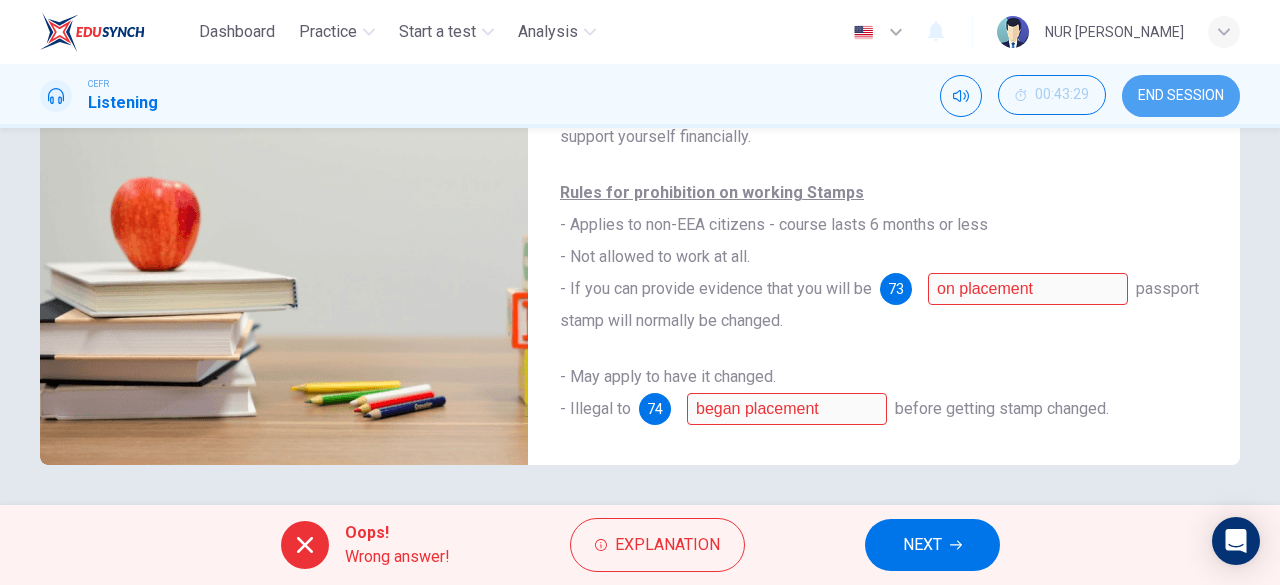 click on "END SESSION" at bounding box center [1181, 96] 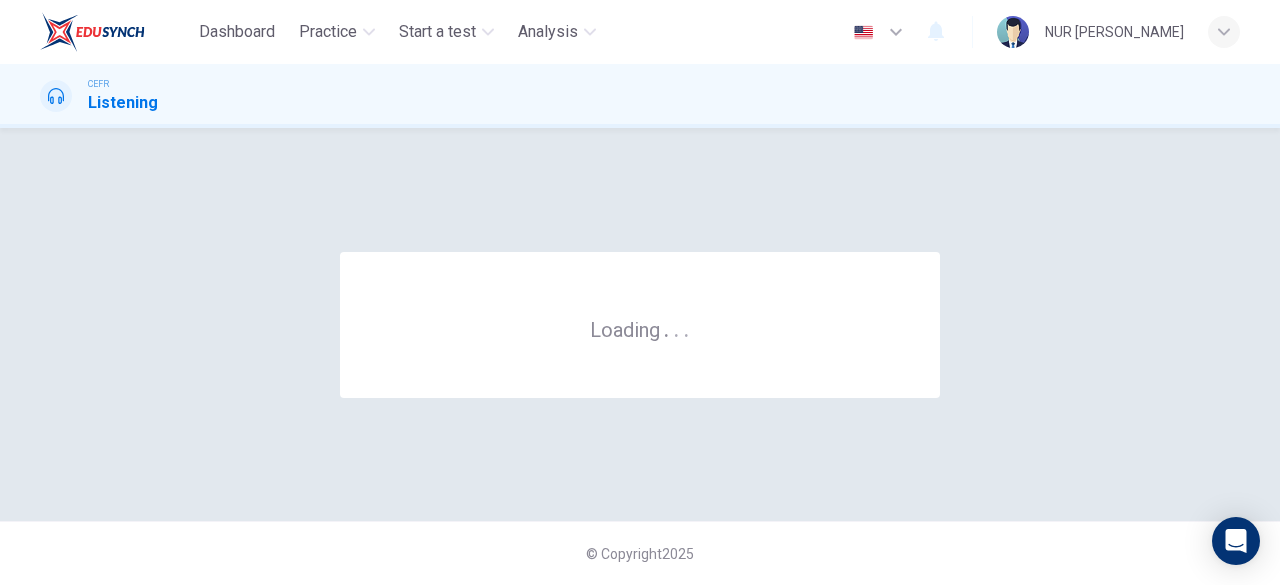 scroll, scrollTop: 0, scrollLeft: 0, axis: both 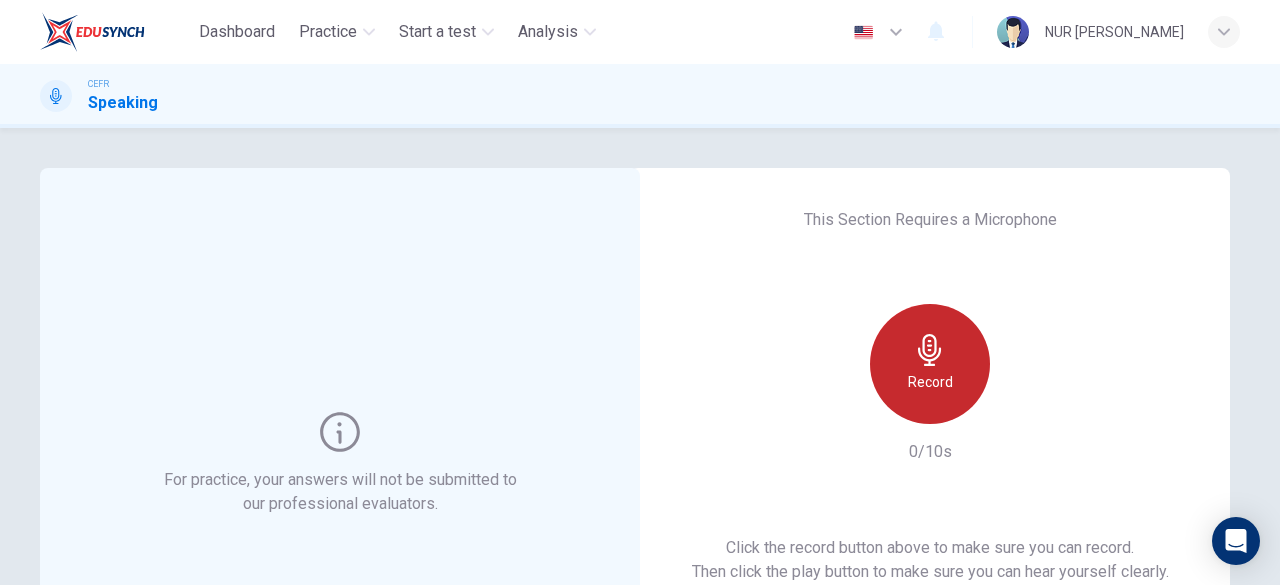 click on "Record" at bounding box center [930, 364] 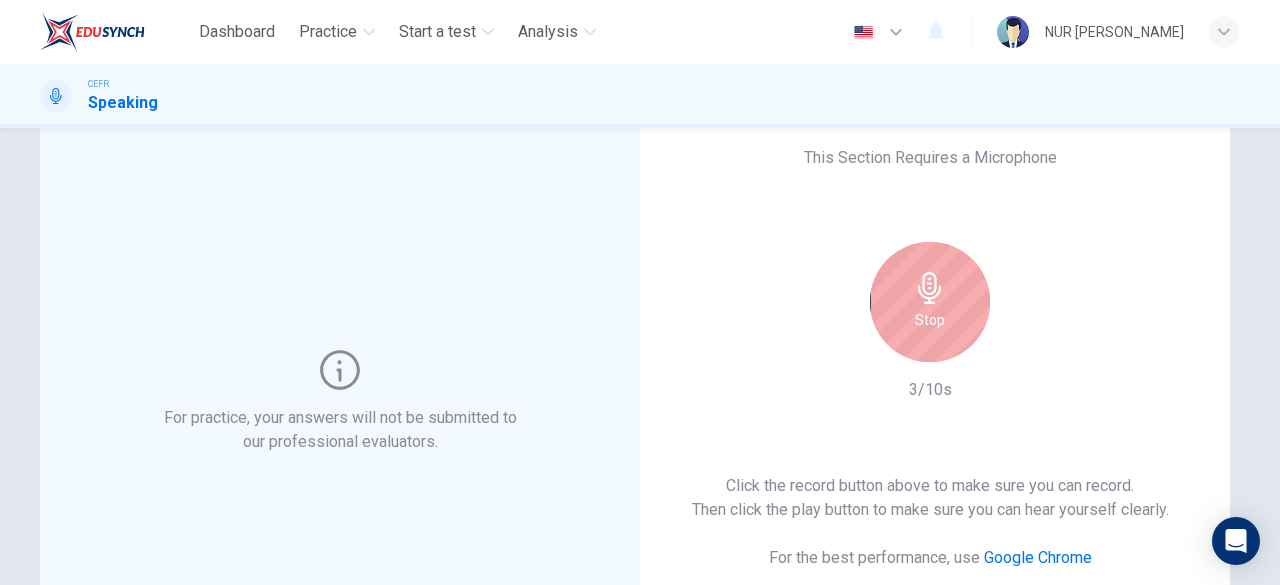 scroll, scrollTop: 67, scrollLeft: 0, axis: vertical 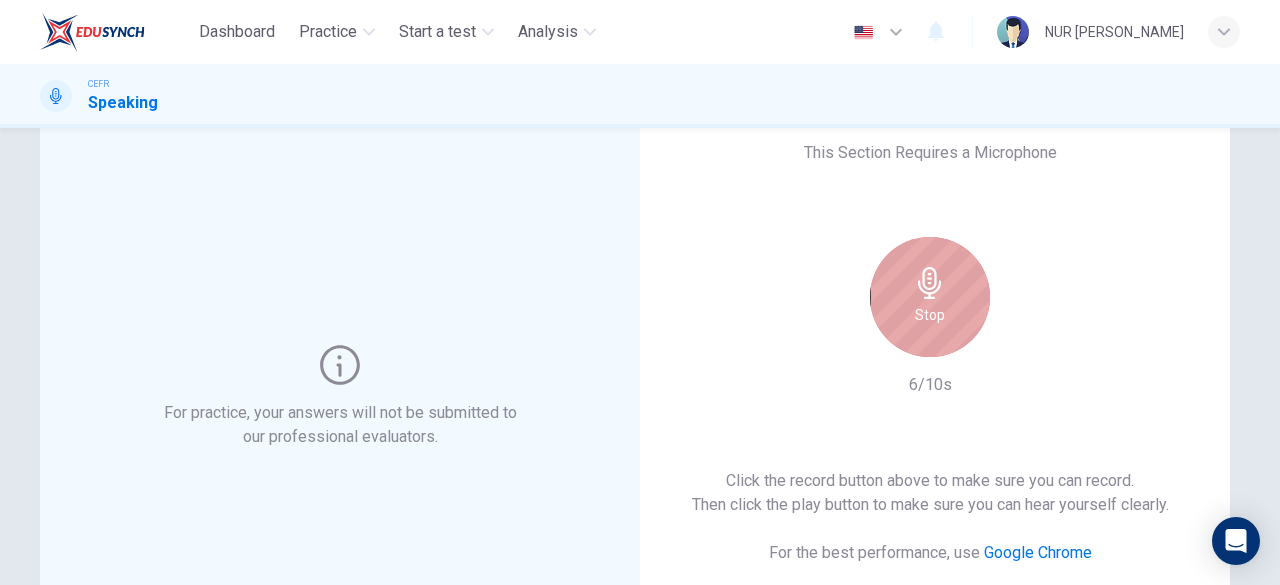 click on "Stop" at bounding box center [930, 297] 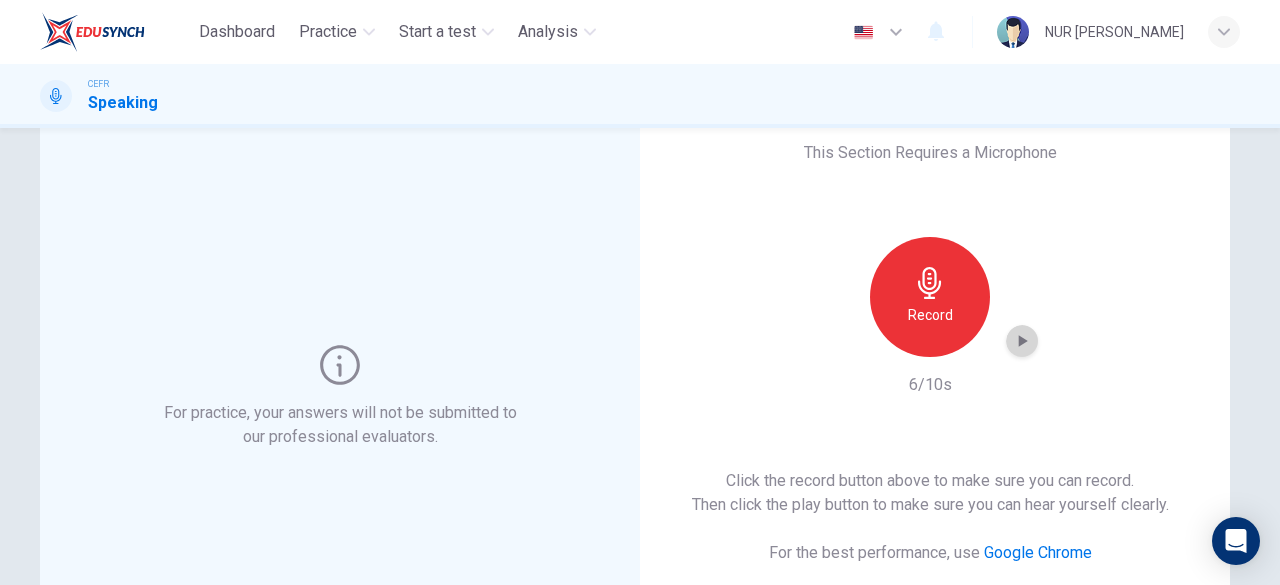click 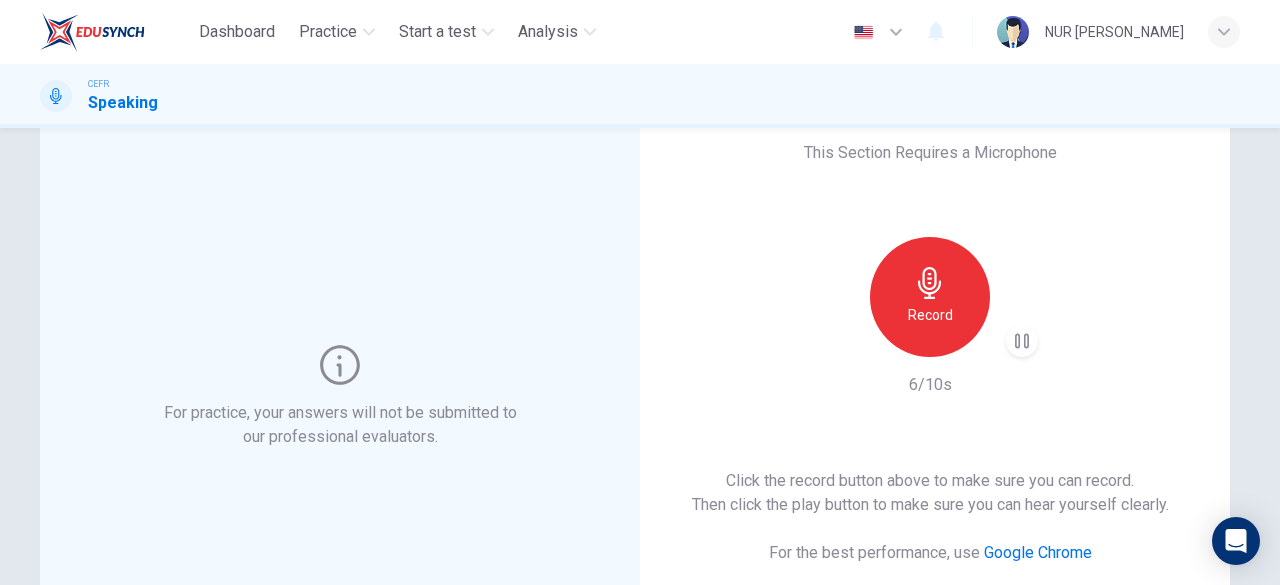 type 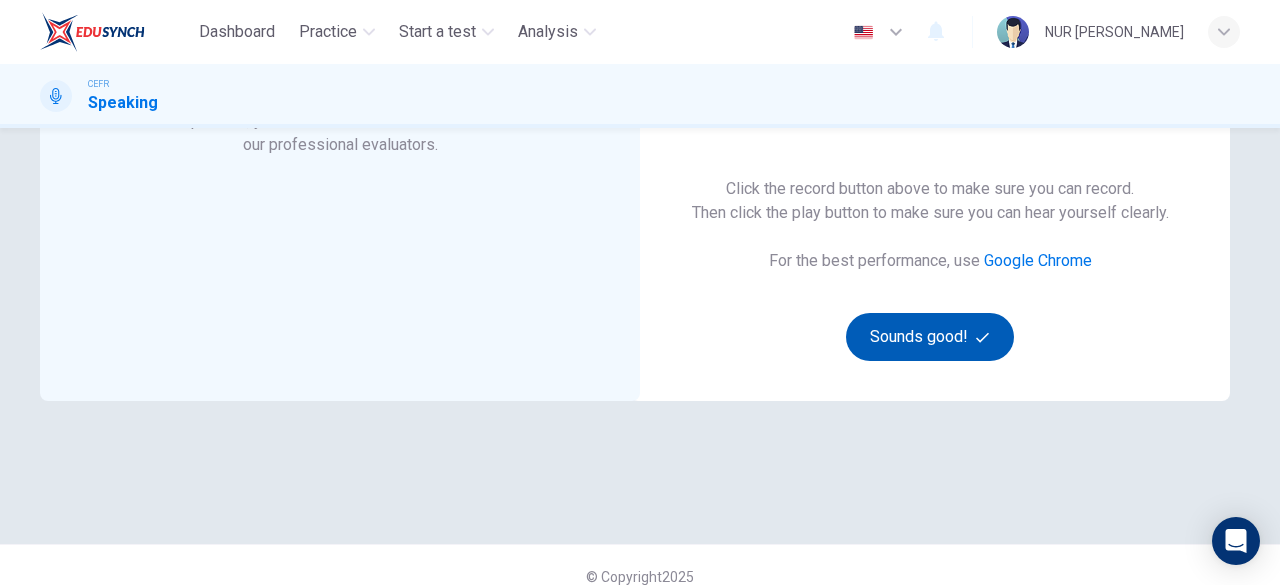 scroll, scrollTop: 360, scrollLeft: 0, axis: vertical 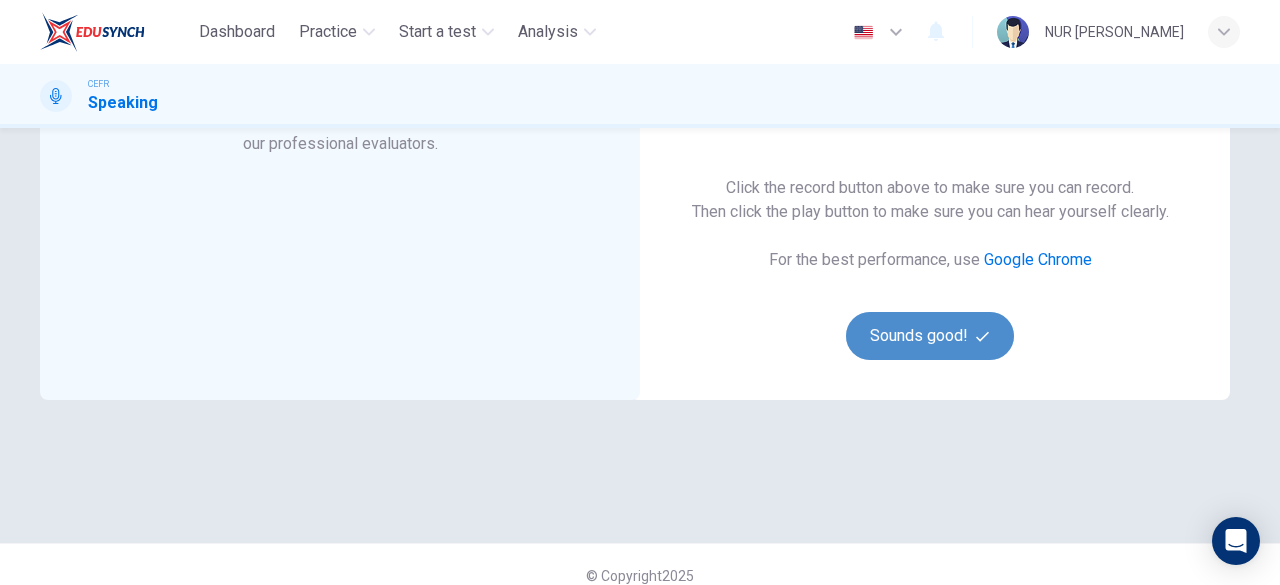 click on "Sounds good!" at bounding box center [930, 336] 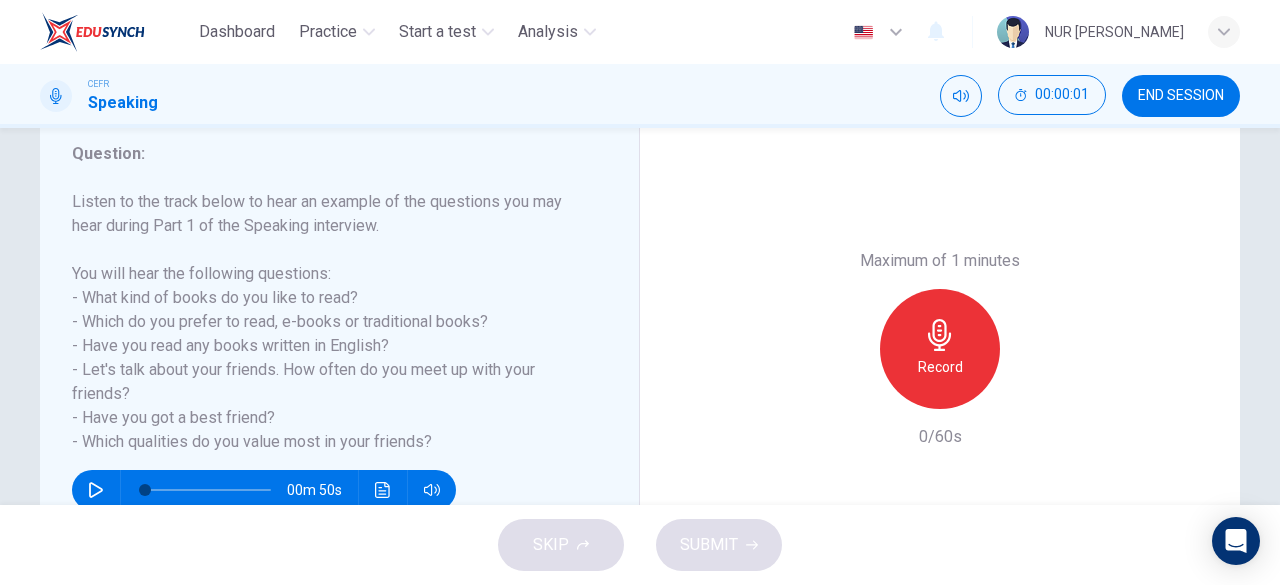 scroll, scrollTop: 266, scrollLeft: 0, axis: vertical 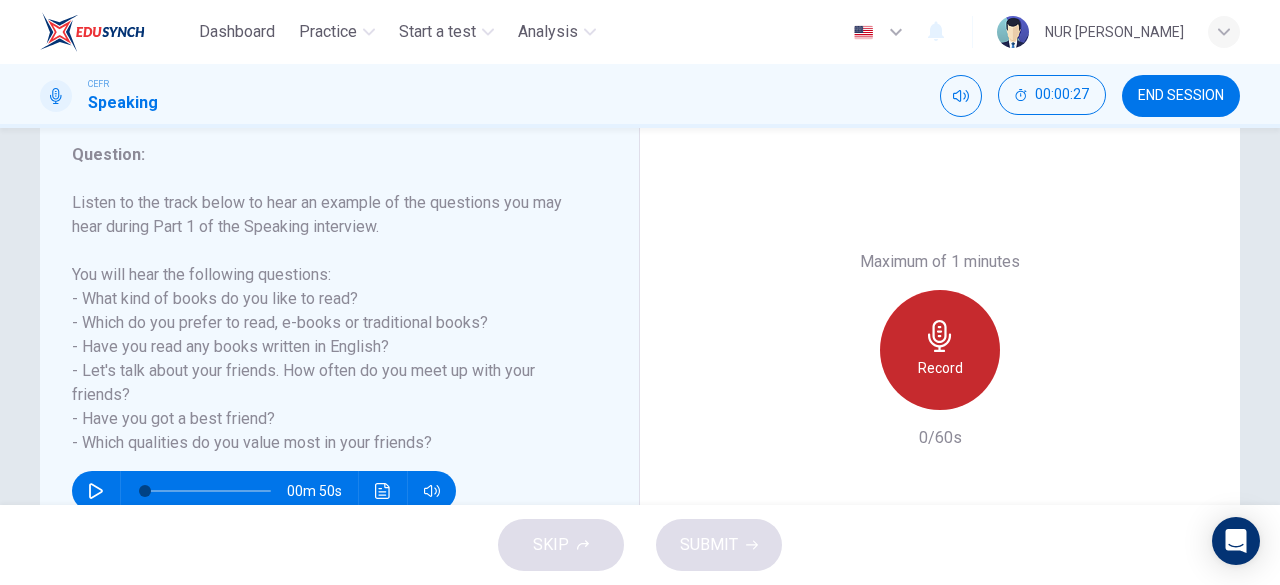 click on "Record" at bounding box center (940, 350) 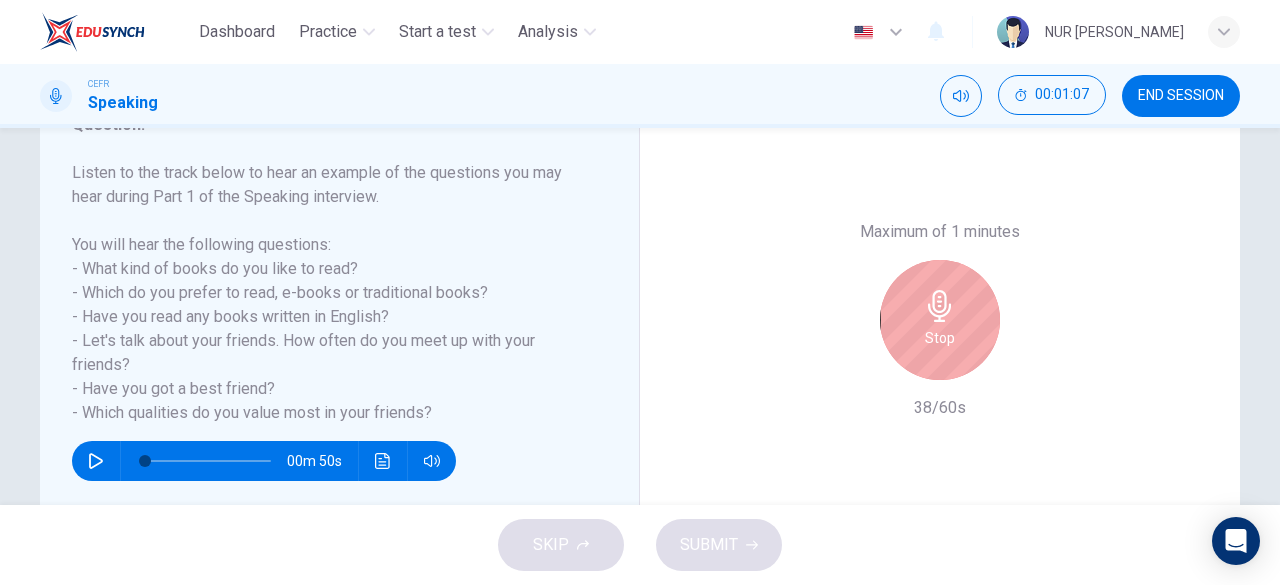 scroll, scrollTop: 297, scrollLeft: 0, axis: vertical 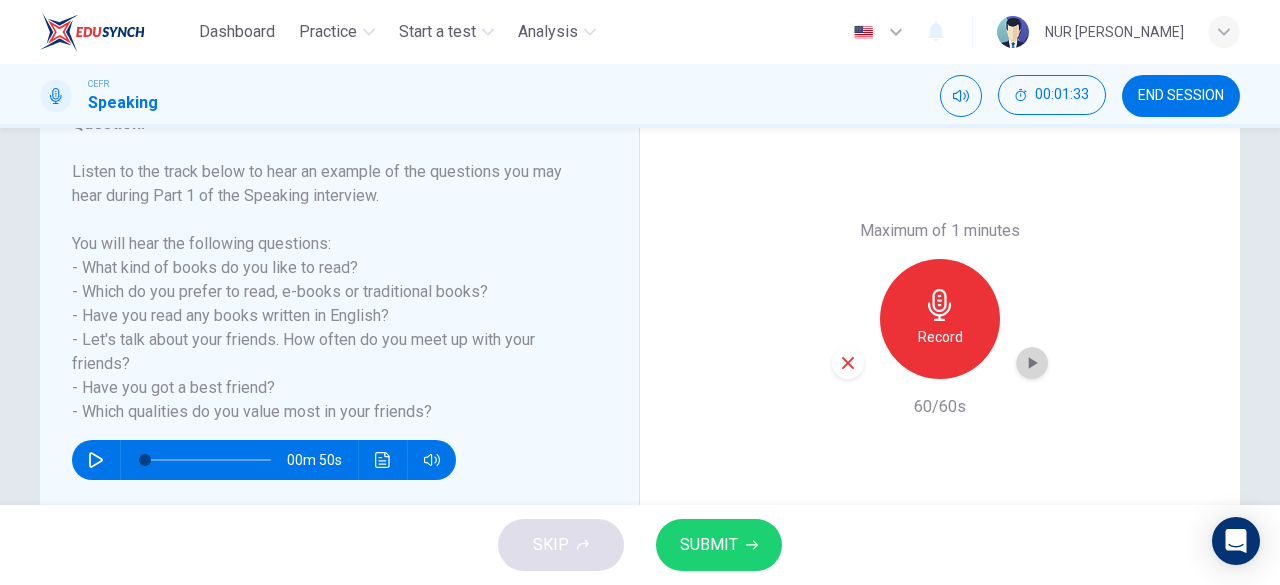 click at bounding box center [1032, 363] 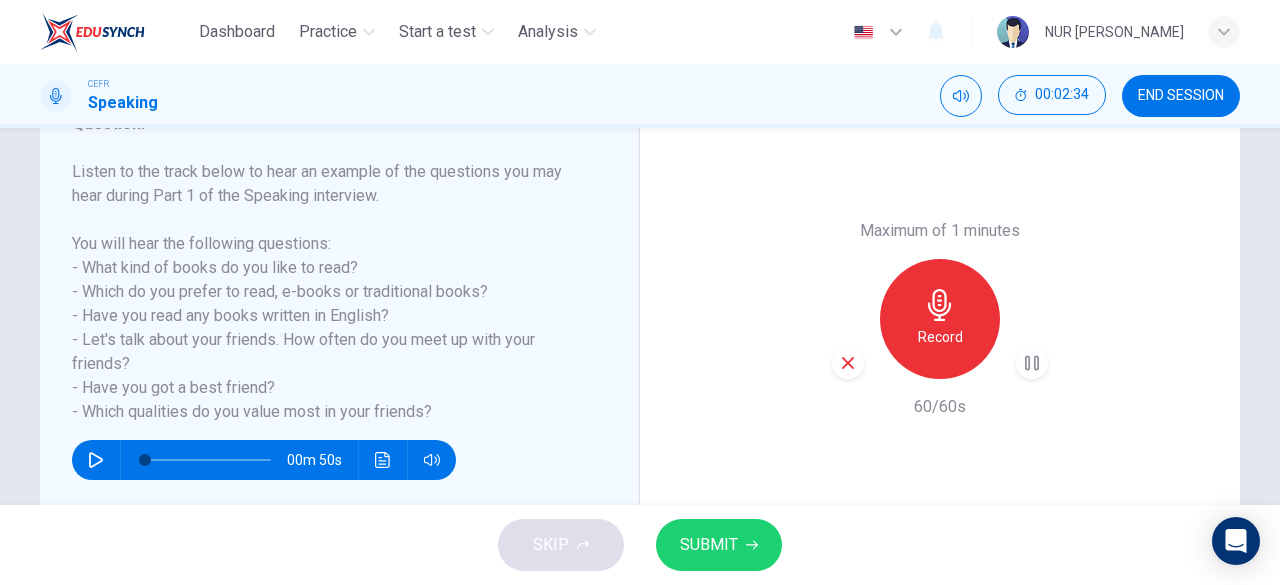 click on "SUBMIT" at bounding box center (719, 545) 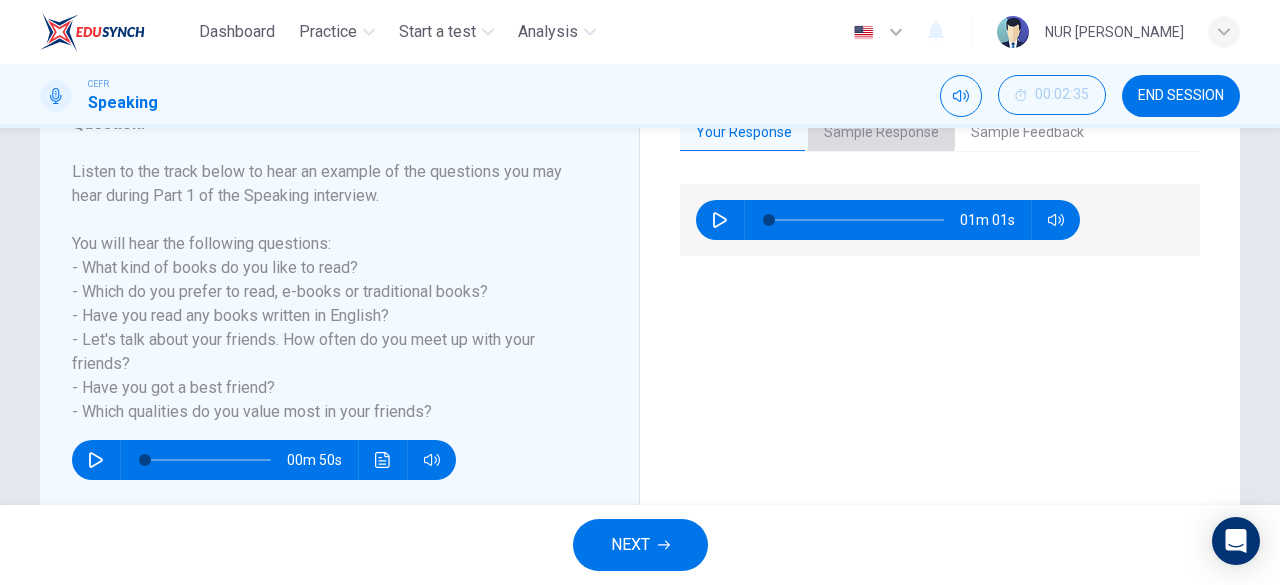 click on "Sample Response" at bounding box center [881, 133] 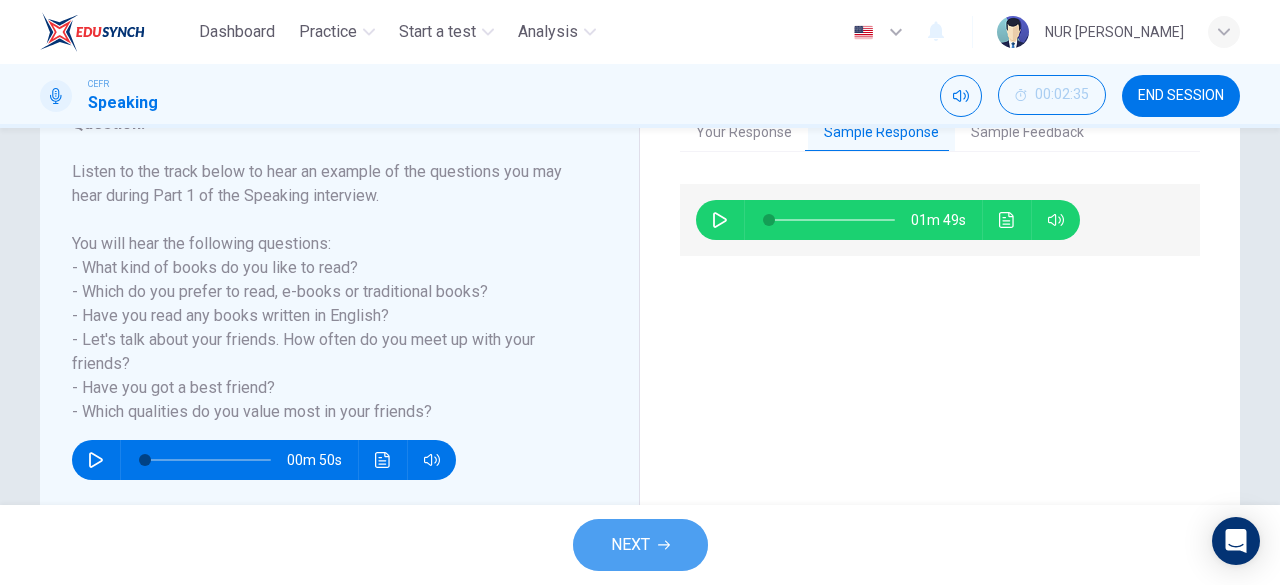 click on "NEXT" at bounding box center (640, 545) 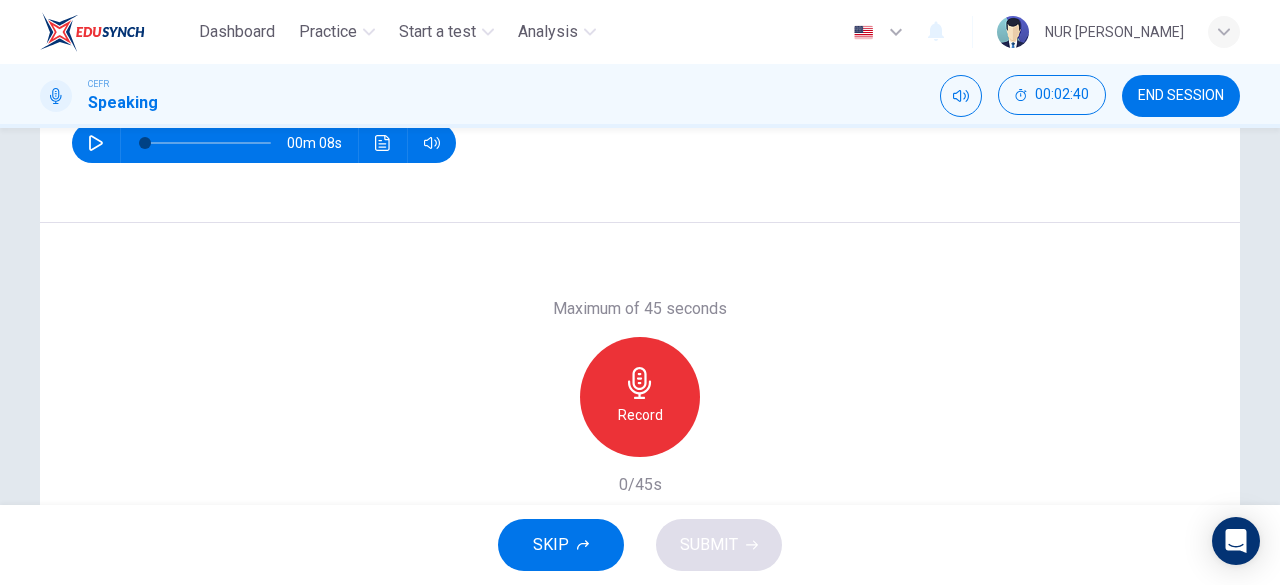 scroll, scrollTop: 302, scrollLeft: 0, axis: vertical 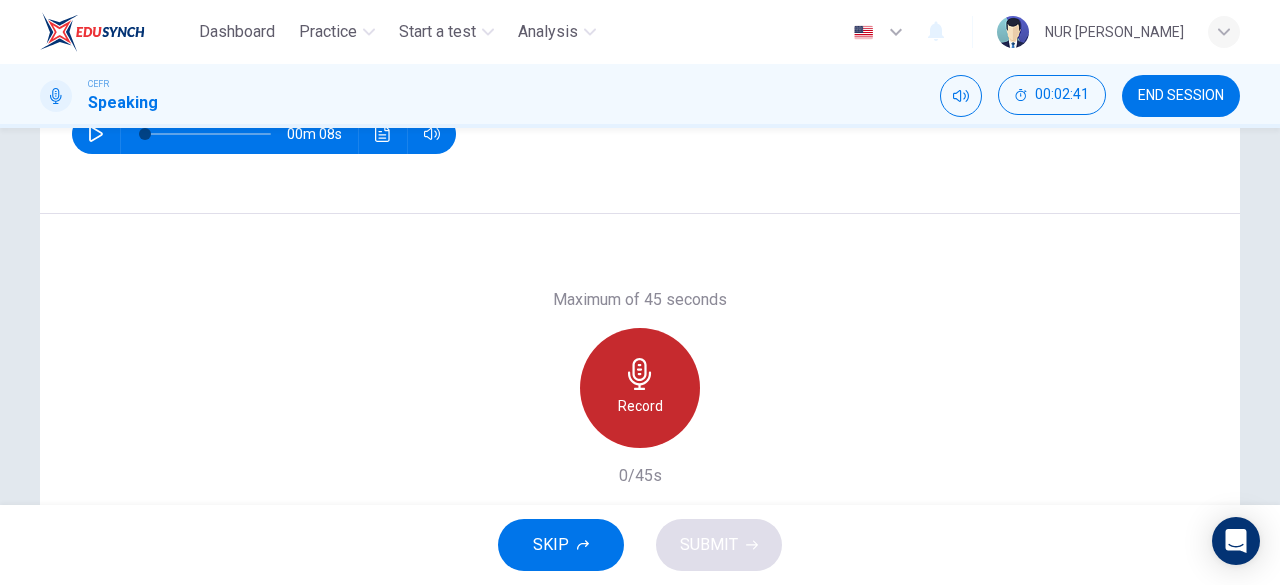 click 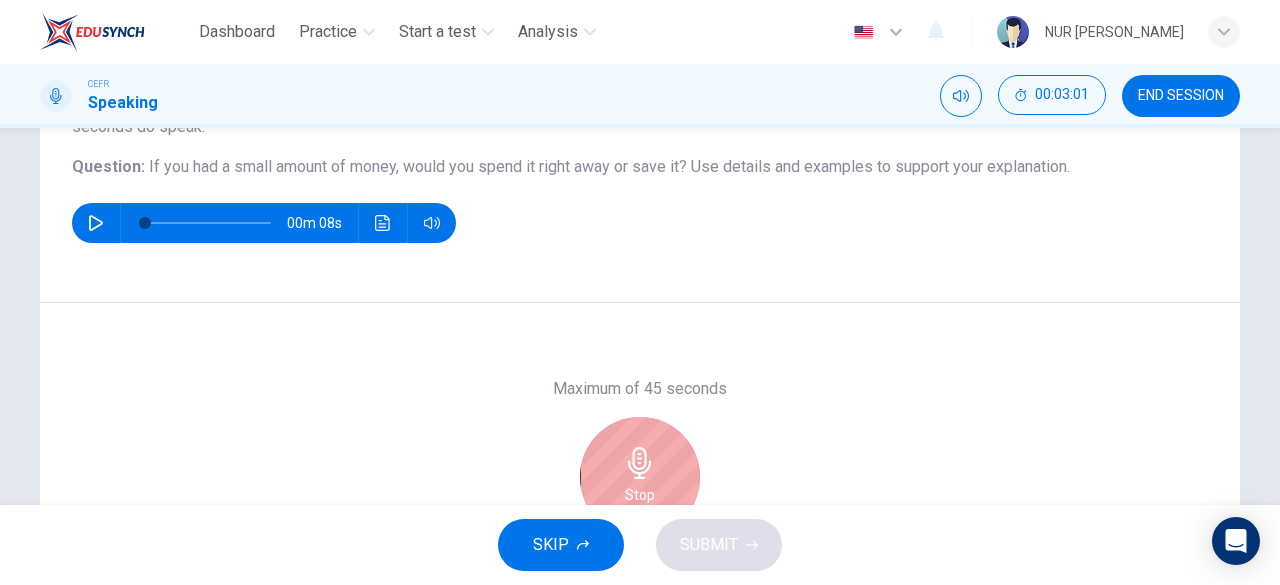scroll, scrollTop: 398, scrollLeft: 0, axis: vertical 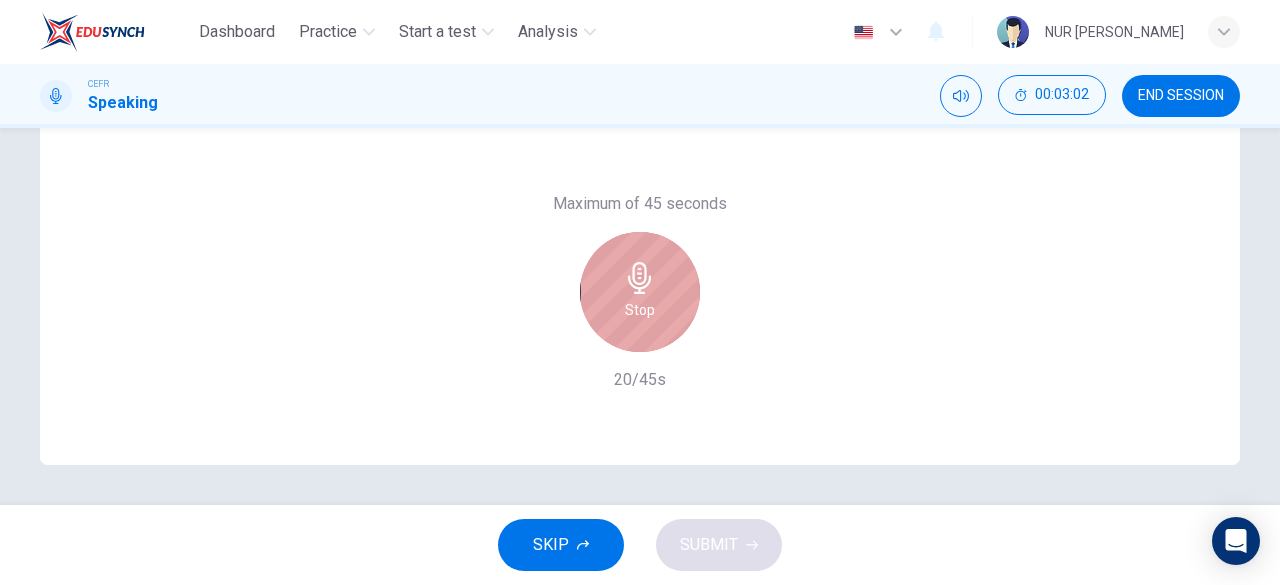 click on "Stop" at bounding box center [640, 292] 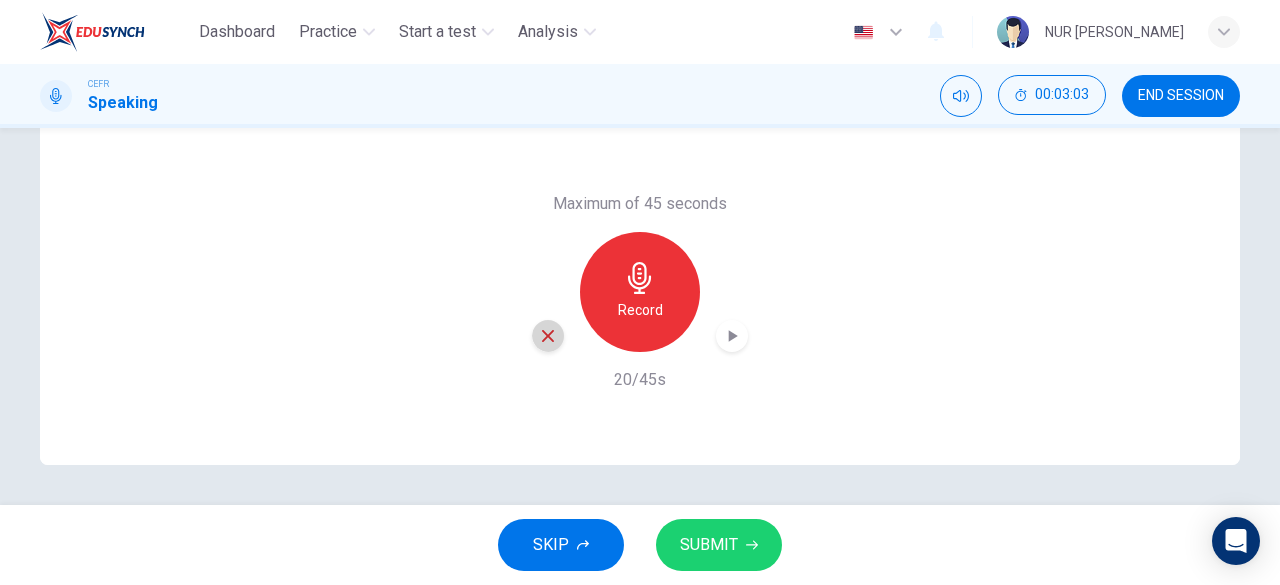 click 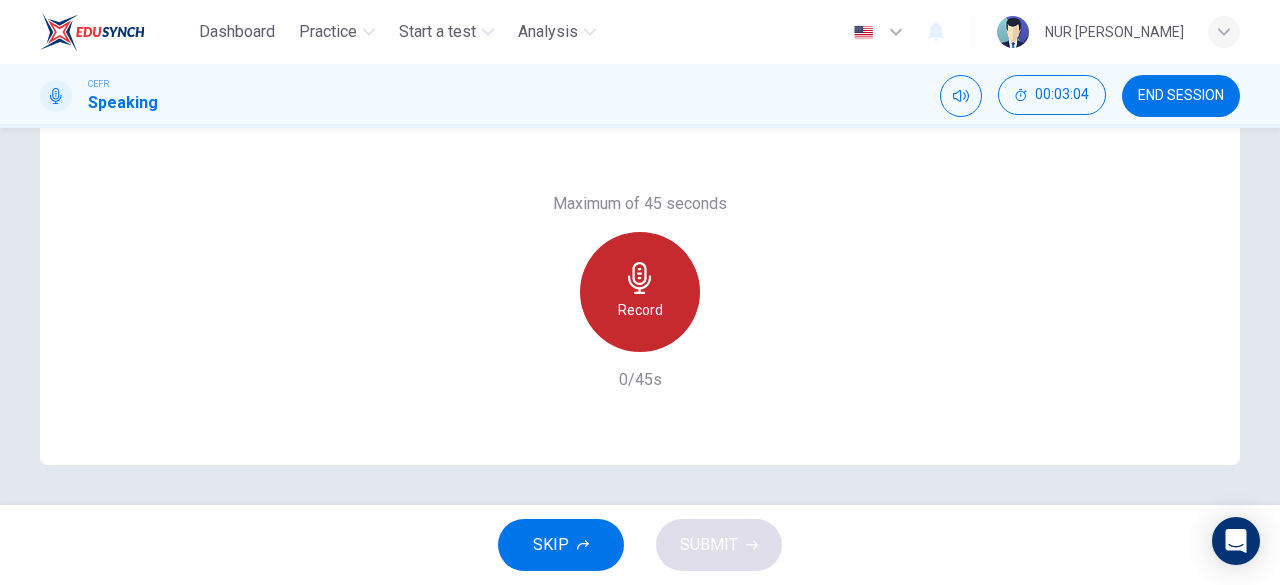 click on "Record" at bounding box center (640, 310) 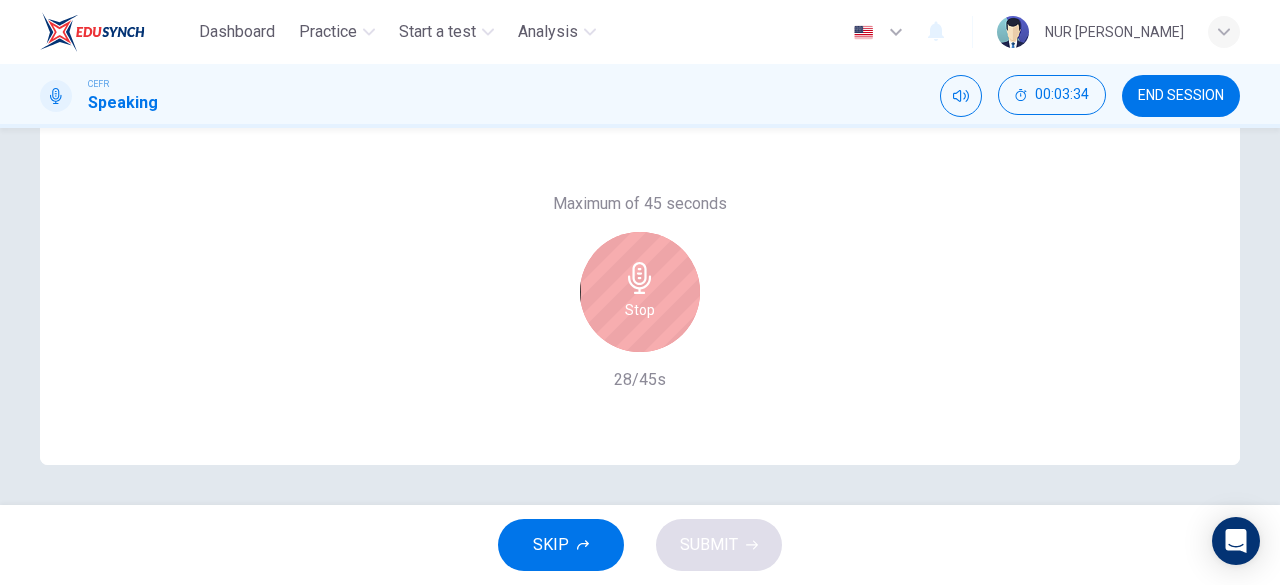 scroll, scrollTop: 376, scrollLeft: 0, axis: vertical 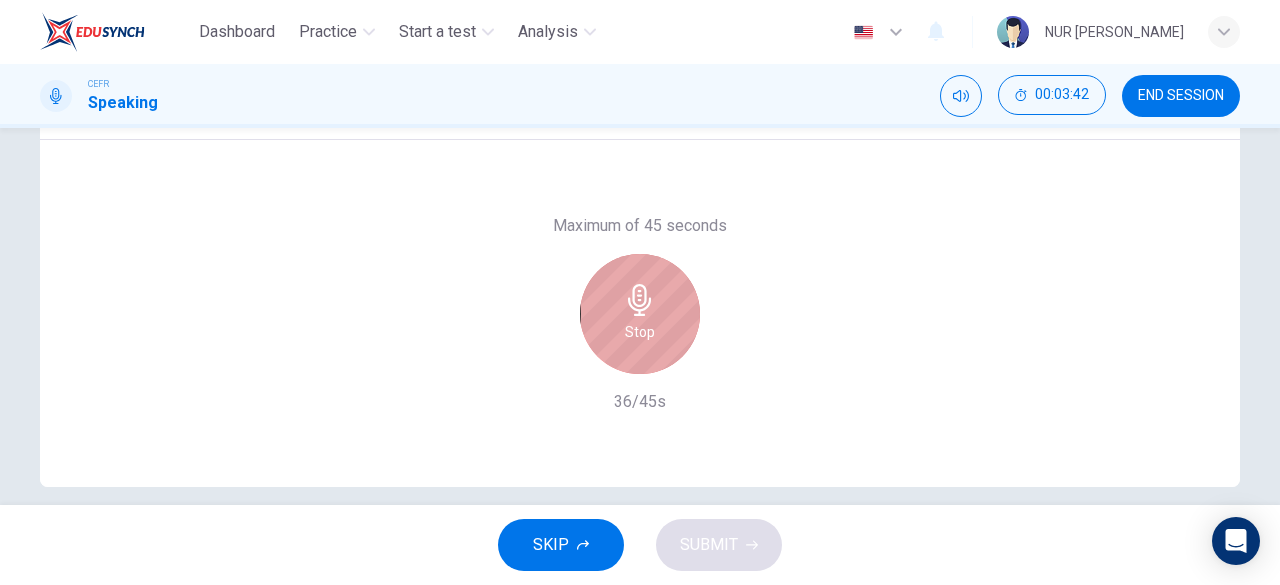 click on "Stop" at bounding box center (640, 314) 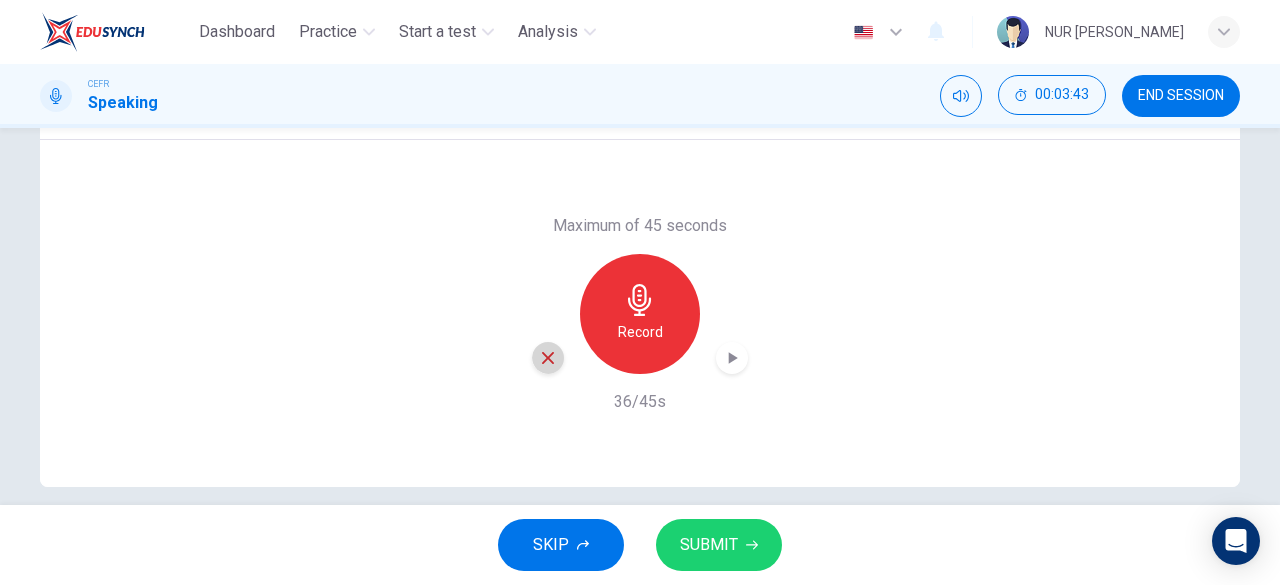 click at bounding box center [548, 358] 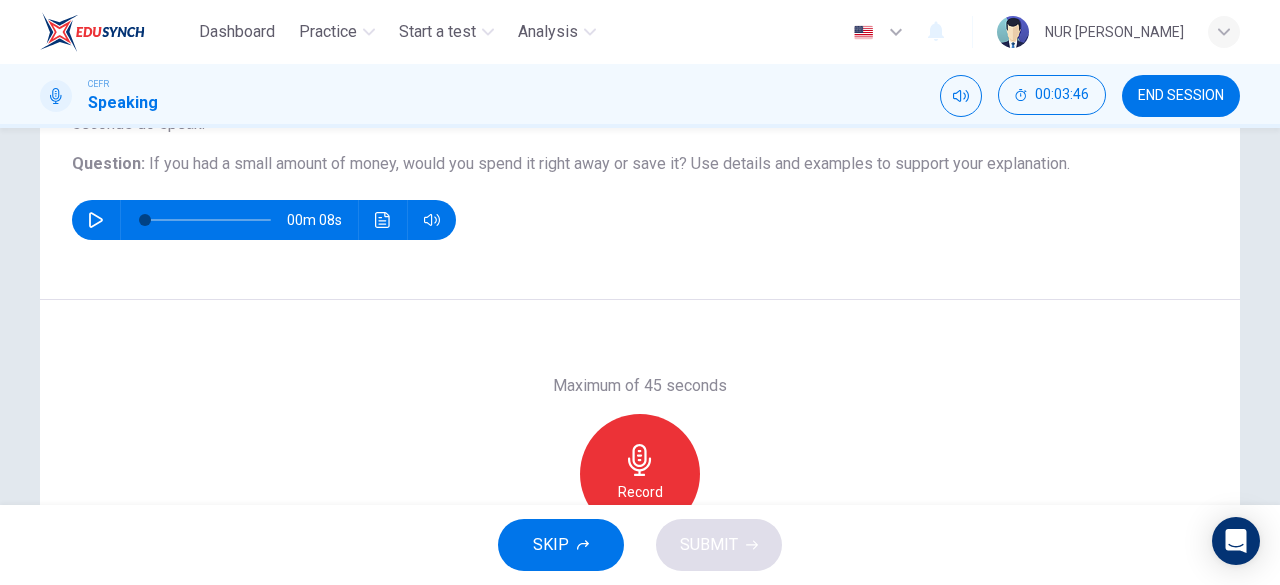 scroll, scrollTop: 217, scrollLeft: 0, axis: vertical 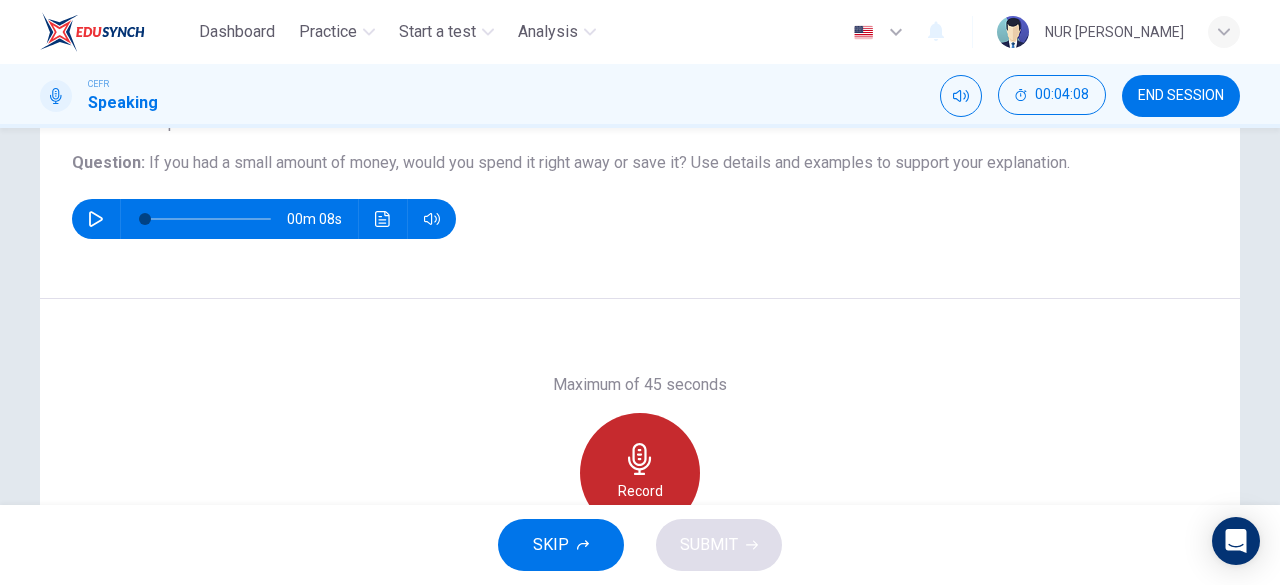 click on "Record" at bounding box center (640, 473) 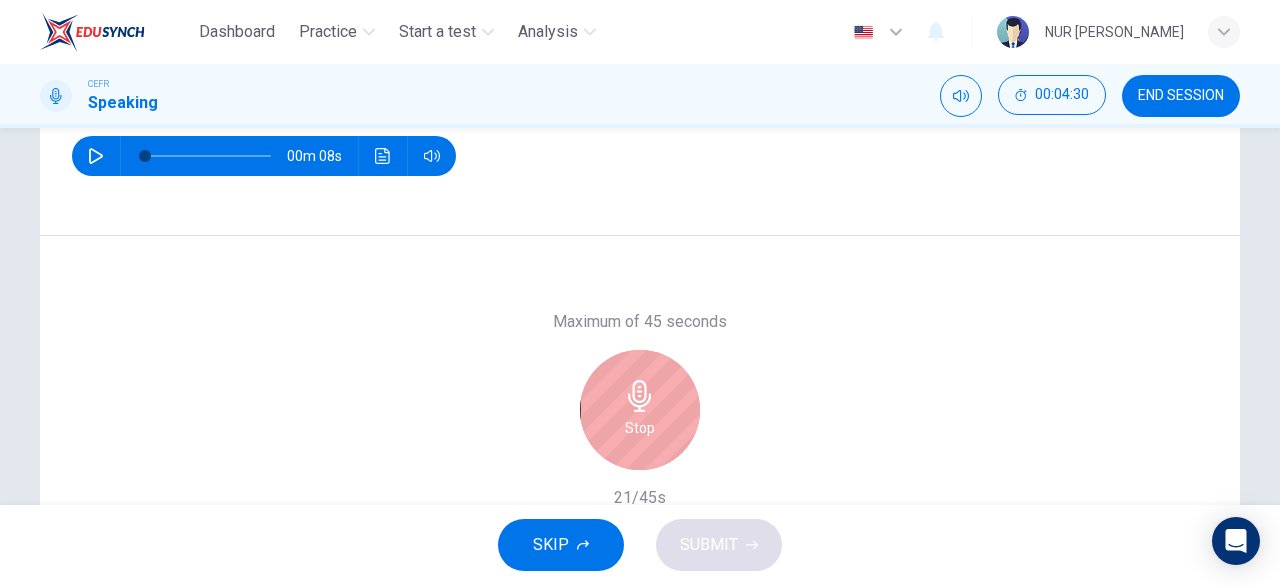 scroll, scrollTop: 301, scrollLeft: 0, axis: vertical 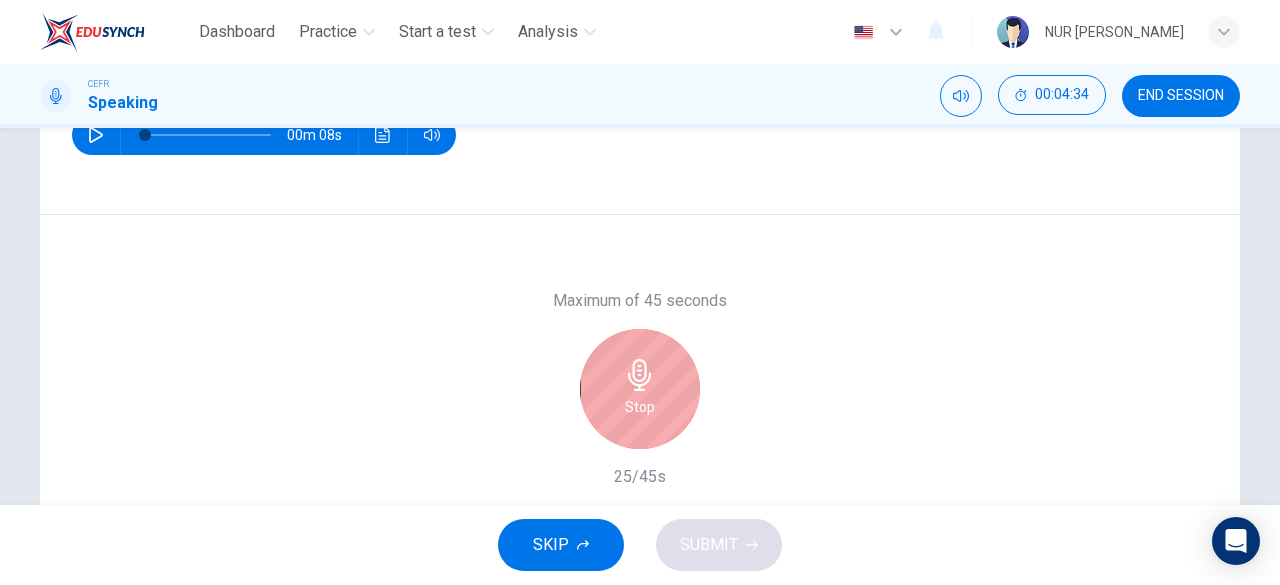 click 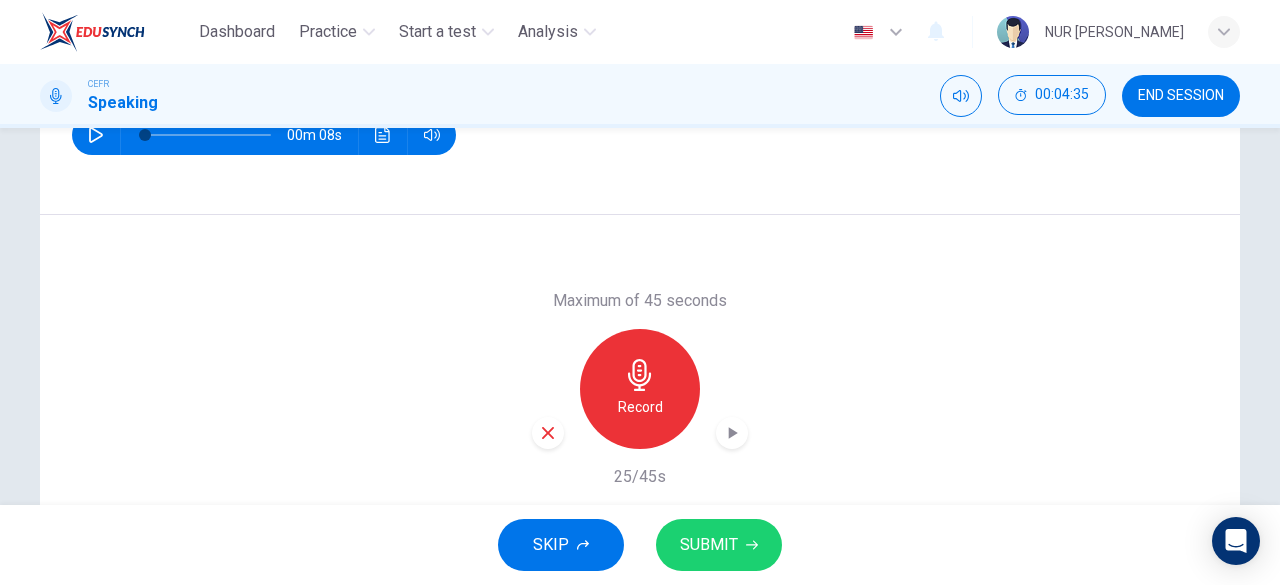 click at bounding box center [548, 433] 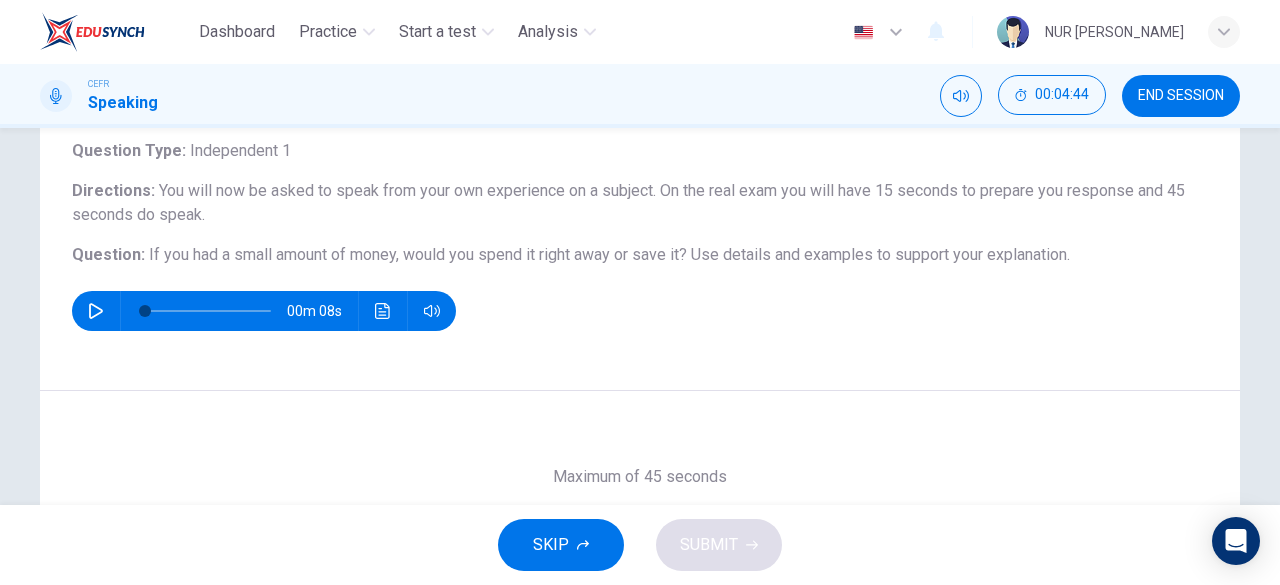 scroll, scrollTop: 272, scrollLeft: 0, axis: vertical 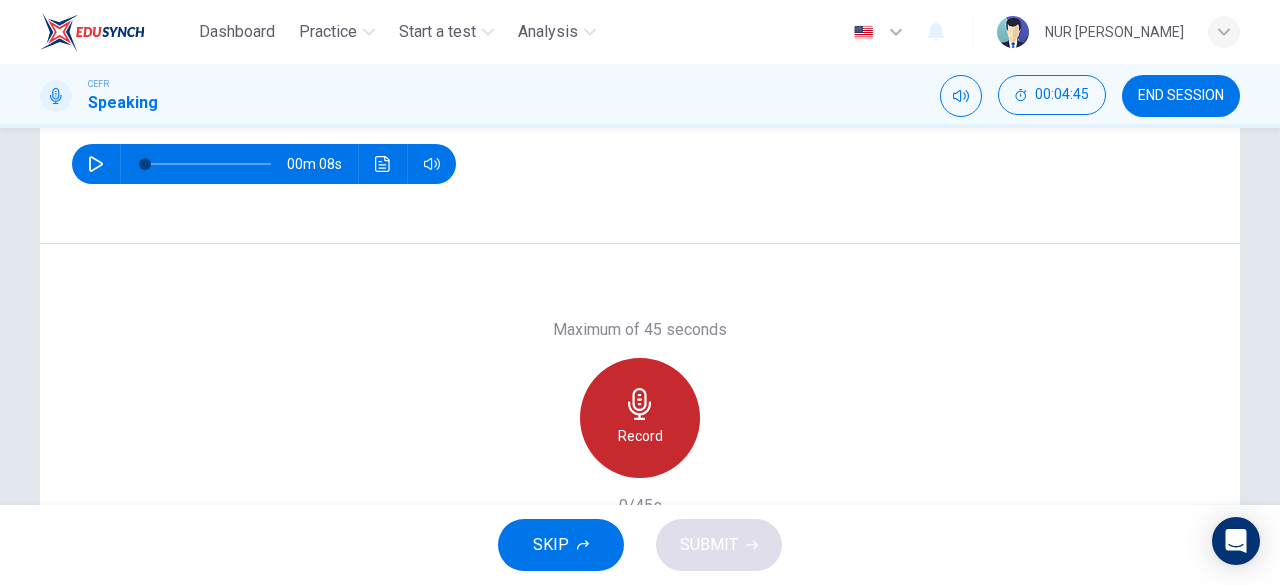 click 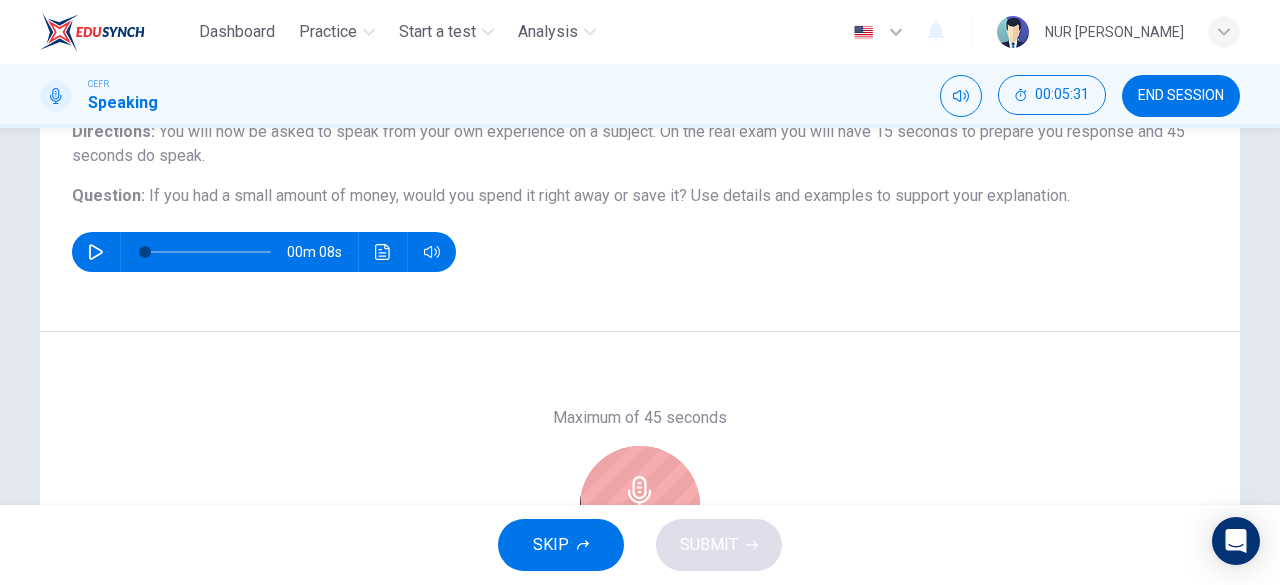 scroll, scrollTop: 398, scrollLeft: 0, axis: vertical 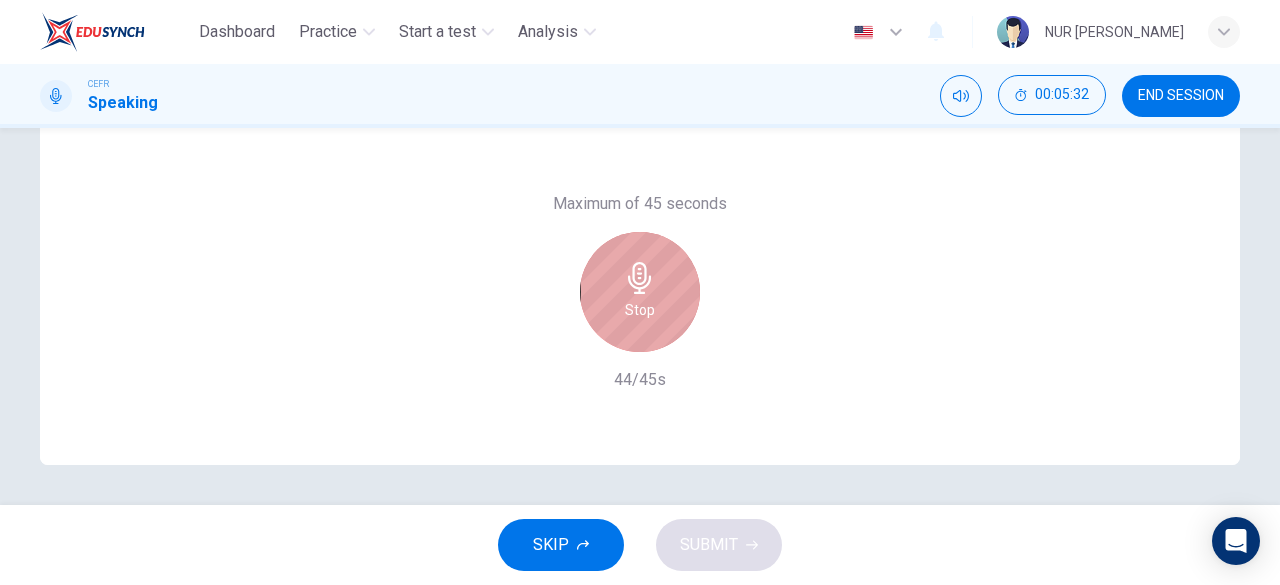 click on "Stop" at bounding box center (640, 292) 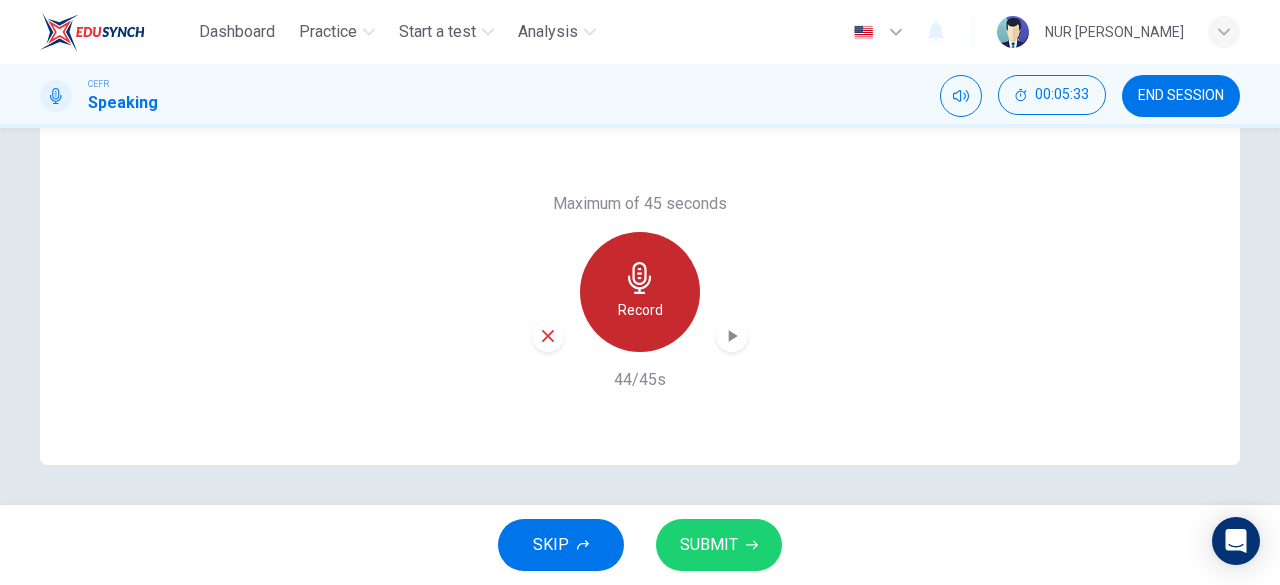 click on "Record" at bounding box center (640, 292) 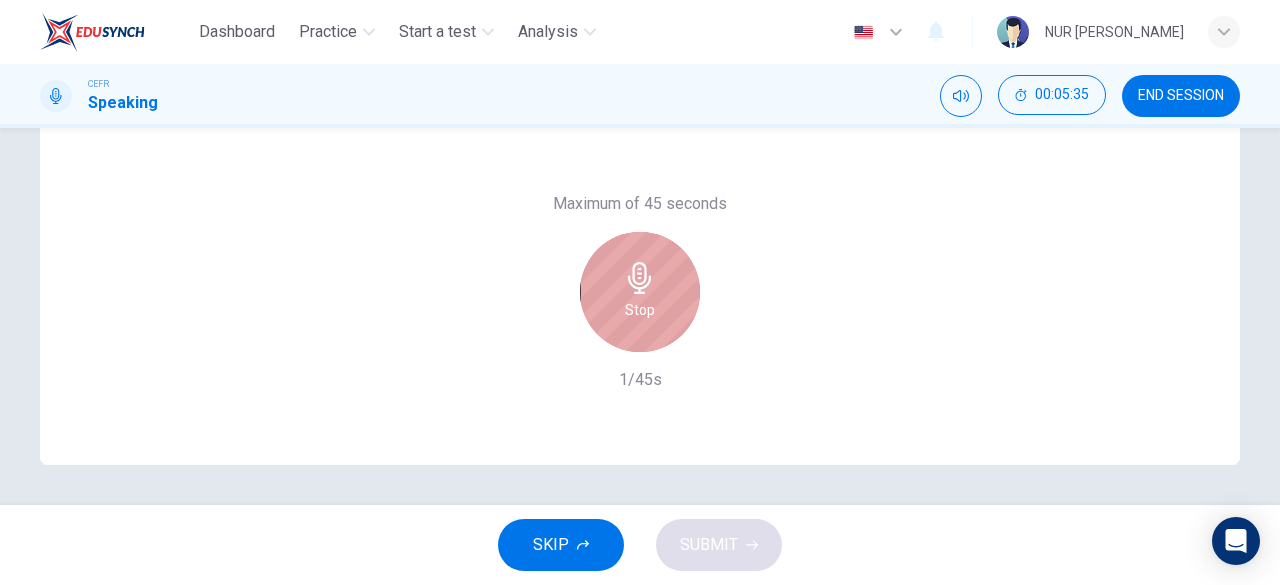 click 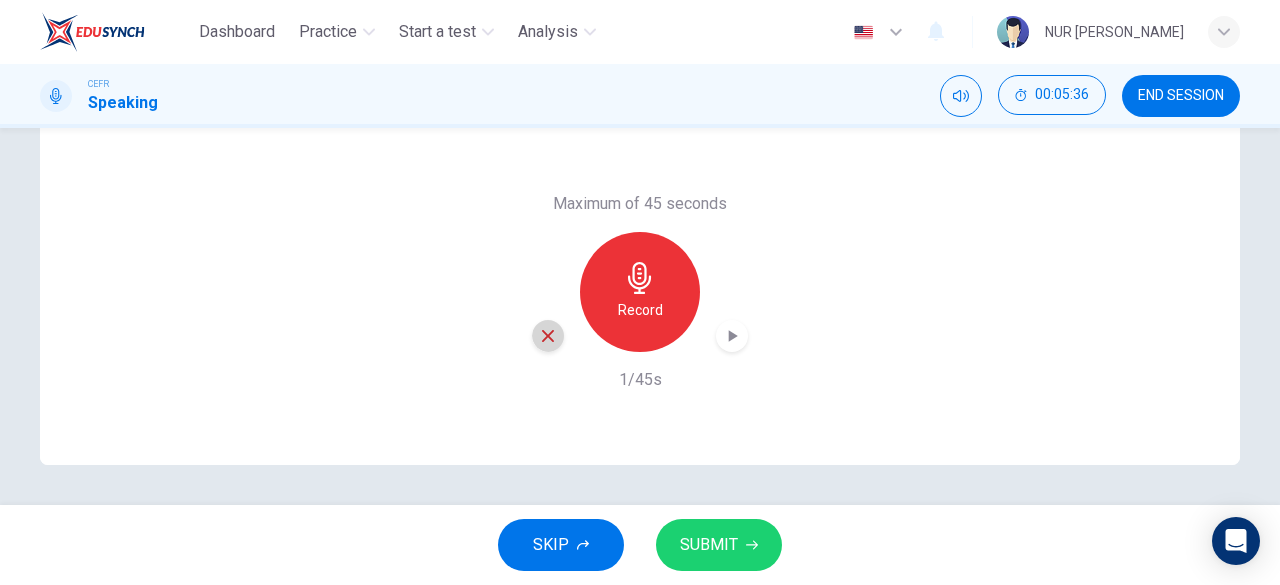 click 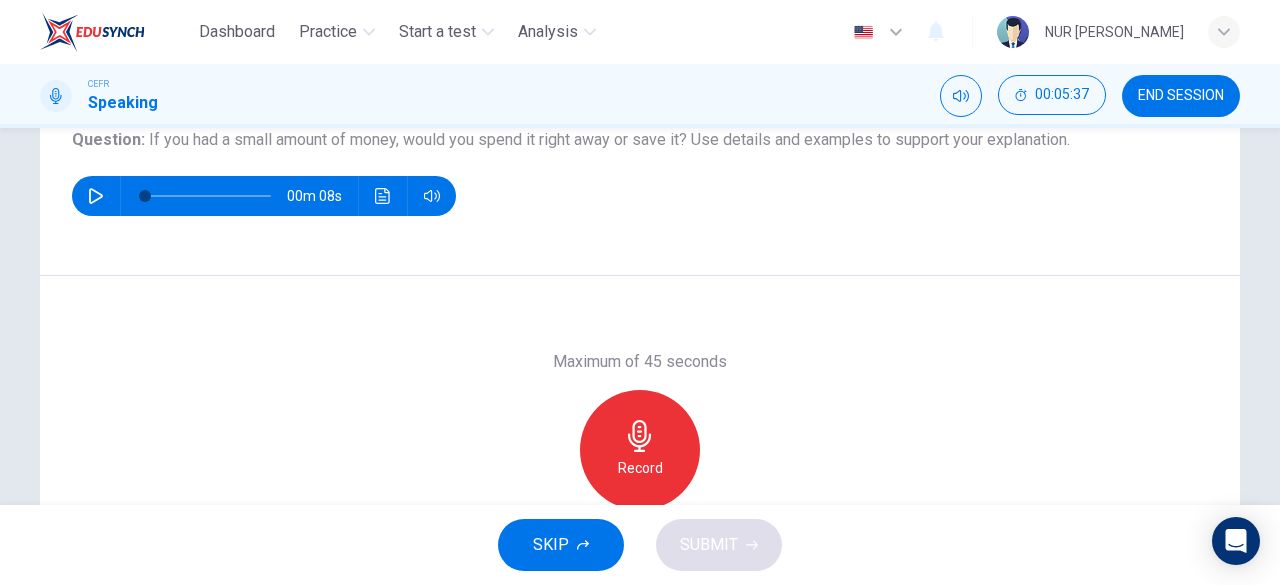 scroll, scrollTop: 240, scrollLeft: 0, axis: vertical 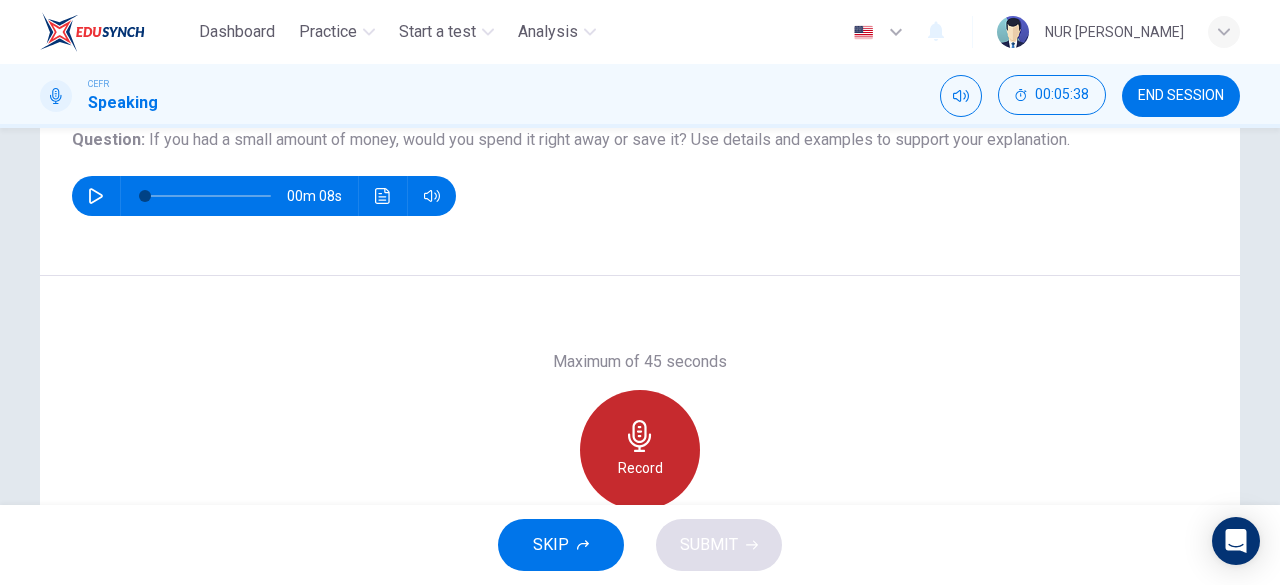 click on "Record" at bounding box center [640, 450] 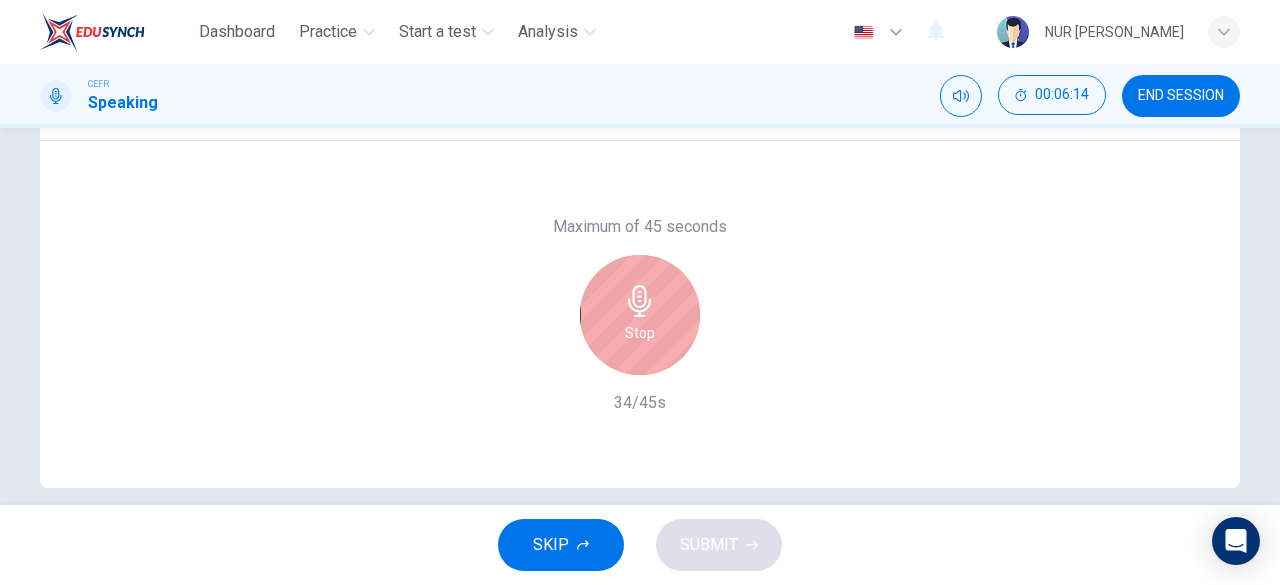 scroll, scrollTop: 376, scrollLeft: 0, axis: vertical 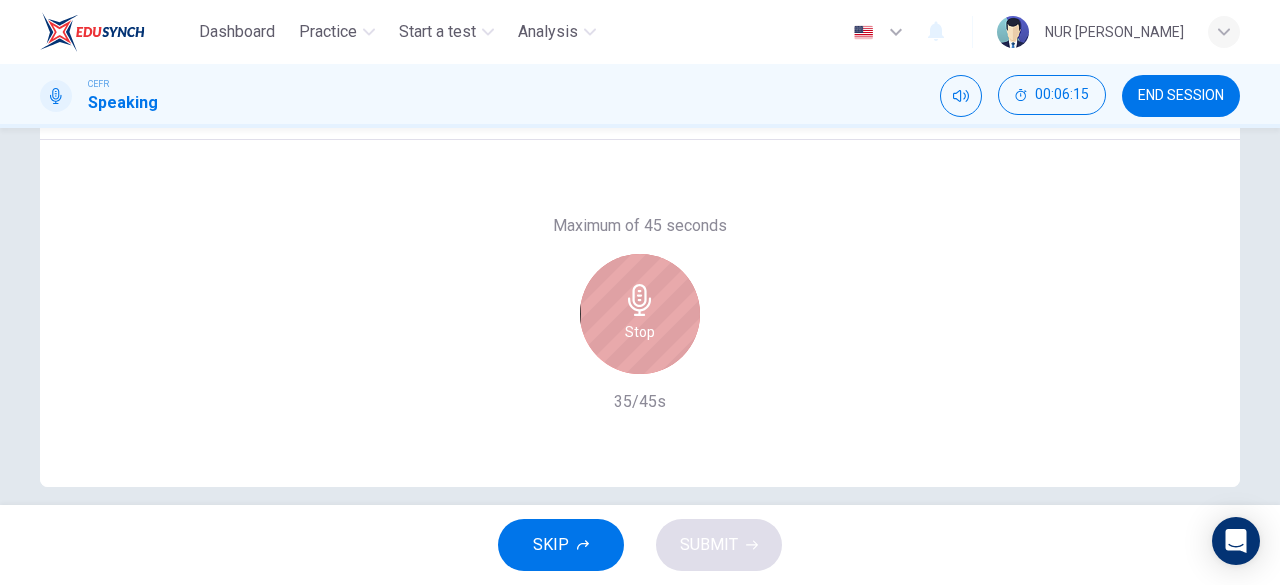 click on "Stop" at bounding box center (640, 314) 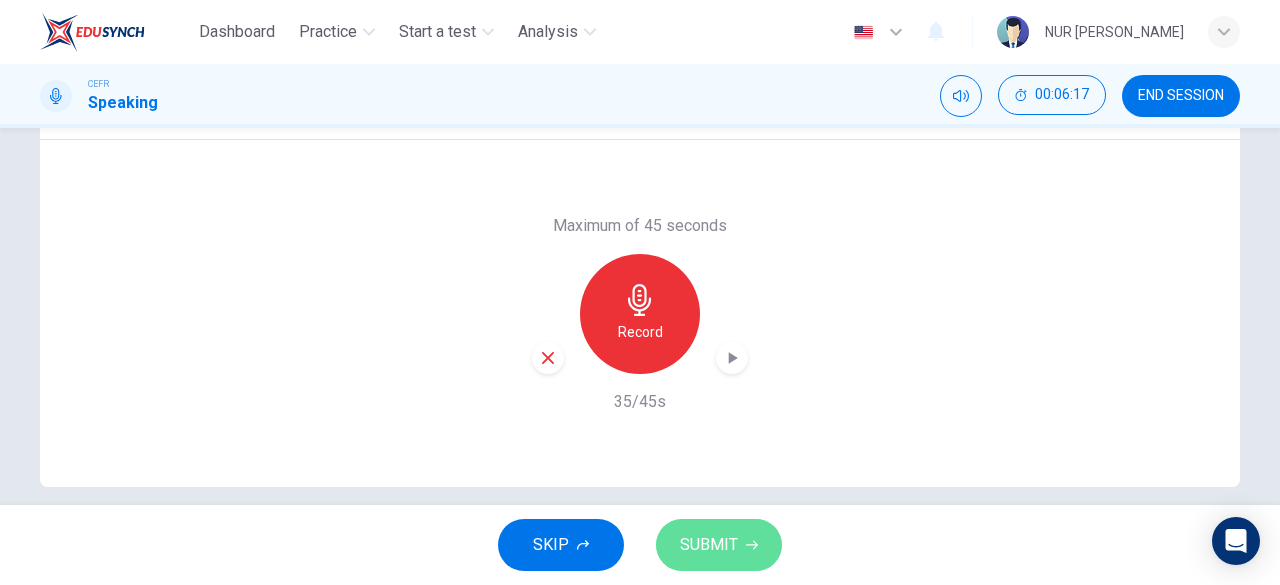 click on "SUBMIT" at bounding box center (709, 545) 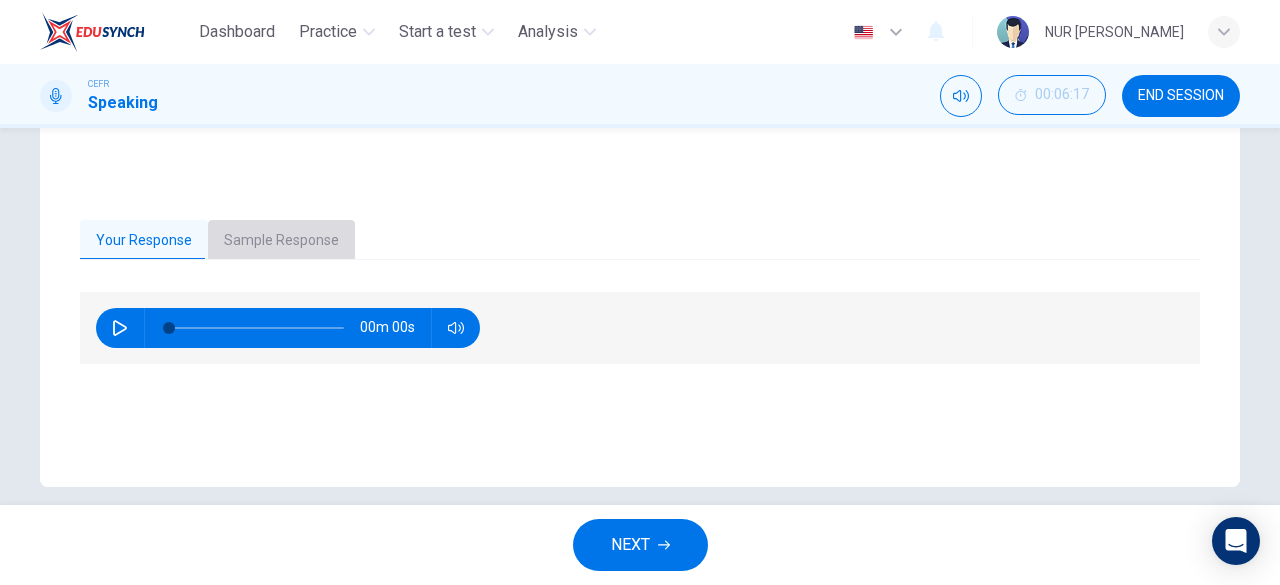 click on "Sample Response" at bounding box center [281, 241] 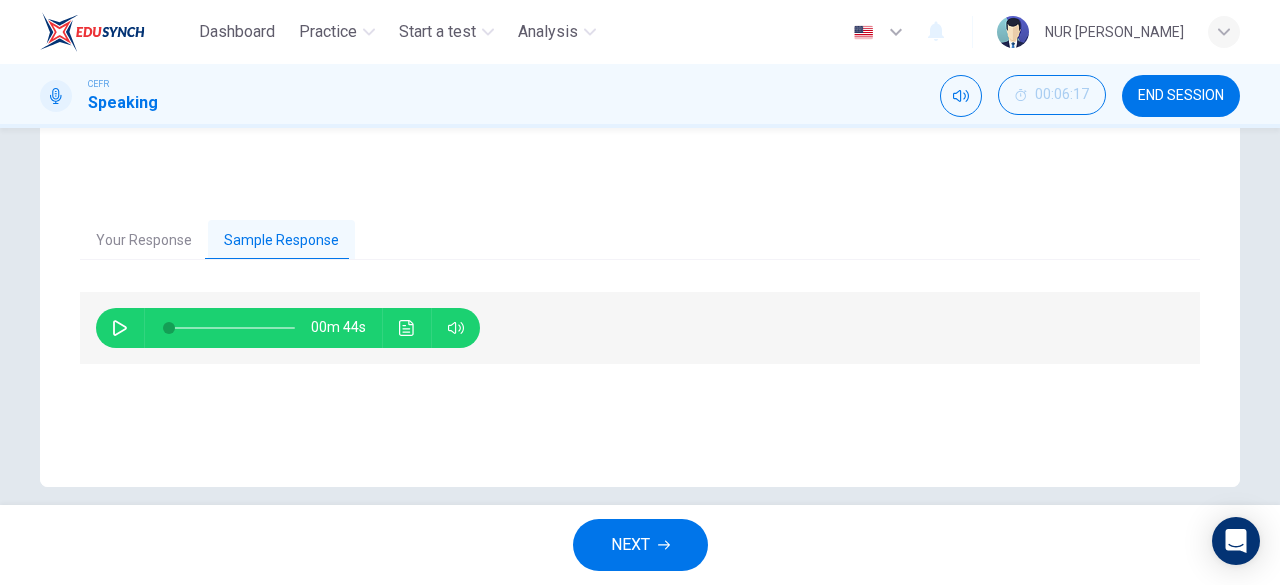 drag, startPoint x: 102, startPoint y: 341, endPoint x: 109, endPoint y: 329, distance: 13.892444 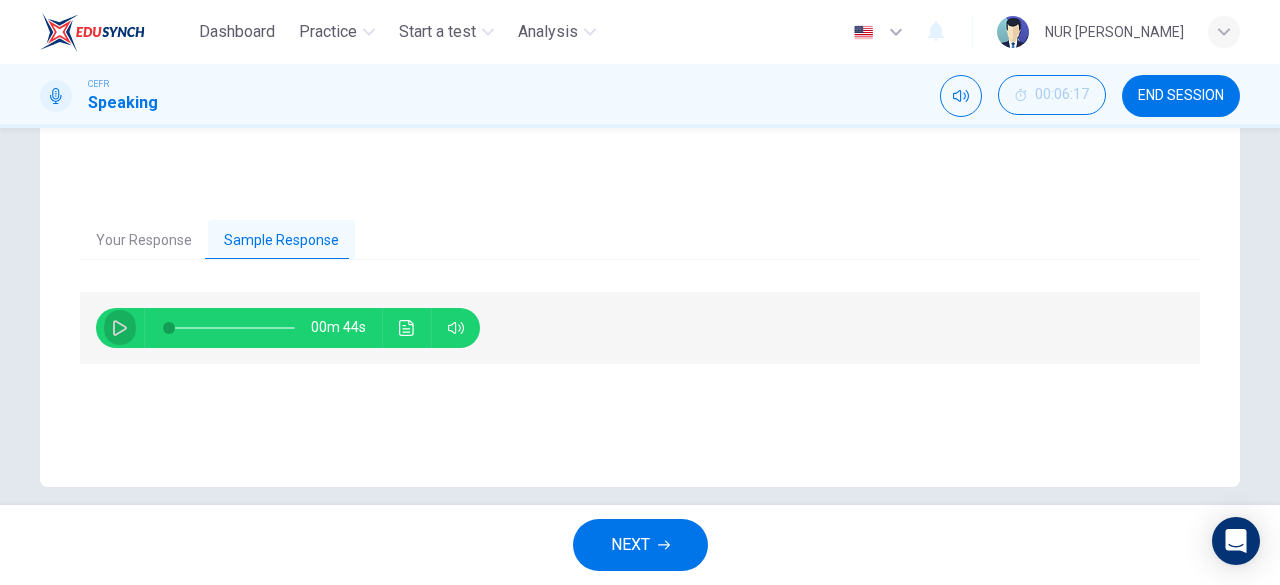 click 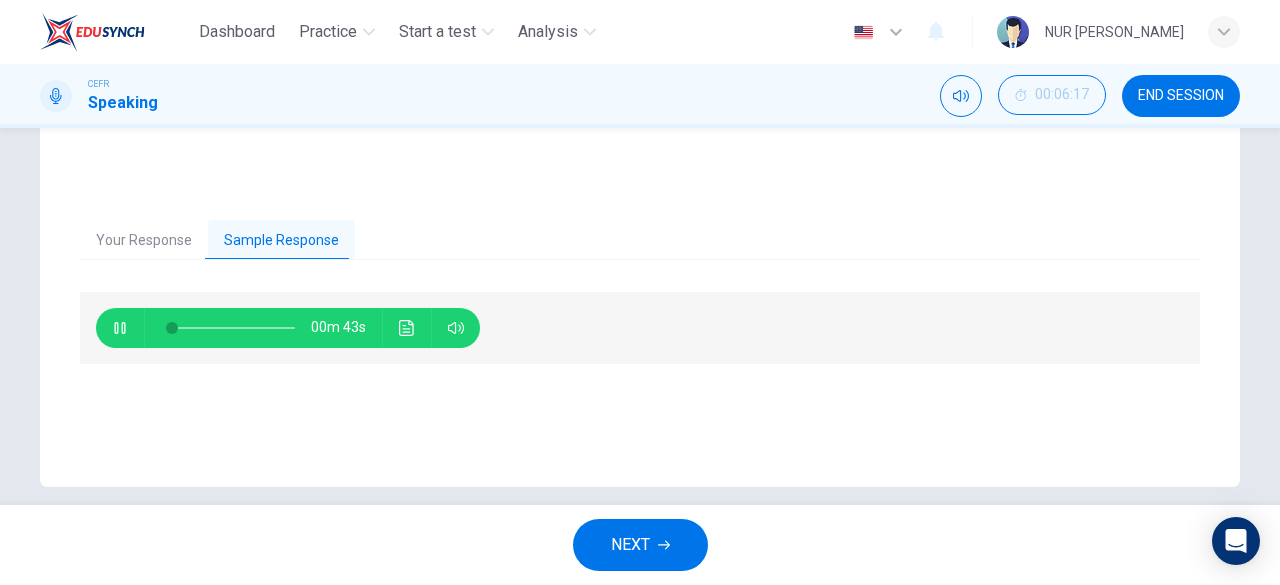 type on "4" 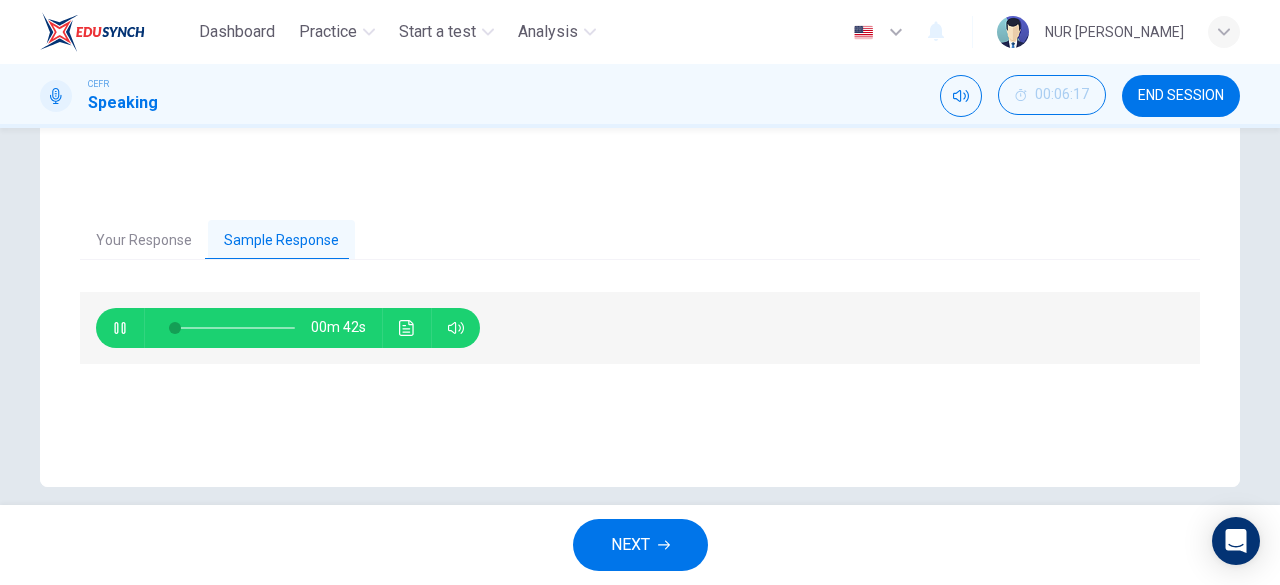 type 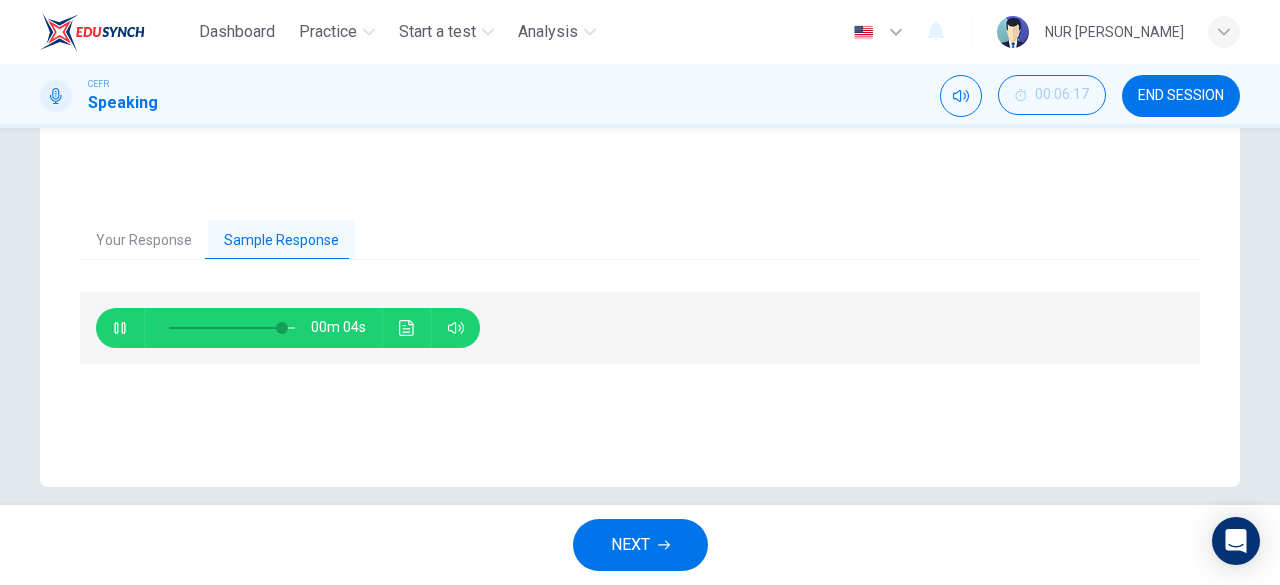 type on "92" 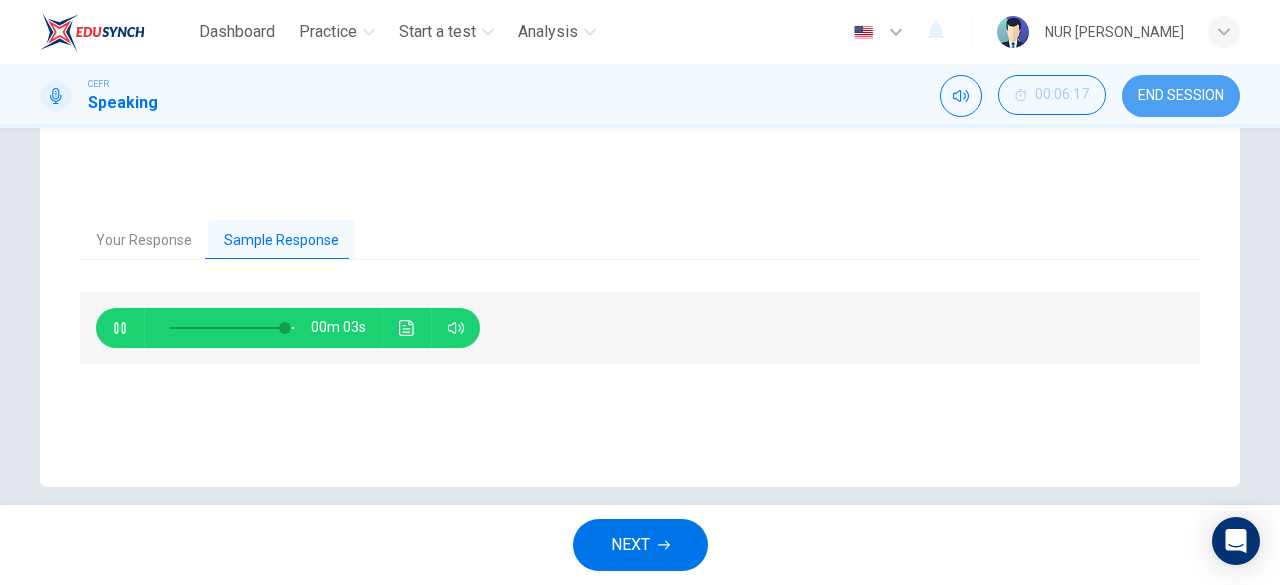 click on "END SESSION" at bounding box center (1181, 96) 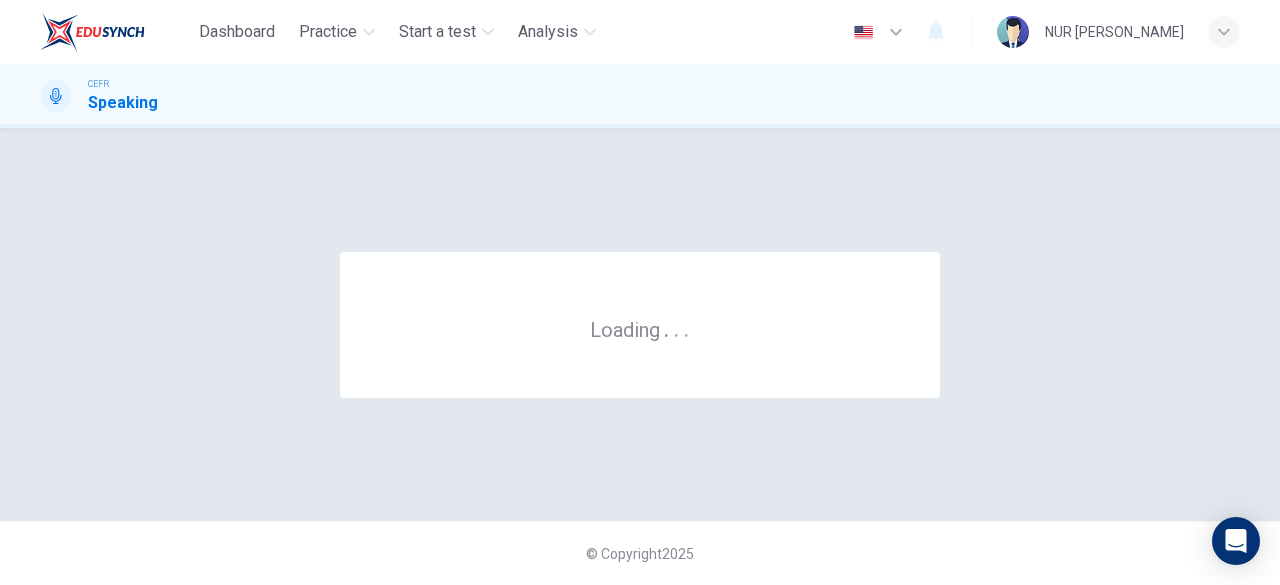 scroll, scrollTop: 0, scrollLeft: 0, axis: both 